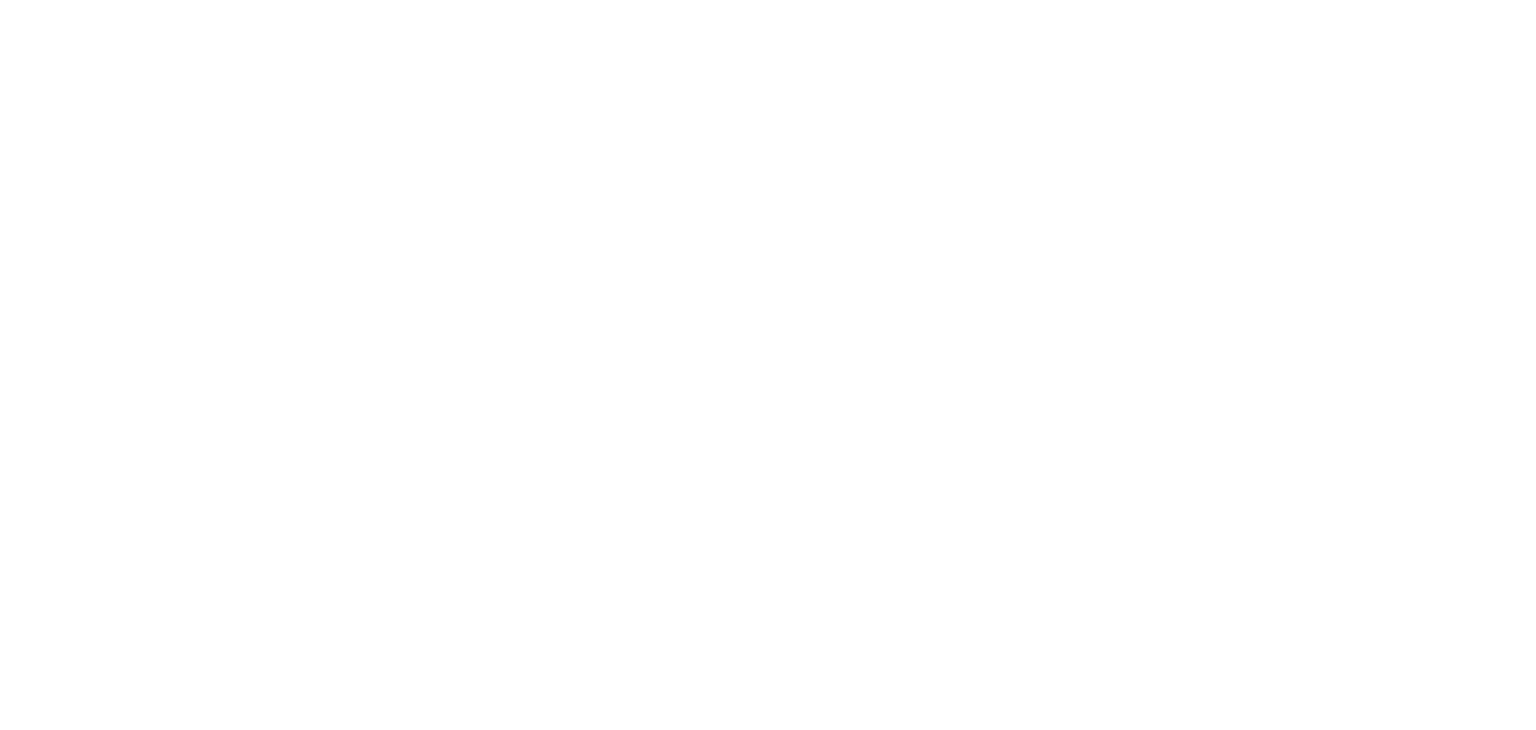 scroll, scrollTop: 0, scrollLeft: 0, axis: both 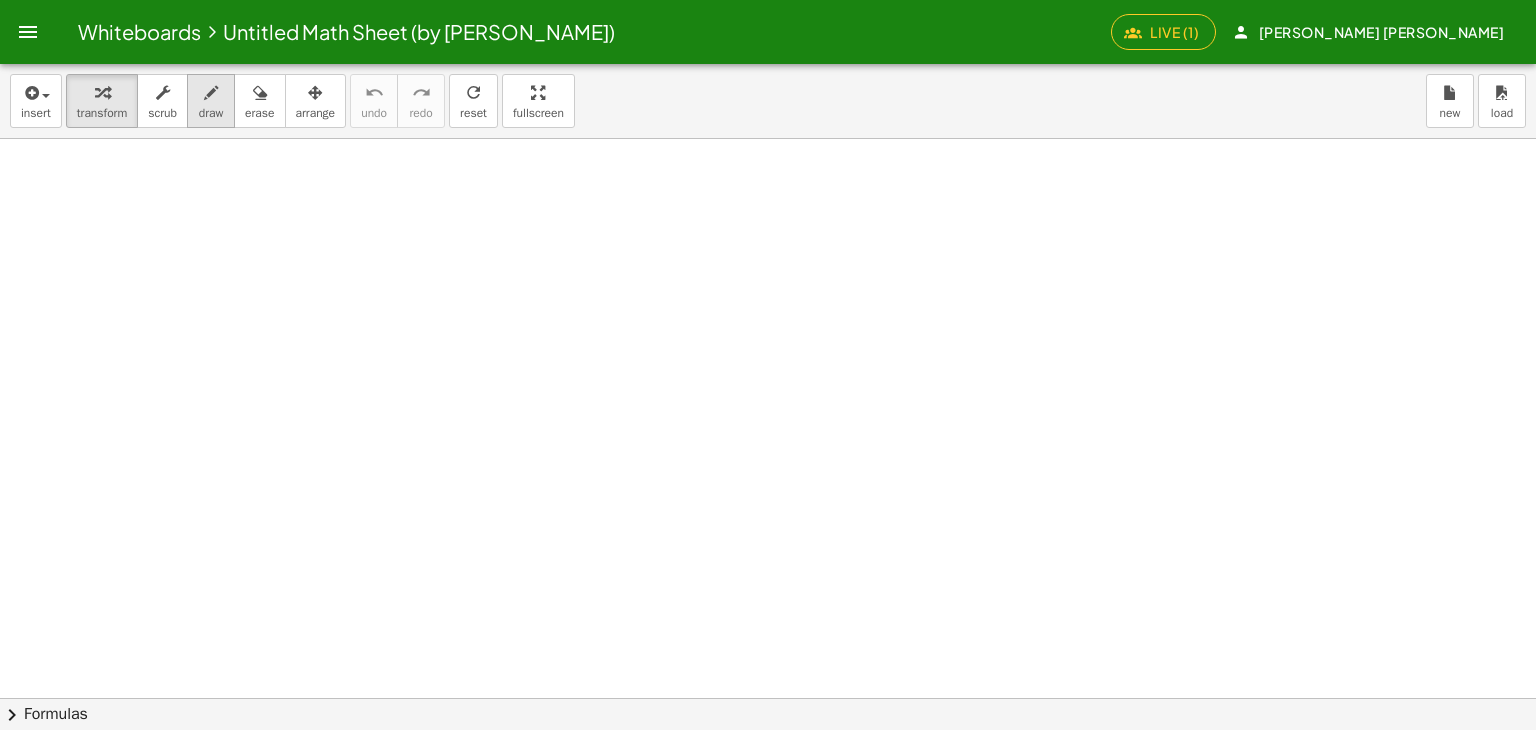 click at bounding box center (211, 92) 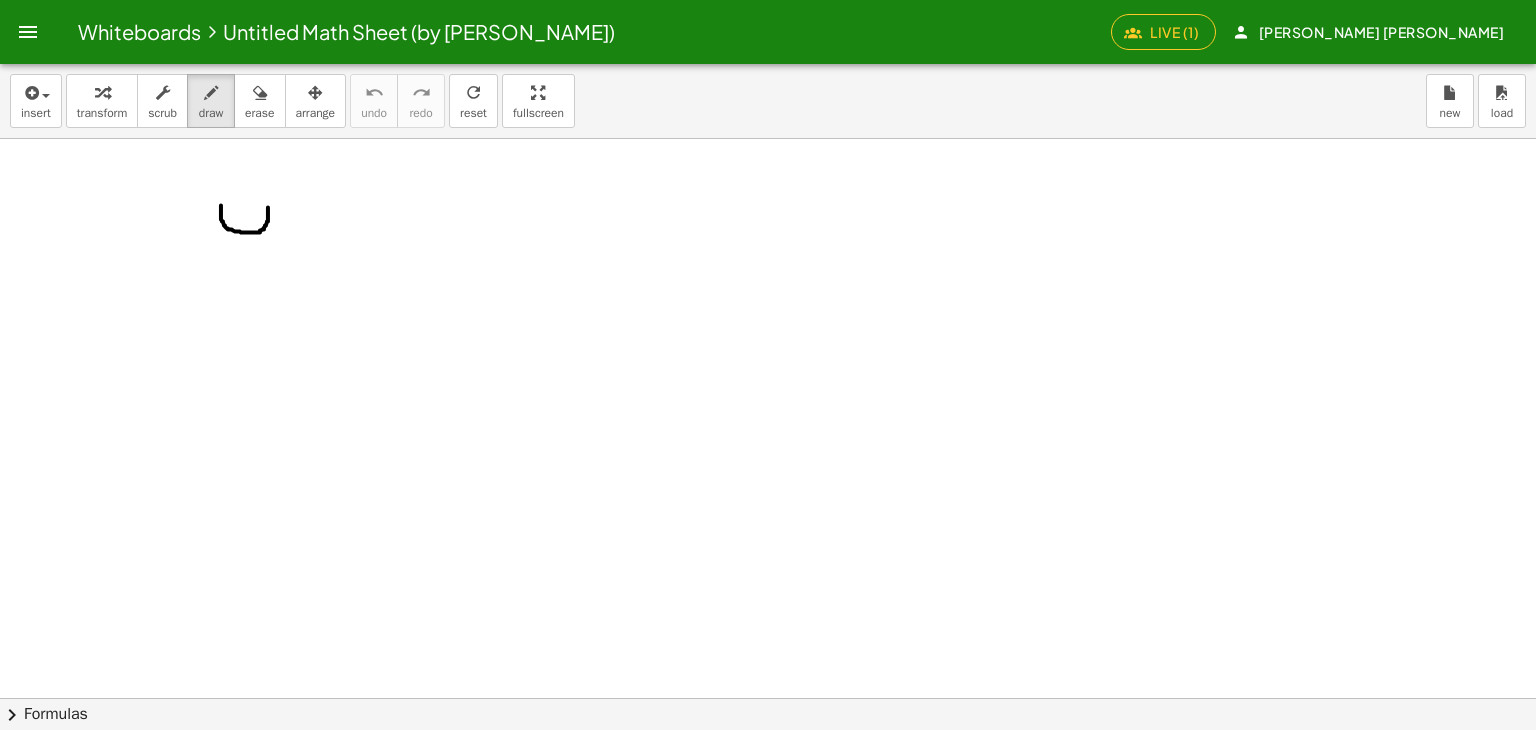 drag, startPoint x: 221, startPoint y: 205, endPoint x: 268, endPoint y: 207, distance: 47.042534 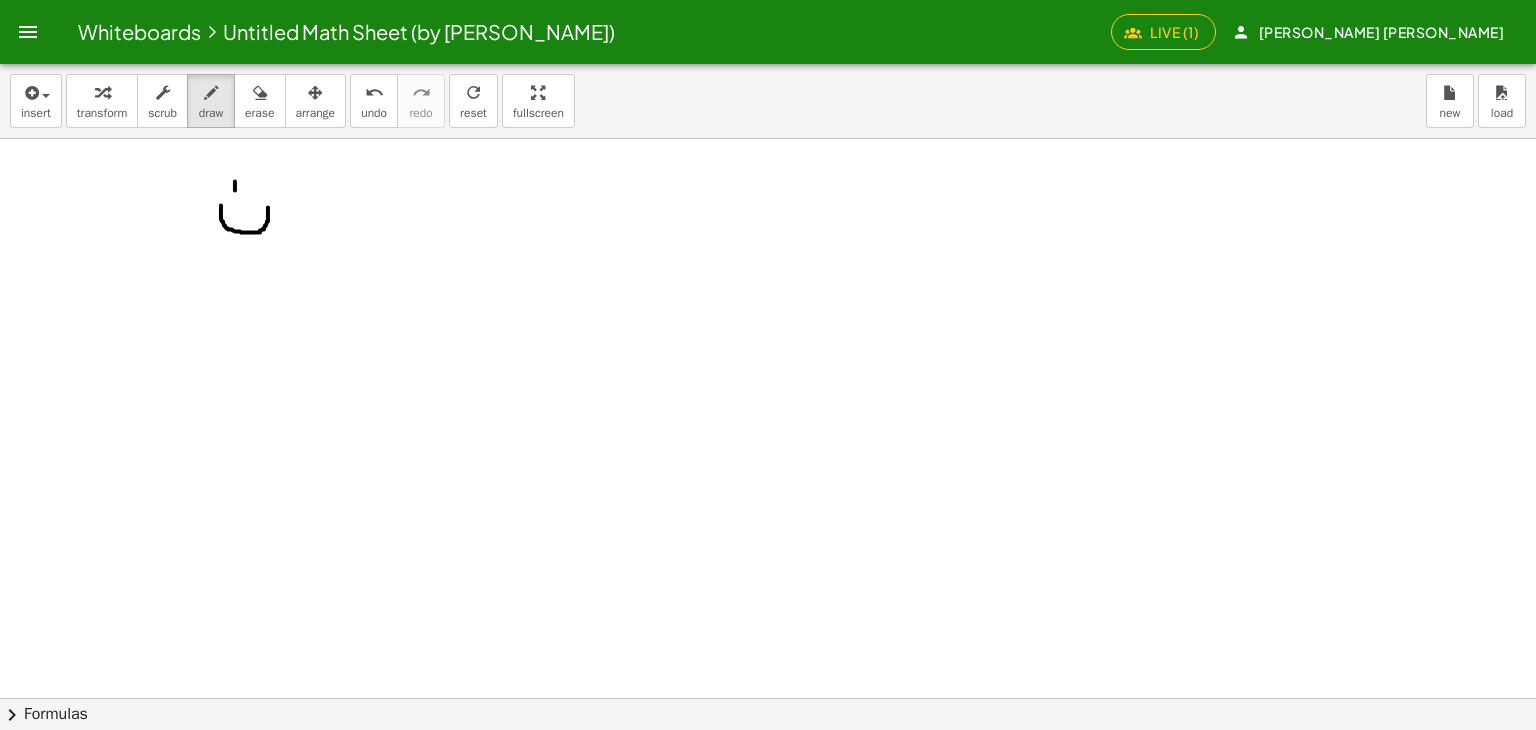 click at bounding box center (768, 762) 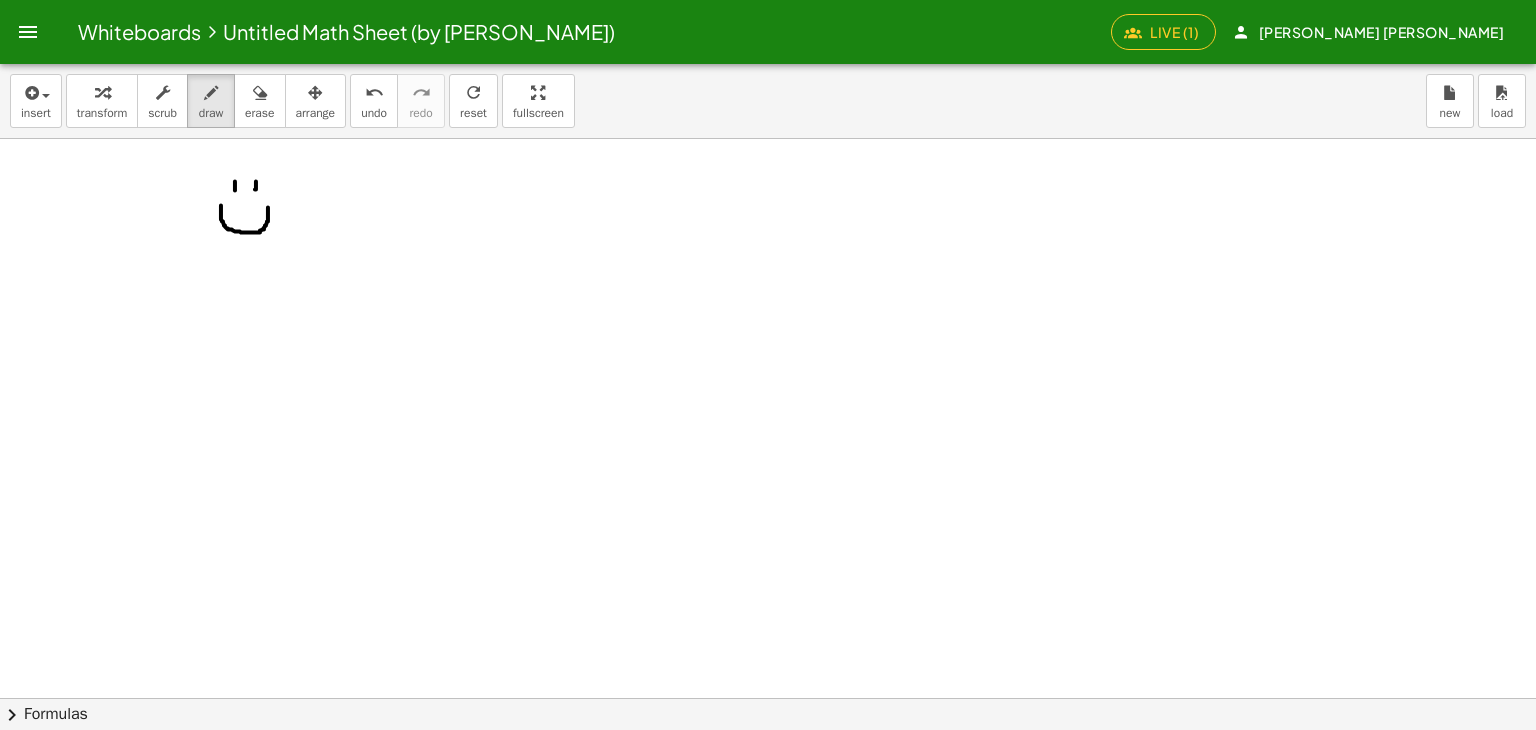drag, startPoint x: 256, startPoint y: 181, endPoint x: 255, endPoint y: 191, distance: 10.049875 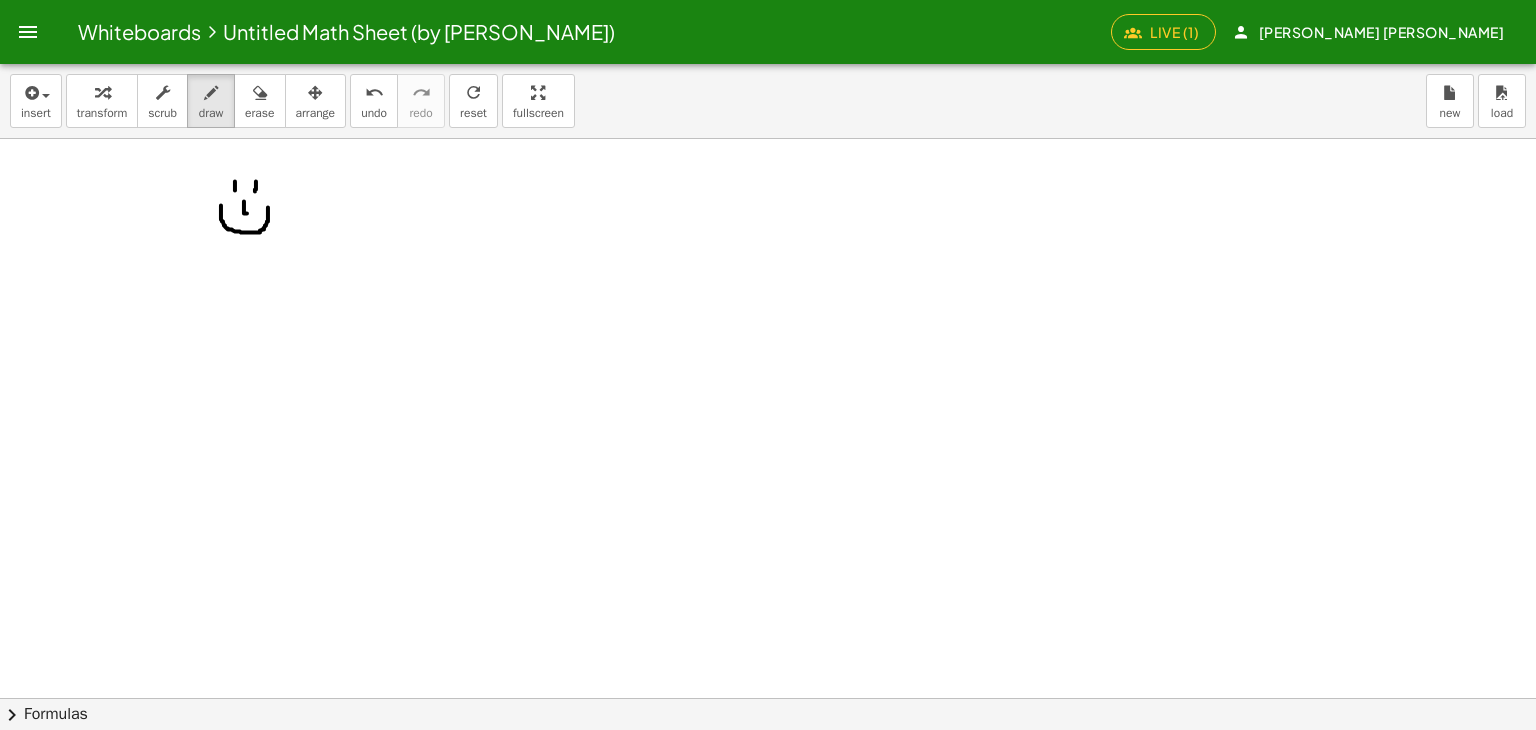 drag, startPoint x: 244, startPoint y: 202, endPoint x: 248, endPoint y: 212, distance: 10.770329 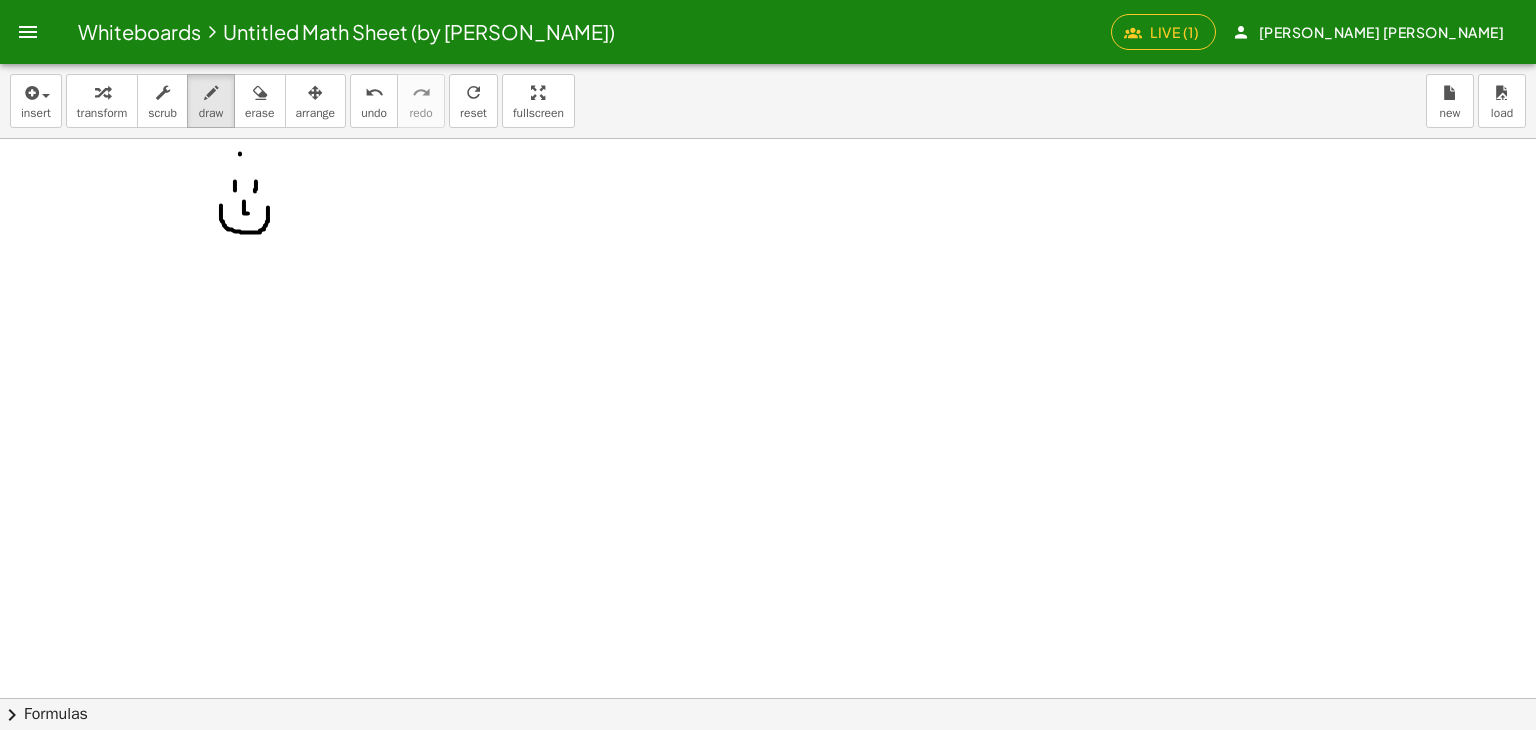 click at bounding box center (768, 762) 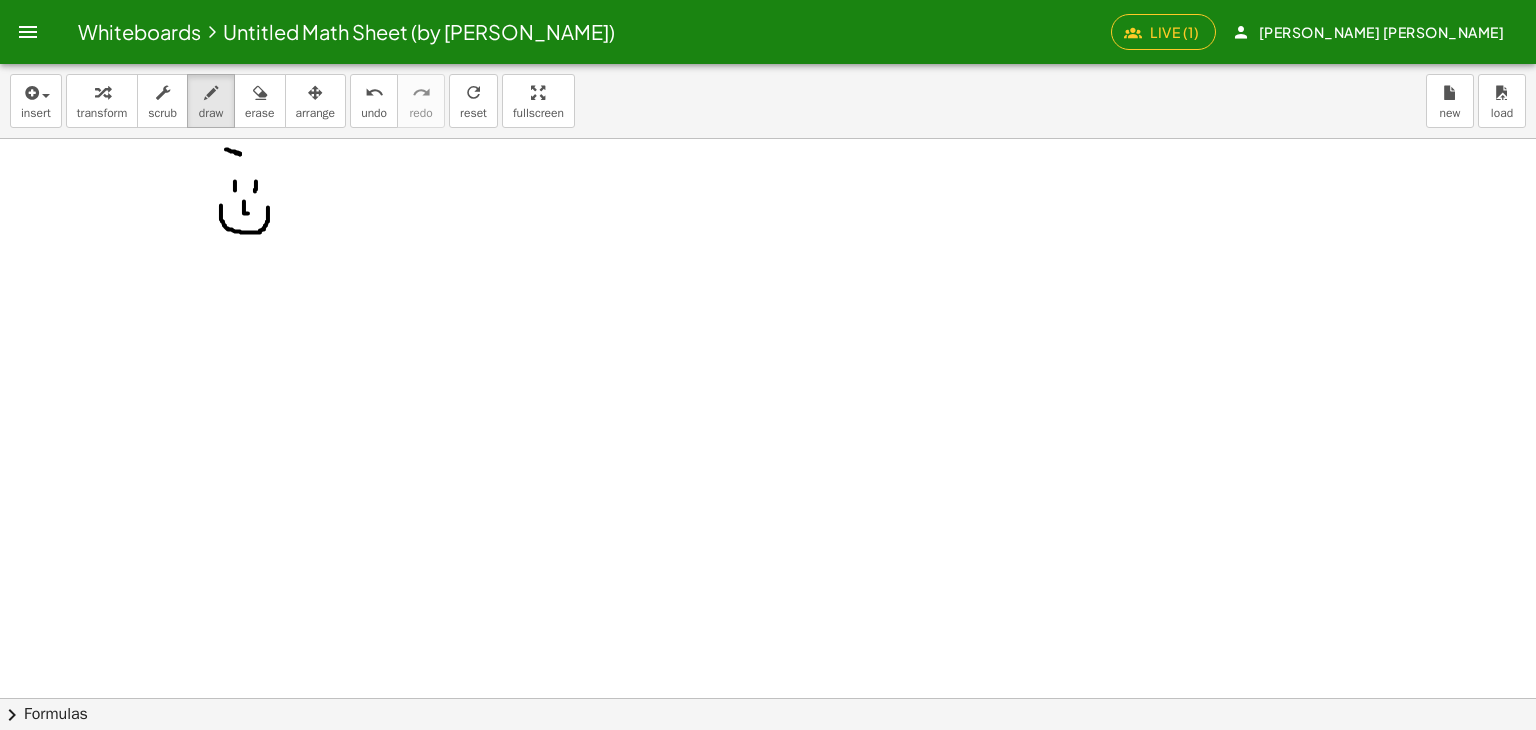 drag, startPoint x: 226, startPoint y: 149, endPoint x: 240, endPoint y: 154, distance: 14.866069 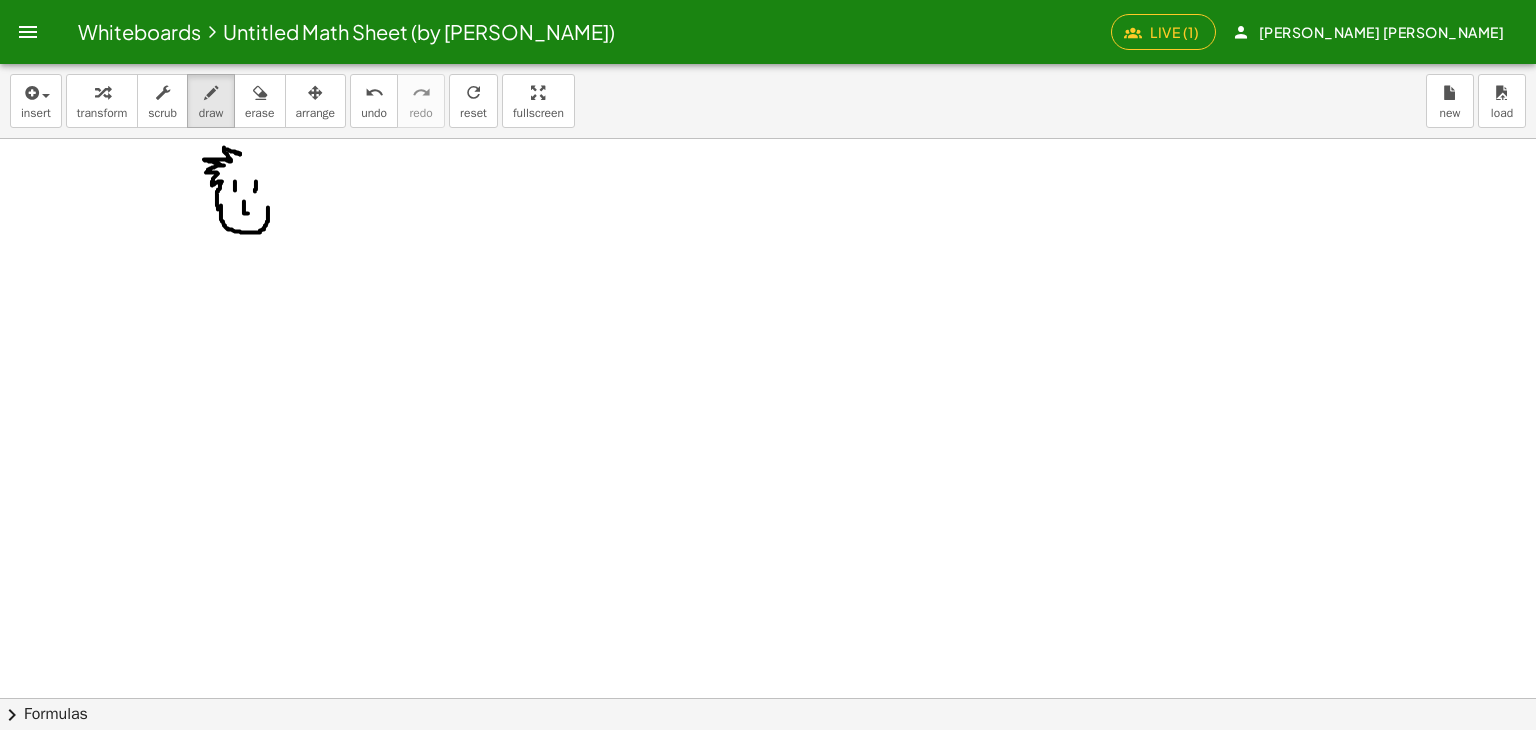 drag, startPoint x: 224, startPoint y: 147, endPoint x: 218, endPoint y: 209, distance: 62.289646 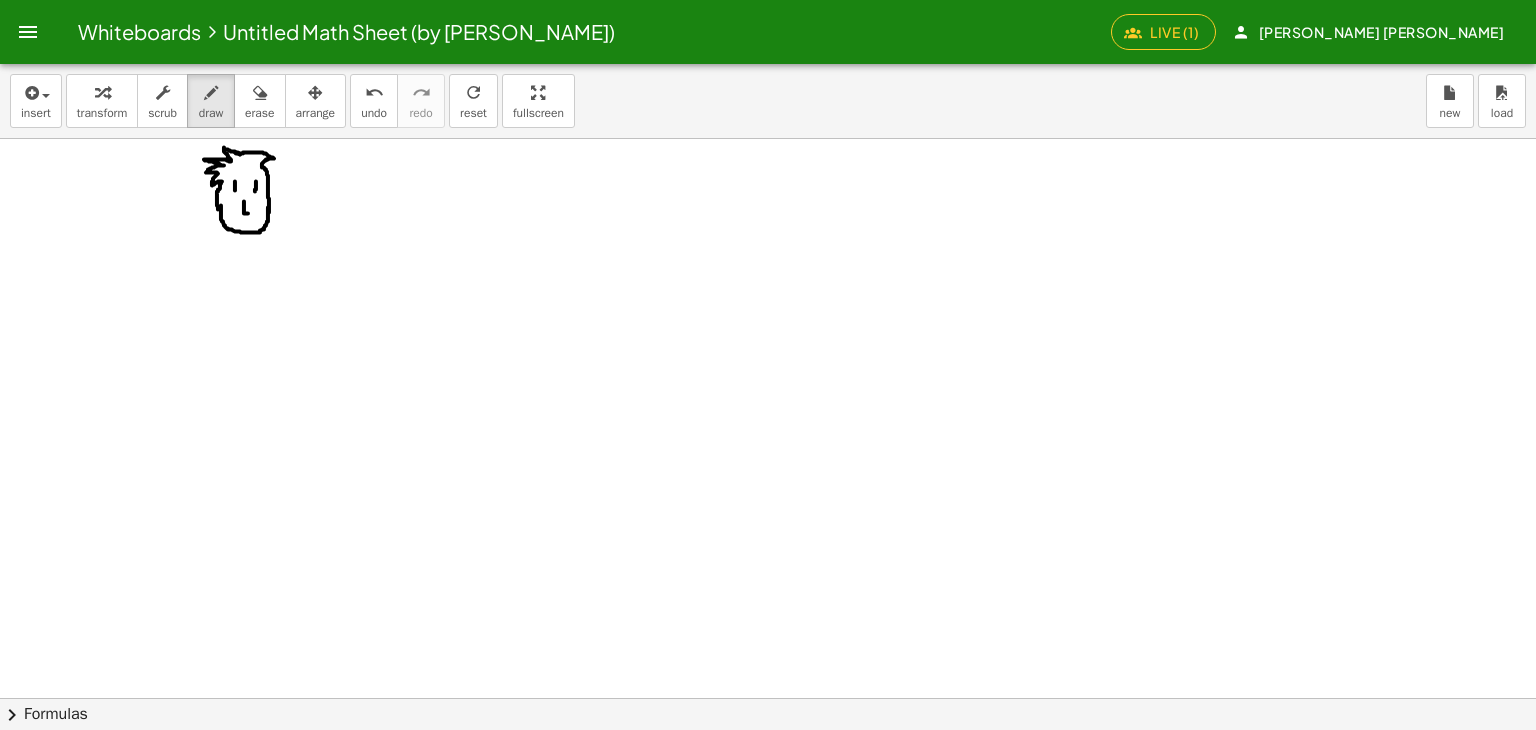drag, startPoint x: 243, startPoint y: 153, endPoint x: 269, endPoint y: 212, distance: 64.4748 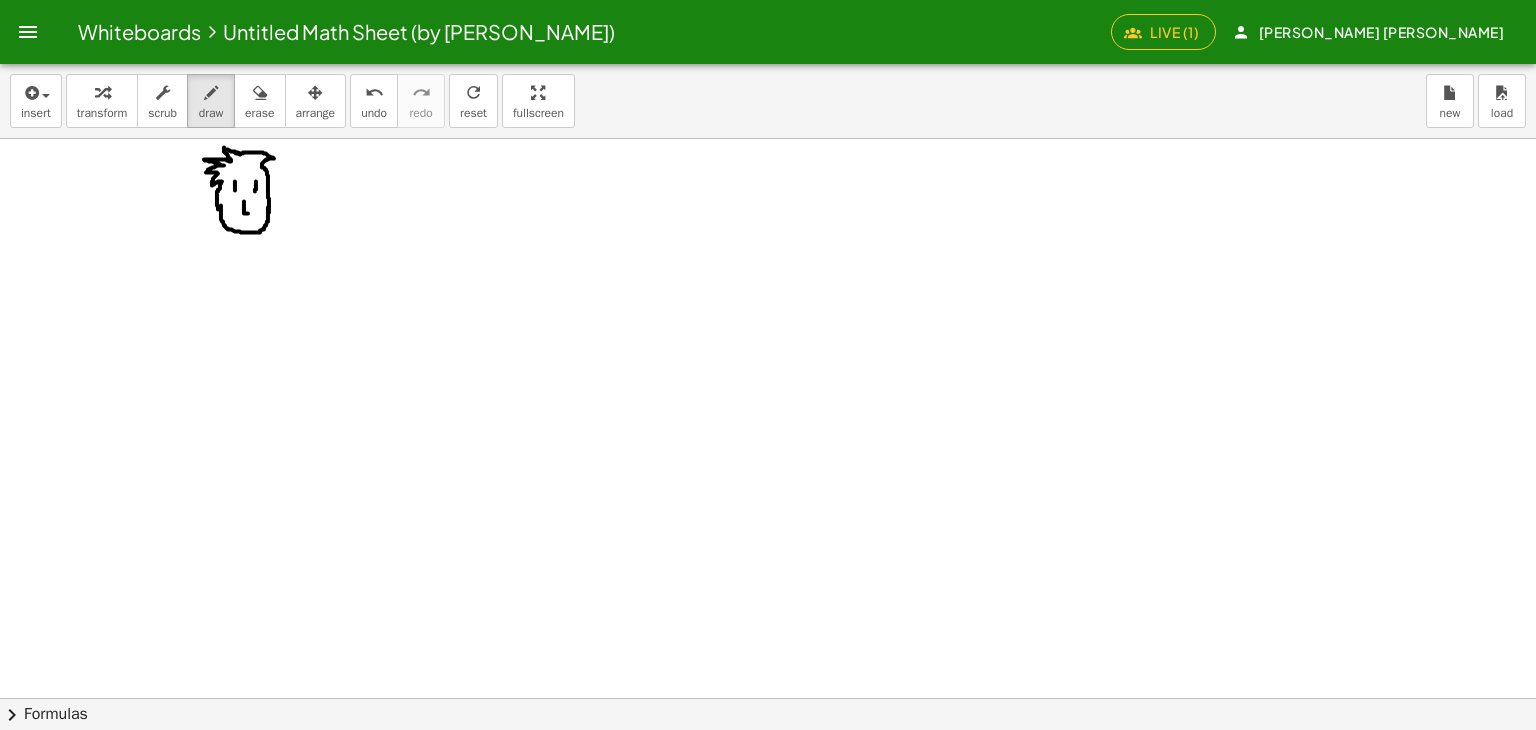 drag, startPoint x: 254, startPoint y: 103, endPoint x: 332, endPoint y: 141, distance: 86.764046 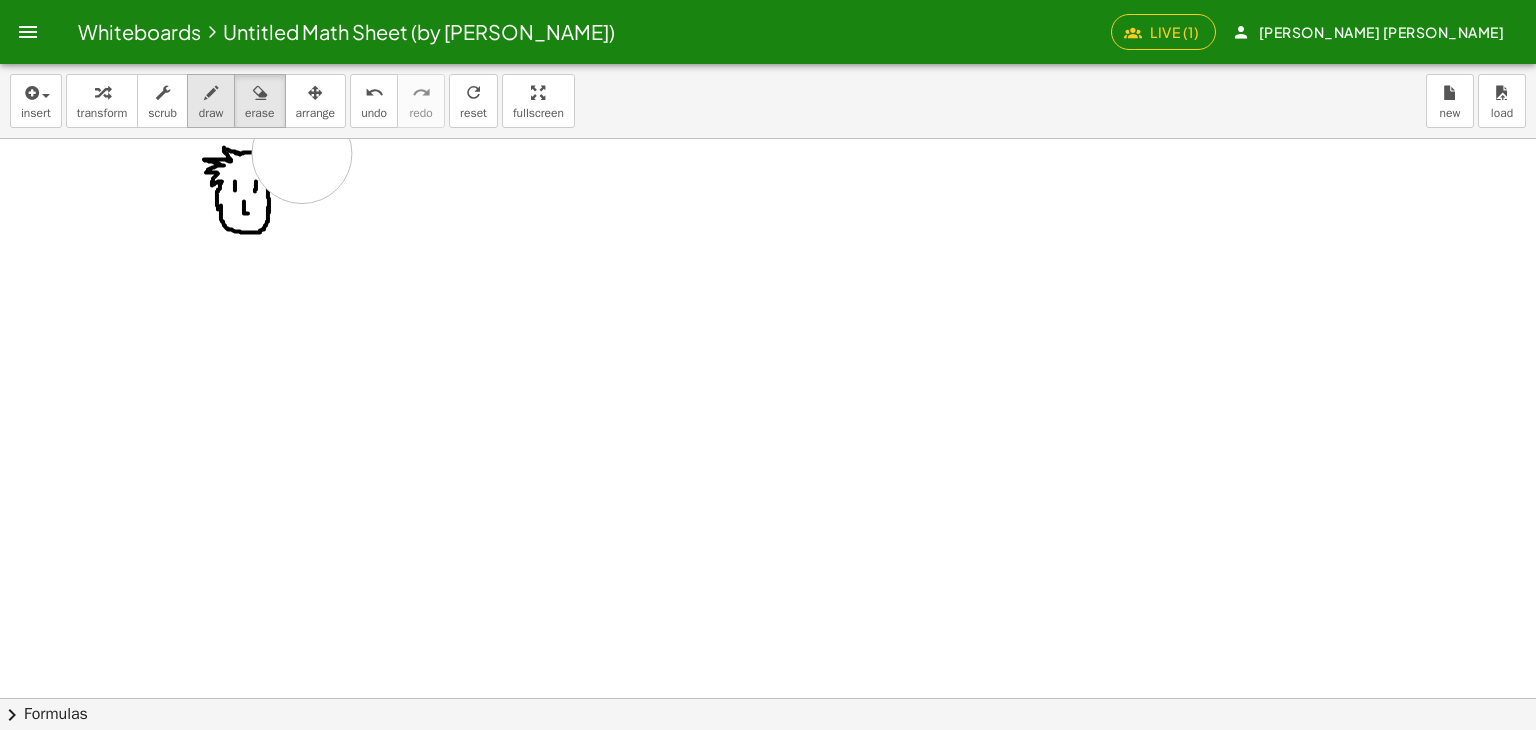 drag, startPoint x: 340, startPoint y: 173, endPoint x: 228, endPoint y: 113, distance: 127.059044 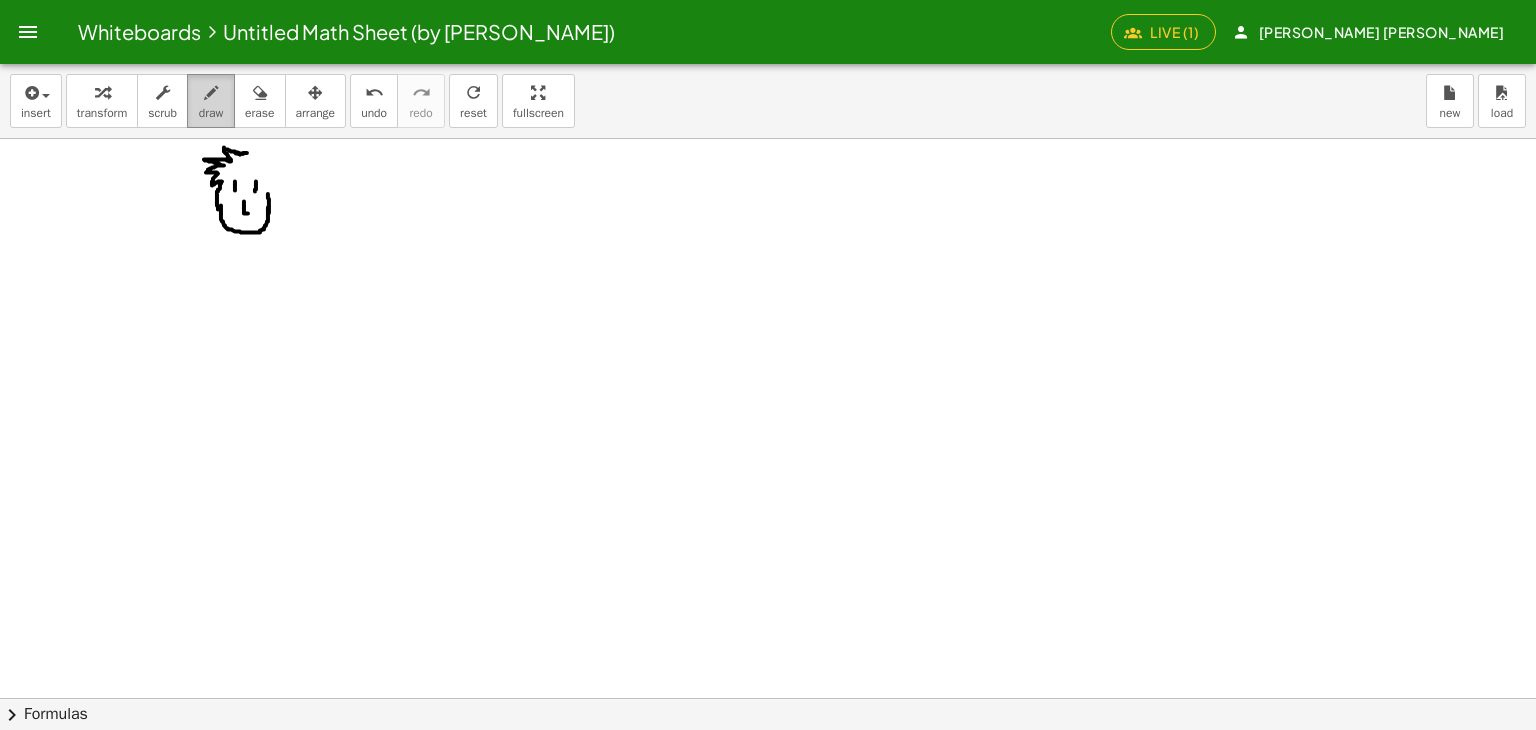 click on "draw" at bounding box center (211, 113) 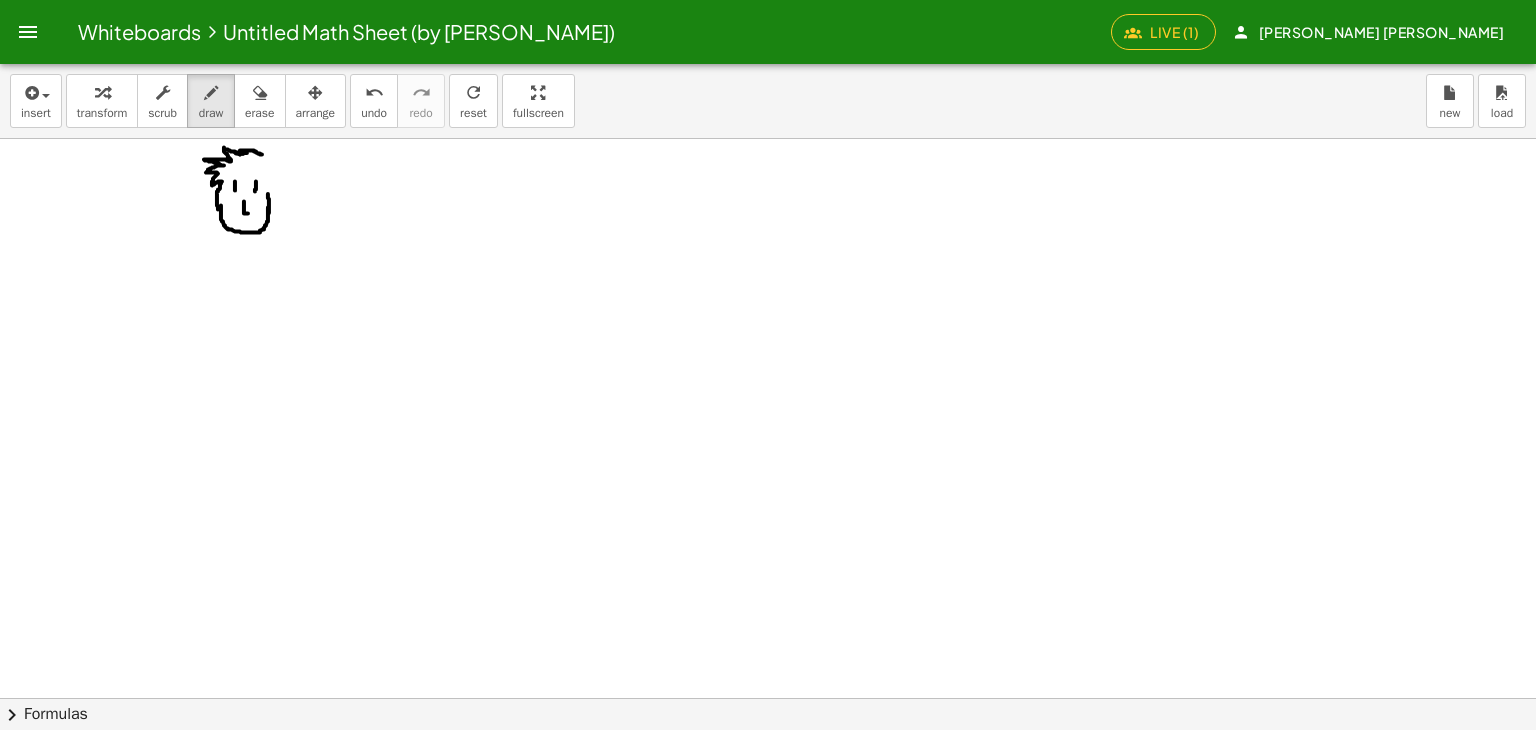 drag, startPoint x: 240, startPoint y: 150, endPoint x: 262, endPoint y: 154, distance: 22.36068 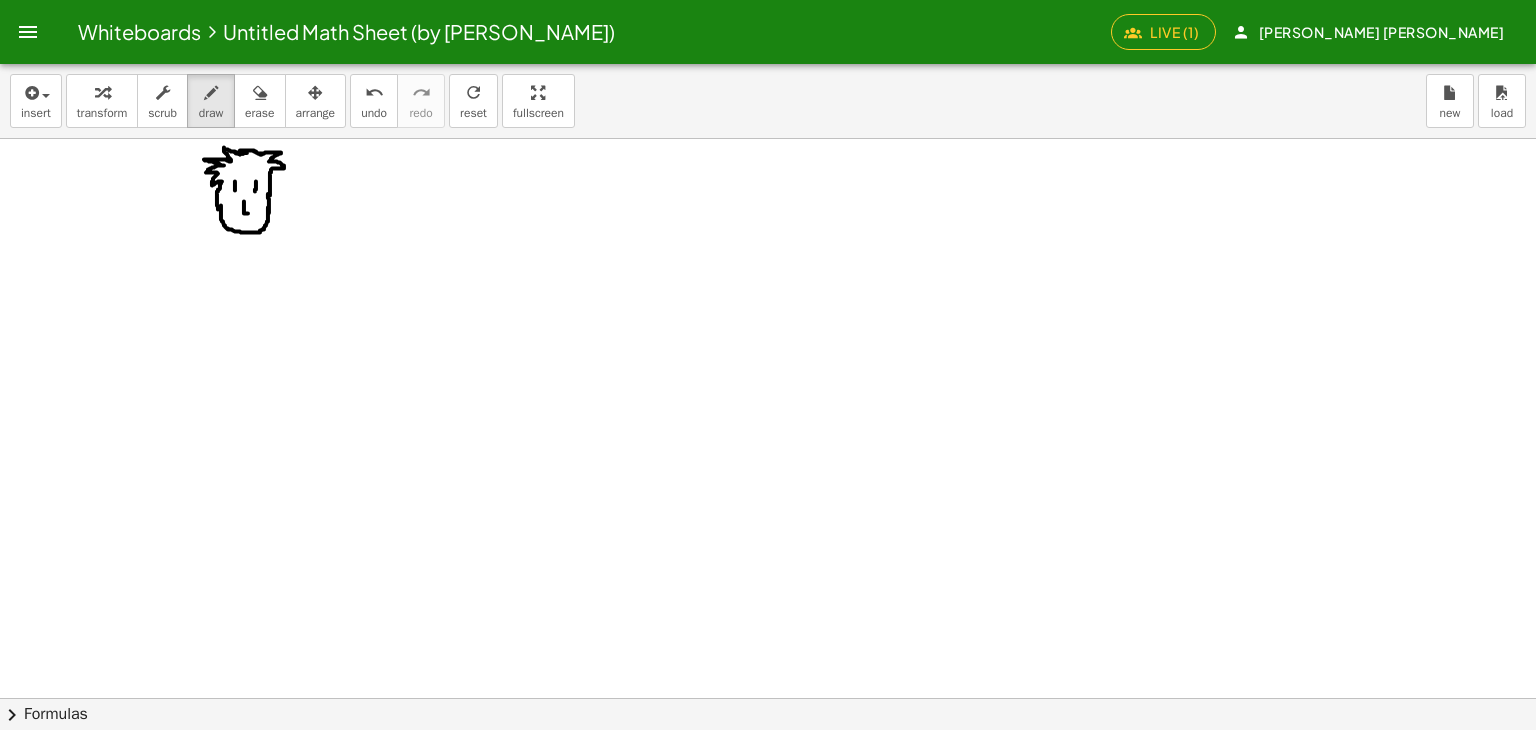 drag, startPoint x: 261, startPoint y: 154, endPoint x: 270, endPoint y: 201, distance: 47.853943 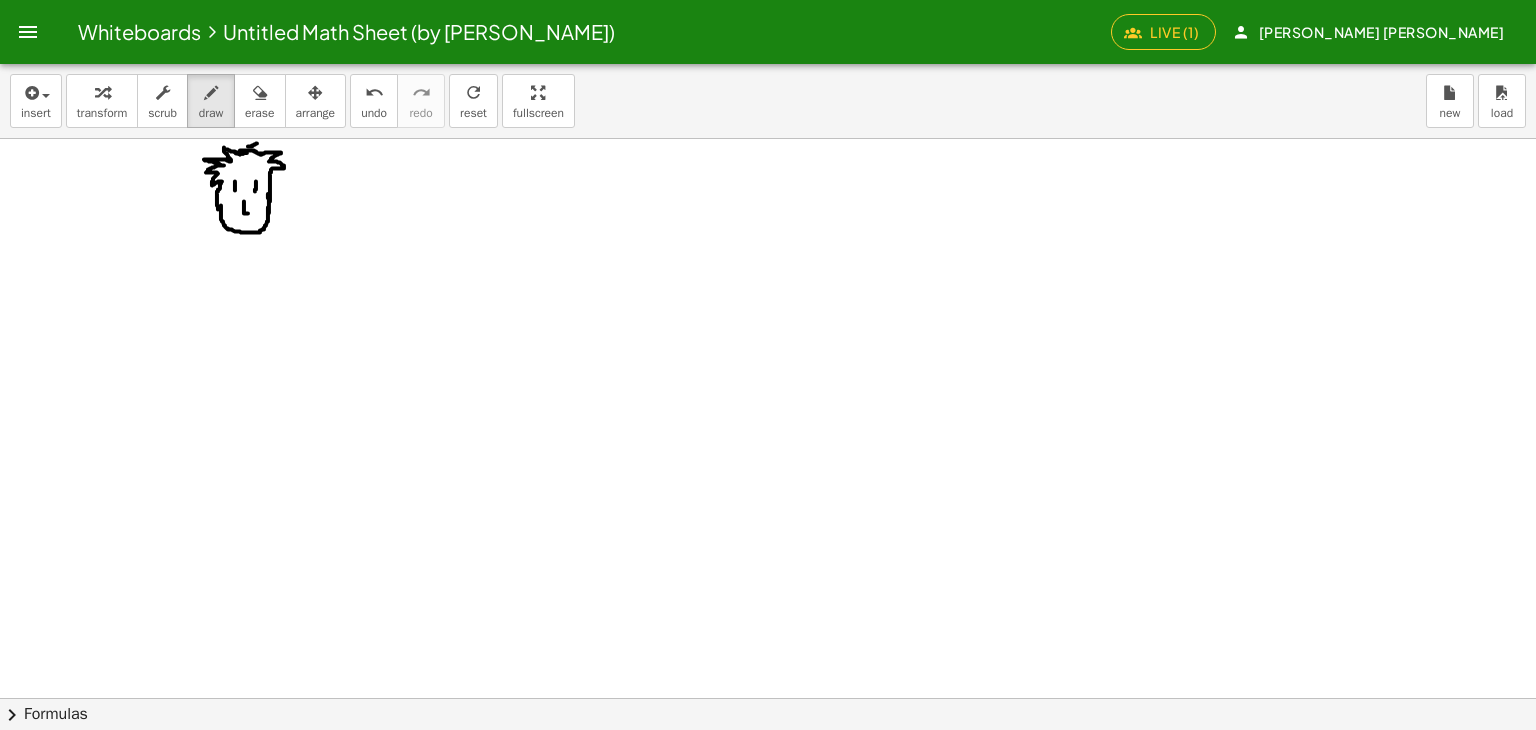 drag, startPoint x: 248, startPoint y: 146, endPoint x: 275, endPoint y: 141, distance: 27.45906 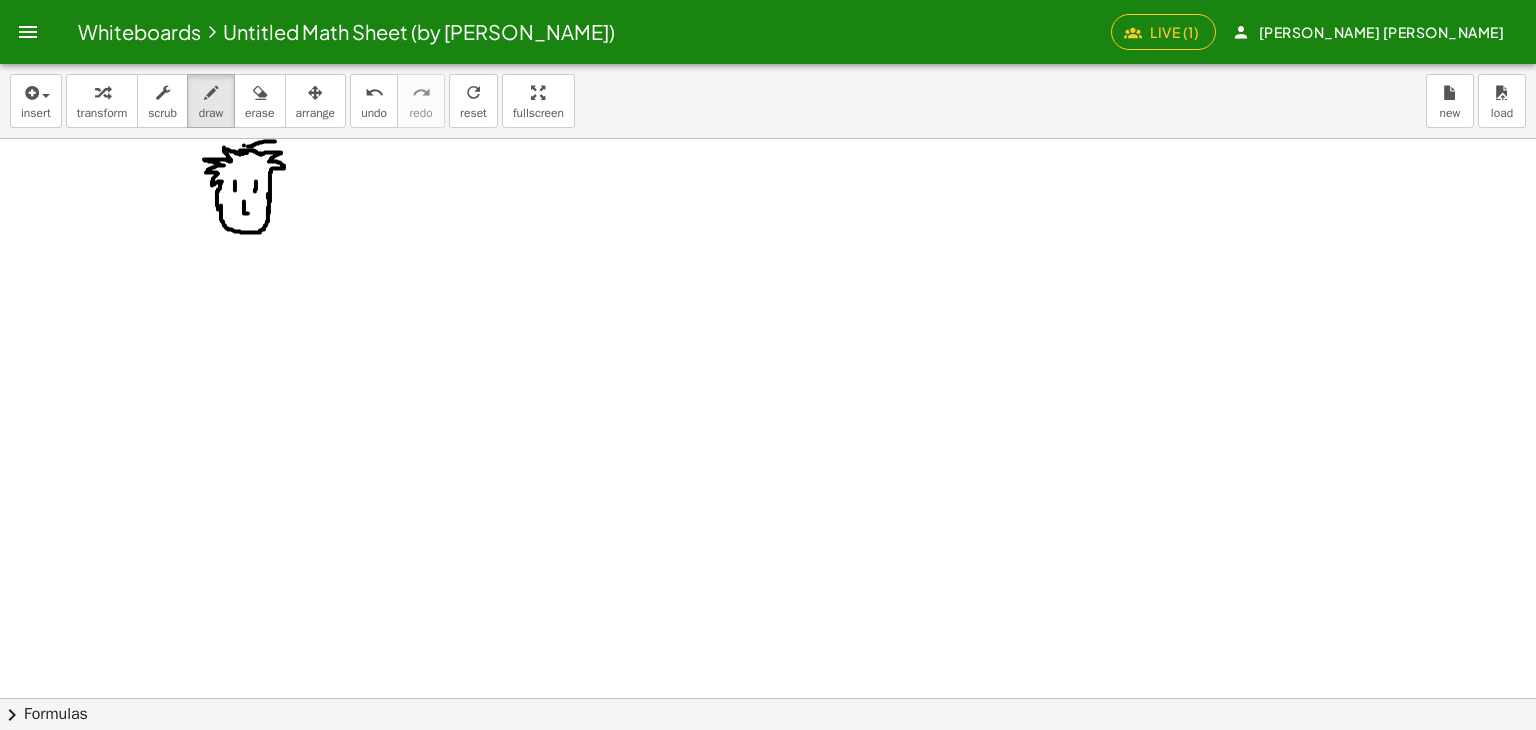 drag, startPoint x: 244, startPoint y: 145, endPoint x: 244, endPoint y: 130, distance: 15 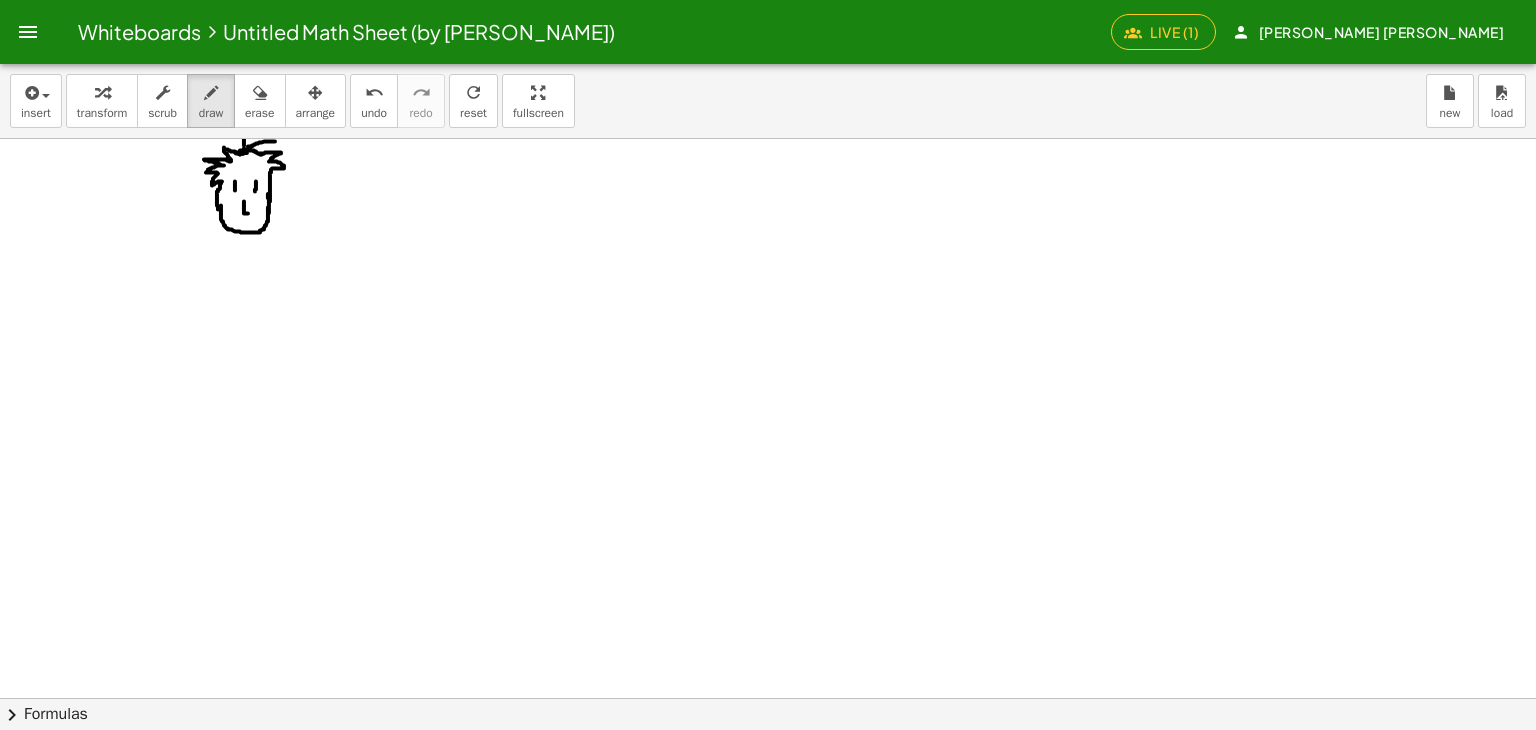 click at bounding box center (768, 762) 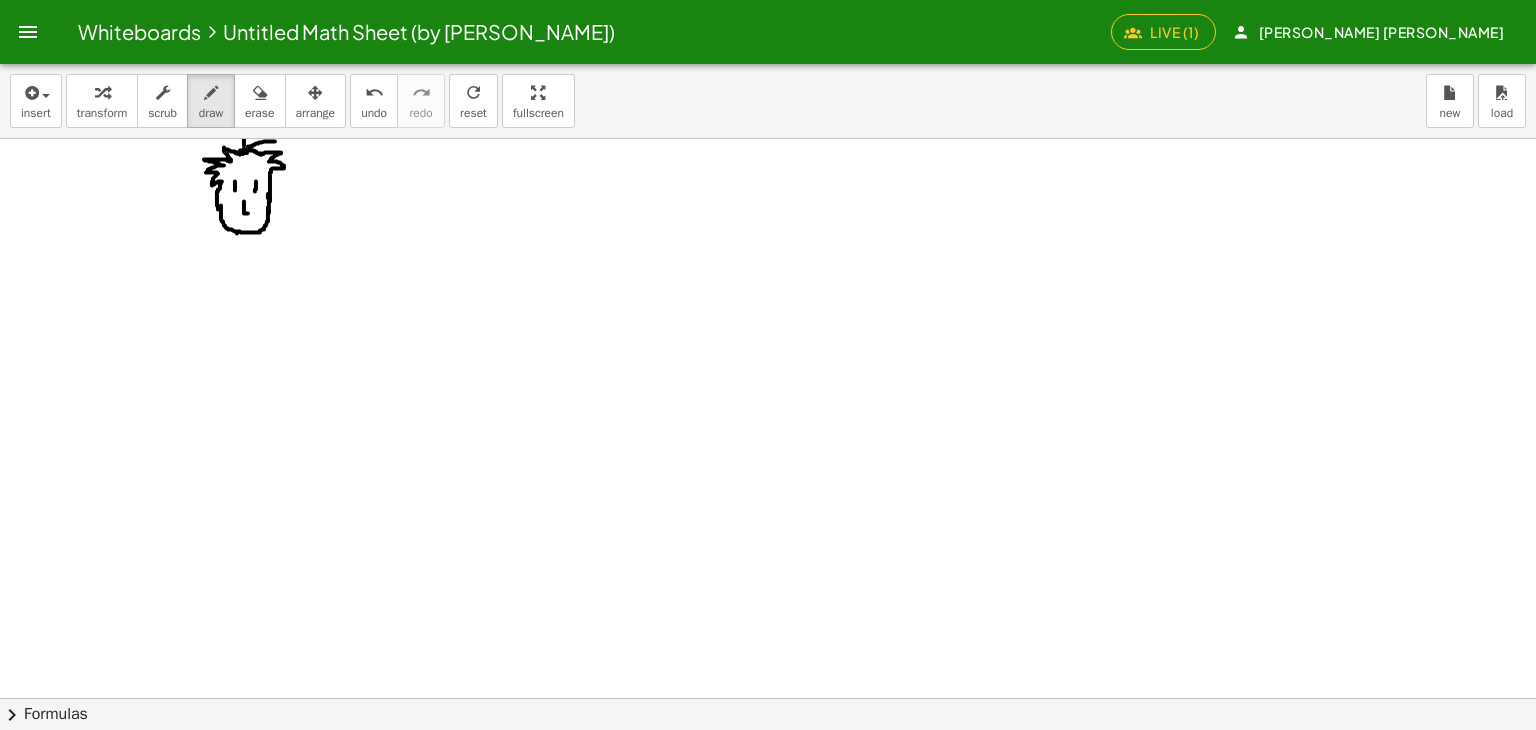 click at bounding box center [768, 762] 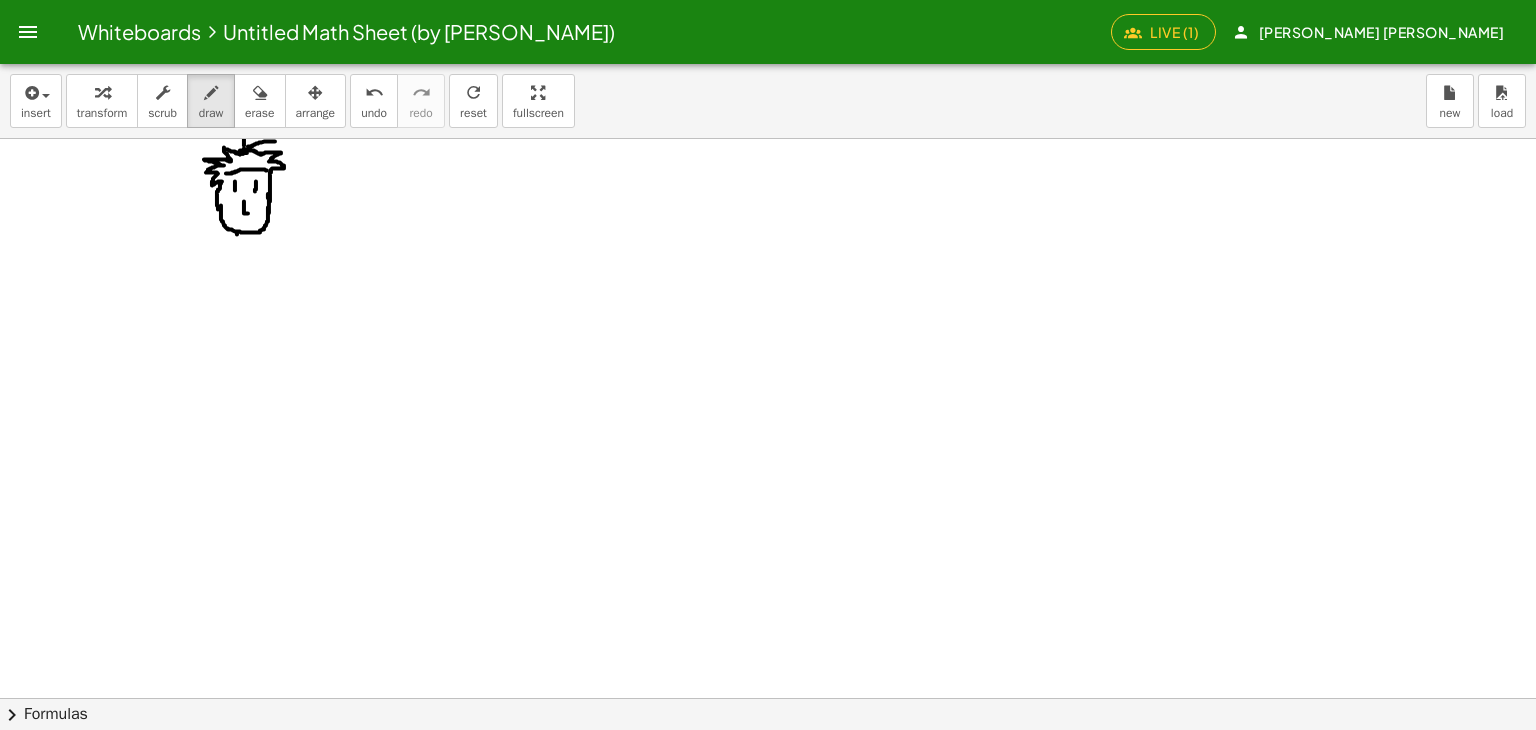 drag, startPoint x: 226, startPoint y: 173, endPoint x: 273, endPoint y: 174, distance: 47.010635 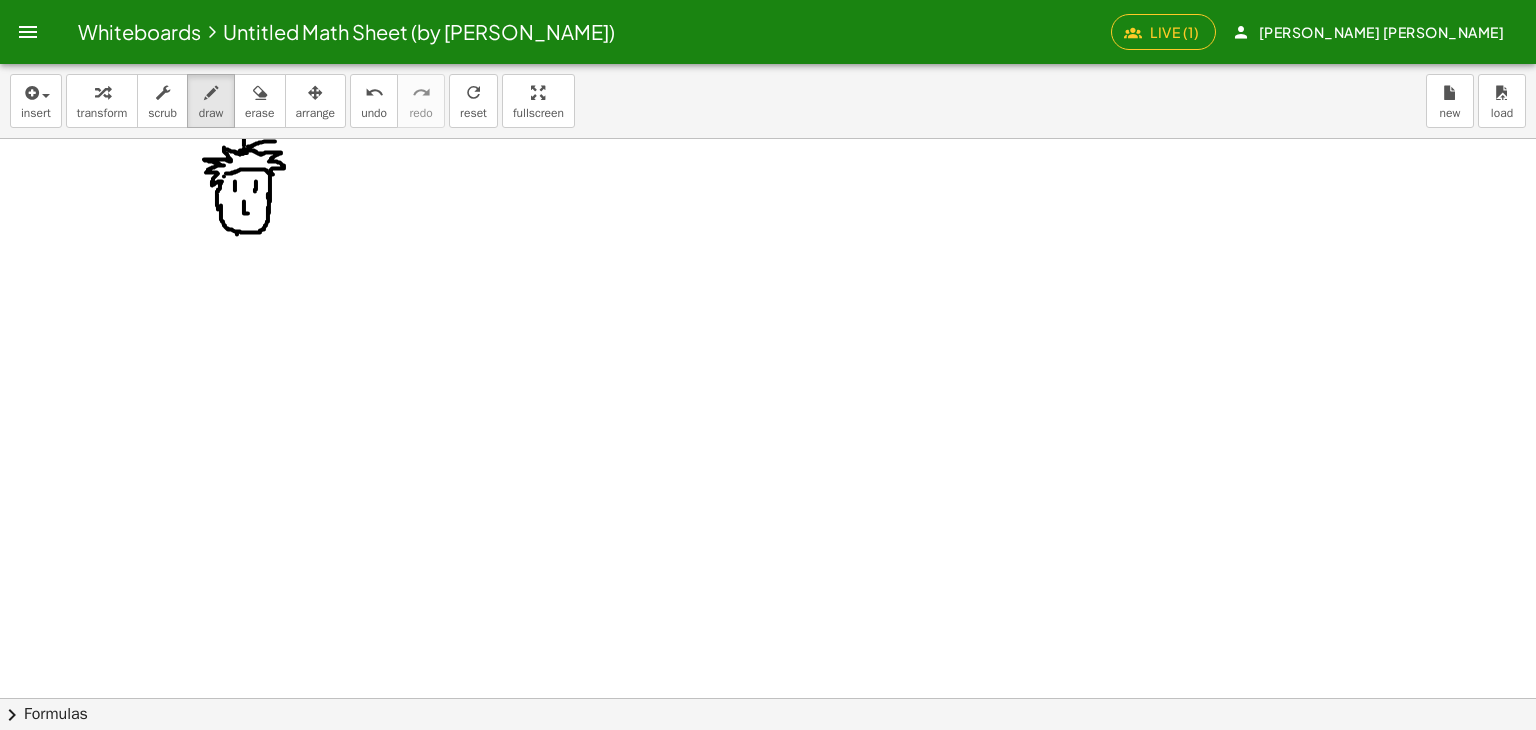 click at bounding box center (768, 762) 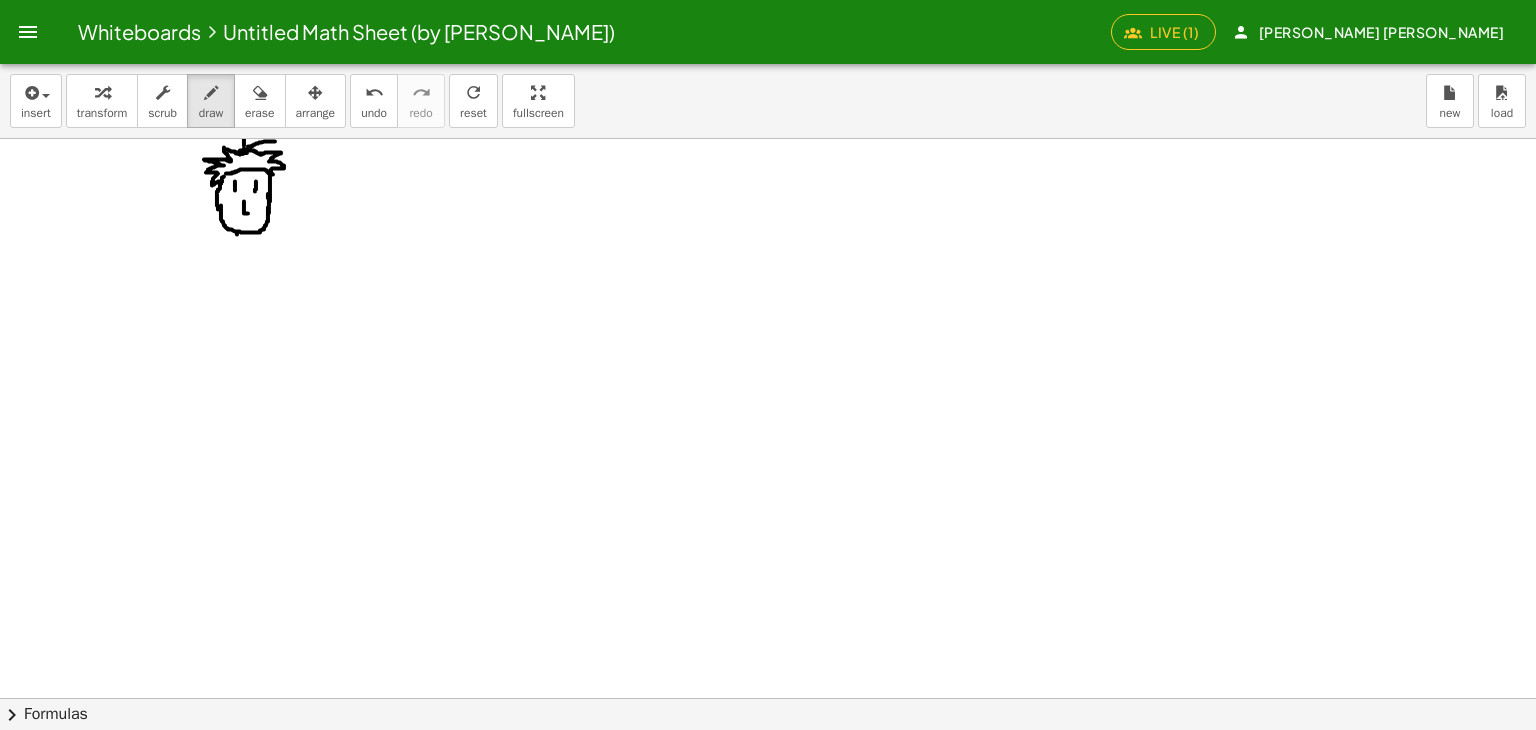 click at bounding box center [768, 762] 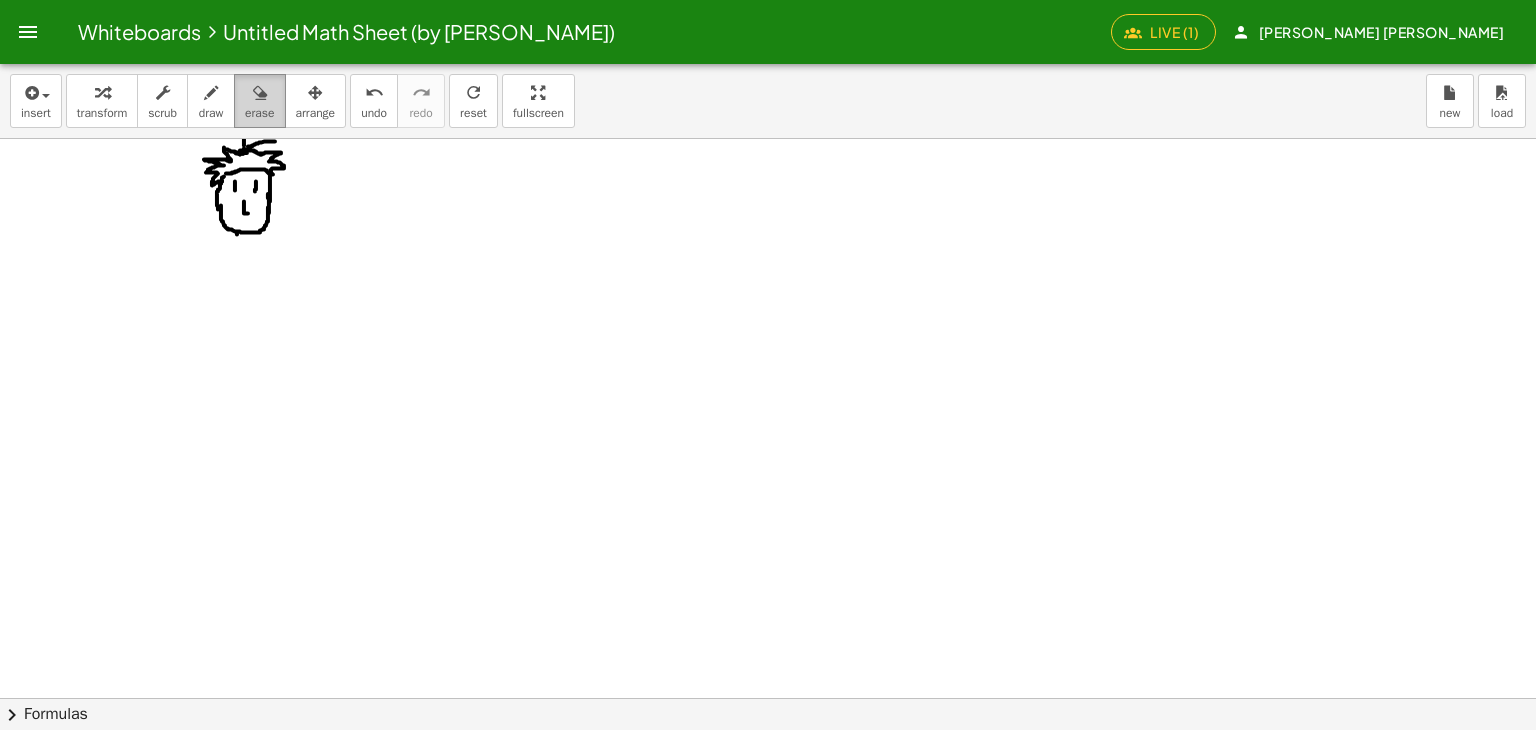 click on "erase" at bounding box center (259, 101) 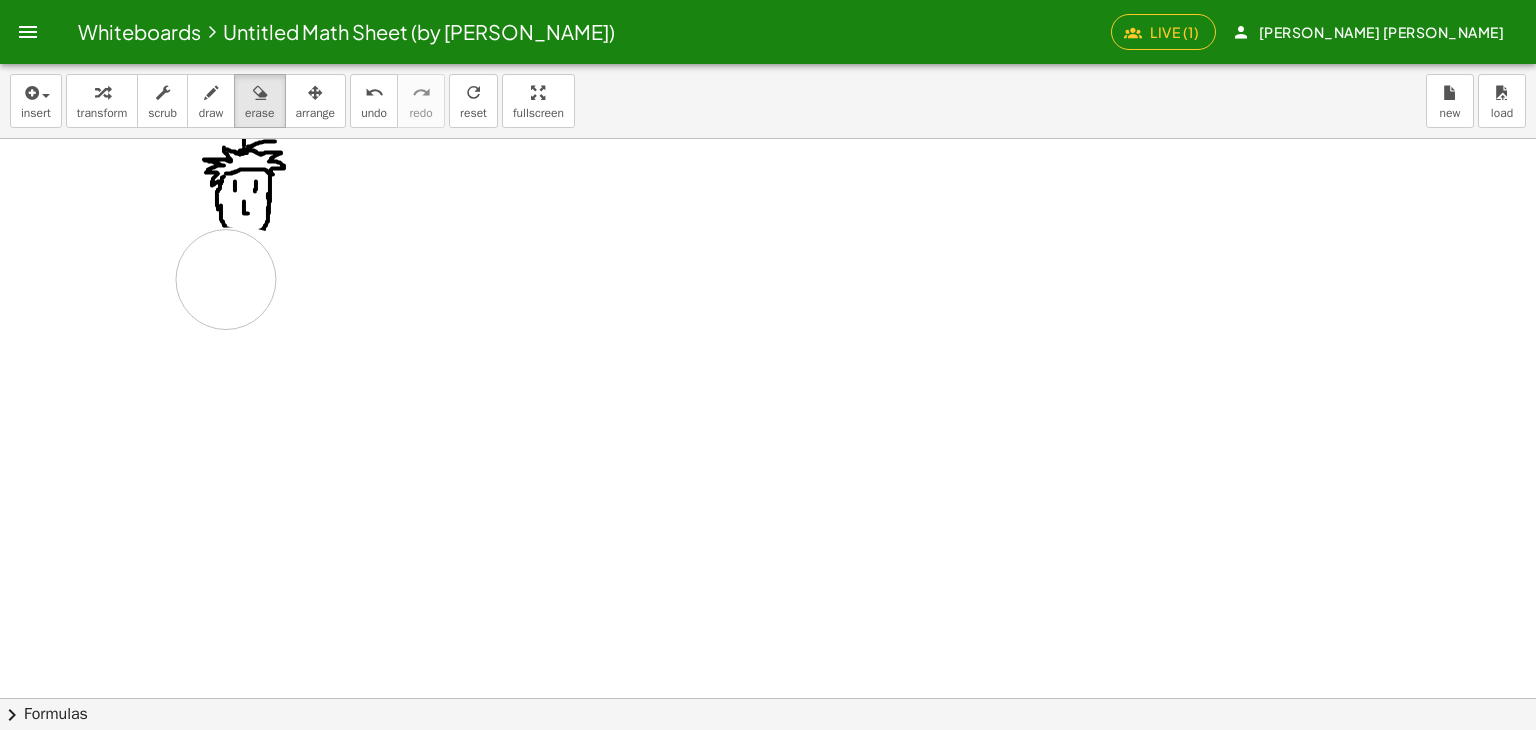 drag, startPoint x: 791, startPoint y: 297, endPoint x: 220, endPoint y: 265, distance: 571.896 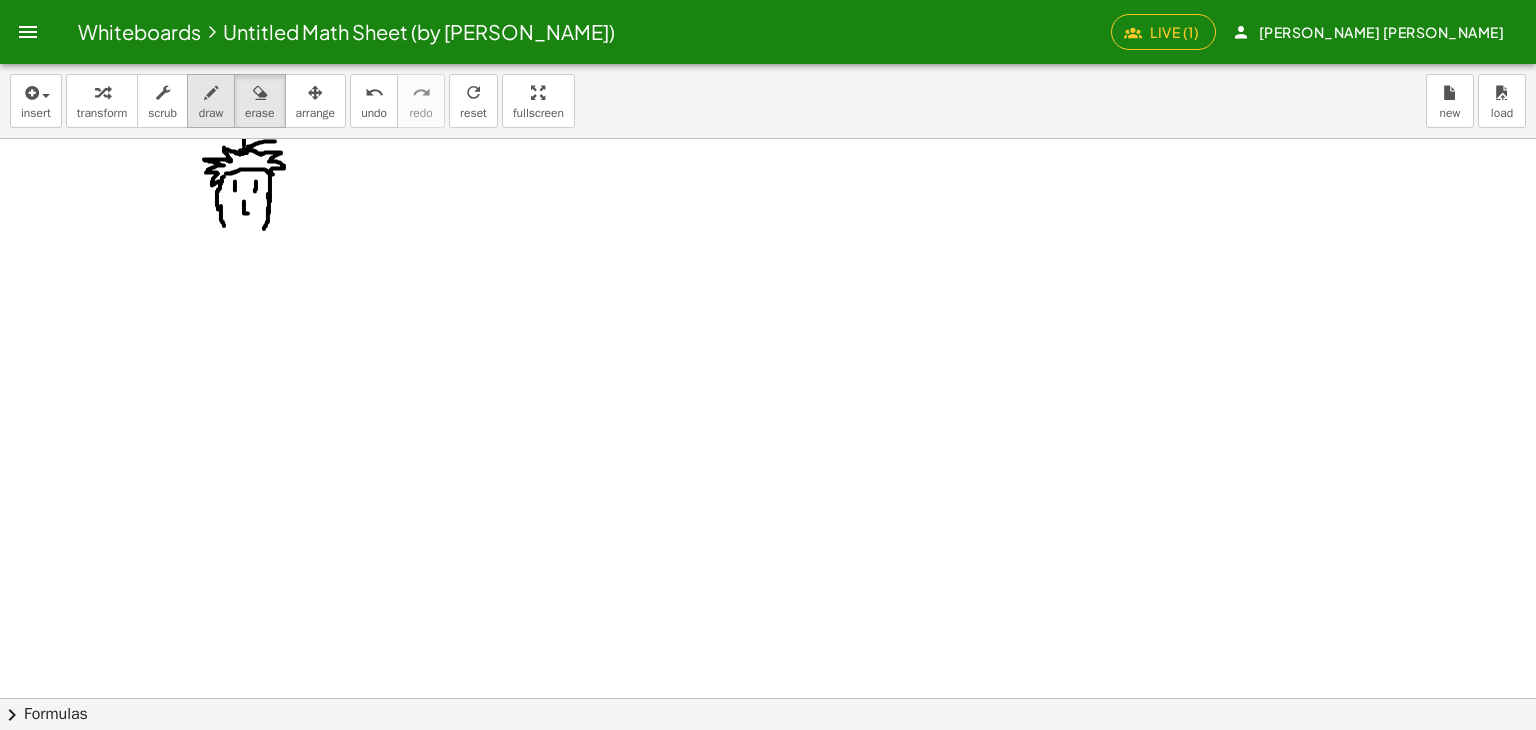 click on "draw" at bounding box center (211, 113) 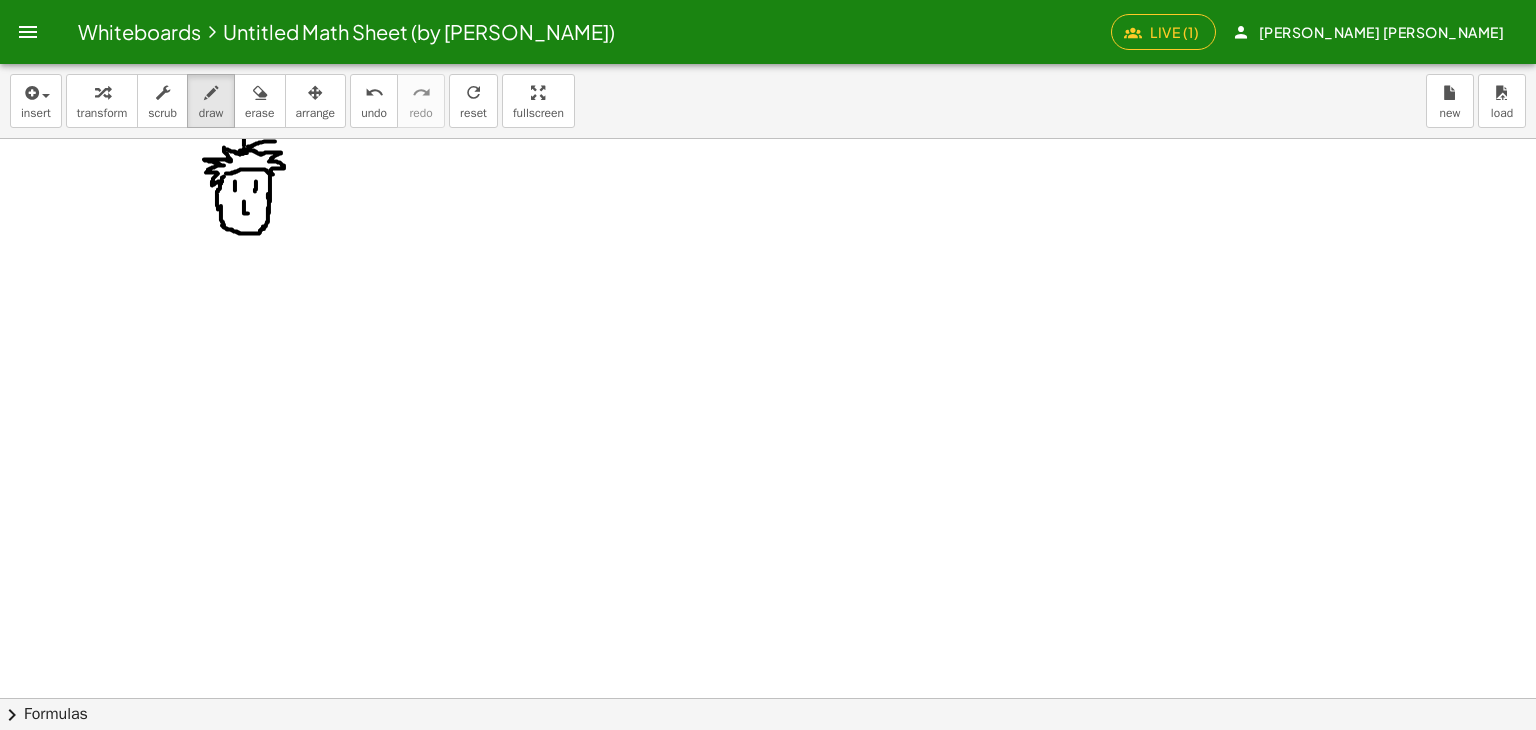 drag, startPoint x: 225, startPoint y: 227, endPoint x: 263, endPoint y: 217, distance: 39.293766 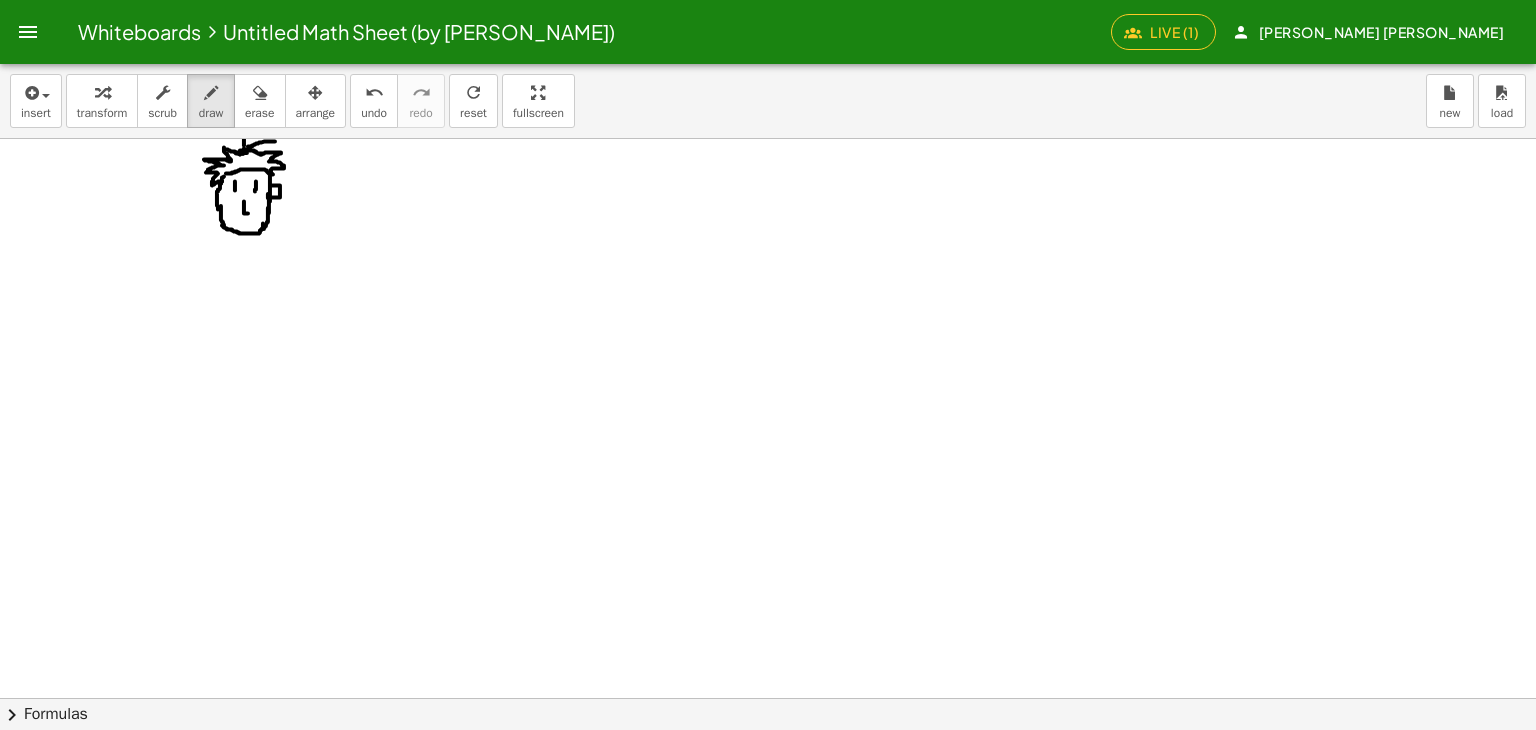 drag, startPoint x: 272, startPoint y: 185, endPoint x: 264, endPoint y: 197, distance: 14.422205 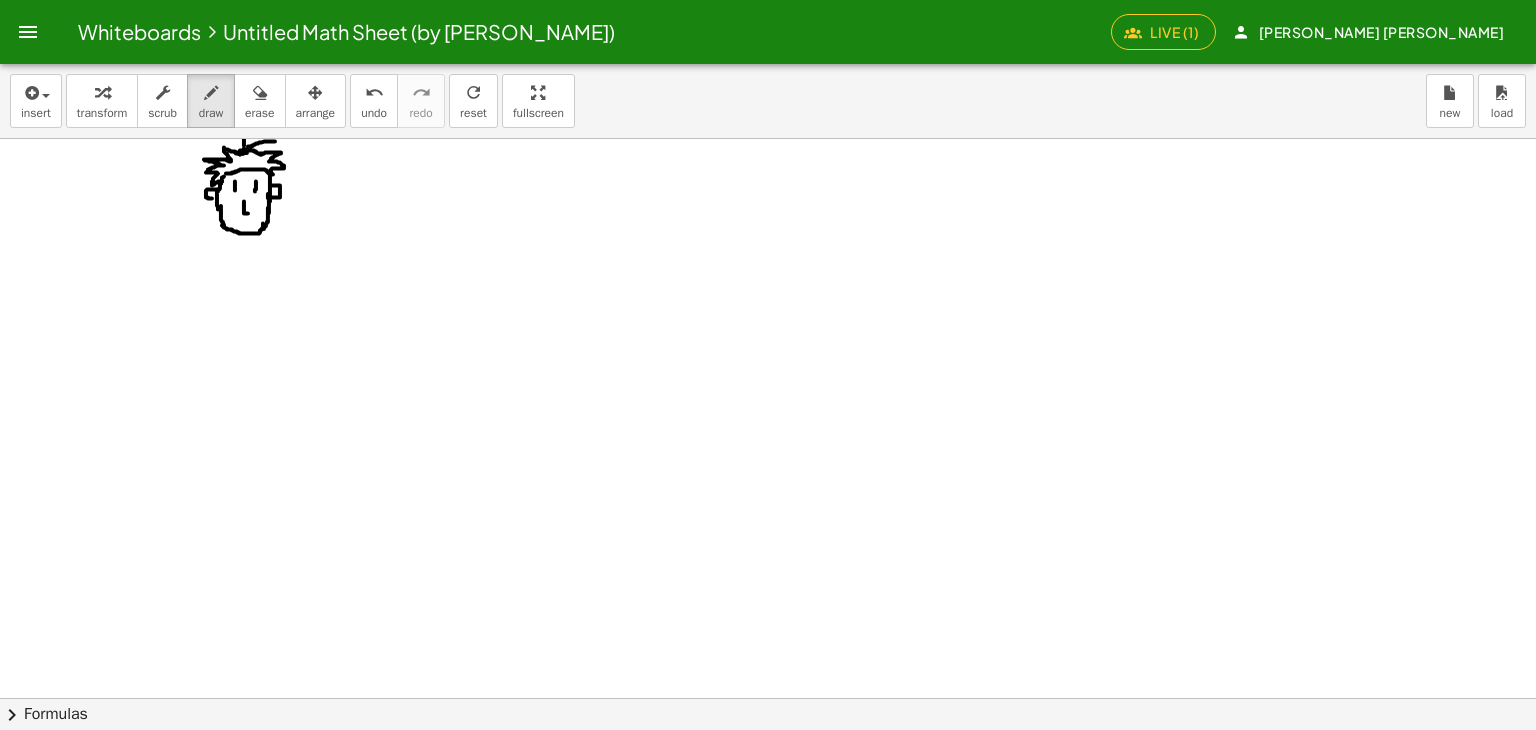click at bounding box center [768, 762] 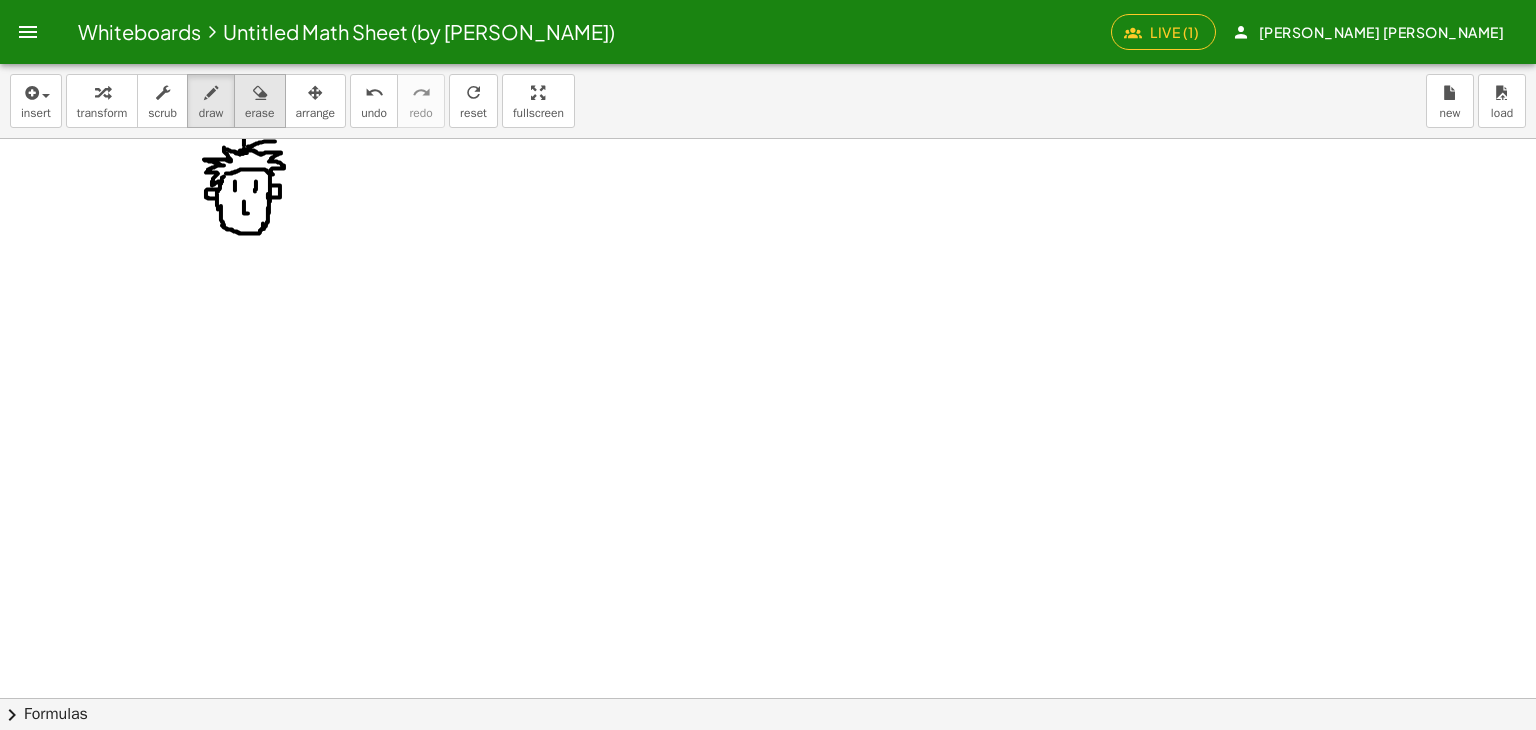 click on "erase" at bounding box center (259, 113) 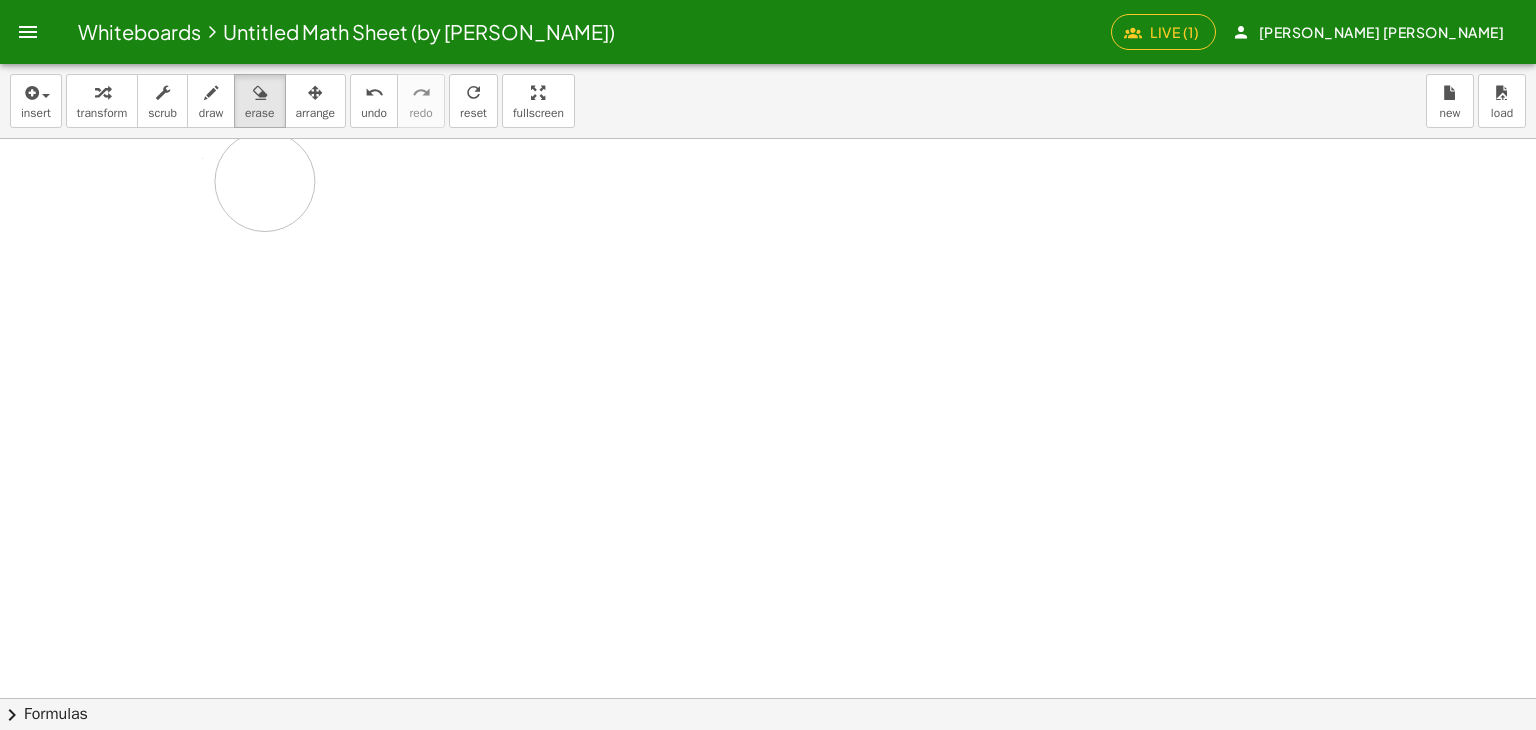 drag, startPoint x: 242, startPoint y: 188, endPoint x: 272, endPoint y: 157, distance: 43.13931 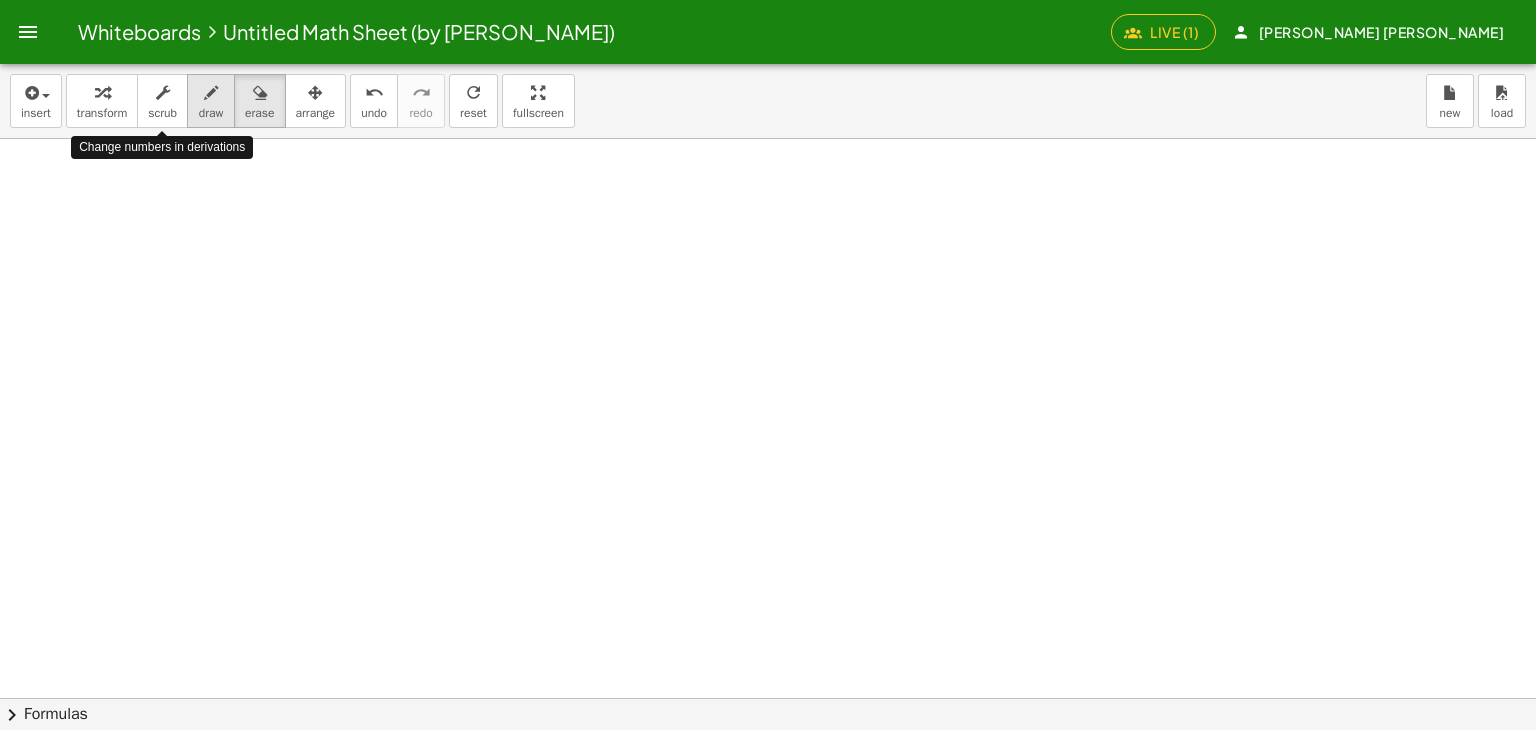 click at bounding box center (211, 93) 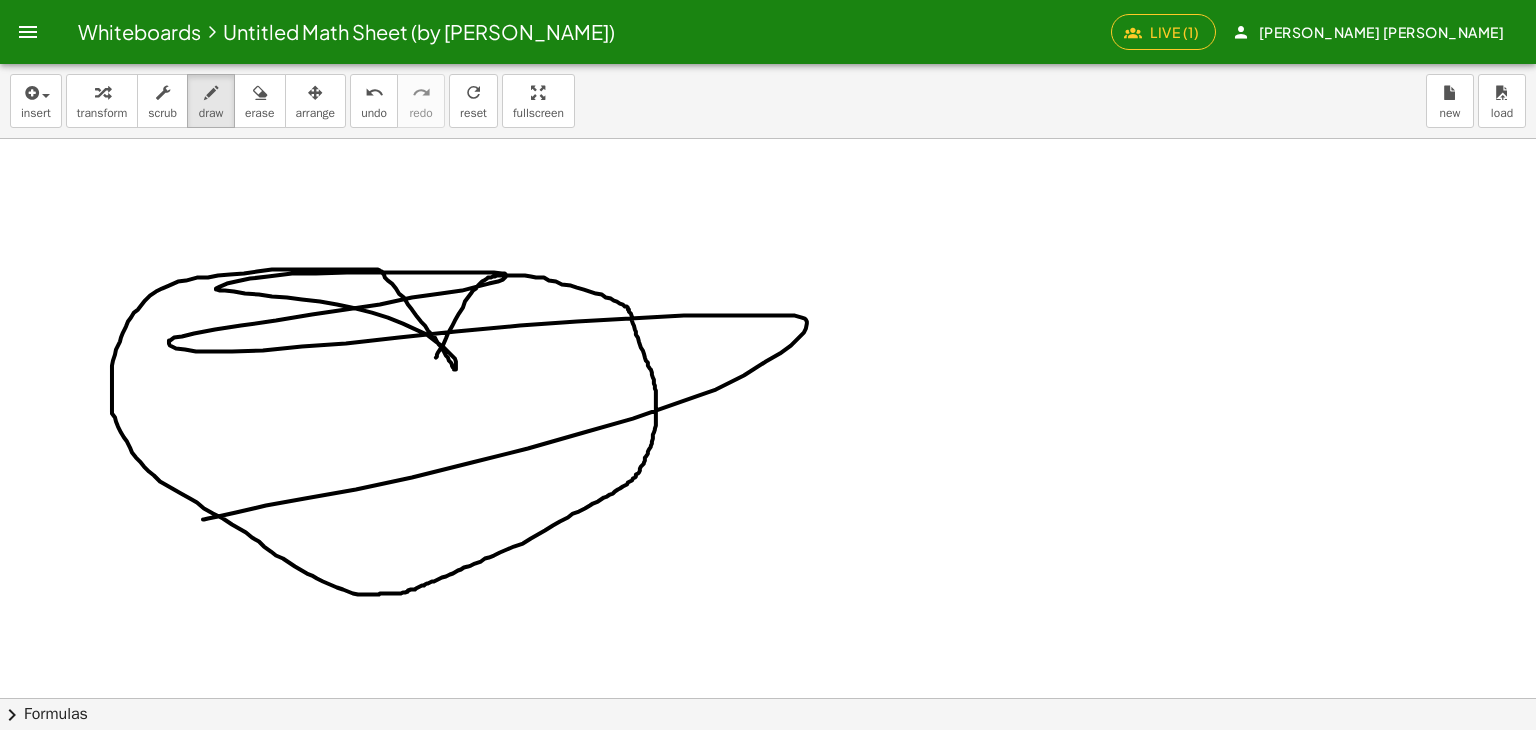 drag, startPoint x: 446, startPoint y: 338, endPoint x: 353, endPoint y: 455, distance: 149.45903 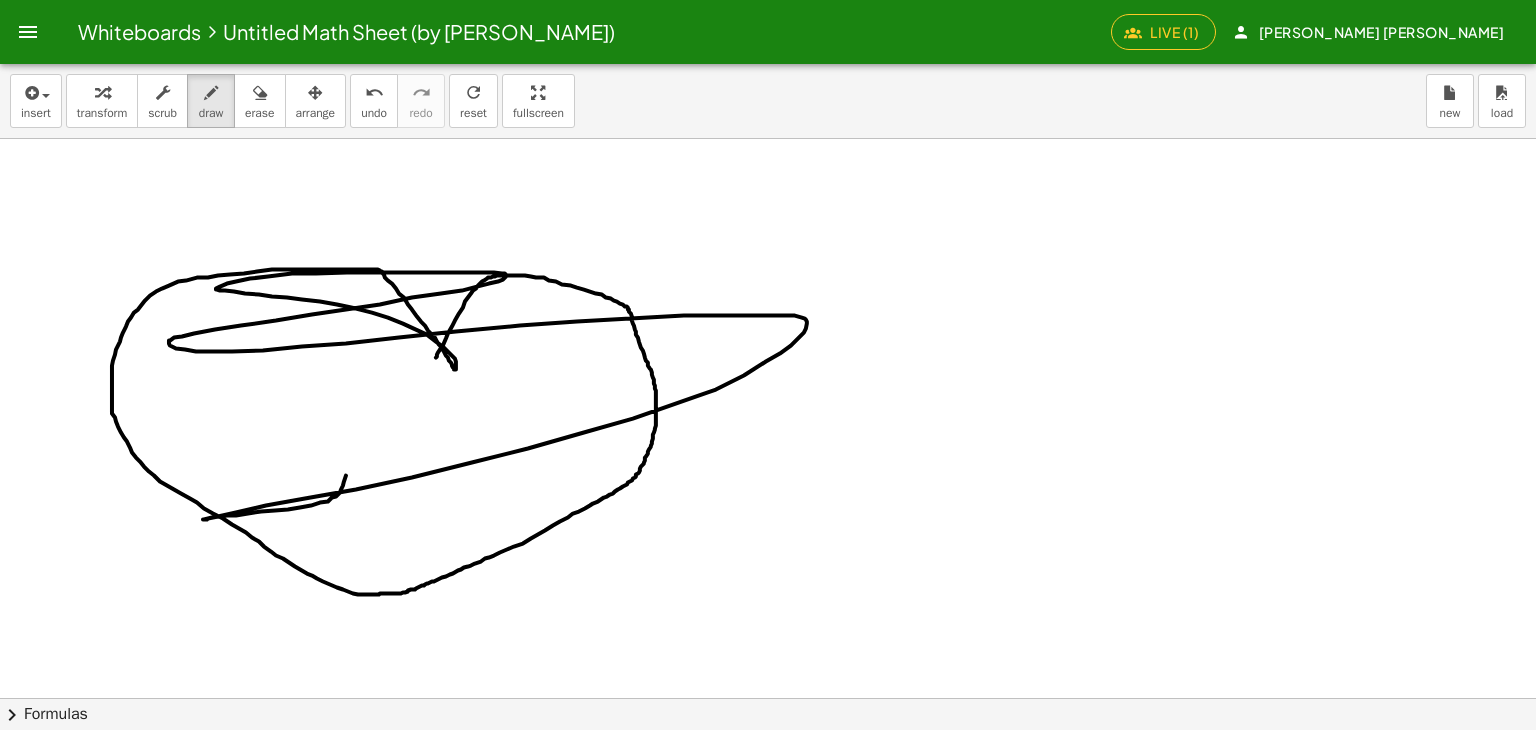 drag, startPoint x: 259, startPoint y: 111, endPoint x: 203, endPoint y: 225, distance: 127.01181 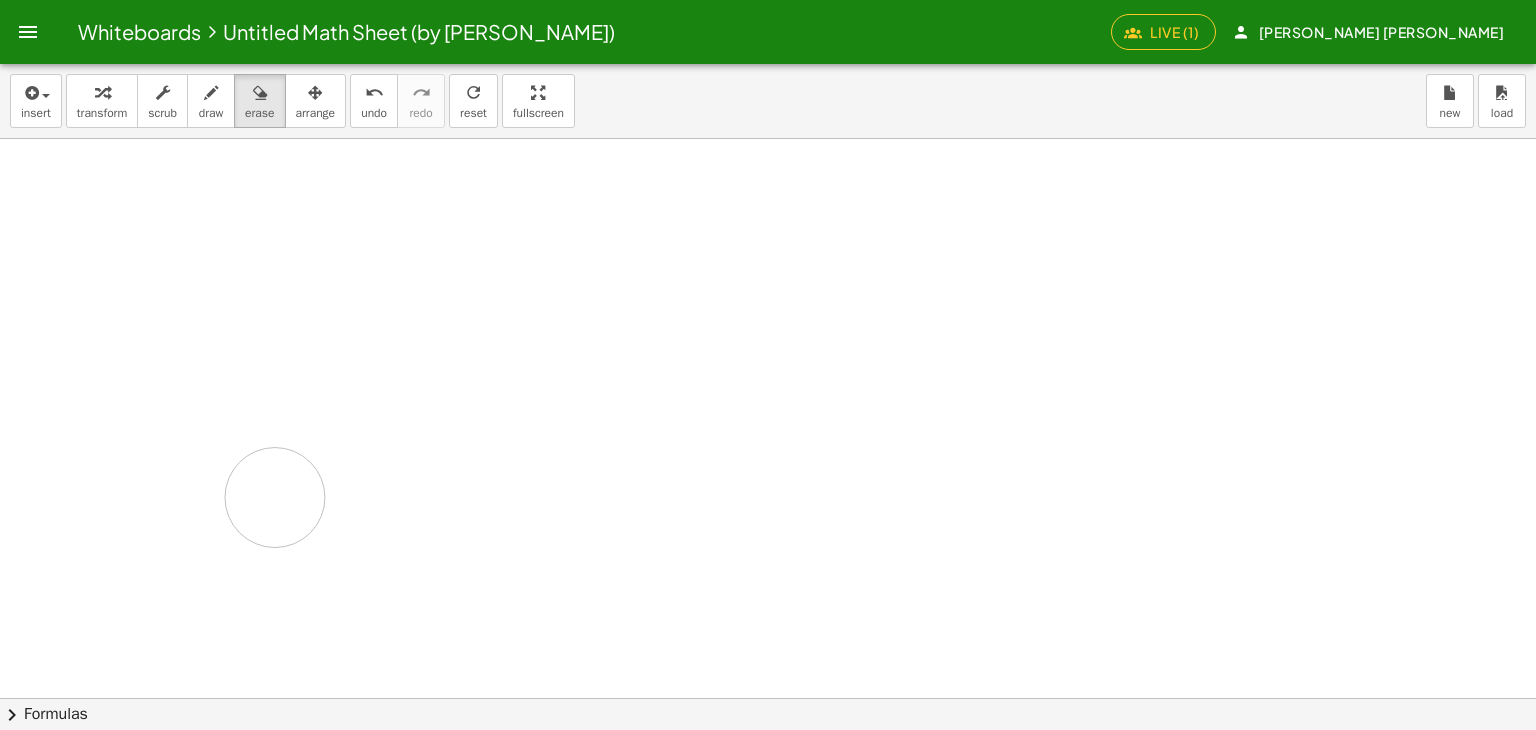 drag, startPoint x: 464, startPoint y: 353, endPoint x: 152, endPoint y: 367, distance: 312.31393 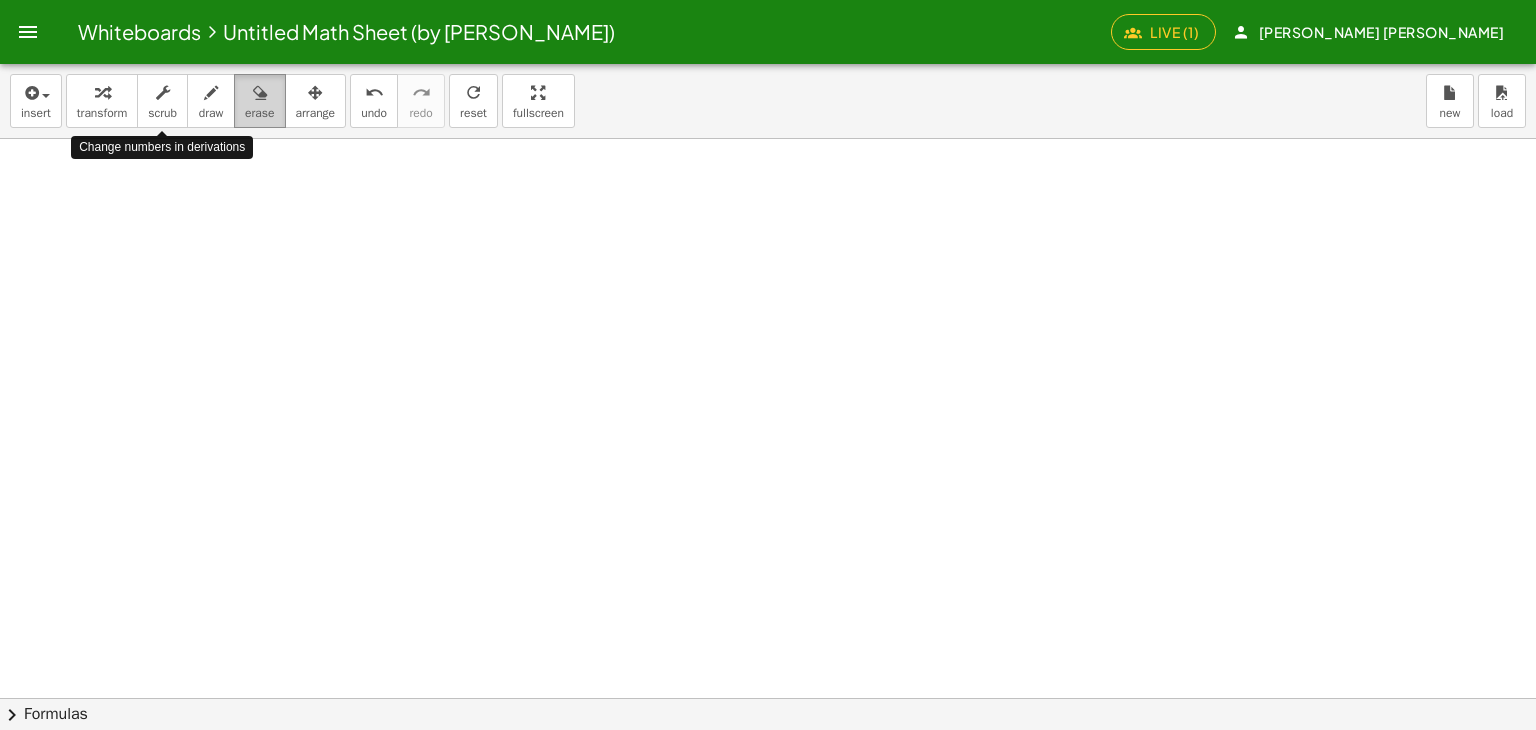 click on "erase" at bounding box center [259, 101] 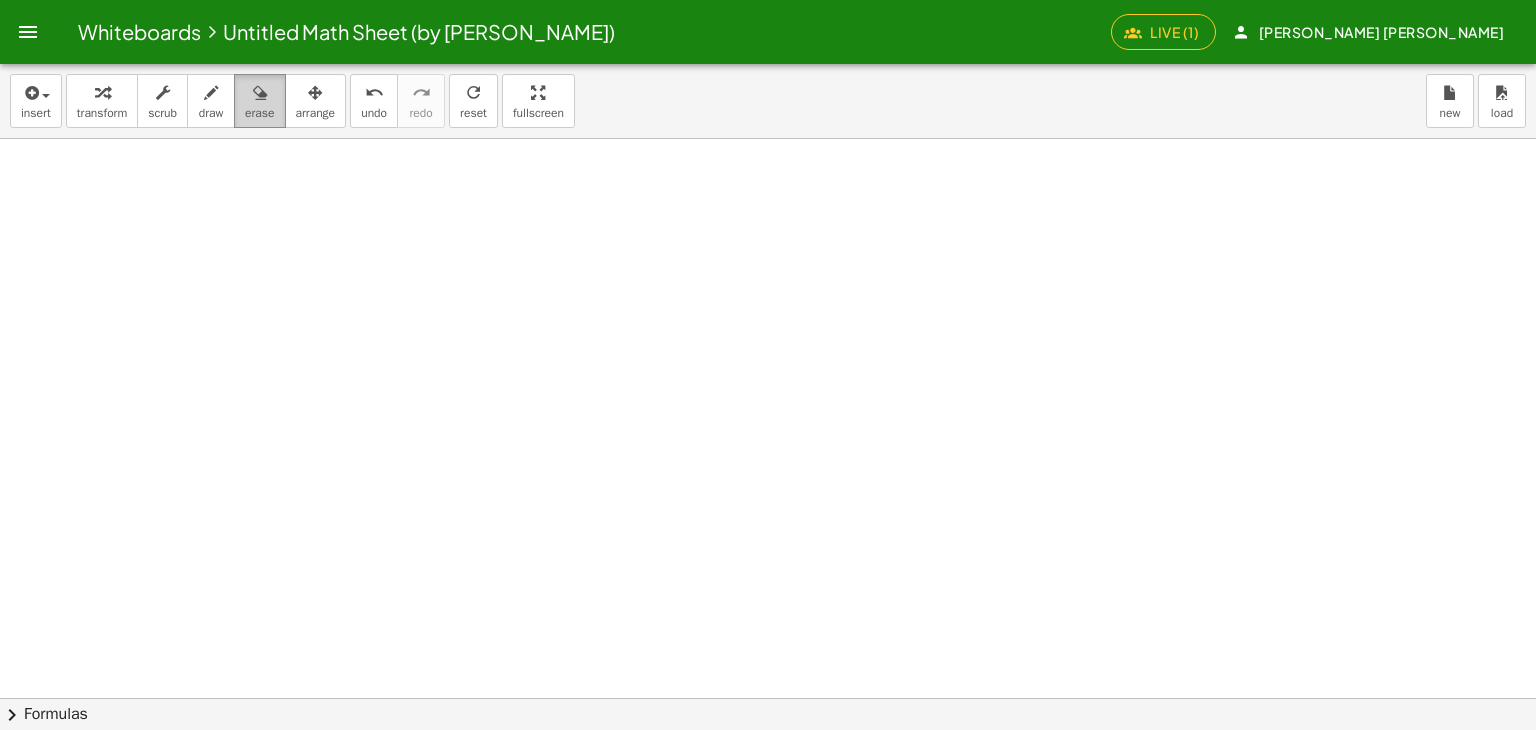 click on "erase" at bounding box center (259, 101) 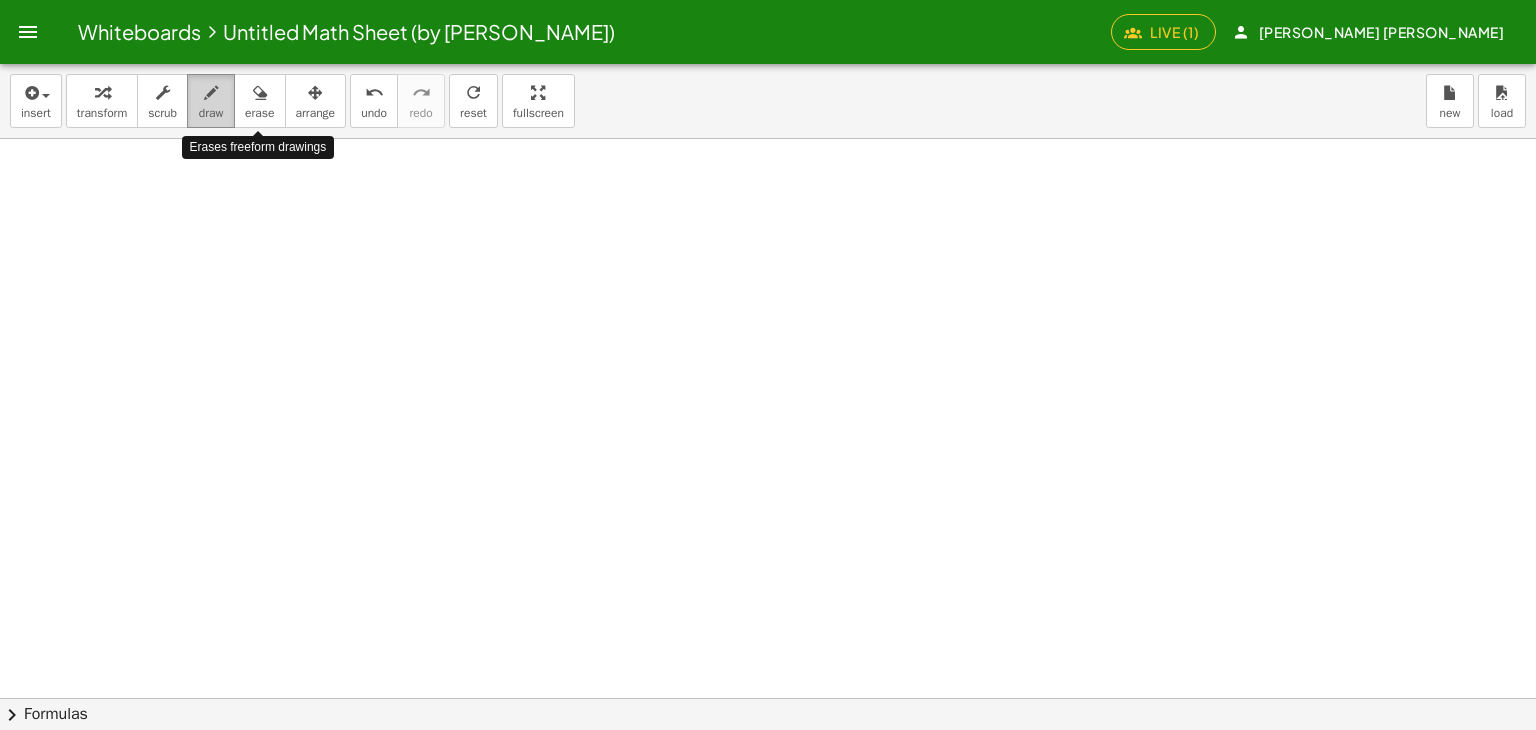 click at bounding box center [211, 92] 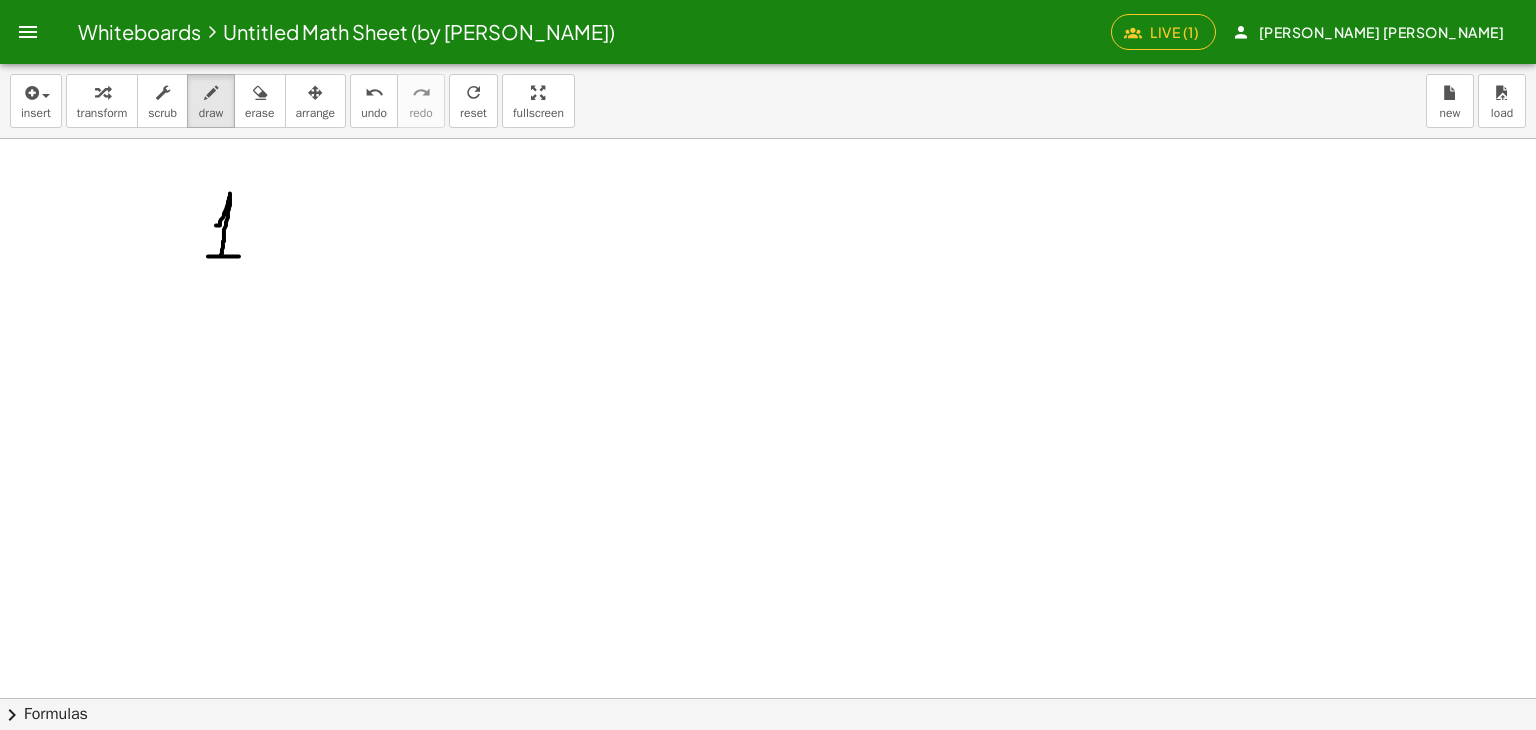 drag, startPoint x: 220, startPoint y: 225, endPoint x: 236, endPoint y: 246, distance: 26.400757 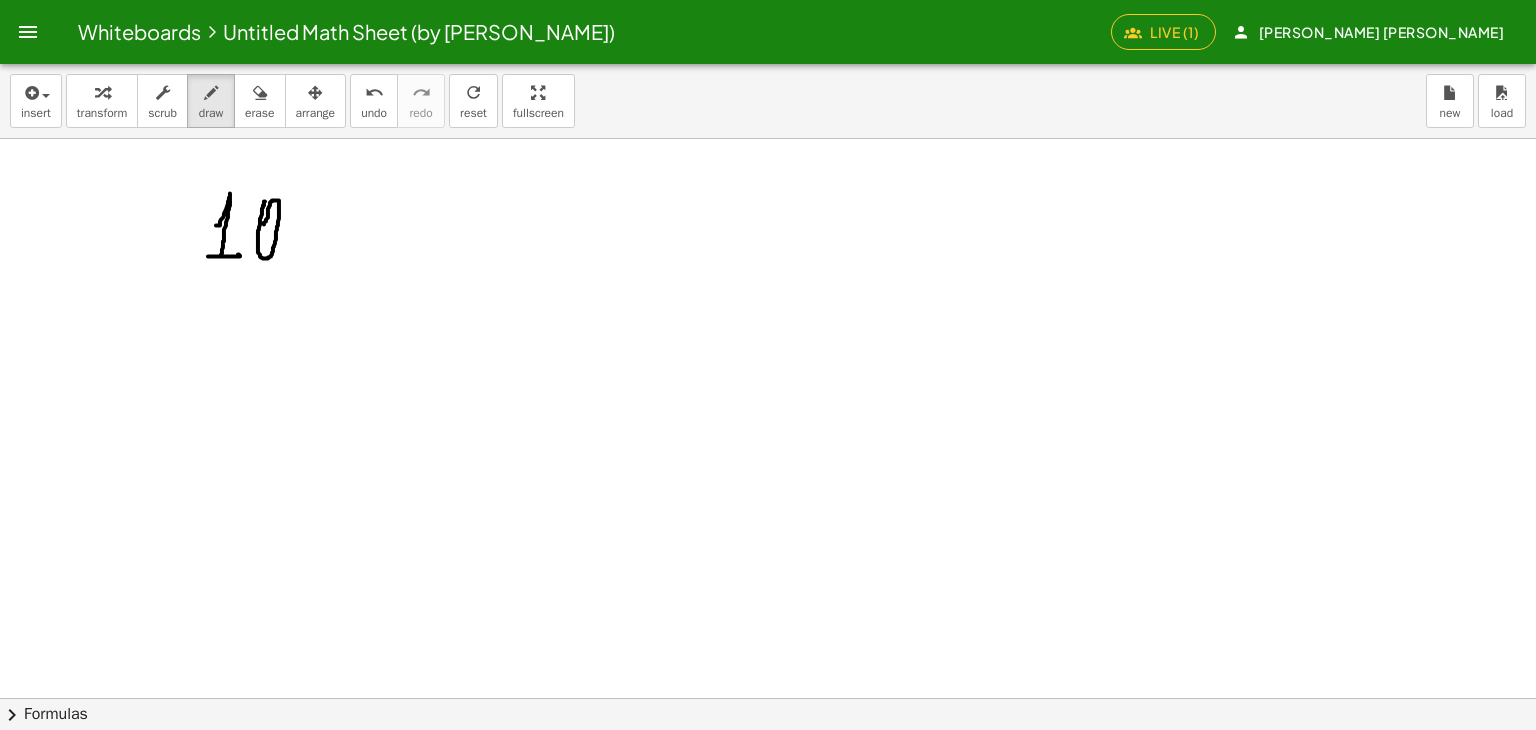 drag, startPoint x: 265, startPoint y: 201, endPoint x: 264, endPoint y: 213, distance: 12.0415945 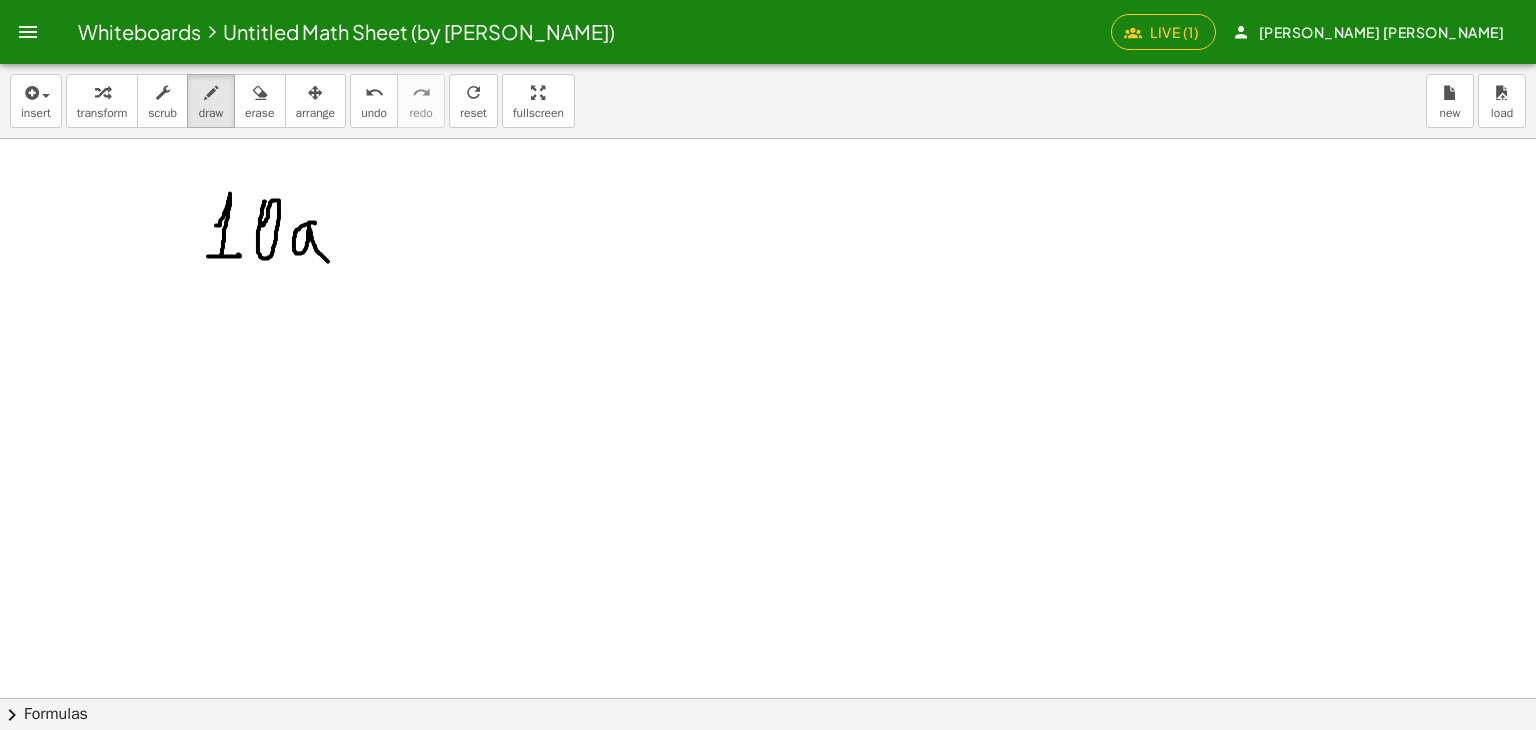 drag, startPoint x: 315, startPoint y: 222, endPoint x: 340, endPoint y: 207, distance: 29.15476 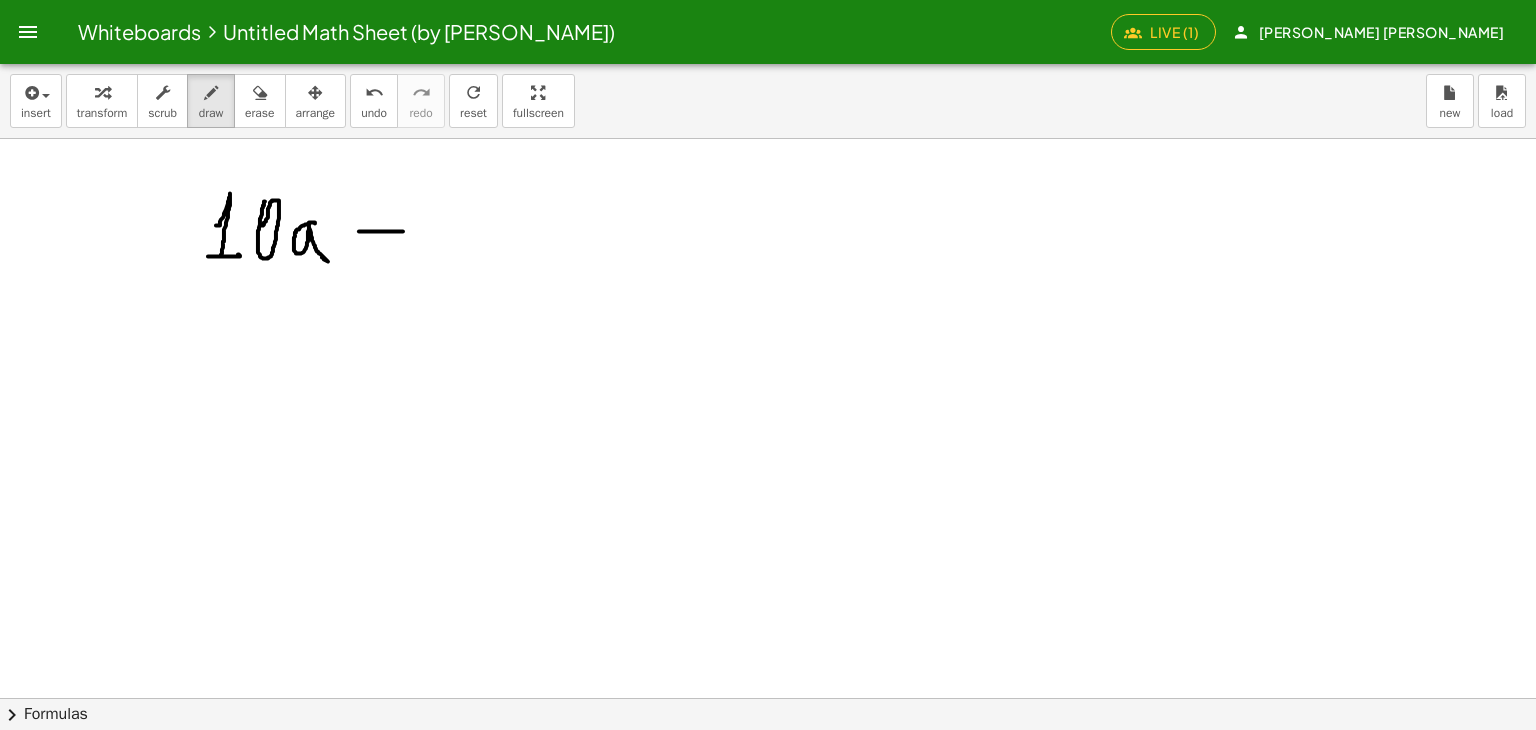 drag, startPoint x: 359, startPoint y: 231, endPoint x: 408, endPoint y: 229, distance: 49.0408 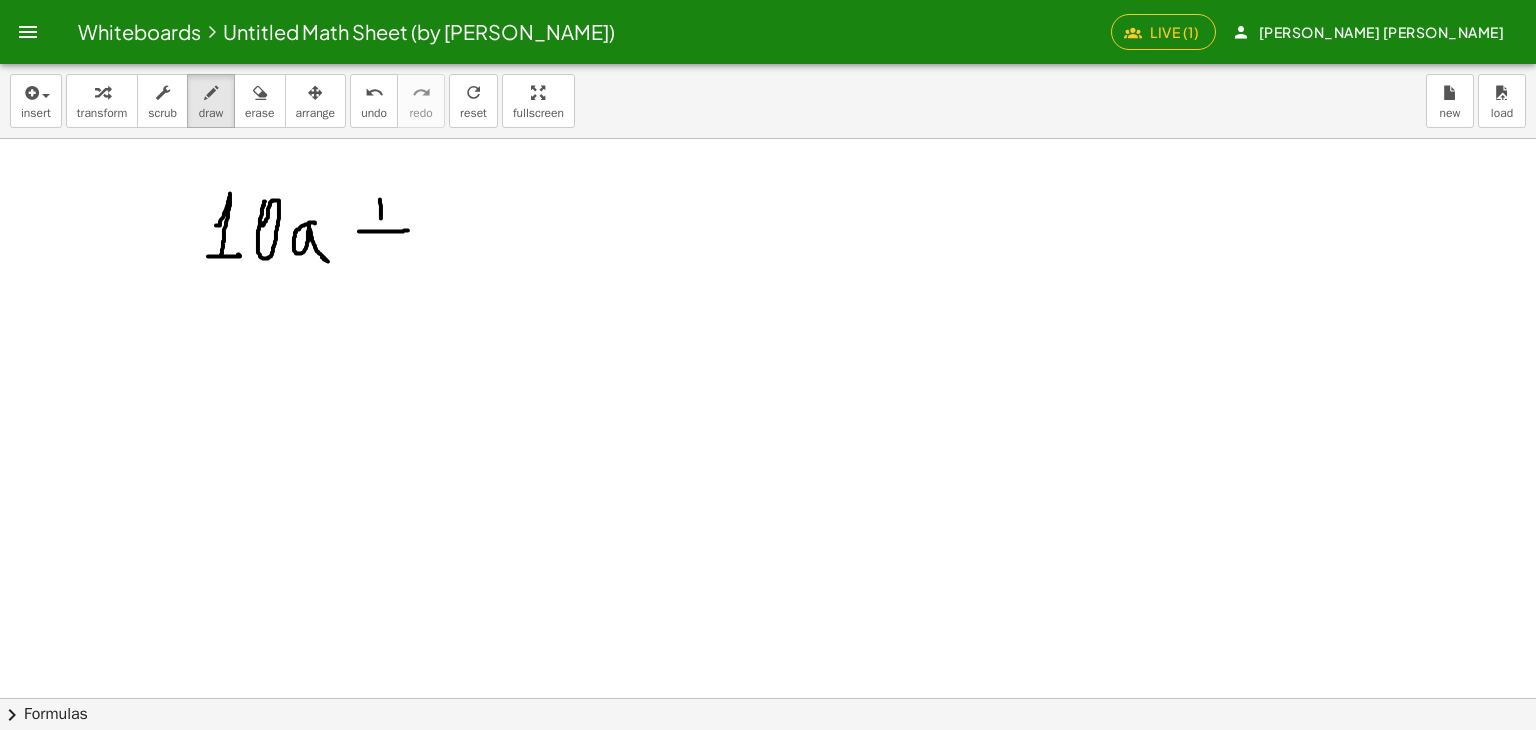 drag, startPoint x: 380, startPoint y: 199, endPoint x: 380, endPoint y: 263, distance: 64 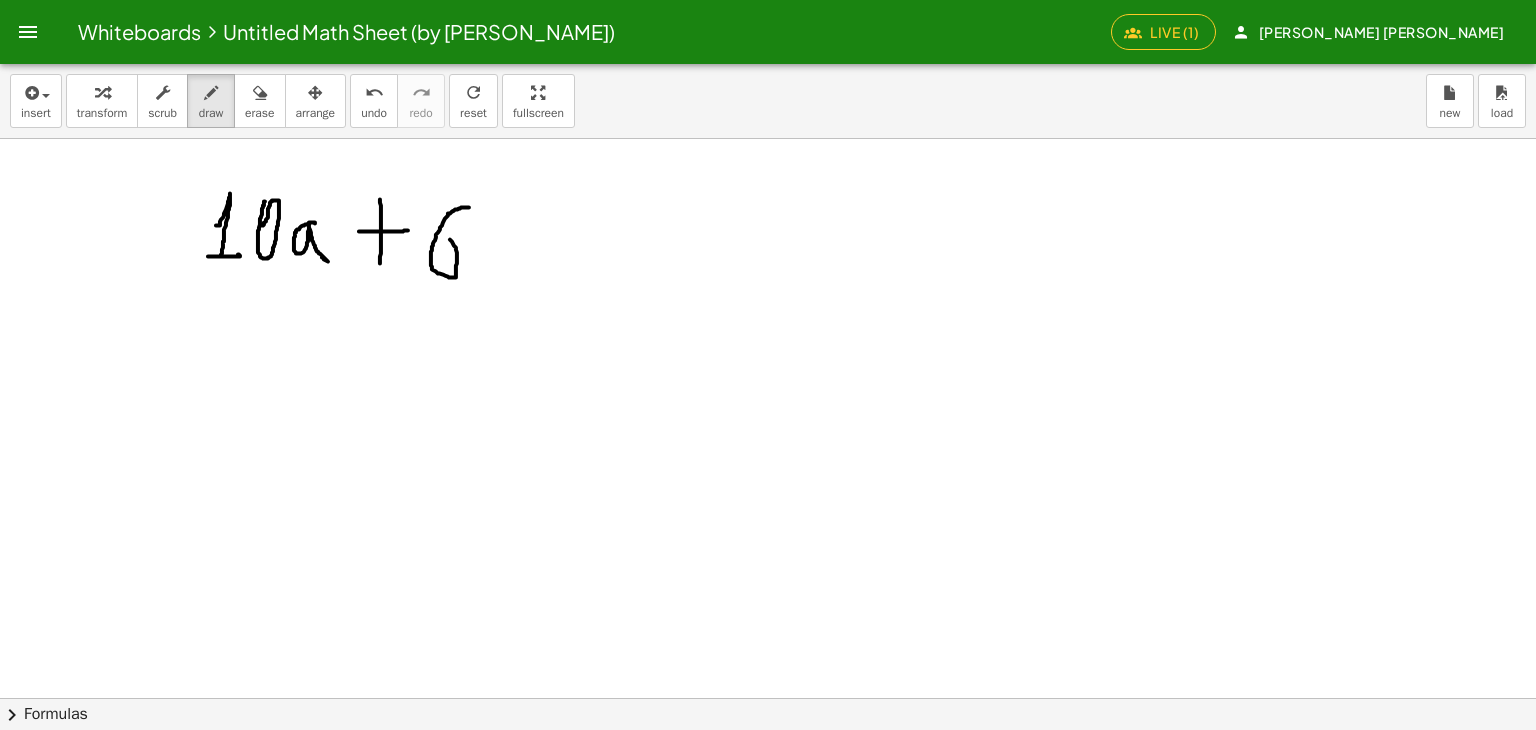 drag, startPoint x: 452, startPoint y: 211, endPoint x: 438, endPoint y: 241, distance: 33.105892 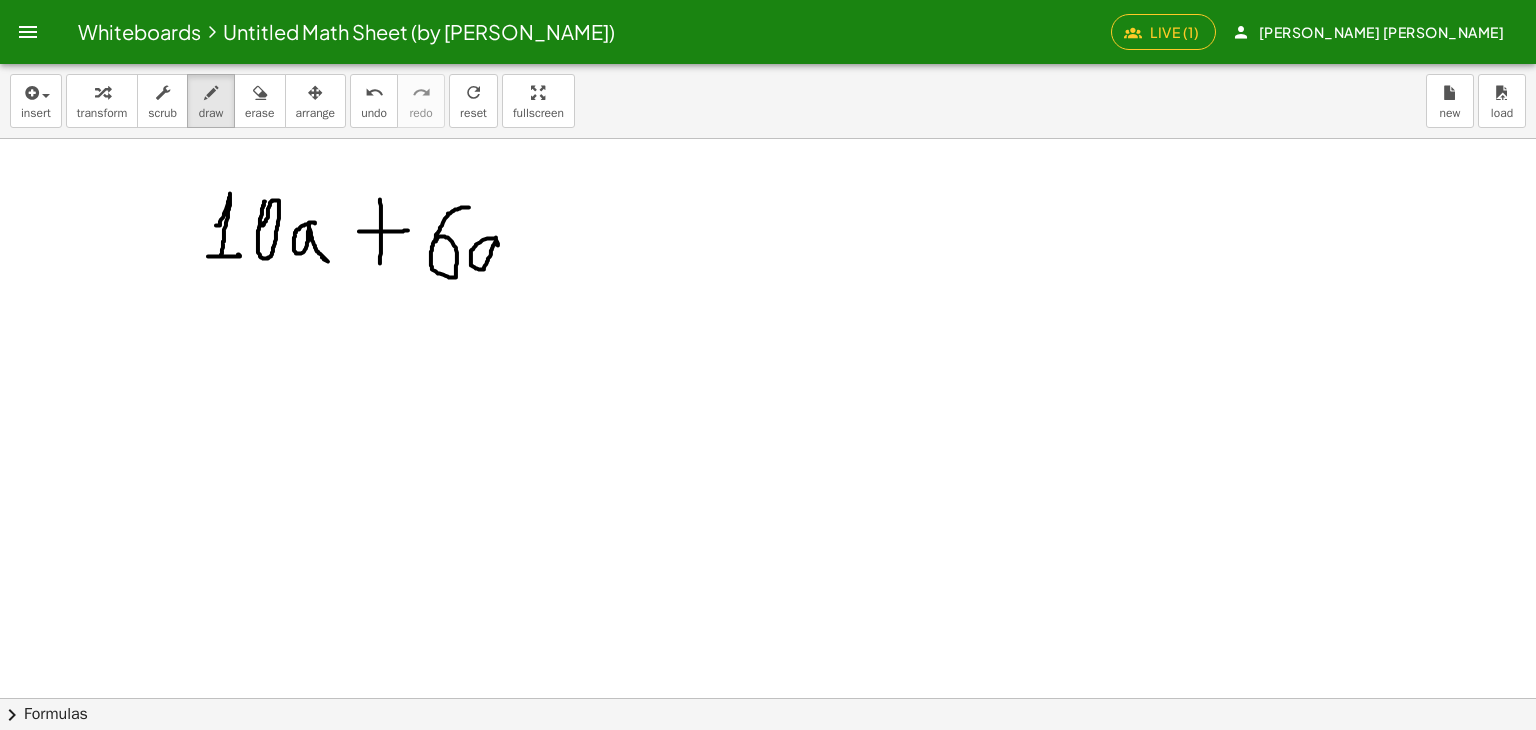 drag, startPoint x: 496, startPoint y: 241, endPoint x: 527, endPoint y: 265, distance: 39.20459 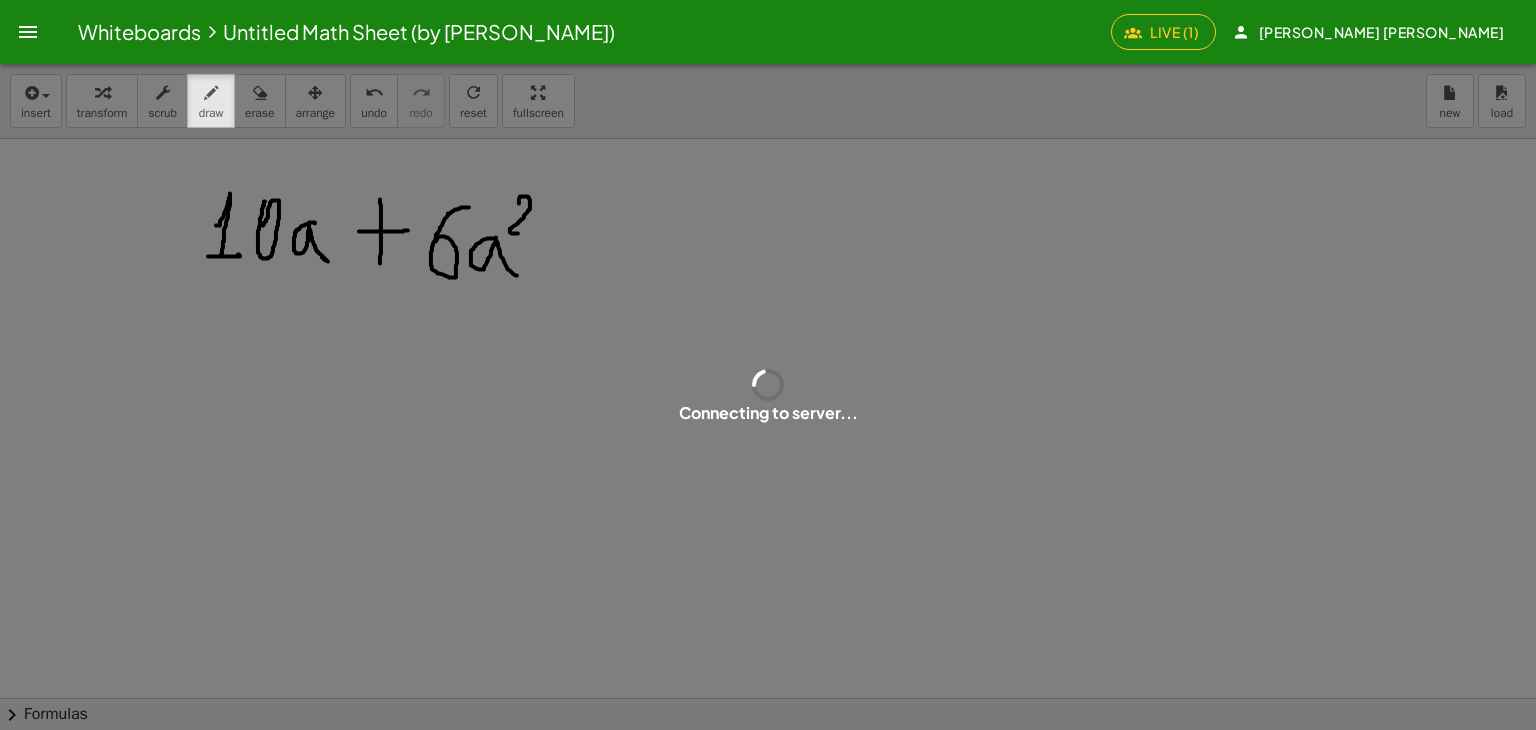 drag, startPoint x: 519, startPoint y: 203, endPoint x: 527, endPoint y: 228, distance: 26.24881 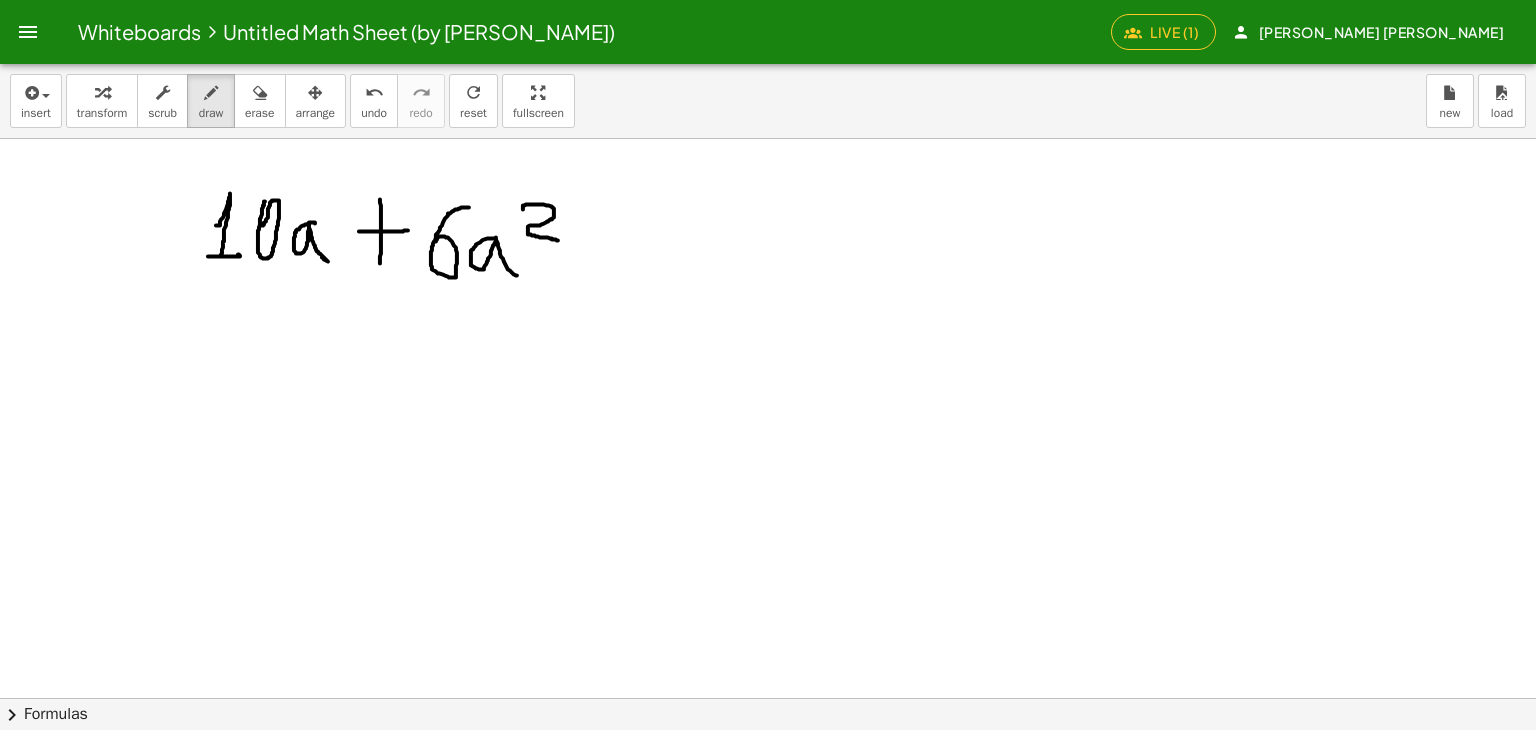 drag, startPoint x: 523, startPoint y: 209, endPoint x: 558, endPoint y: 240, distance: 46.75468 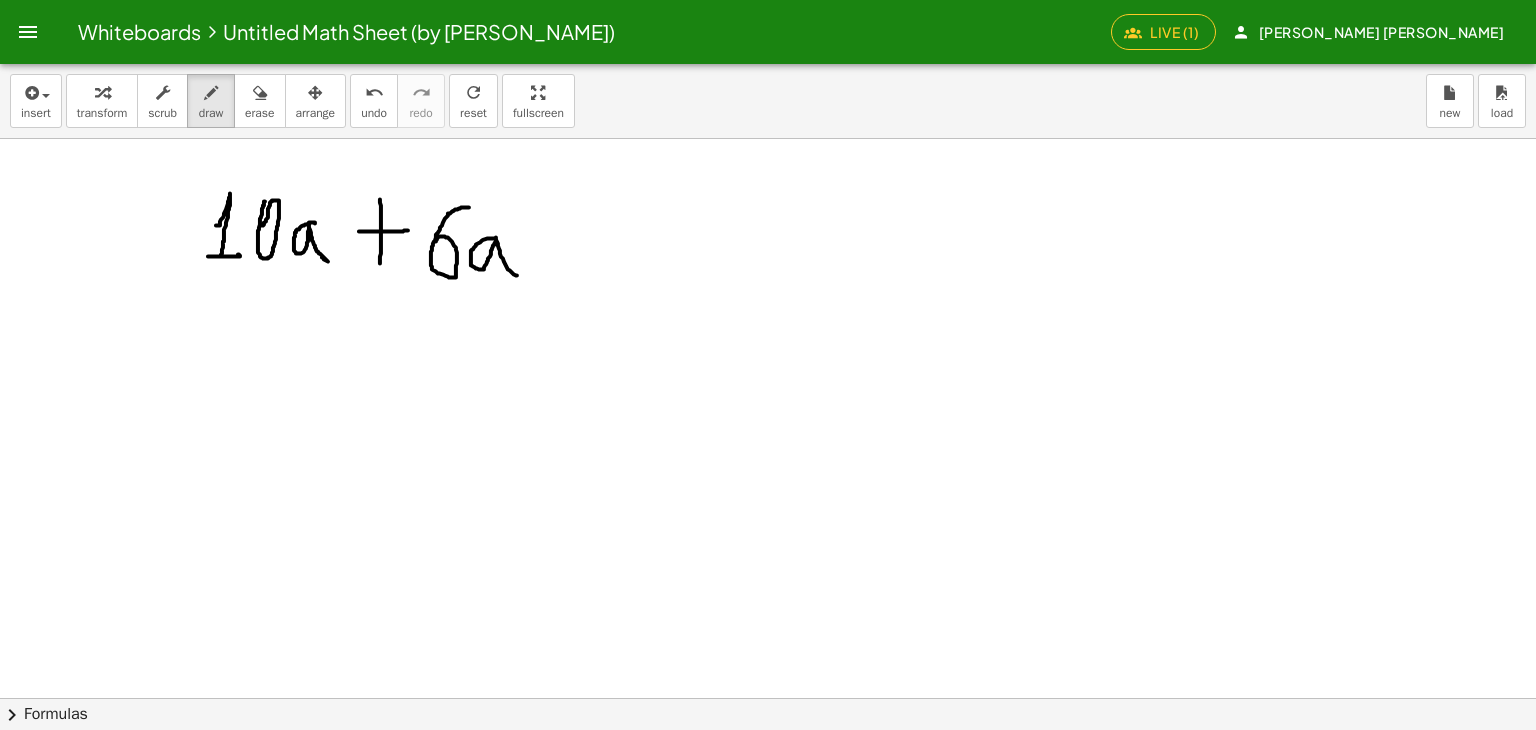 click at bounding box center [768, 762] 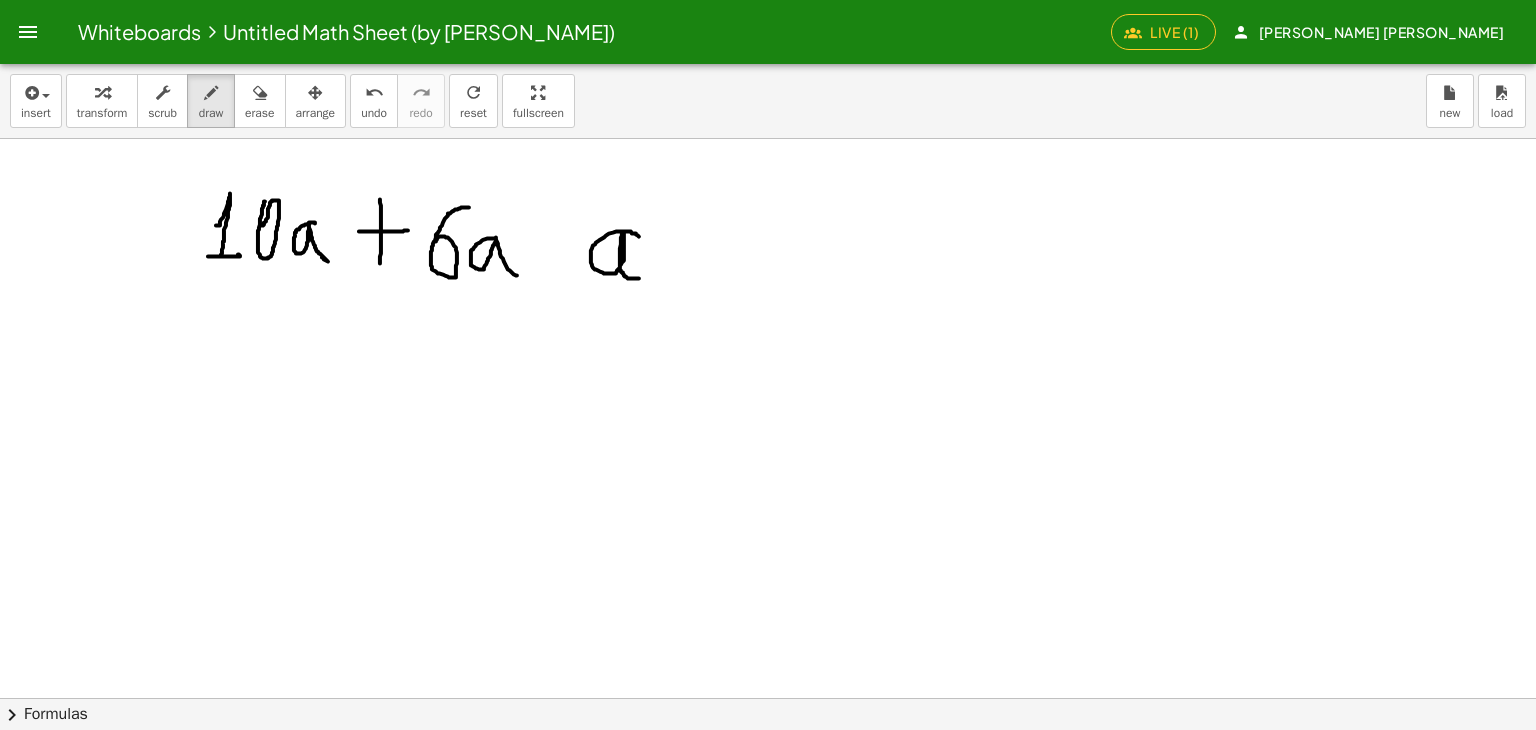 drag, startPoint x: 636, startPoint y: 233, endPoint x: 642, endPoint y: 278, distance: 45.39824 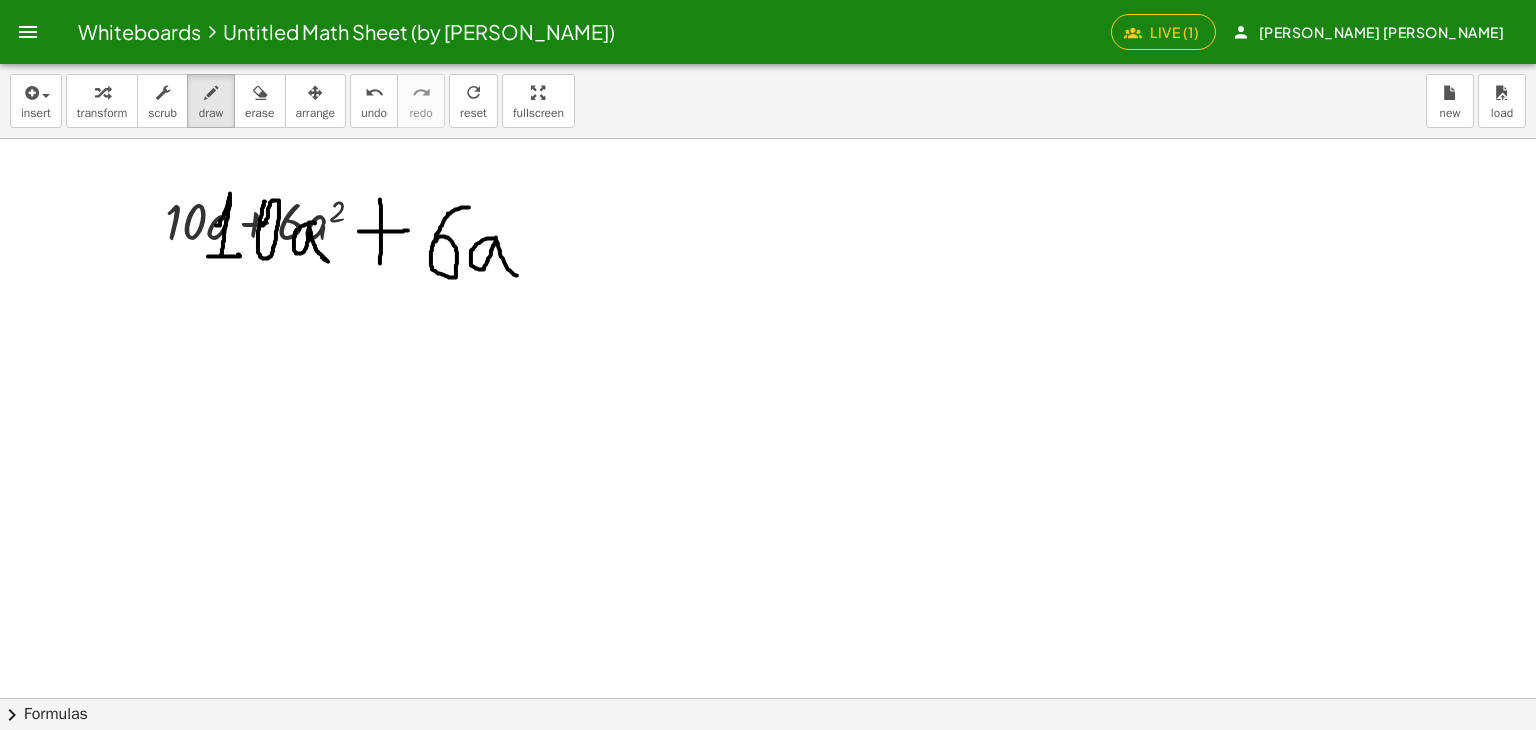 click on "insert select one: Math Expression Function Text transform scrub draw erase arrange undo undo redo redo refresh reset fullscreen load new" at bounding box center (768, 101) 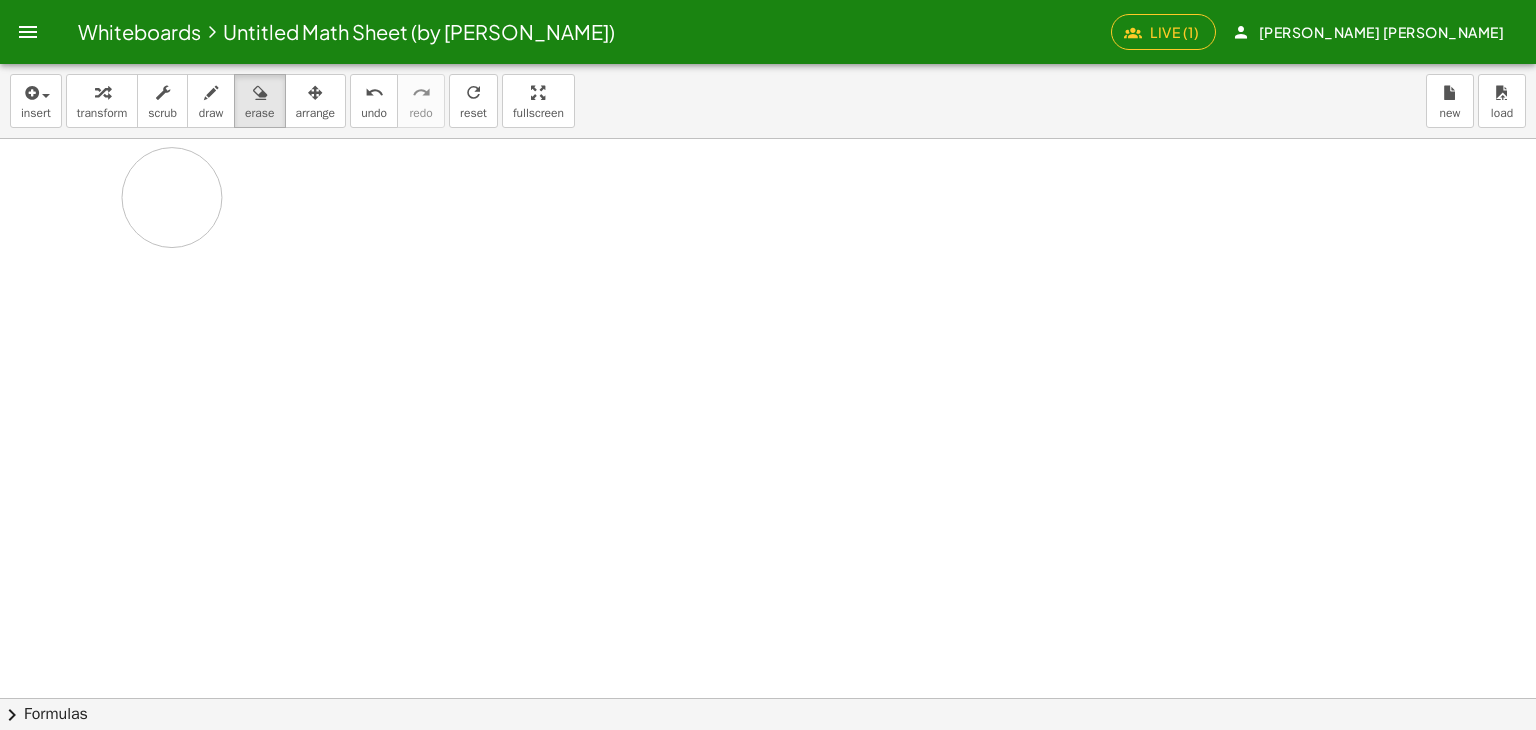 drag, startPoint x: 491, startPoint y: 277, endPoint x: 280, endPoint y: 198, distance: 225.30424 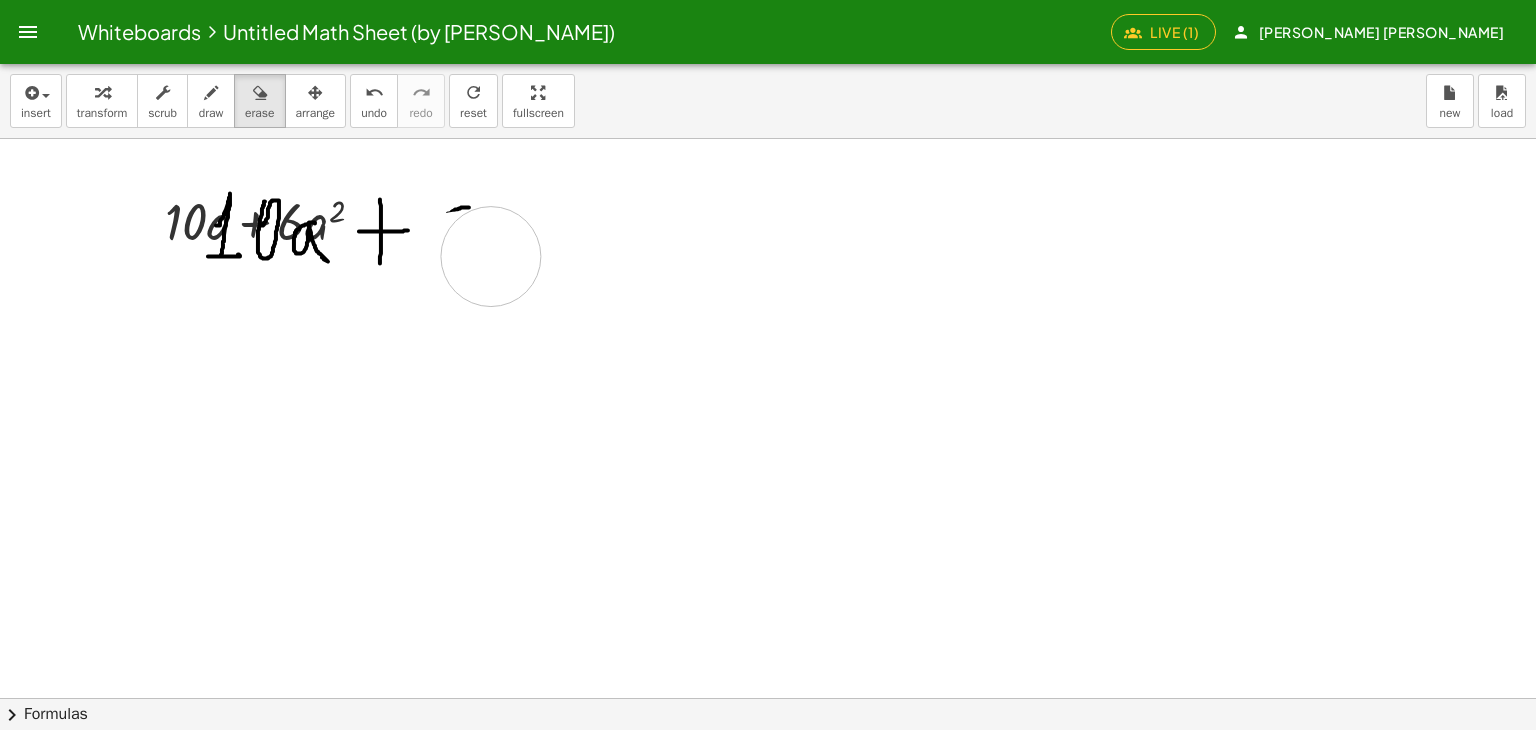 drag, startPoint x: 458, startPoint y: 261, endPoint x: 457, endPoint y: 230, distance: 31.016125 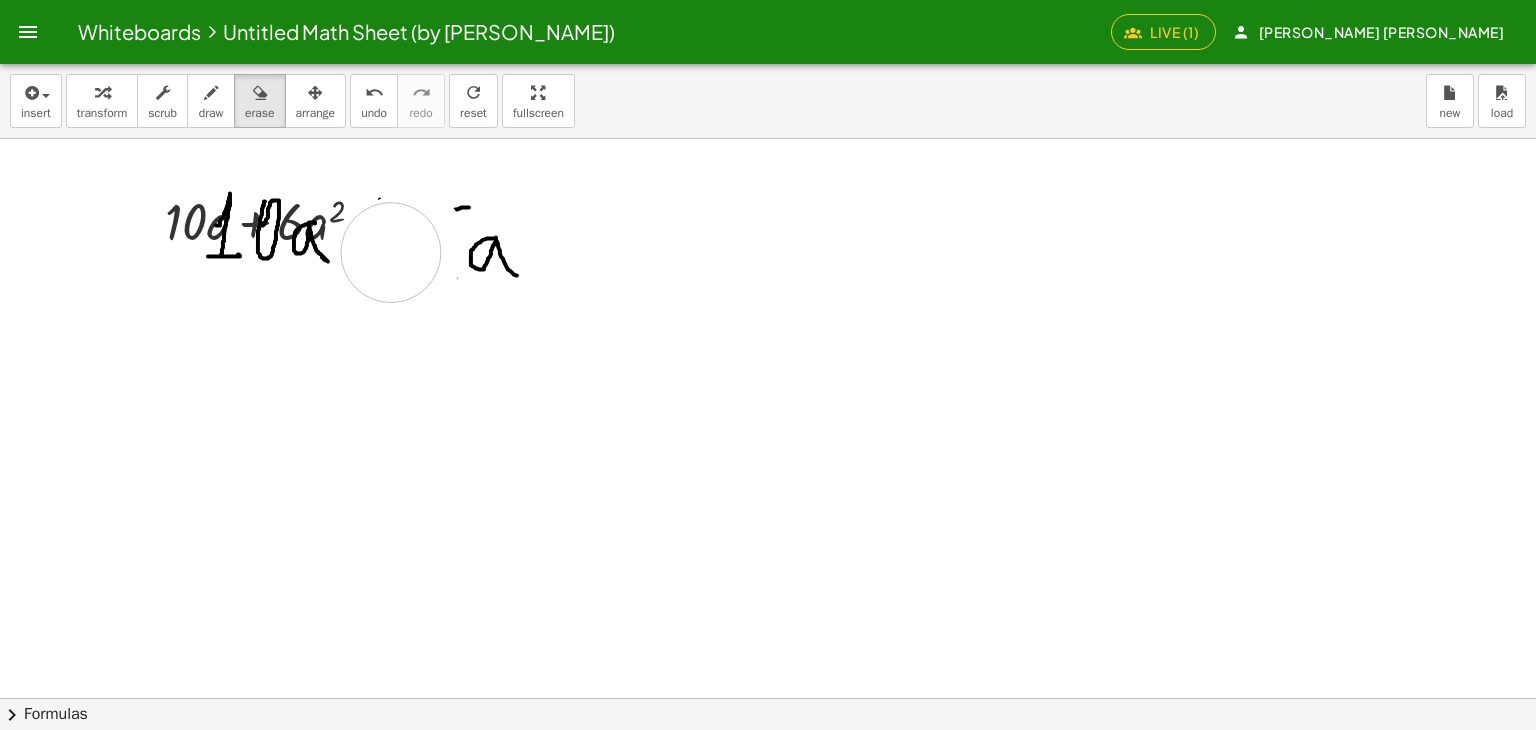 drag, startPoint x: 414, startPoint y: 253, endPoint x: 372, endPoint y: 253, distance: 42 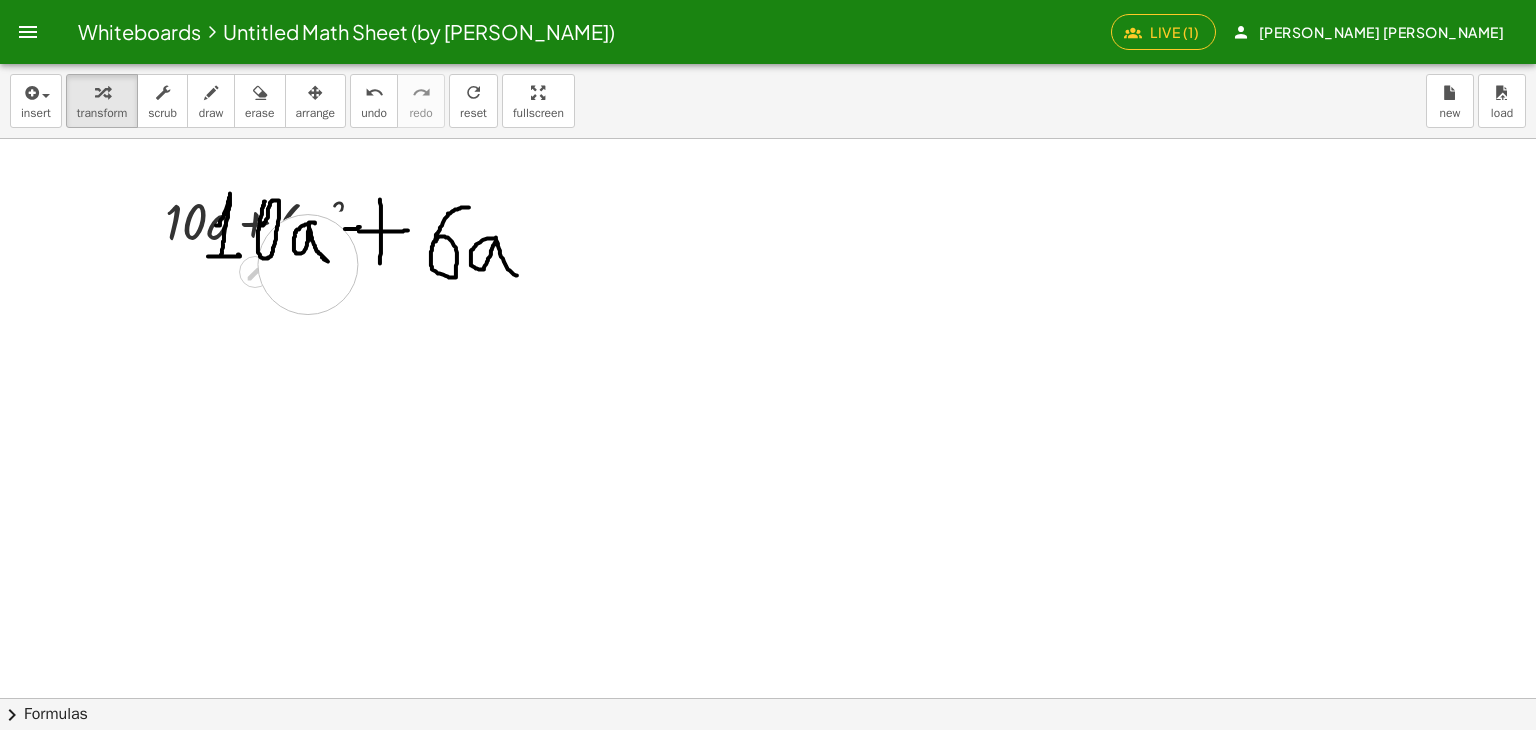 drag, startPoint x: 344, startPoint y: 261, endPoint x: 245, endPoint y: 229, distance: 104.04326 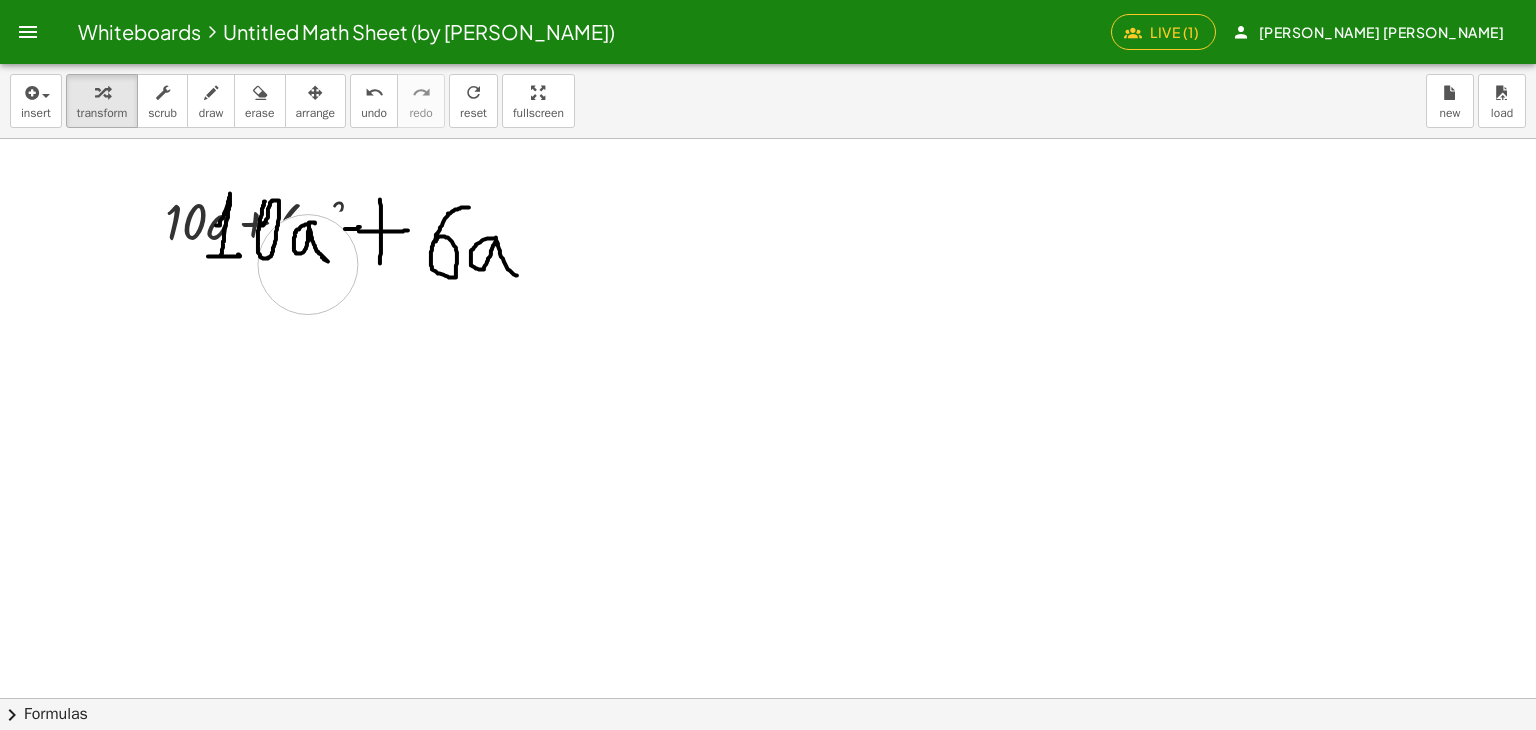 drag, startPoint x: 435, startPoint y: 259, endPoint x: 460, endPoint y: 249, distance: 26.925823 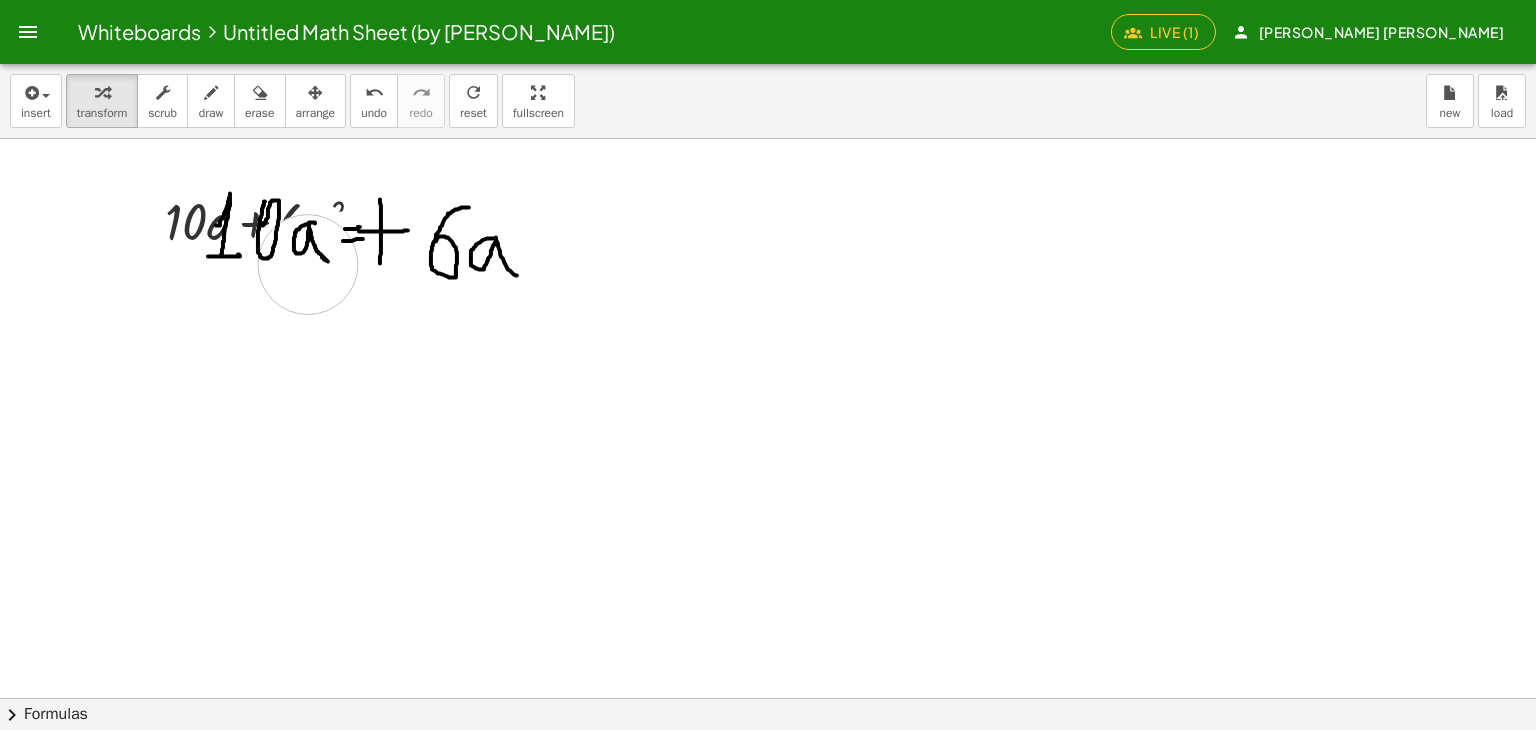 click at bounding box center [768, 762] 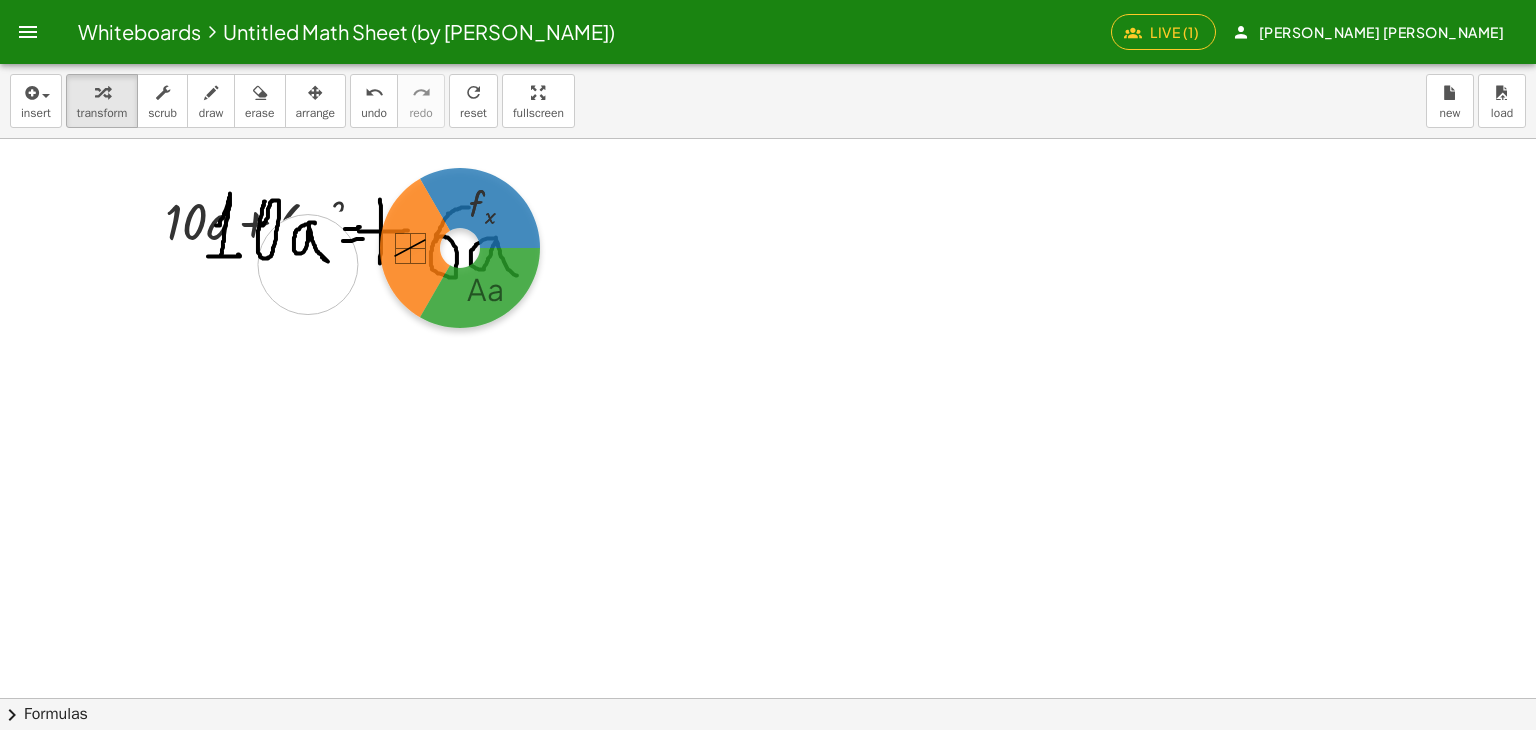 click on "Aa" 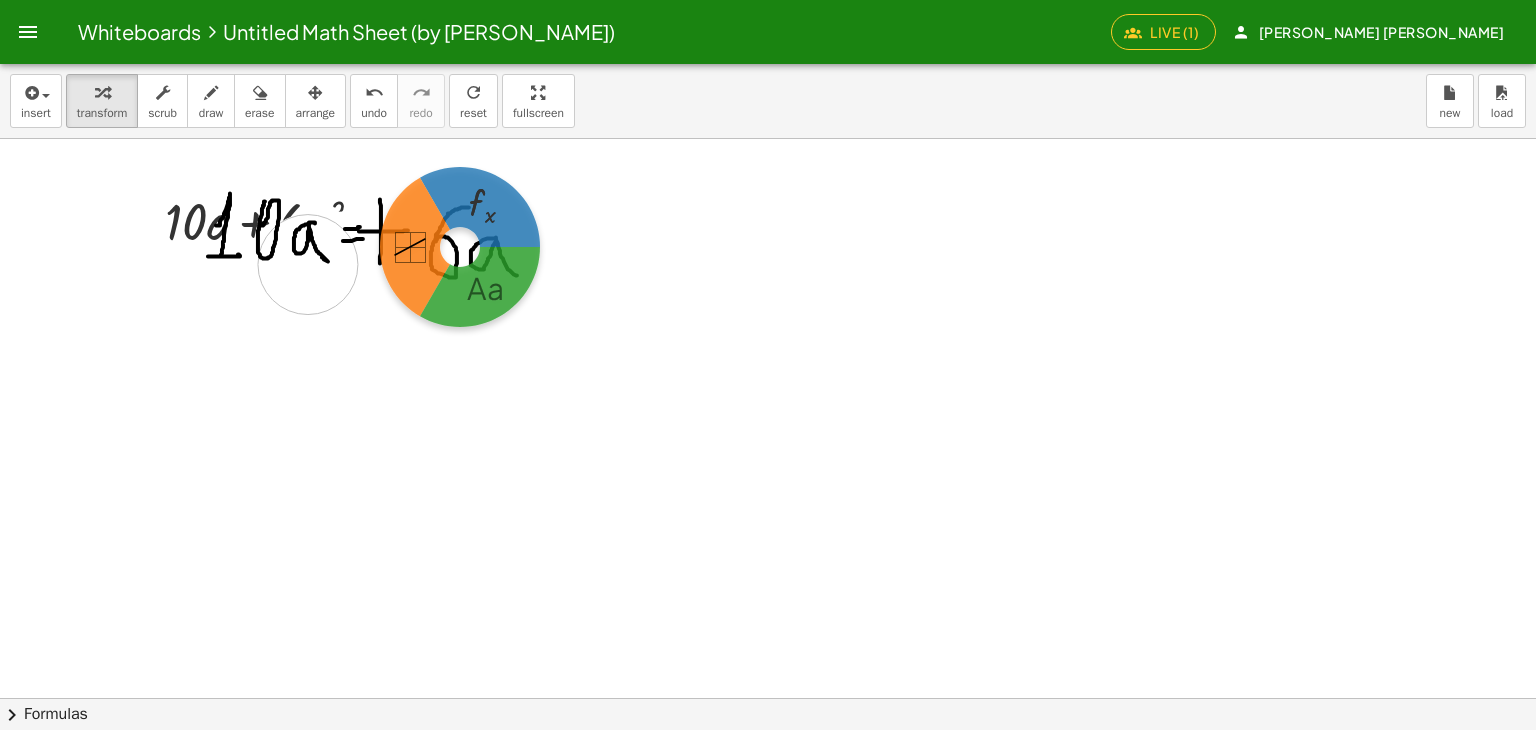 click at bounding box center [768, 762] 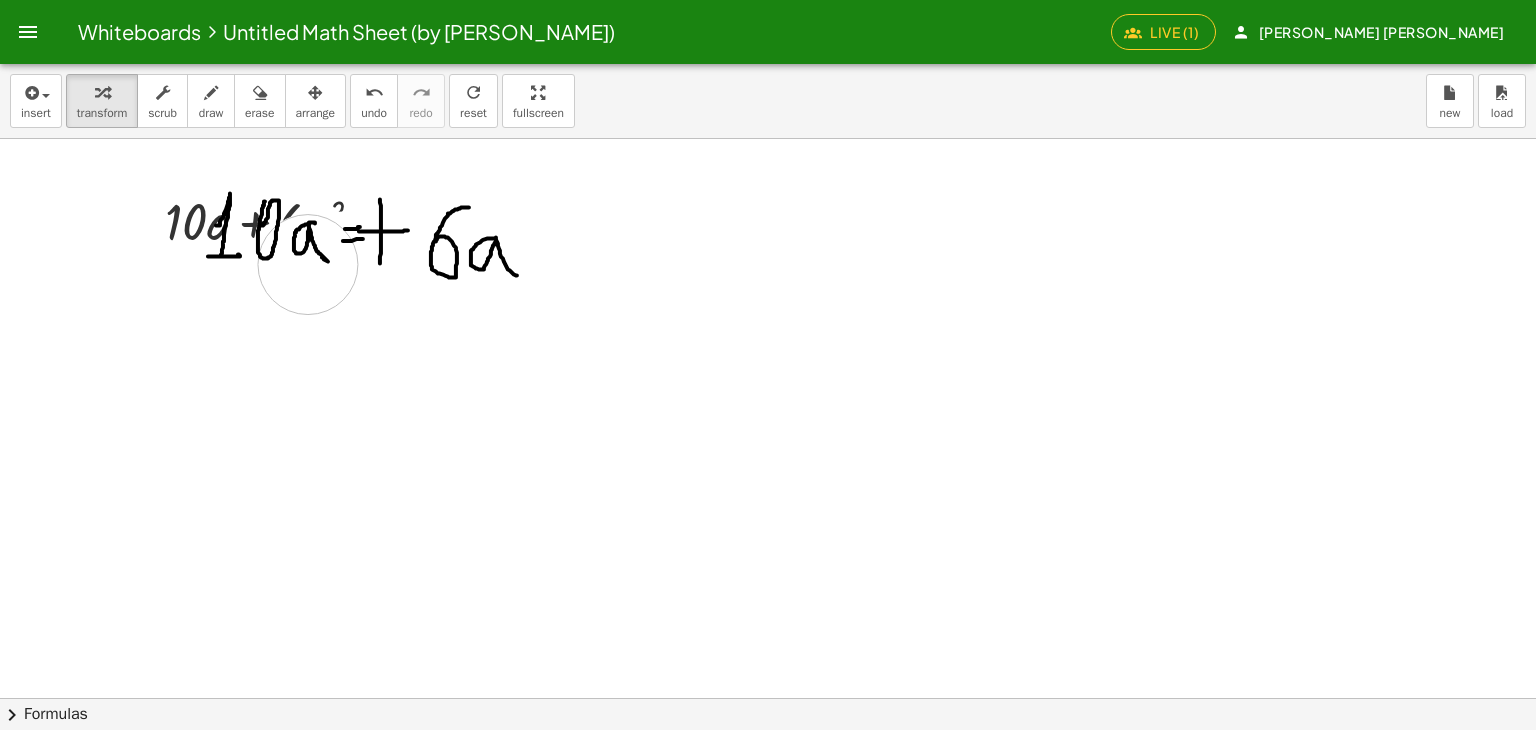 drag, startPoint x: 682, startPoint y: 278, endPoint x: 642, endPoint y: 279, distance: 40.012497 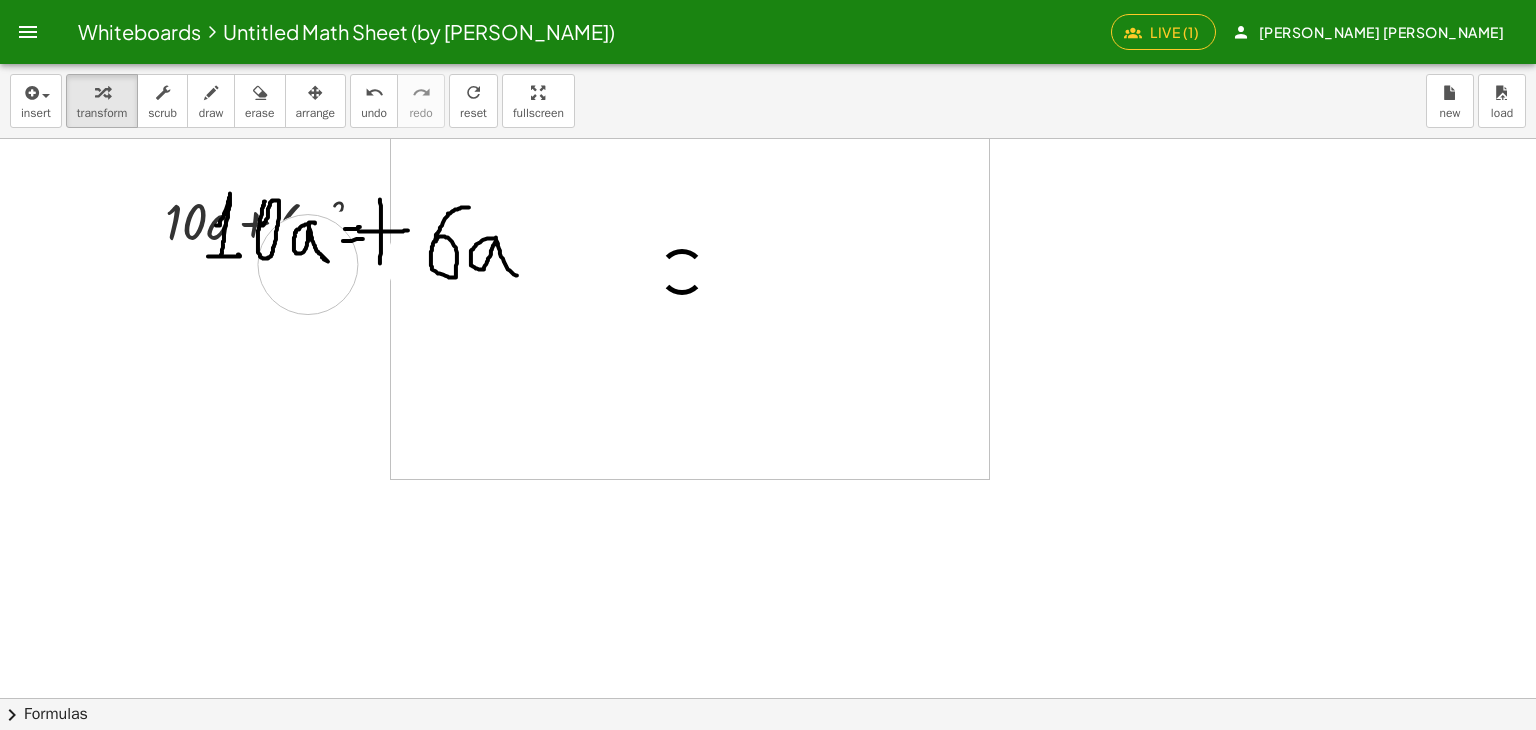 drag, startPoint x: 535, startPoint y: 252, endPoint x: 551, endPoint y: 252, distance: 16 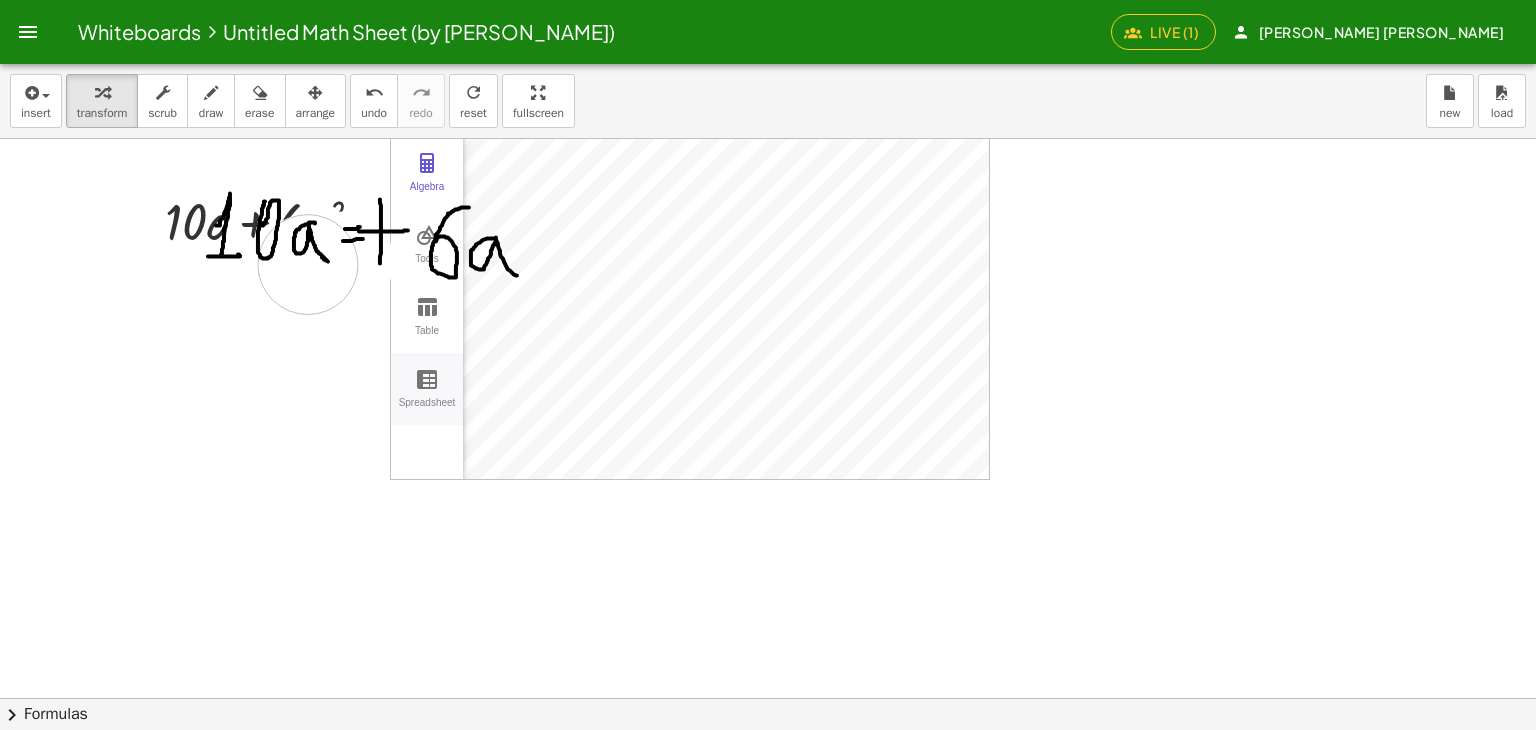 click on "+ · 10 · a + · 6 · a 2     Algebra Tools Table Spreadsheet GeoGebra Graphing Calculator Basic Tools Move Point Slider Intersect Extremum Roots Best Fit Line Edit Select Objects Move Graphics View Delete Show / Hide Label Show / Hide Object Copy Visual Style Media Text Points Point Intersect Point on Object Attach / Detach Point Extremum Roots Complex Number List Lines Line Ray Vector Others Pen Freehand Function Button Check Box Input Box" at bounding box center (768, 762) 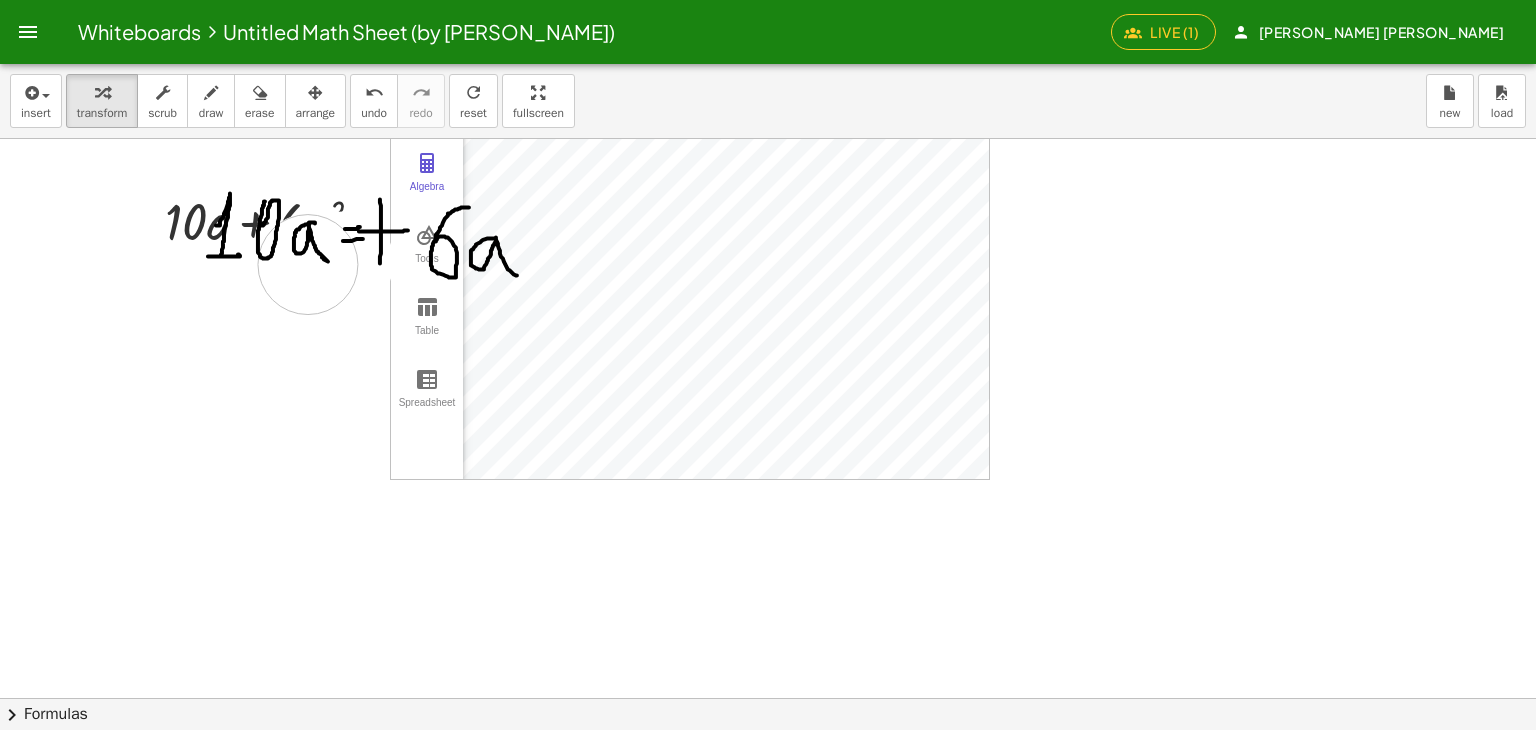 click on "+ · 10 · a + · 6 · a 2     Algebra Tools Table Spreadsheet GeoGebra Graphing Calculator Basic Tools Move Point Slider Intersect Extremum Roots Best Fit Line Edit Select Objects Move Graphics View Delete Show / Hide Label Show / Hide Object Copy Visual Style Media Text Points Point Intersect Point on Object Attach / Detach Point Extremum Roots Complex Number List Lines Line Ray Vector Others Pen Freehand Function Button Check Box Input Box" at bounding box center (768, 762) 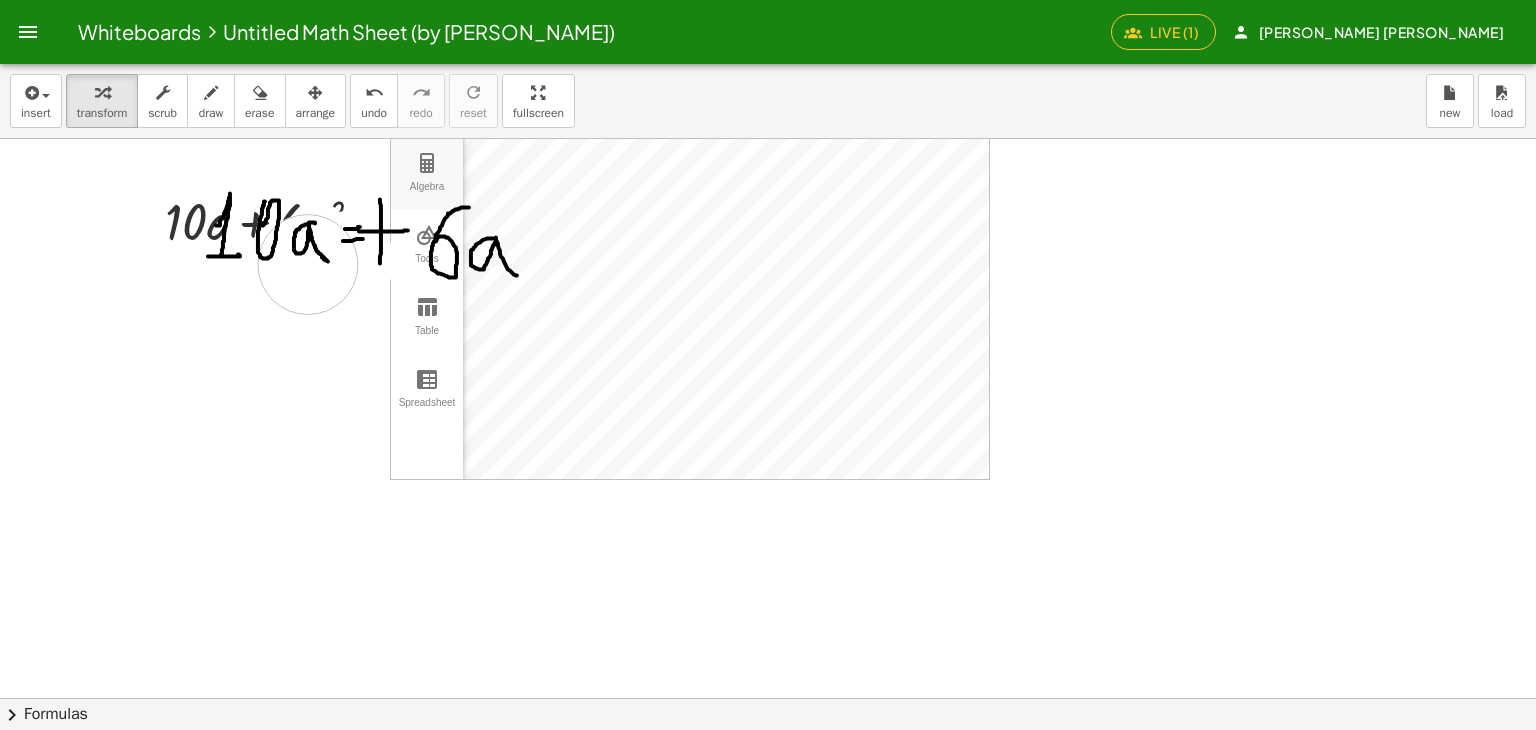 click on "Algebra" at bounding box center [427, 173] 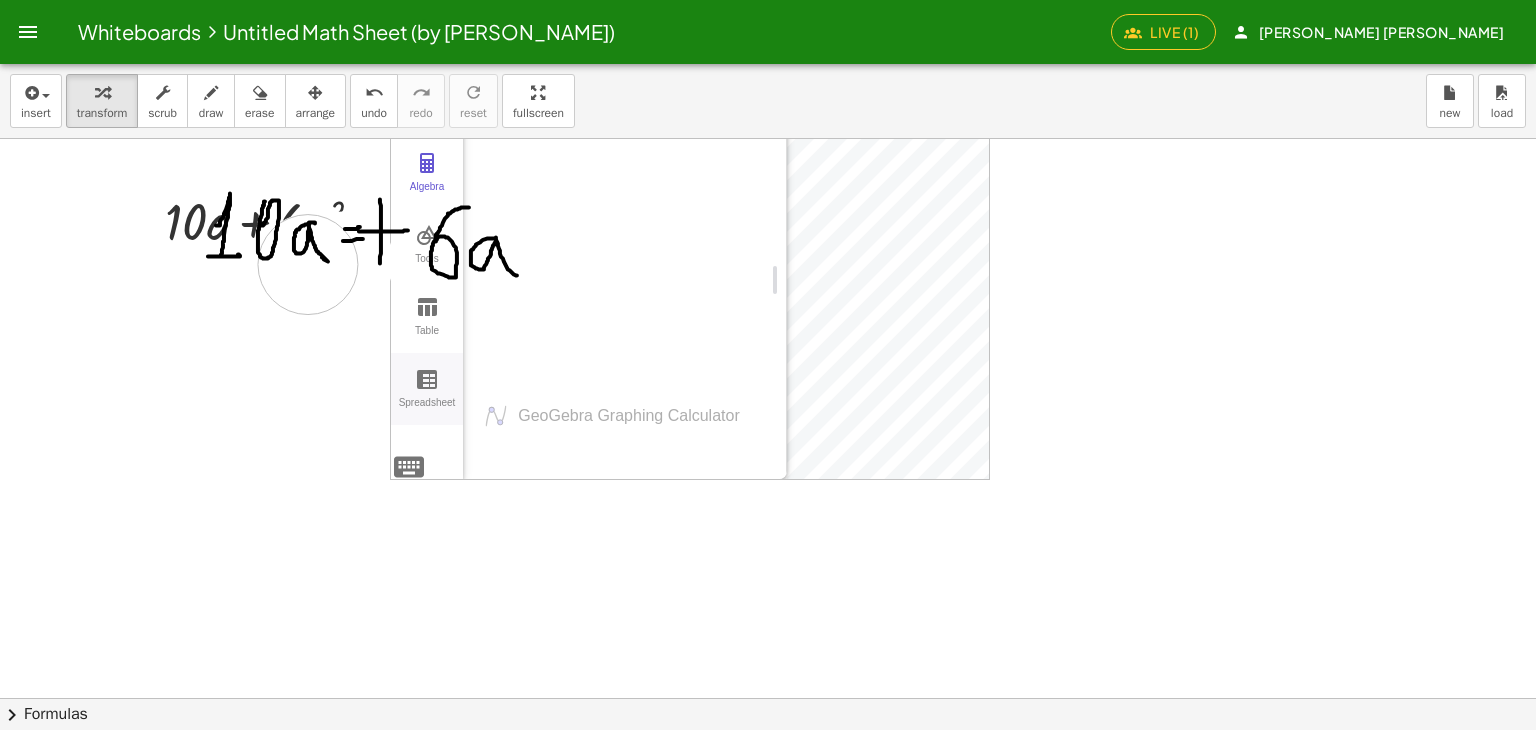 drag, startPoint x: 459, startPoint y: 353, endPoint x: 460, endPoint y: 365, distance: 12.0415945 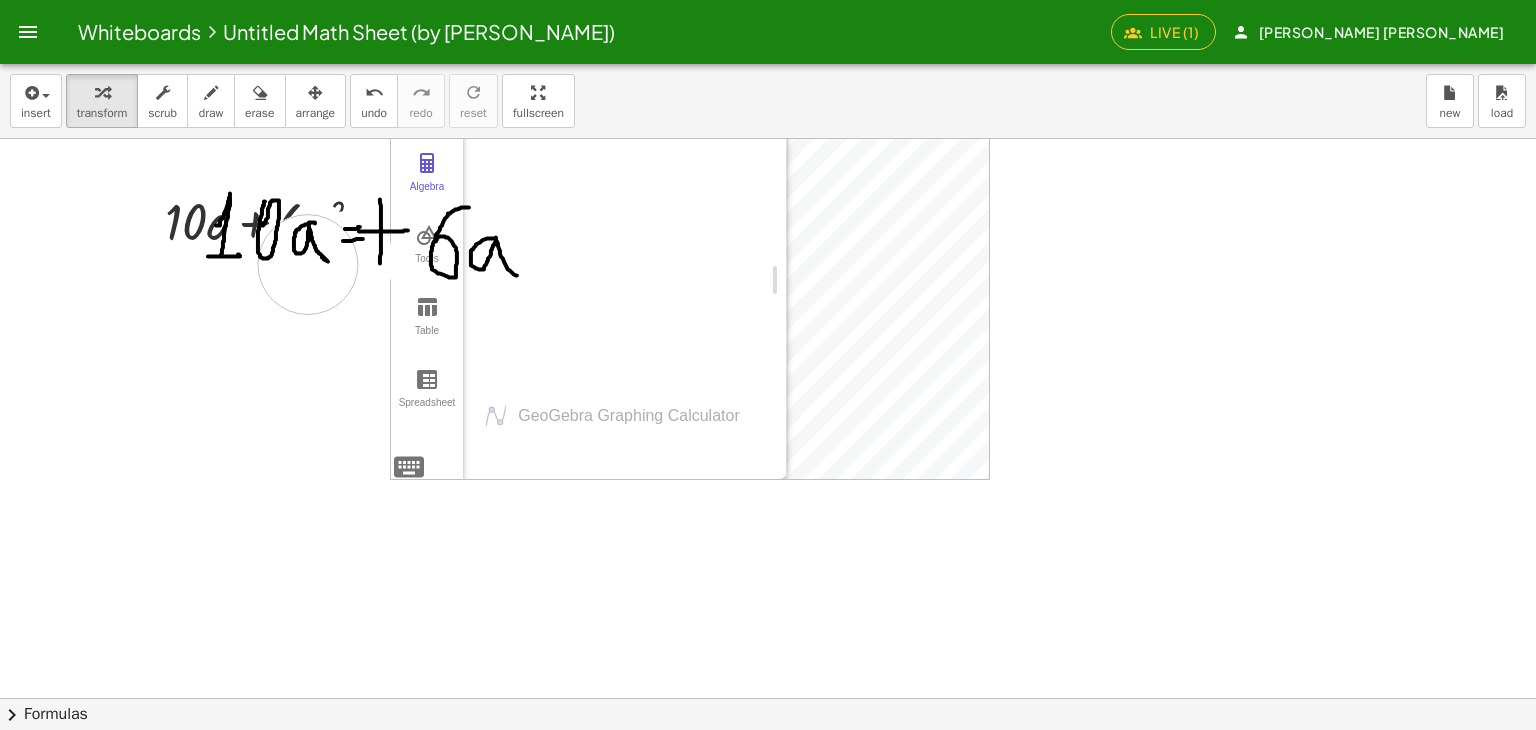 drag, startPoint x: 451, startPoint y: 428, endPoint x: 454, endPoint y: 440, distance: 12.369317 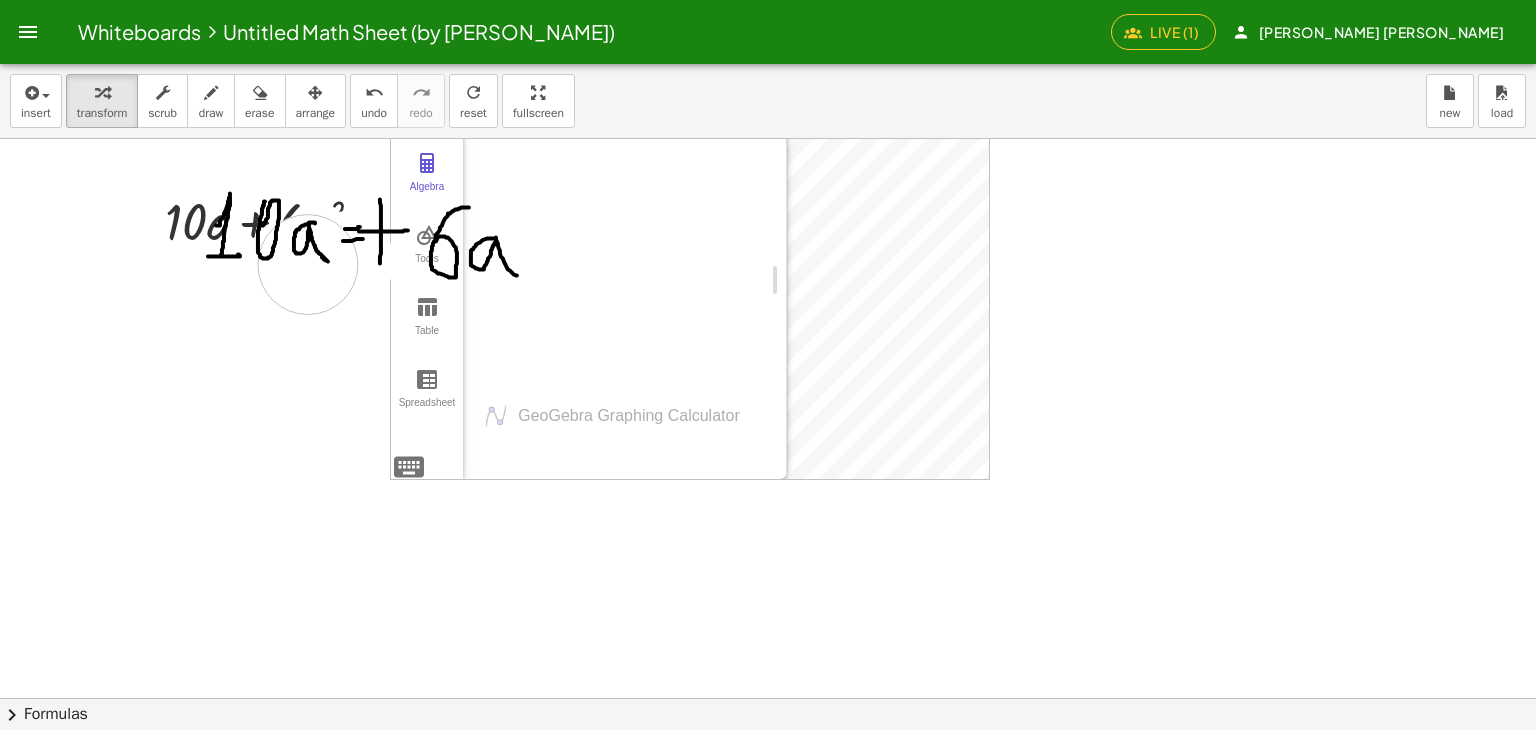 click on "+ · 10 · a + · 6 · a 2     Algebra Tools Table Spreadsheet Input… GeoGebra Graphing Calculator Basic Tools Move Point Slider Intersect Extremum Roots Best Fit Line Edit Select Objects Move Graphics View Delete Show / Hide Label Show / Hide Object Copy Visual Style Media Text Points Point Intersect Point on Object Attach / Detach Point Extremum Roots Complex Number List Lines Line Ray Vector Others Pen Freehand Function Button Check Box Input Box" at bounding box center [768, 762] 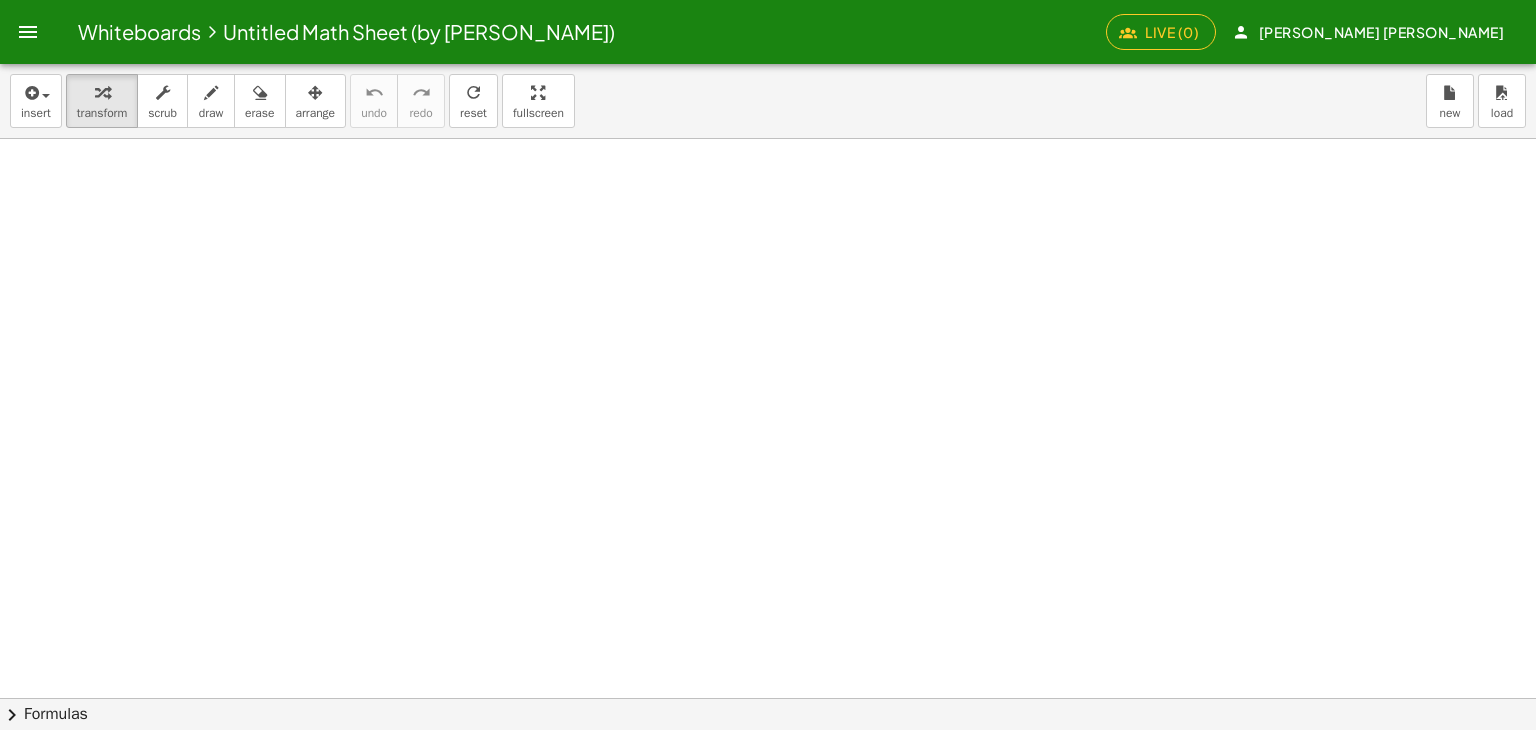 scroll, scrollTop: 0, scrollLeft: 0, axis: both 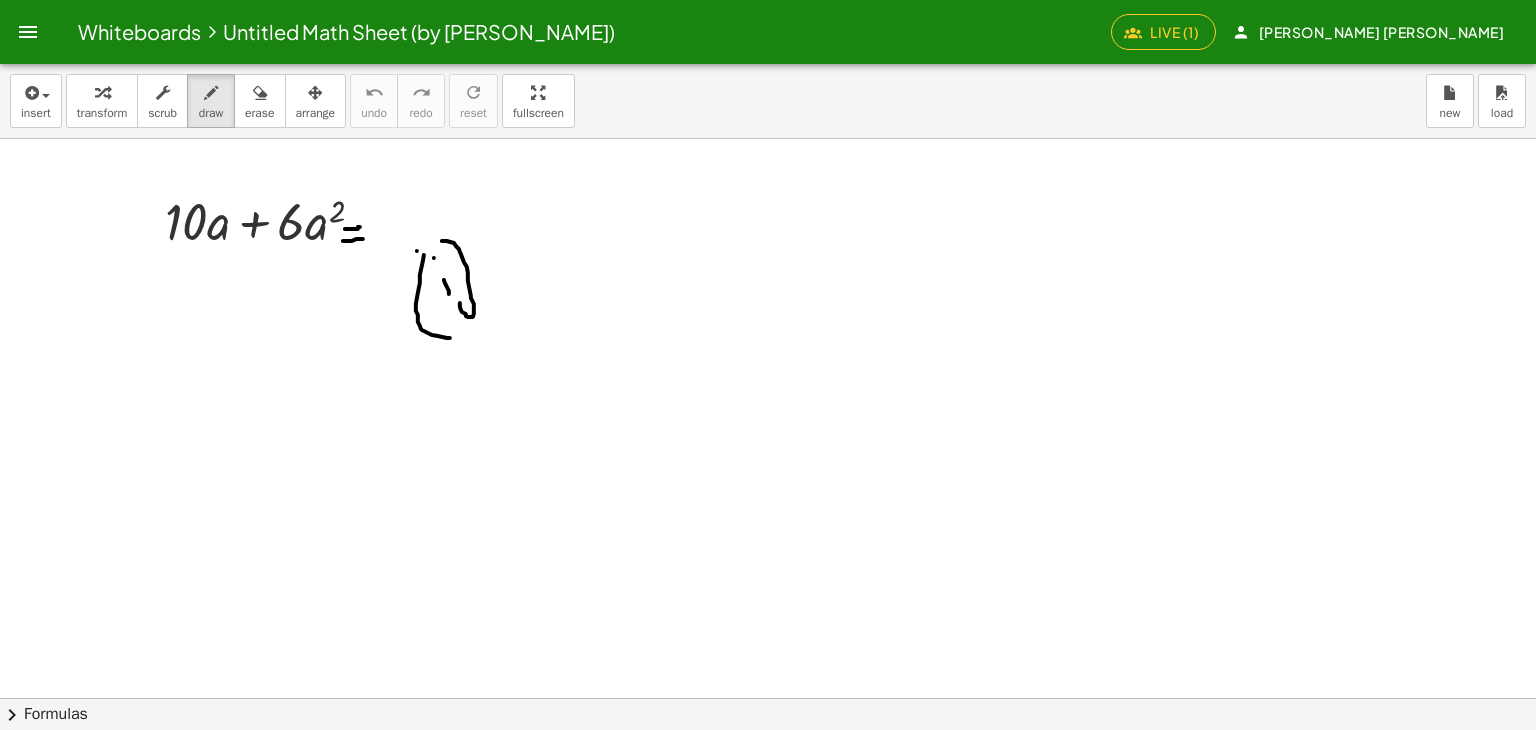drag, startPoint x: 198, startPoint y: 93, endPoint x: 306, endPoint y: 138, distance: 117 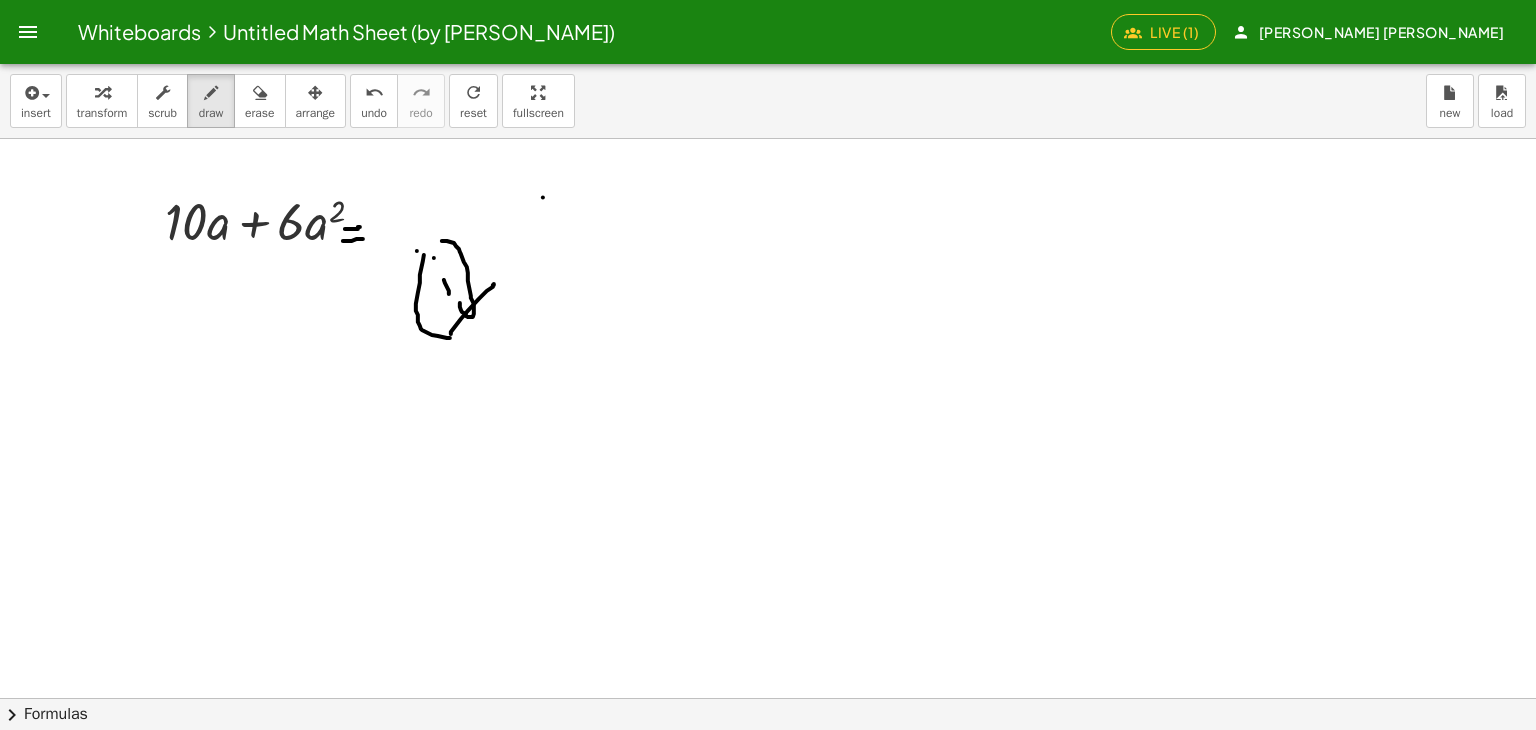 click at bounding box center (768, 698) 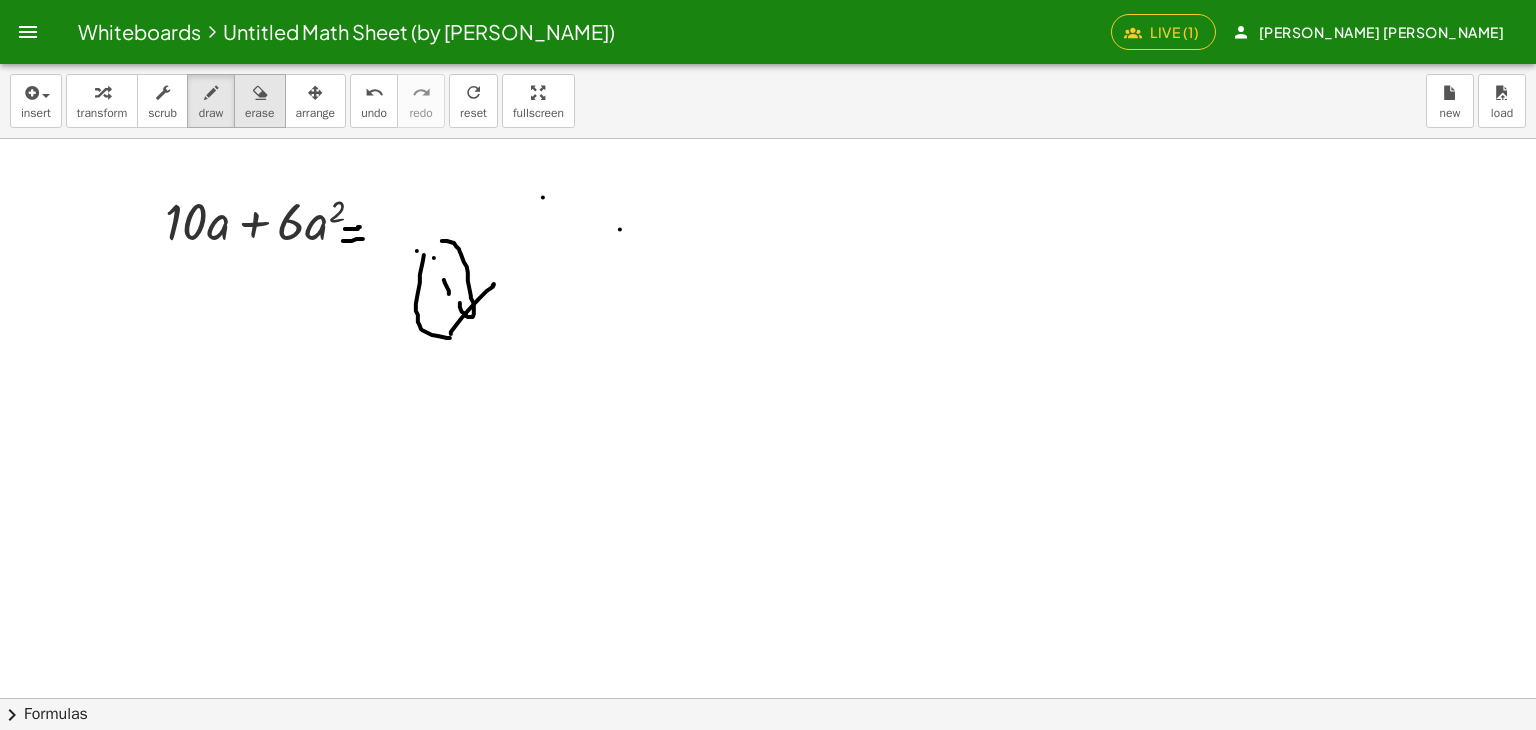 click on "erase" at bounding box center (259, 101) 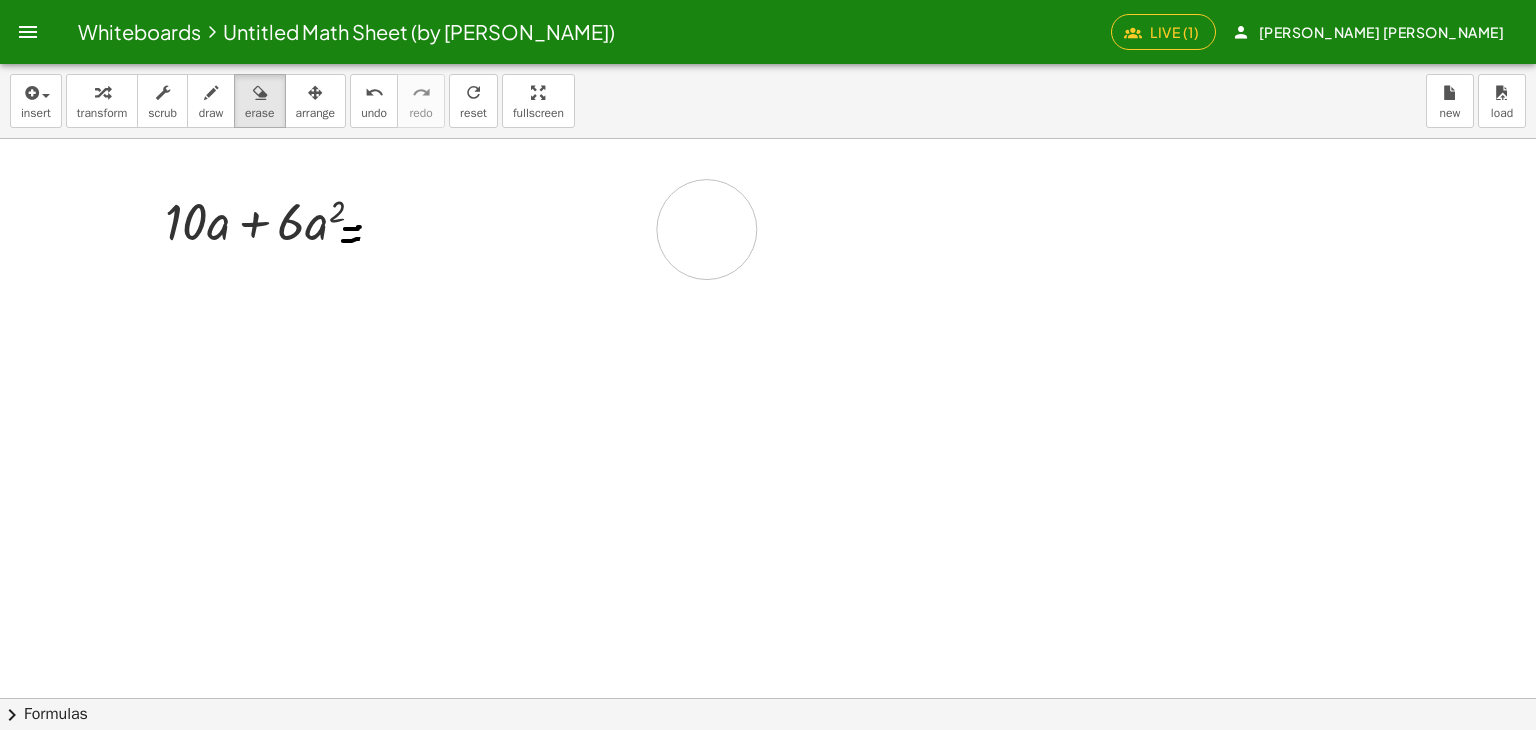 drag, startPoint x: 417, startPoint y: 213, endPoint x: 659, endPoint y: 226, distance: 242.34892 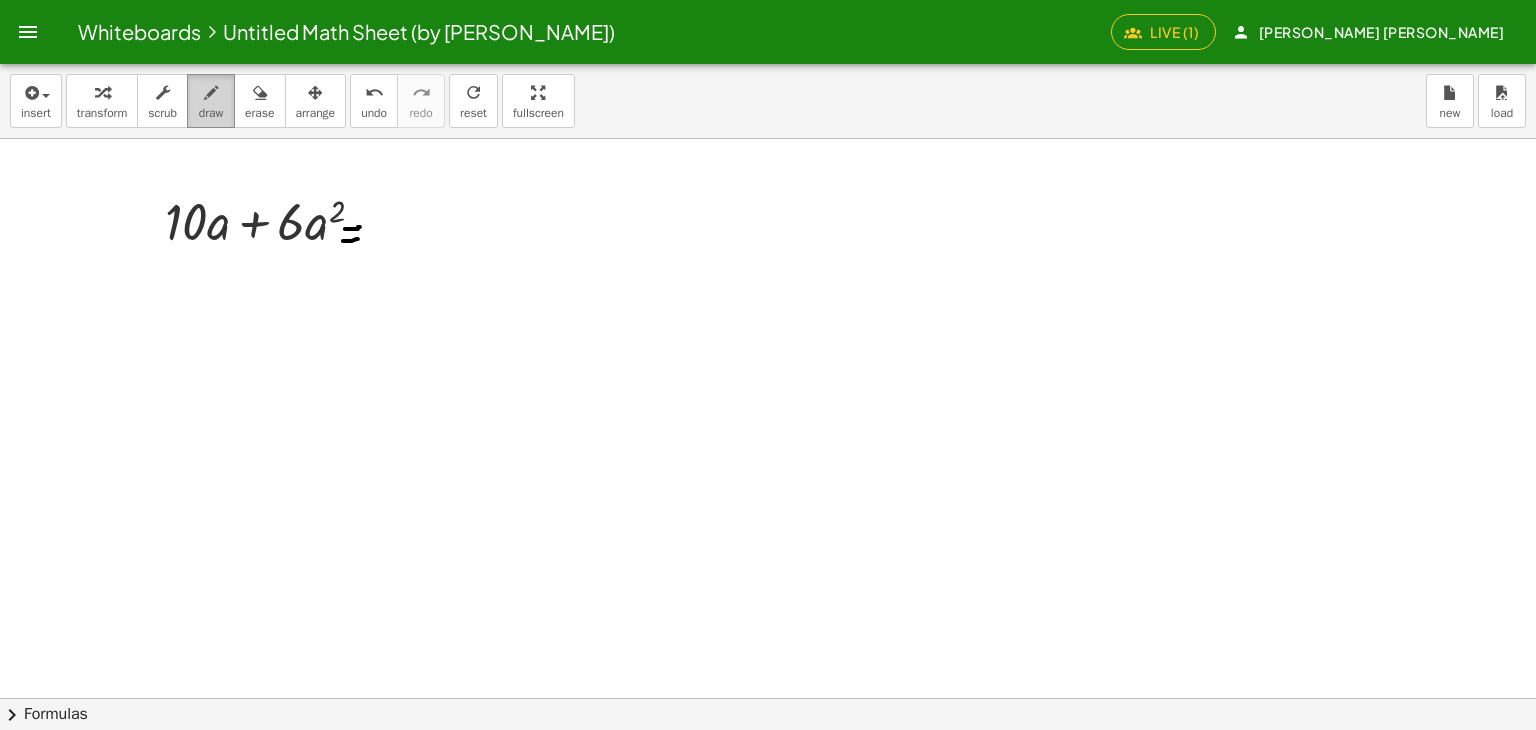 click at bounding box center (211, 93) 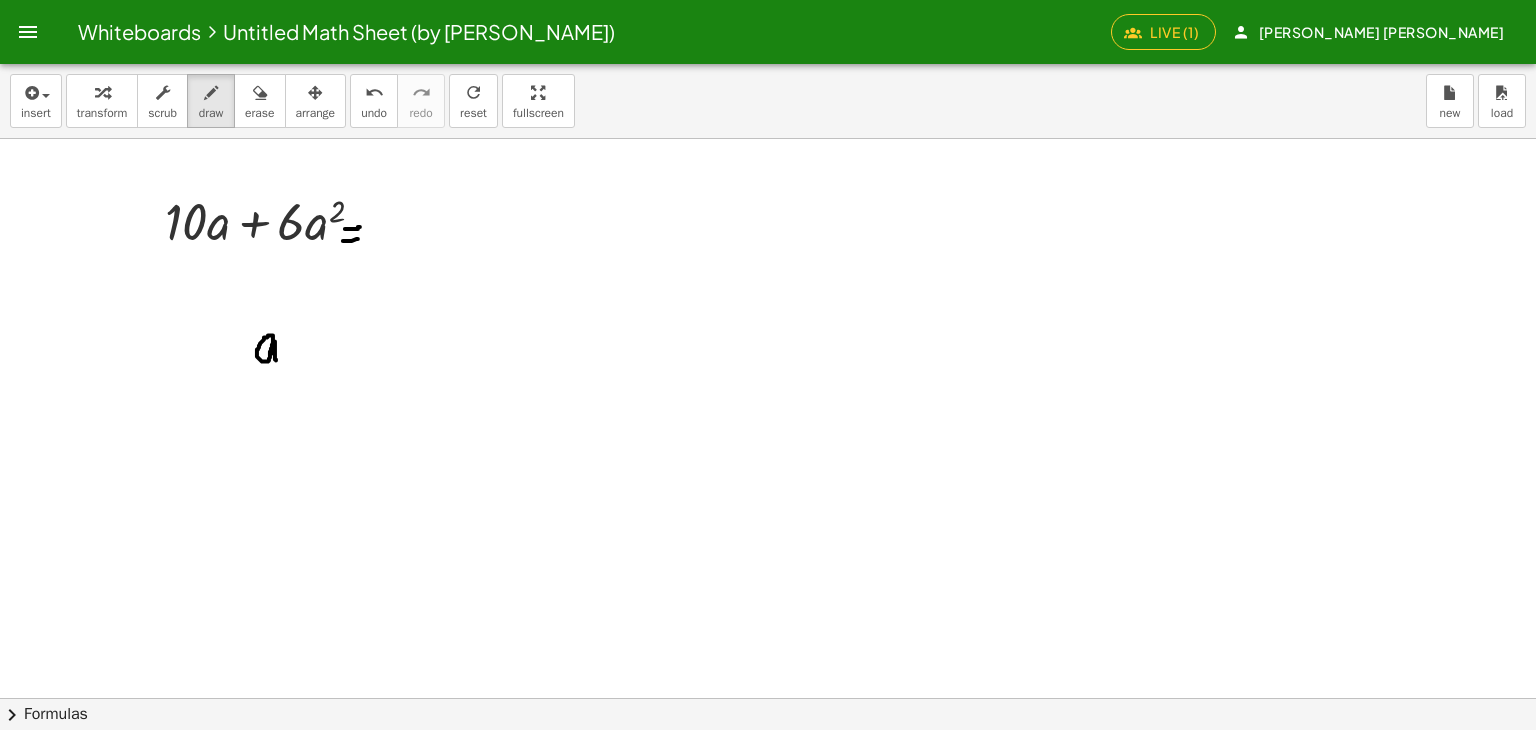 drag, startPoint x: 272, startPoint y: 353, endPoint x: 285, endPoint y: 361, distance: 15.264338 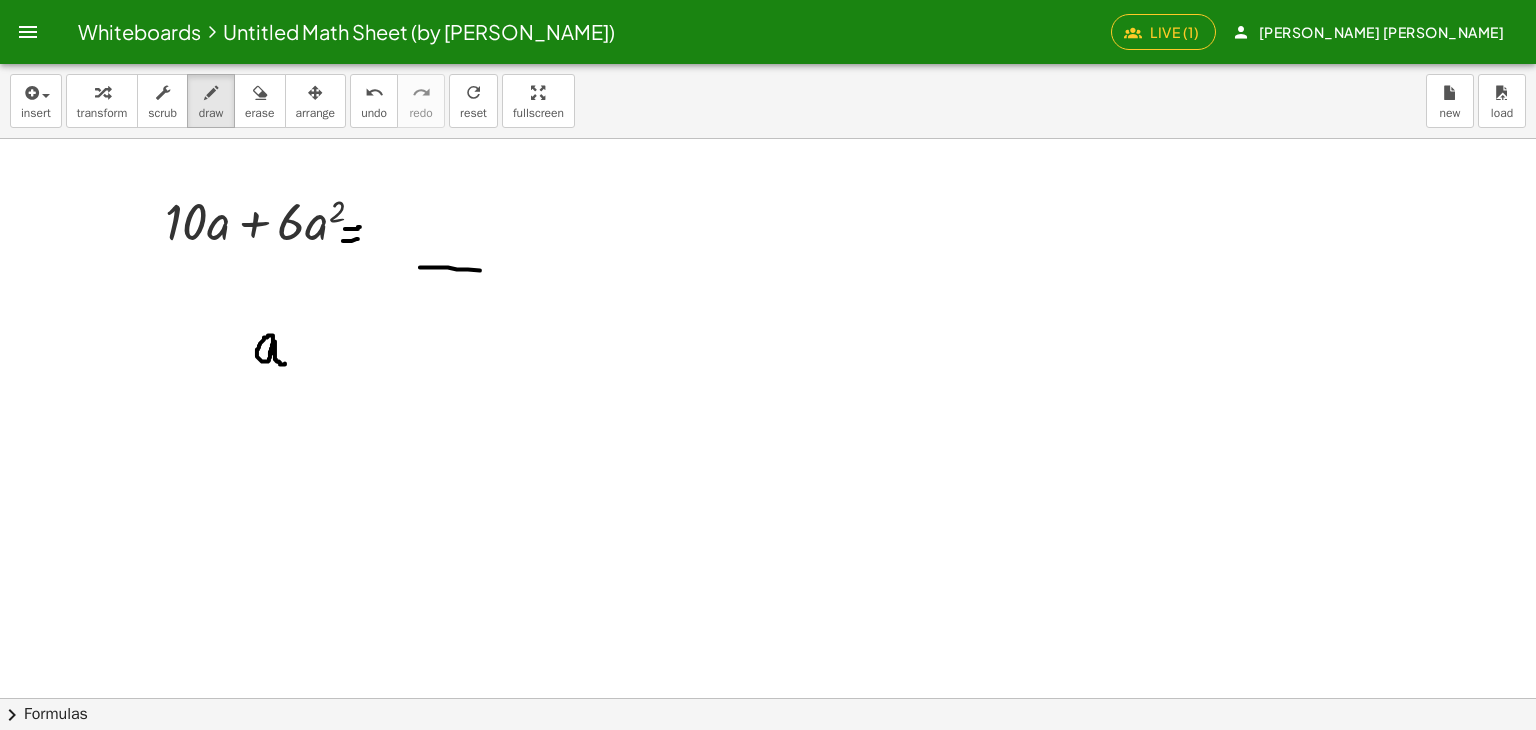 drag, startPoint x: 480, startPoint y: 270, endPoint x: 568, endPoint y: 273, distance: 88.051125 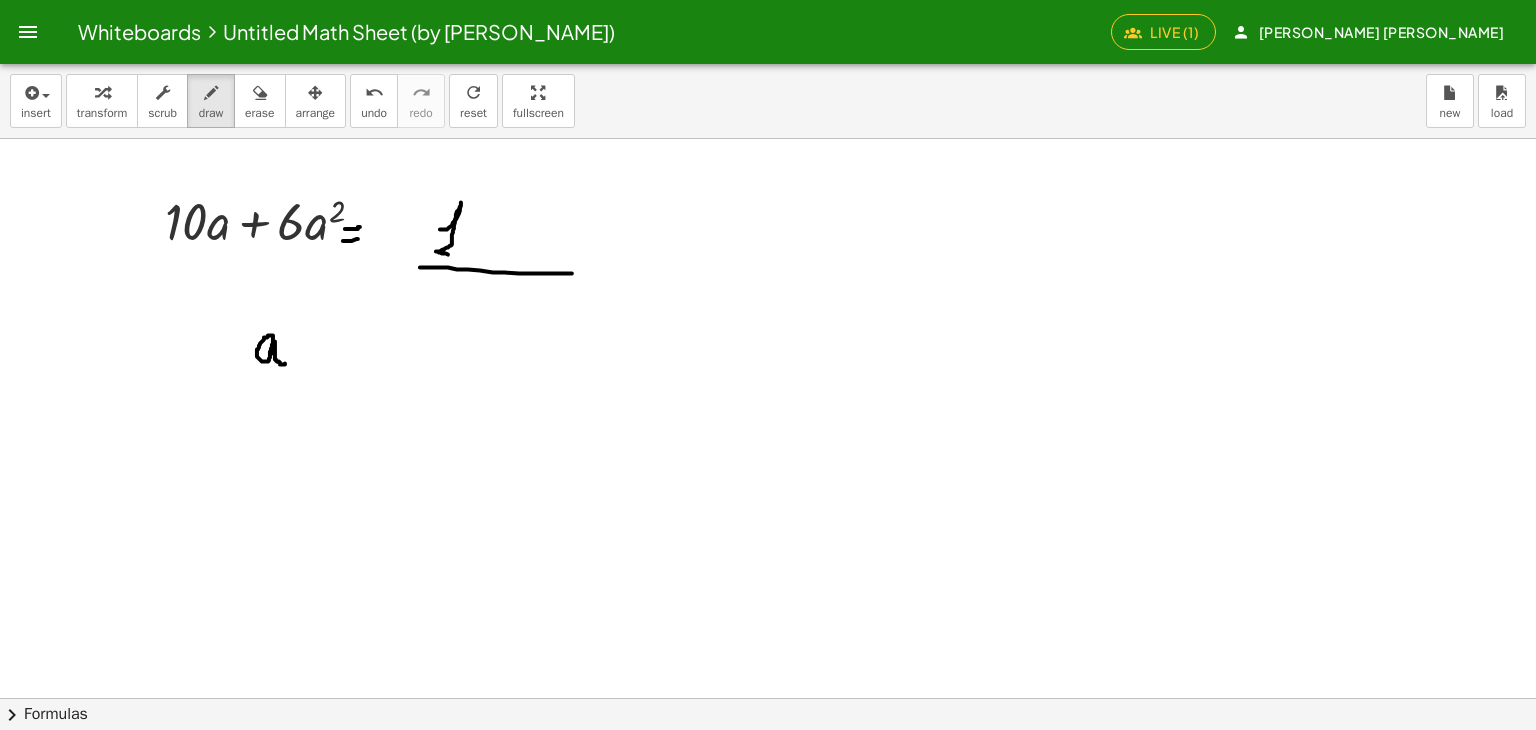 drag, startPoint x: 461, startPoint y: 205, endPoint x: 458, endPoint y: 257, distance: 52.086468 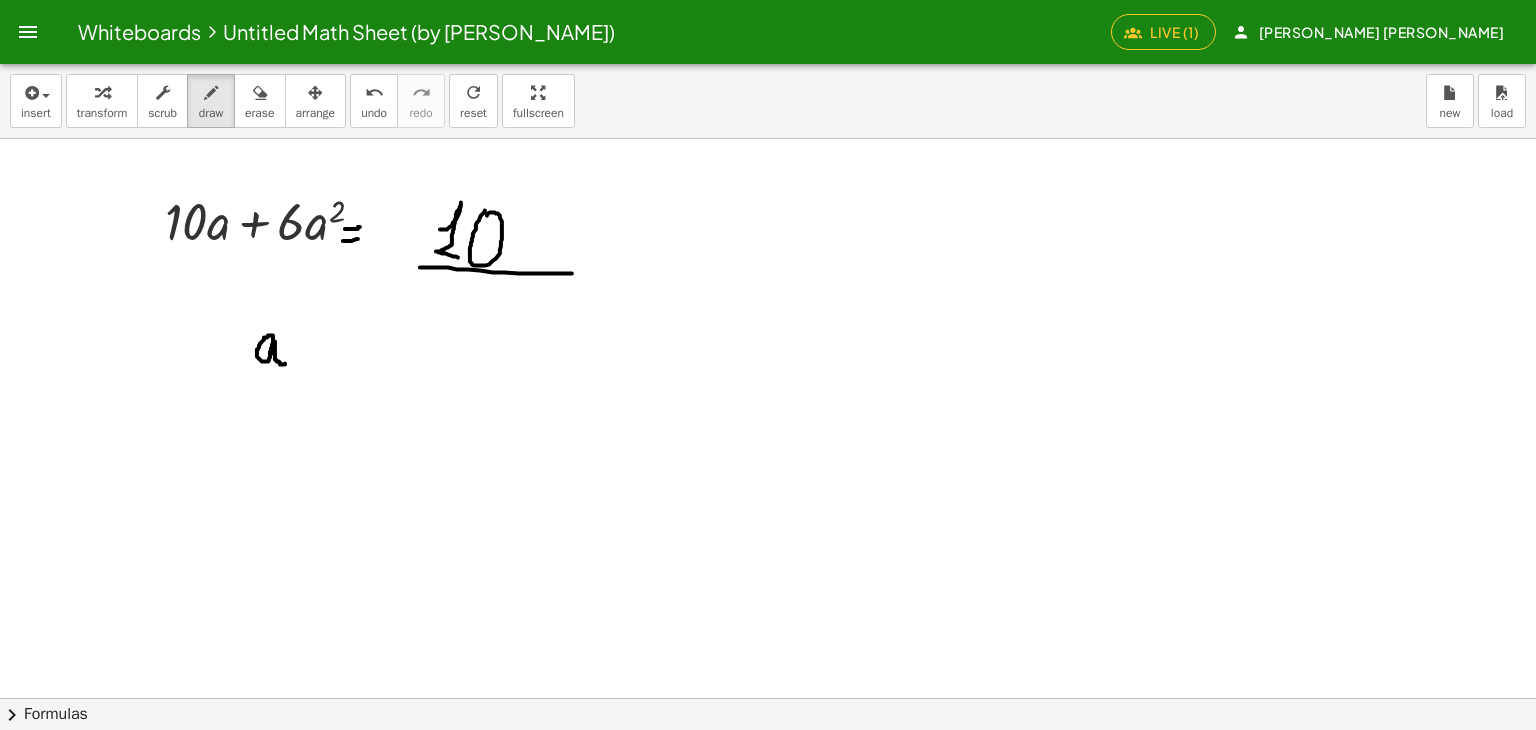 drag, startPoint x: 472, startPoint y: 238, endPoint x: 483, endPoint y: 233, distance: 12.083046 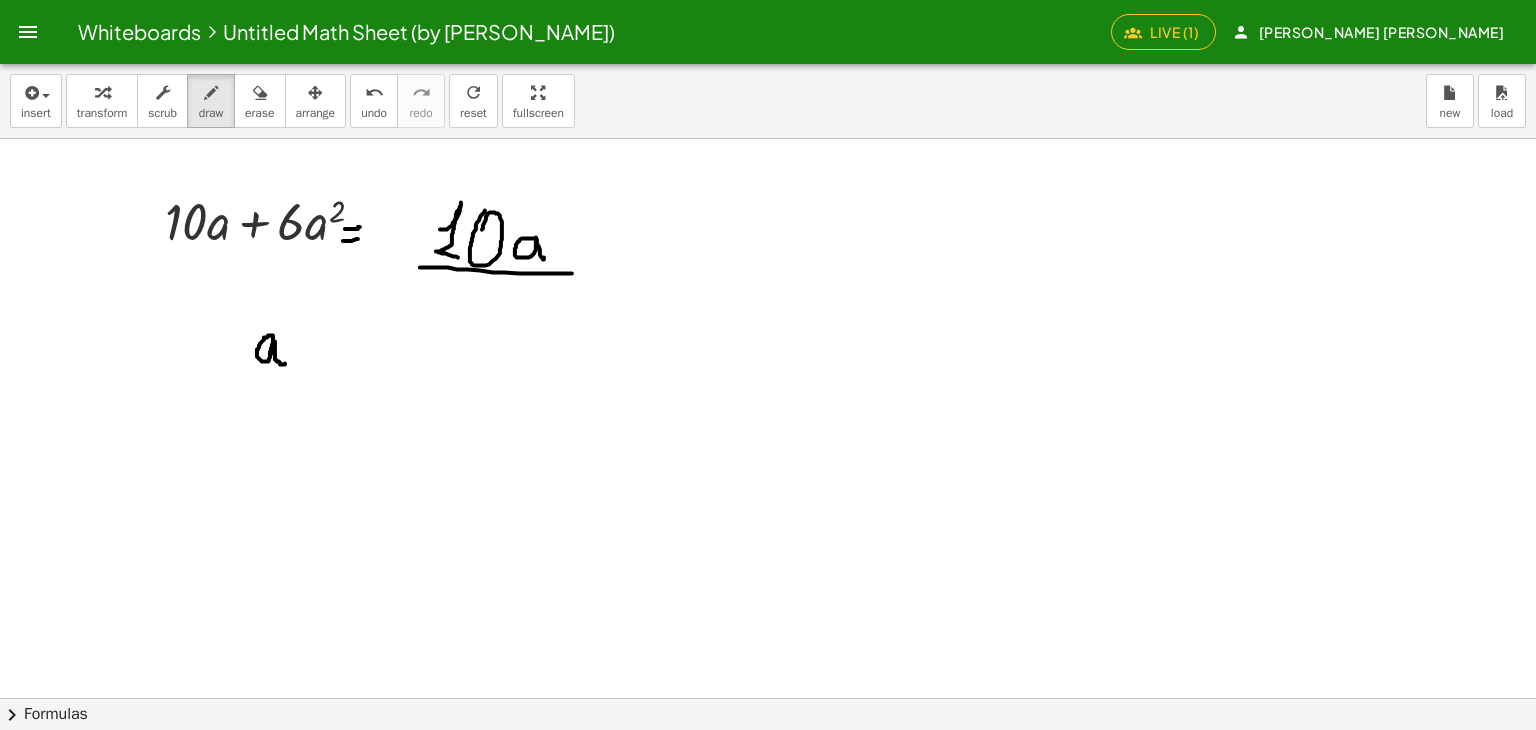 drag, startPoint x: 522, startPoint y: 238, endPoint x: 535, endPoint y: 245, distance: 14.764823 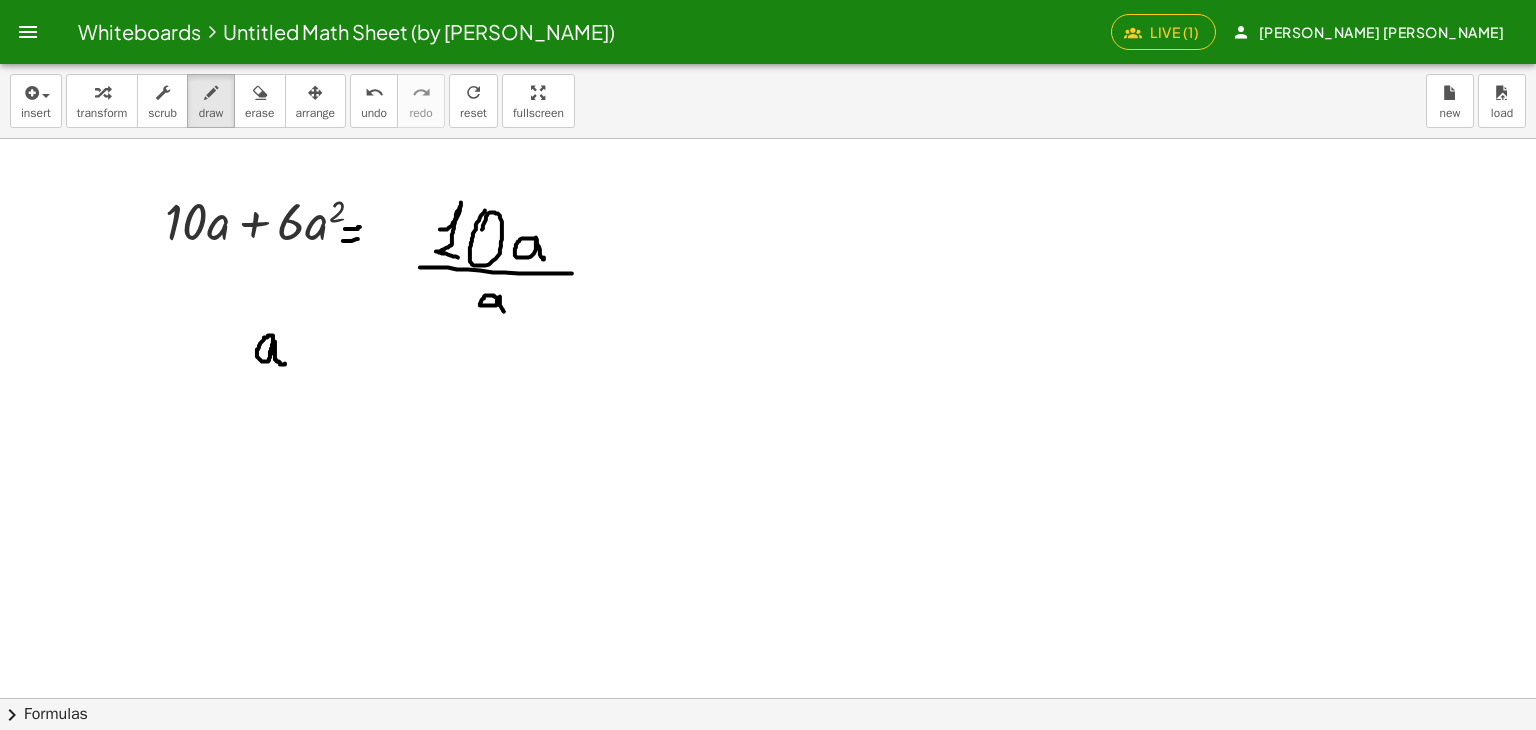 drag, startPoint x: 494, startPoint y: 295, endPoint x: 507, endPoint y: 302, distance: 14.764823 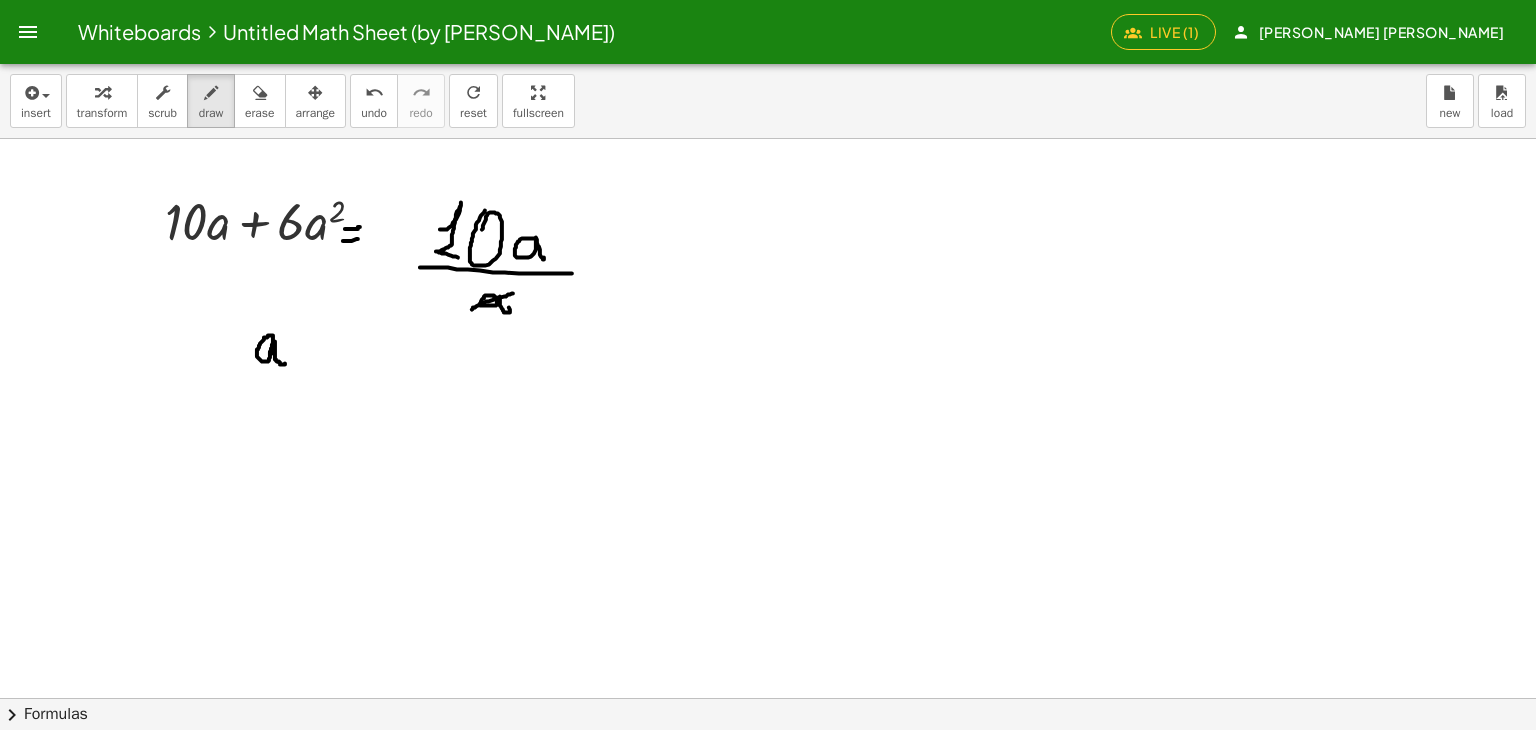 drag, startPoint x: 472, startPoint y: 309, endPoint x: 513, endPoint y: 293, distance: 44.011364 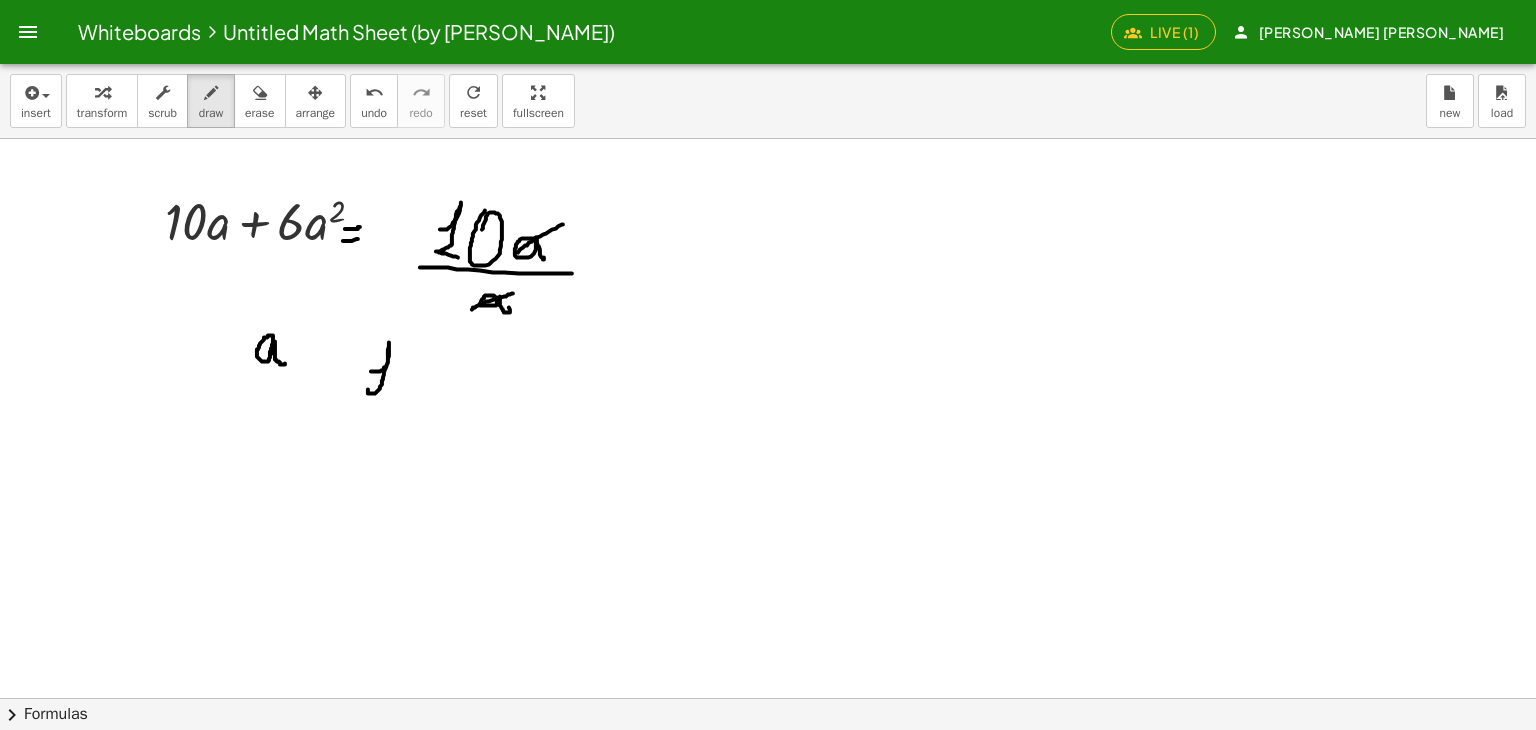 drag, startPoint x: 371, startPoint y: 371, endPoint x: 397, endPoint y: 389, distance: 31.622776 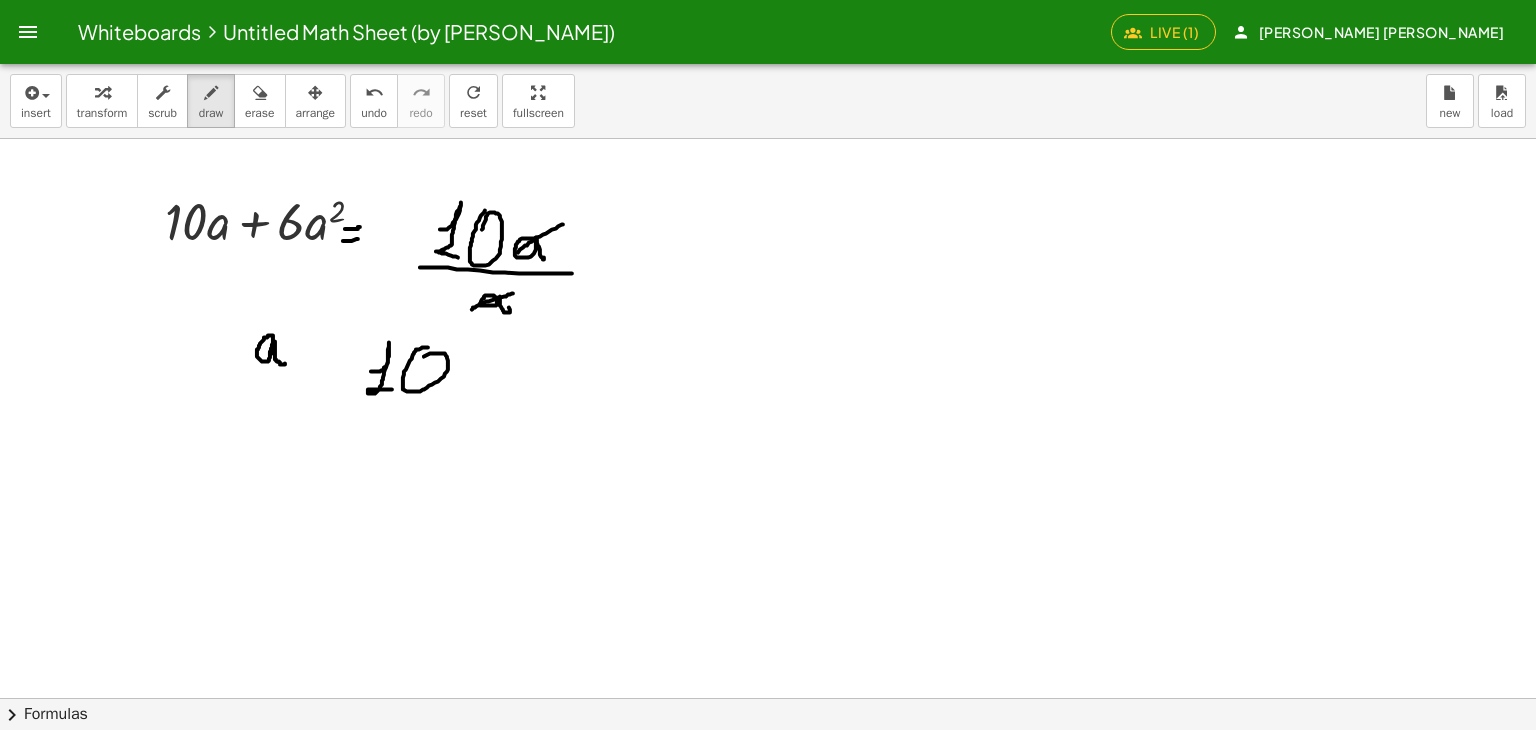 drag, startPoint x: 416, startPoint y: 349, endPoint x: 412, endPoint y: 371, distance: 22.36068 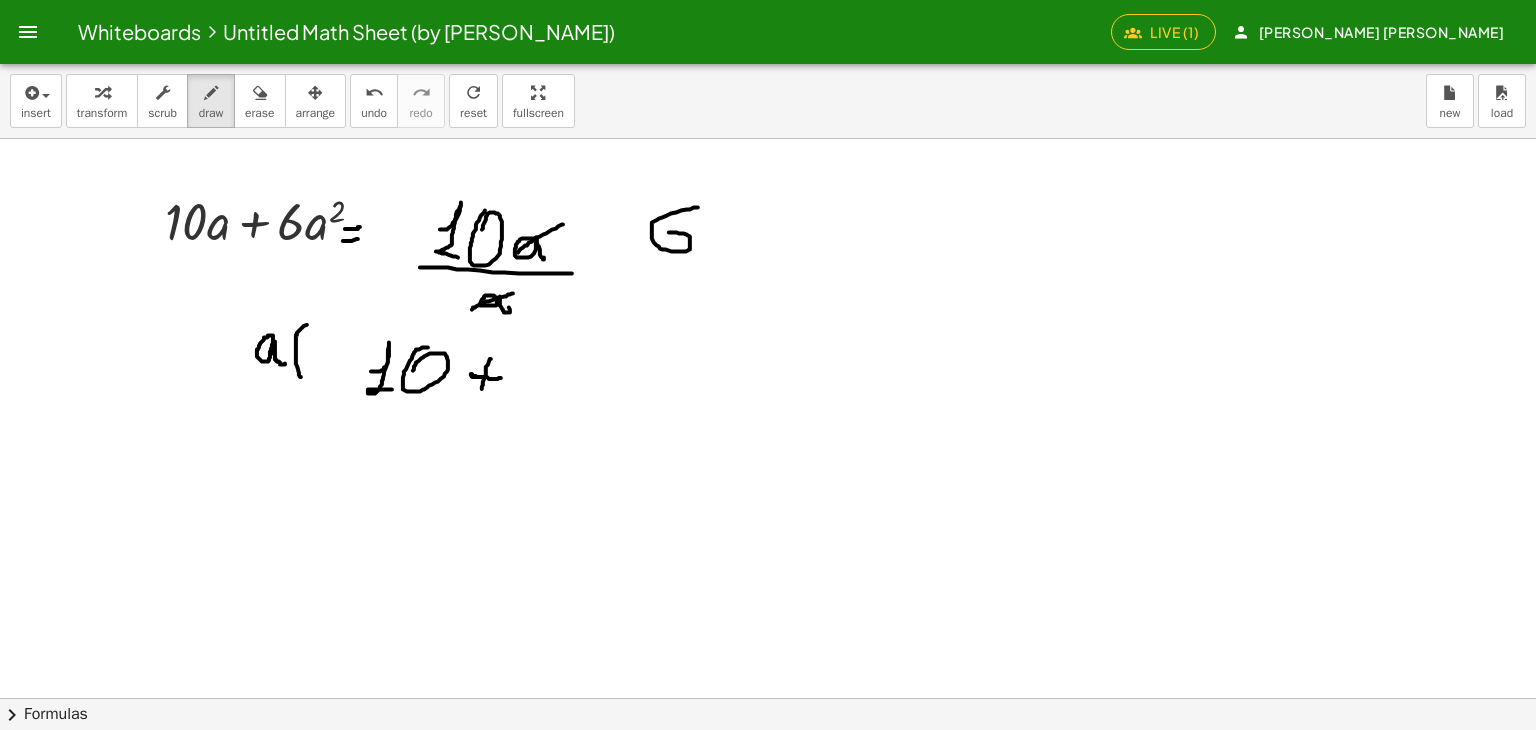 drag, startPoint x: 697, startPoint y: 207, endPoint x: 662, endPoint y: 247, distance: 53.15073 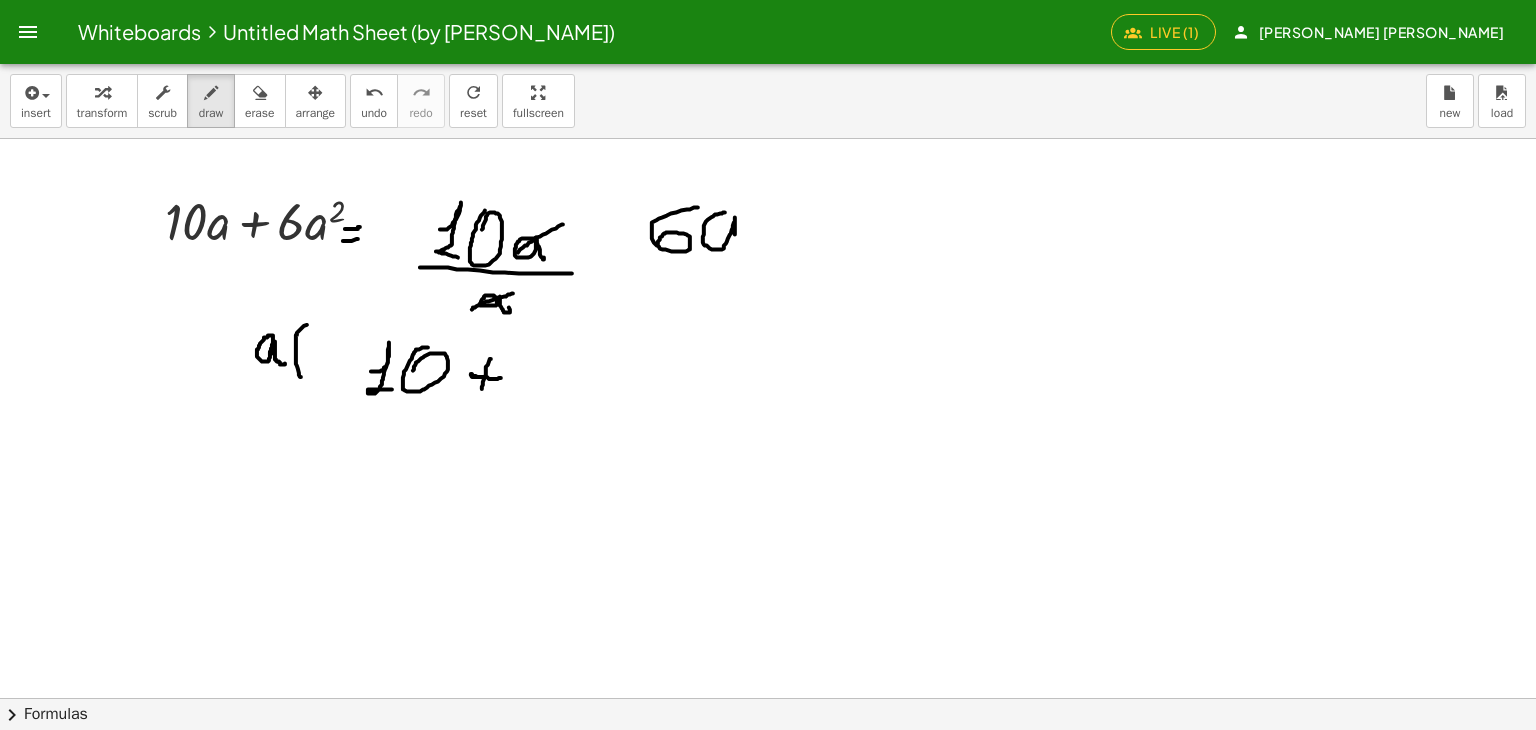 drag, startPoint x: 722, startPoint y: 213, endPoint x: 734, endPoint y: 225, distance: 16.970562 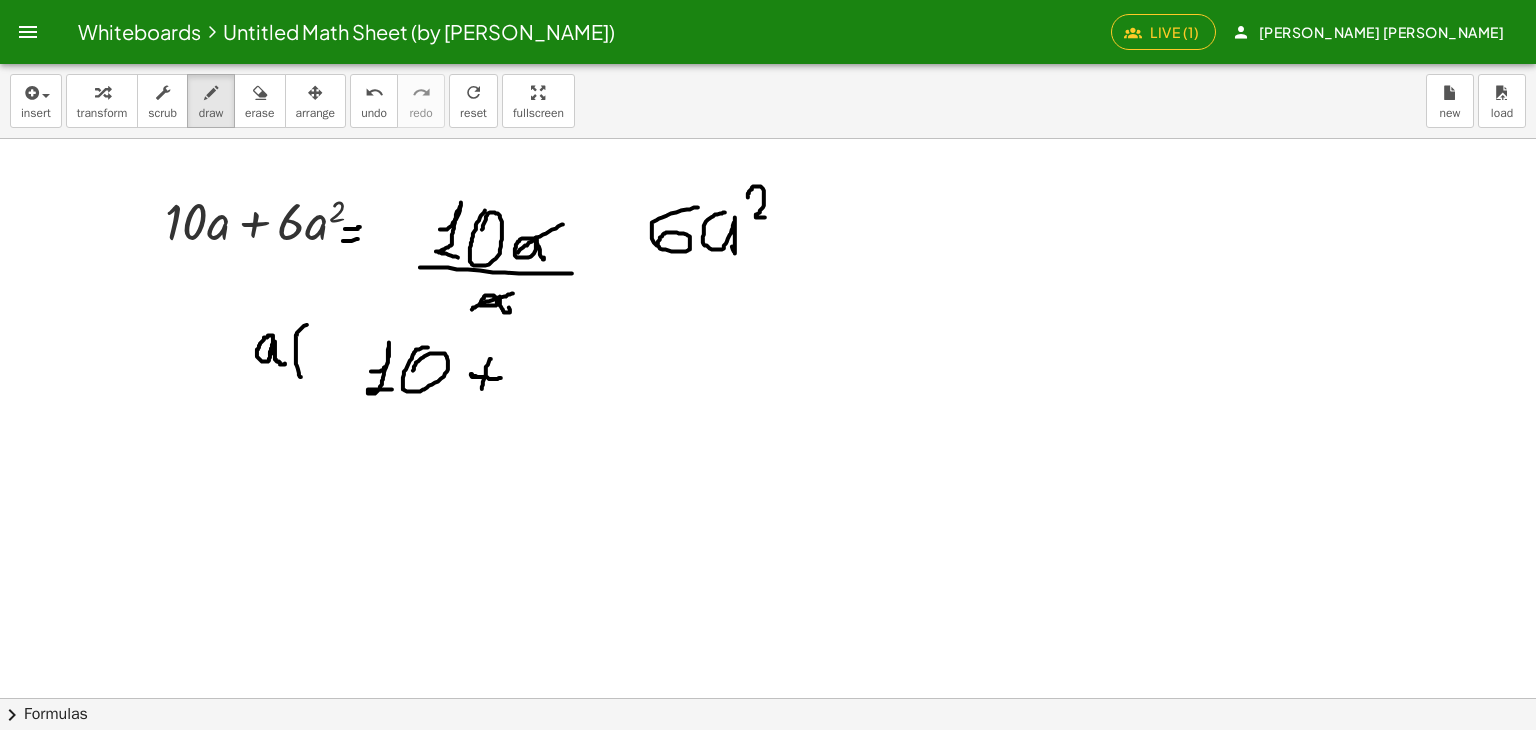 drag, startPoint x: 748, startPoint y: 197, endPoint x: 717, endPoint y: 216, distance: 36.359318 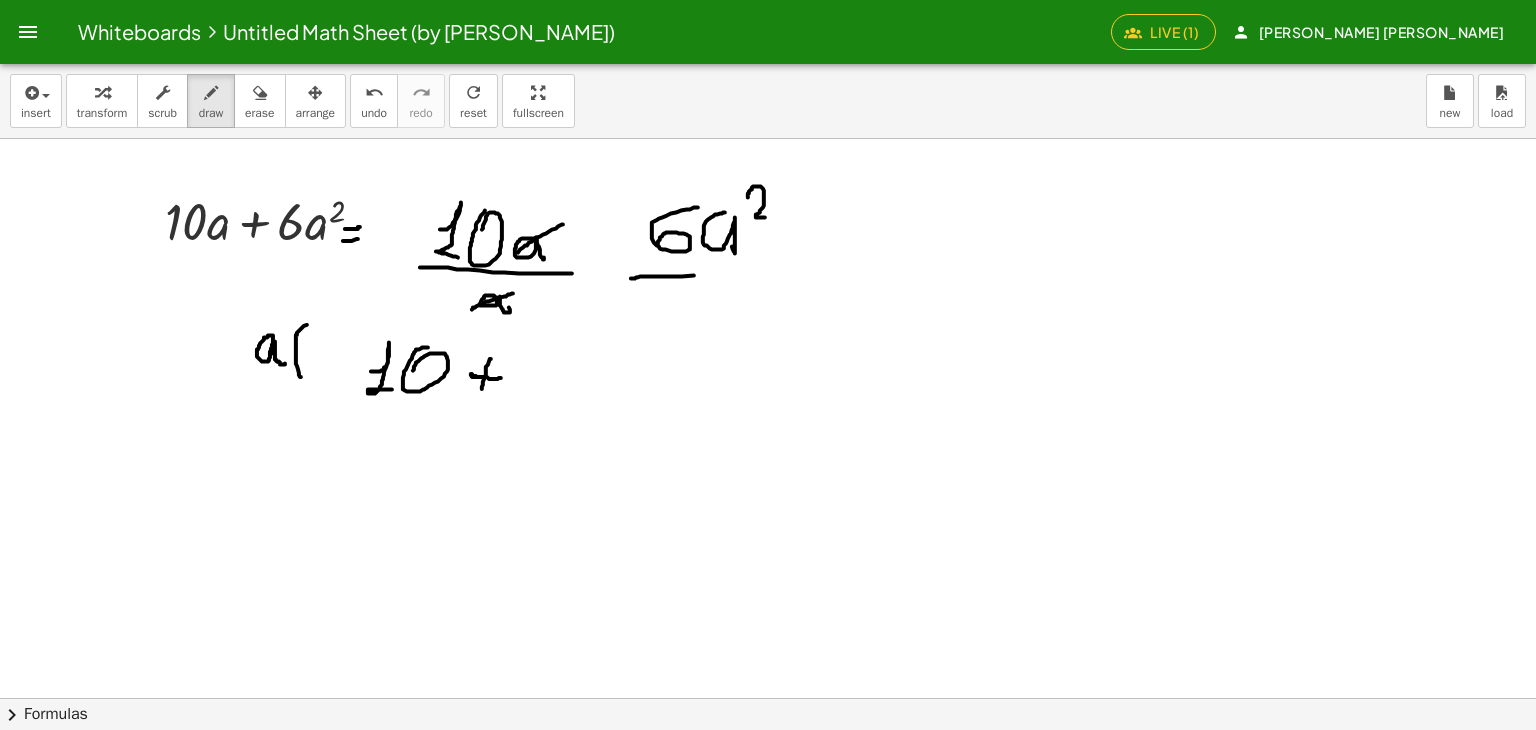 drag, startPoint x: 645, startPoint y: 276, endPoint x: 698, endPoint y: 286, distance: 53.935146 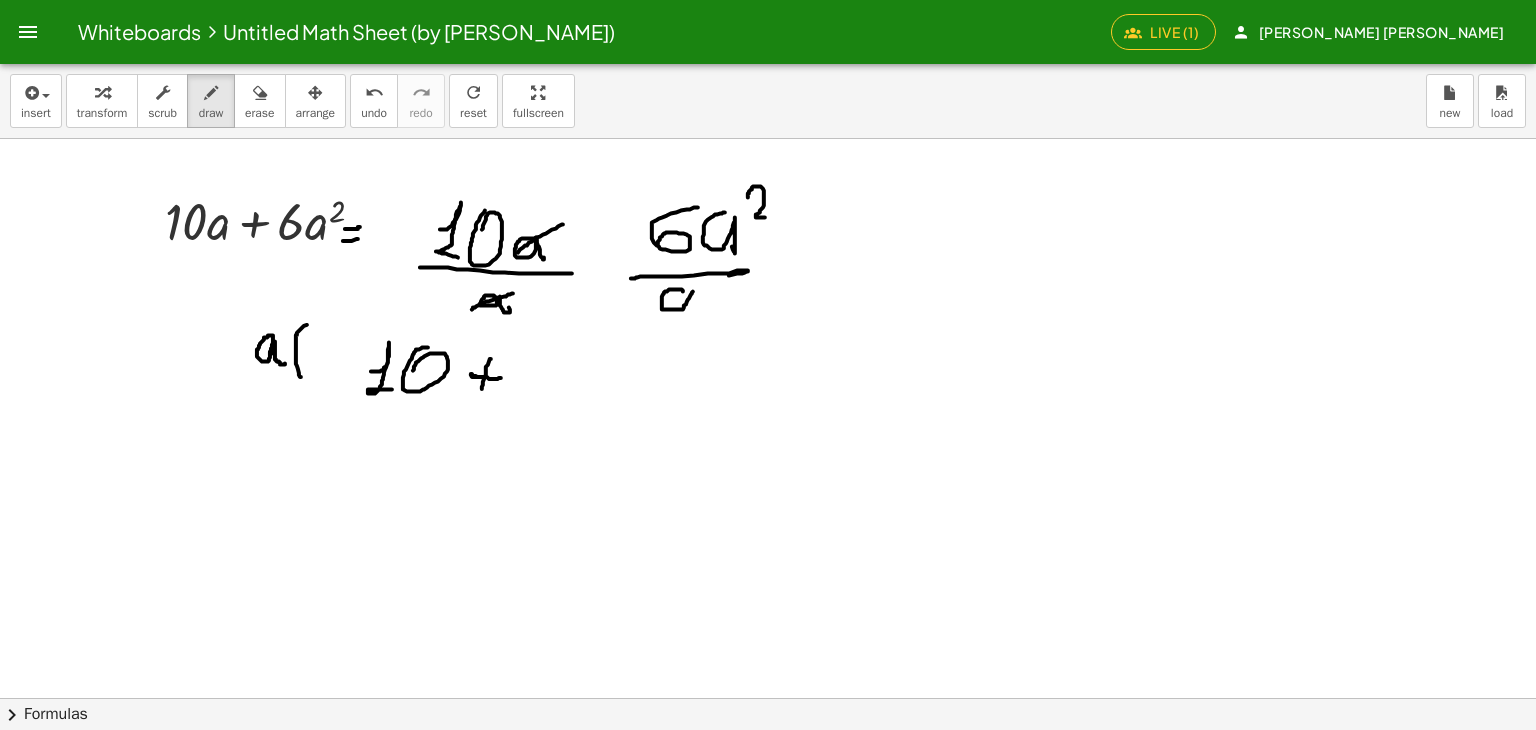 drag, startPoint x: 678, startPoint y: 289, endPoint x: 710, endPoint y: 319, distance: 43.863426 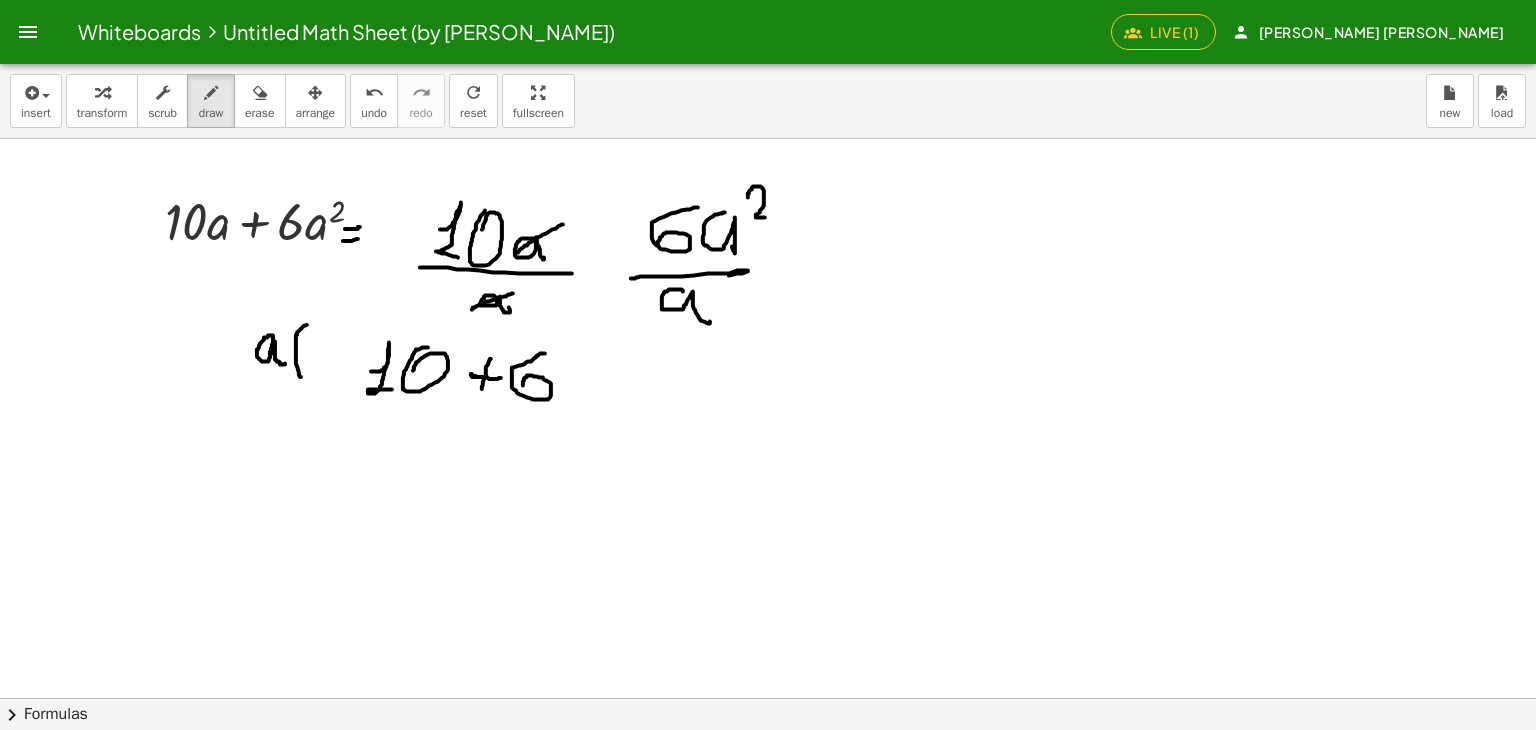 drag, startPoint x: 540, startPoint y: 353, endPoint x: 523, endPoint y: 391, distance: 41.62932 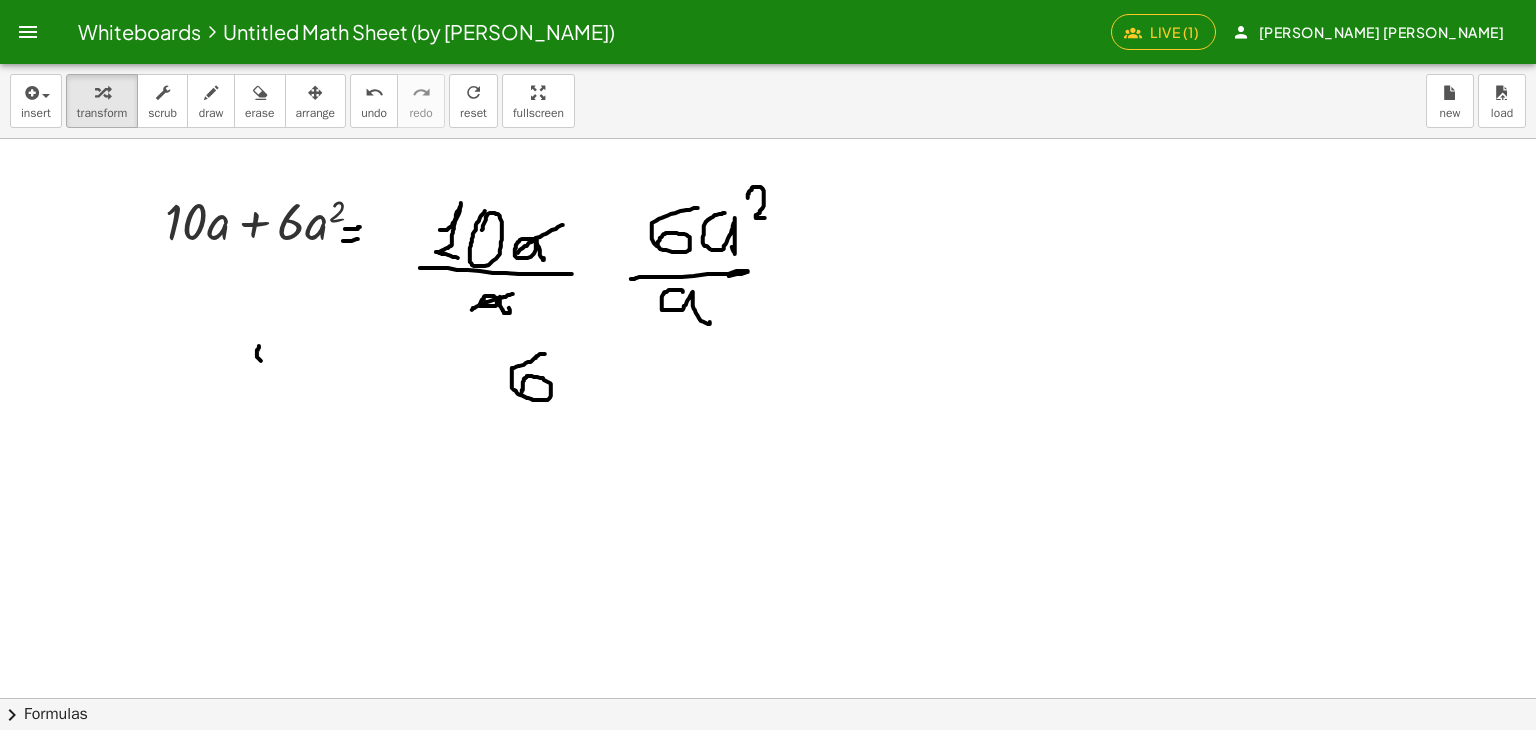 click at bounding box center [768, 698] 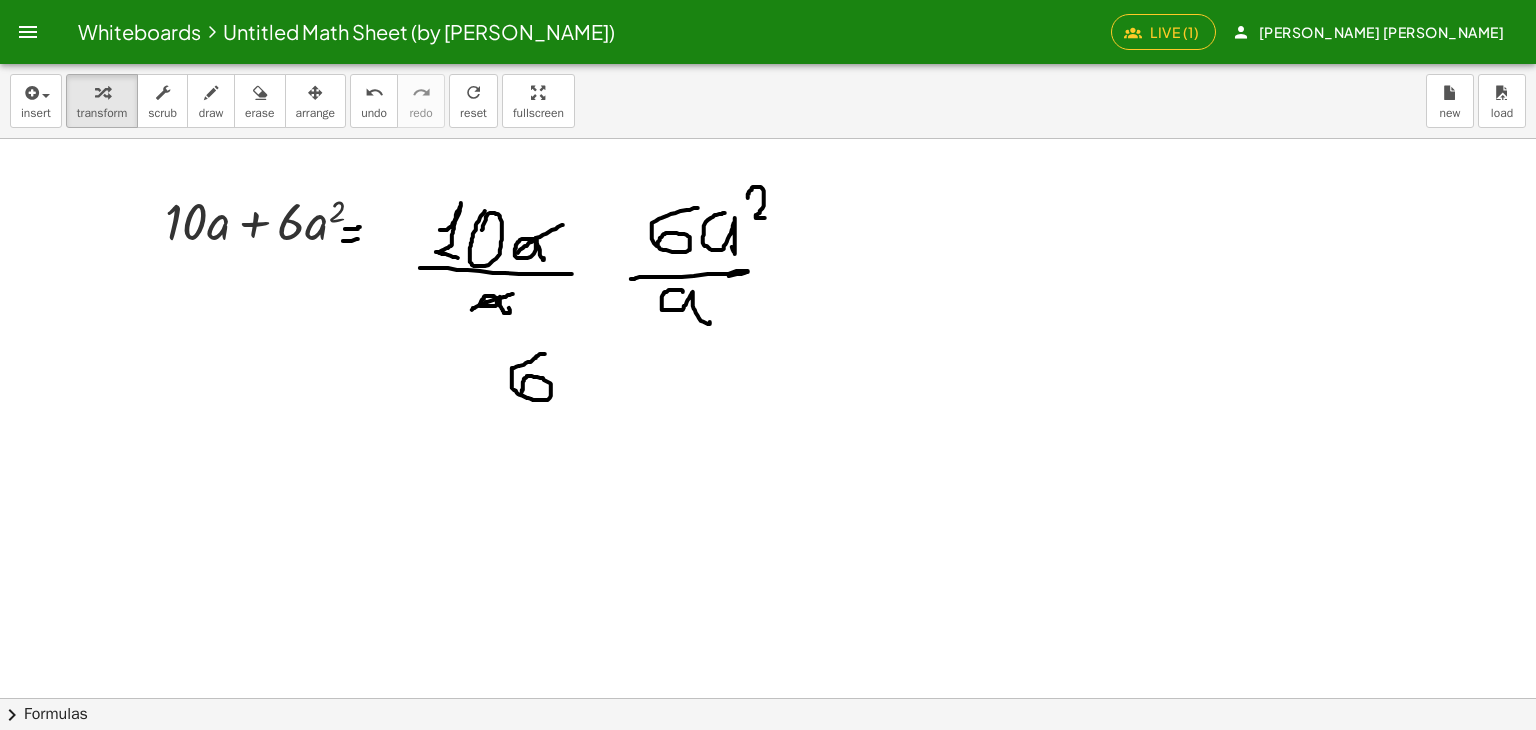 click at bounding box center [768, 698] 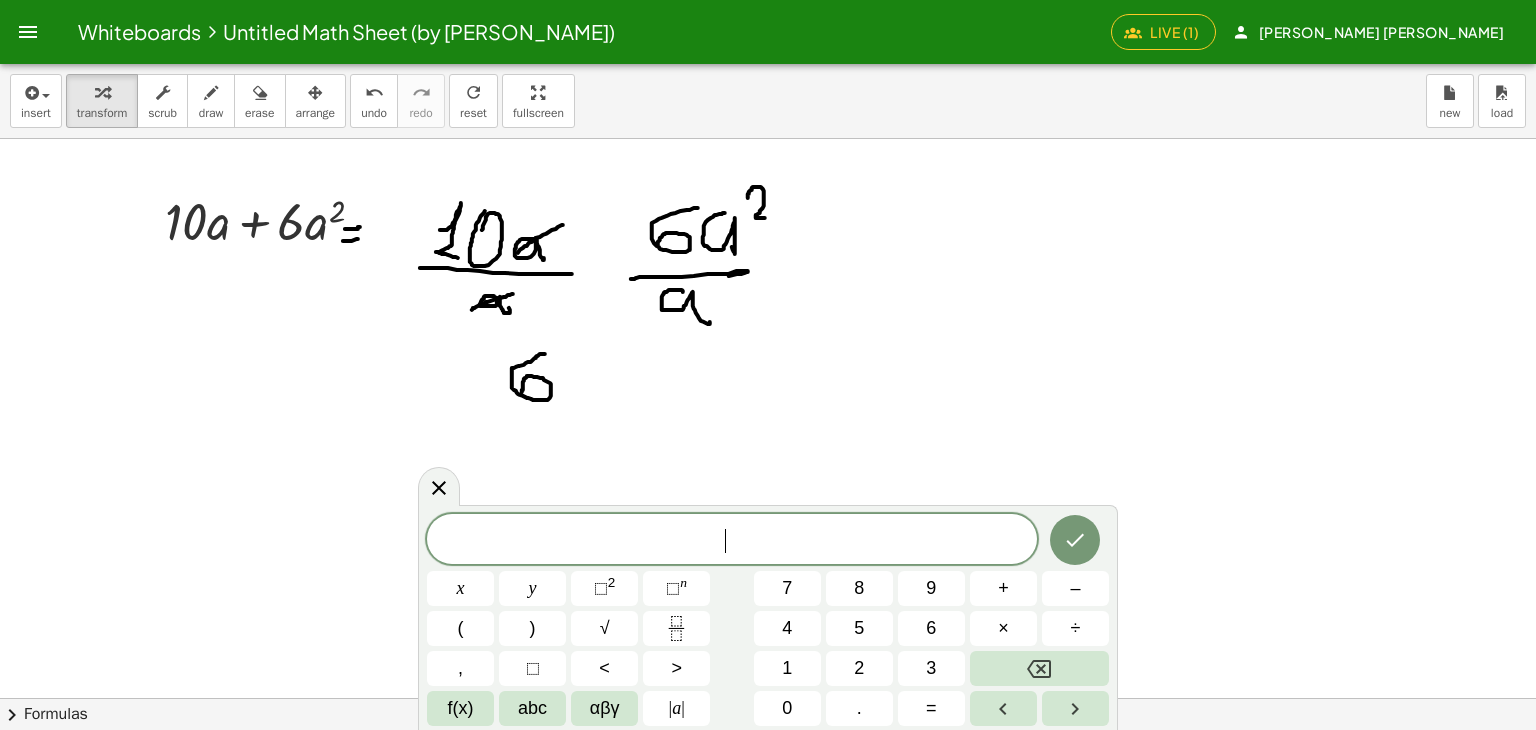click on "Whiteboards     Untitled Math Sheet (by [PERSON_NAME])  Live (1)   [PERSON_NAME] [PERSON_NAME] Graspable Math Activities Whiteboards Account   insert select one: Math Expression Function Text transform scrub draw erase arrange undo undo redo redo refresh reset fullscreen load new + · 10 · a + · 6 · a 2 × chevron_right  Formulas
Drag one side of a formula onto a highlighted expression on the canvas to apply it.
Quadratic Formula
+ · a · x 2 + · b · x + c = 0
⇔
x = · ( − b ± 2 √ ( + b 2 − · 4 · a · c ) ) · 2 · a
+ x 2 + · p · x + q = 0
⇔
x = − · p · 2 ± 2 √ ( + ( · p · 2 ) 2 − q )
Manually Factoring a Quadratic" at bounding box center (768, 365) 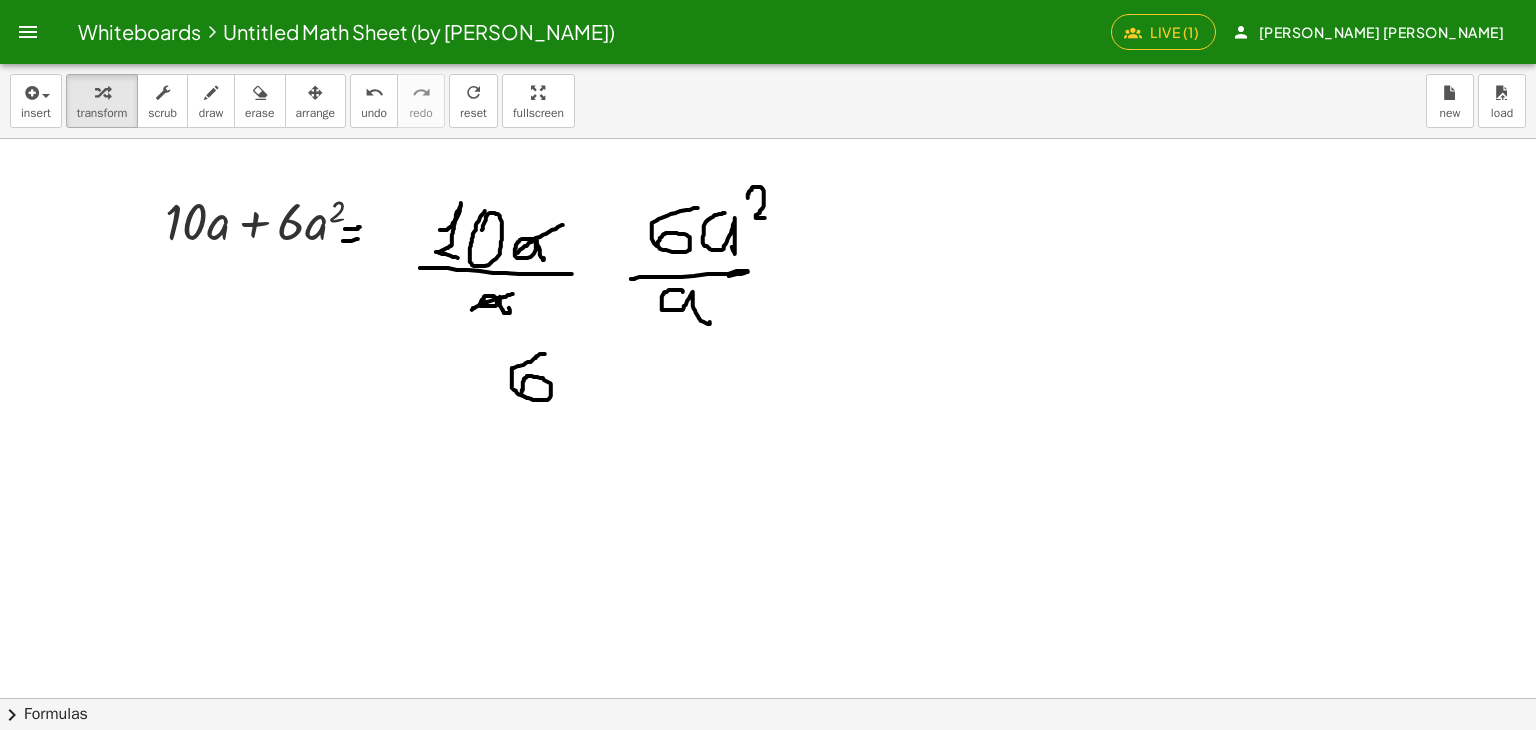drag, startPoint x: 1037, startPoint y: 468, endPoint x: 1024, endPoint y: 478, distance: 16.40122 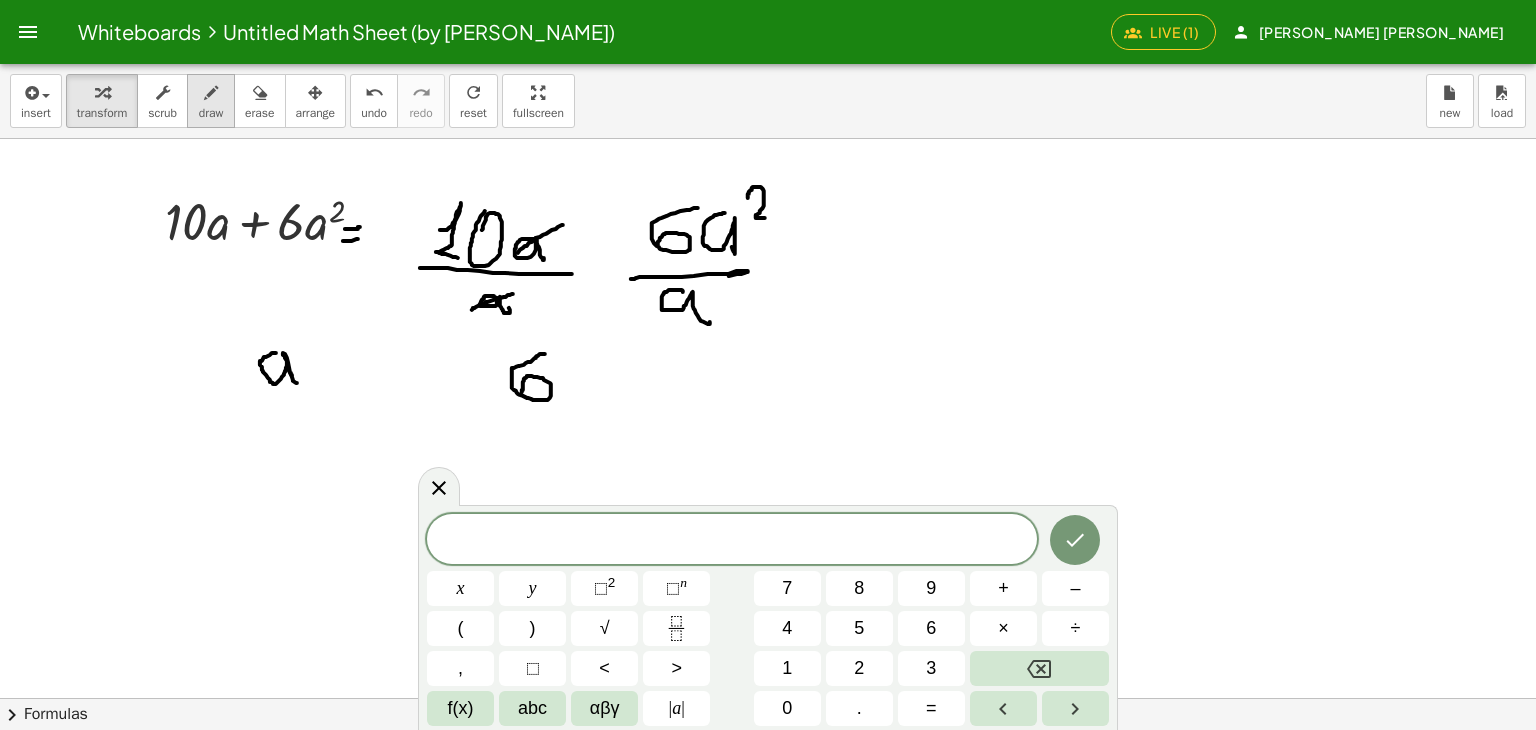 click on "draw" at bounding box center (211, 101) 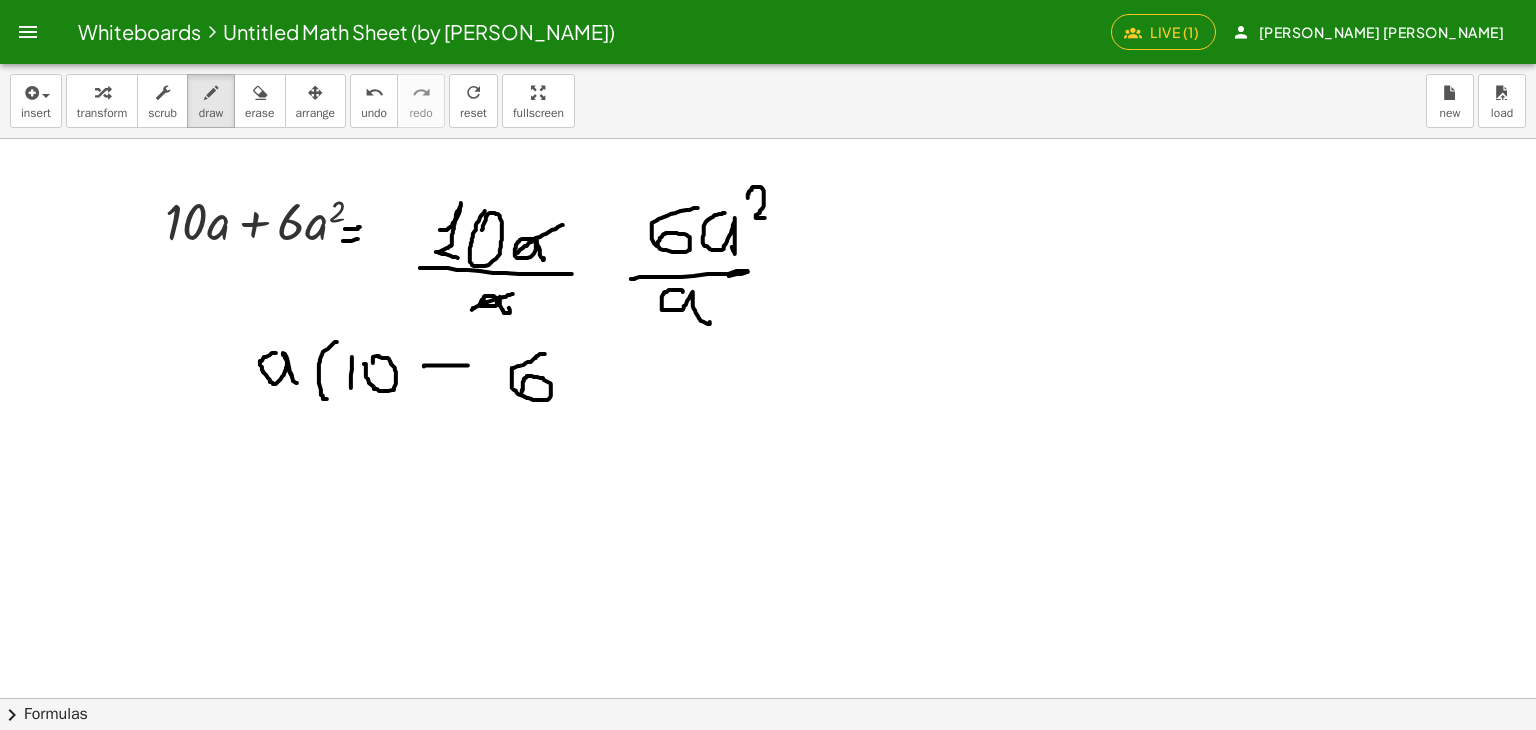 drag, startPoint x: 424, startPoint y: 366, endPoint x: 440, endPoint y: 355, distance: 19.416489 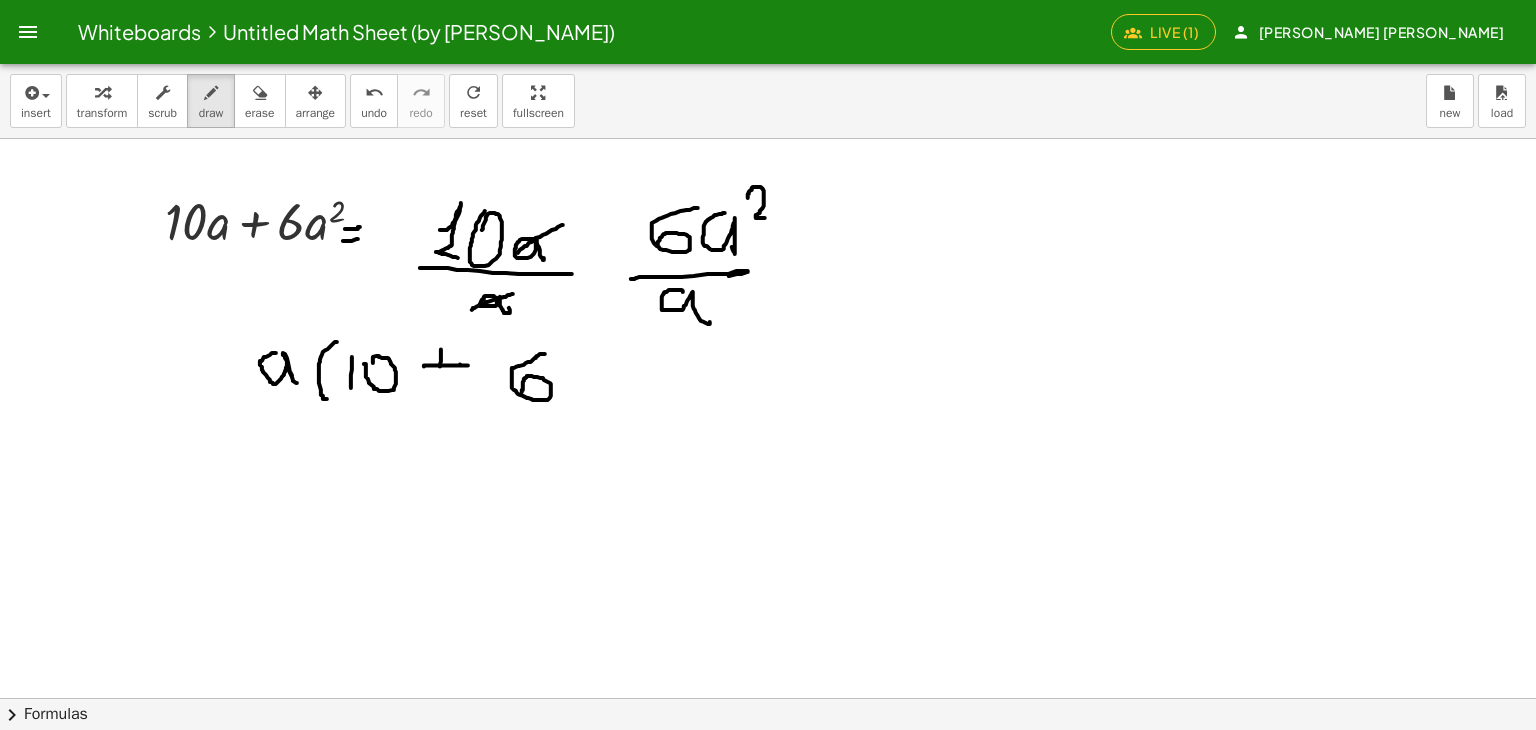 drag, startPoint x: 441, startPoint y: 361, endPoint x: 436, endPoint y: 383, distance: 22.561028 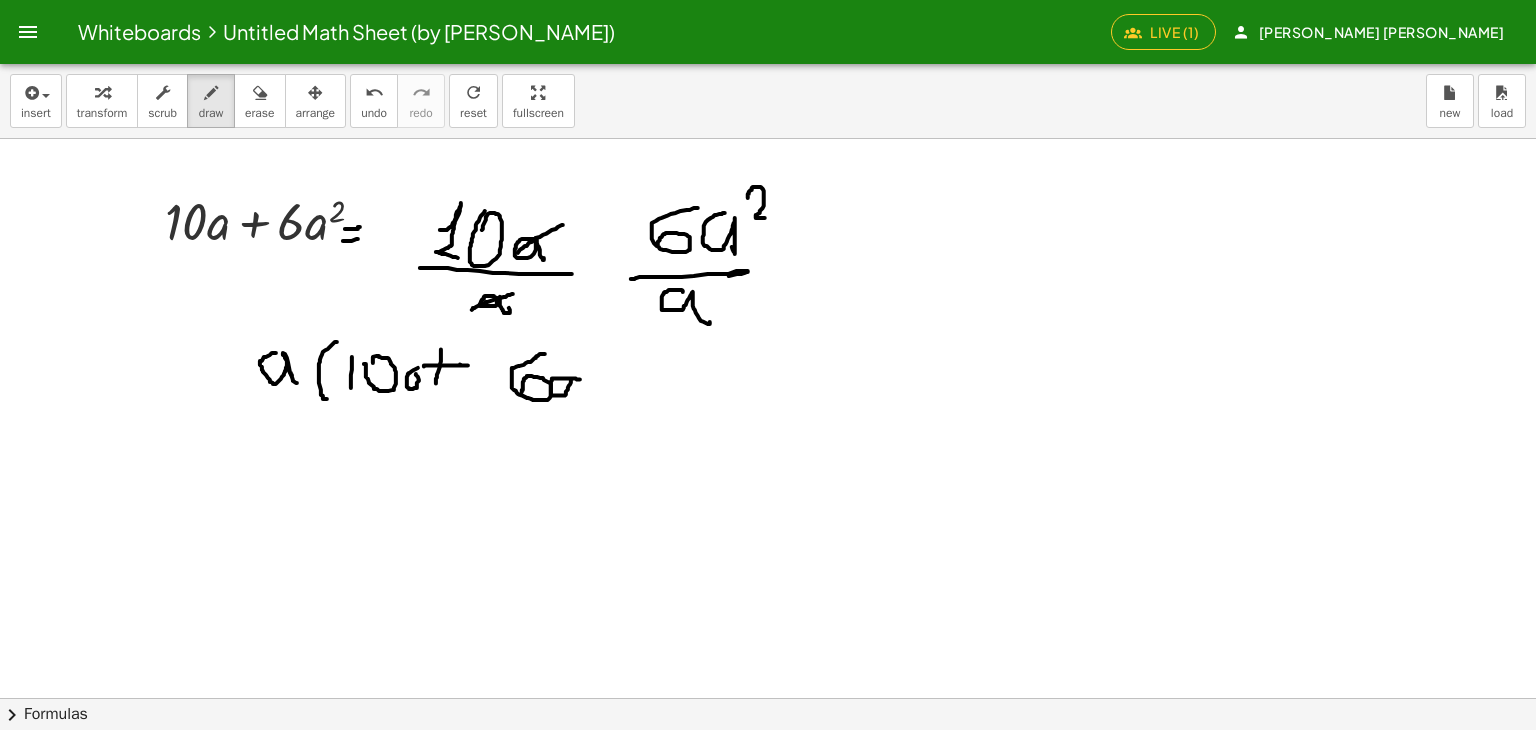 drag, startPoint x: 580, startPoint y: 379, endPoint x: 590, endPoint y: 405, distance: 27.856777 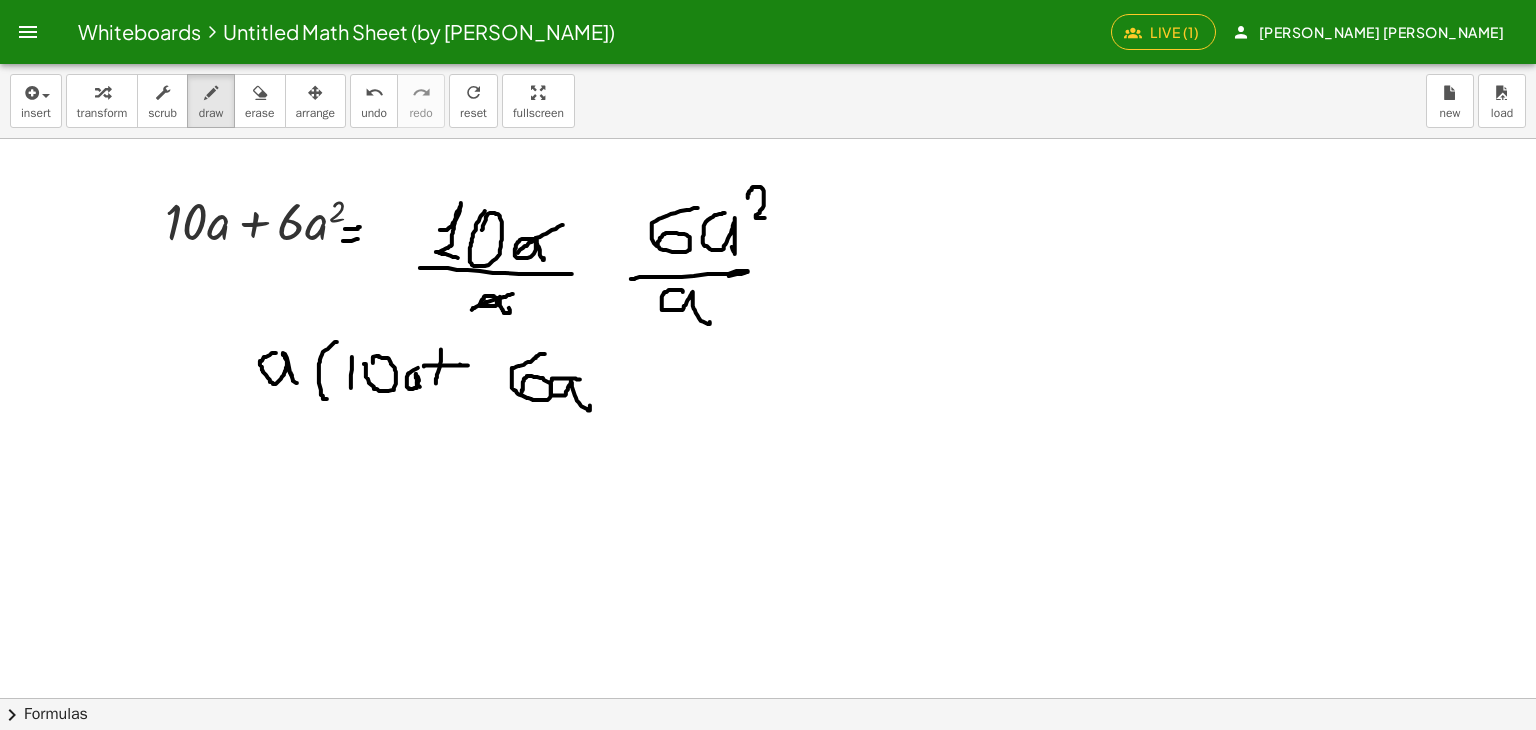 drag, startPoint x: 266, startPoint y: 119, endPoint x: 377, endPoint y: 217, distance: 148.07092 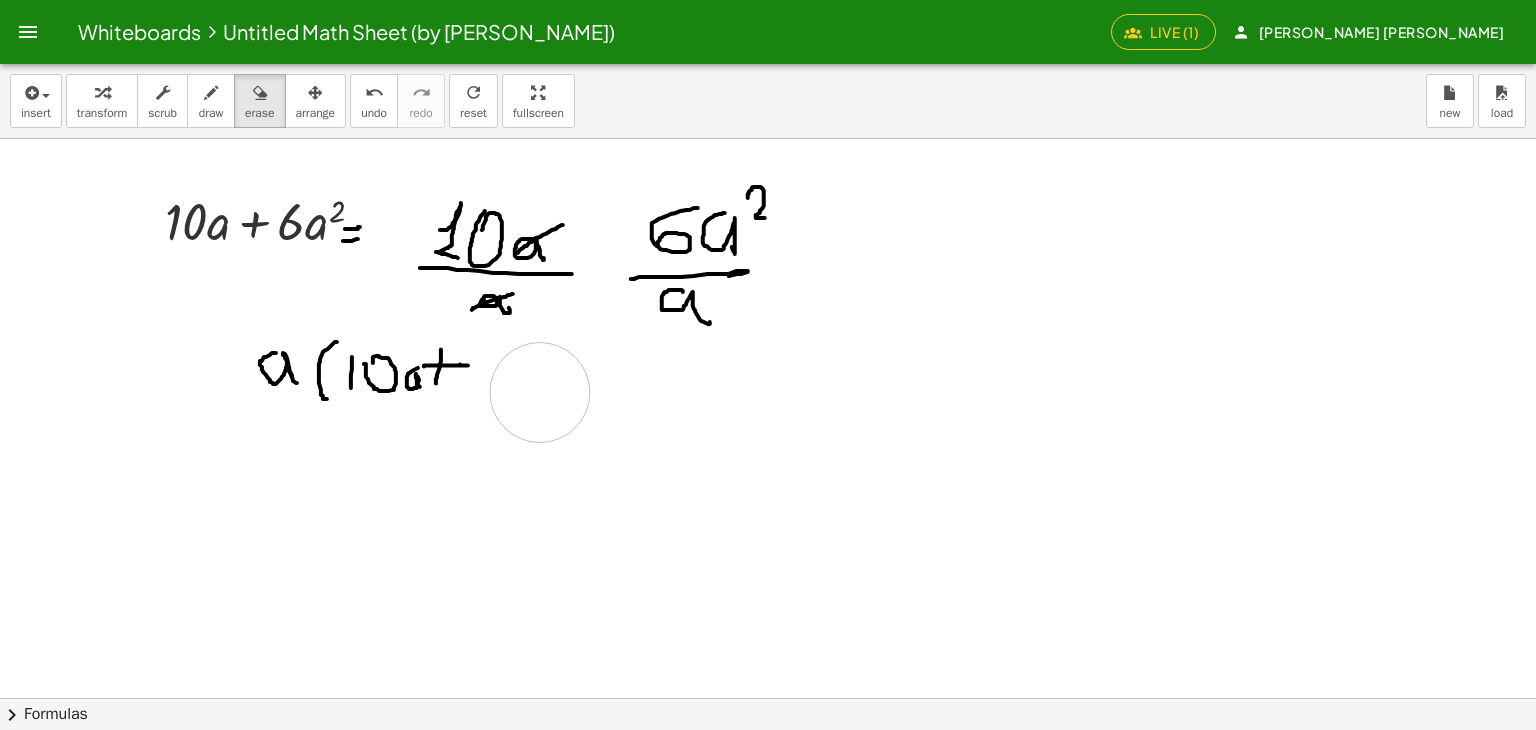 drag, startPoint x: 576, startPoint y: 385, endPoint x: 503, endPoint y: 337, distance: 87.36704 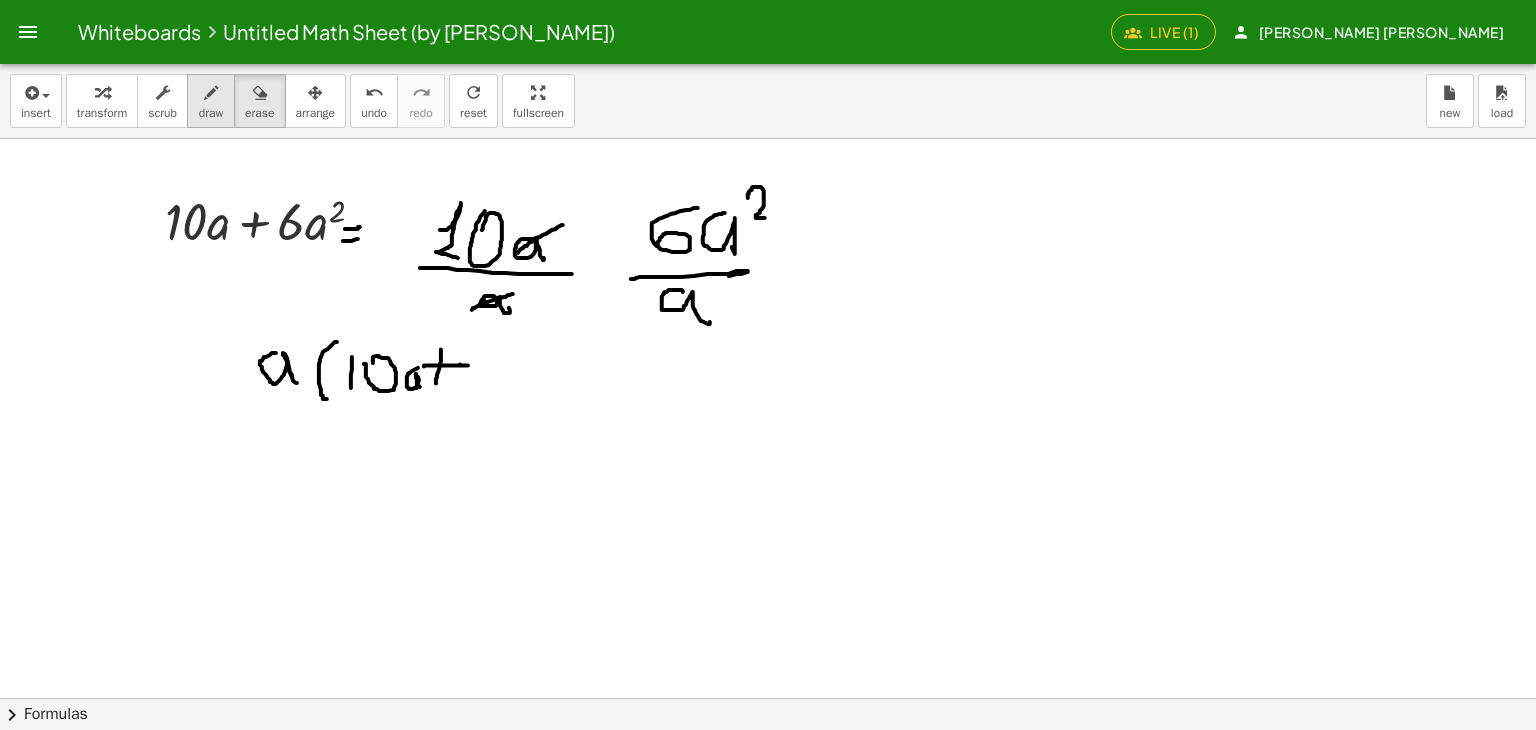 click on "draw" at bounding box center [211, 113] 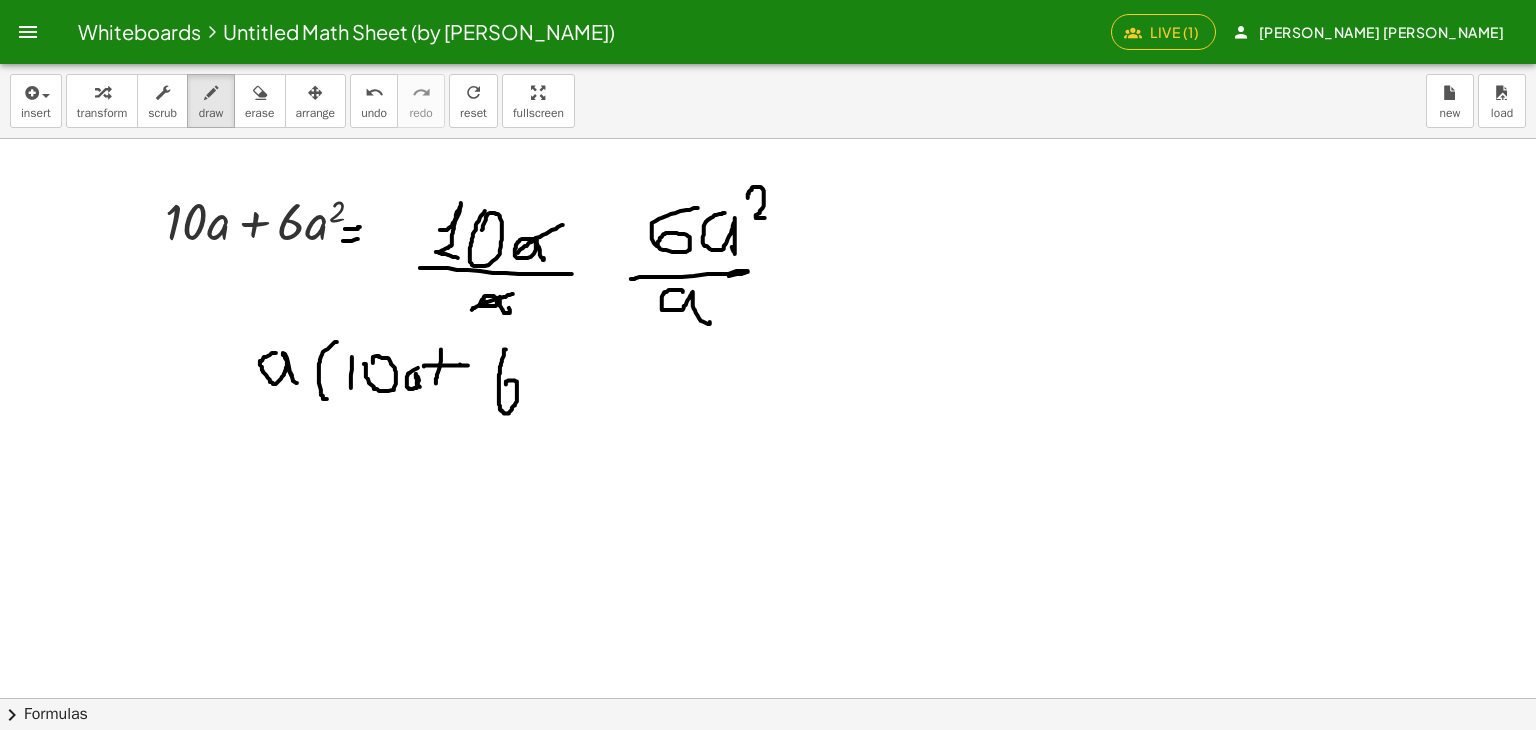 drag, startPoint x: 504, startPoint y: 354, endPoint x: 520, endPoint y: 384, distance: 34 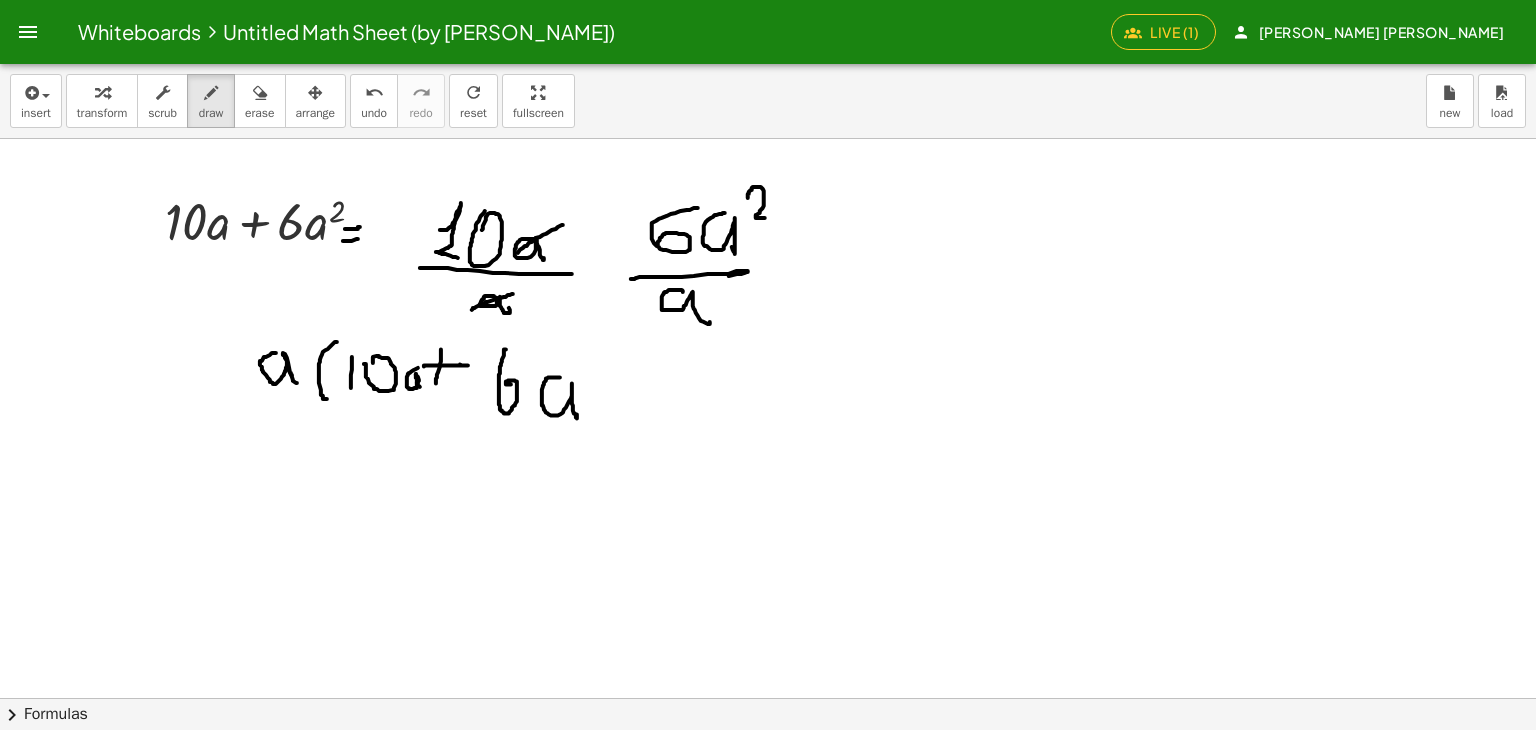 drag, startPoint x: 560, startPoint y: 377, endPoint x: 581, endPoint y: 377, distance: 21 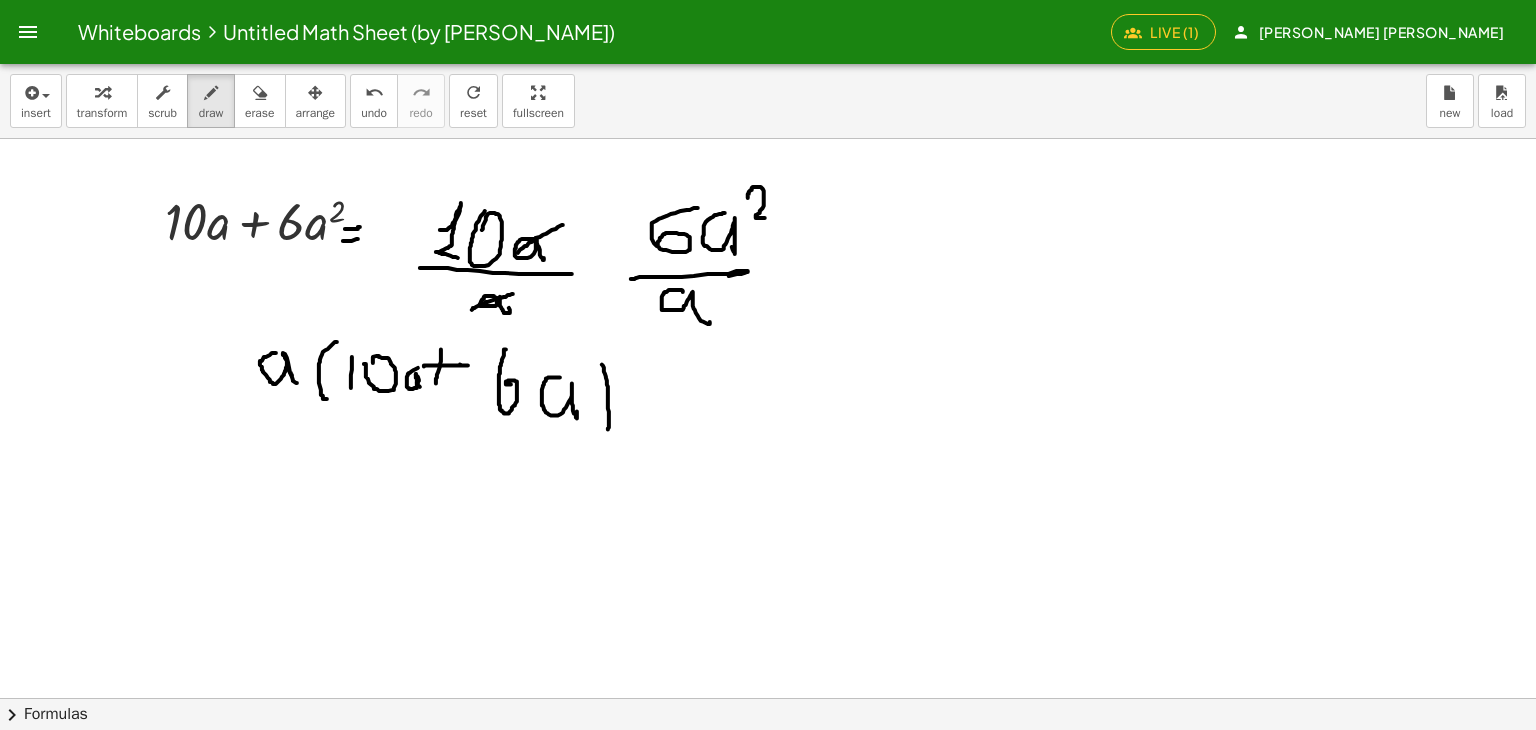 drag, startPoint x: 607, startPoint y: 384, endPoint x: 590, endPoint y: 401, distance: 24.04163 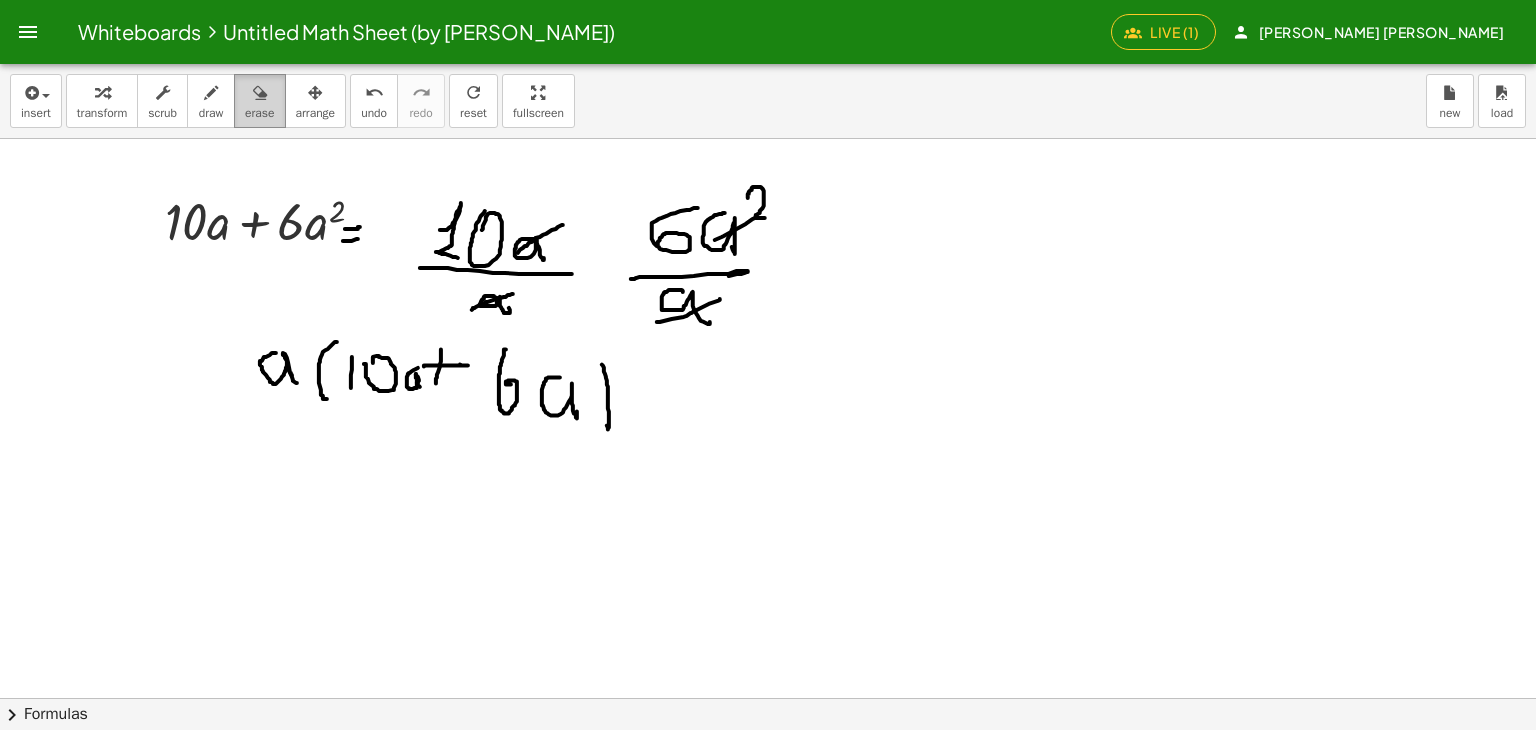click on "erase" at bounding box center (259, 101) 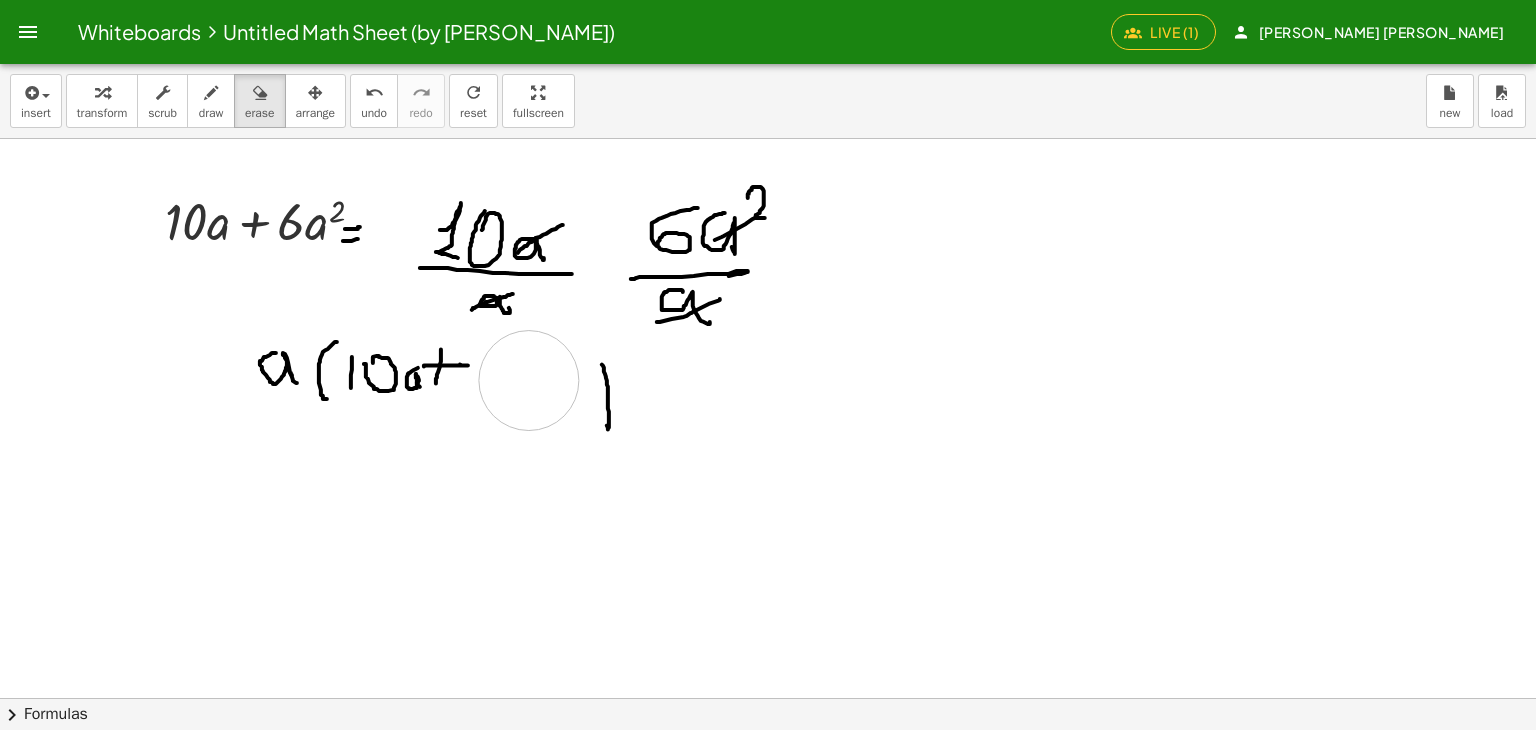 drag, startPoint x: 538, startPoint y: 392, endPoint x: 528, endPoint y: 379, distance: 16.40122 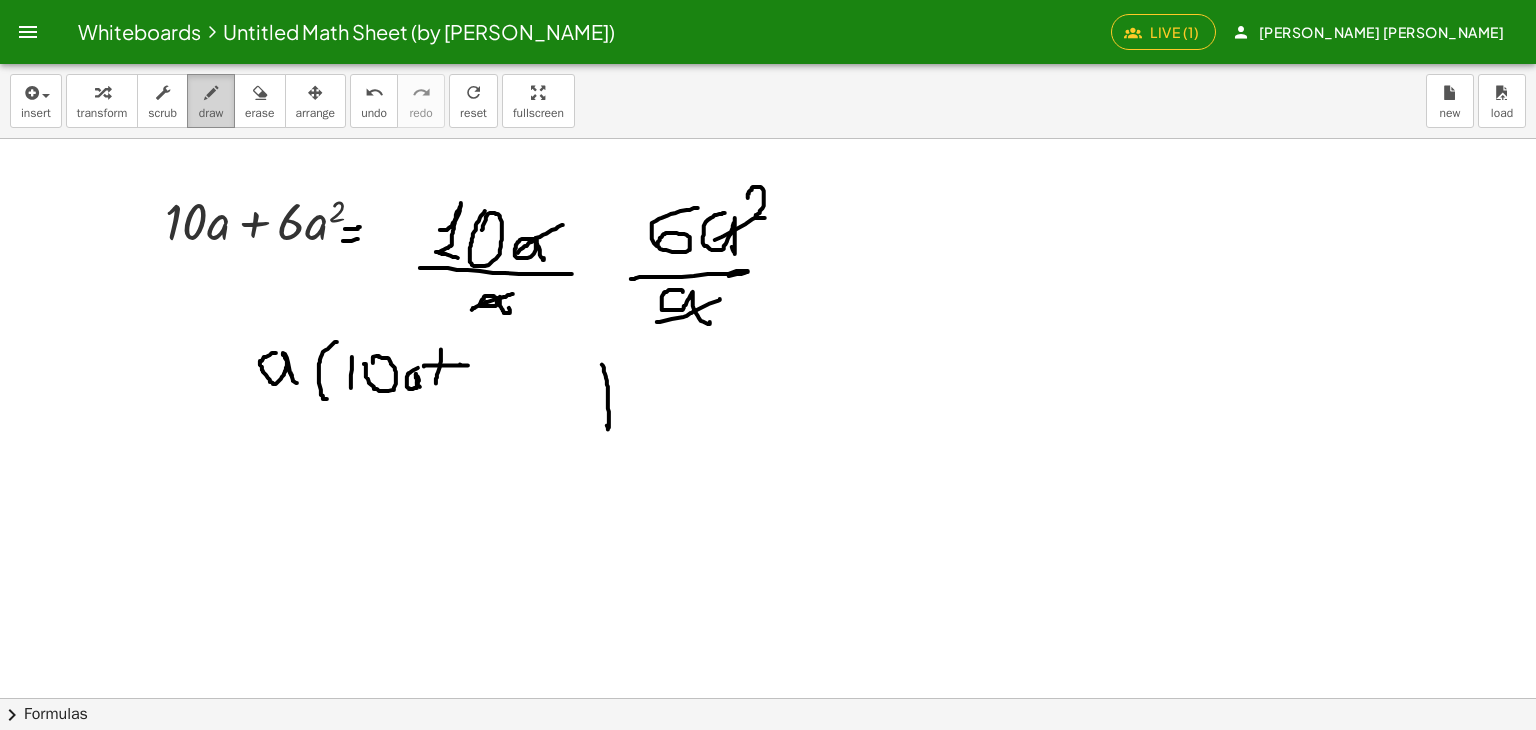 click at bounding box center [211, 93] 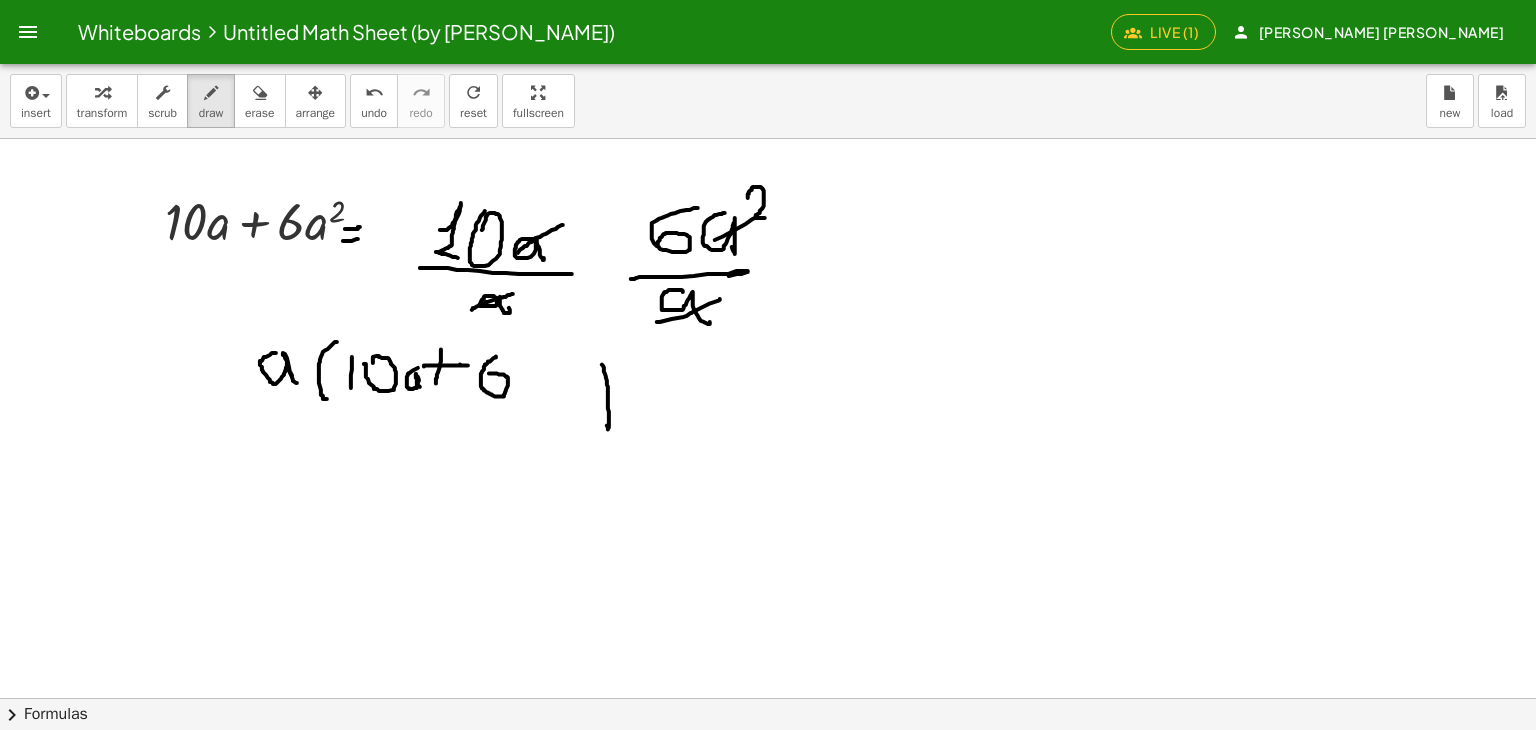 drag, startPoint x: 496, startPoint y: 356, endPoint x: 487, endPoint y: 378, distance: 23.769728 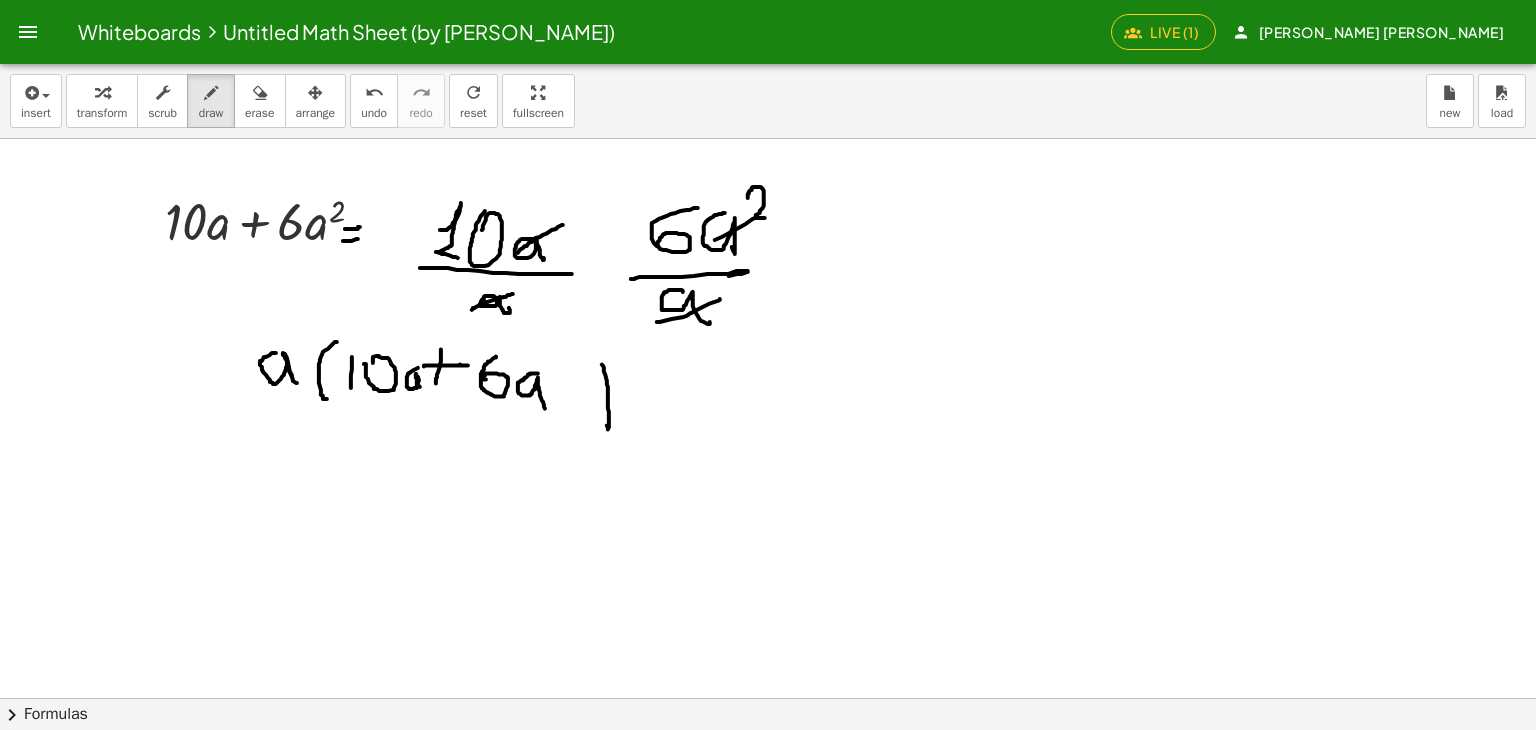 drag, startPoint x: 537, startPoint y: 373, endPoint x: 550, endPoint y: 414, distance: 43.011627 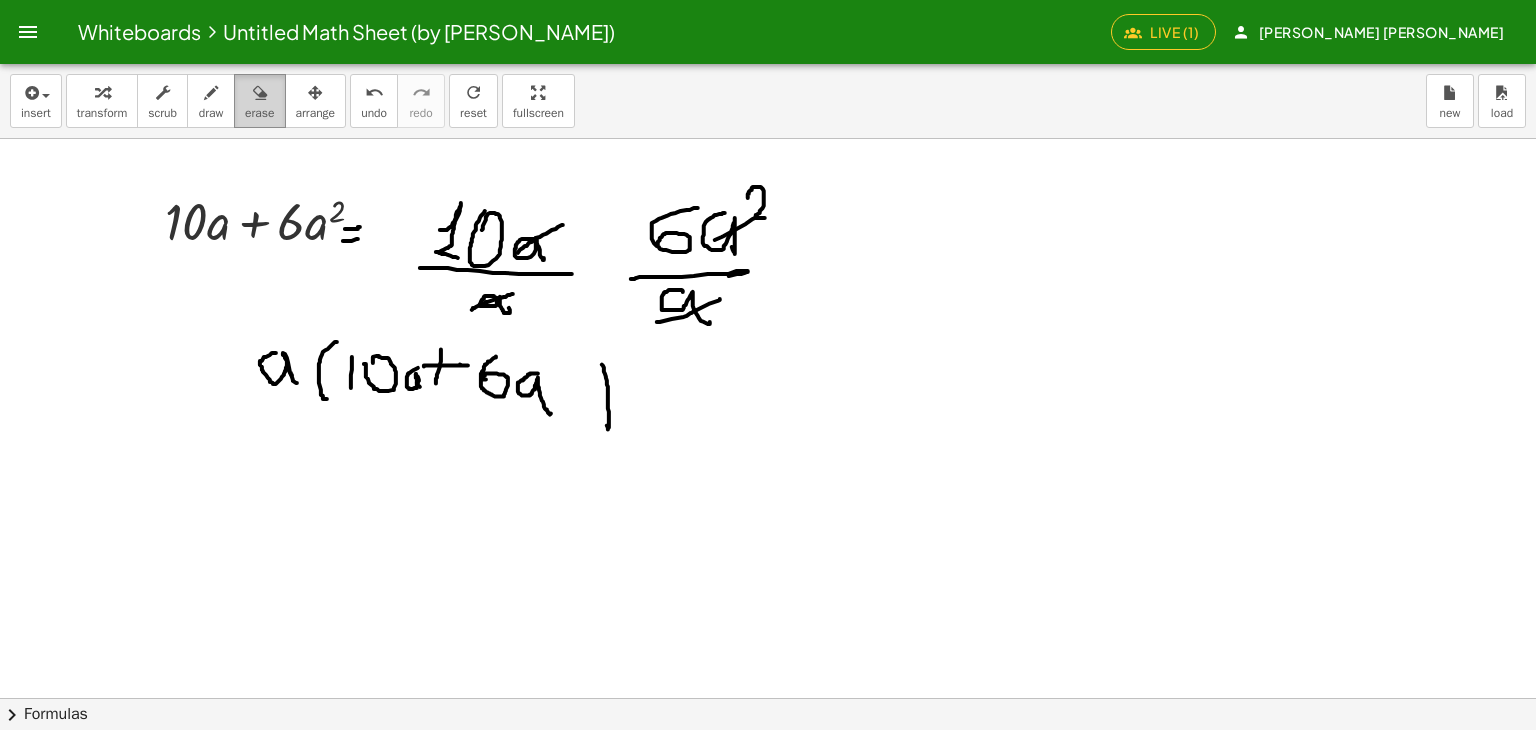 click on "erase" at bounding box center (259, 113) 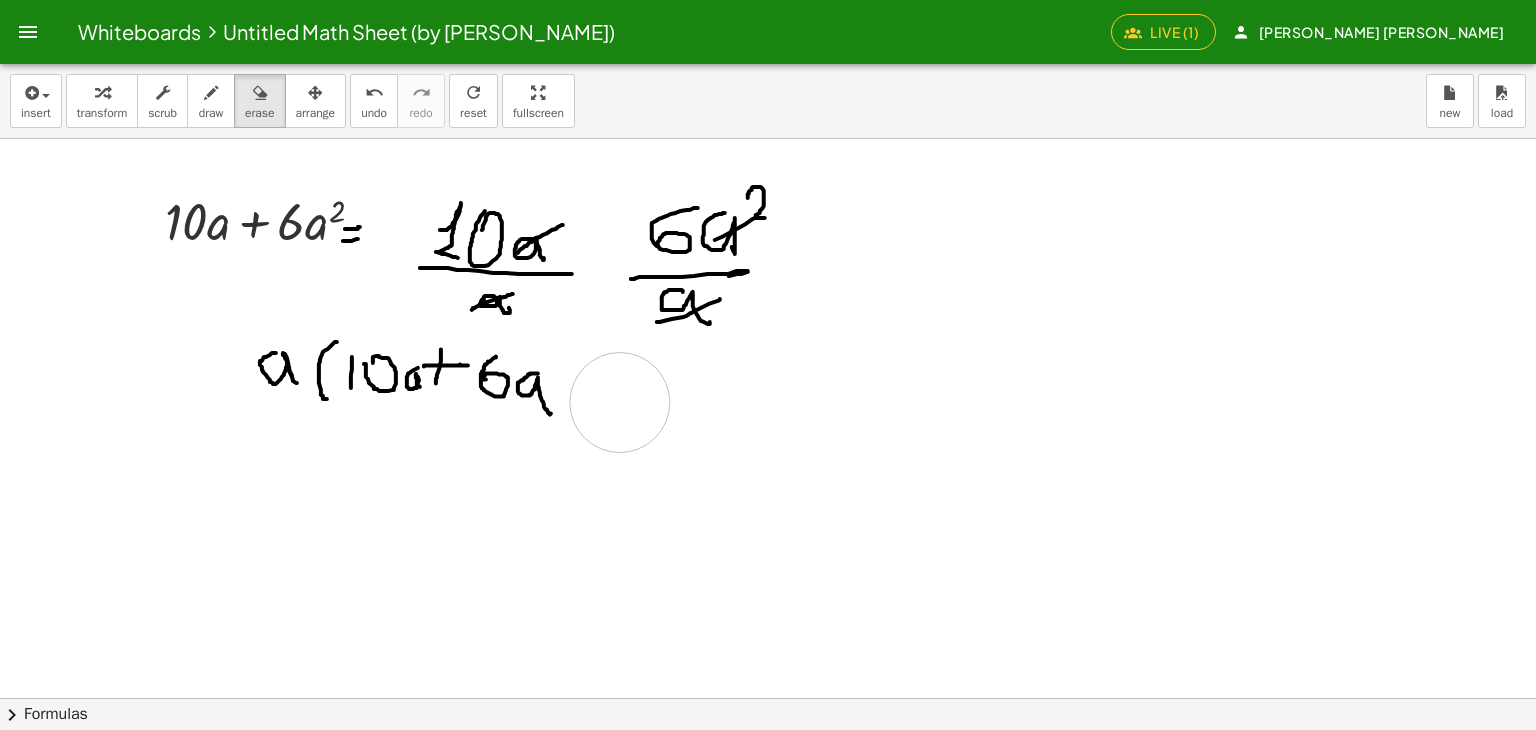 click at bounding box center [768, 698] 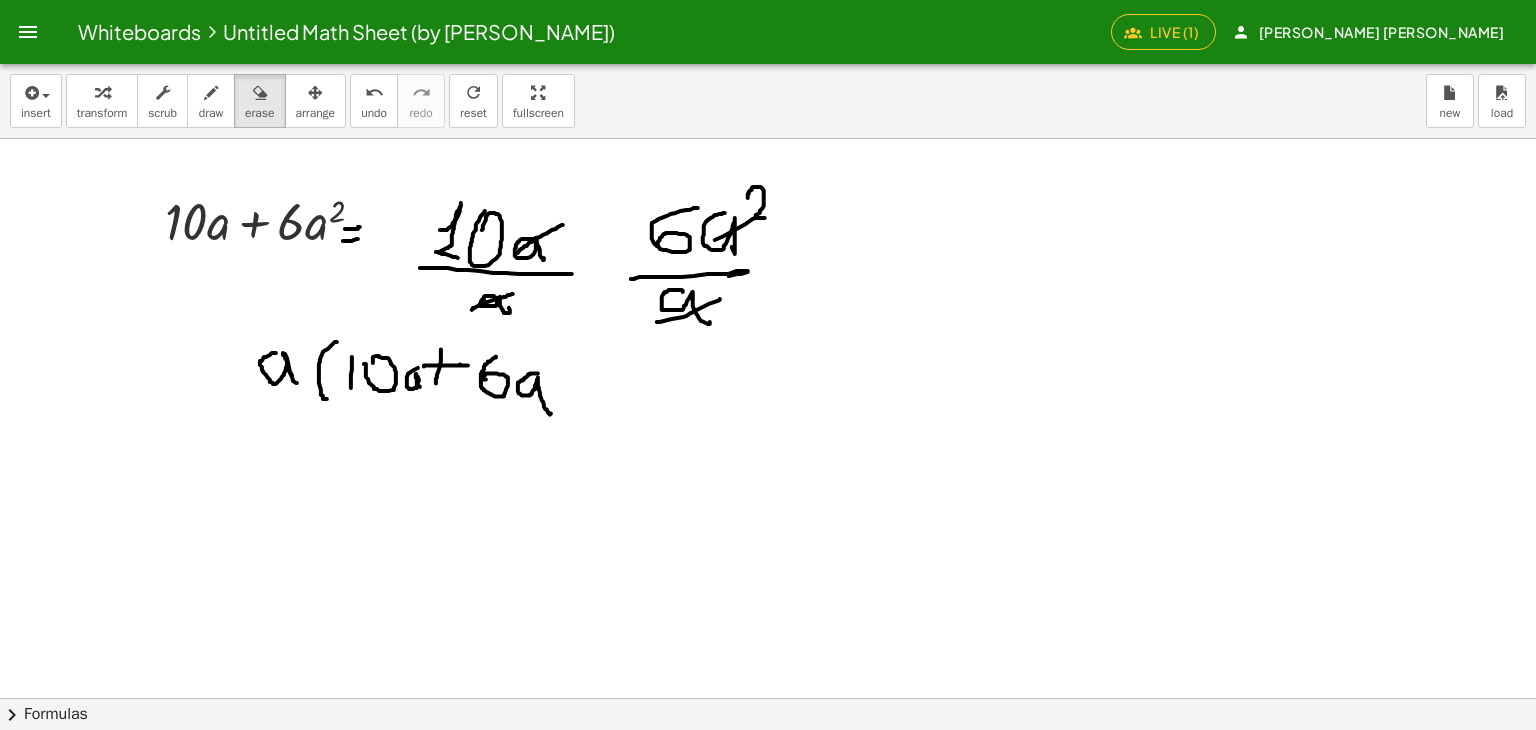 drag, startPoint x: 202, startPoint y: 113, endPoint x: 219, endPoint y: 132, distance: 25.495098 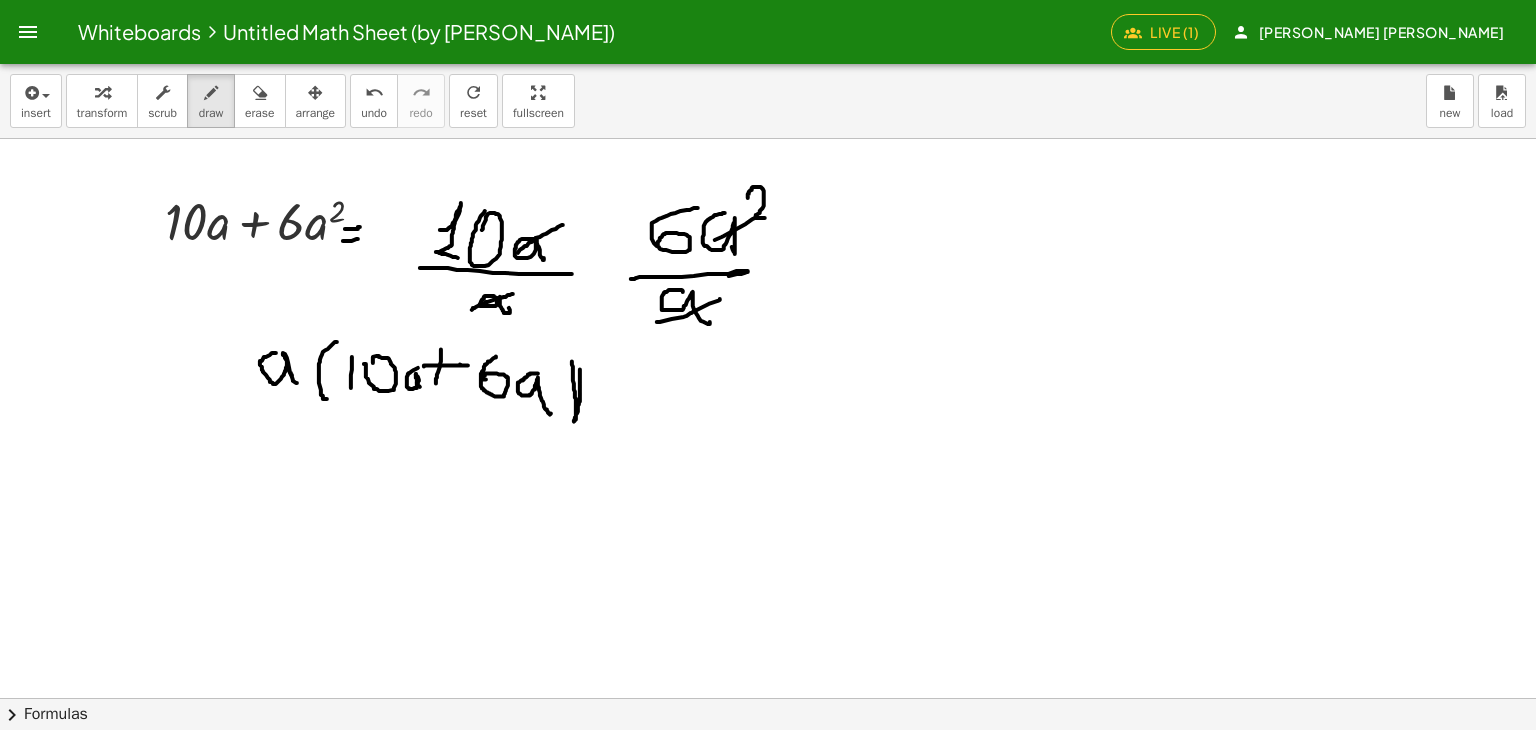 click at bounding box center (768, 698) 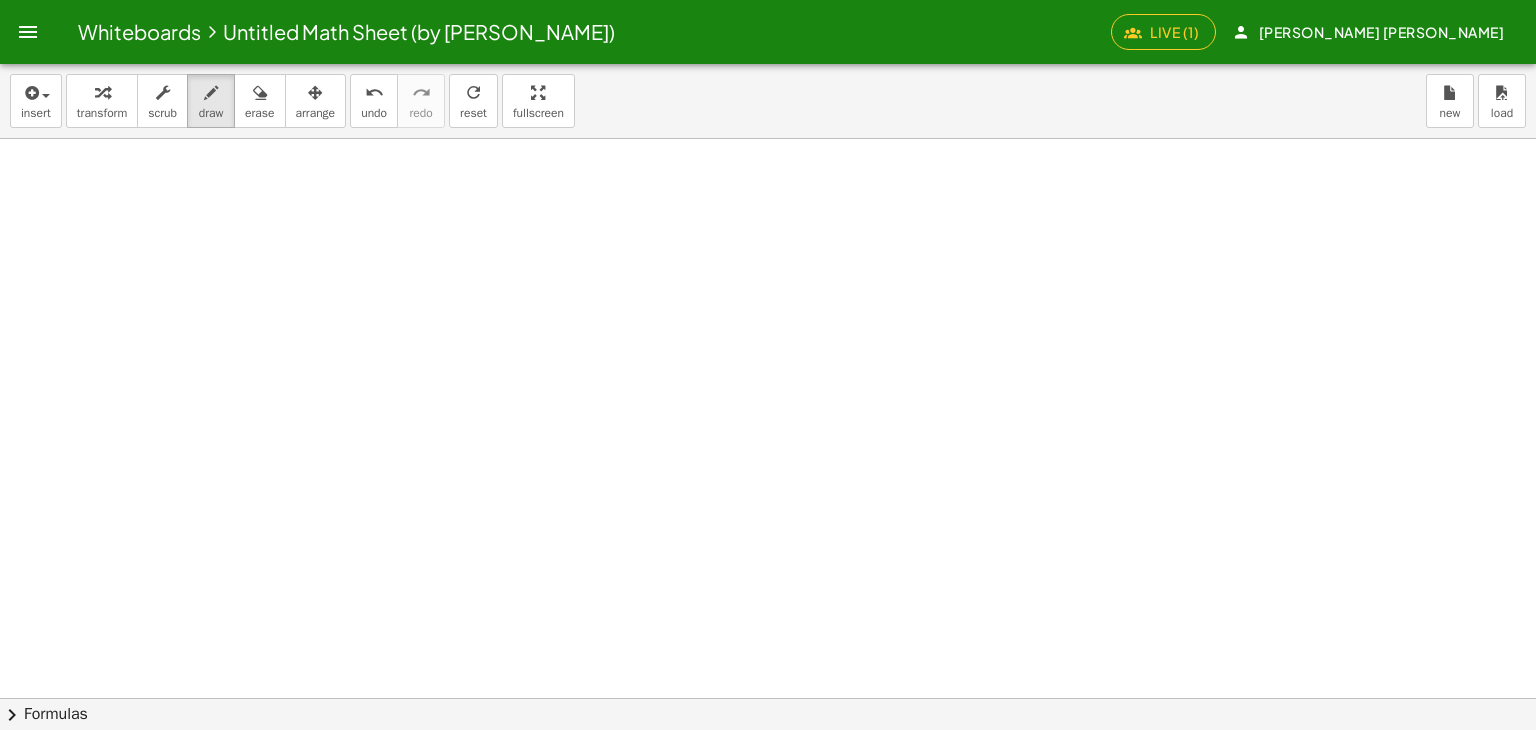 scroll, scrollTop: 0, scrollLeft: 0, axis: both 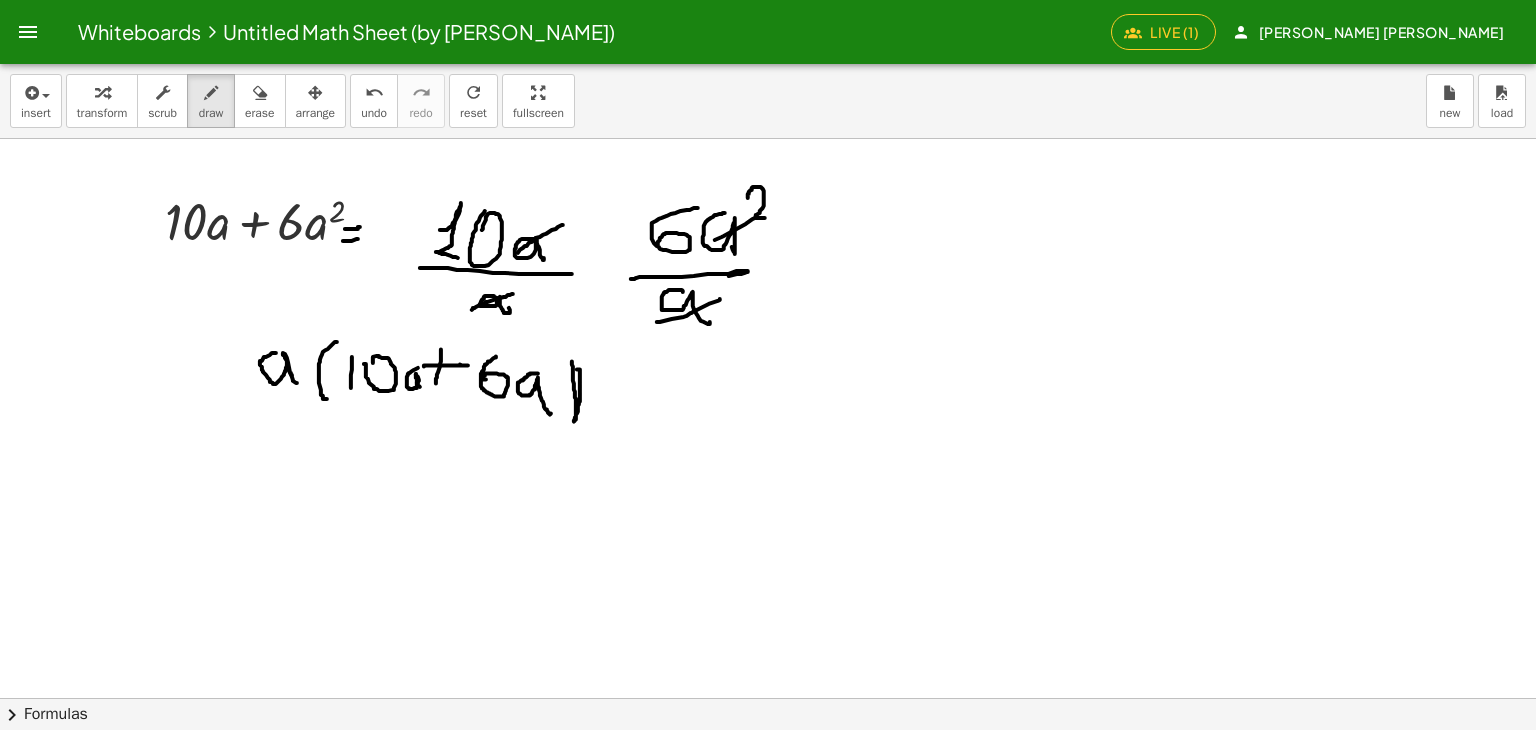 click on "insert select one: Math Expression Function Text transform scrub draw erase arrange undo undo redo redo refresh reset fullscreen load new" at bounding box center (768, 101) 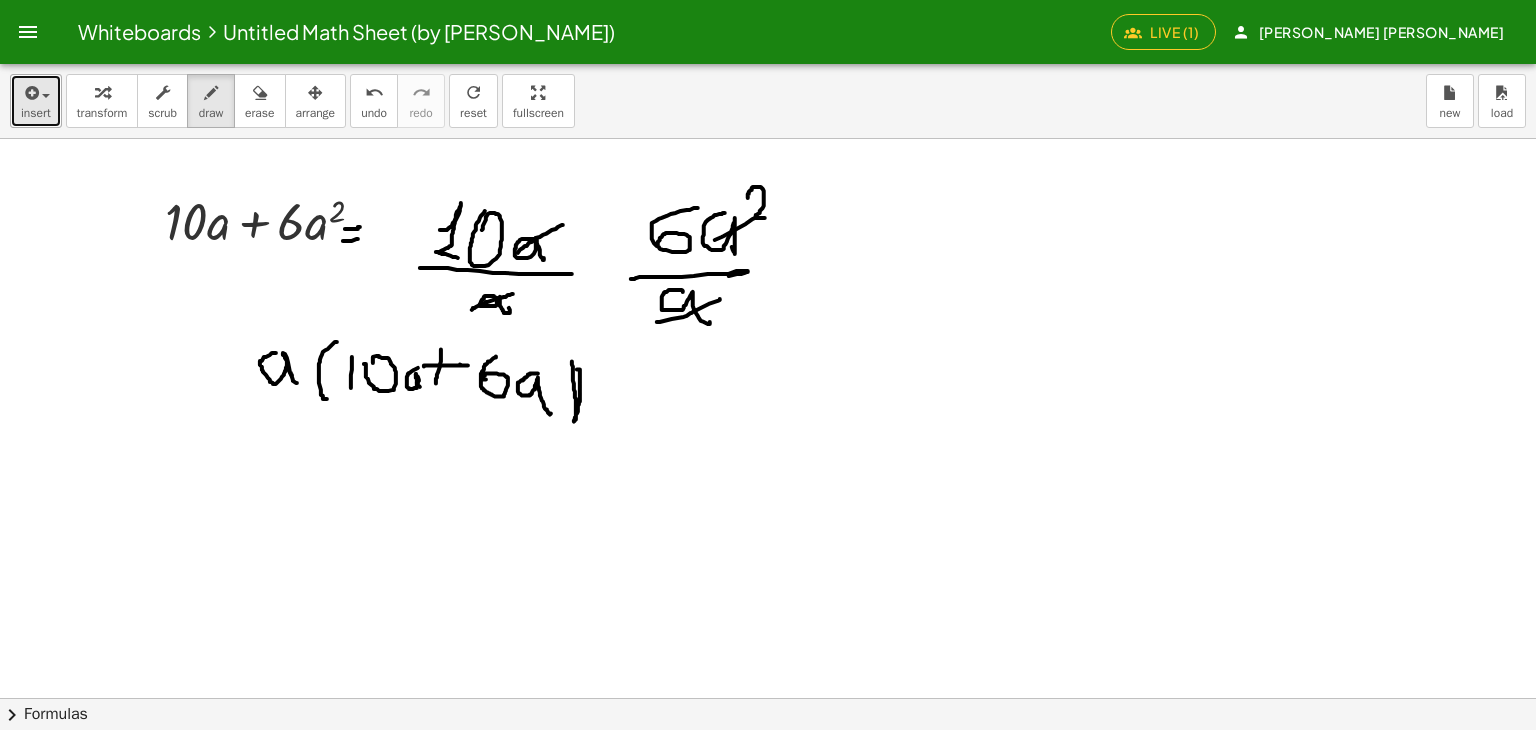 click at bounding box center [30, 93] 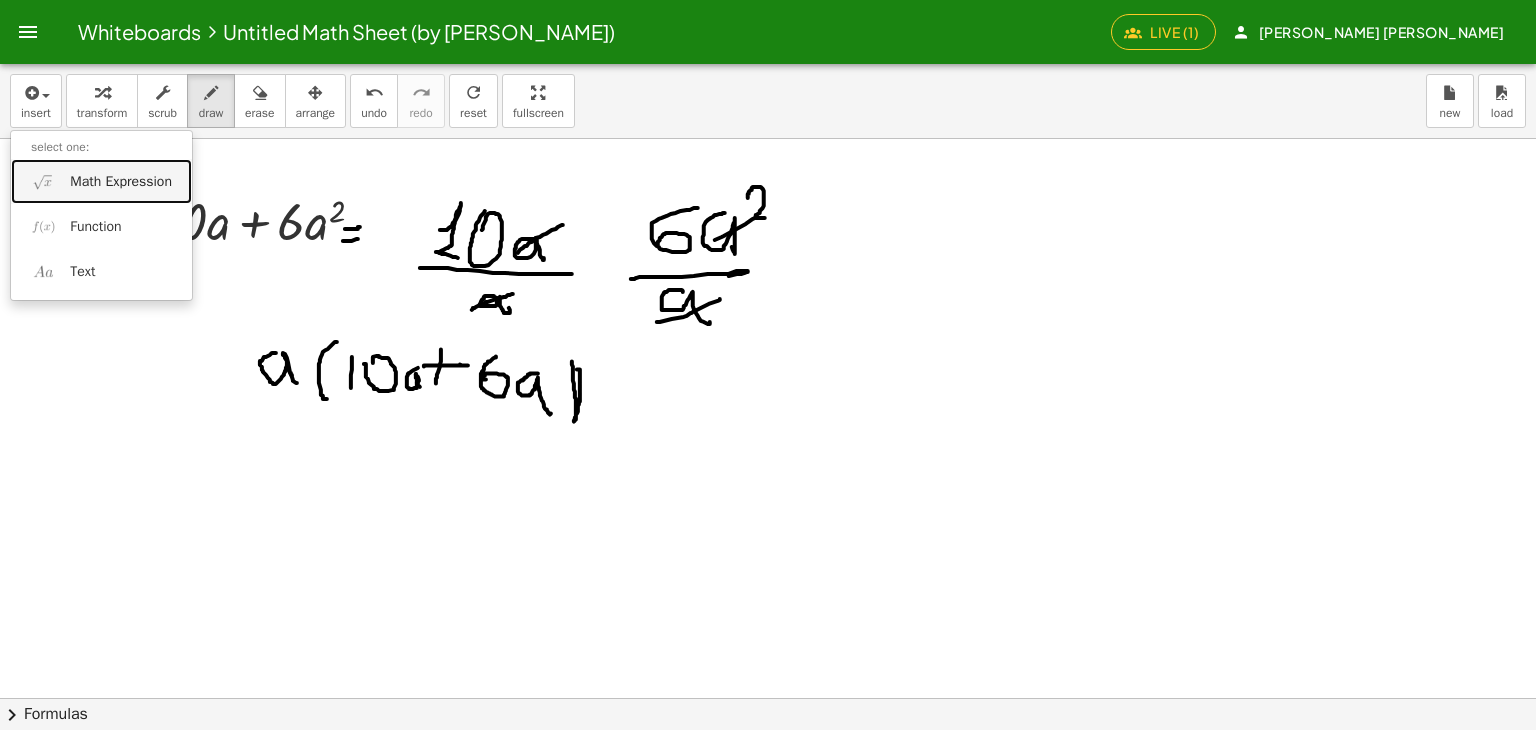 drag, startPoint x: 80, startPoint y: 175, endPoint x: 108, endPoint y: 175, distance: 28 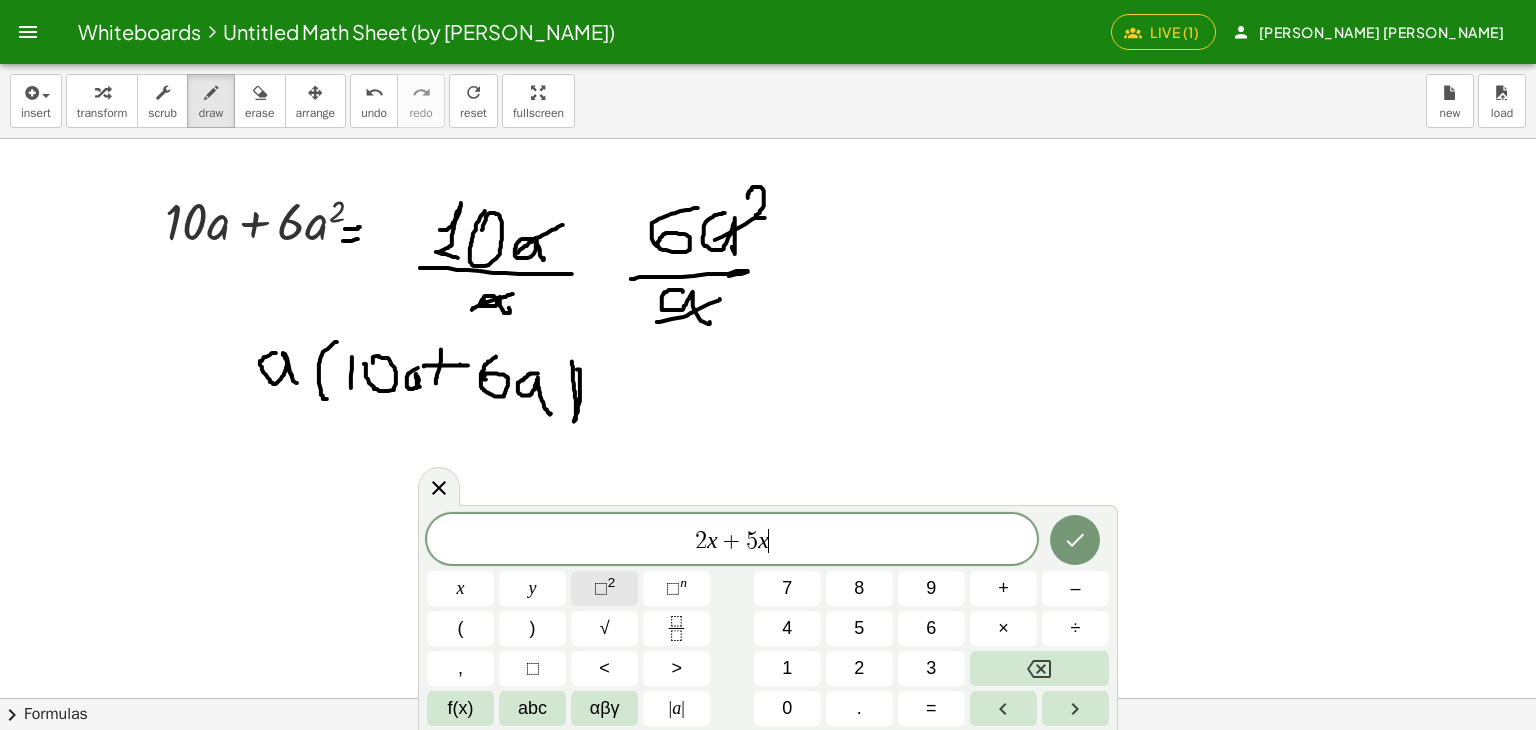 click on "⬚" at bounding box center [601, 588] 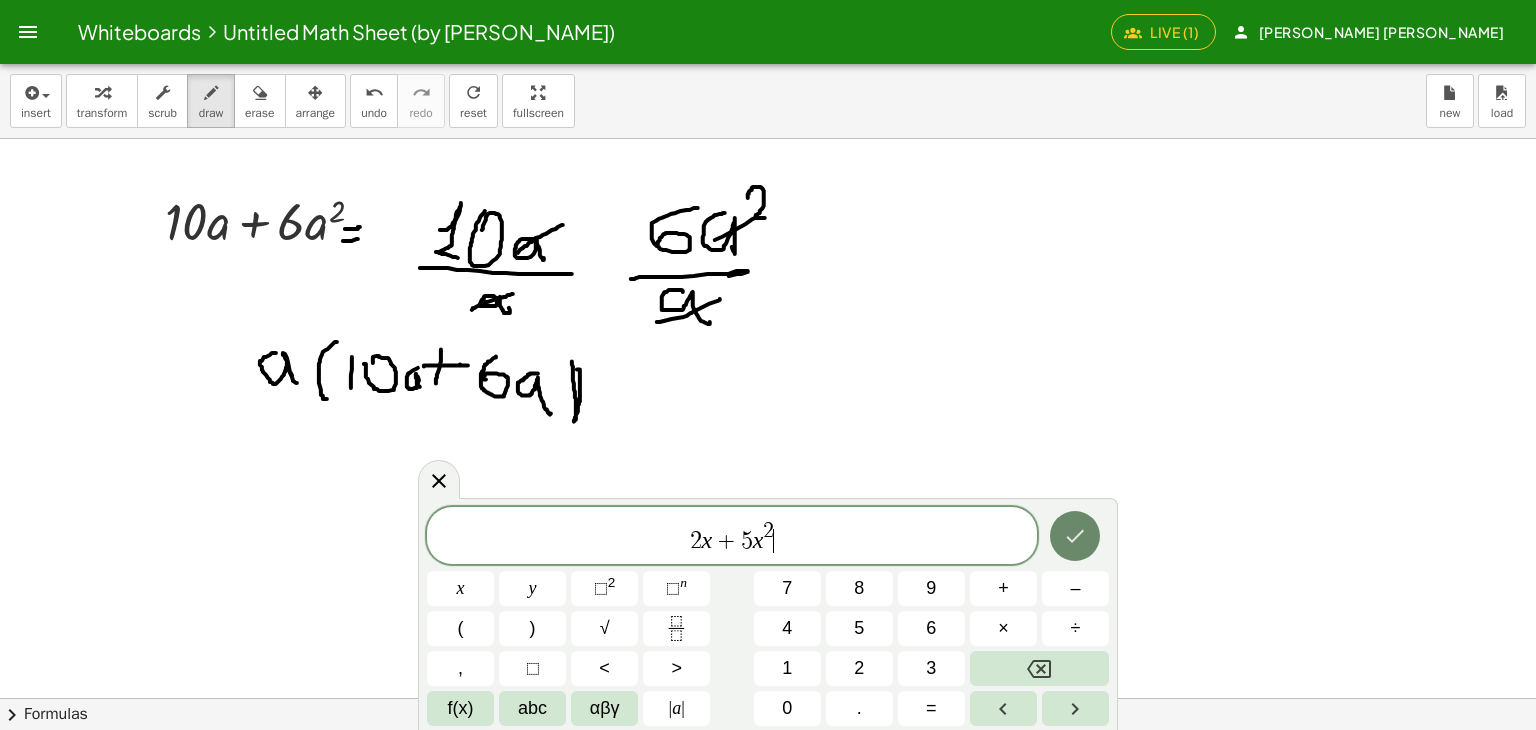click 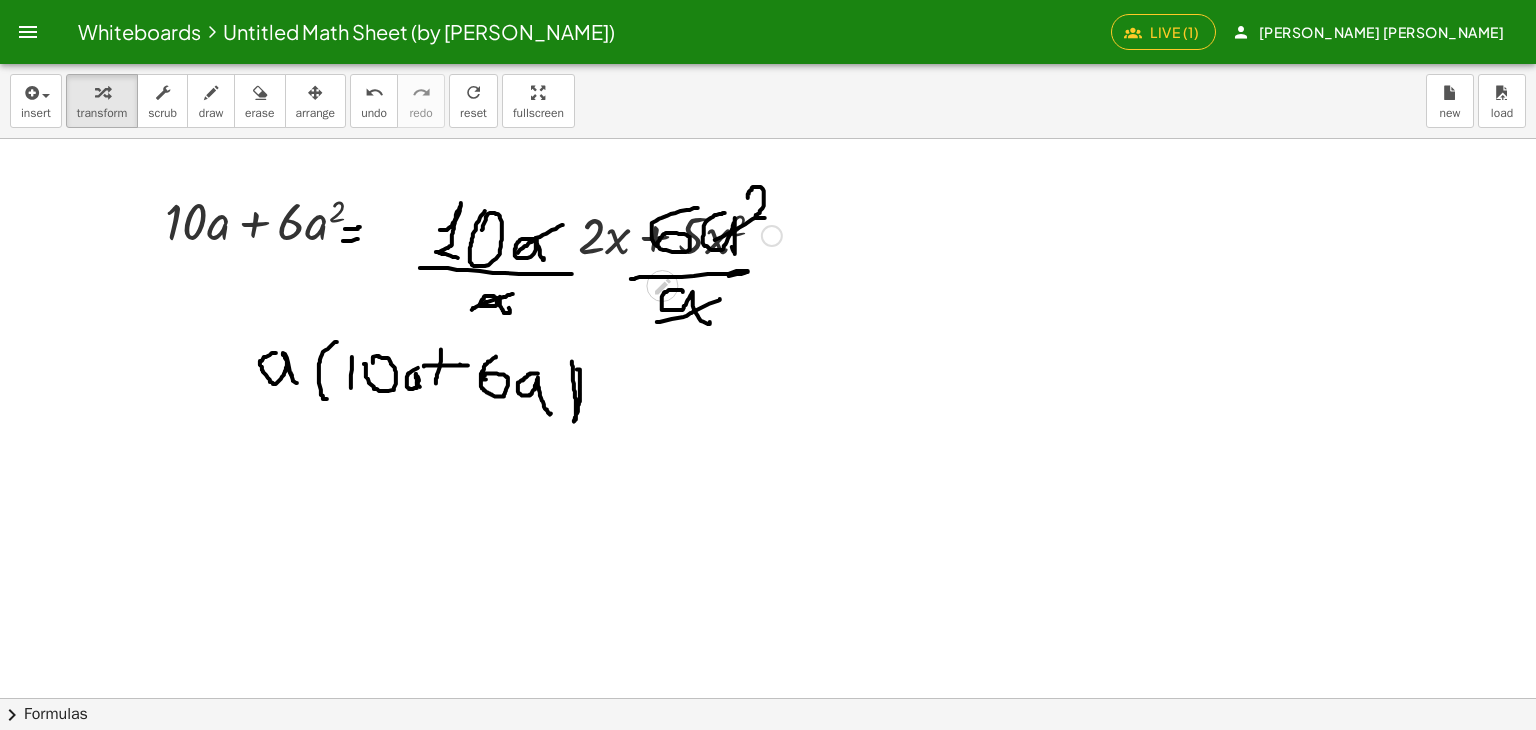 click at bounding box center (680, 234) 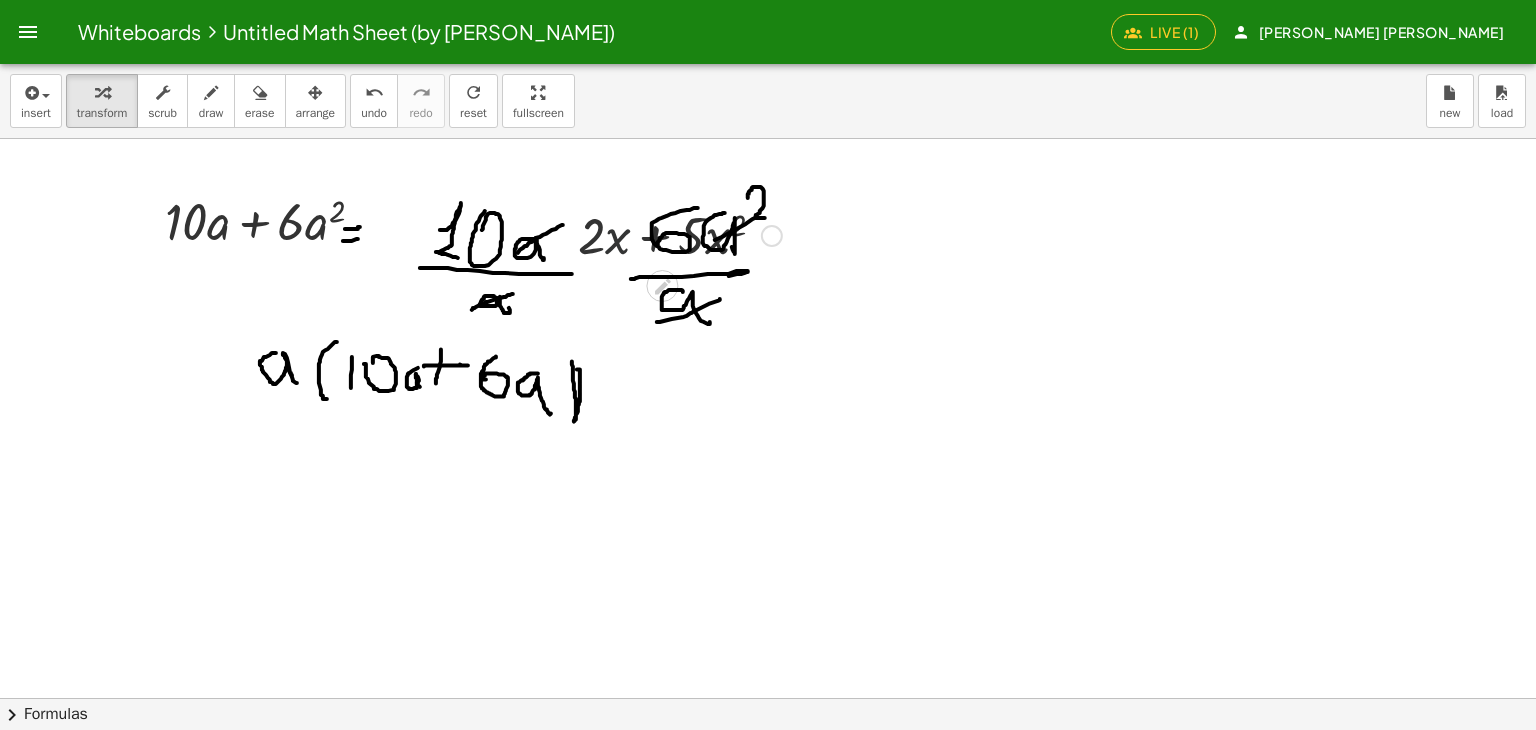 click at bounding box center [680, 234] 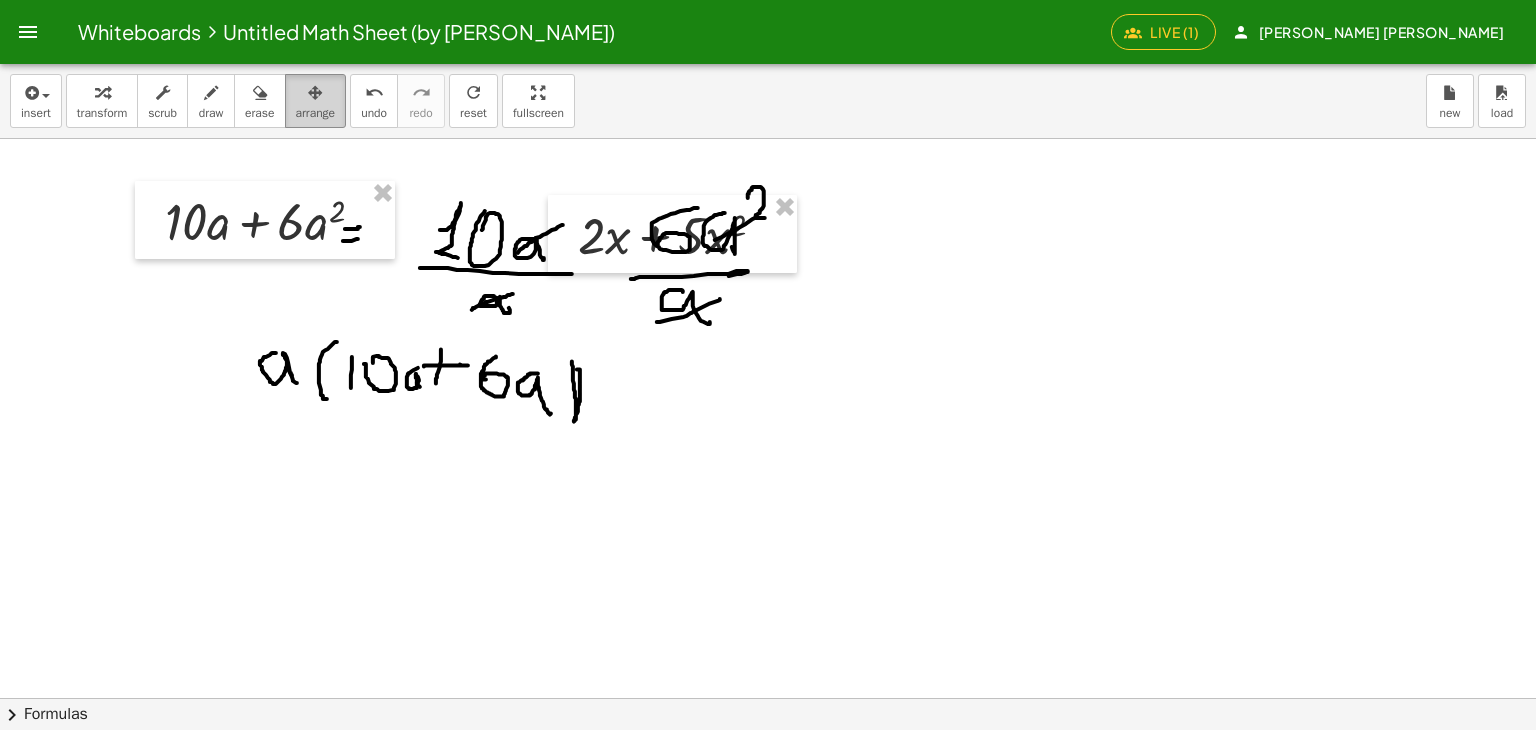 click at bounding box center (315, 93) 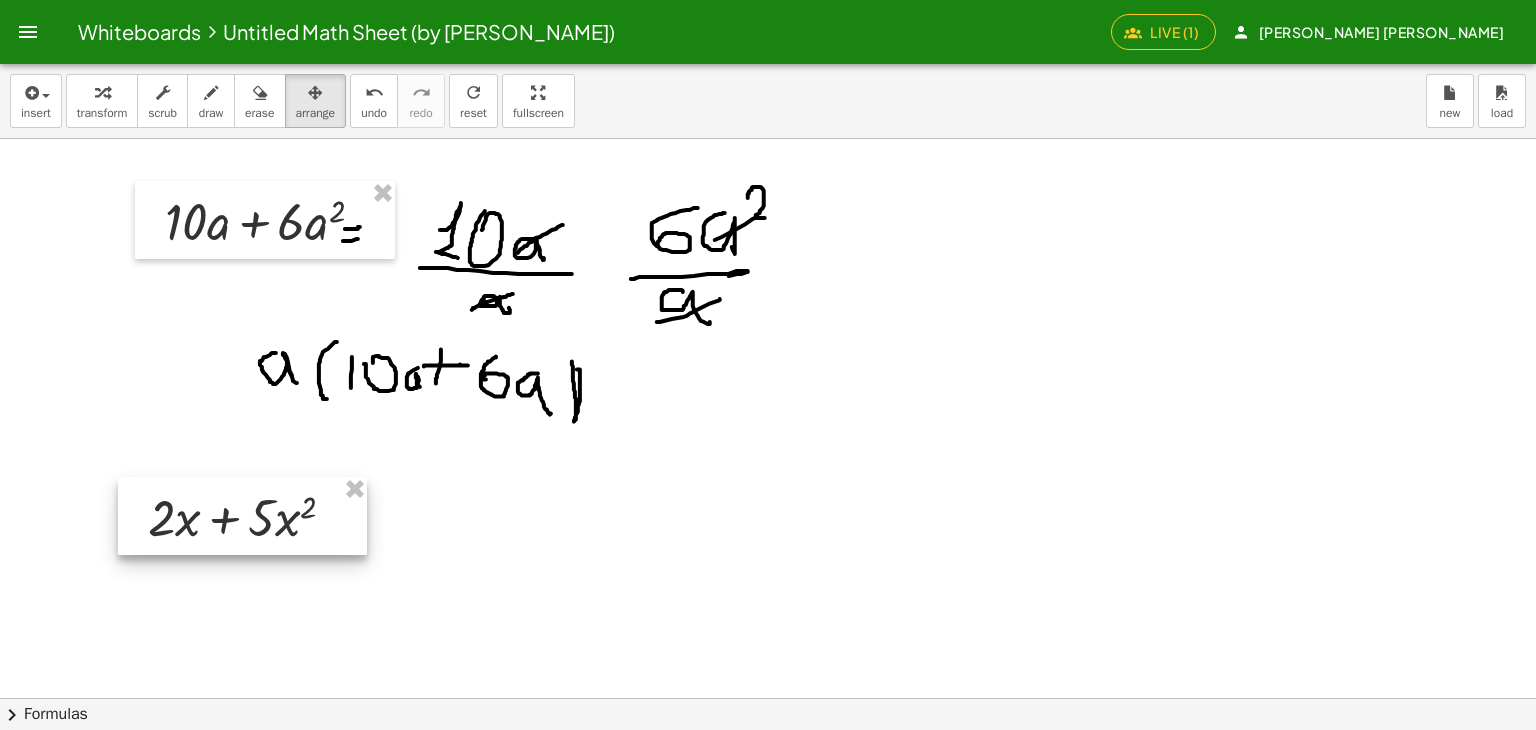 drag, startPoint x: 619, startPoint y: 228, endPoint x: 213, endPoint y: 505, distance: 491.4926 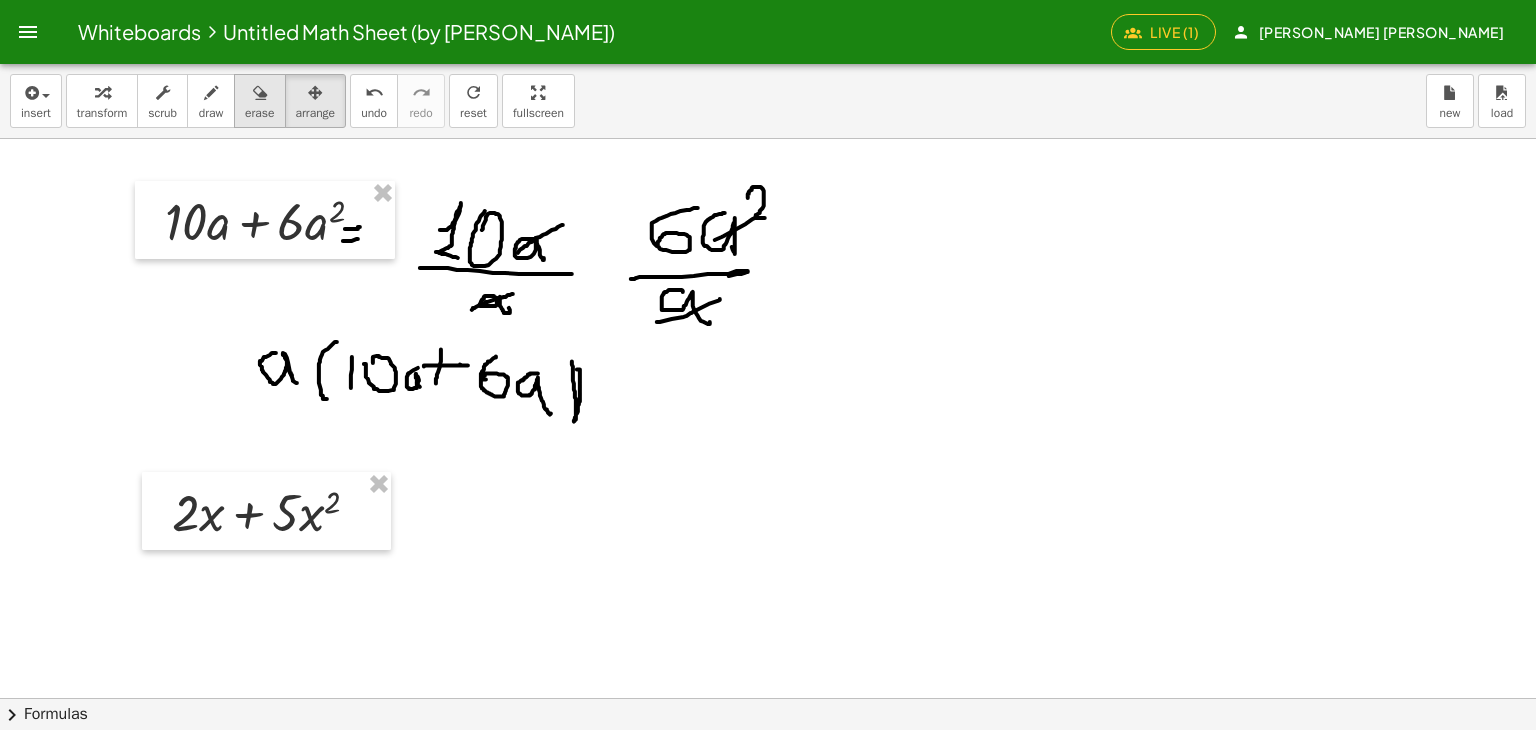 click at bounding box center (260, 93) 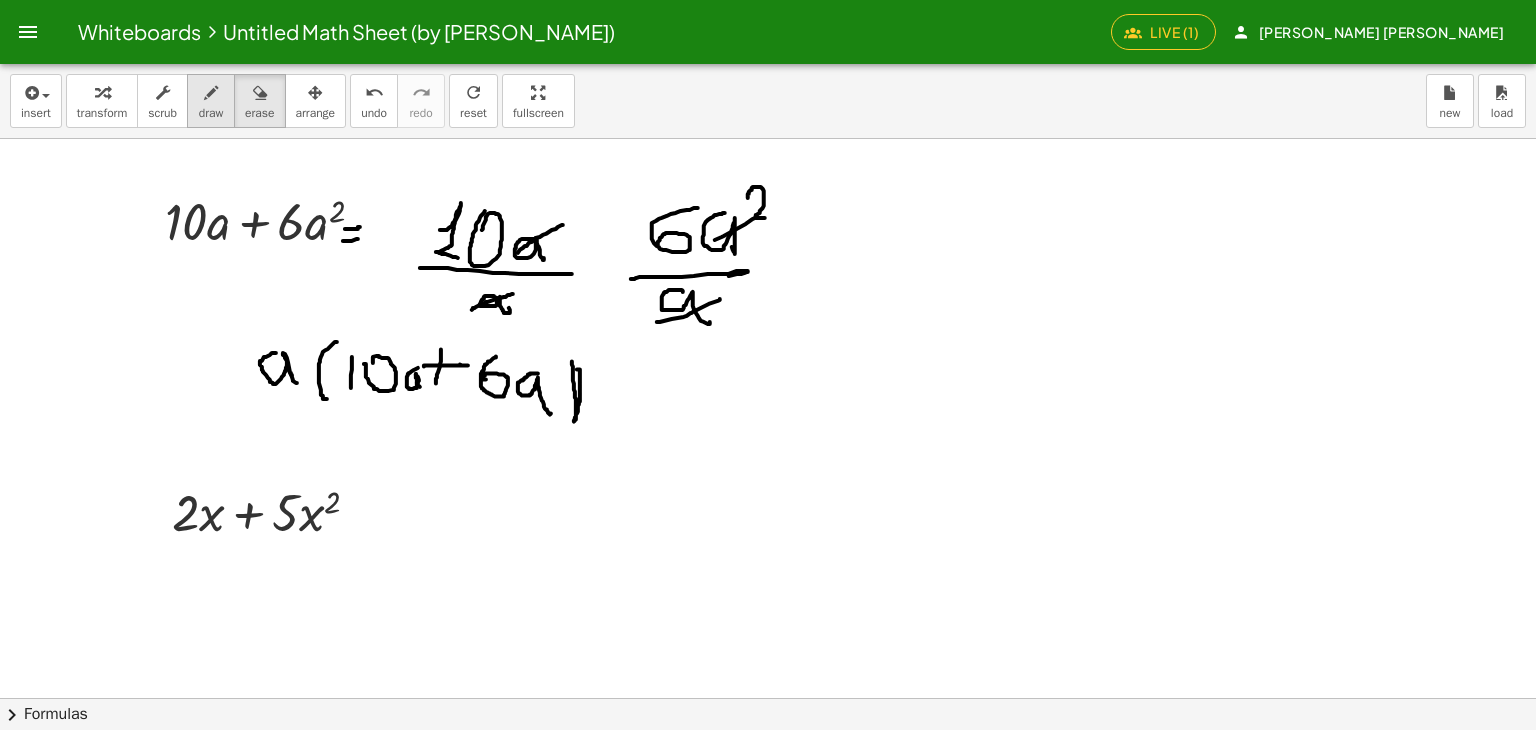 click at bounding box center (211, 93) 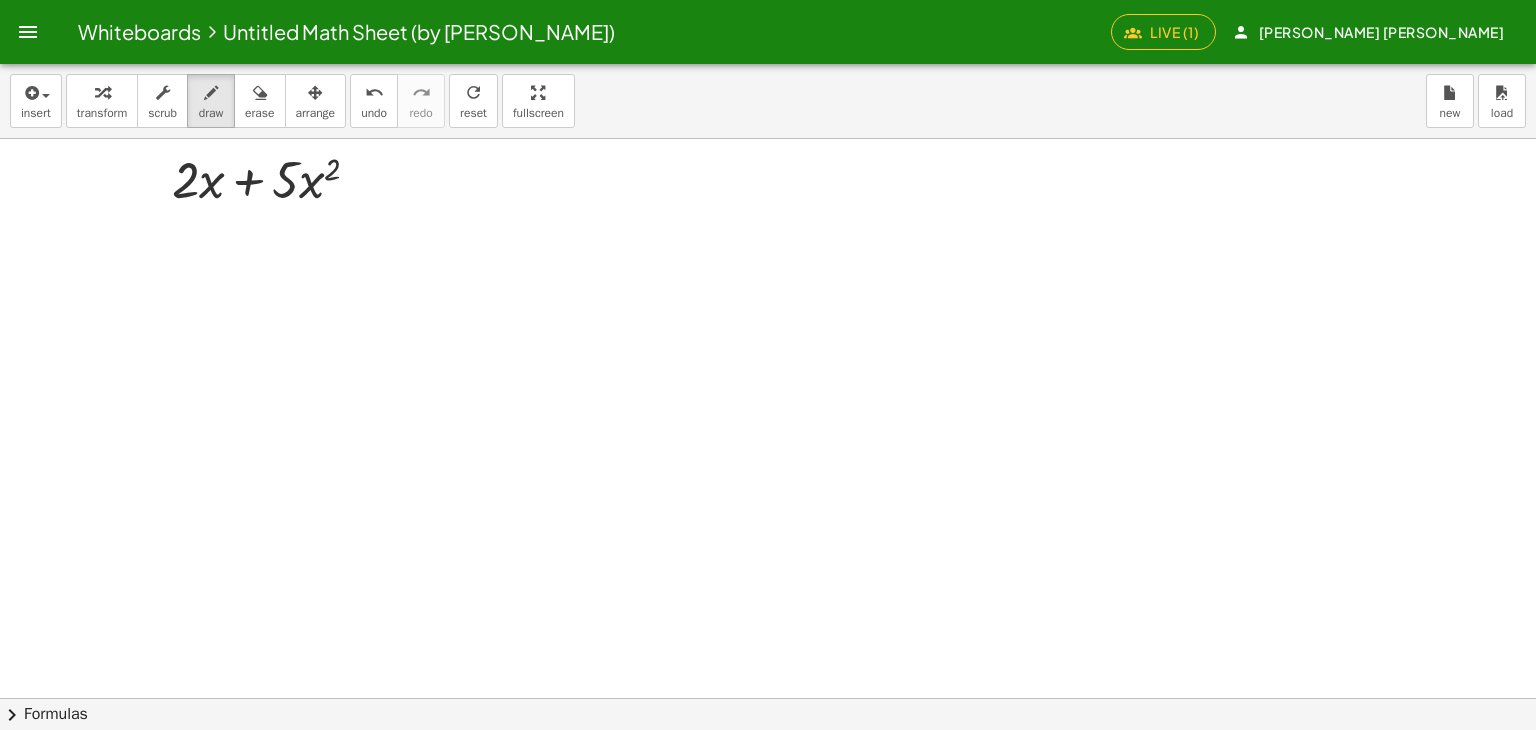 scroll, scrollTop: 0, scrollLeft: 0, axis: both 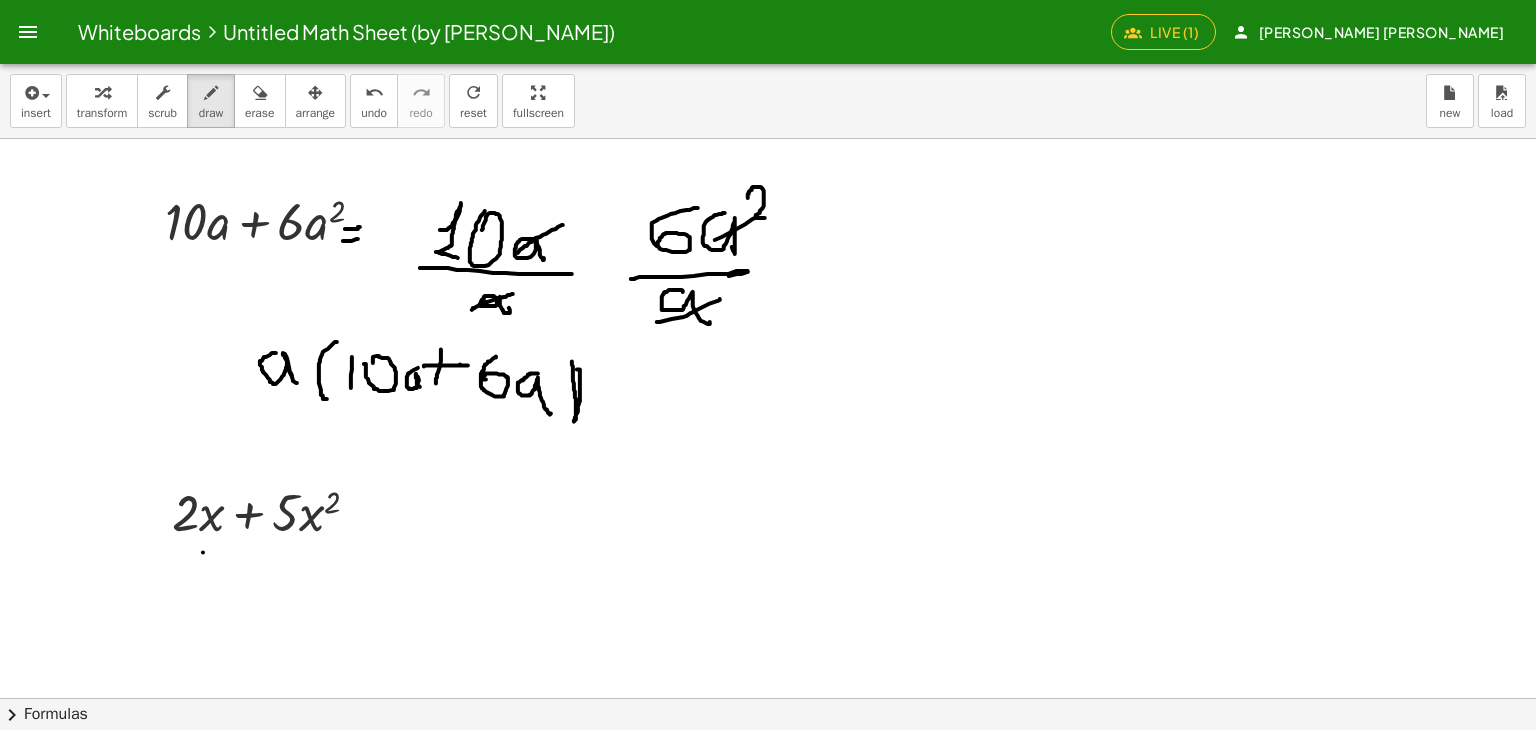 drag, startPoint x: 203, startPoint y: 552, endPoint x: 246, endPoint y: 552, distance: 43 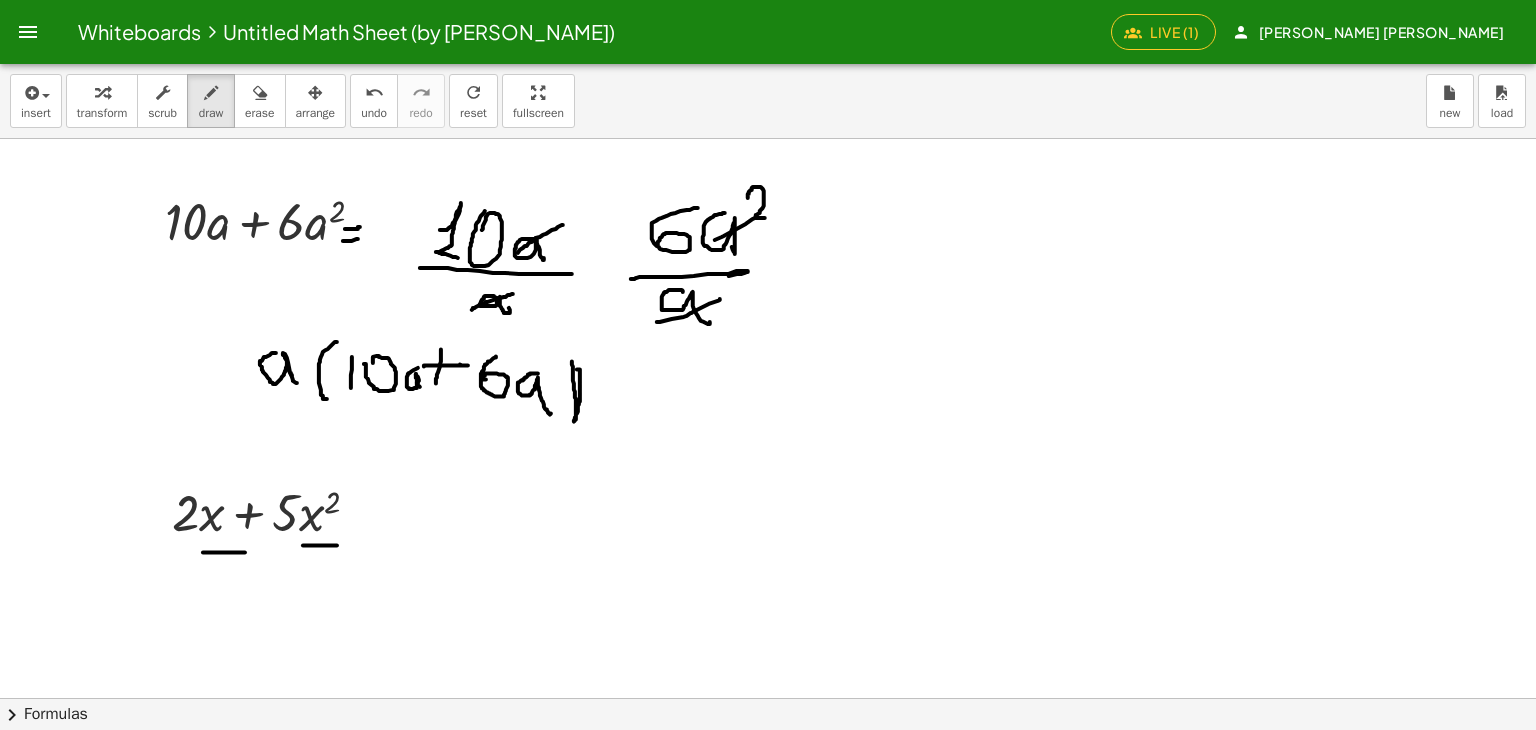 drag, startPoint x: 304, startPoint y: 545, endPoint x: 337, endPoint y: 544, distance: 33.01515 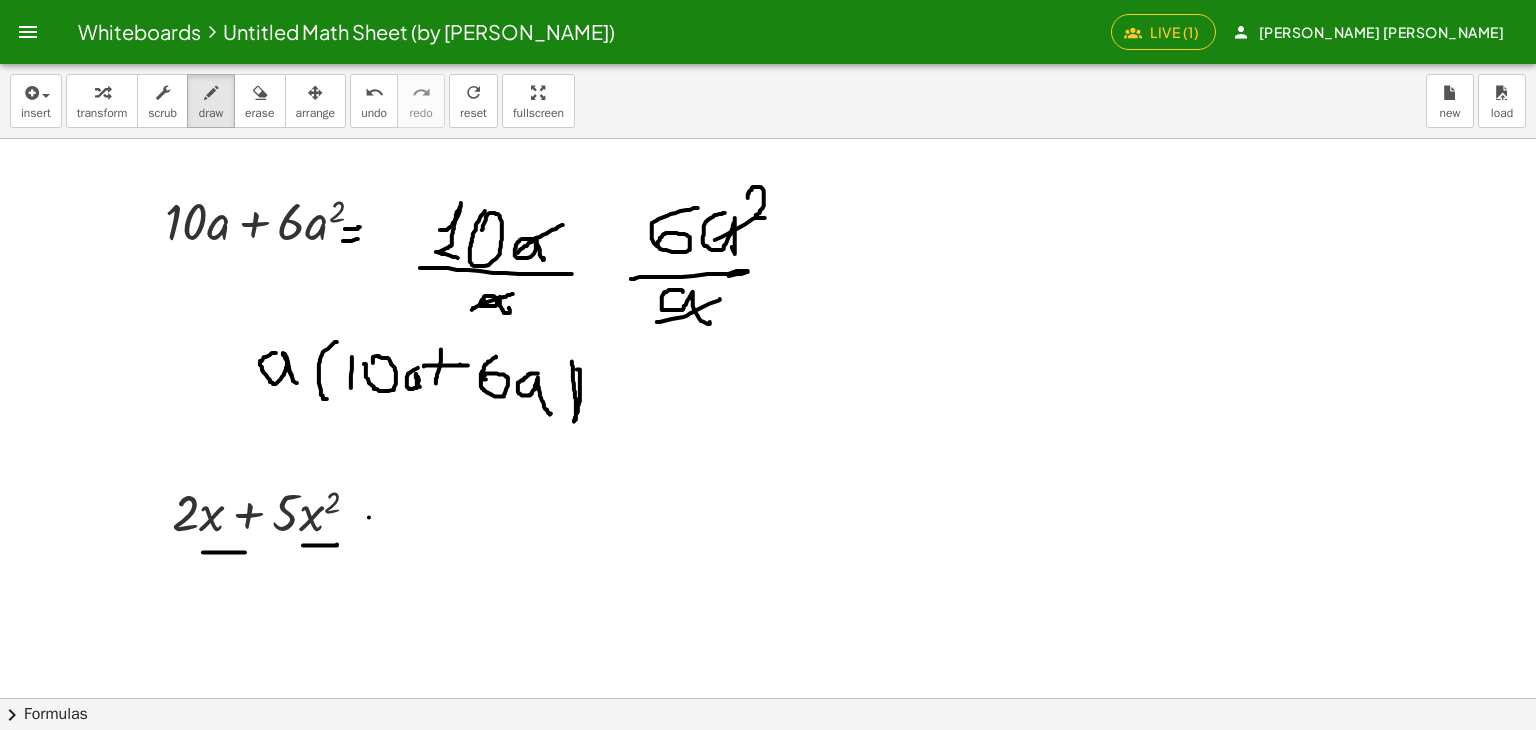 click at bounding box center [768, 698] 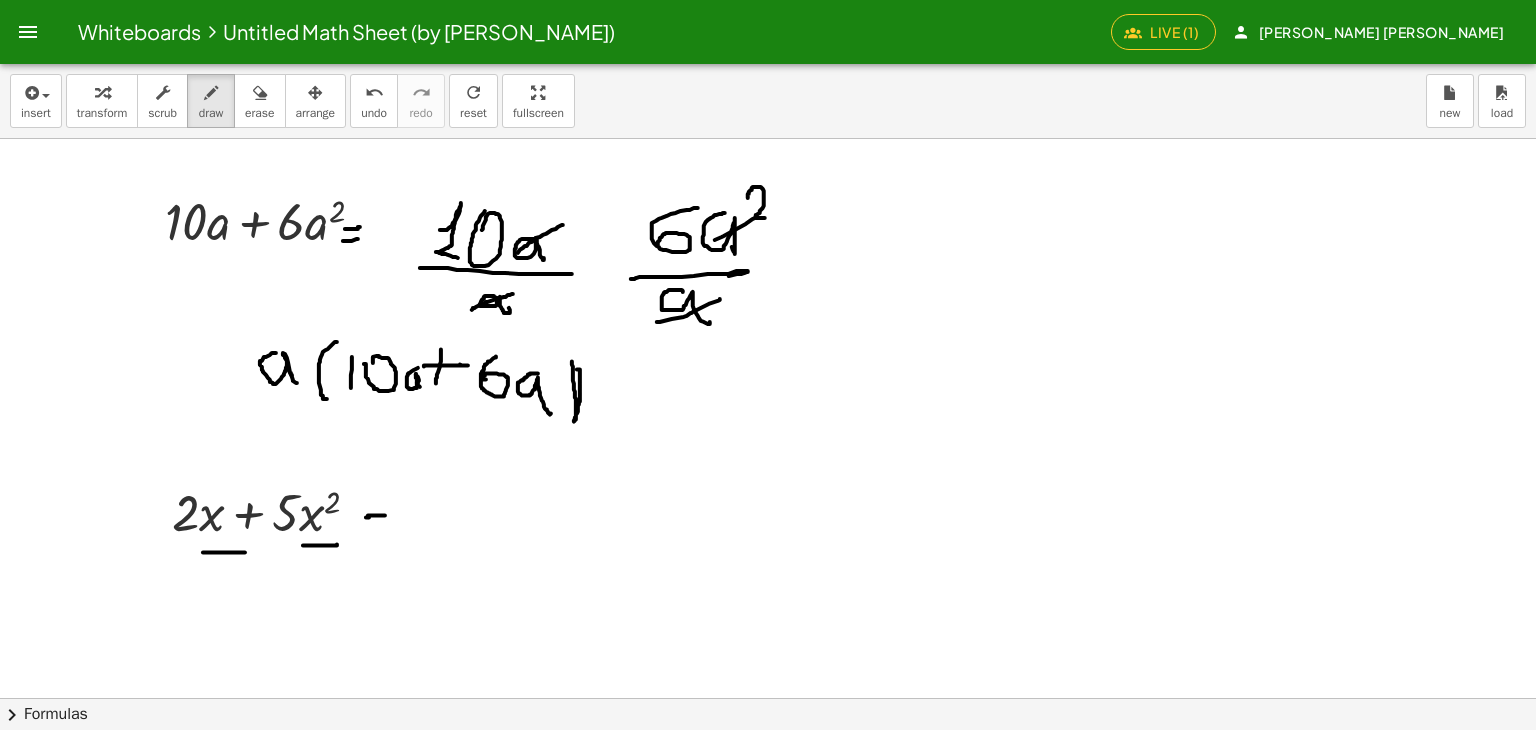 drag, startPoint x: 367, startPoint y: 517, endPoint x: 388, endPoint y: 515, distance: 21.095022 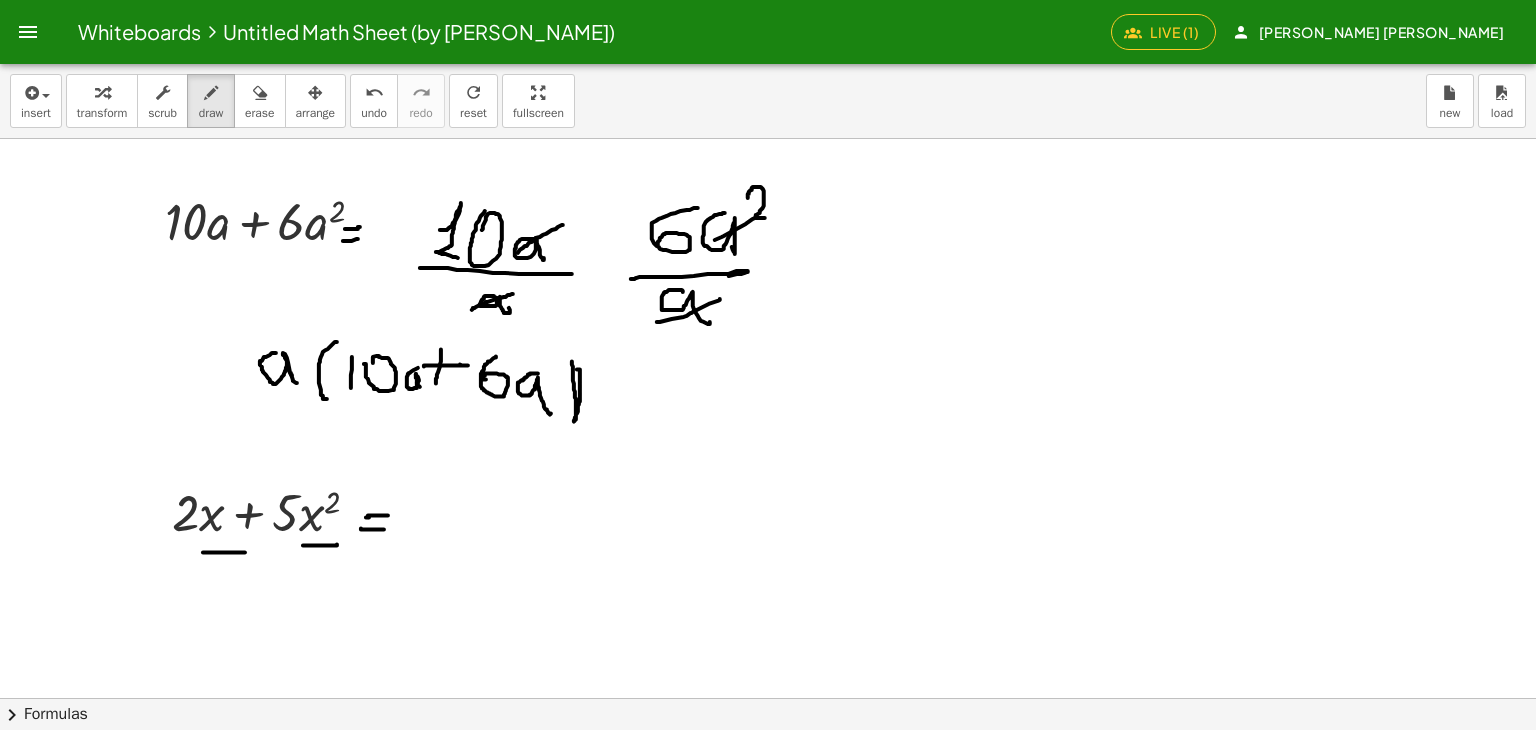 drag, startPoint x: 361, startPoint y: 529, endPoint x: 384, endPoint y: 529, distance: 23 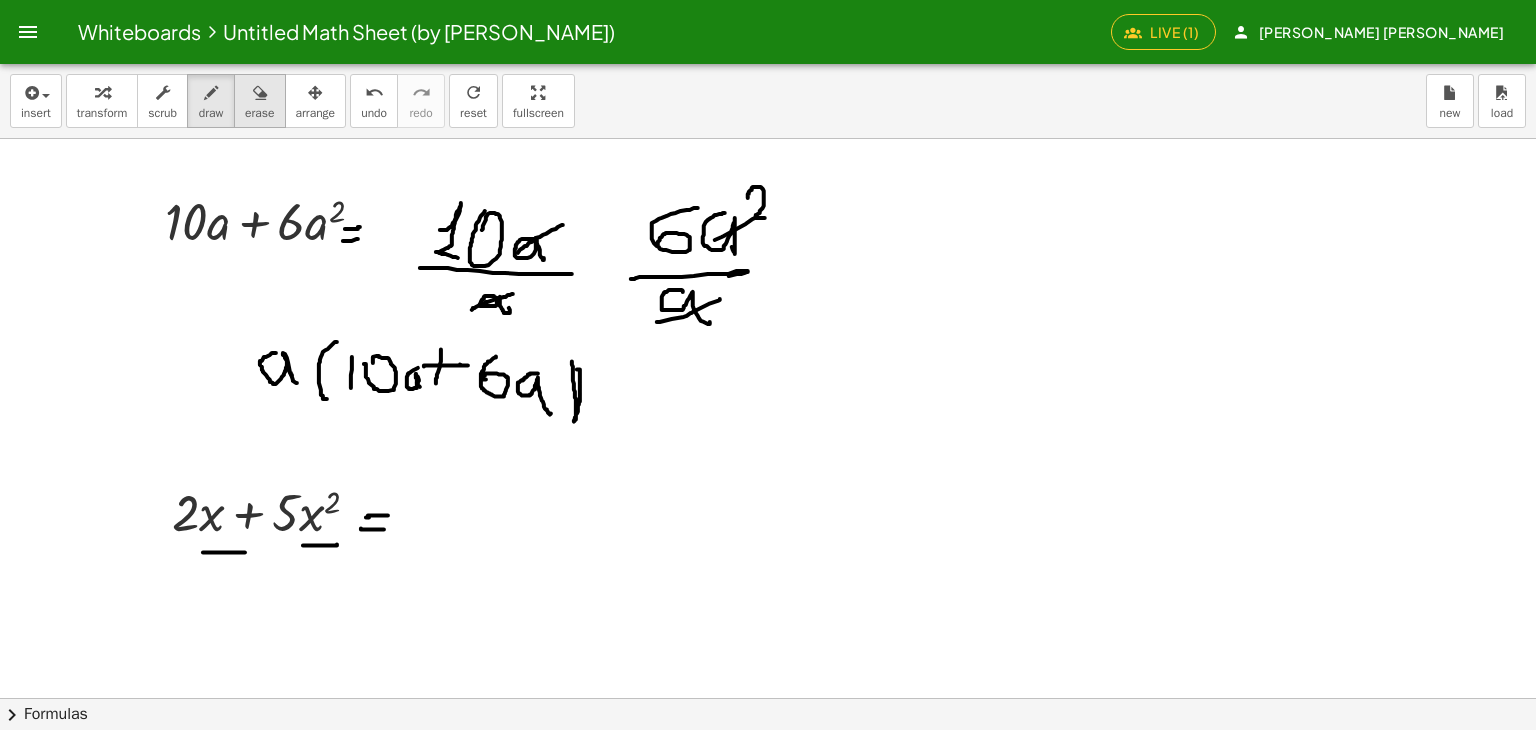 click at bounding box center (260, 93) 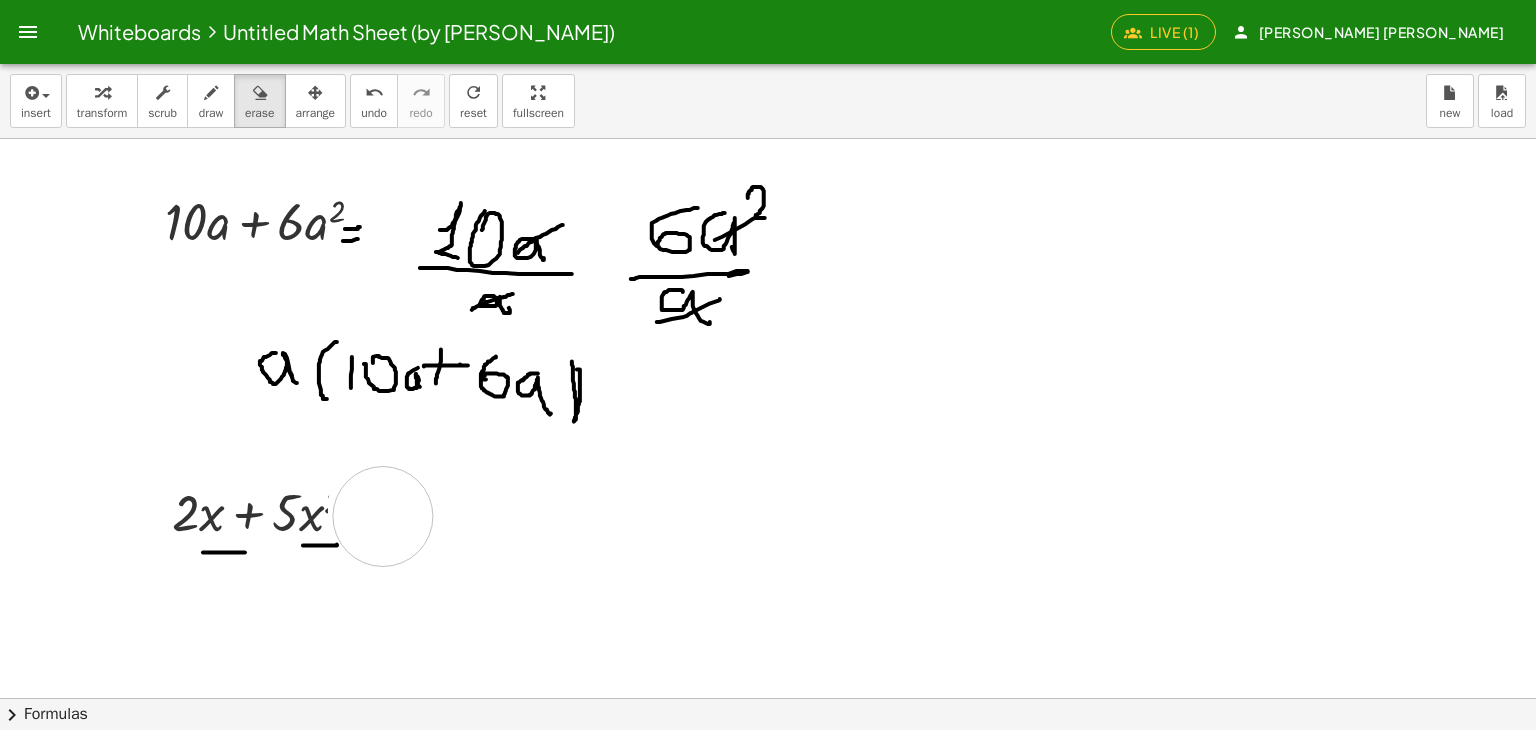 drag, startPoint x: 378, startPoint y: 506, endPoint x: 387, endPoint y: 476, distance: 31.320919 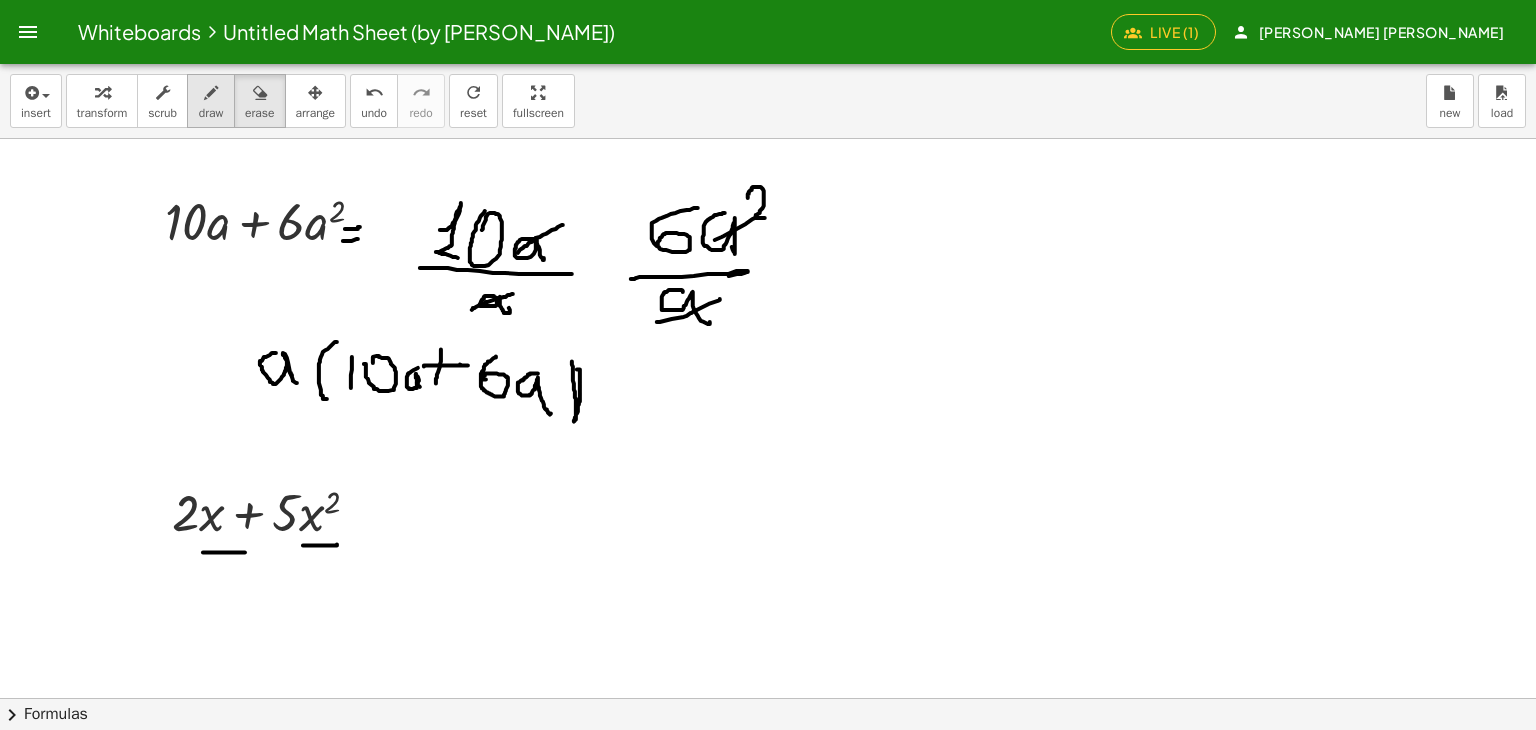 click on "draw" at bounding box center (211, 113) 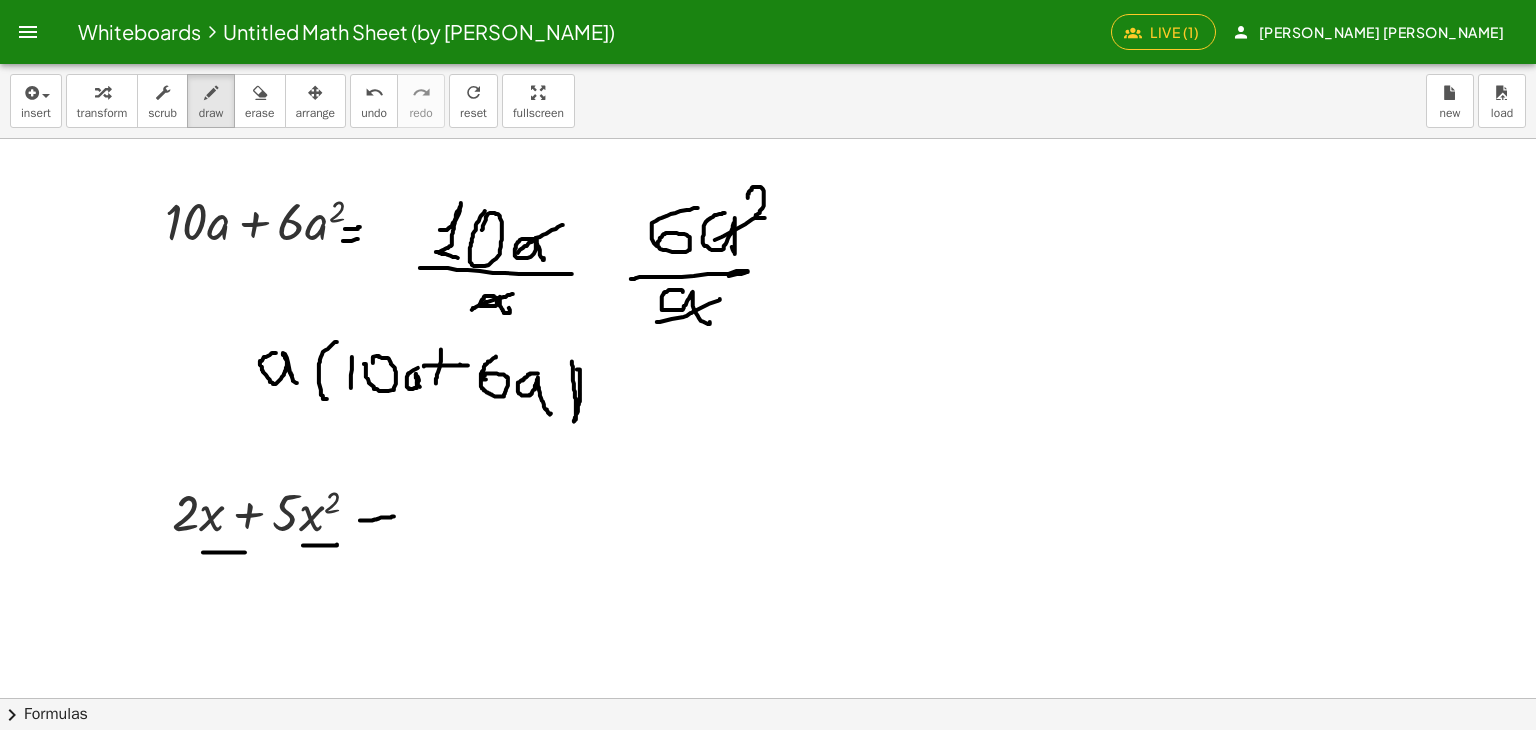 drag, startPoint x: 360, startPoint y: 520, endPoint x: 392, endPoint y: 515, distance: 32.38827 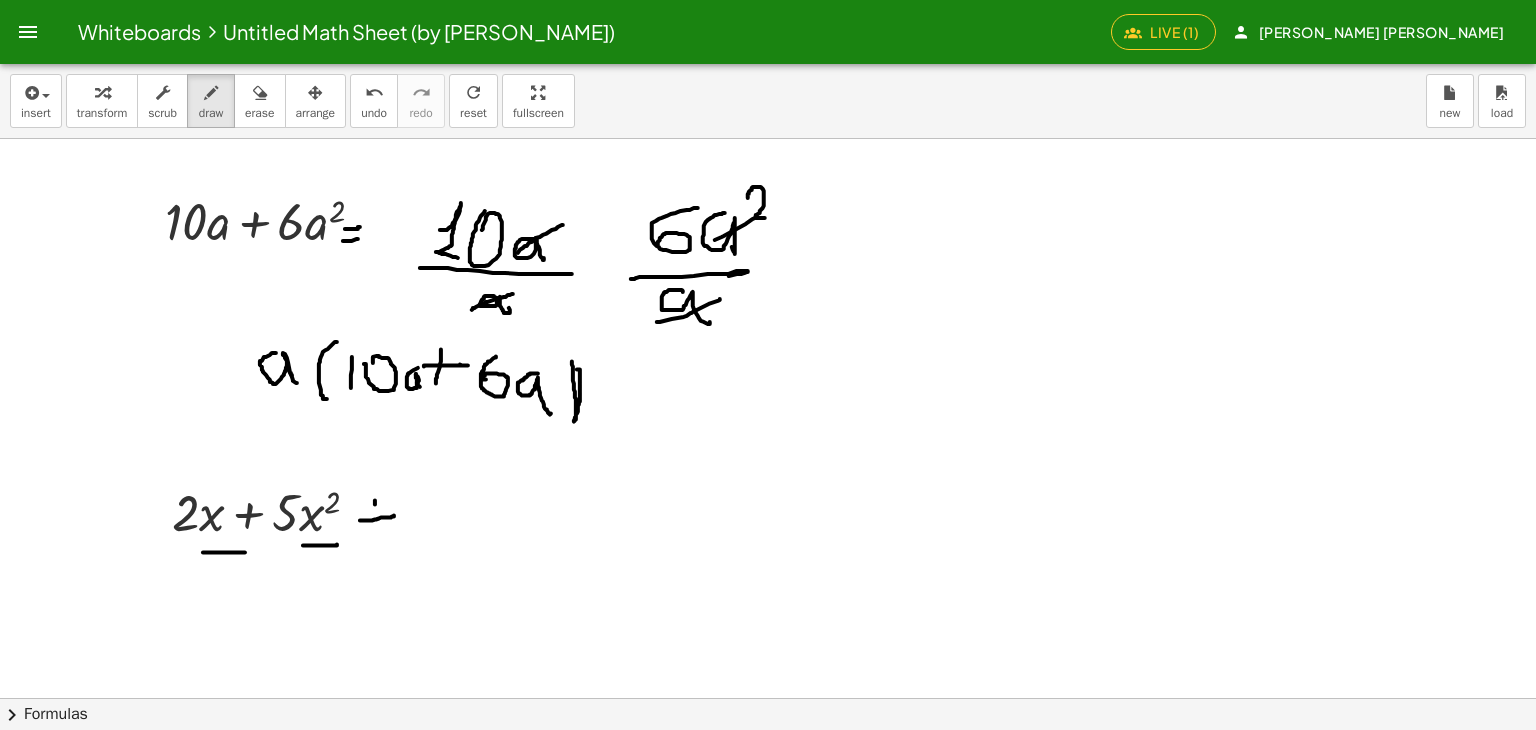 drag, startPoint x: 375, startPoint y: 504, endPoint x: 380, endPoint y: 530, distance: 26.476404 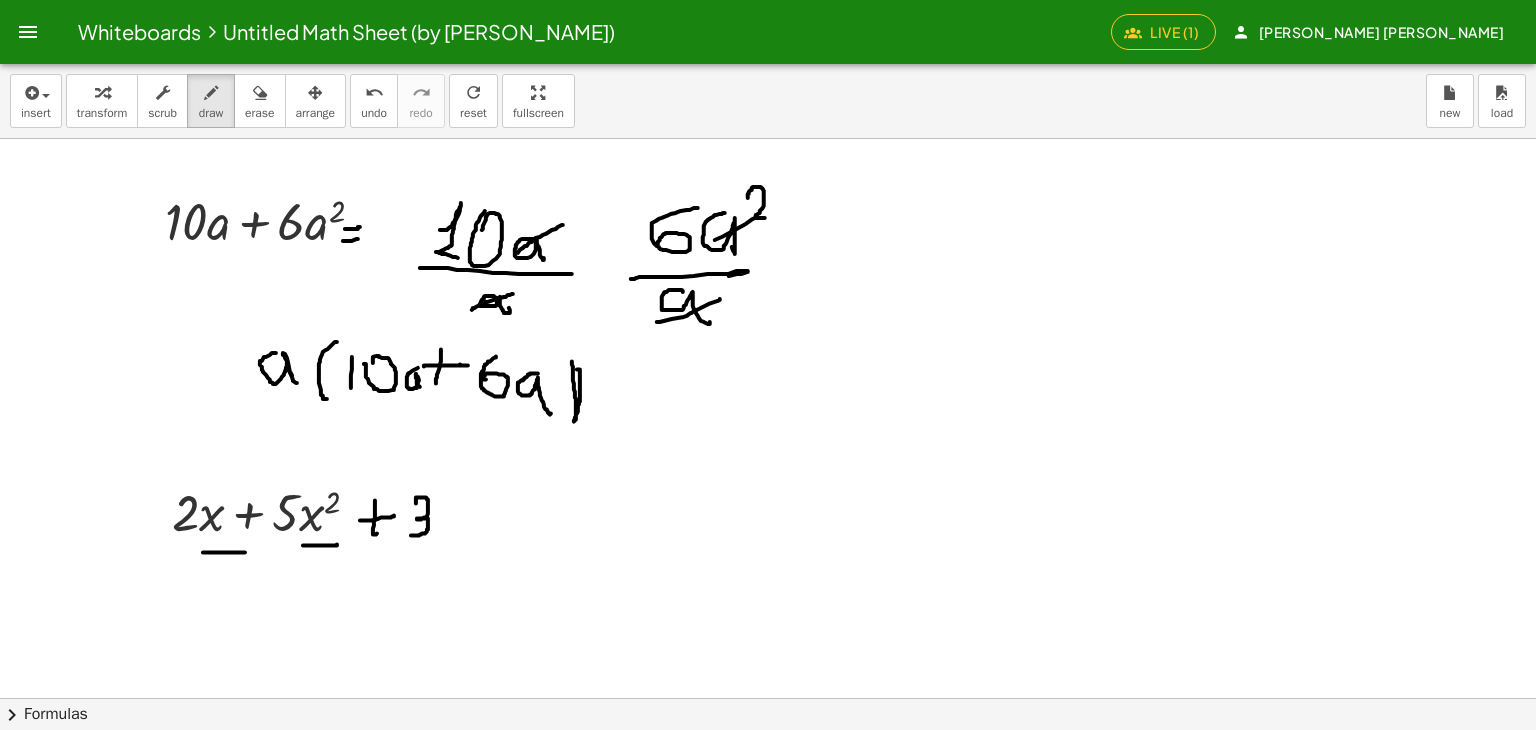 drag, startPoint x: 416, startPoint y: 503, endPoint x: 406, endPoint y: 529, distance: 27.856777 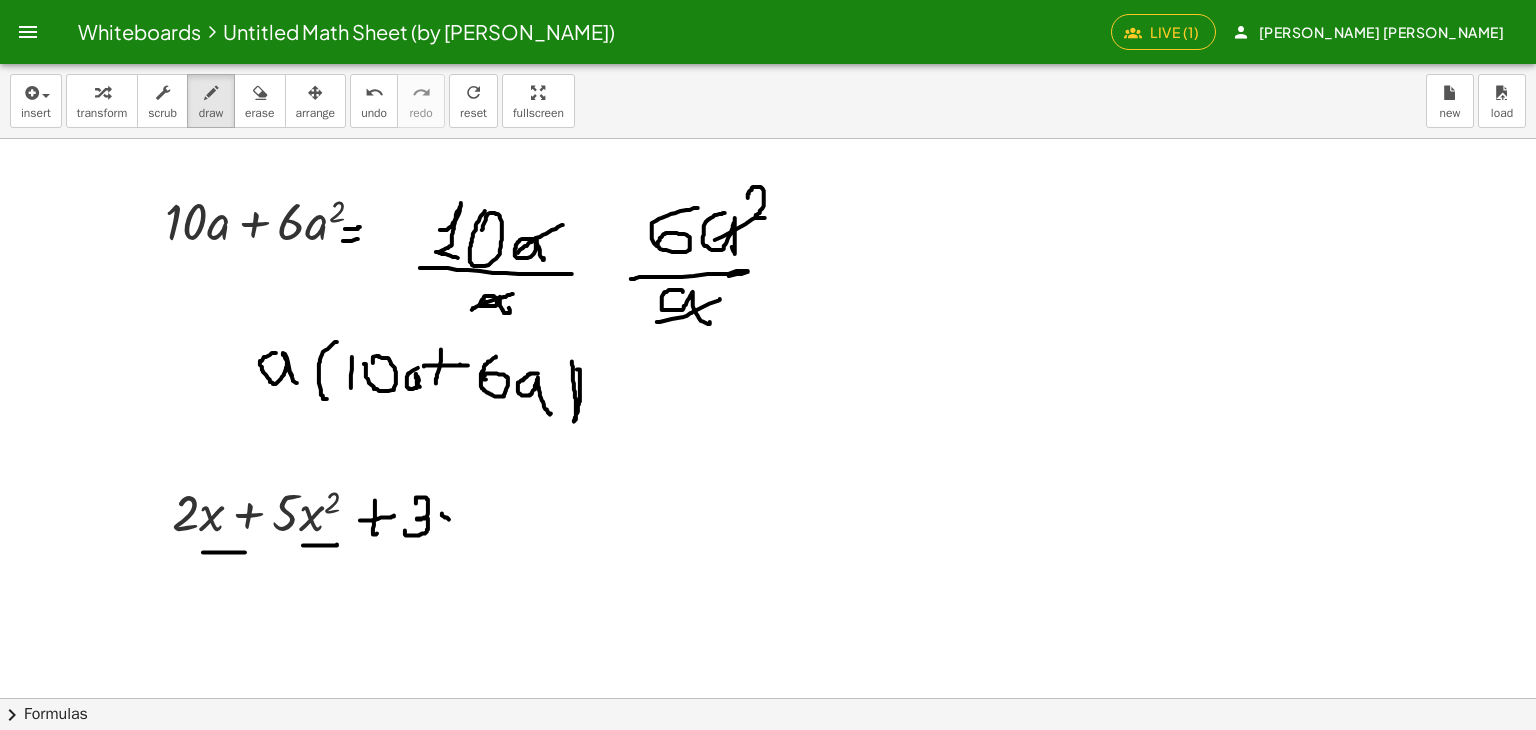 drag, startPoint x: 442, startPoint y: 513, endPoint x: 468, endPoint y: 533, distance: 32.80244 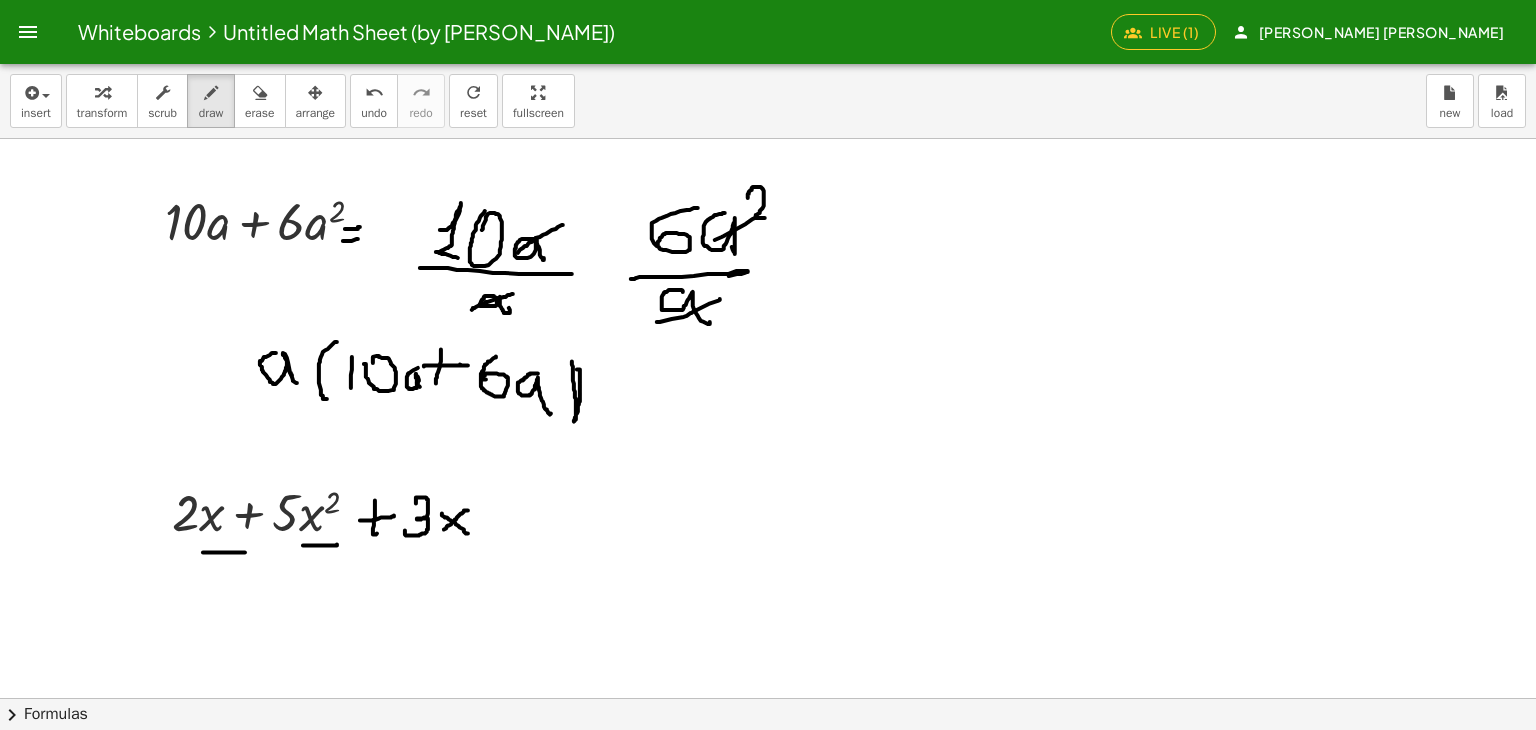 click at bounding box center [768, 698] 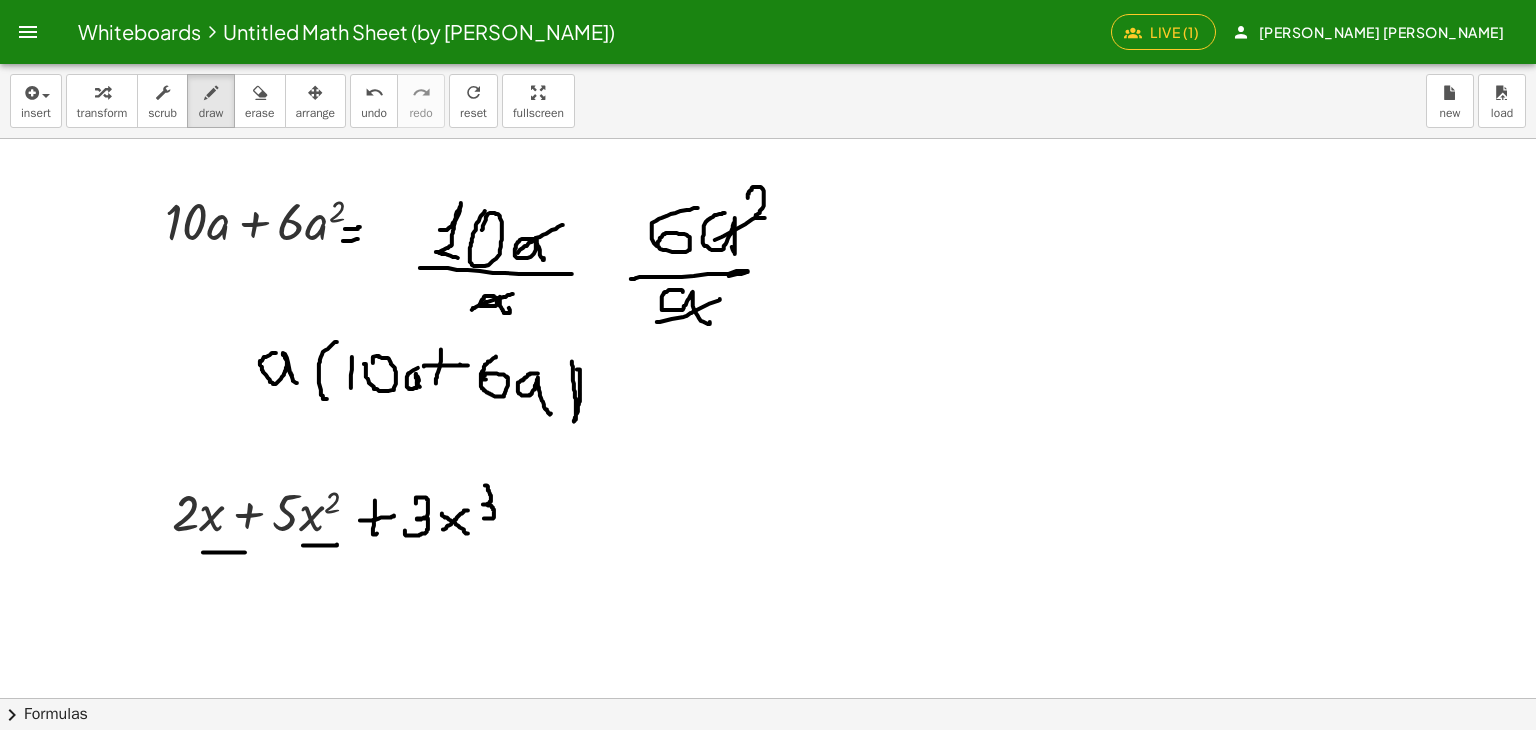 drag, startPoint x: 486, startPoint y: 485, endPoint x: 487, endPoint y: 509, distance: 24.020824 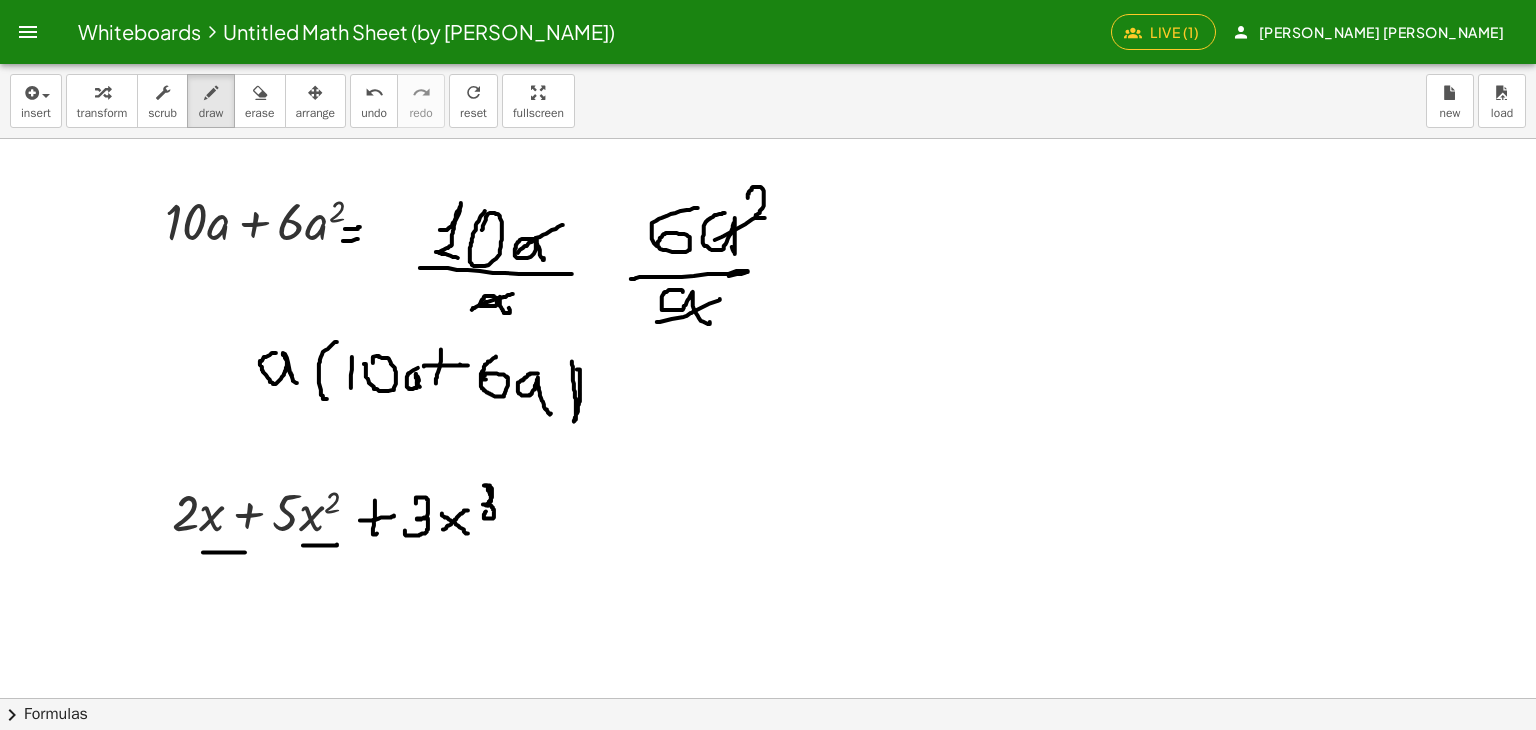 drag, startPoint x: 486, startPoint y: 505, endPoint x: 467, endPoint y: 485, distance: 27.58623 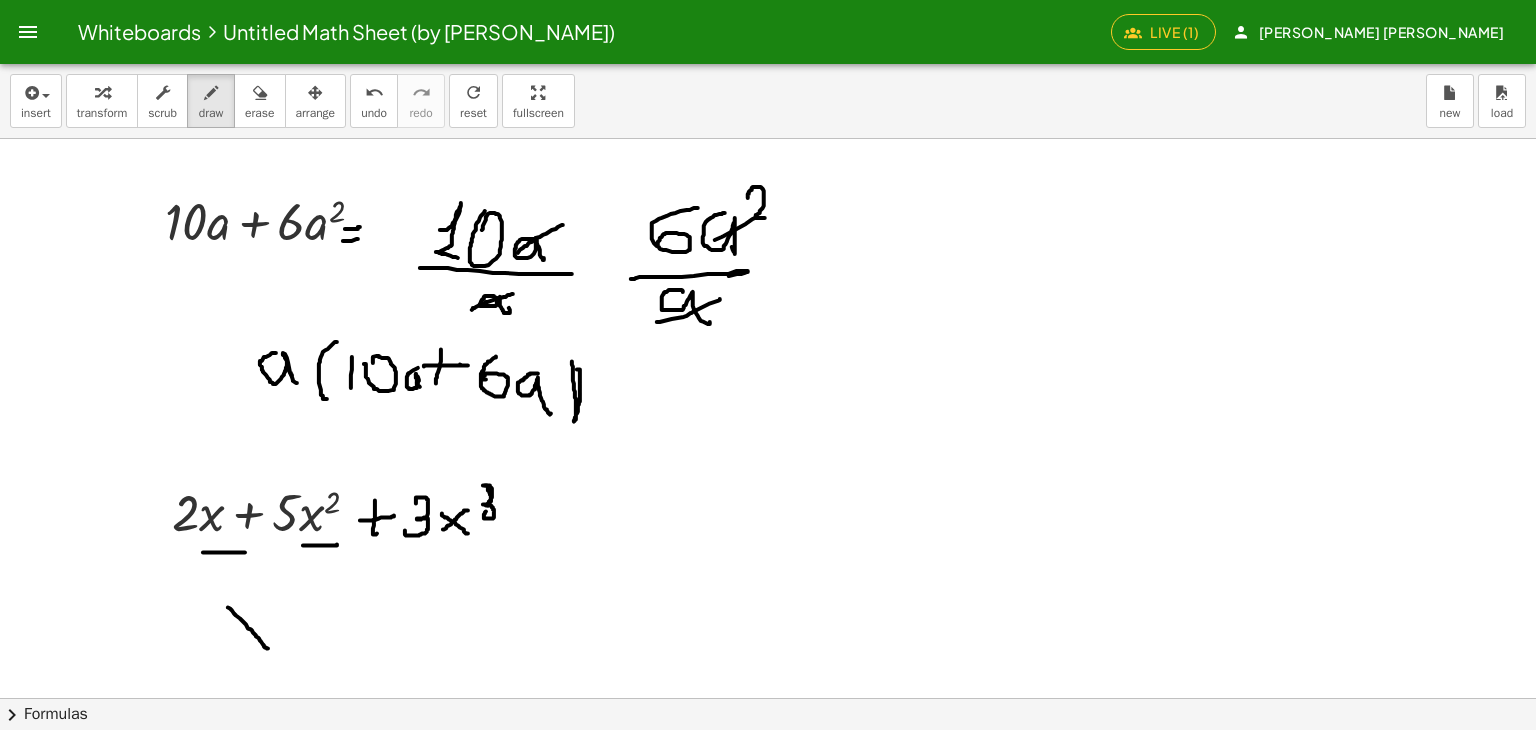 drag, startPoint x: 234, startPoint y: 613, endPoint x: 269, endPoint y: 615, distance: 35.057095 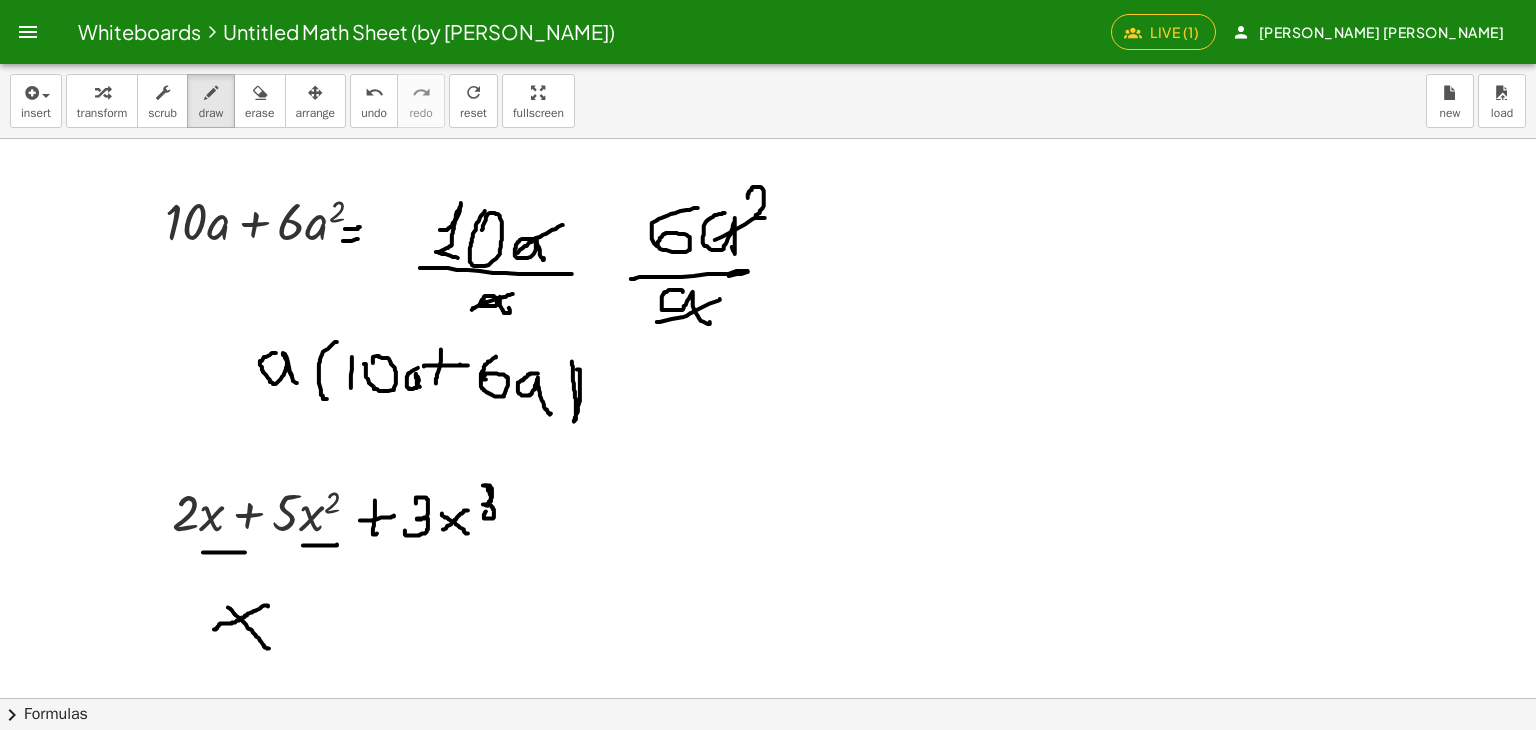 drag, startPoint x: 268, startPoint y: 605, endPoint x: 214, endPoint y: 629, distance: 59.093147 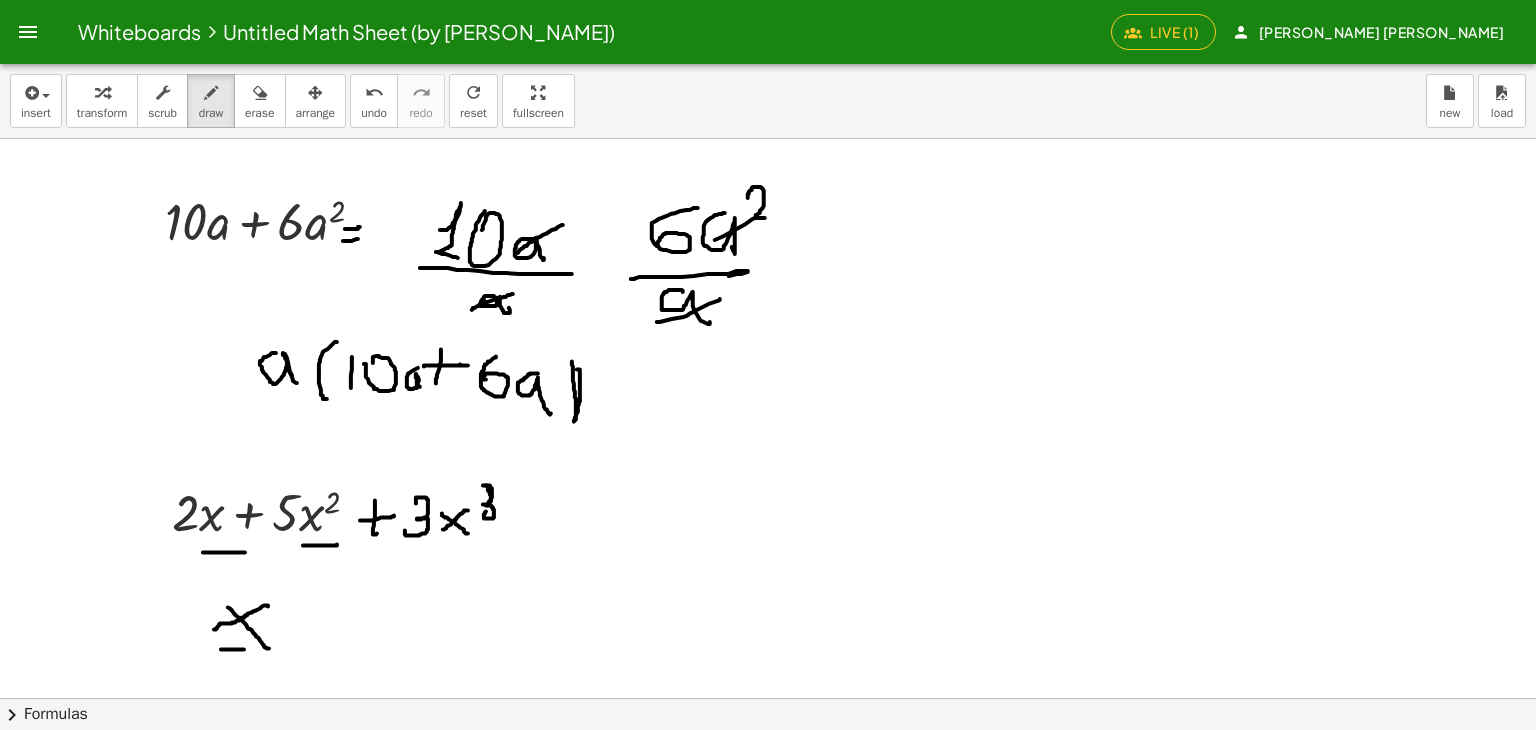drag, startPoint x: 244, startPoint y: 649, endPoint x: 265, endPoint y: 649, distance: 21 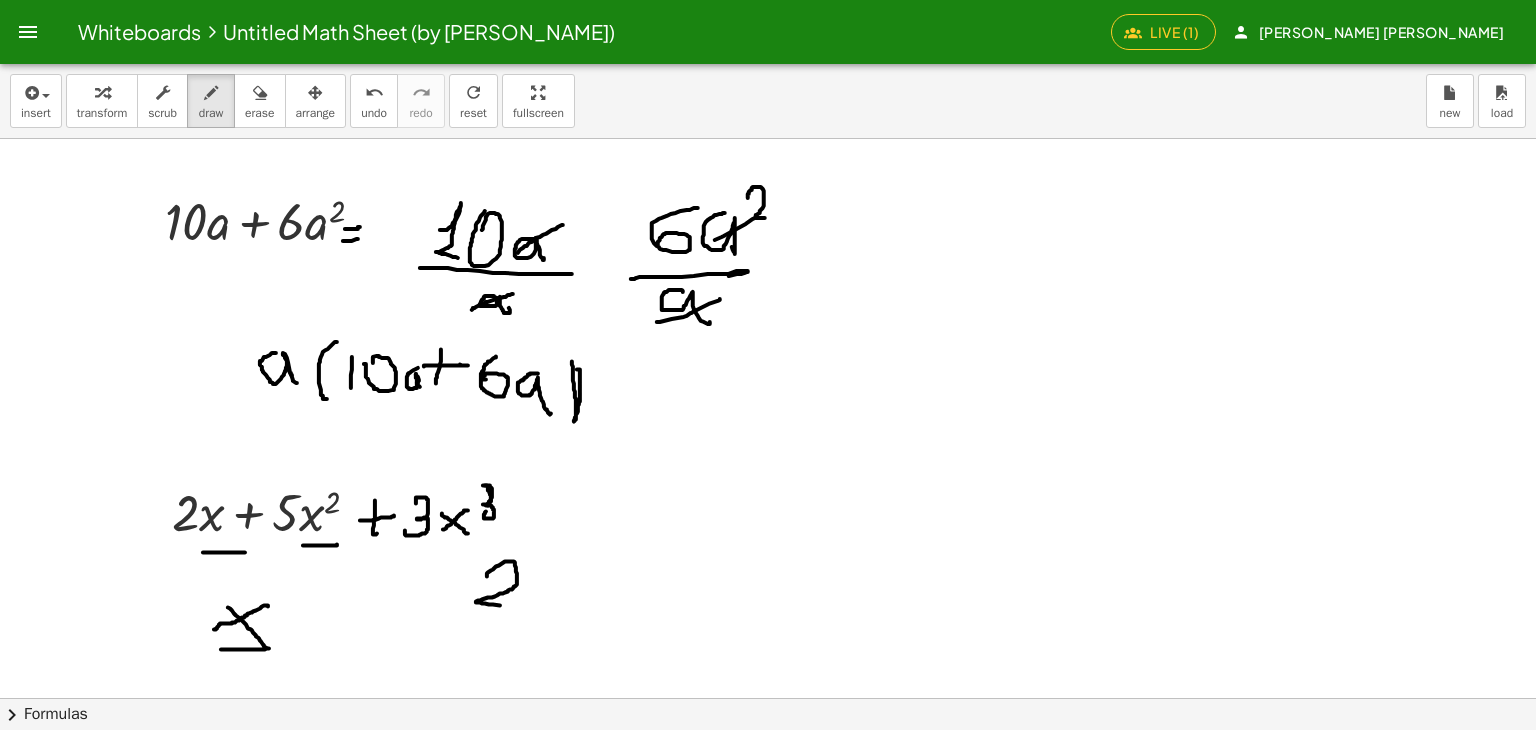 drag, startPoint x: 487, startPoint y: 576, endPoint x: 532, endPoint y: 609, distance: 55.803226 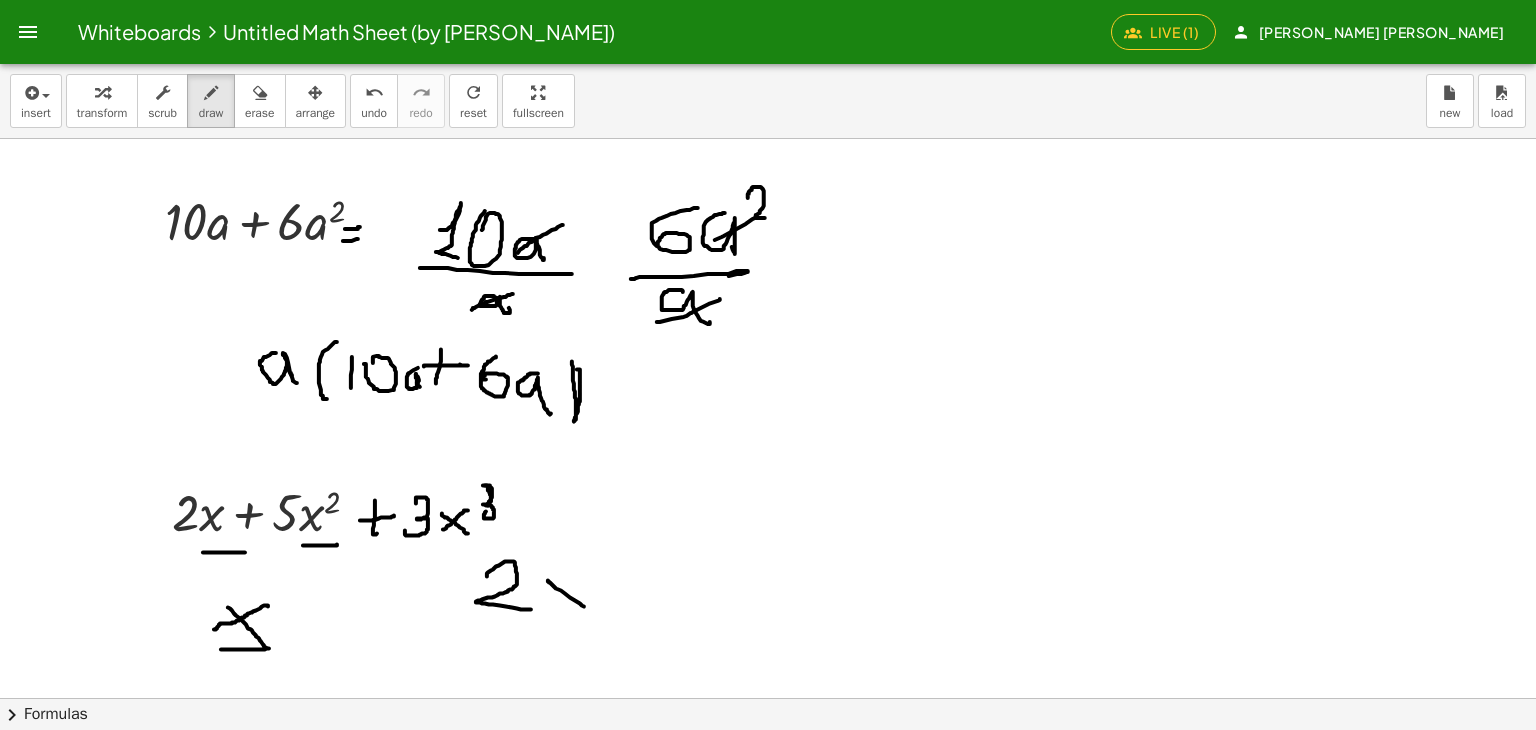 drag, startPoint x: 548, startPoint y: 580, endPoint x: 549, endPoint y: 609, distance: 29.017237 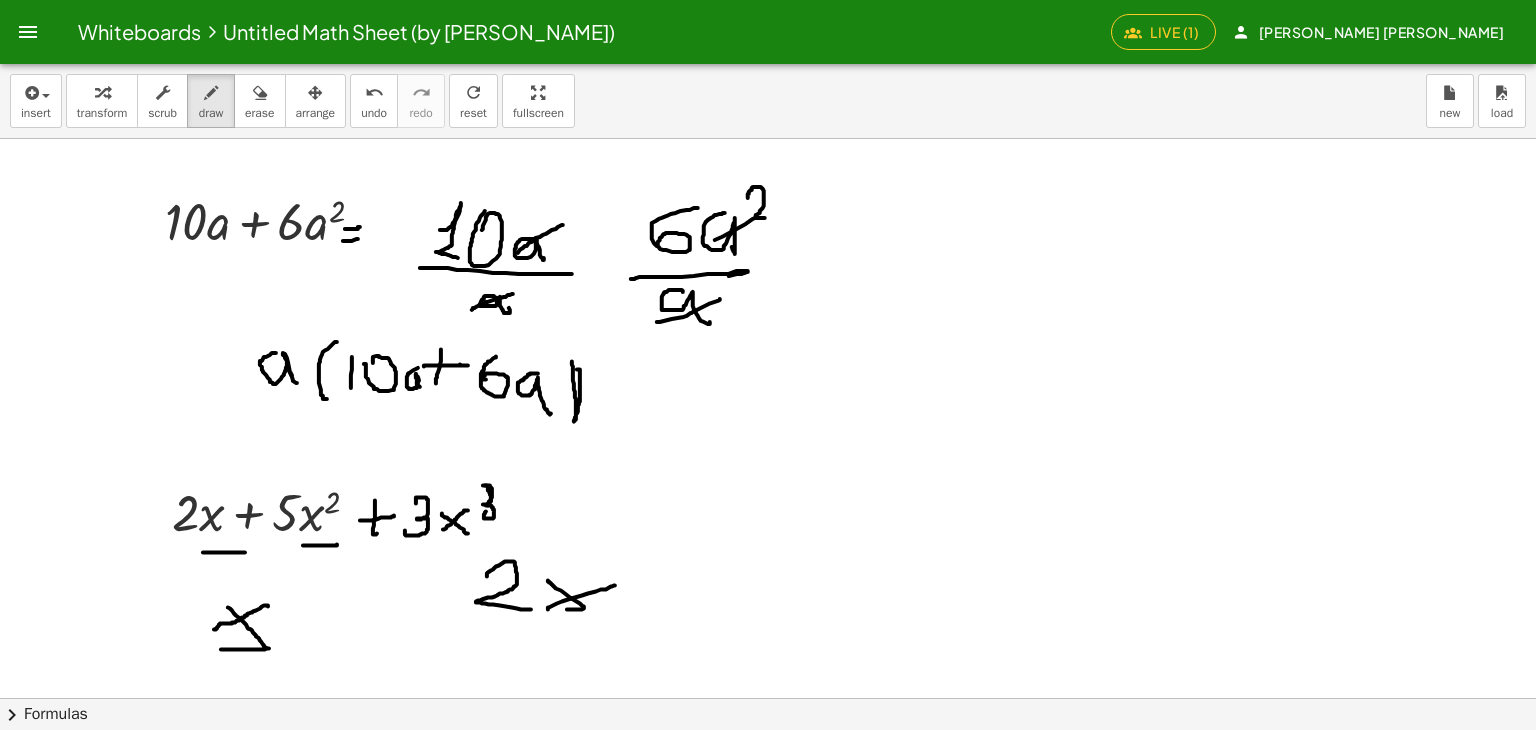 drag, startPoint x: 568, startPoint y: 599, endPoint x: 554, endPoint y: 606, distance: 15.652476 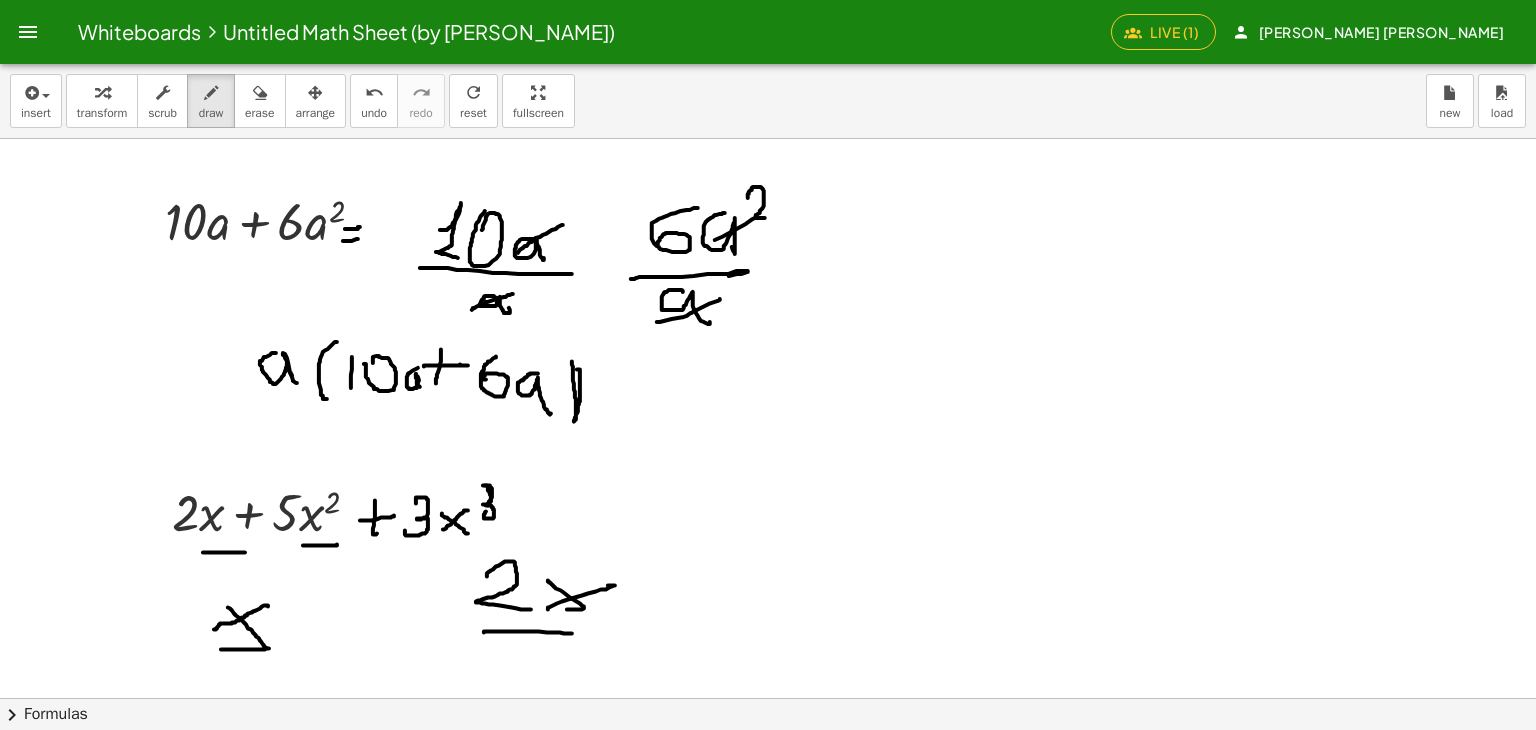 drag, startPoint x: 484, startPoint y: 632, endPoint x: 577, endPoint y: 633, distance: 93.00538 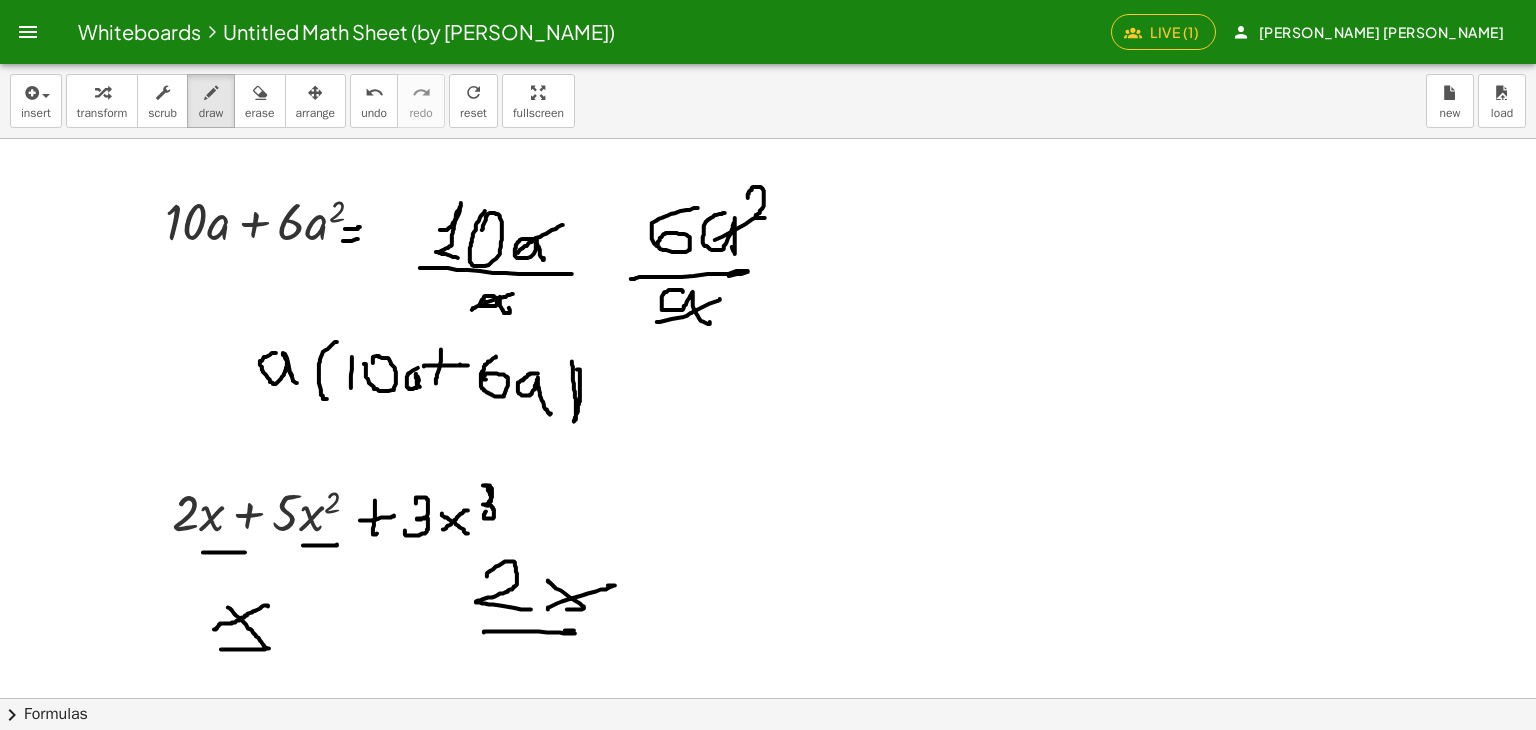 click at bounding box center [768, 698] 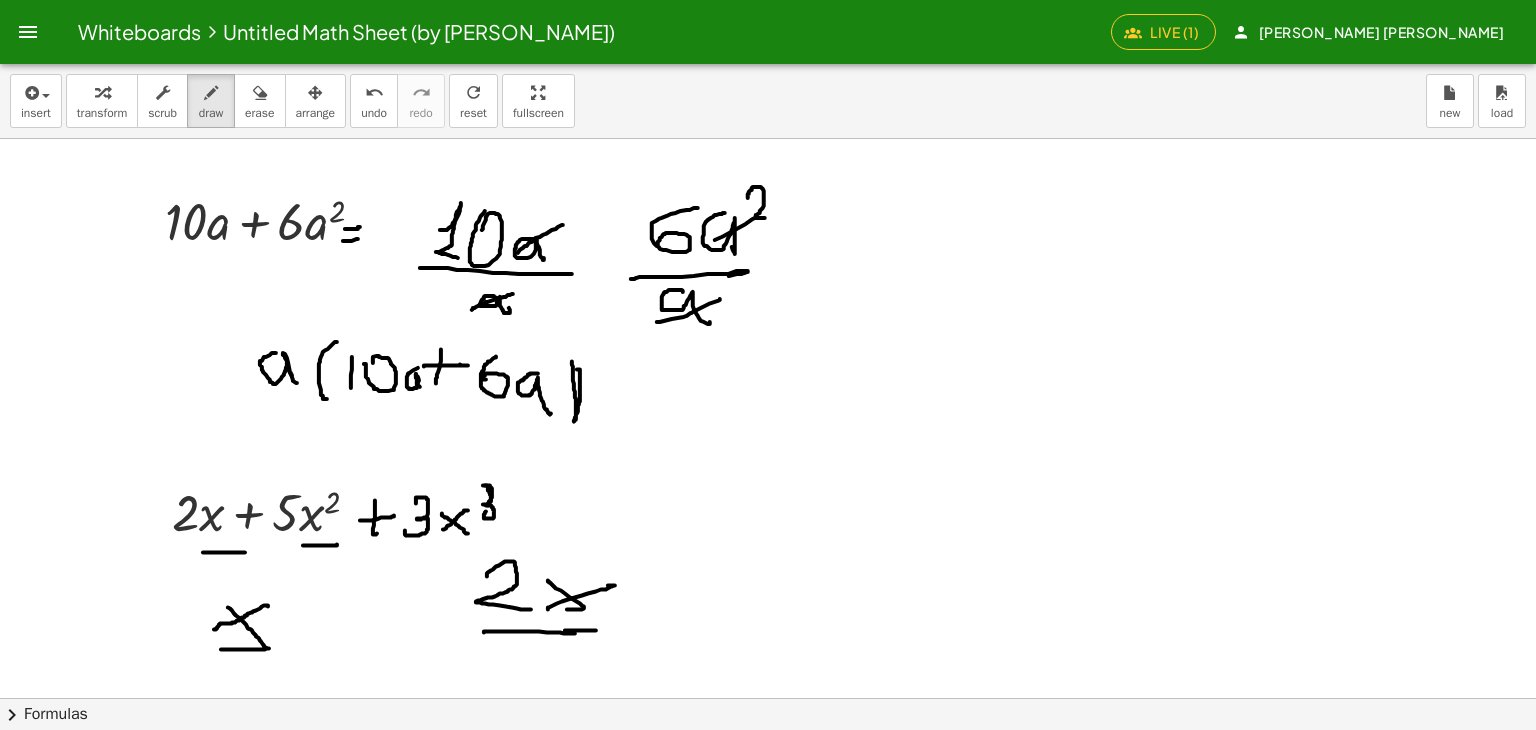 drag, startPoint x: 532, startPoint y: 641, endPoint x: 563, endPoint y: 687, distance: 55.470715 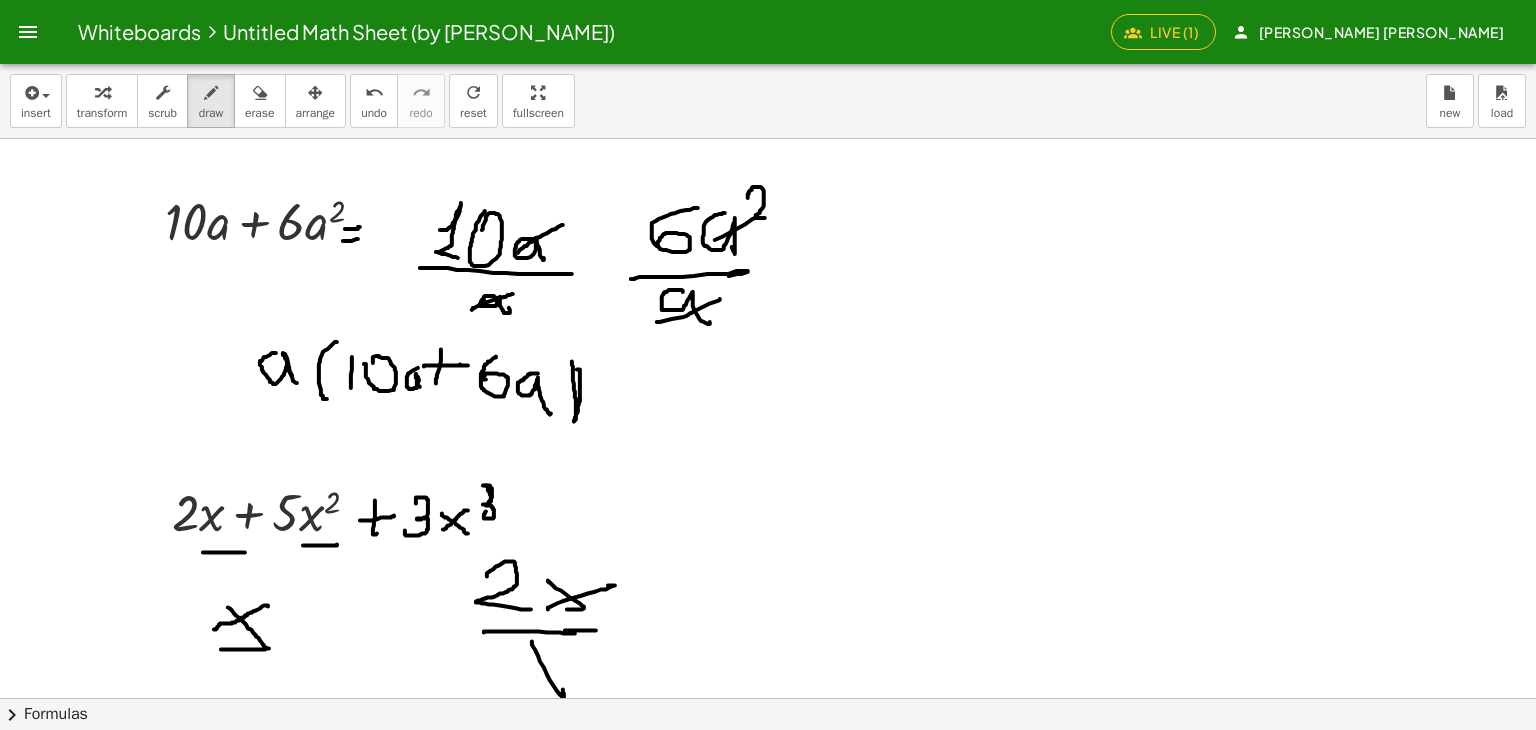 click at bounding box center (768, 698) 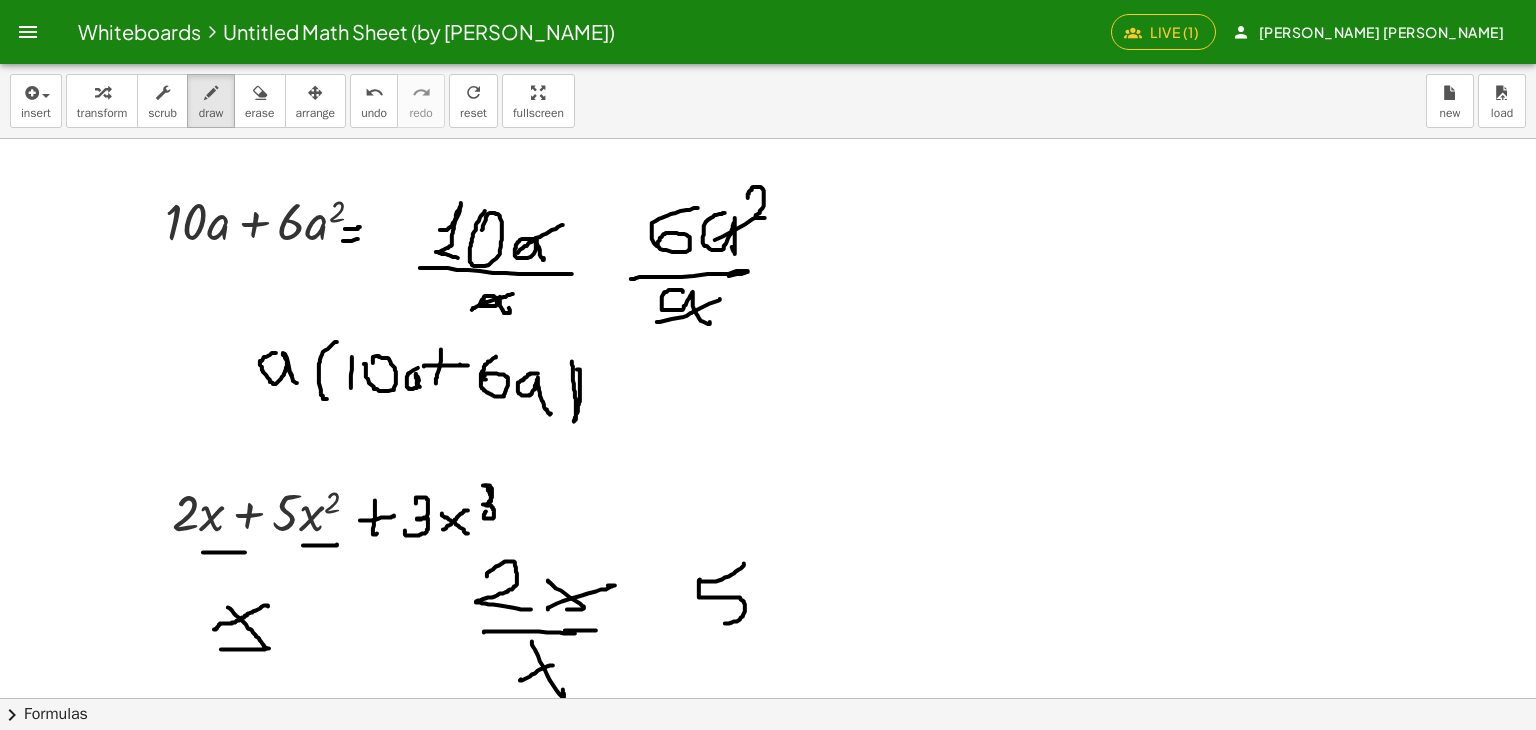 drag, startPoint x: 744, startPoint y: 565, endPoint x: 701, endPoint y: 618, distance: 68.24954 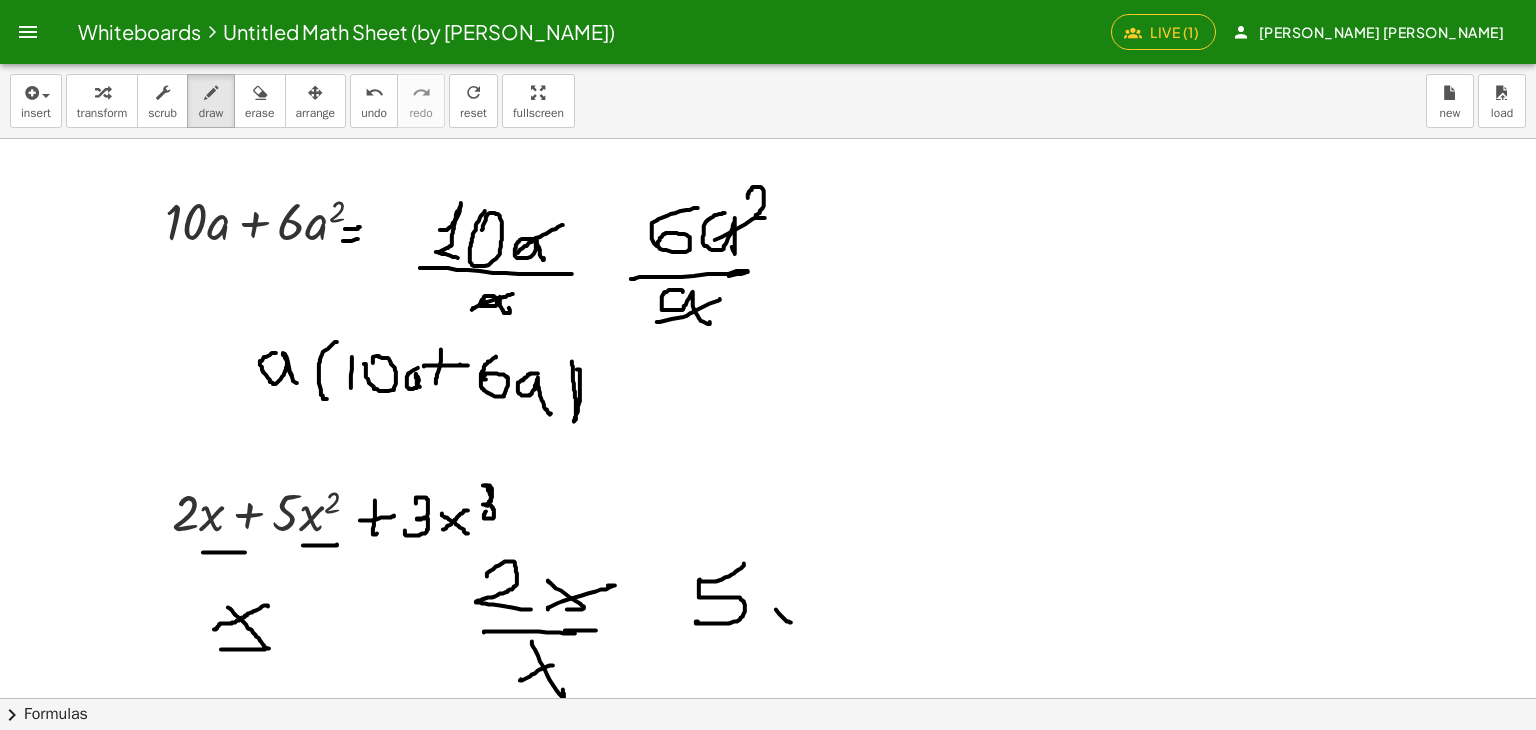 click at bounding box center (768, 698) 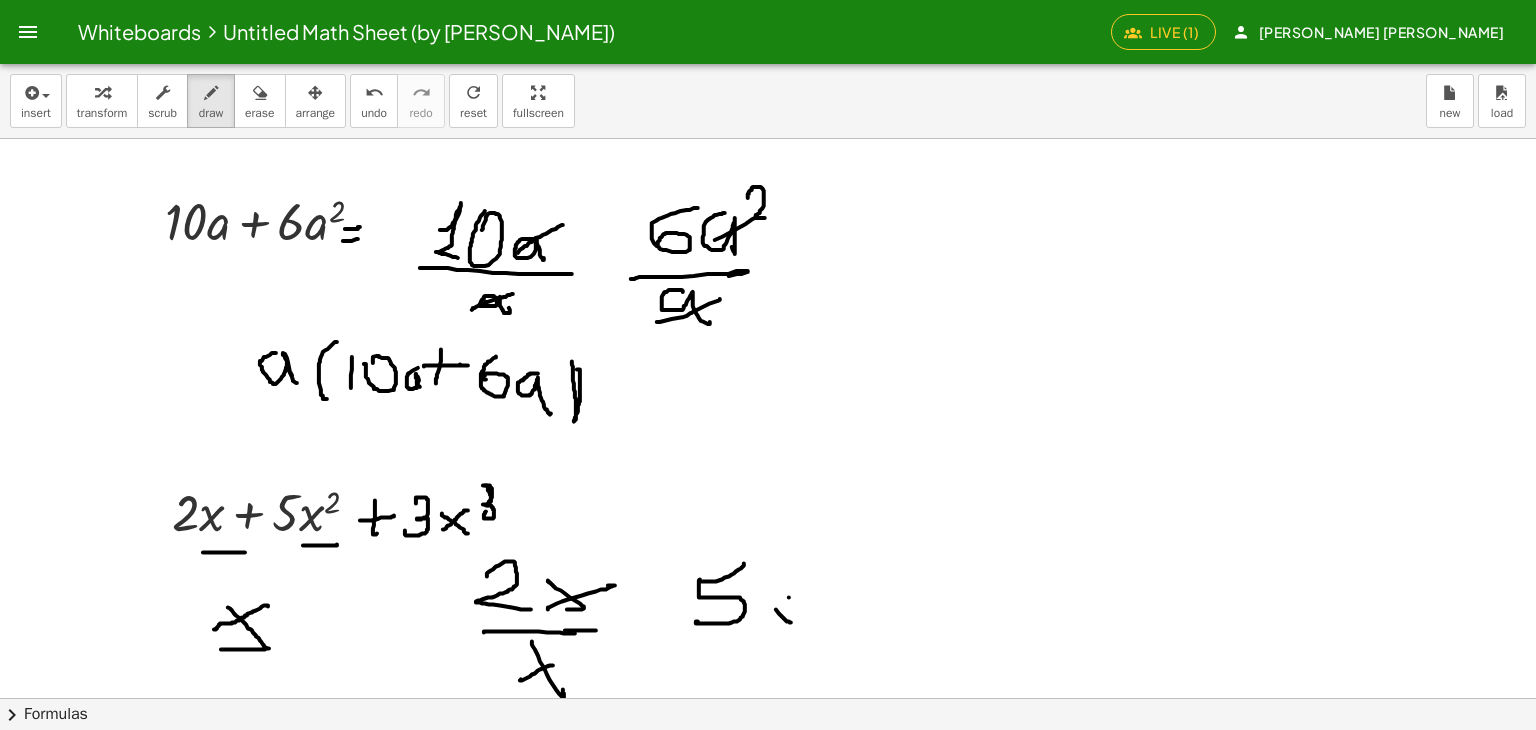 drag, startPoint x: 789, startPoint y: 597, endPoint x: 769, endPoint y: 626, distance: 35.22783 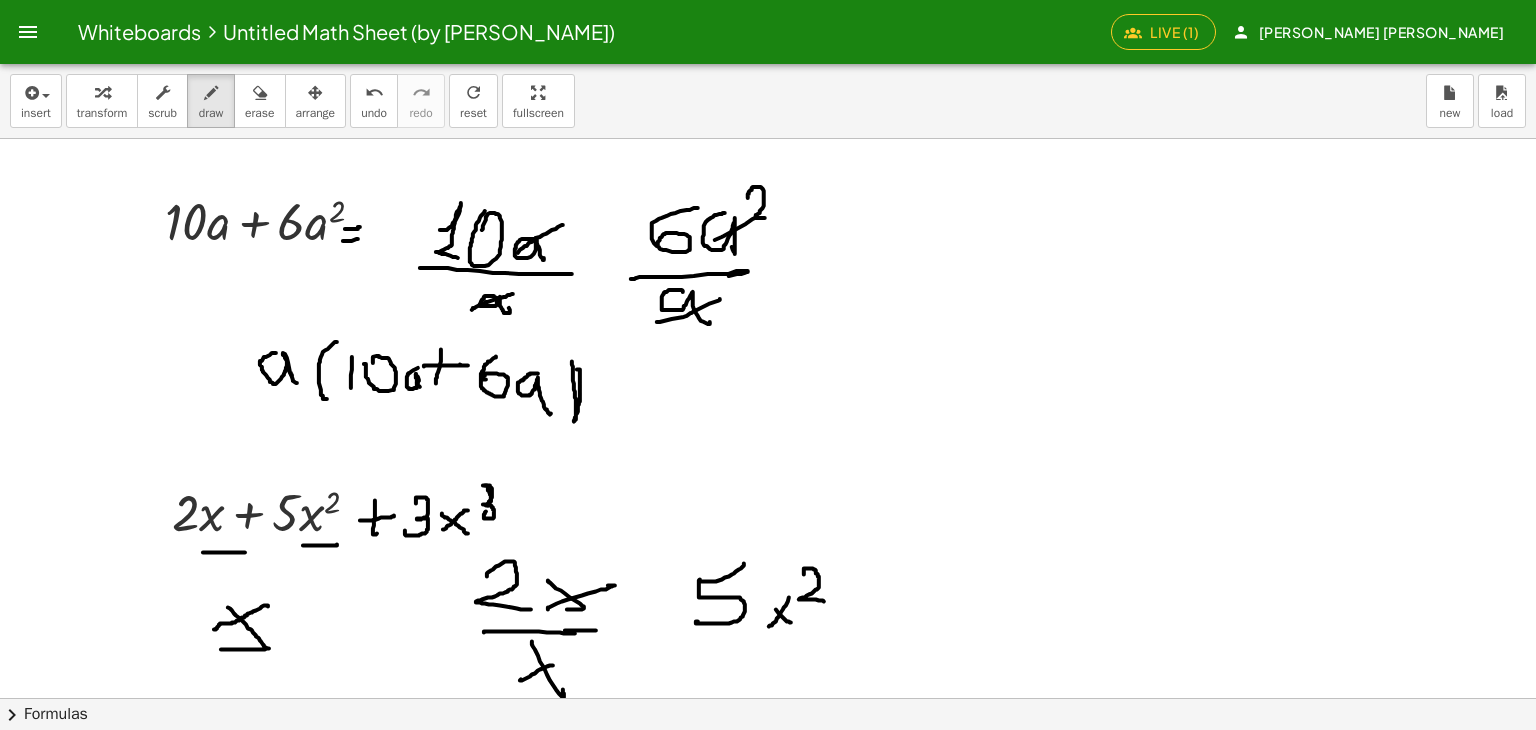 drag, startPoint x: 804, startPoint y: 573, endPoint x: 793, endPoint y: 617, distance: 45.35416 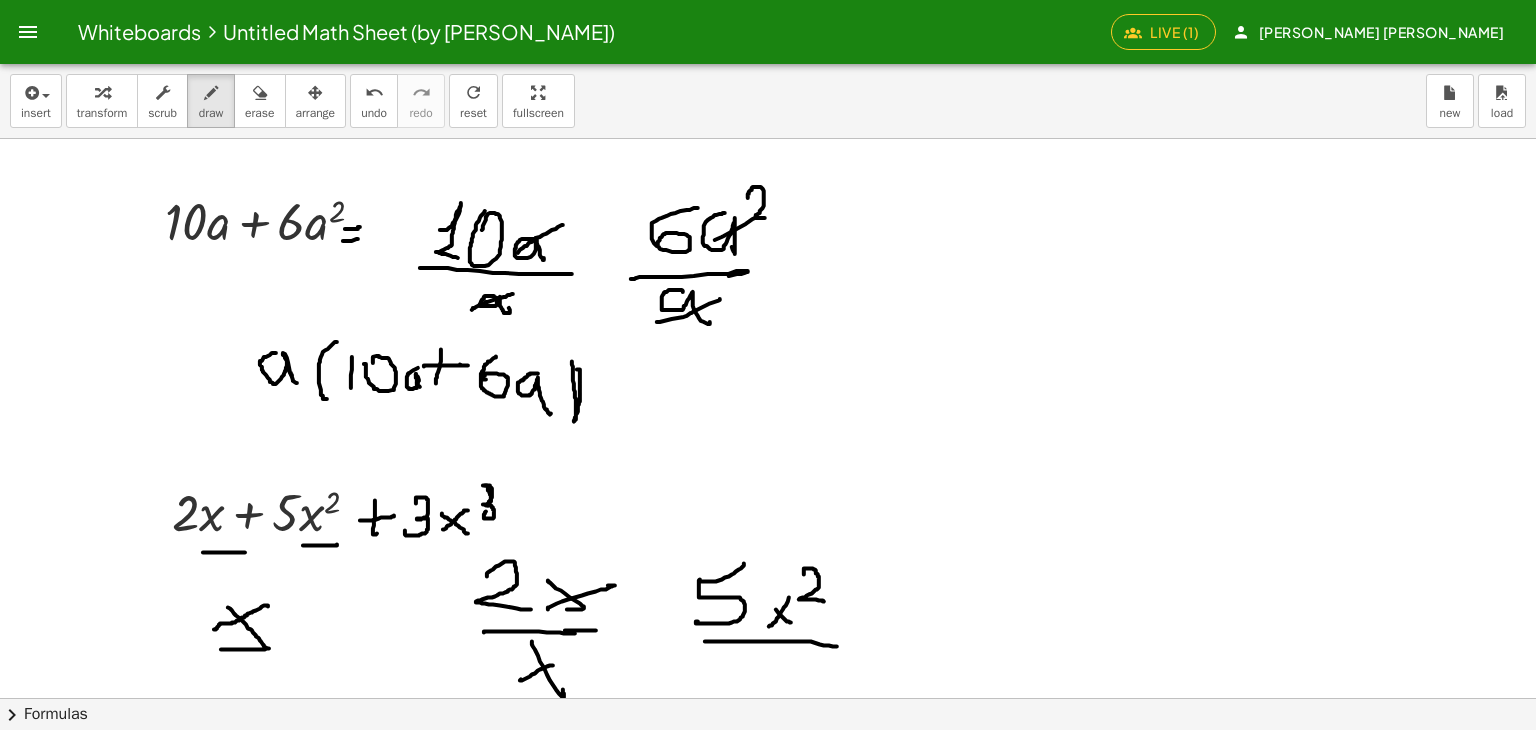 drag, startPoint x: 705, startPoint y: 641, endPoint x: 828, endPoint y: 652, distance: 123.49089 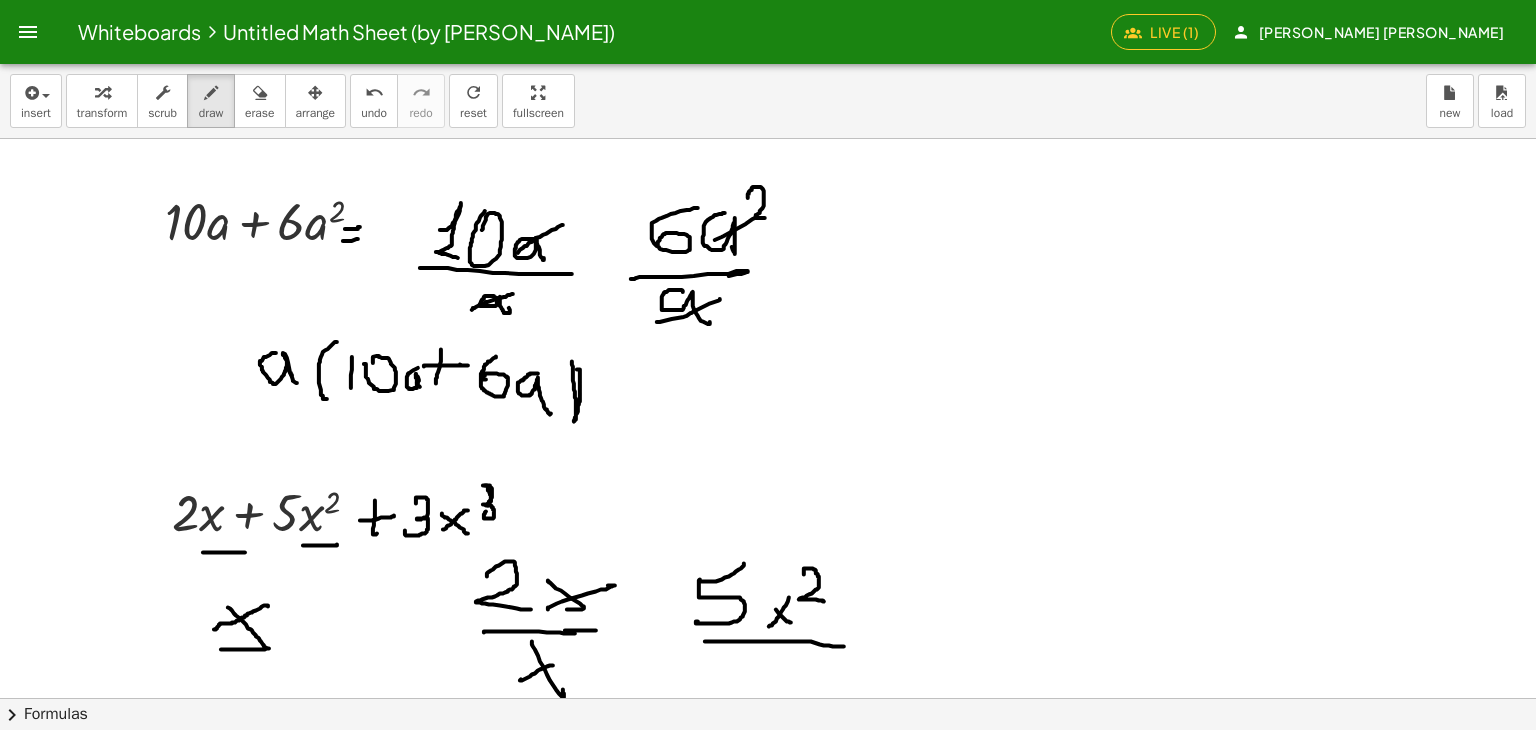 click at bounding box center (768, 698) 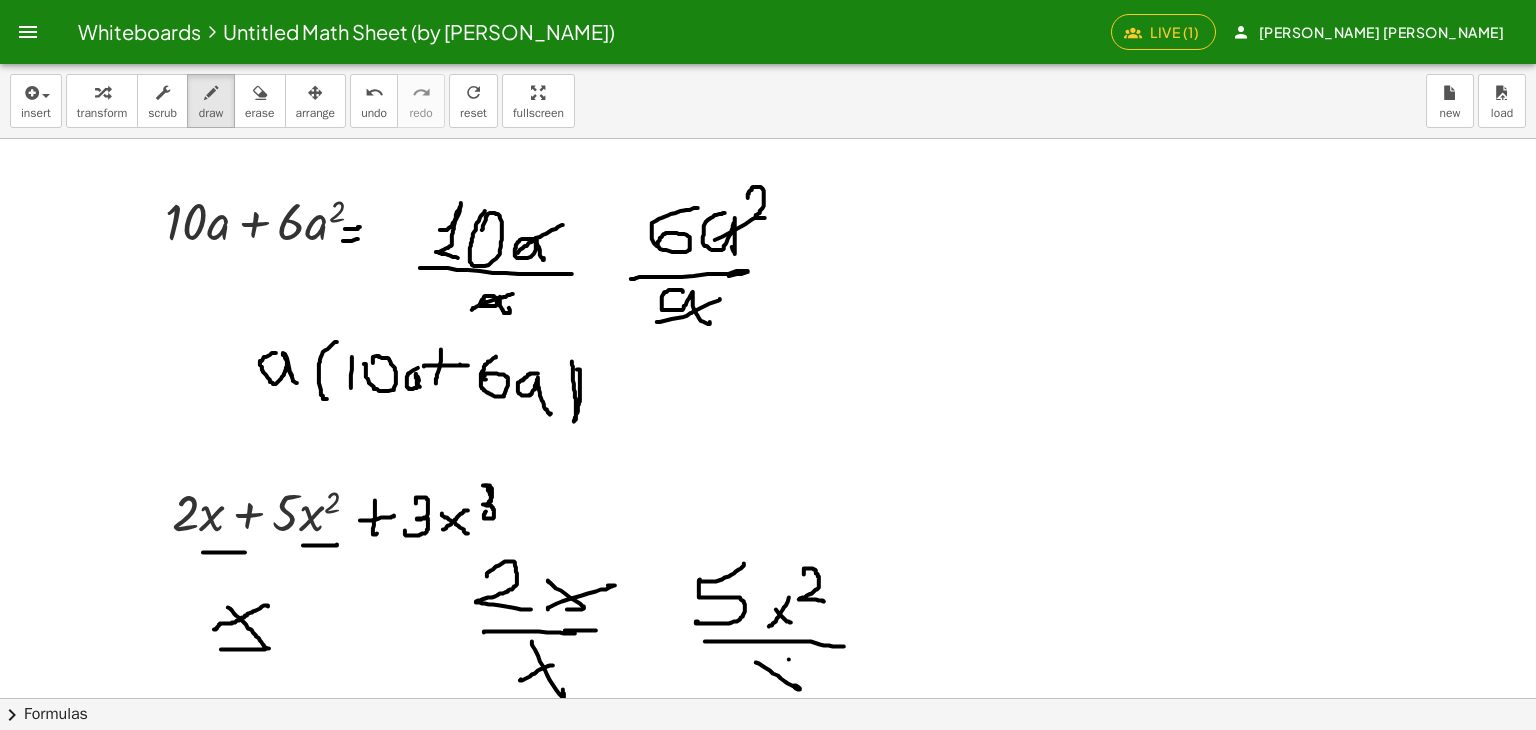 drag, startPoint x: 789, startPoint y: 659, endPoint x: 788, endPoint y: 673, distance: 14.035668 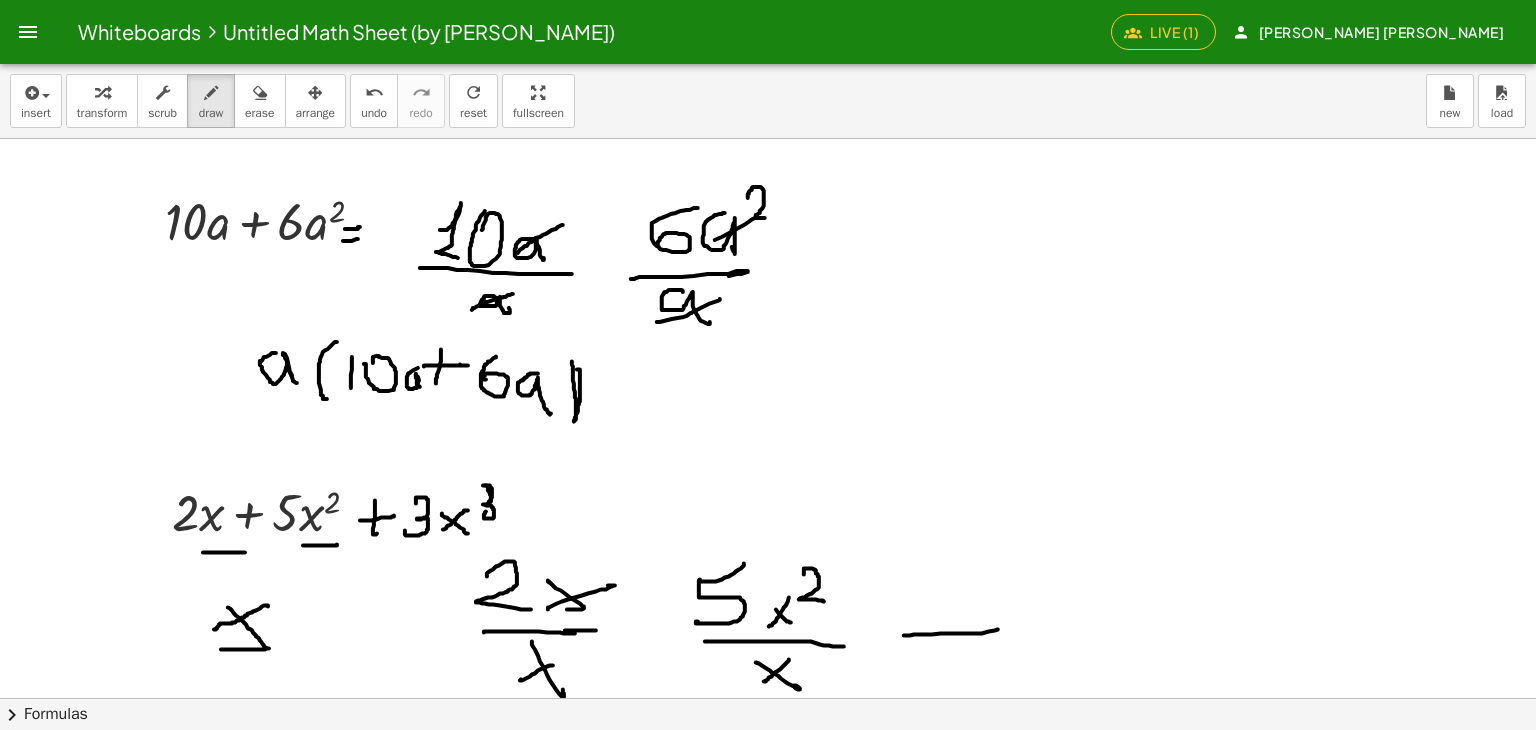 drag, startPoint x: 904, startPoint y: 635, endPoint x: 967, endPoint y: 614, distance: 66.40783 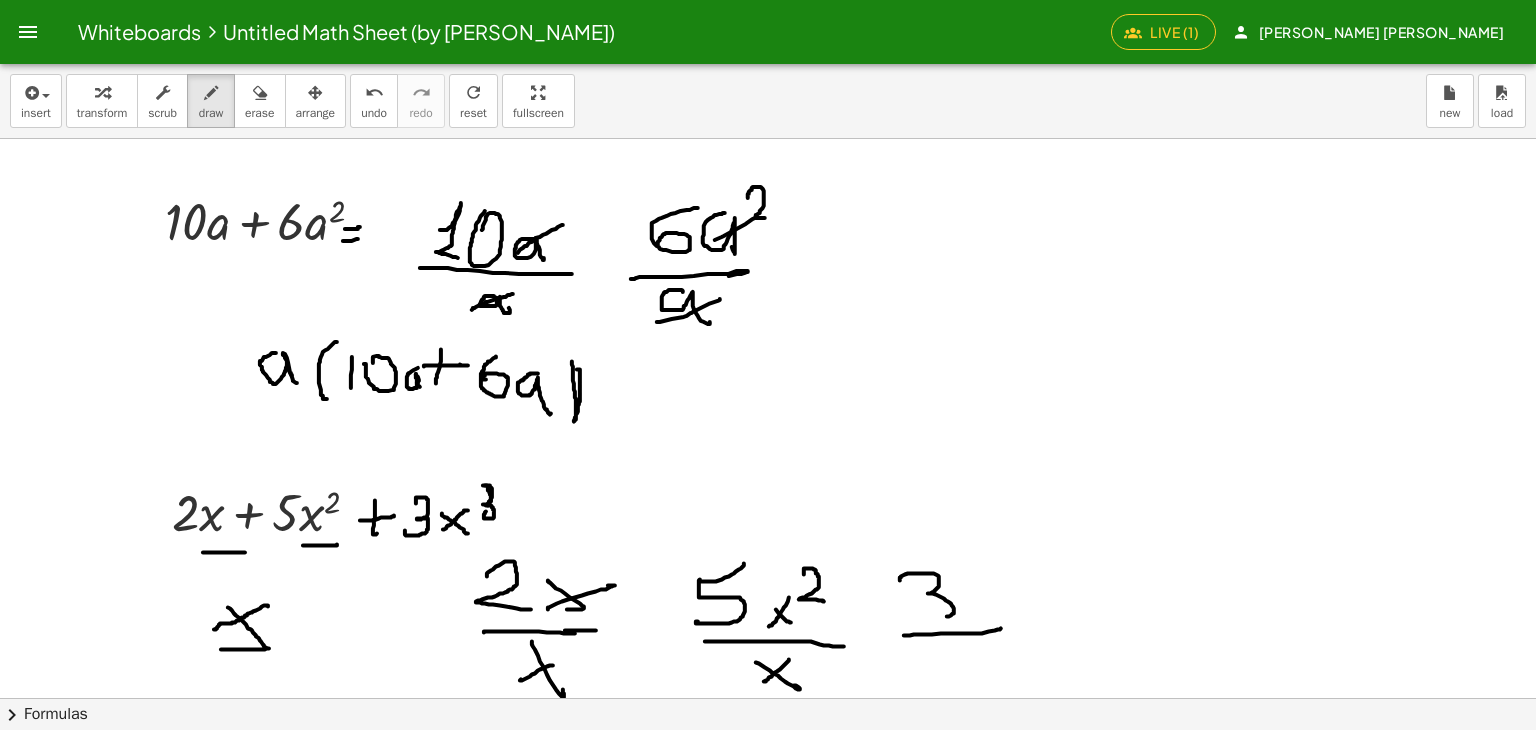 drag, startPoint x: 900, startPoint y: 579, endPoint x: 944, endPoint y: 607, distance: 52.153618 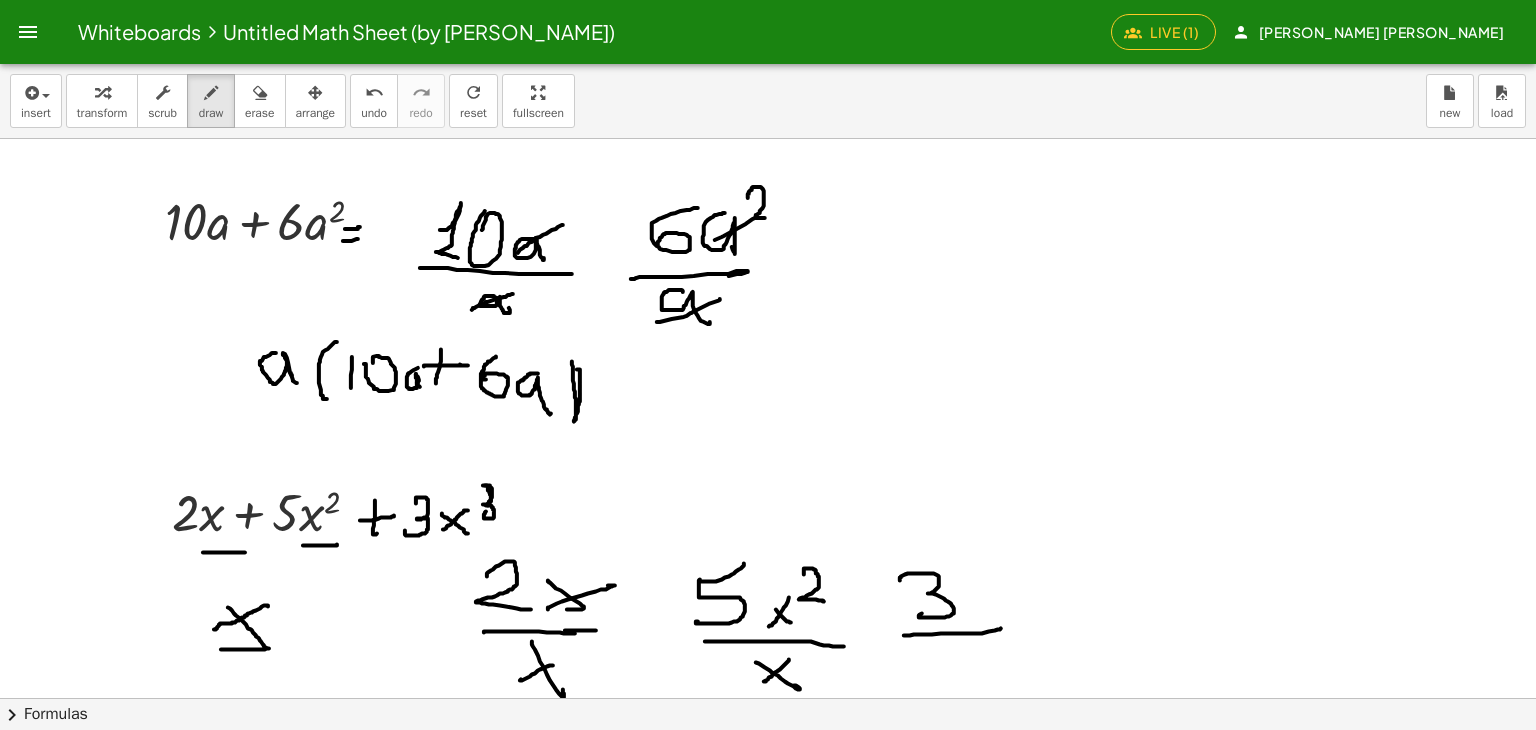 drag, startPoint x: 973, startPoint y: 599, endPoint x: 987, endPoint y: 609, distance: 17.20465 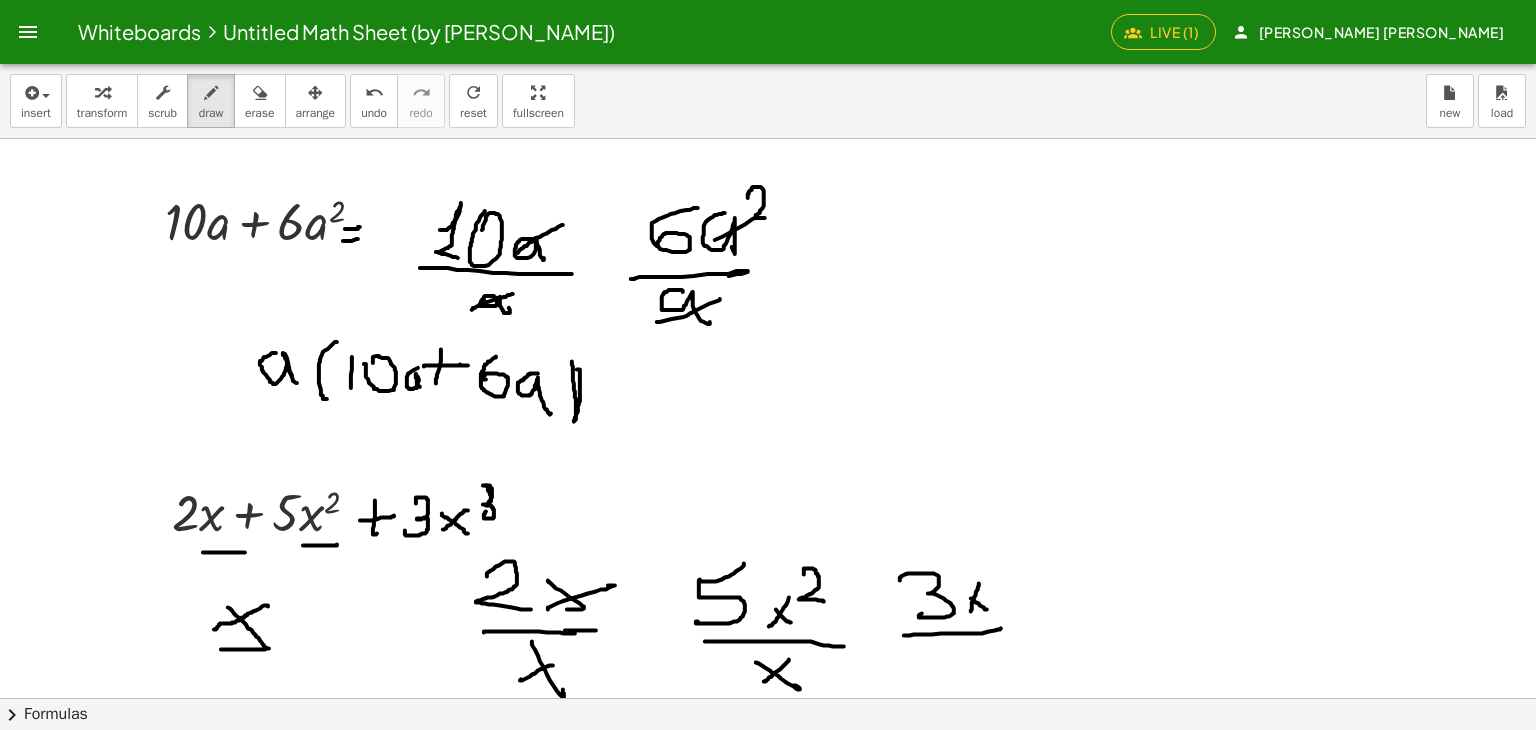 click at bounding box center [768, 698] 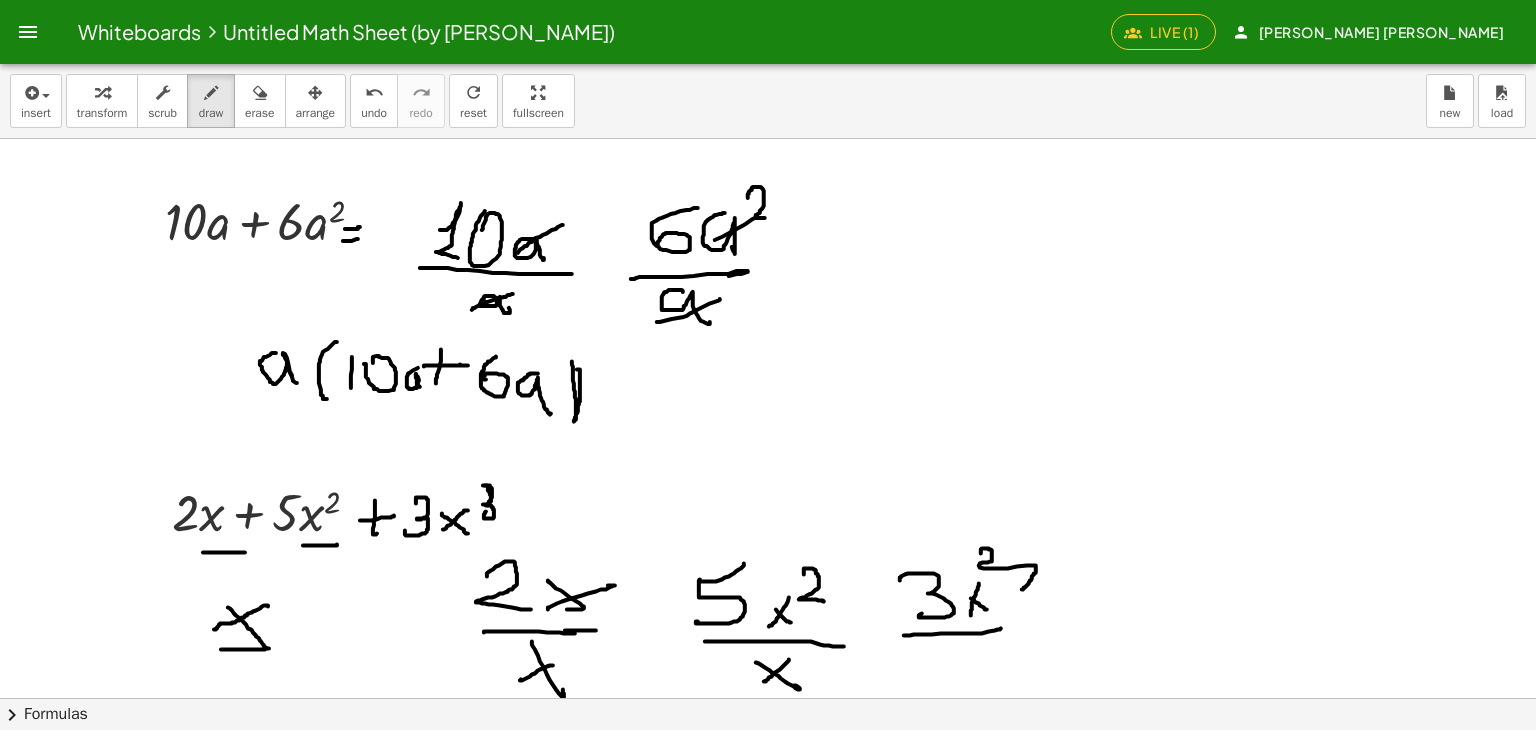 drag, startPoint x: 981, startPoint y: 553, endPoint x: 1000, endPoint y: 571, distance: 26.172504 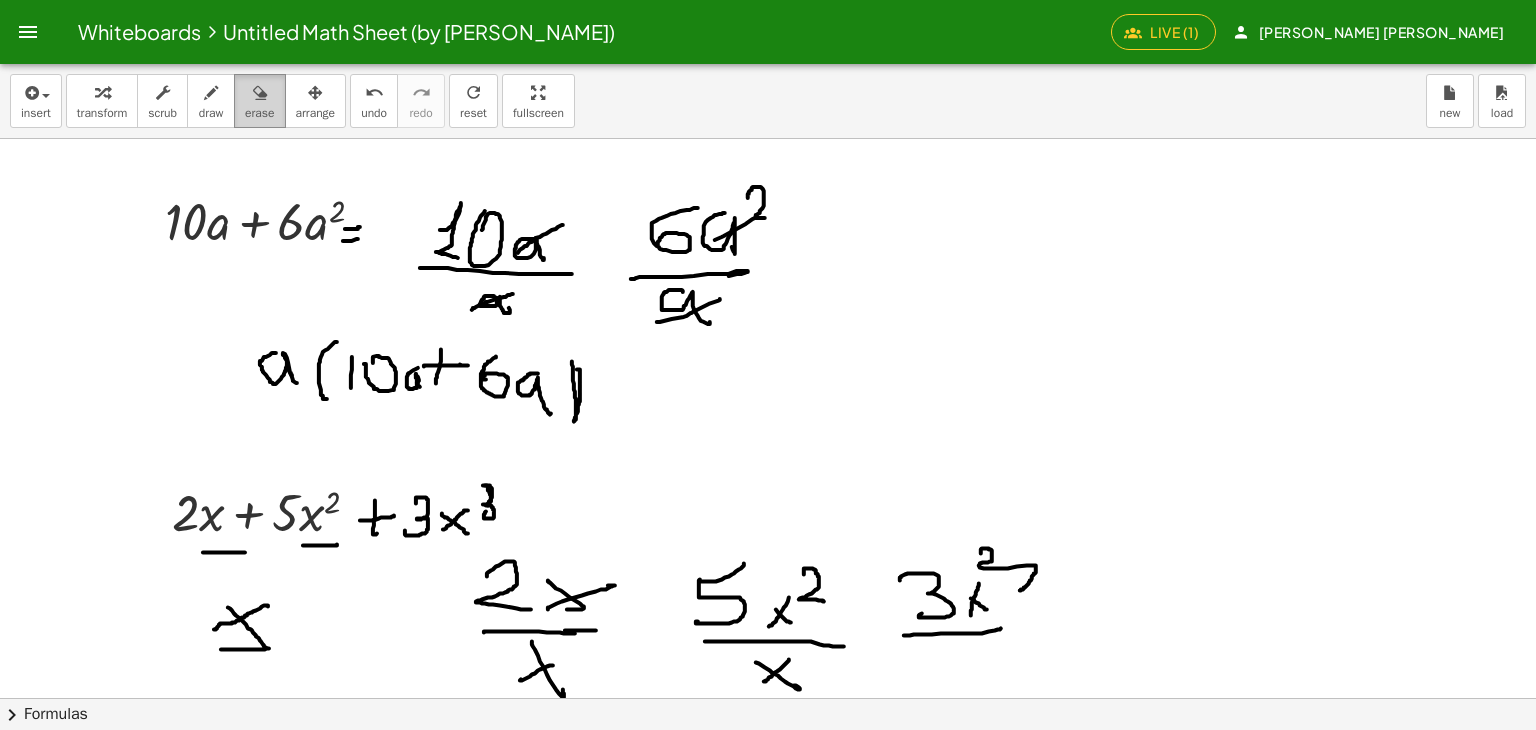 click on "erase" at bounding box center (259, 101) 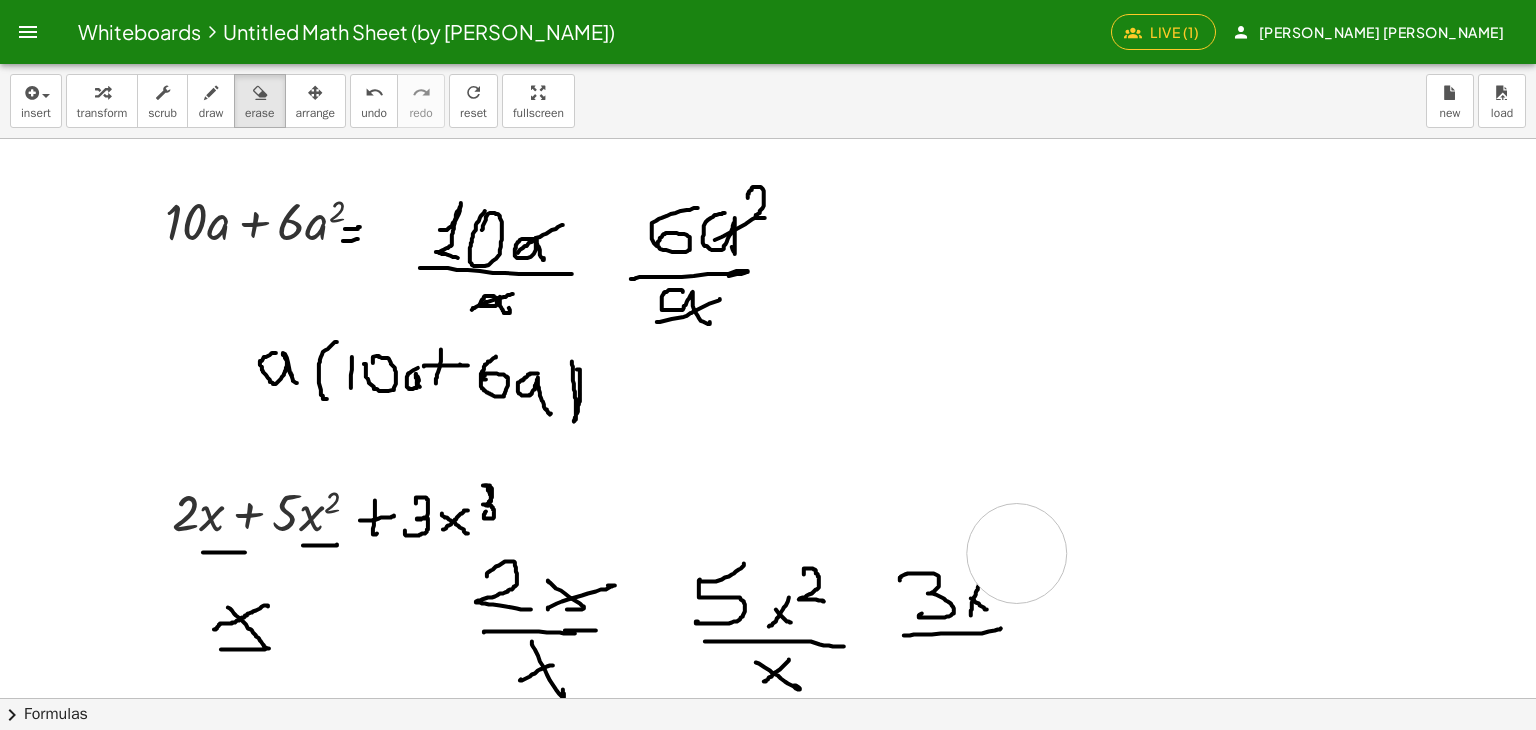 drag, startPoint x: 1017, startPoint y: 553, endPoint x: 1004, endPoint y: 535, distance: 22.203604 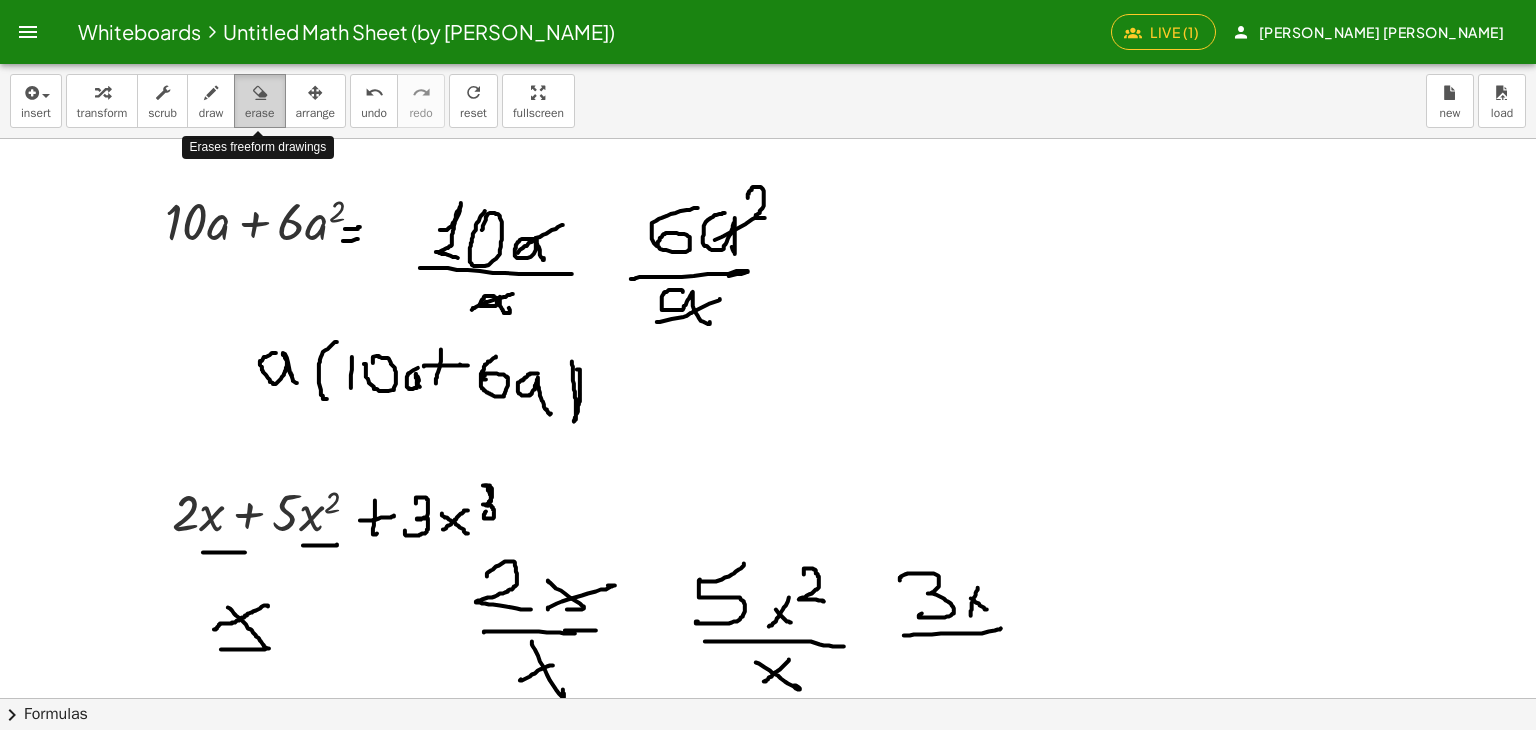 drag, startPoint x: 220, startPoint y: 102, endPoint x: 253, endPoint y: 122, distance: 38.587563 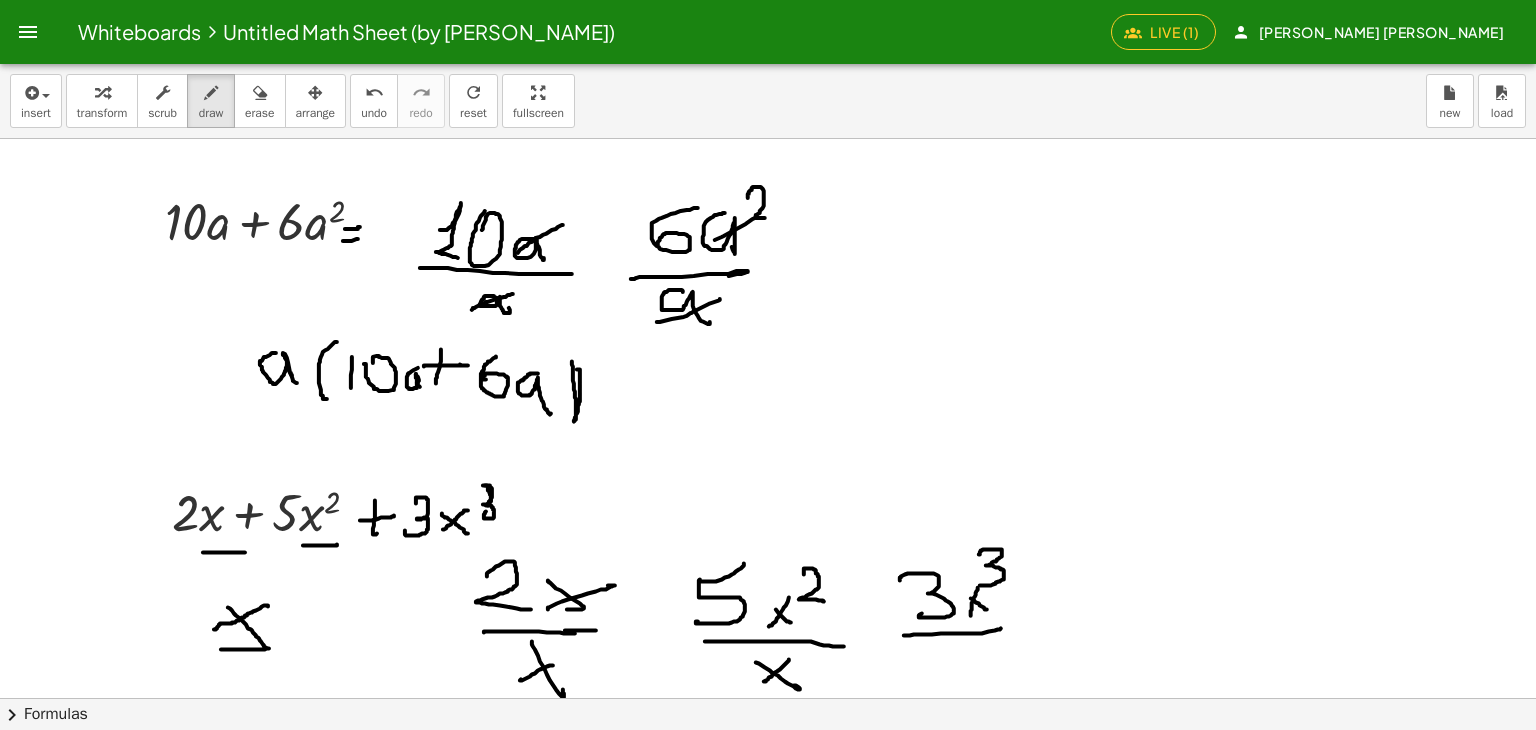 drag, startPoint x: 979, startPoint y: 554, endPoint x: 975, endPoint y: 587, distance: 33.24154 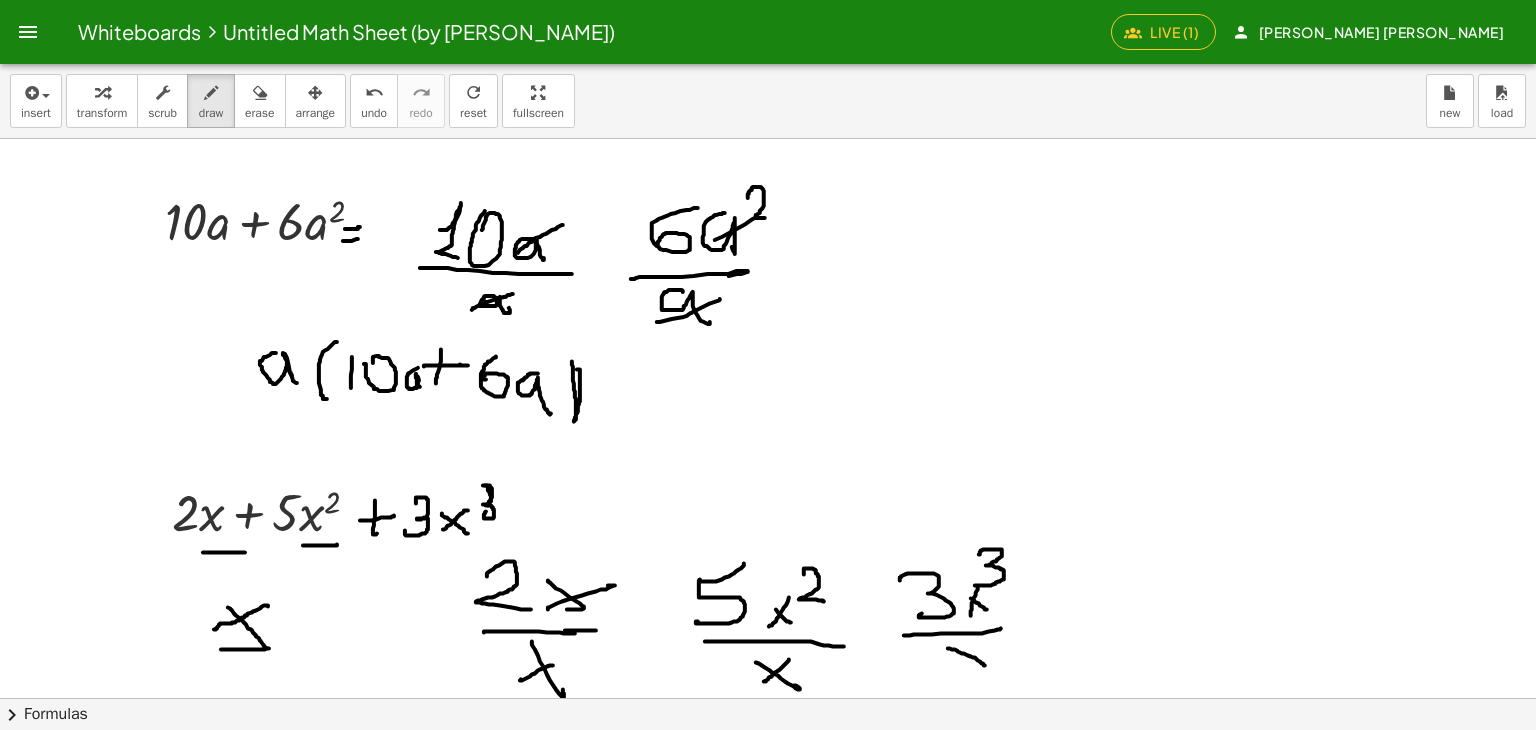drag, startPoint x: 950, startPoint y: 648, endPoint x: 985, endPoint y: 665, distance: 38.910152 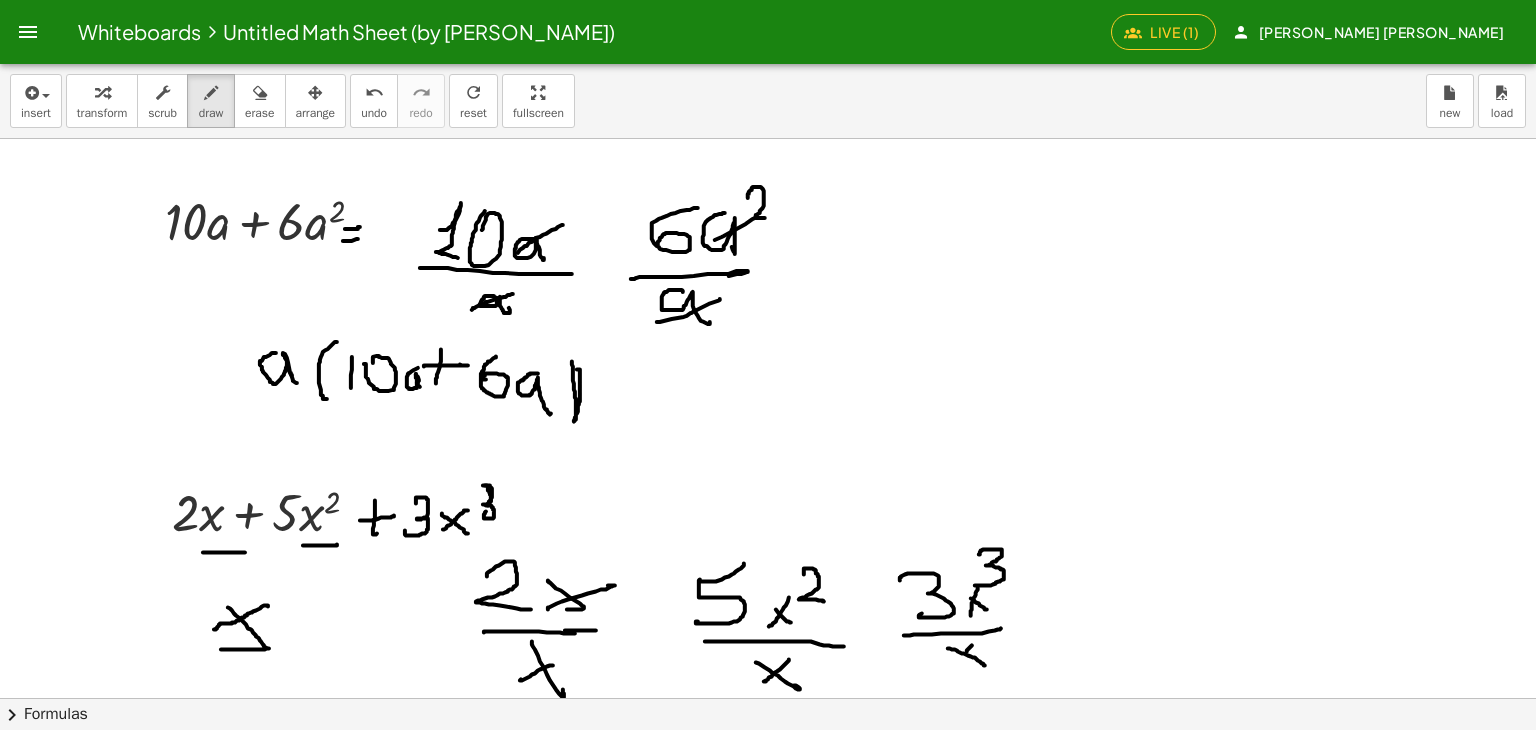 drag 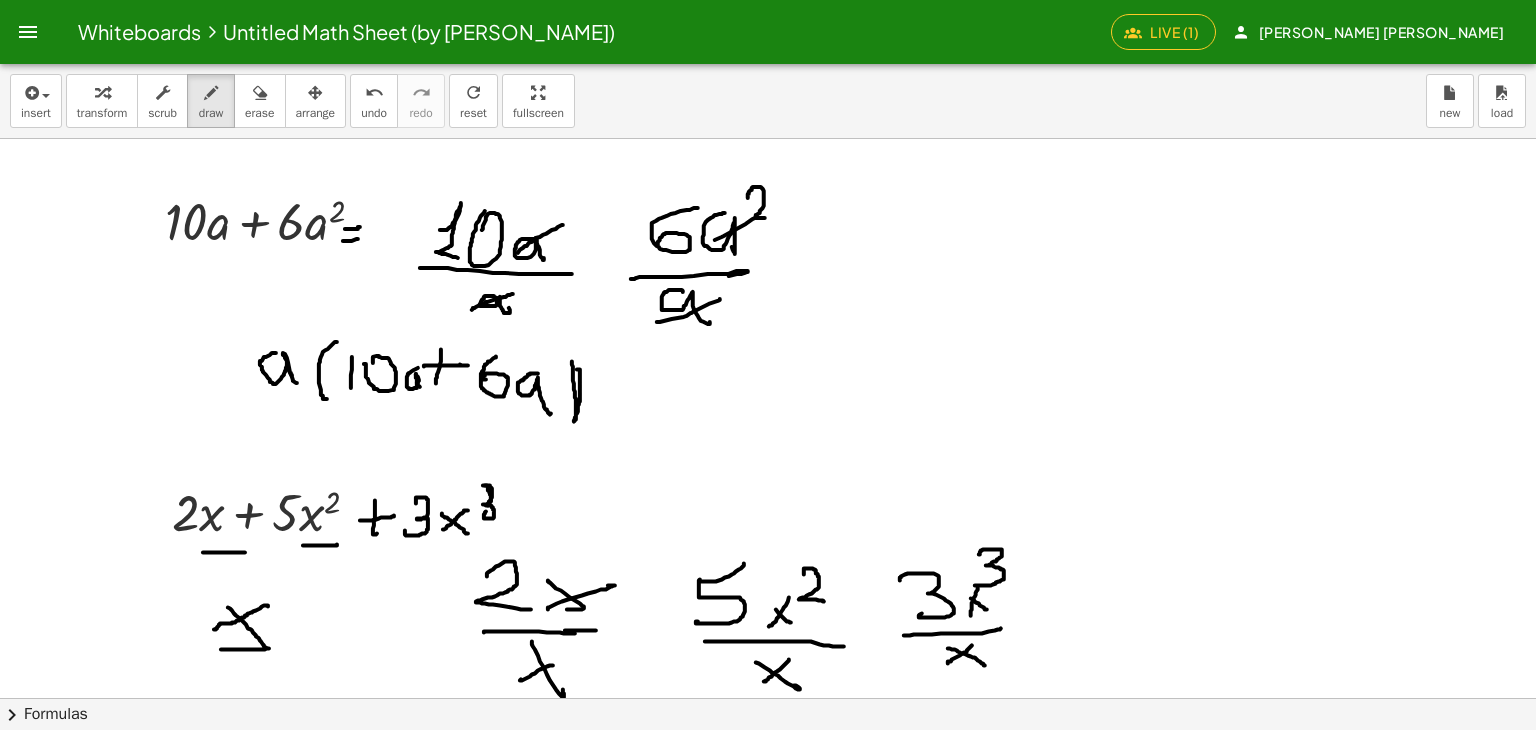 scroll, scrollTop: 333, scrollLeft: 0, axis: vertical 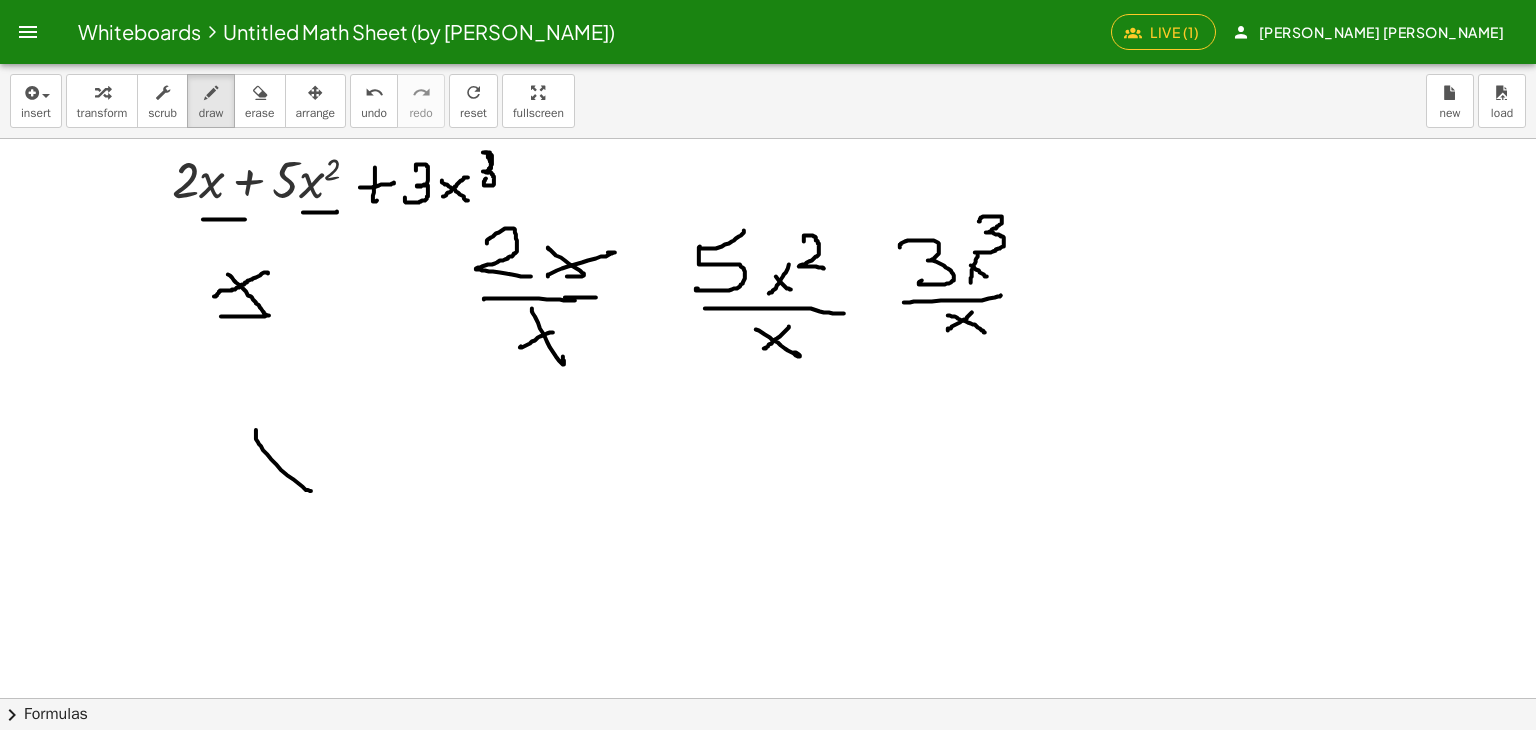 click at bounding box center [768, 365] 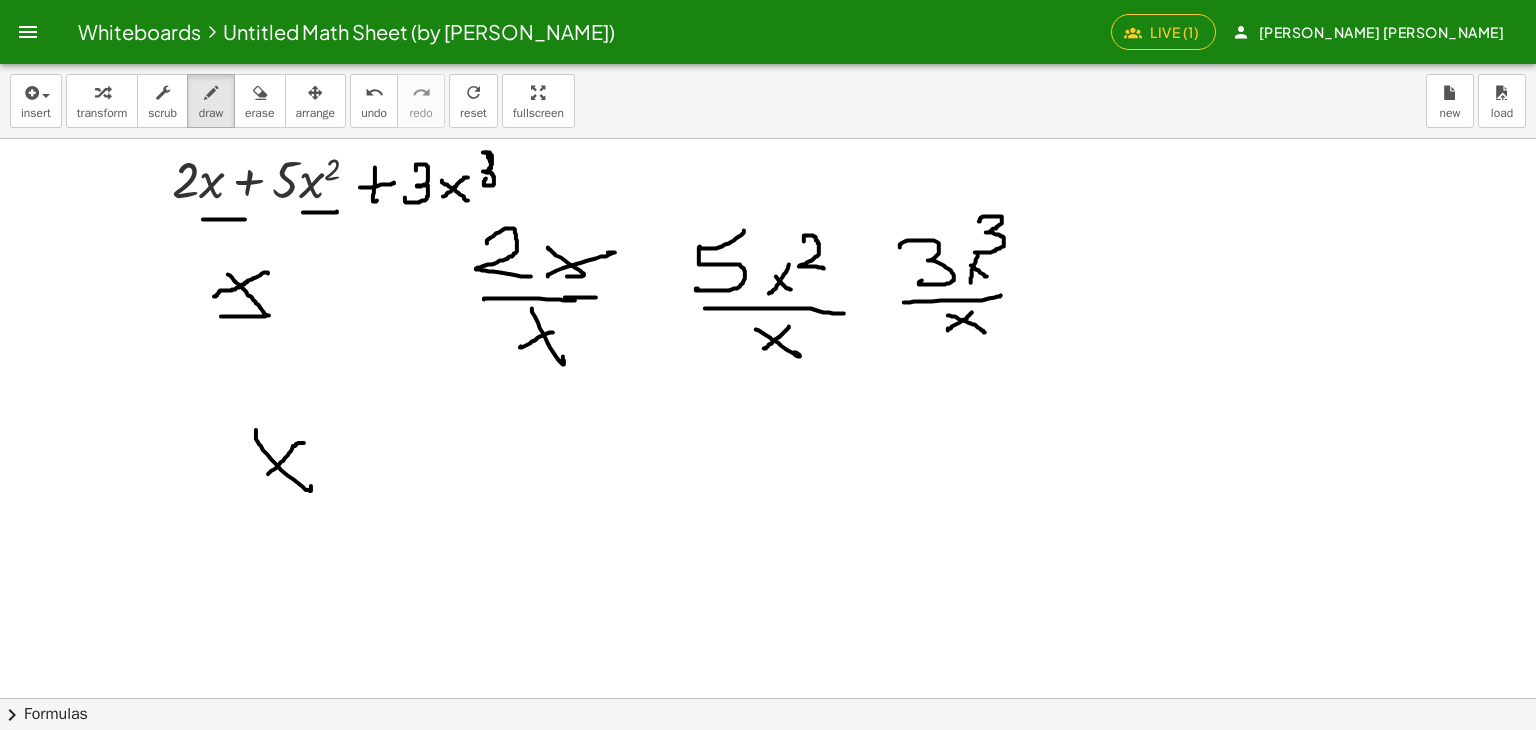 click at bounding box center [768, 365] 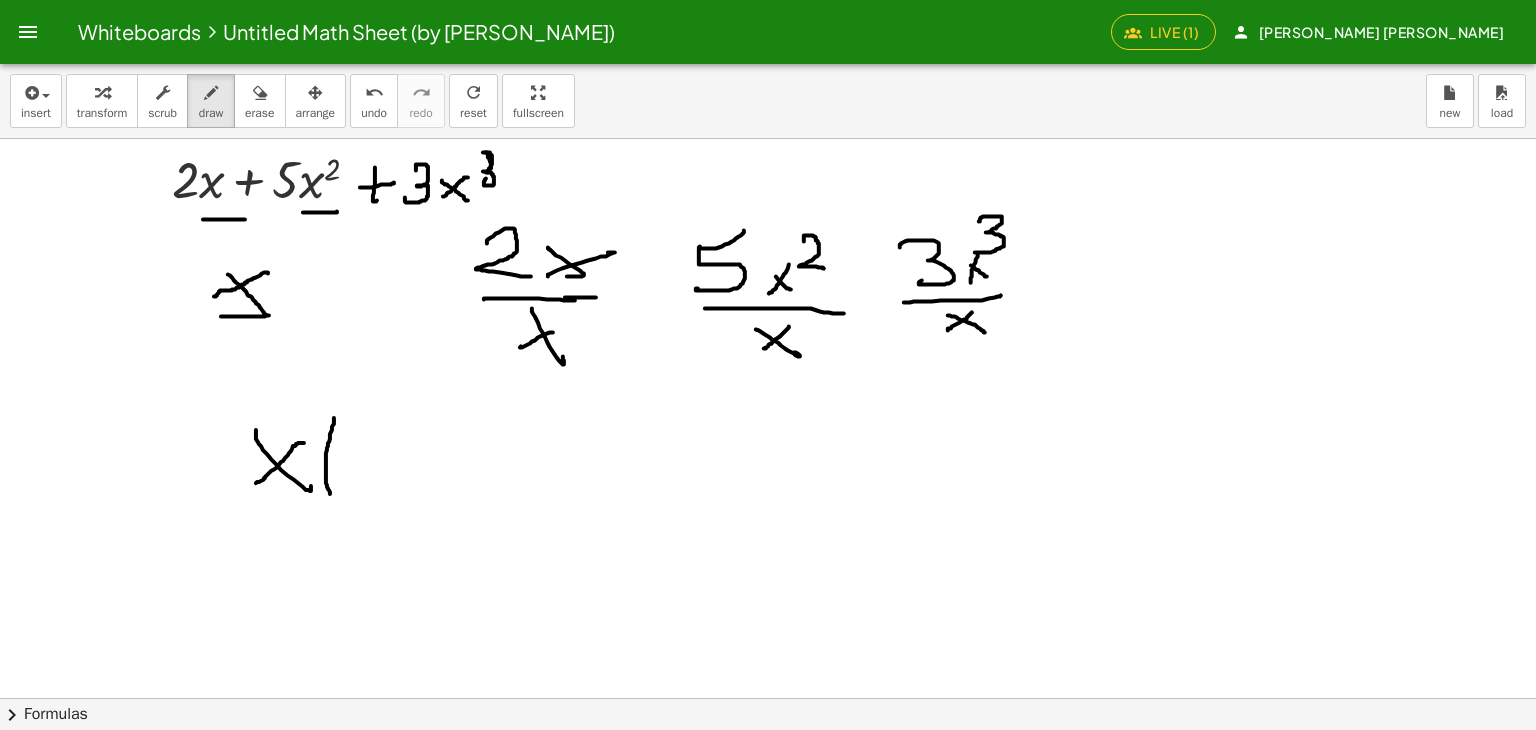 click at bounding box center [768, 365] 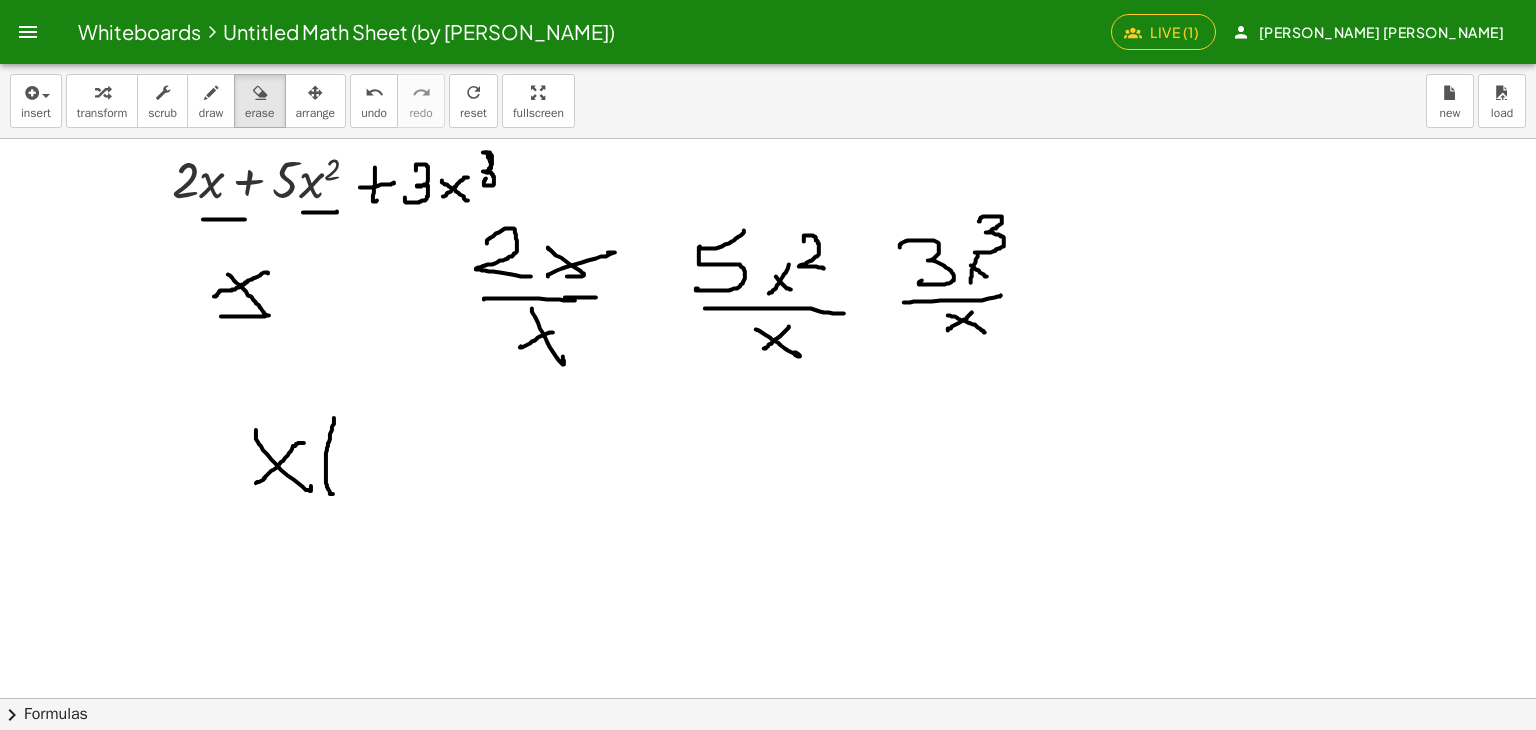 click on "erase" at bounding box center [259, 113] 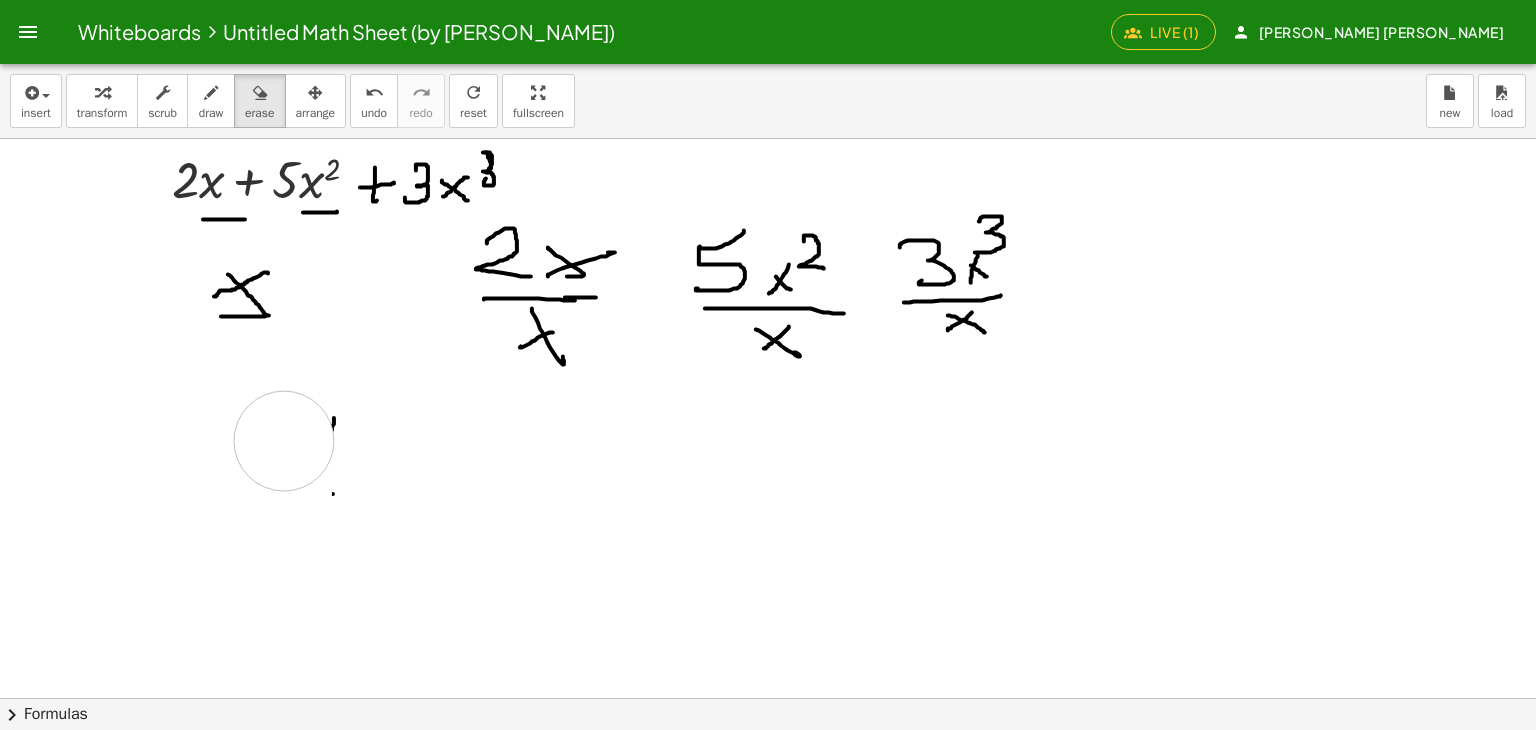 click at bounding box center [768, 365] 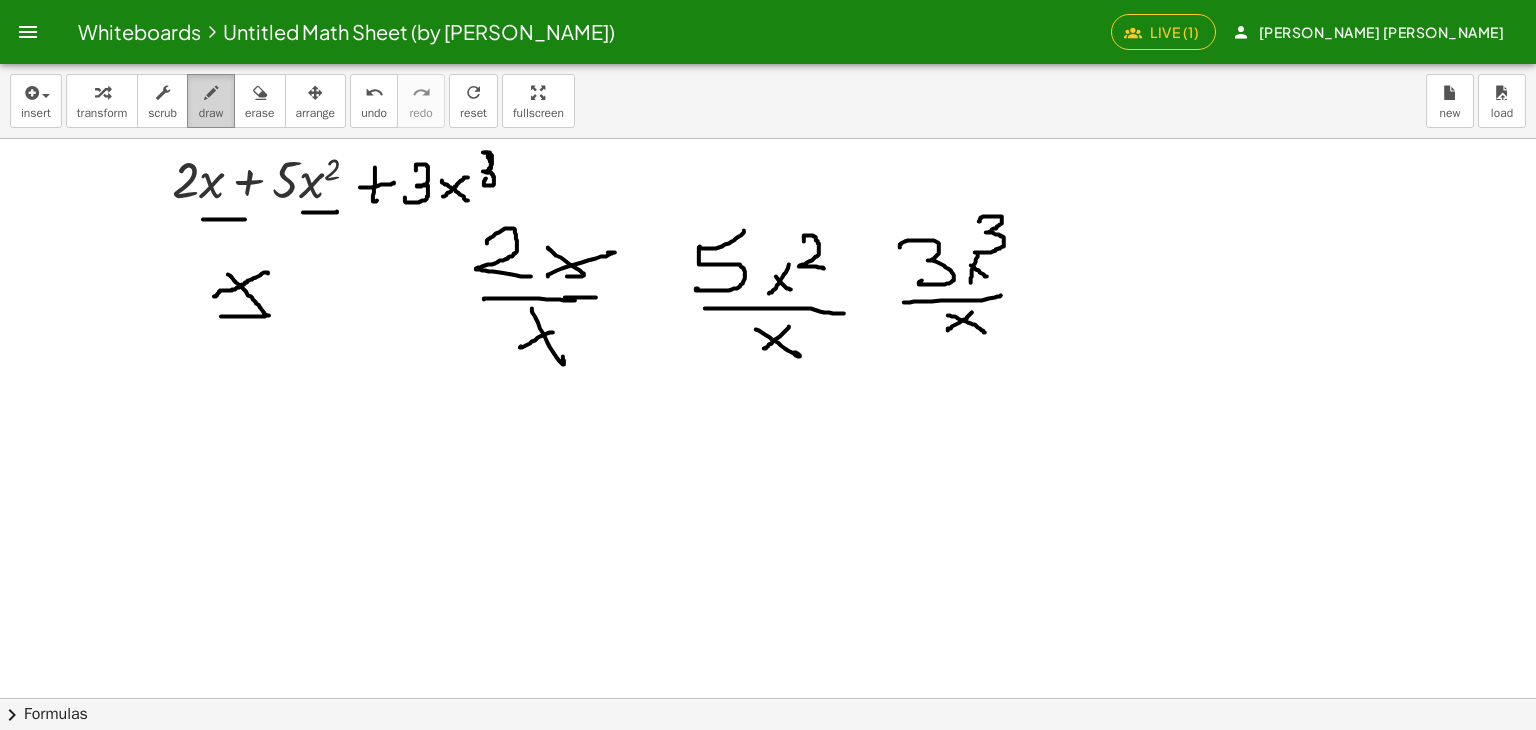 click on "draw" at bounding box center [211, 113] 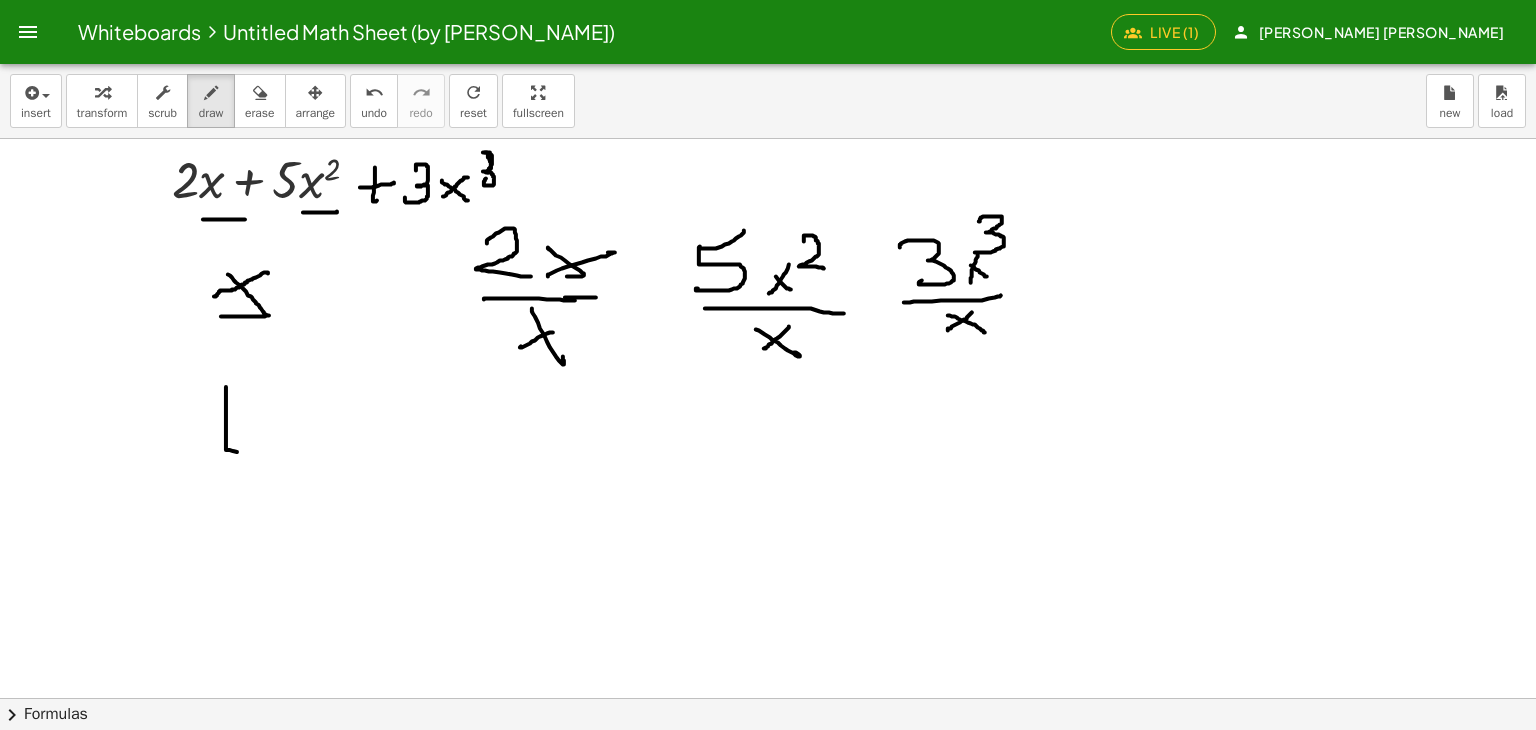 click at bounding box center (768, 365) 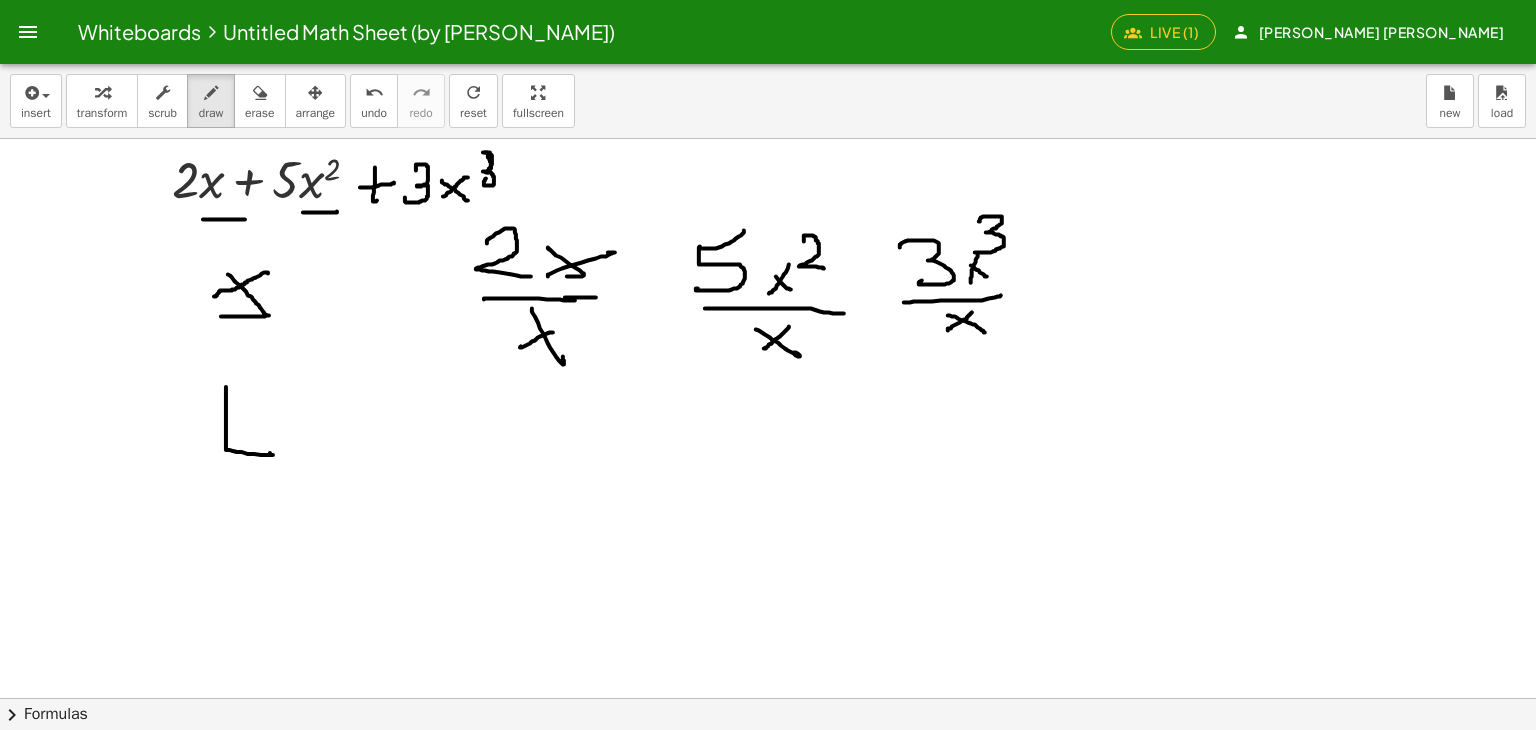 click at bounding box center (768, 365) 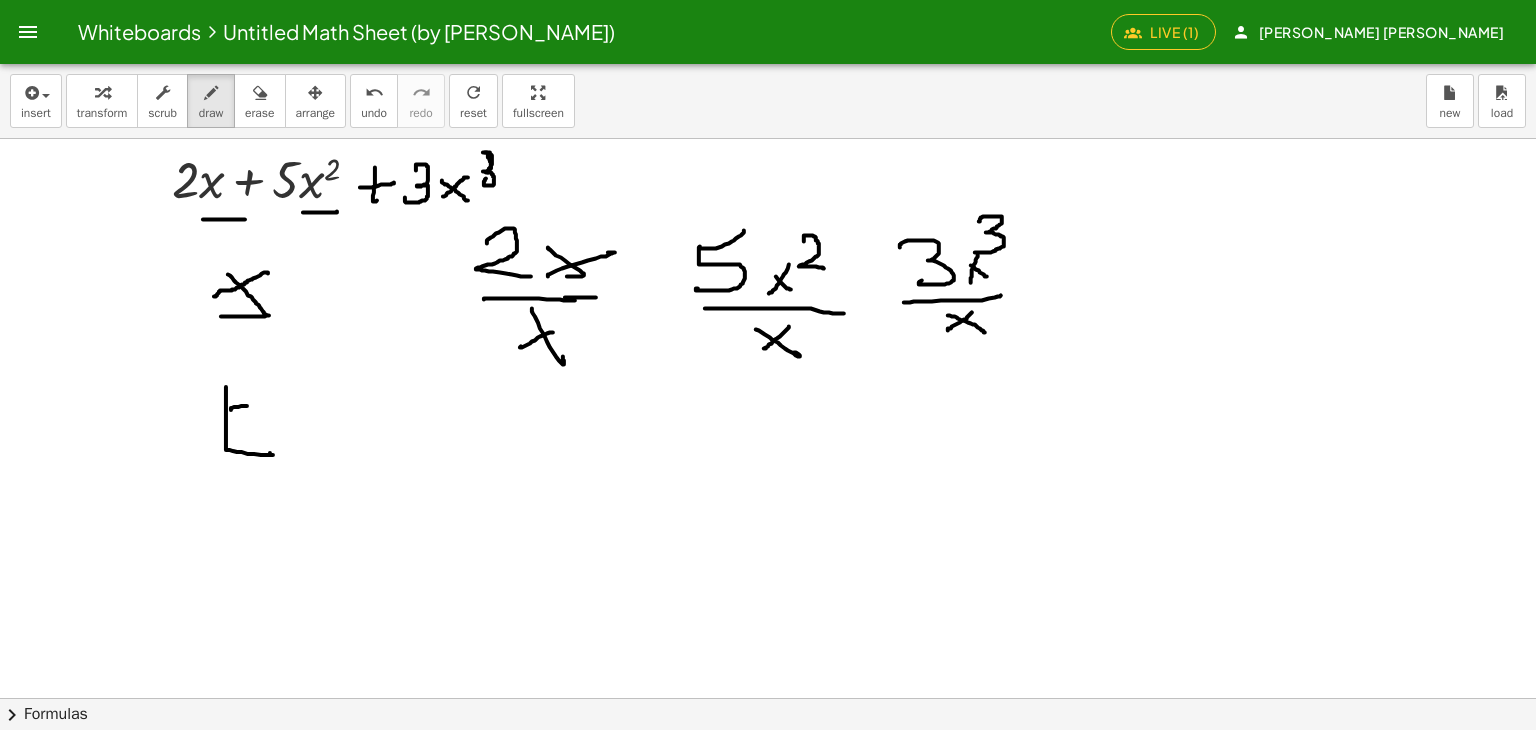 click at bounding box center [768, 365] 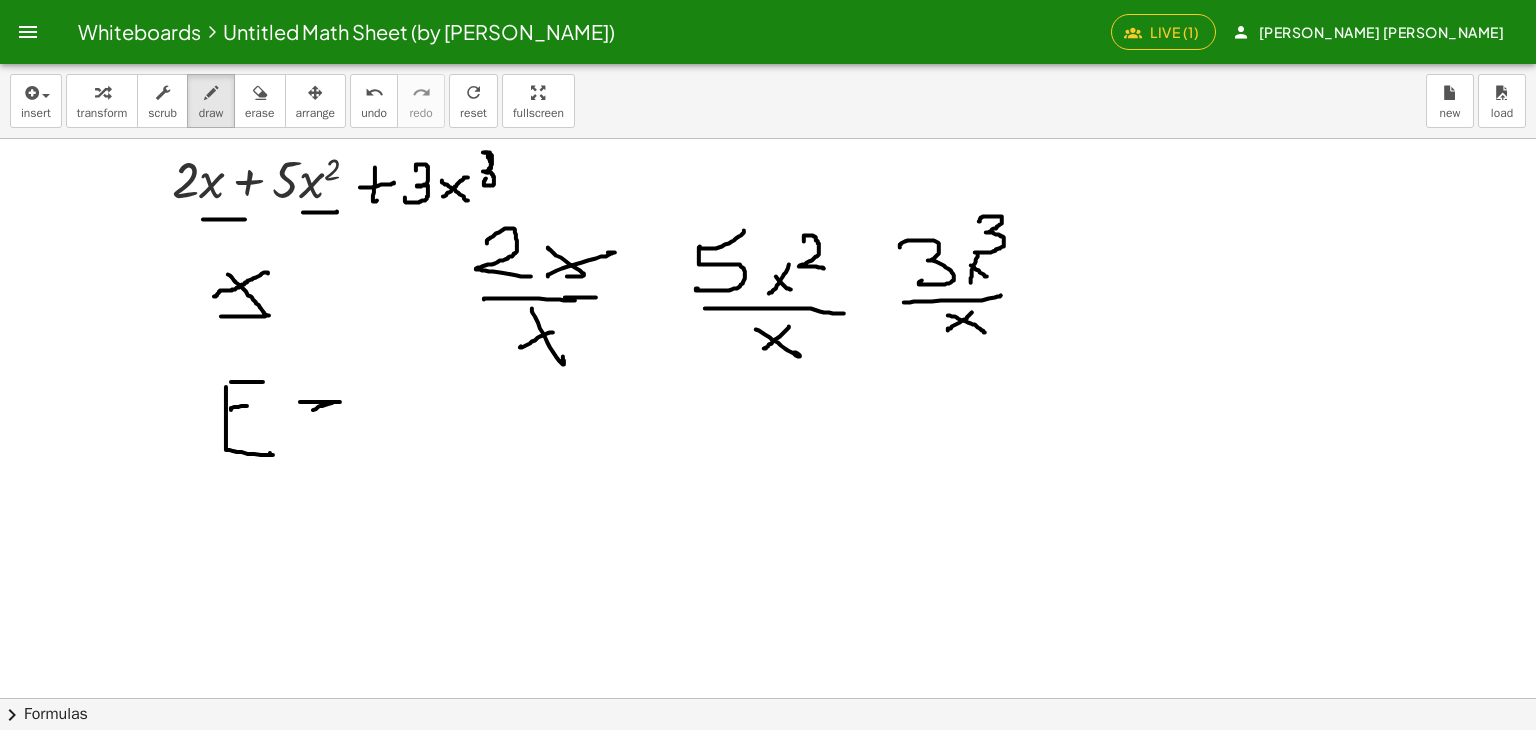 click at bounding box center (768, 365) 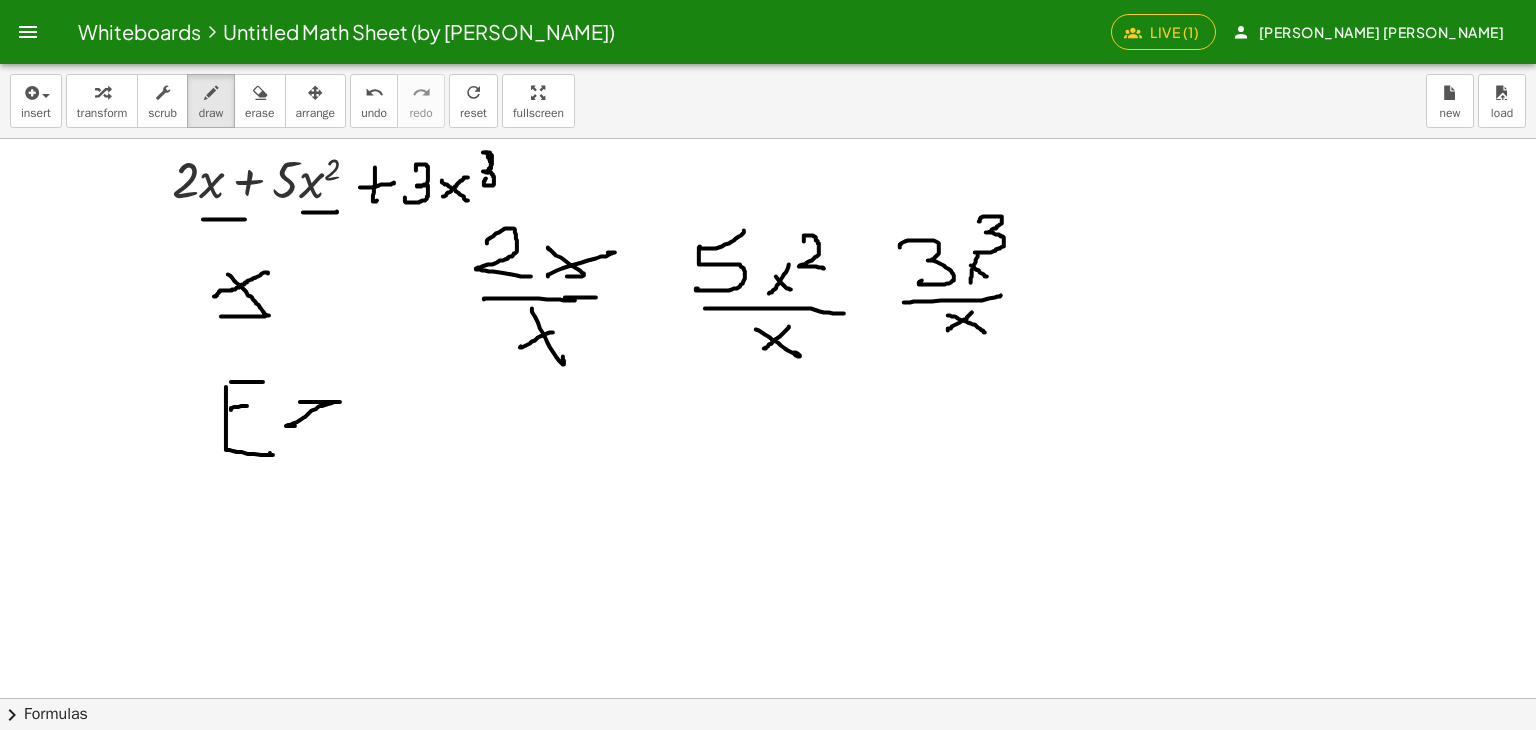 click on "erase" at bounding box center (259, 101) 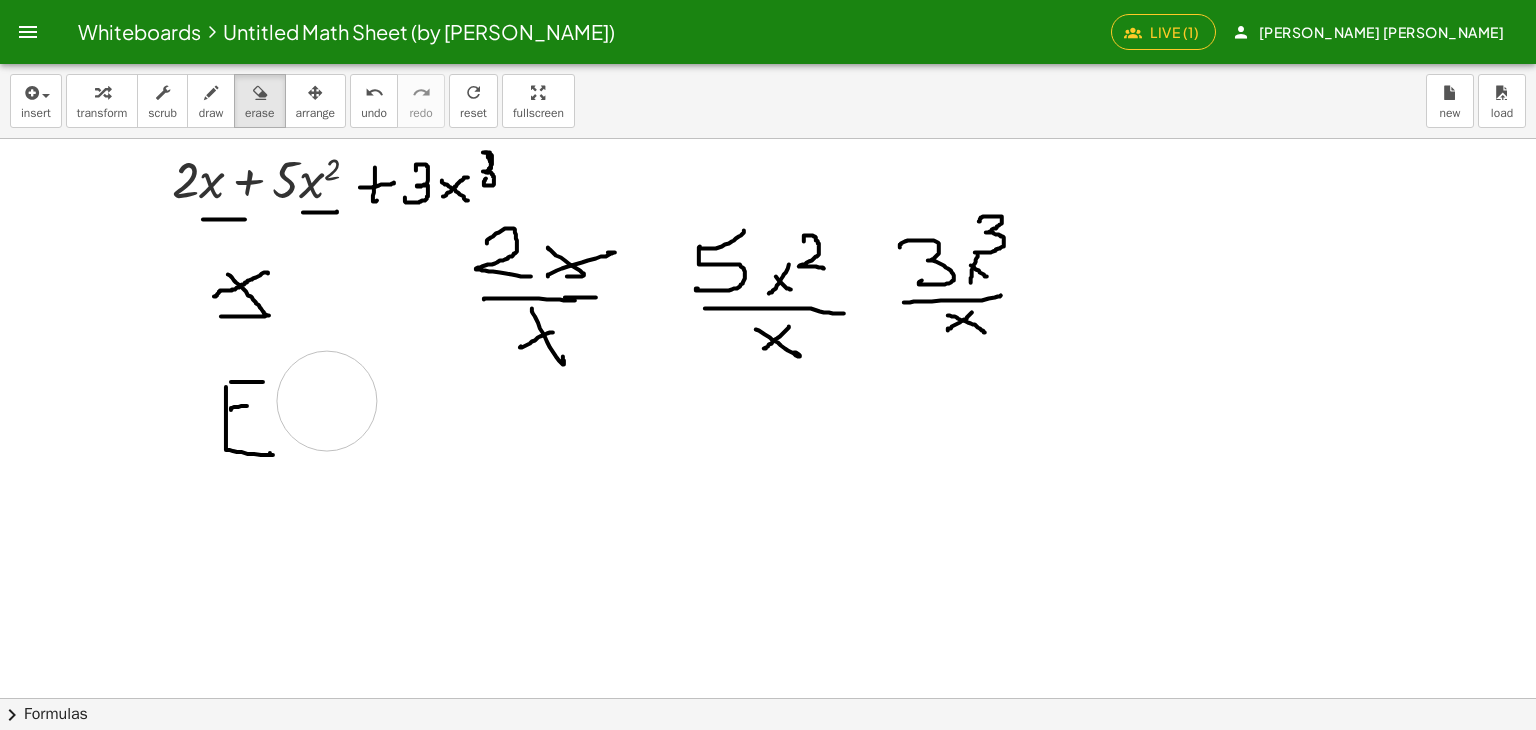 click at bounding box center (768, 365) 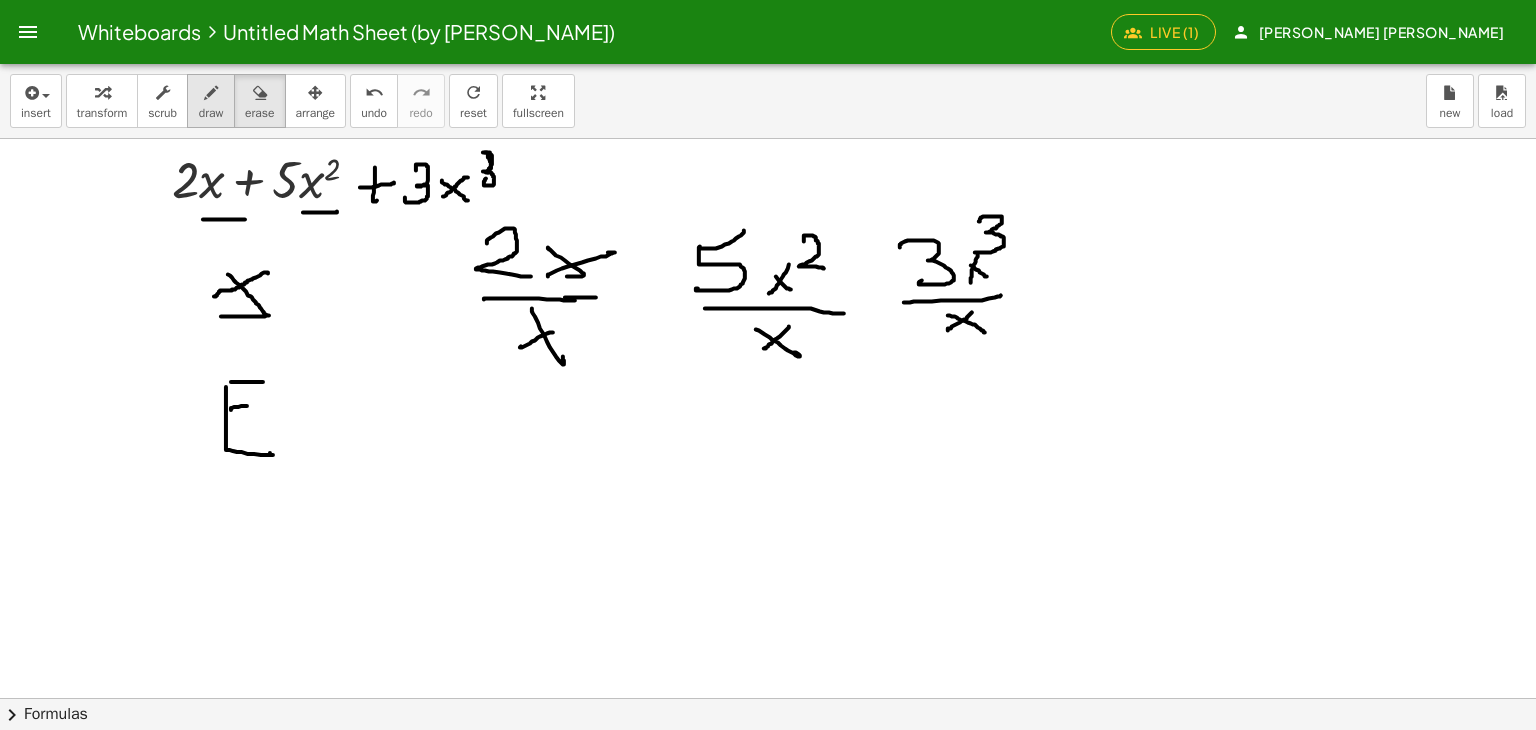 click at bounding box center [211, 92] 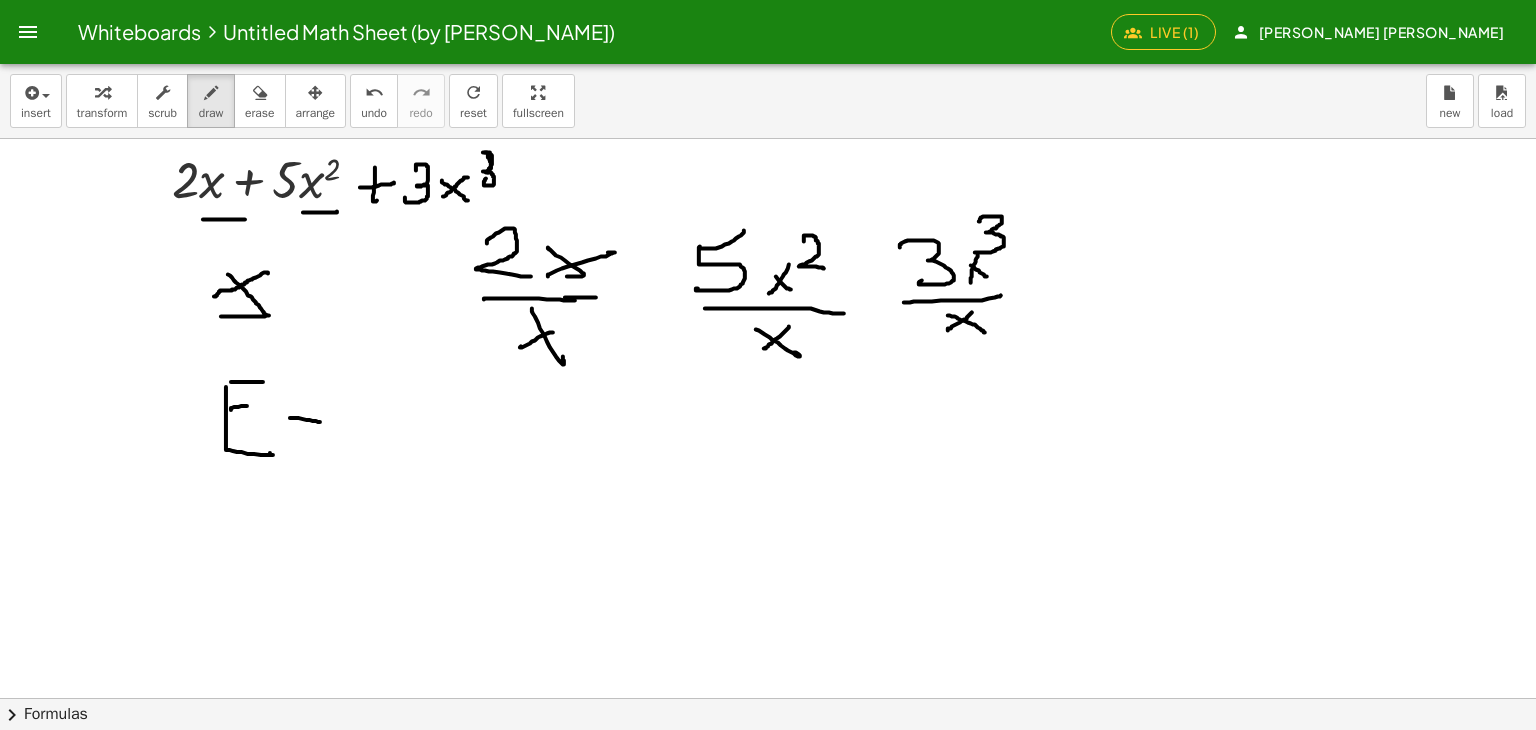 click at bounding box center [768, 365] 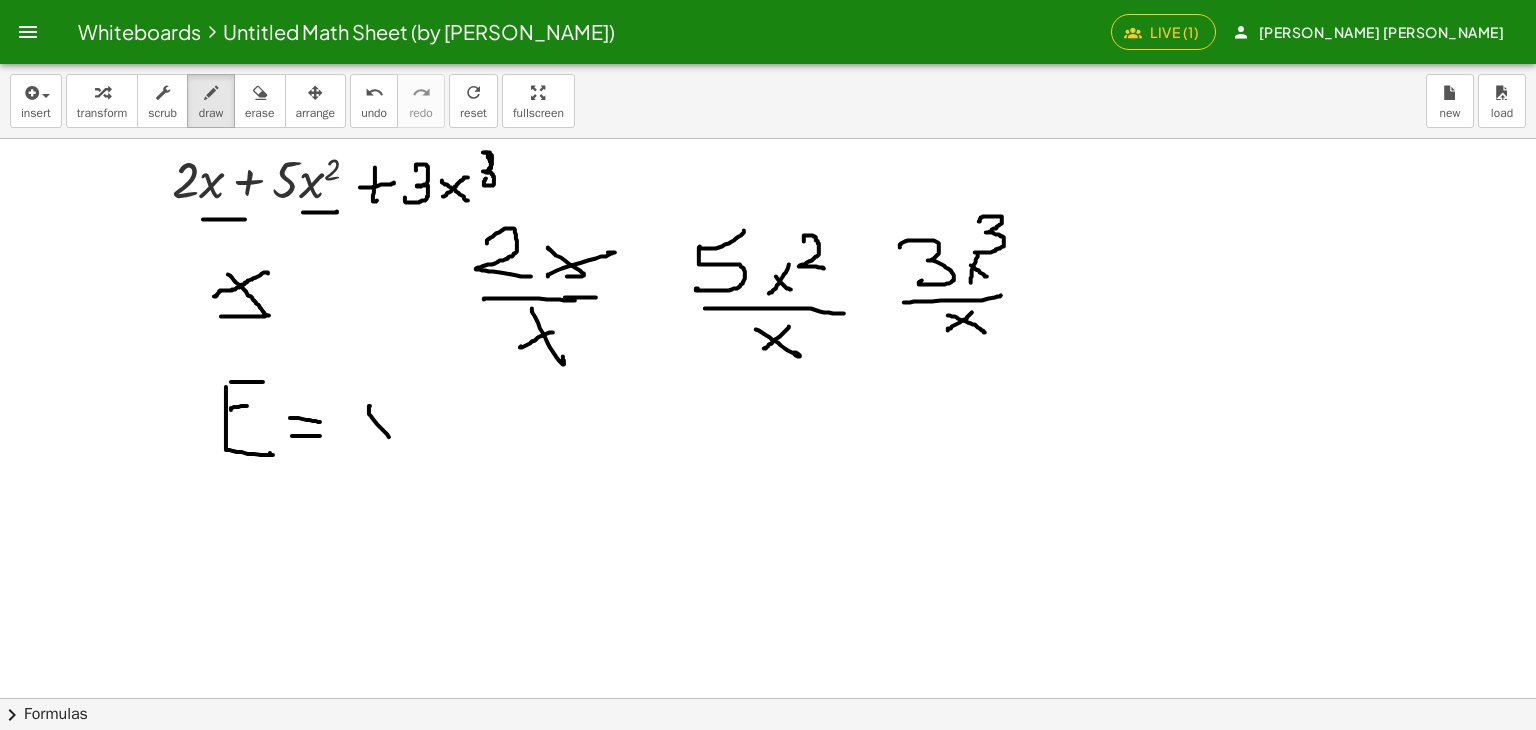 click at bounding box center [768, 365] 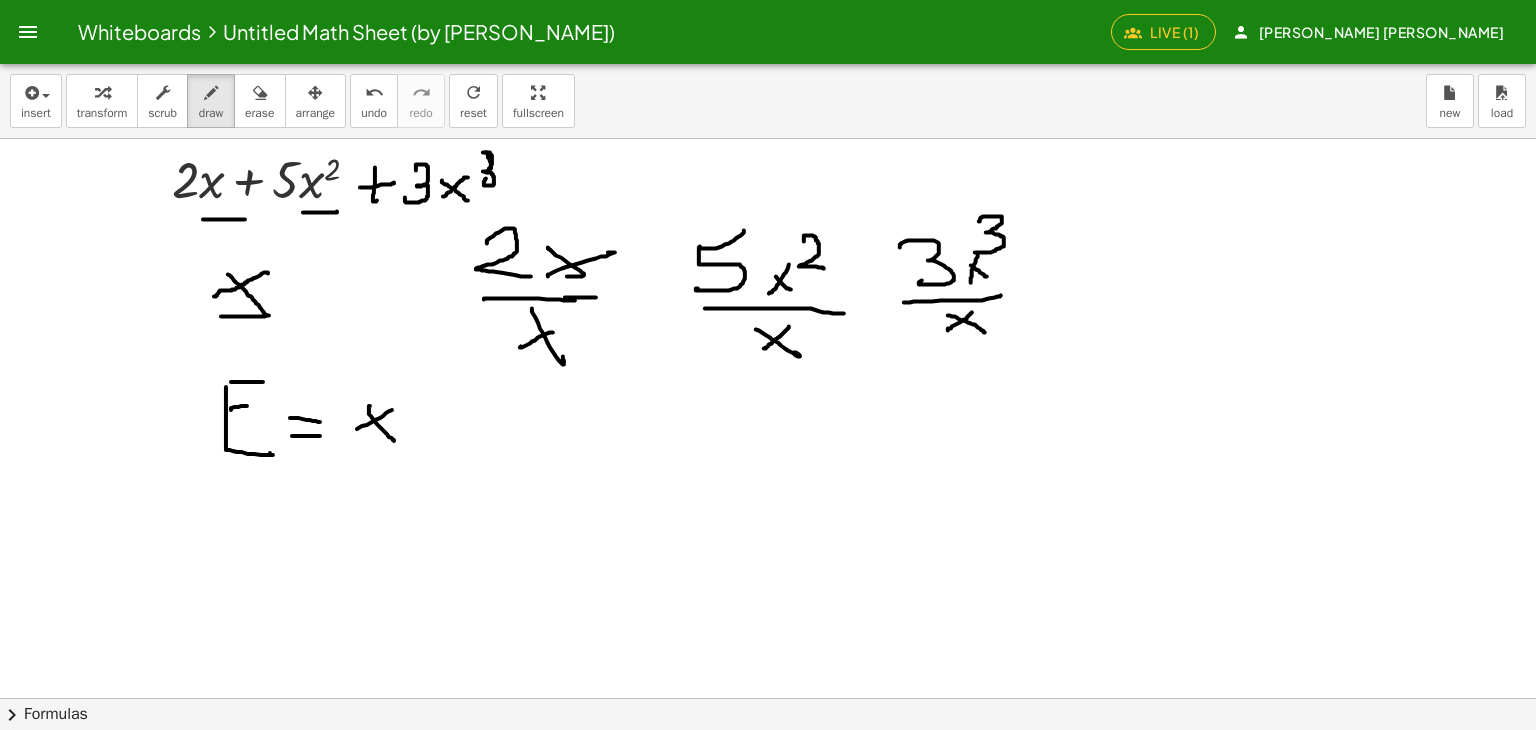 click at bounding box center (768, 365) 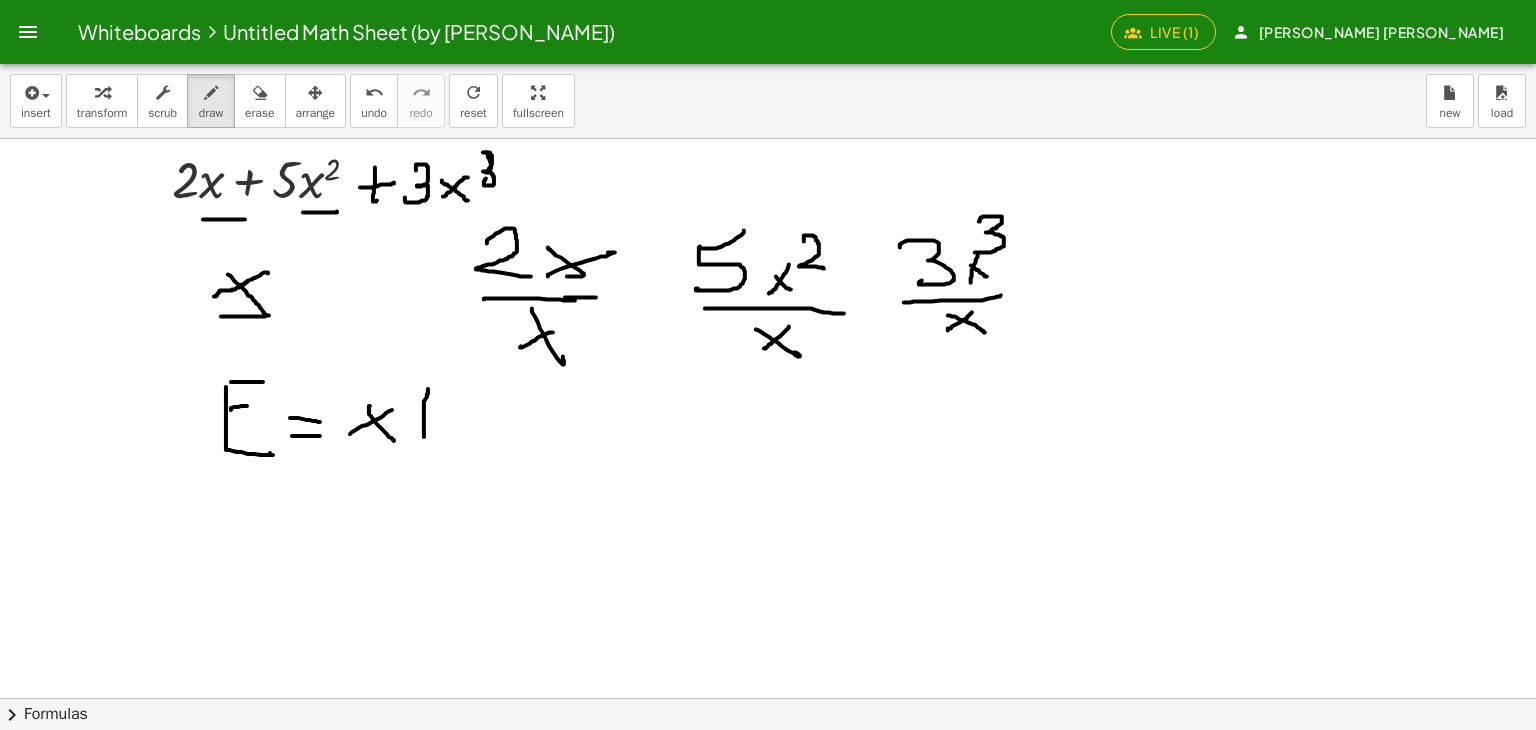 click at bounding box center [768, 365] 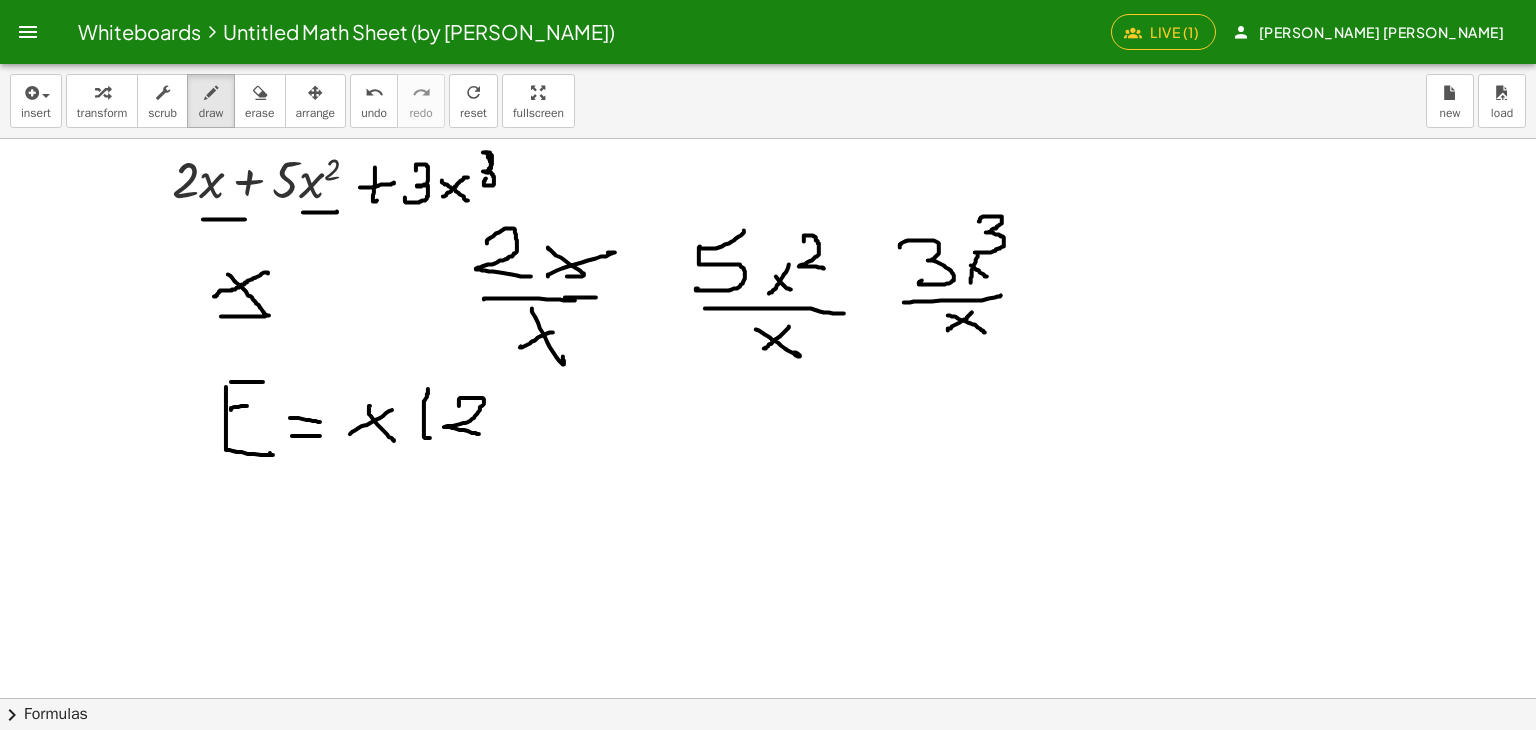click at bounding box center (768, 365) 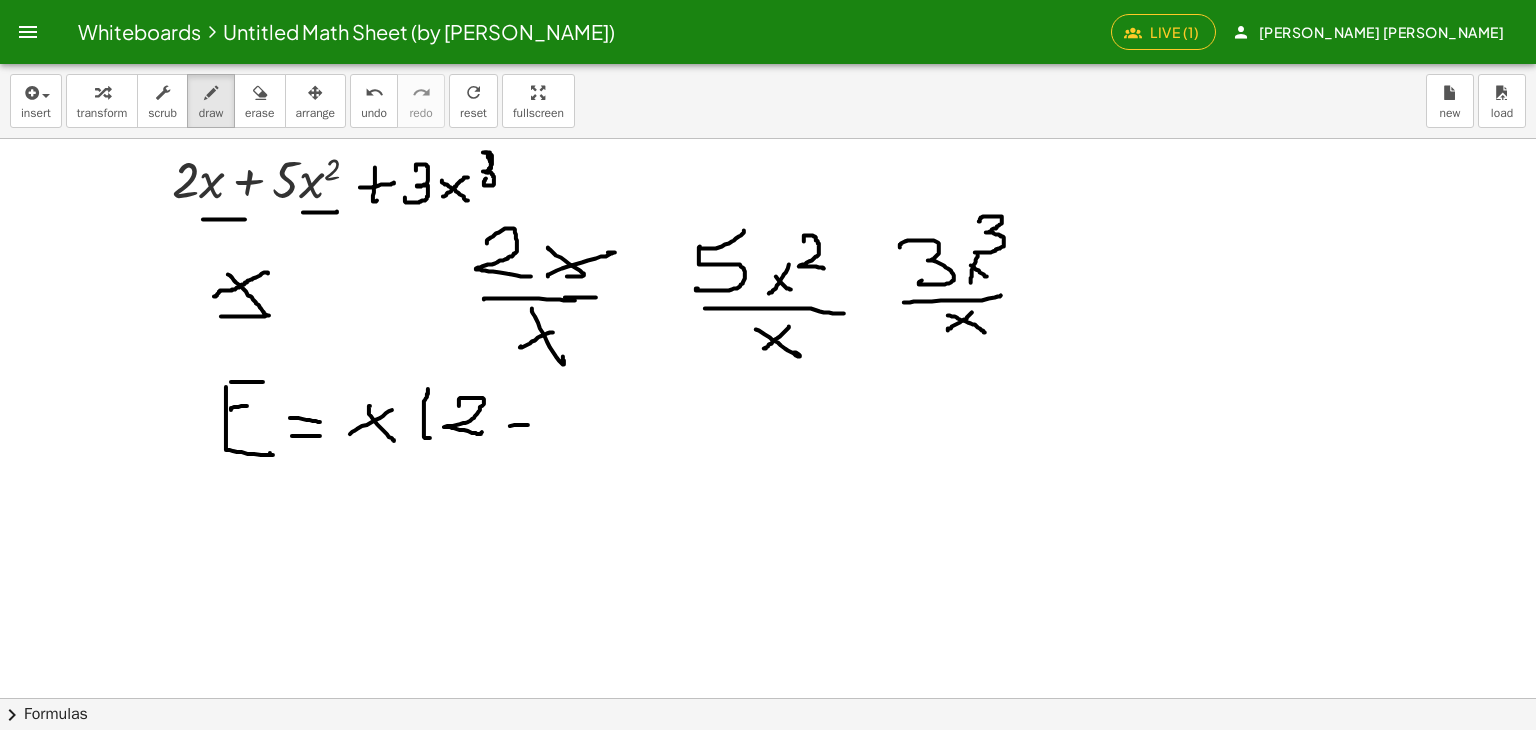 click at bounding box center (768, 365) 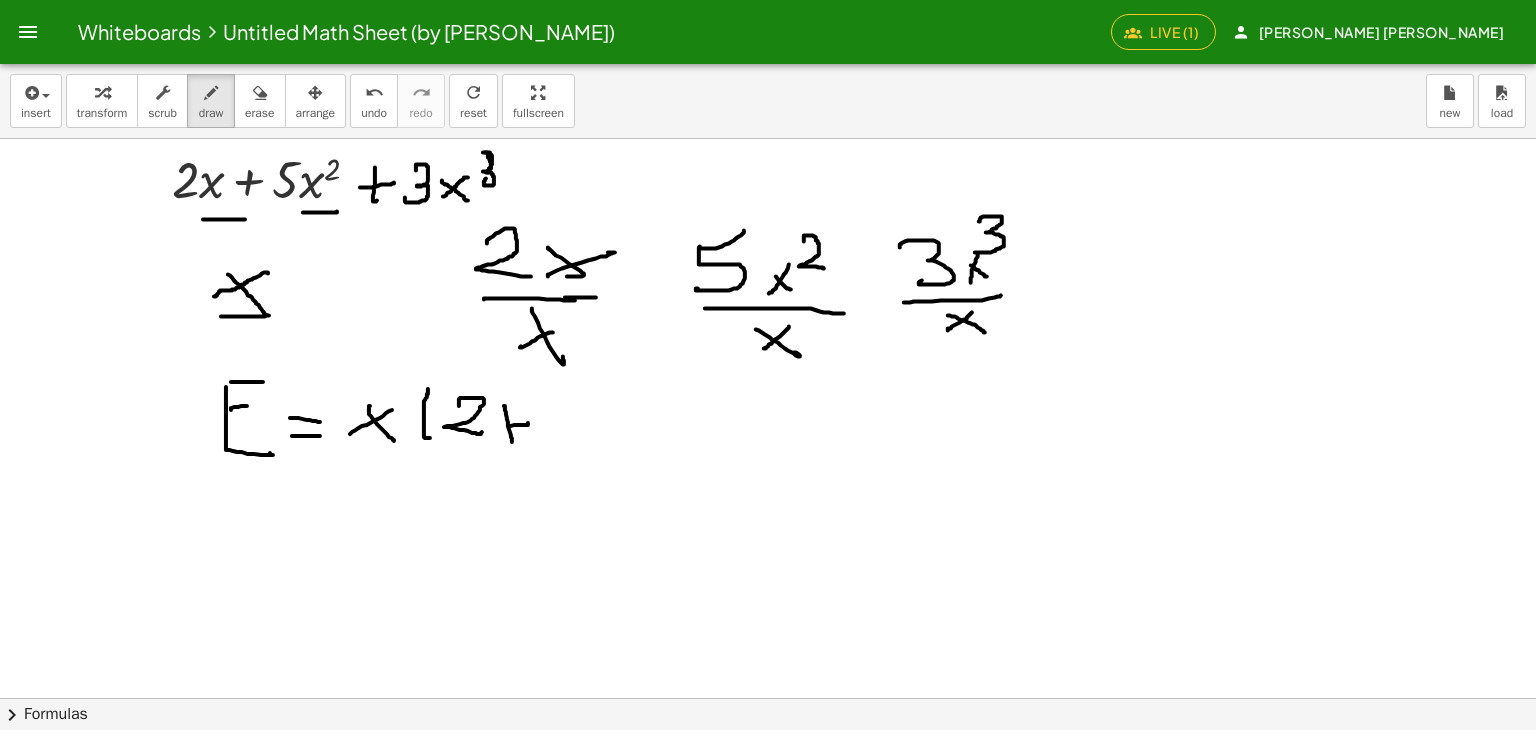 click at bounding box center (768, 365) 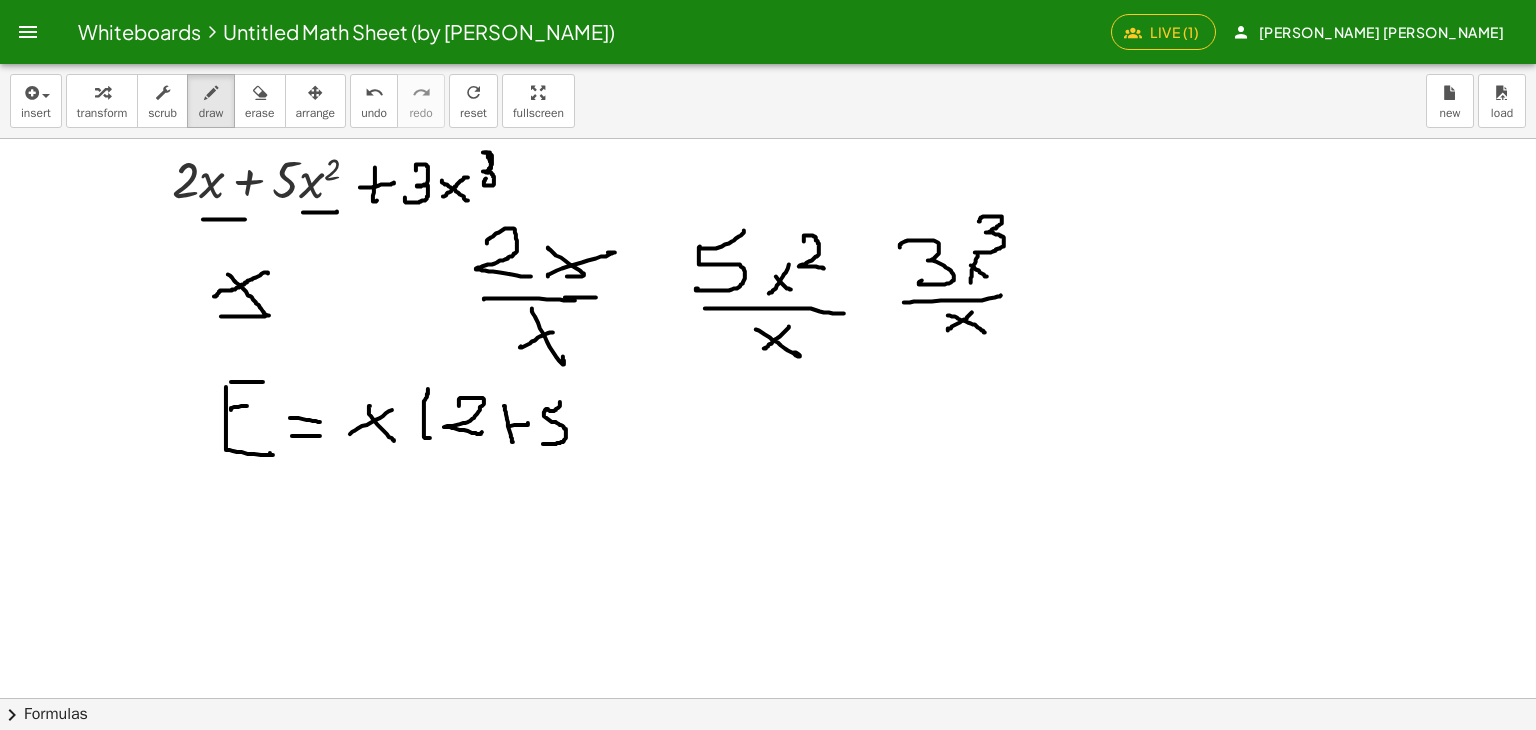 click at bounding box center (768, 365) 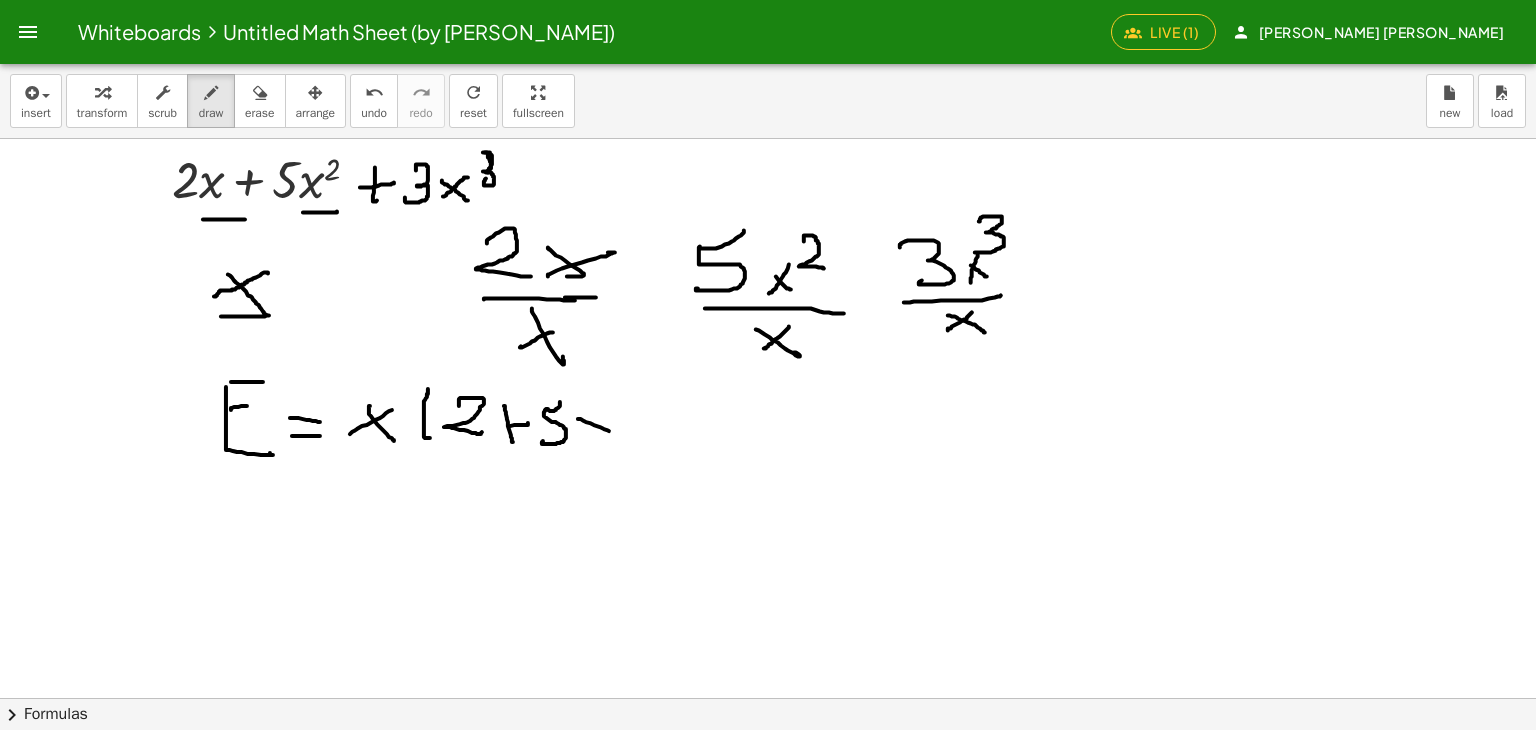 click at bounding box center [768, 365] 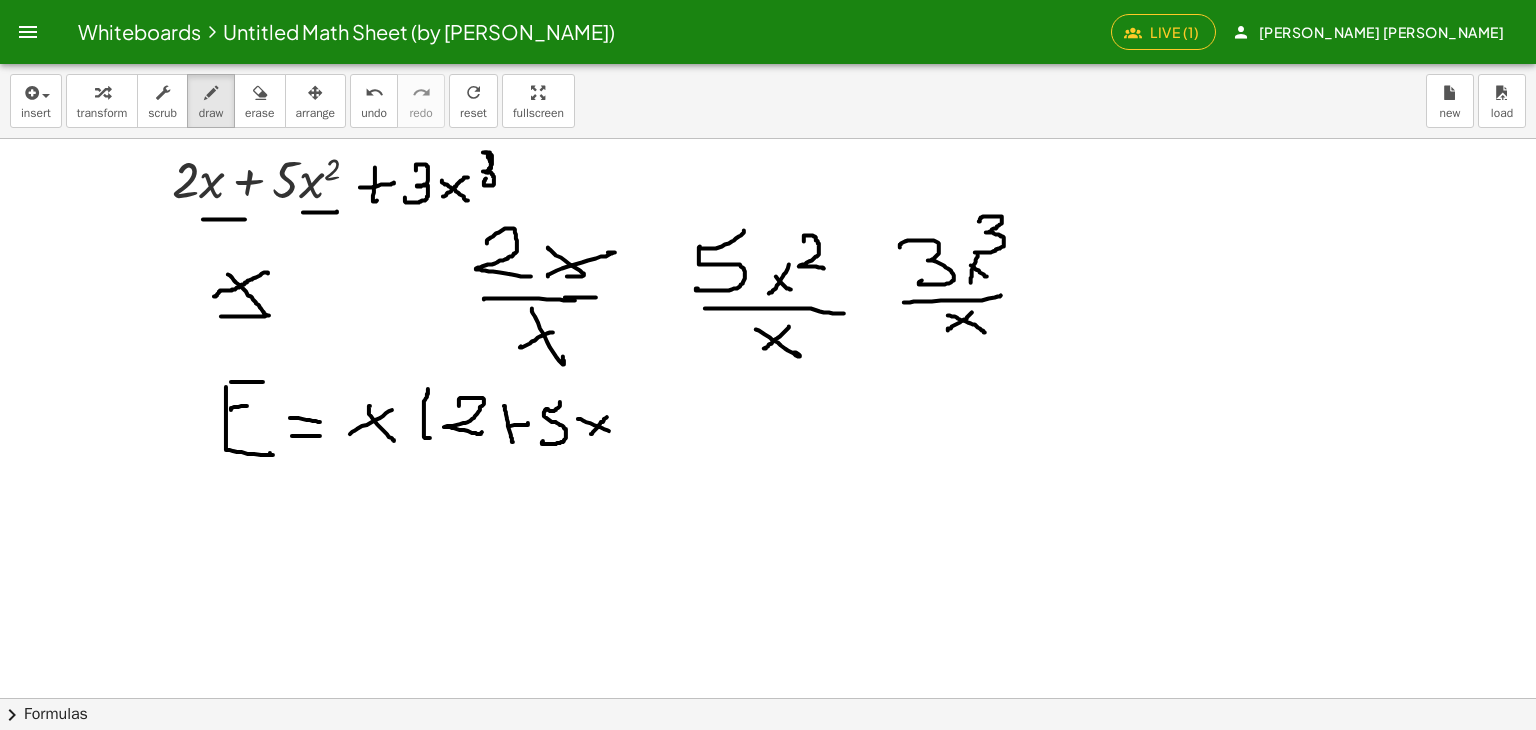 click at bounding box center [768, 365] 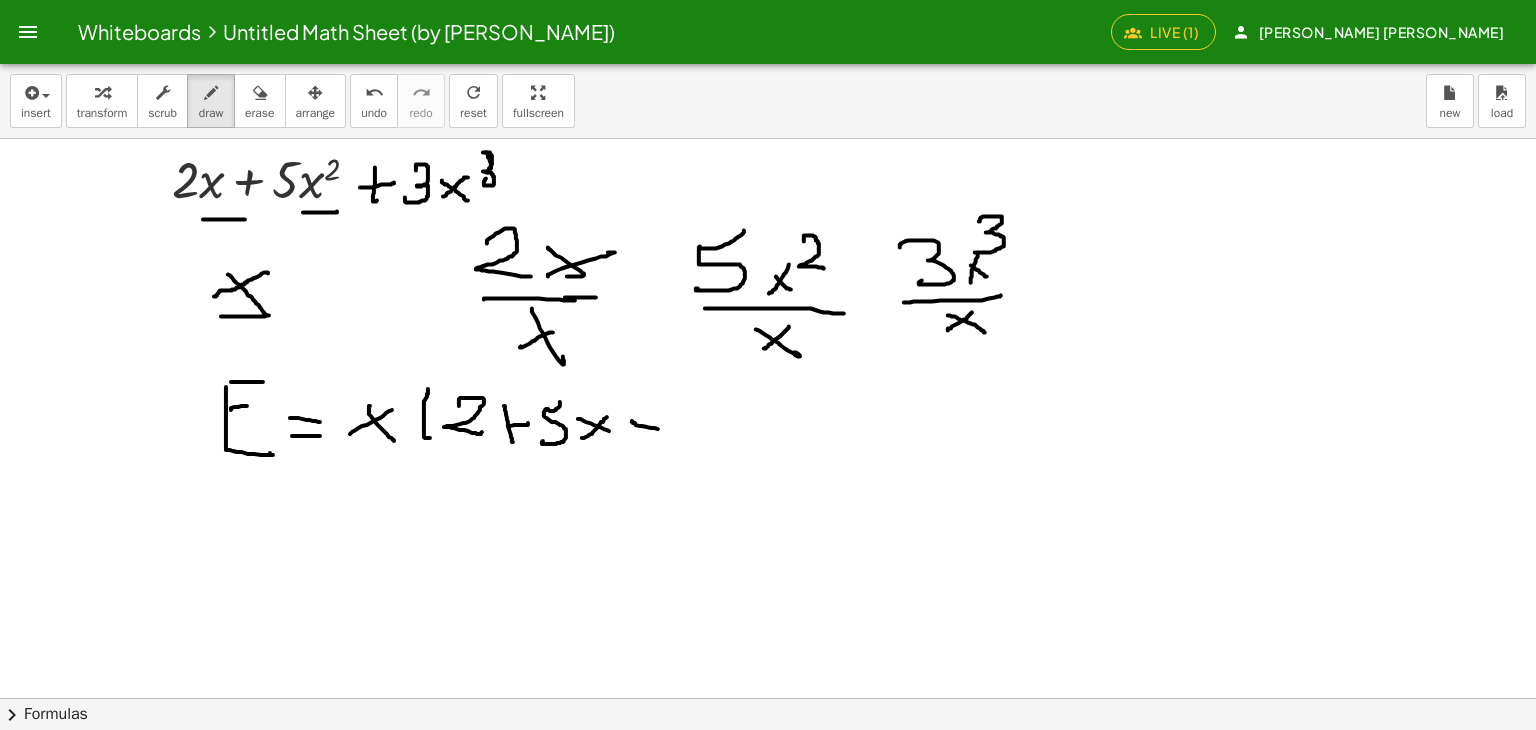 click at bounding box center [768, 365] 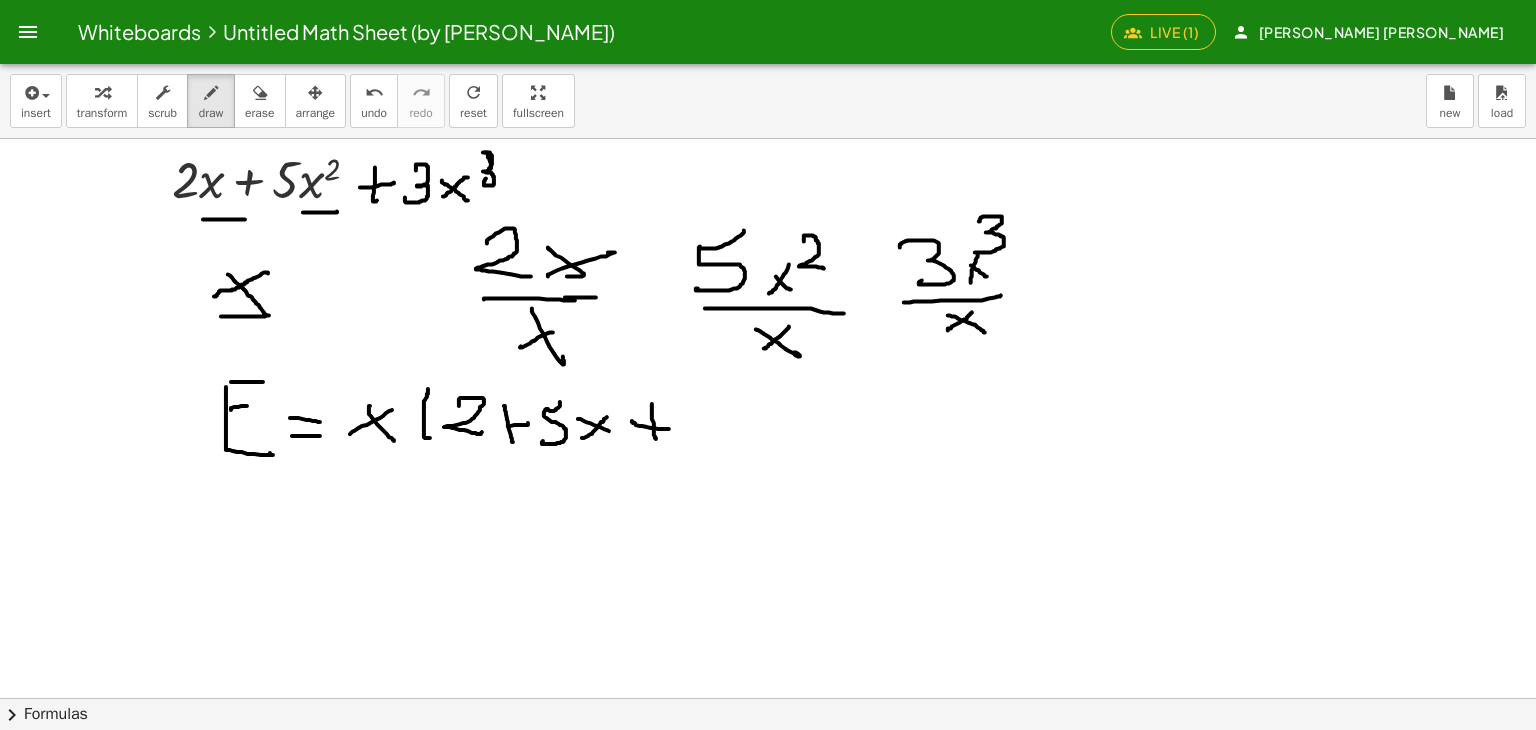 click at bounding box center (768, 365) 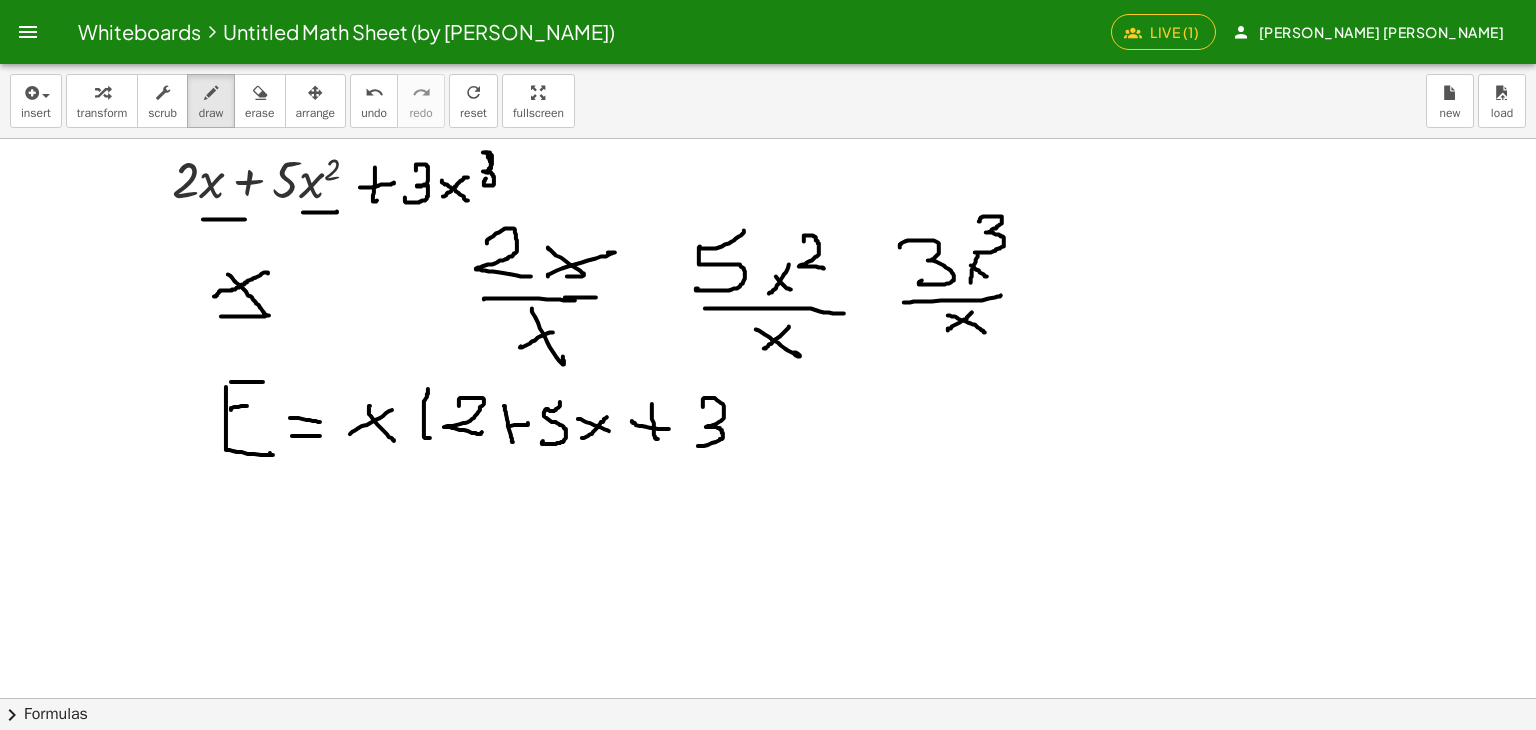 click at bounding box center (768, 365) 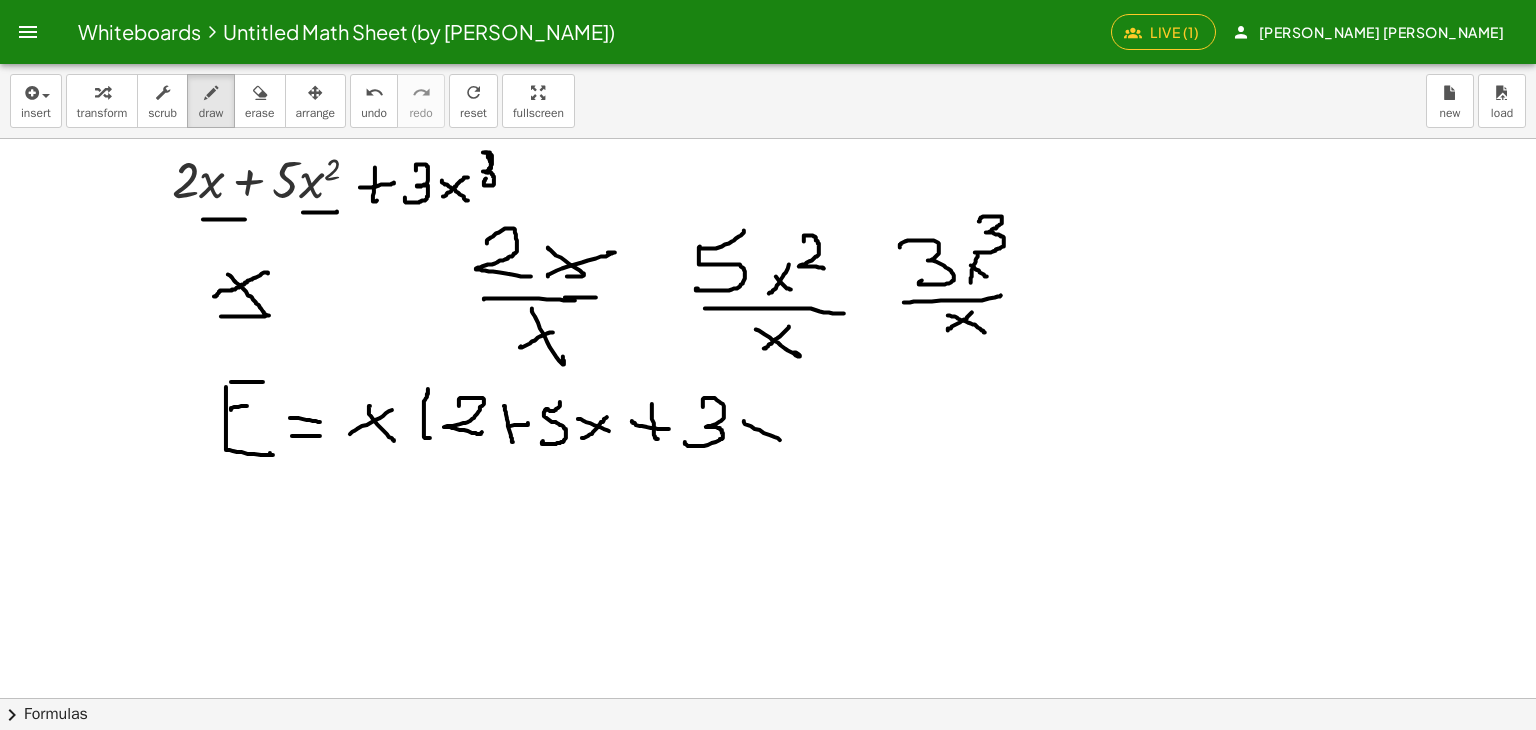click at bounding box center (768, 365) 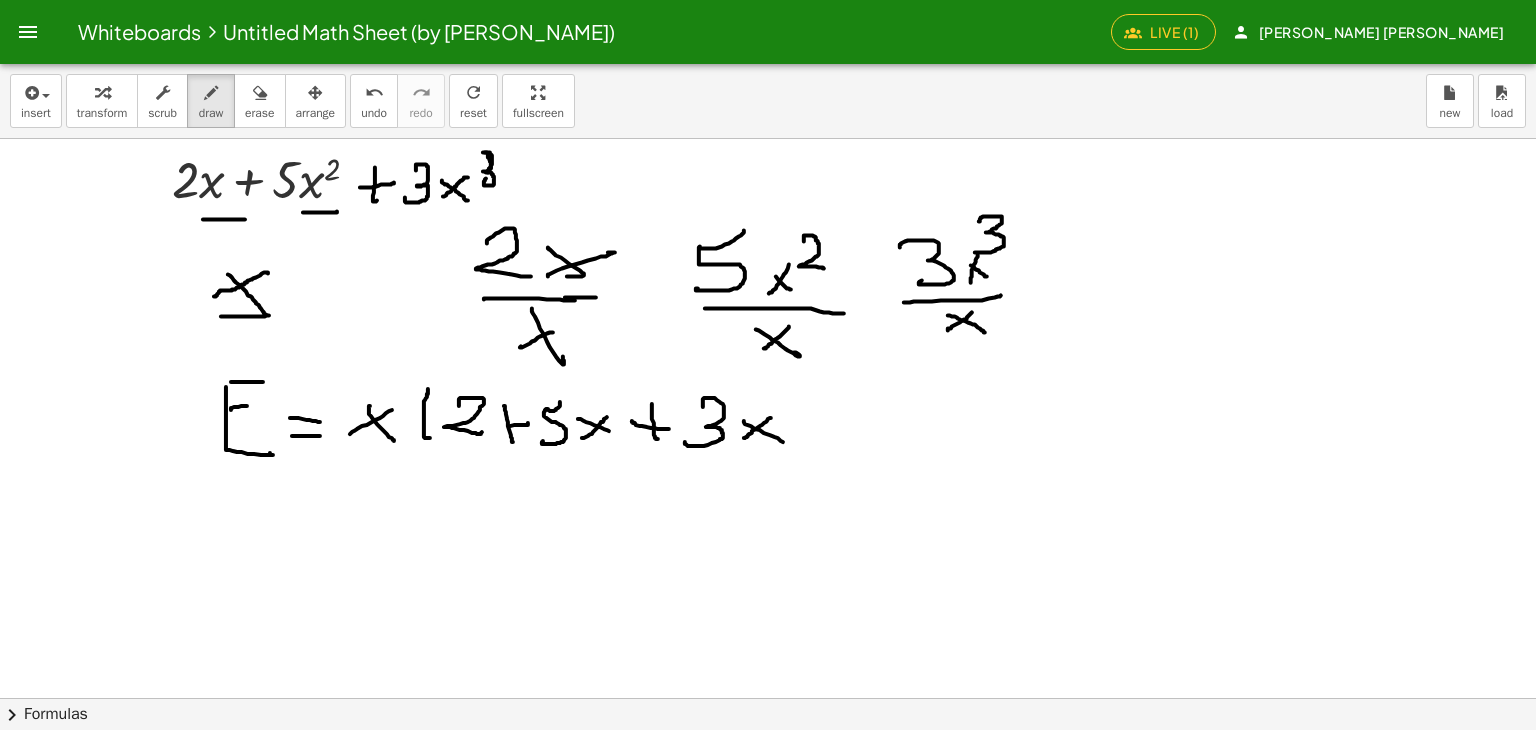 click at bounding box center [768, 365] 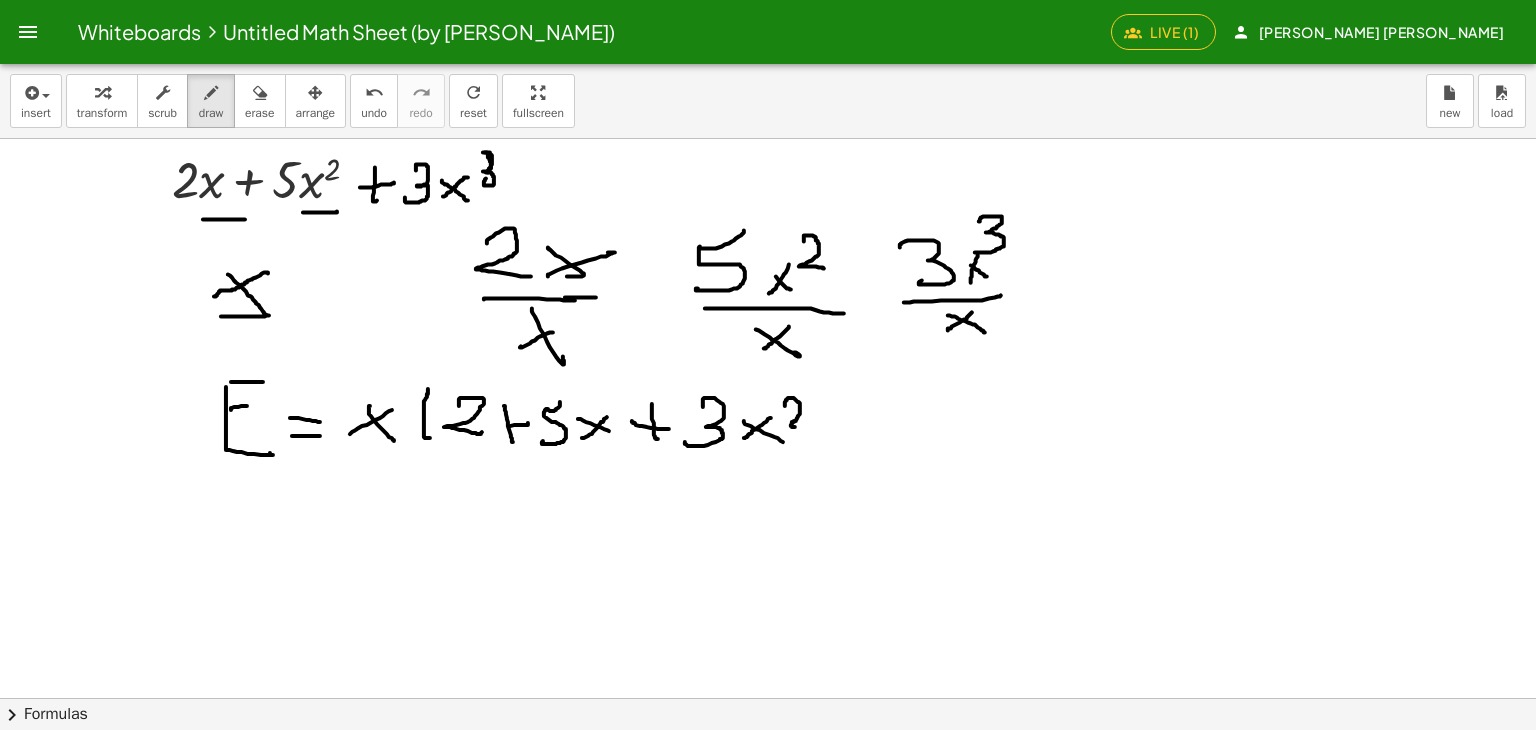 click at bounding box center (768, 365) 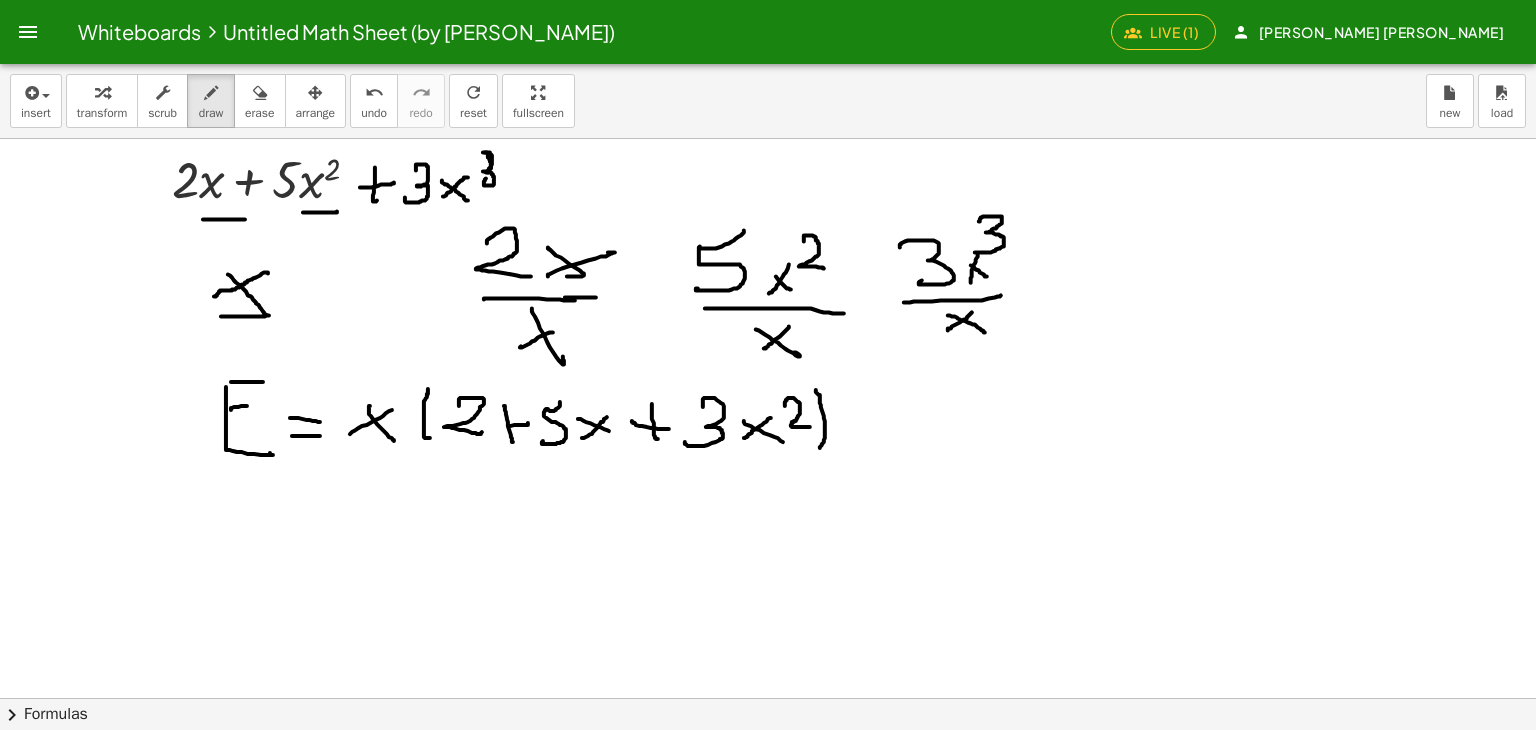click at bounding box center (768, 365) 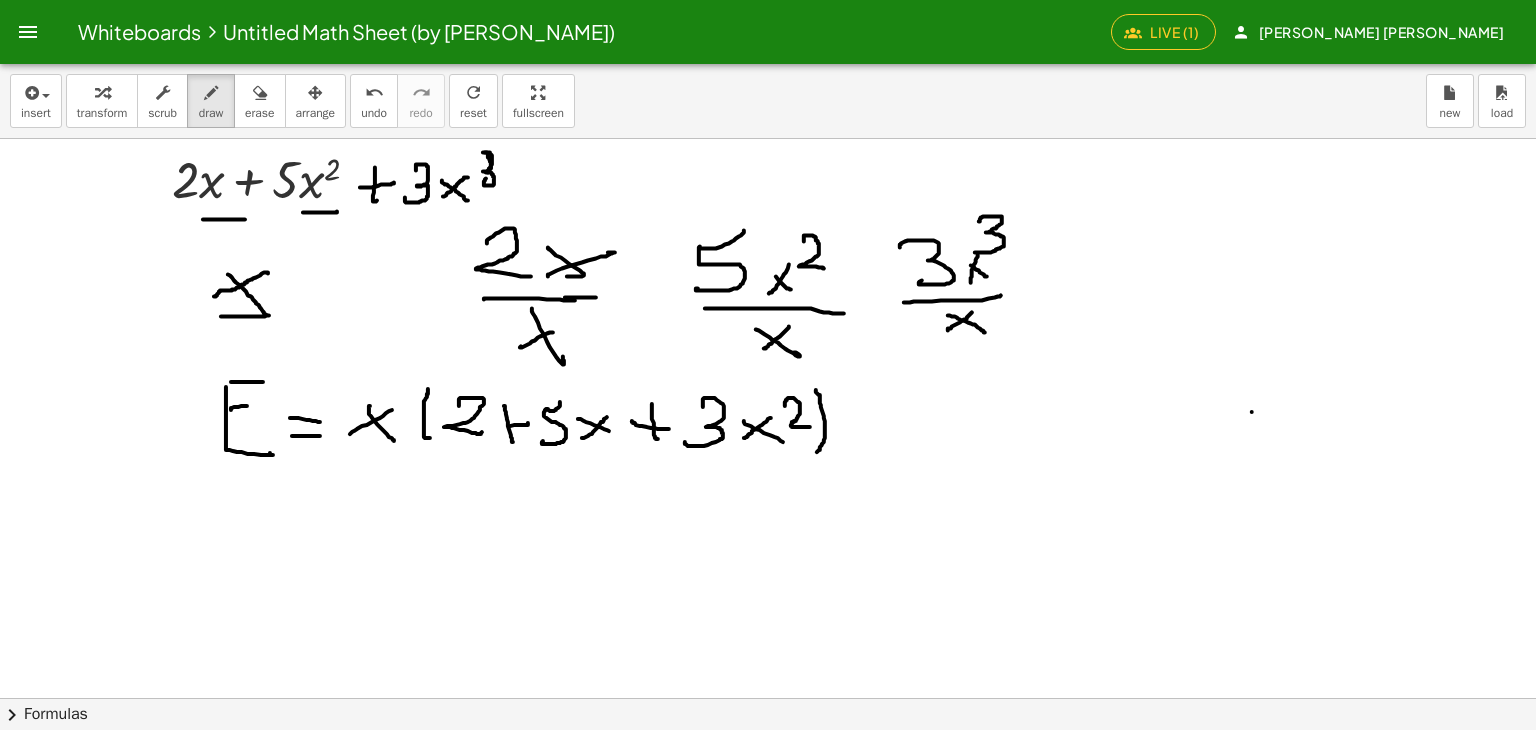 click at bounding box center [768, 365] 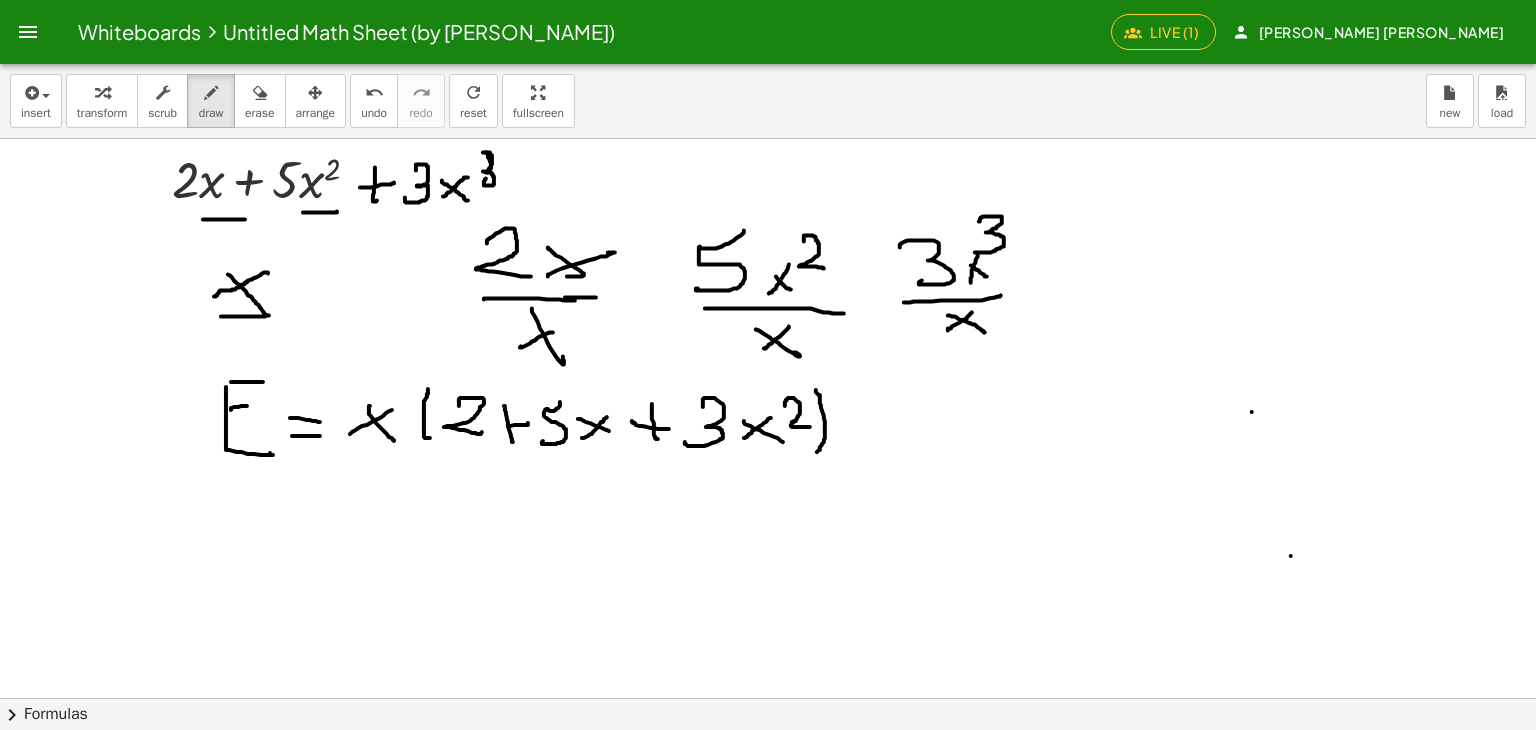 click at bounding box center (768, 365) 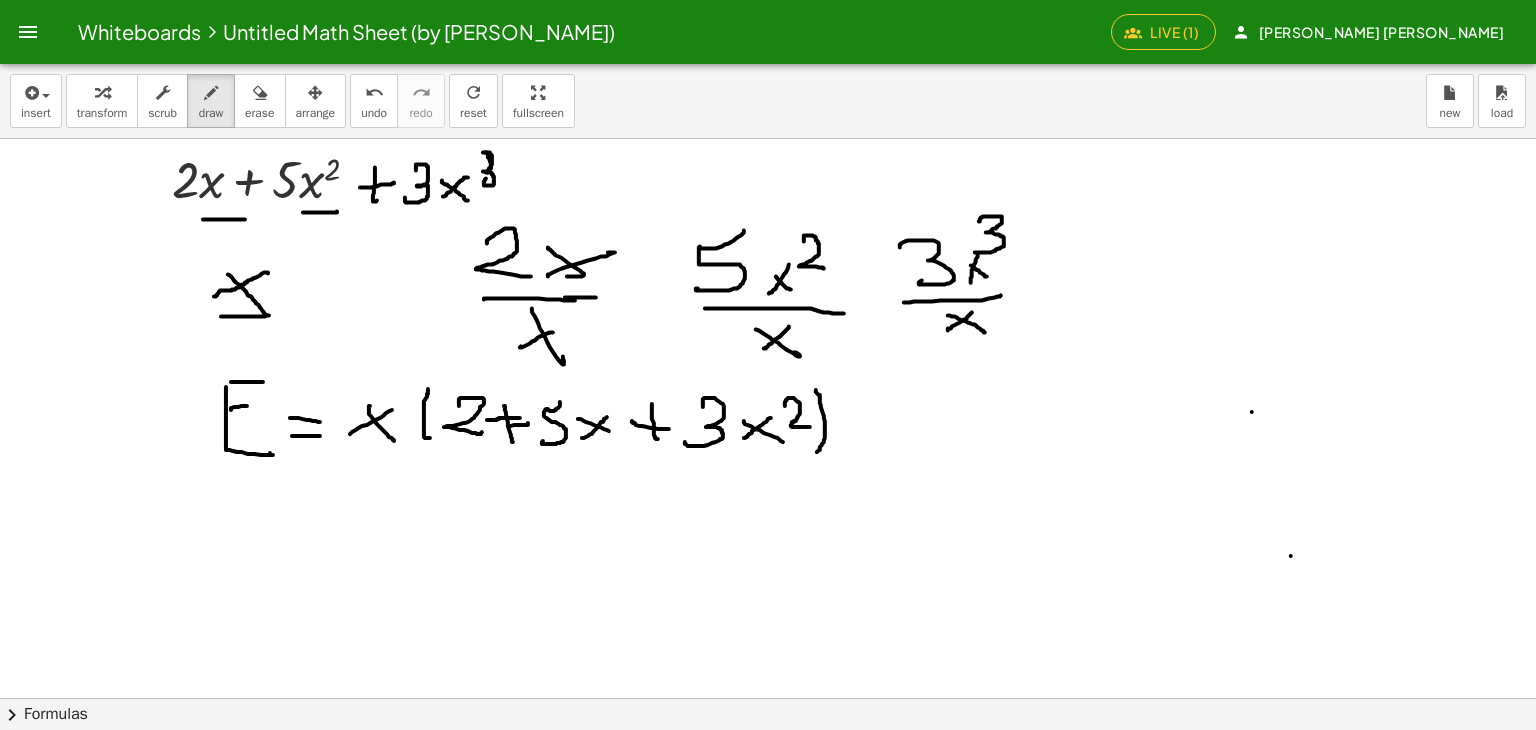 drag, startPoint x: 487, startPoint y: 419, endPoint x: 526, endPoint y: 417, distance: 39.051247 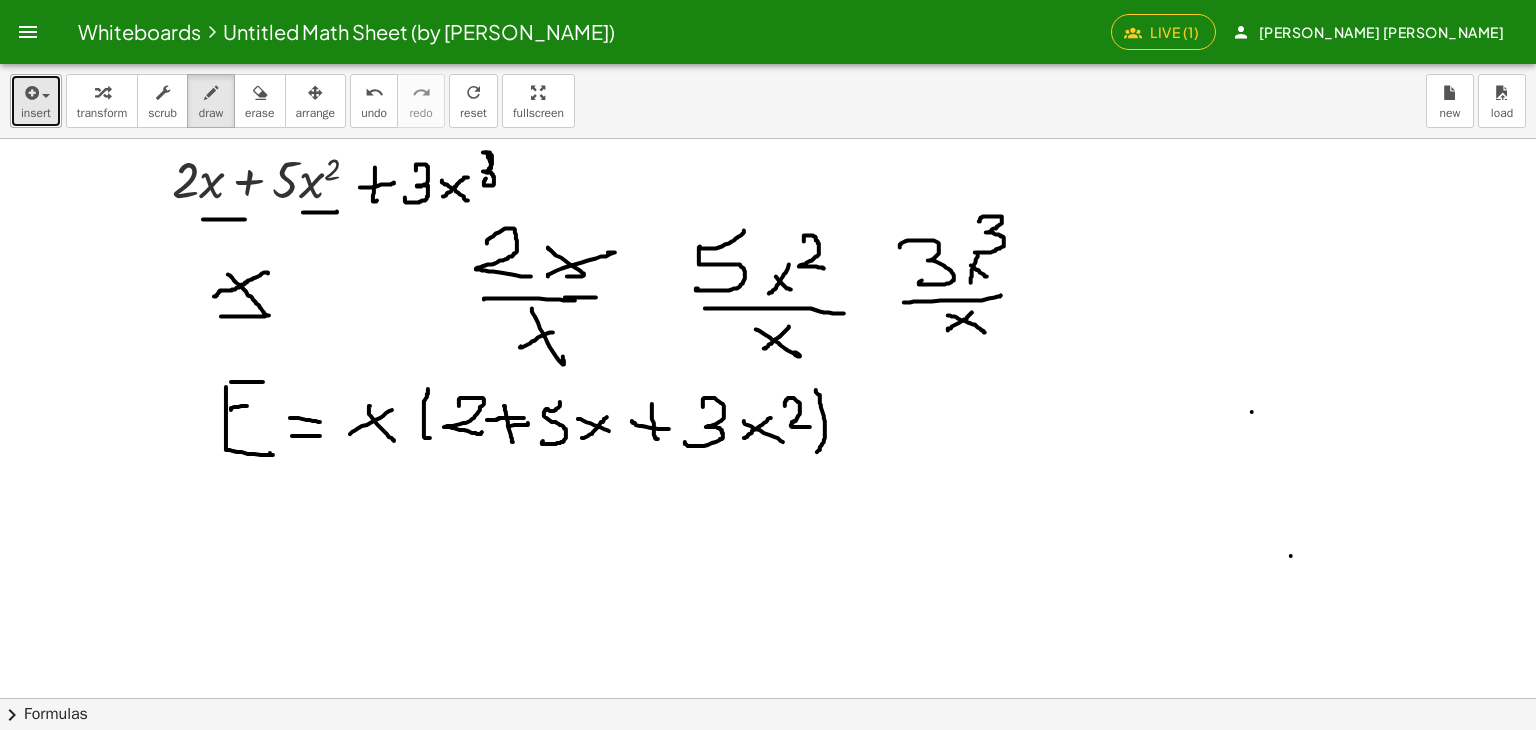 click at bounding box center [41, 95] 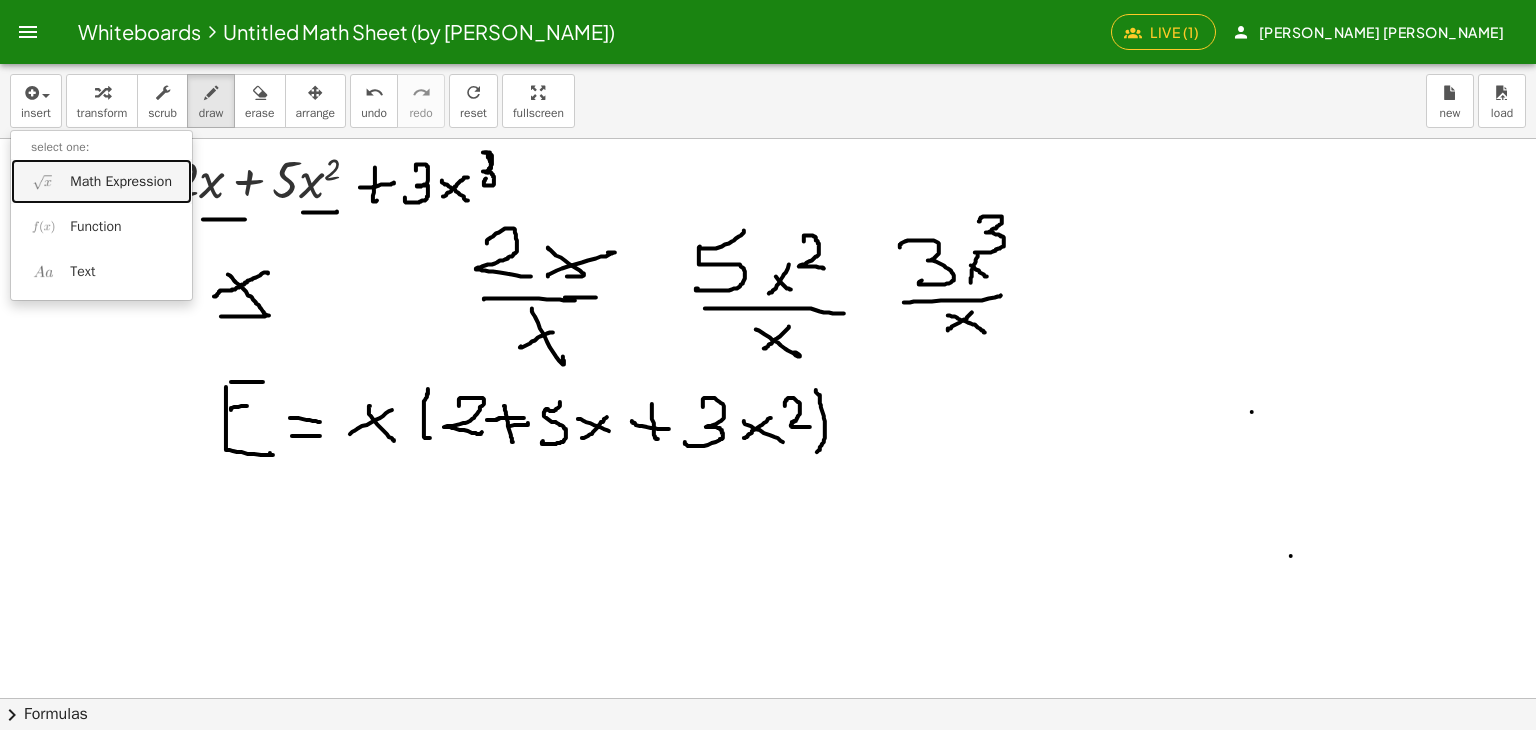 drag, startPoint x: 97, startPoint y: 189, endPoint x: 112, endPoint y: 197, distance: 17 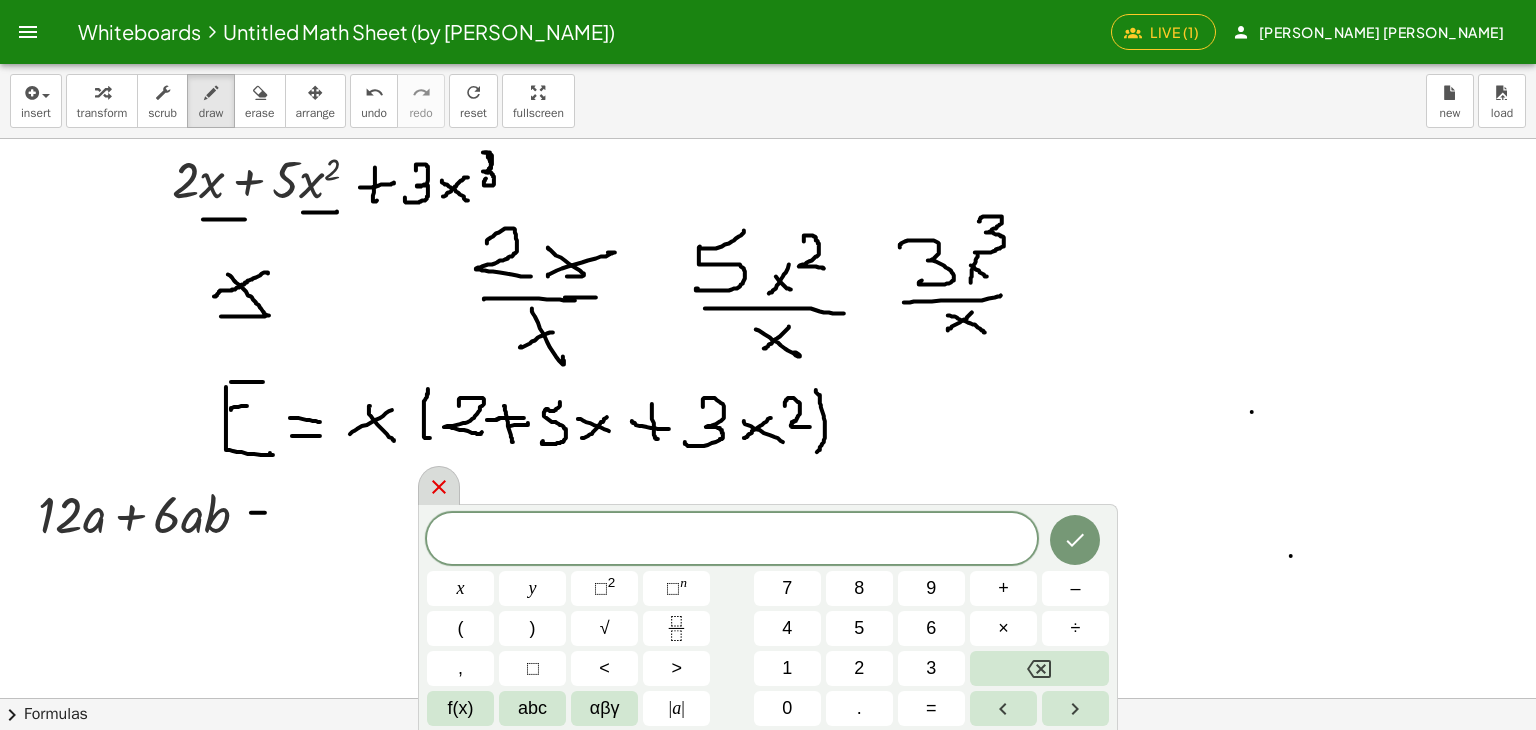 click 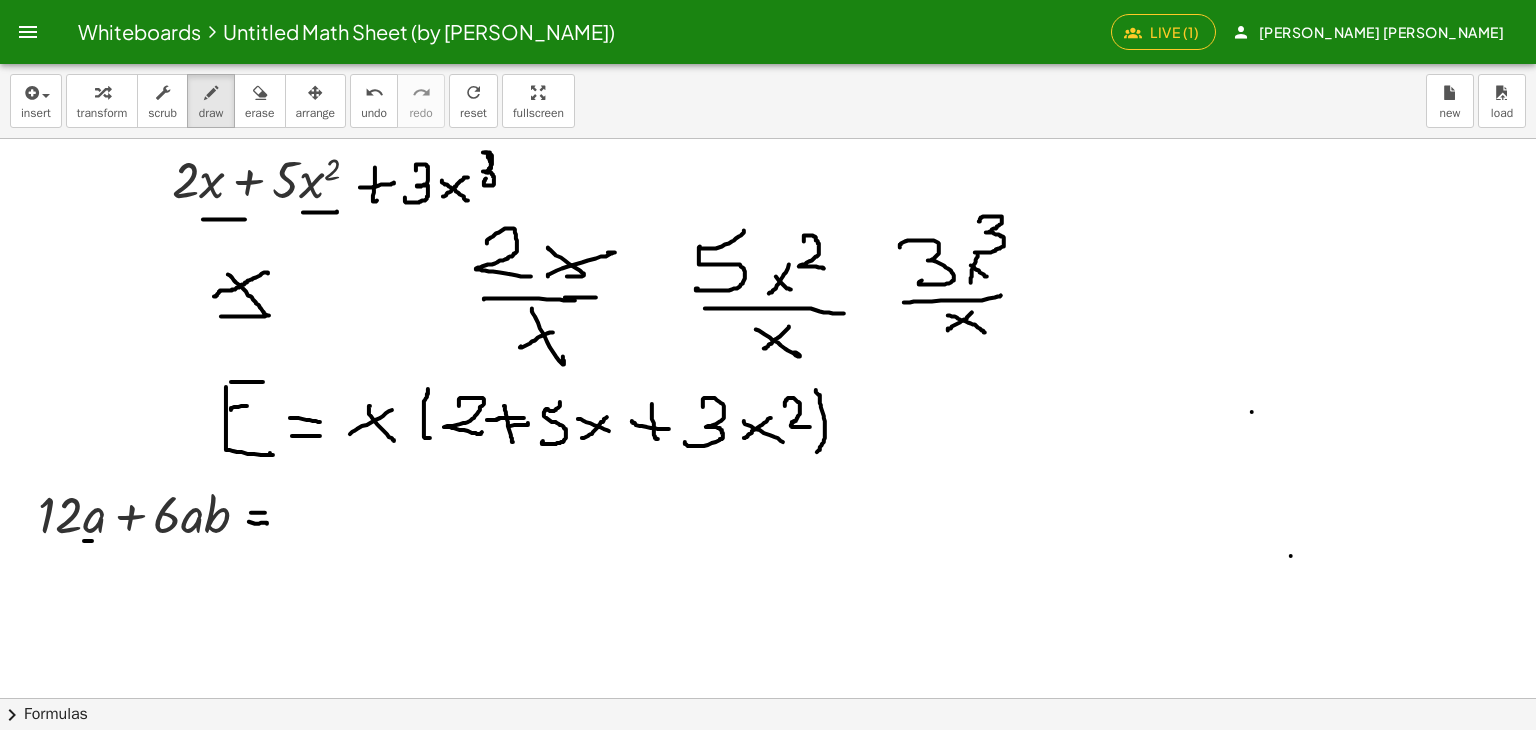 drag, startPoint x: 84, startPoint y: 540, endPoint x: 112, endPoint y: 537, distance: 28.160255 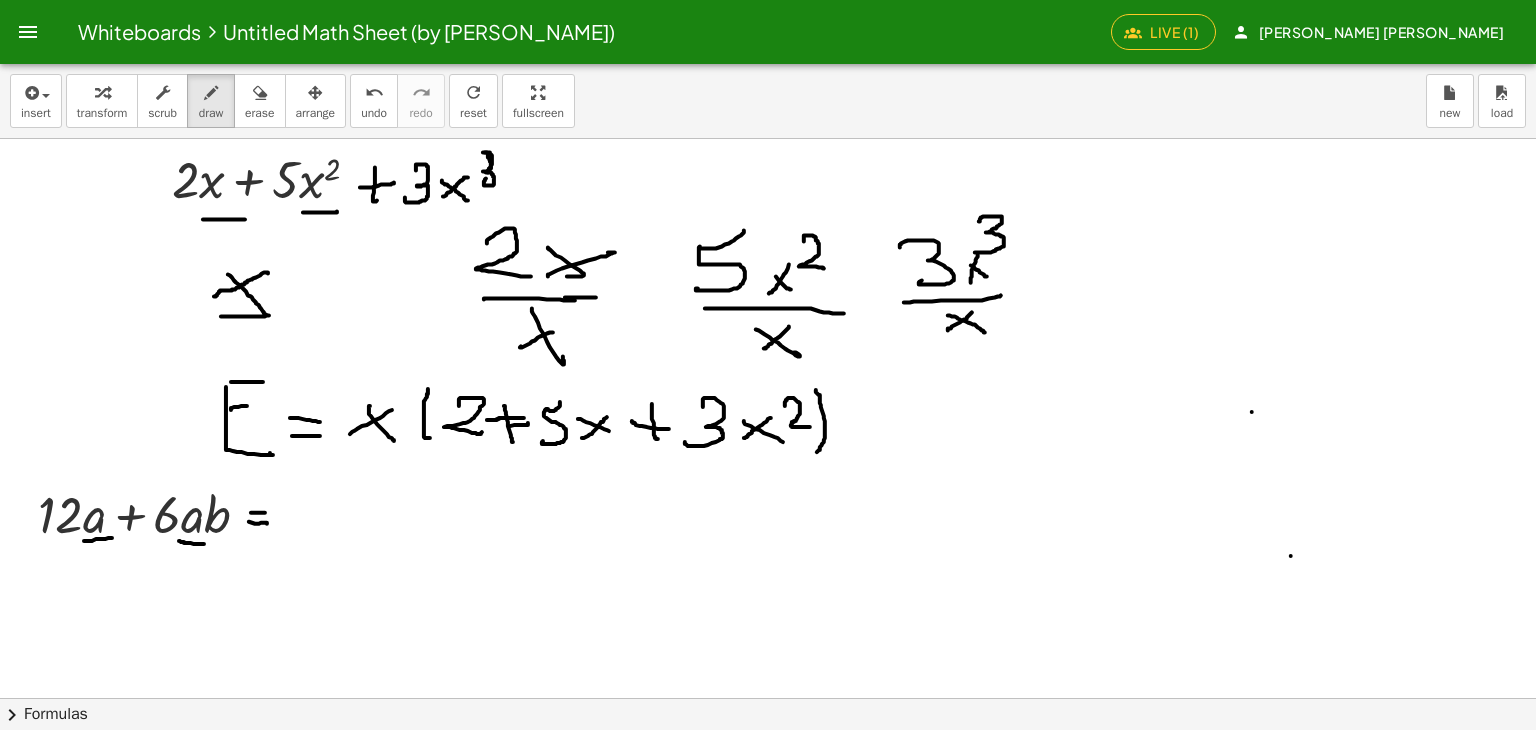 drag, startPoint x: 179, startPoint y: 540, endPoint x: 204, endPoint y: 543, distance: 25.179358 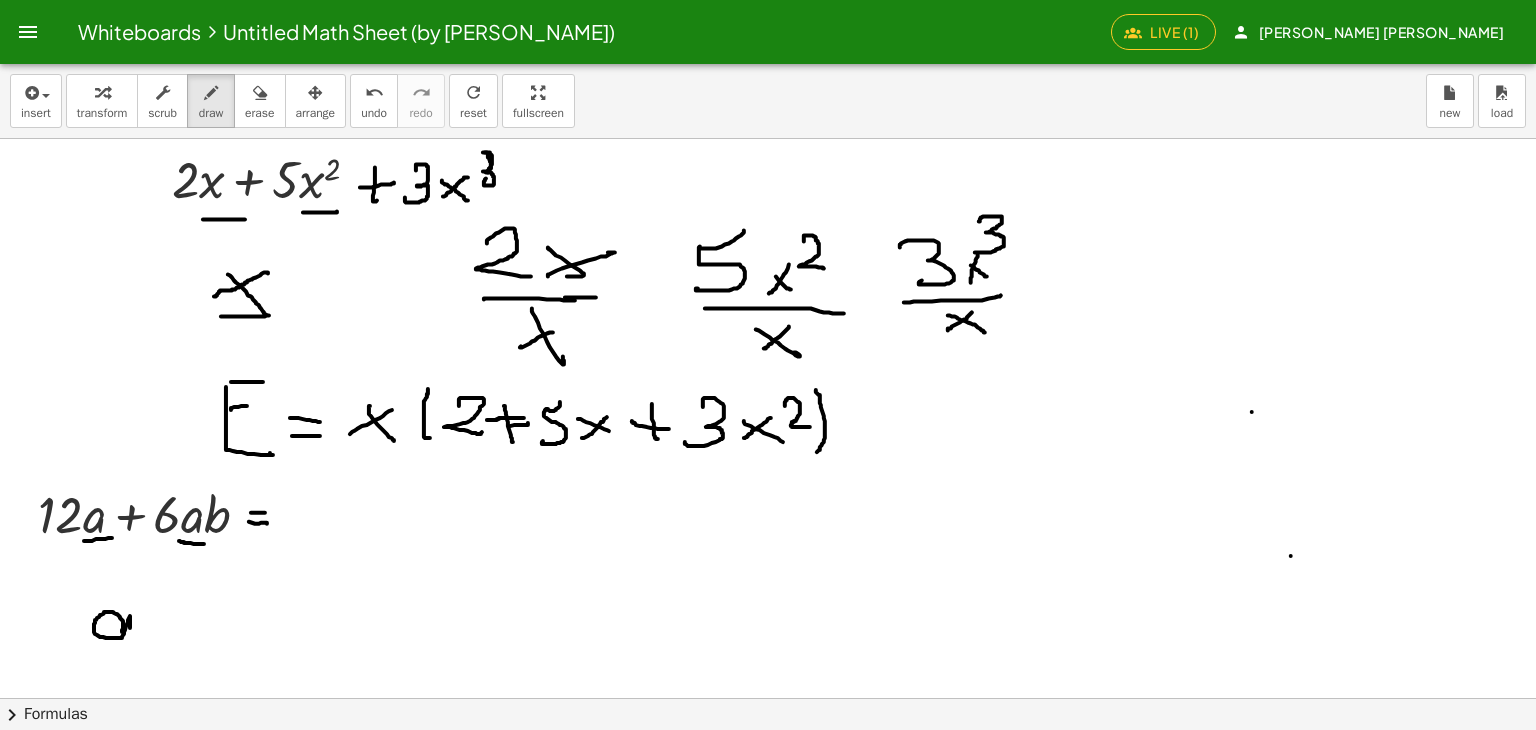 drag, startPoint x: 122, startPoint y: 631, endPoint x: 133, endPoint y: 632, distance: 11.045361 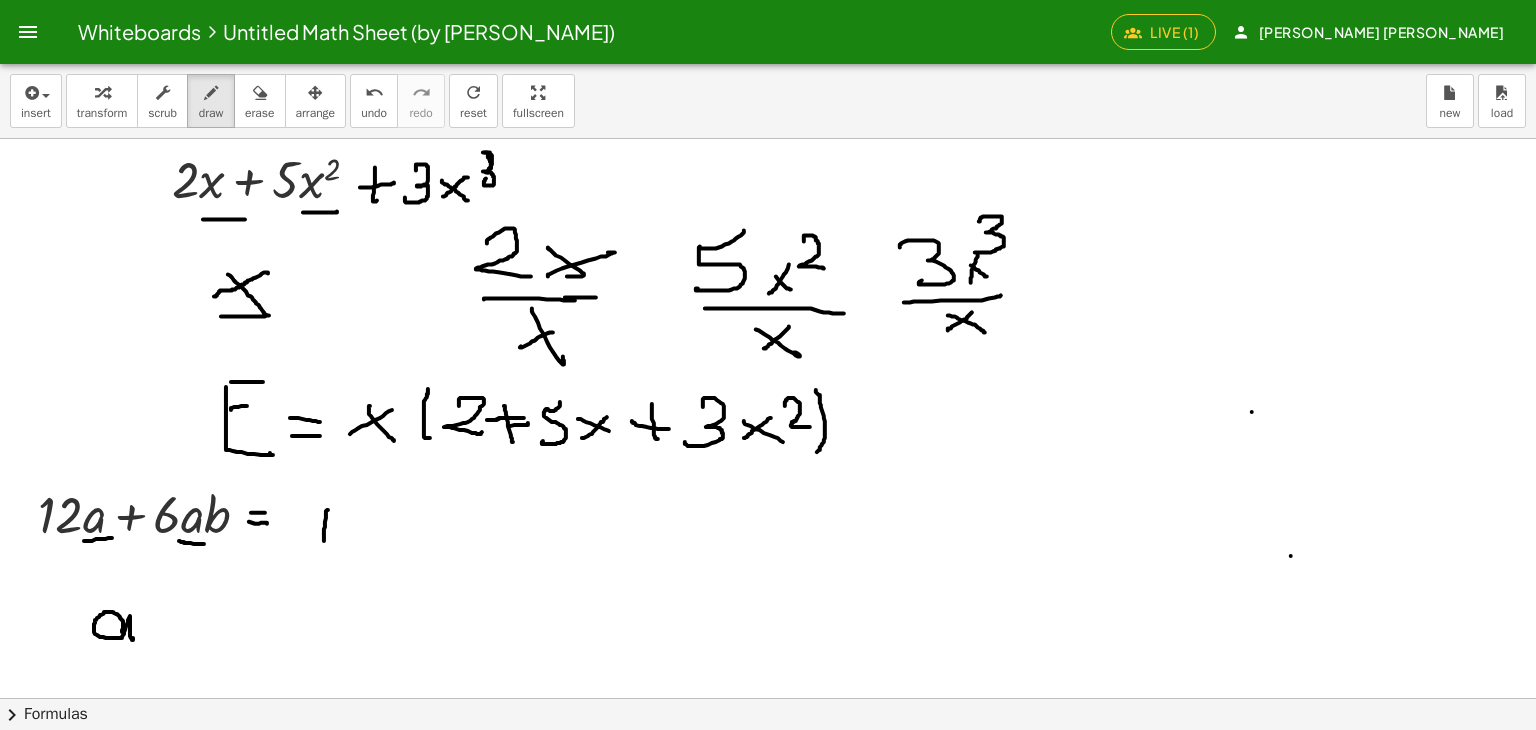 drag, startPoint x: 328, startPoint y: 509, endPoint x: 325, endPoint y: 540, distance: 31.144823 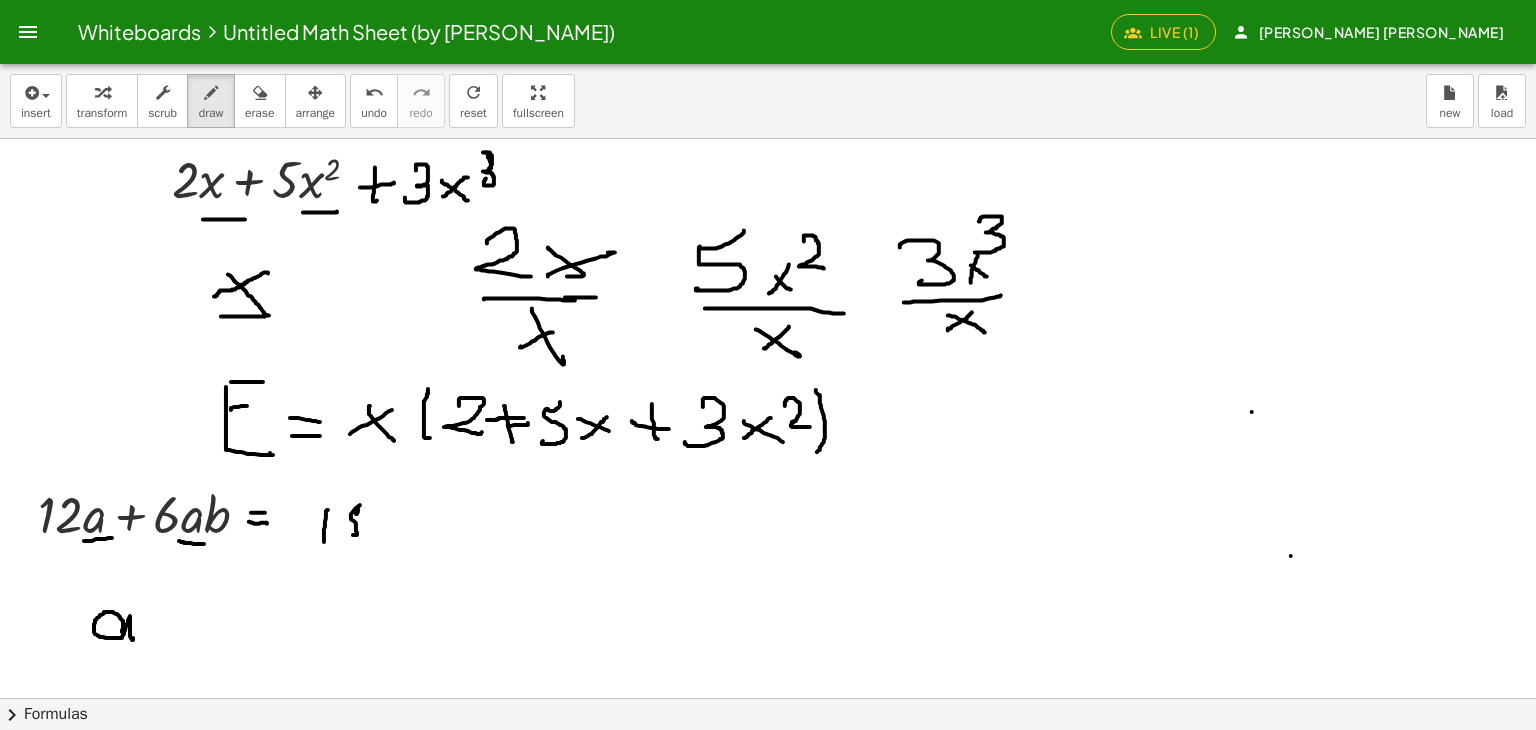 drag, startPoint x: 356, startPoint y: 513, endPoint x: 353, endPoint y: 529, distance: 16.27882 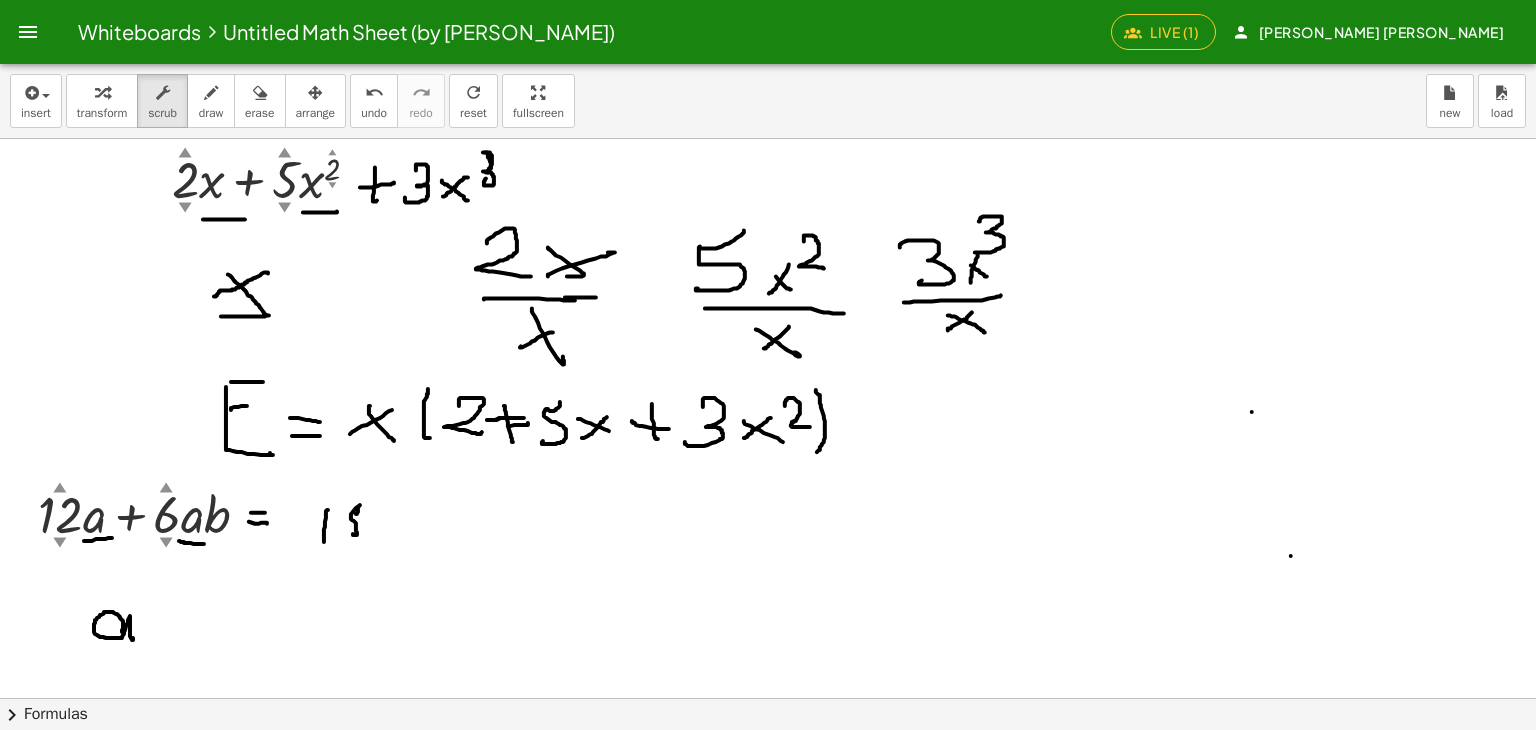 drag, startPoint x: 164, startPoint y: 107, endPoint x: 247, endPoint y: 247, distance: 162.75441 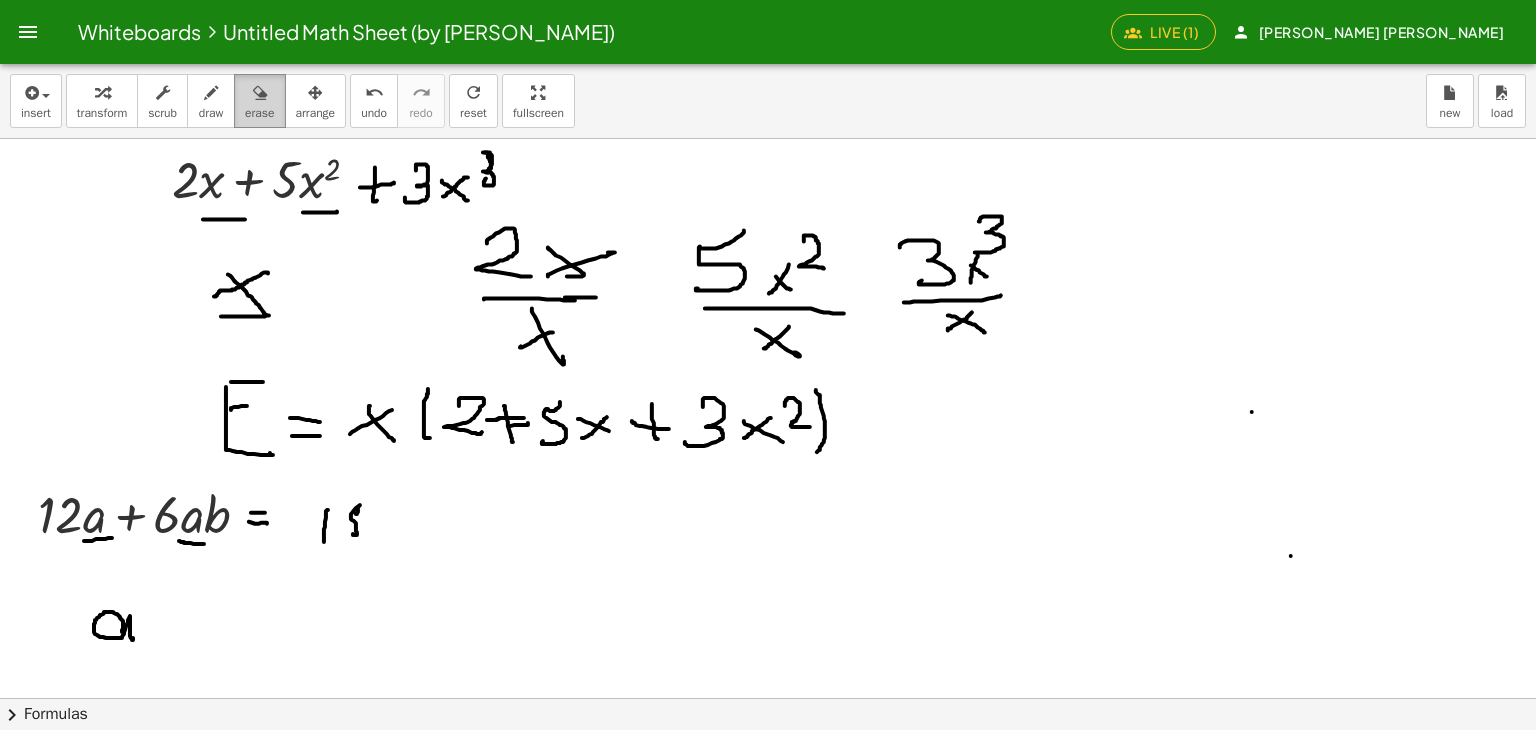 click on "erase" at bounding box center [259, 101] 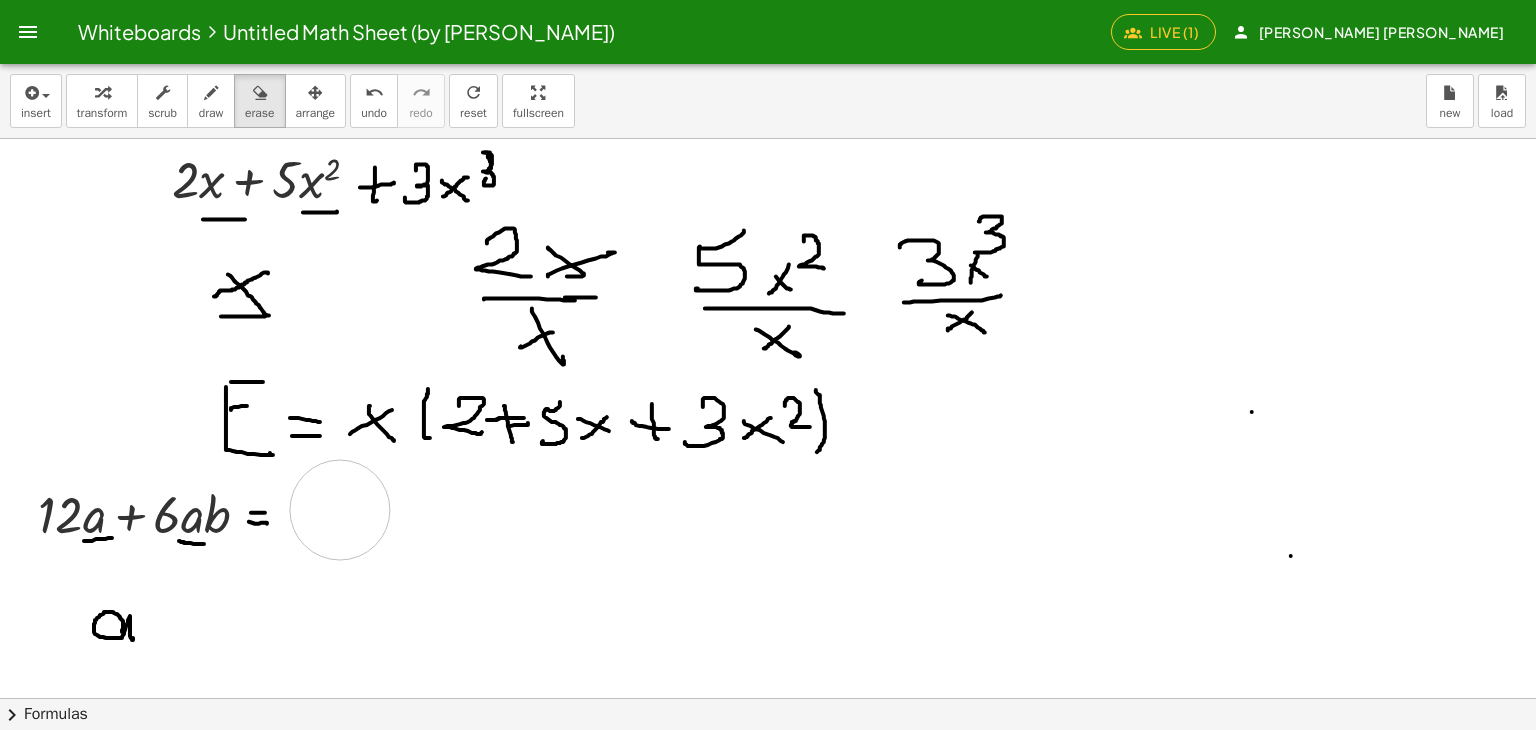 drag, startPoint x: 340, startPoint y: 506, endPoint x: 237, endPoint y: 318, distance: 214.36652 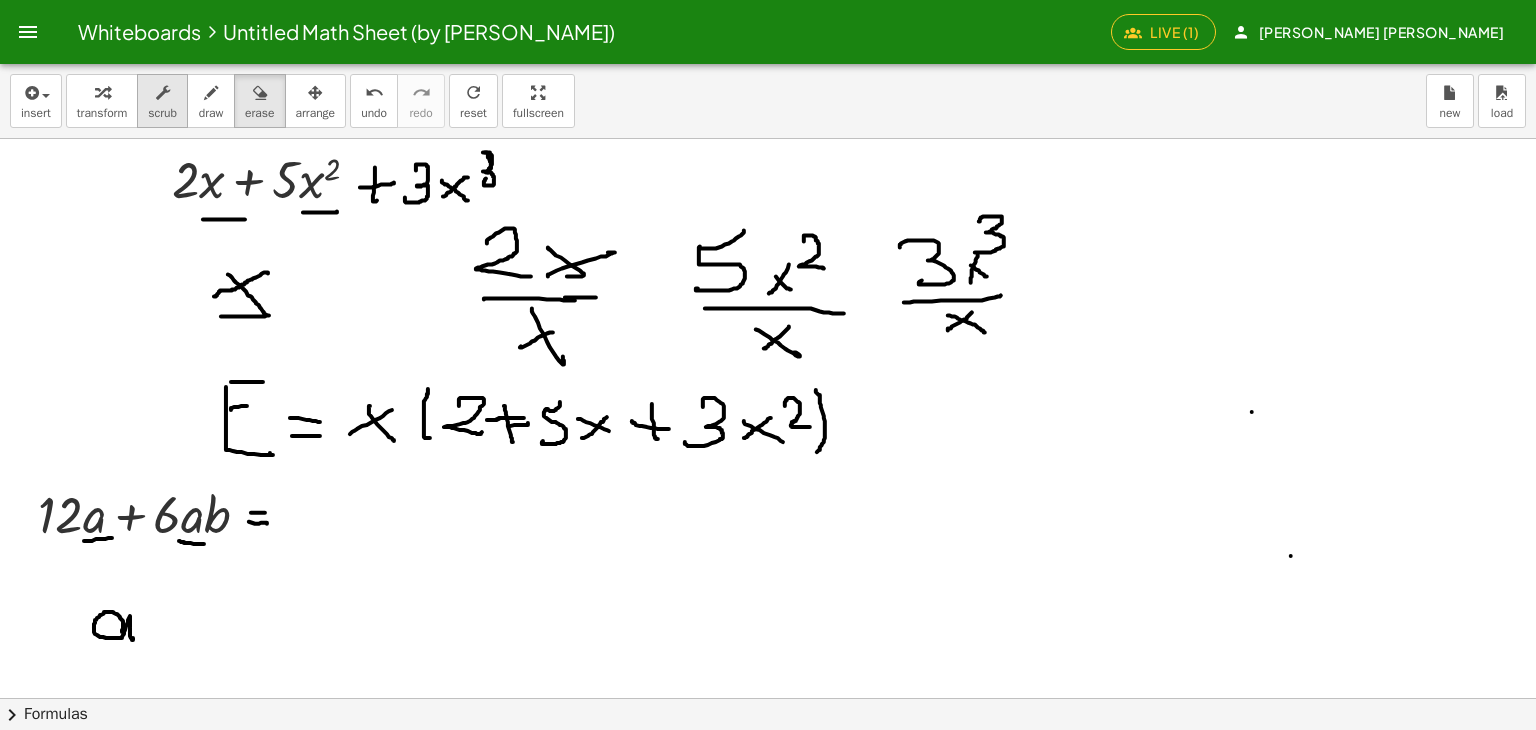 click on "scrub" at bounding box center (162, 113) 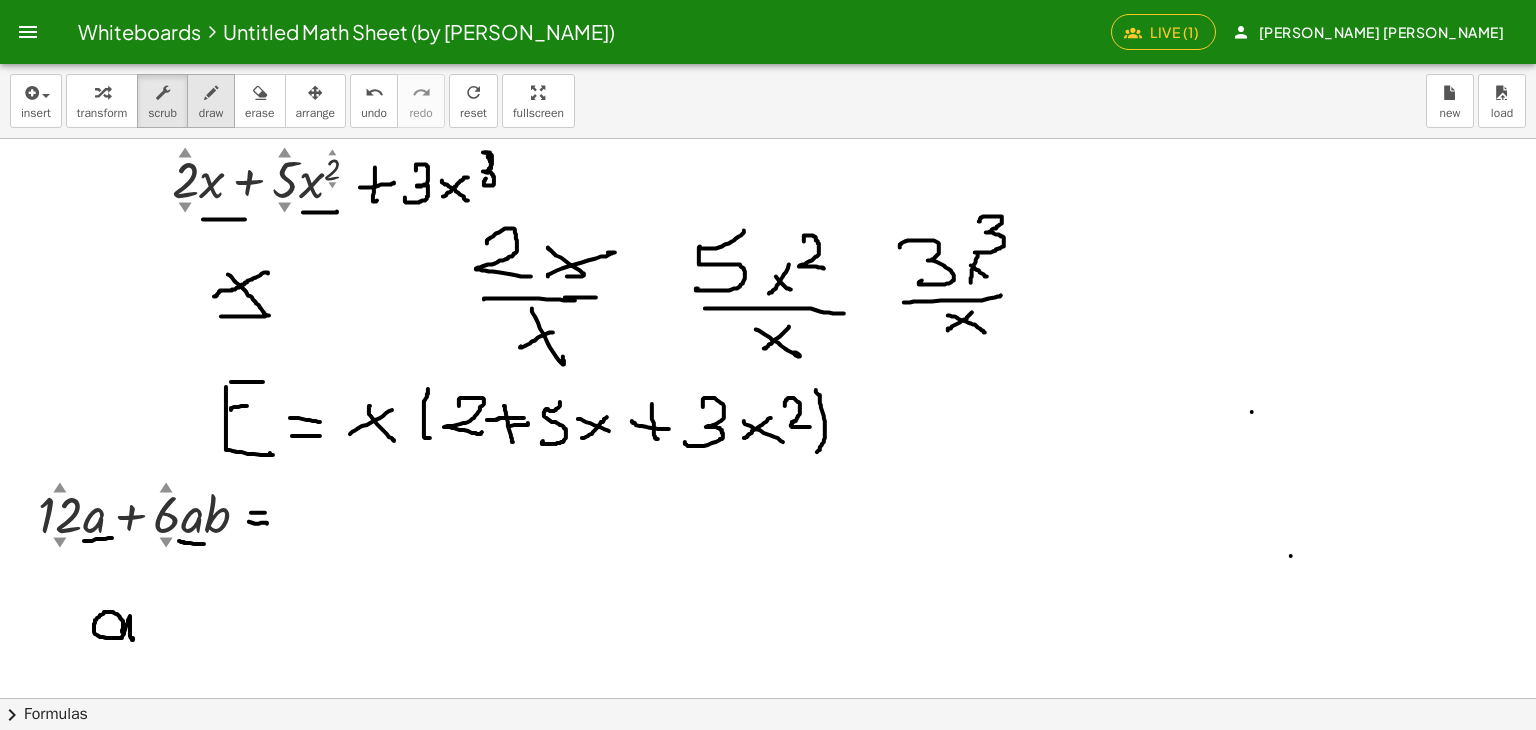 click on "draw" at bounding box center [211, 101] 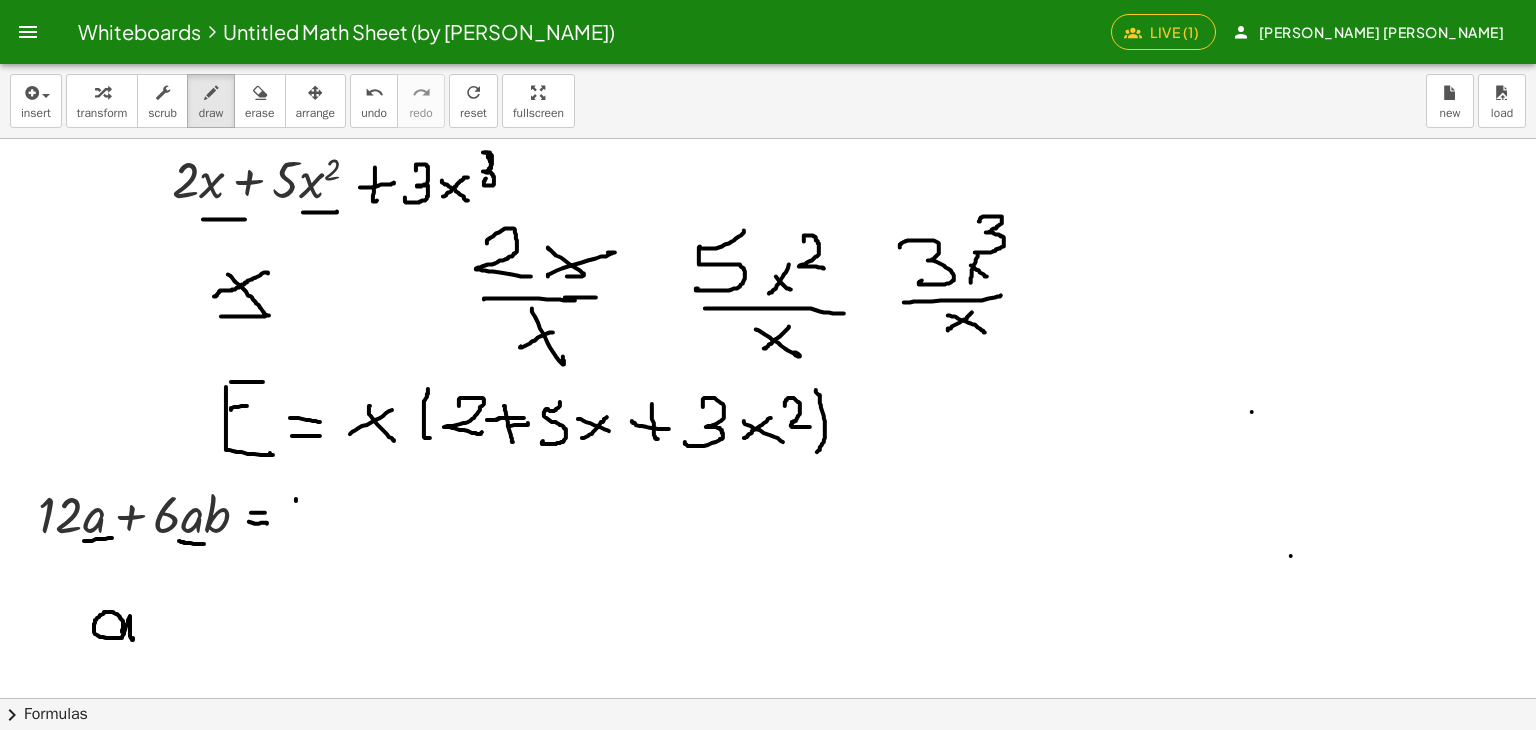 drag, startPoint x: 296, startPoint y: 498, endPoint x: 288, endPoint y: 522, distance: 25.298222 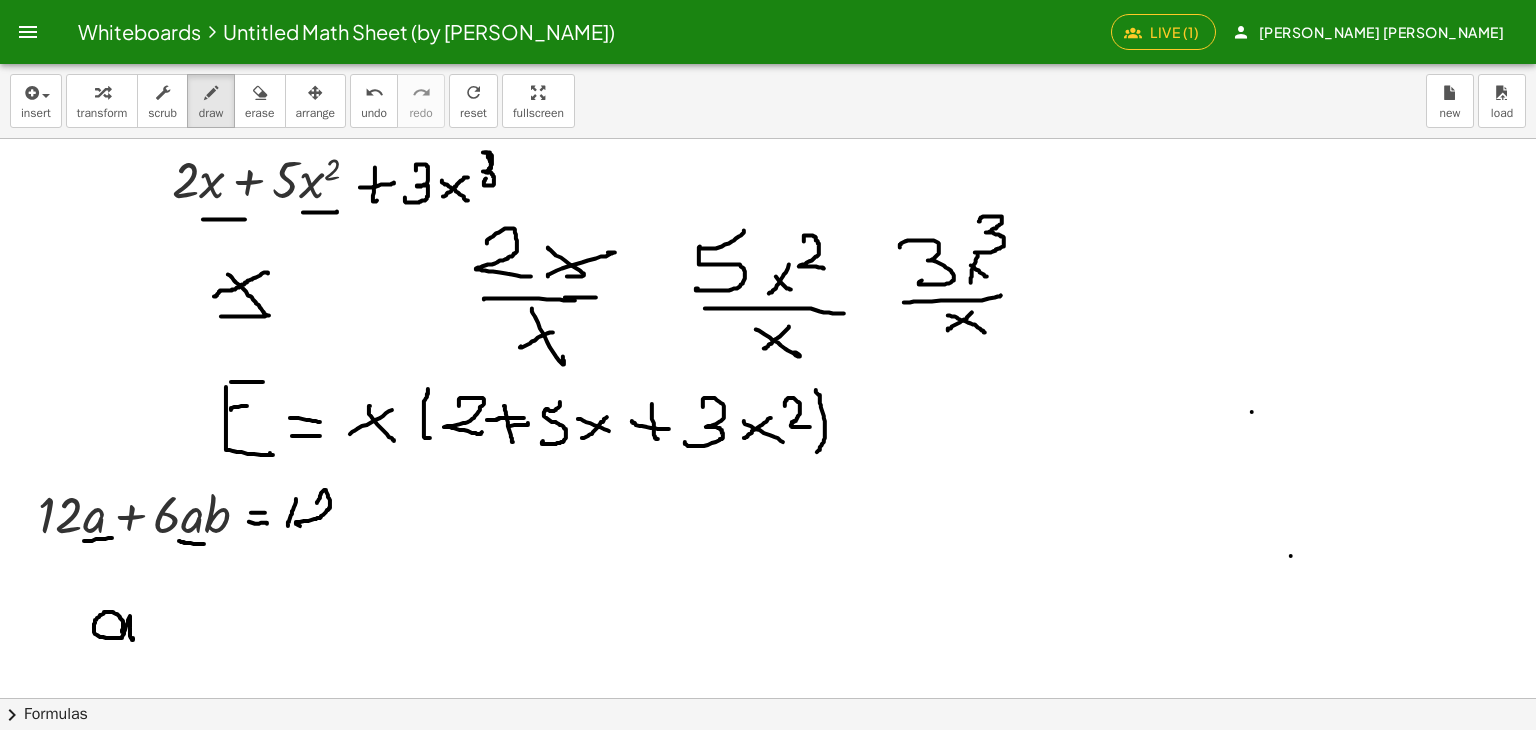 drag, startPoint x: 317, startPoint y: 502, endPoint x: 336, endPoint y: 530, distance: 33.83785 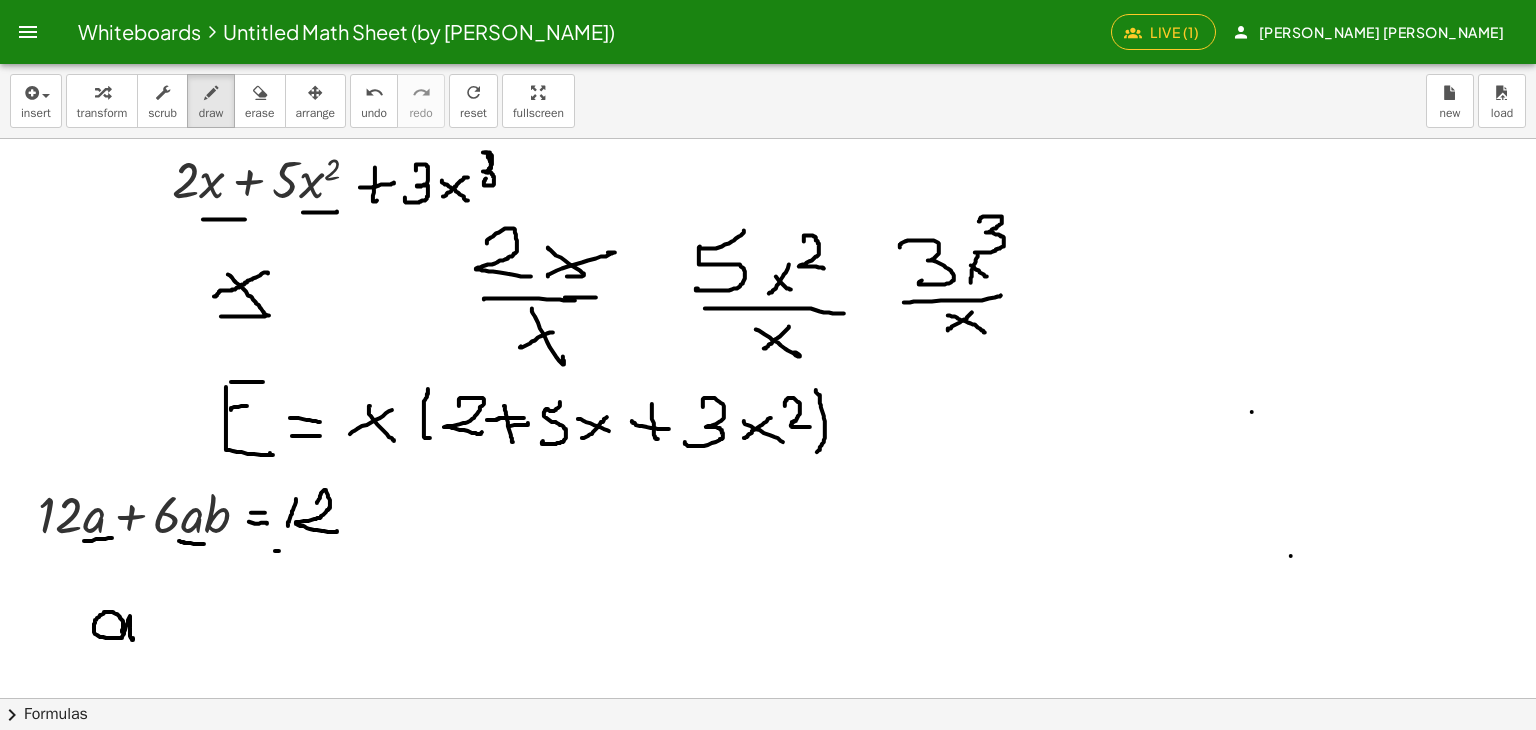 drag, startPoint x: 279, startPoint y: 550, endPoint x: 349, endPoint y: 551, distance: 70.00714 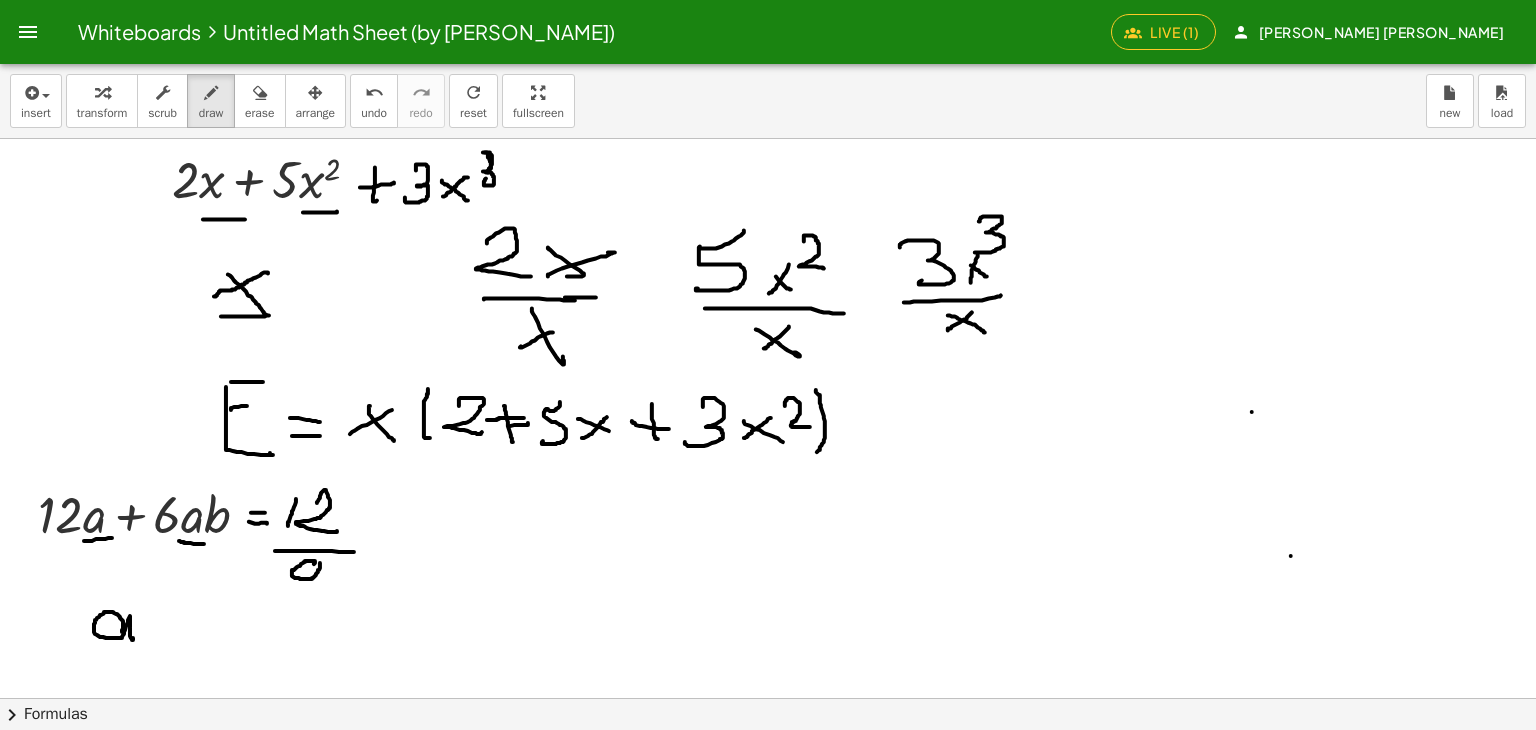 drag, startPoint x: 314, startPoint y: 560, endPoint x: 331, endPoint y: 563, distance: 17.262676 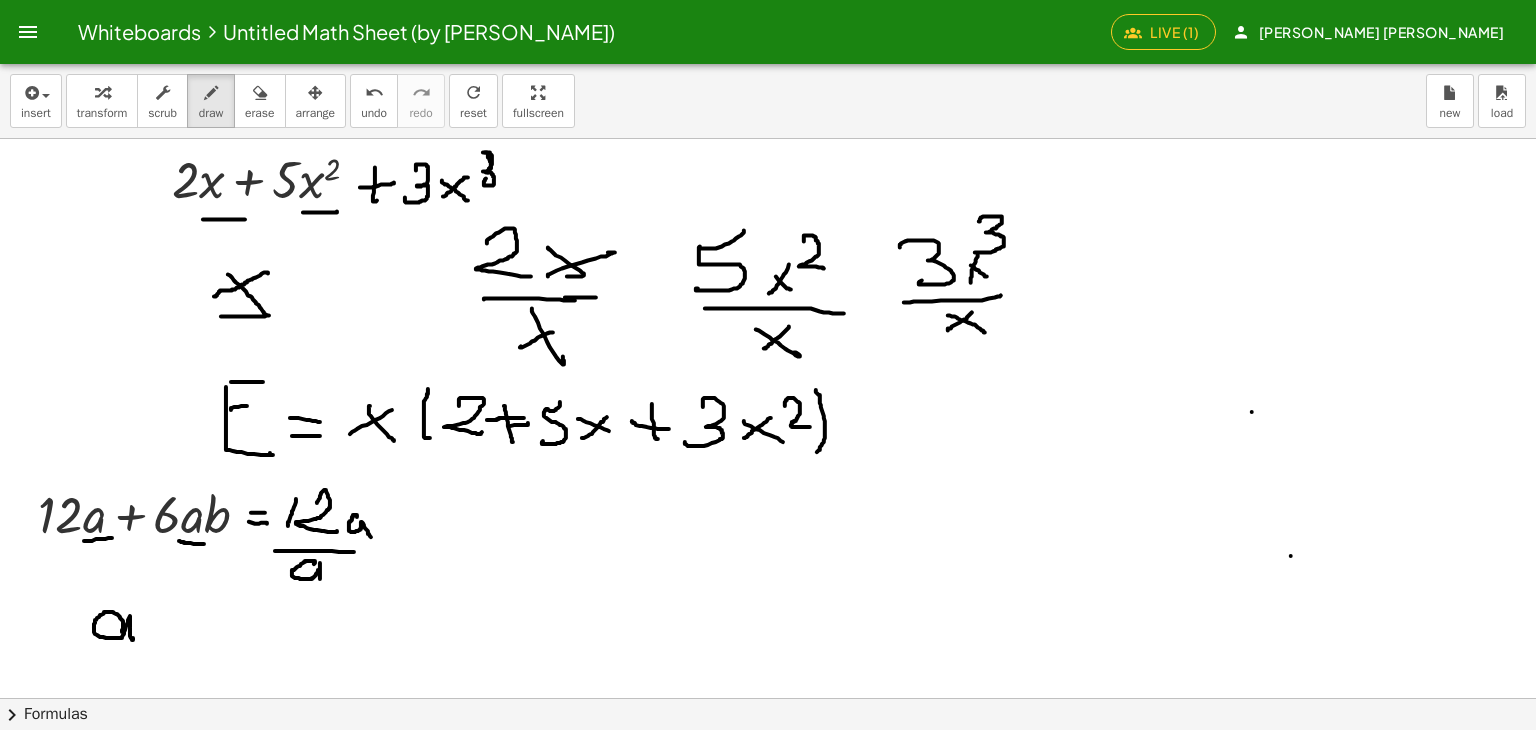 drag, startPoint x: 349, startPoint y: 523, endPoint x: 381, endPoint y: 543, distance: 37.735924 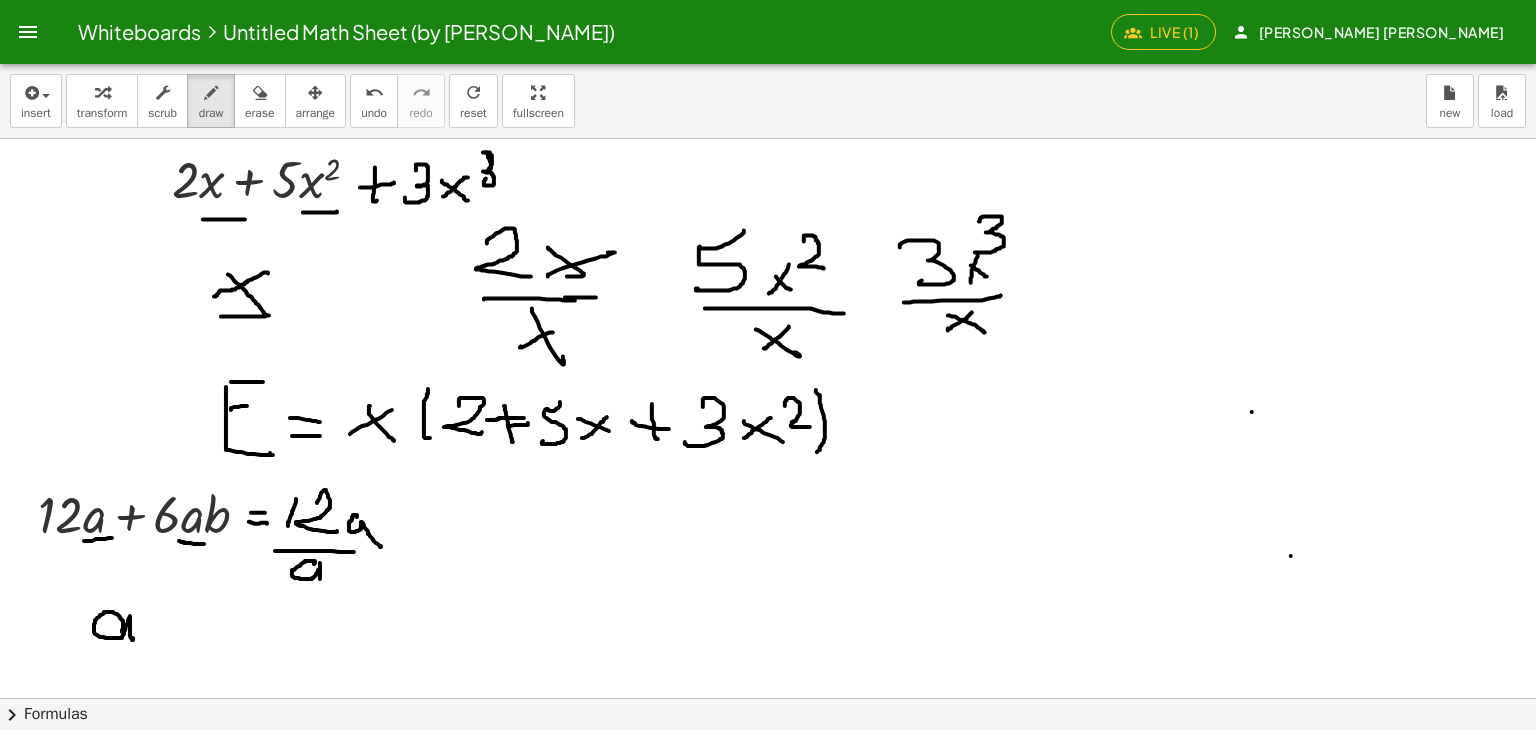 drag, startPoint x: 381, startPoint y: 541, endPoint x: 412, endPoint y: 585, distance: 53.823788 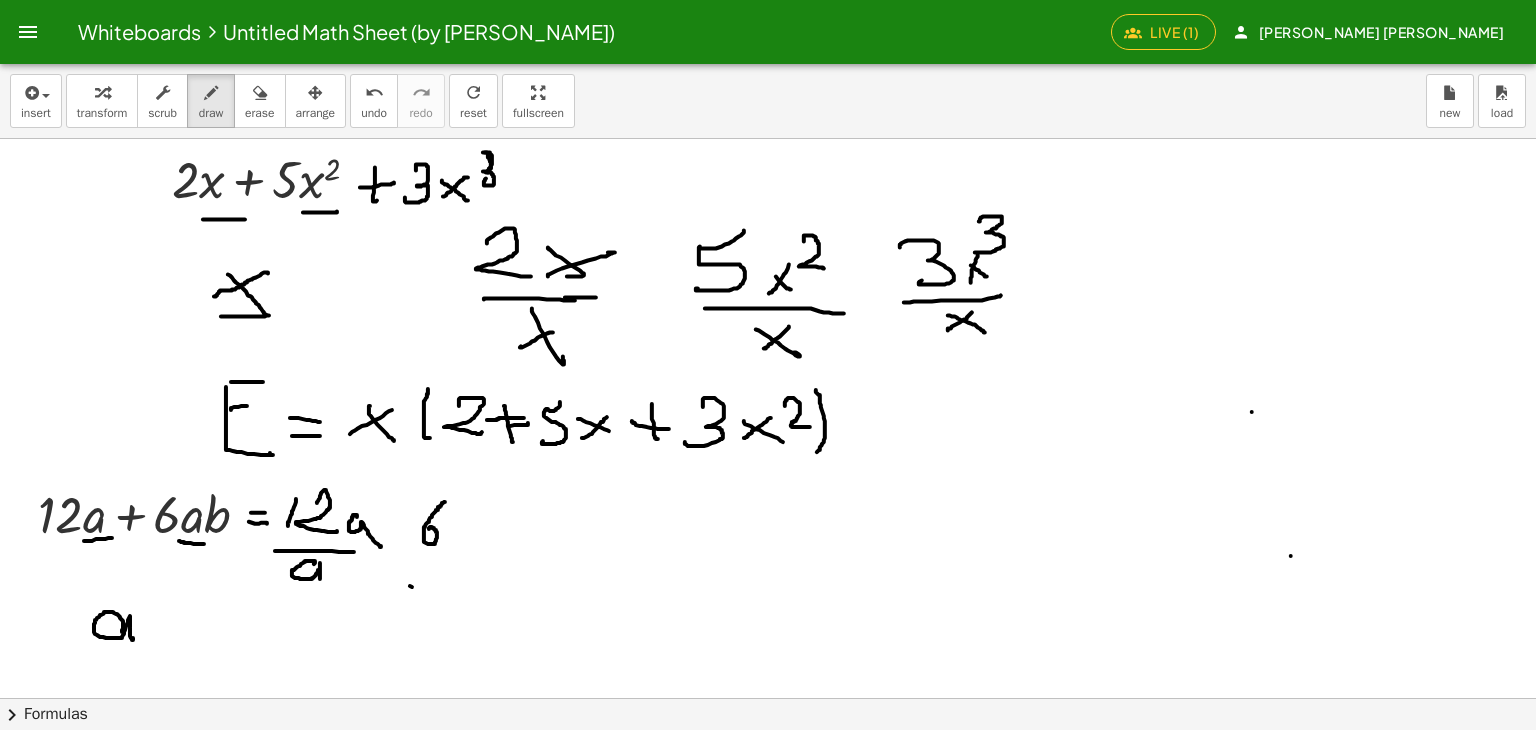 drag, startPoint x: 445, startPoint y: 501, endPoint x: 461, endPoint y: 532, distance: 34.88553 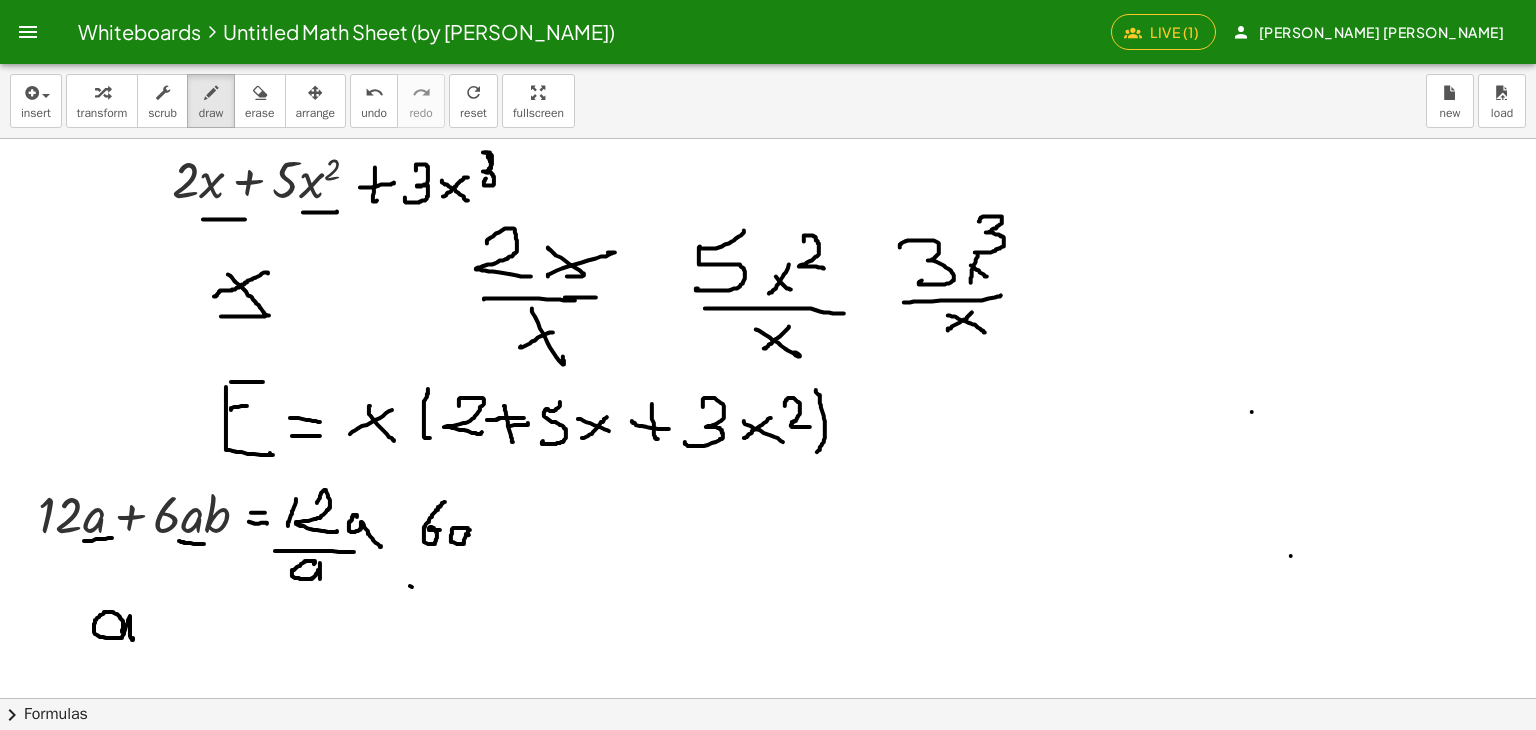 drag, startPoint x: 468, startPoint y: 528, endPoint x: 486, endPoint y: 531, distance: 18.248287 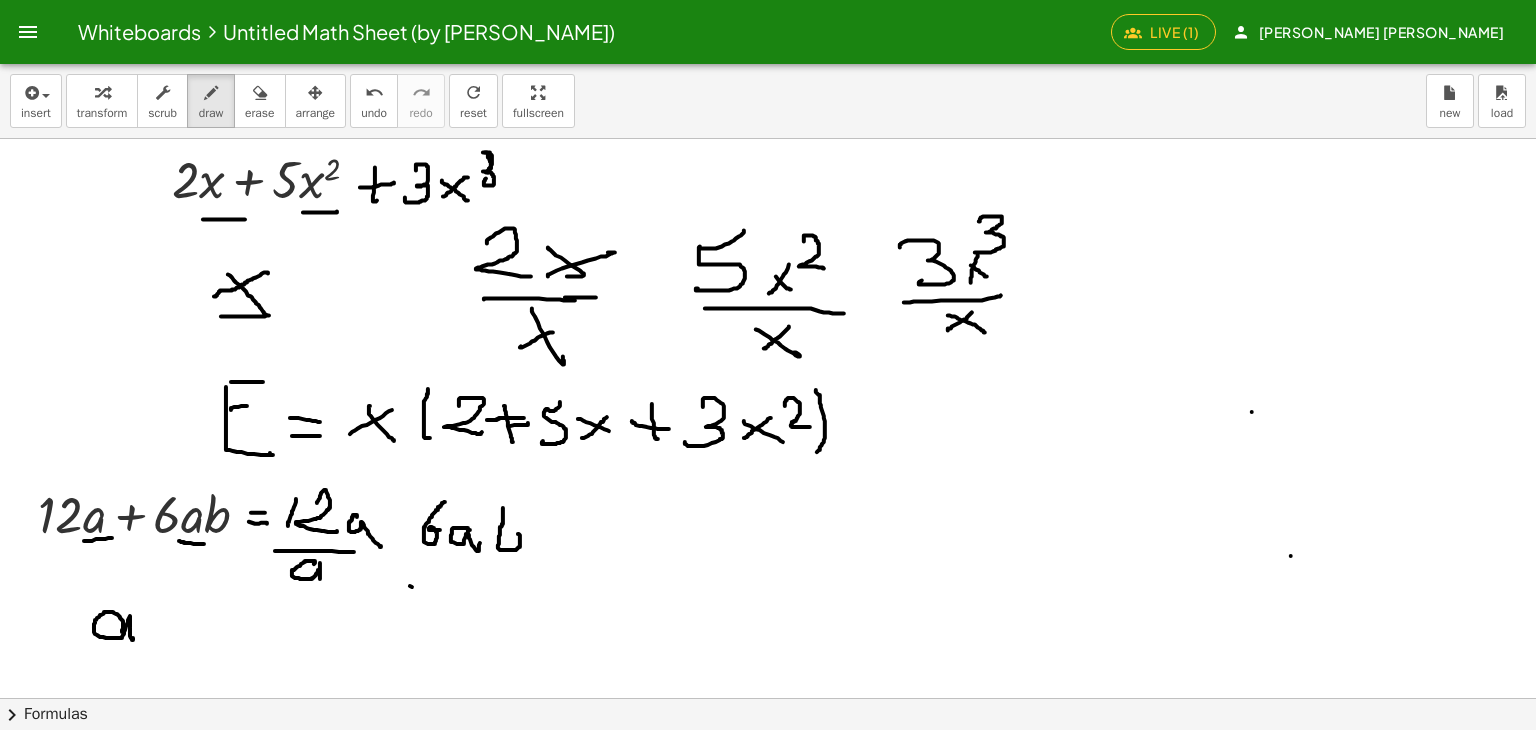 drag, startPoint x: 503, startPoint y: 513, endPoint x: 482, endPoint y: 530, distance: 27.018513 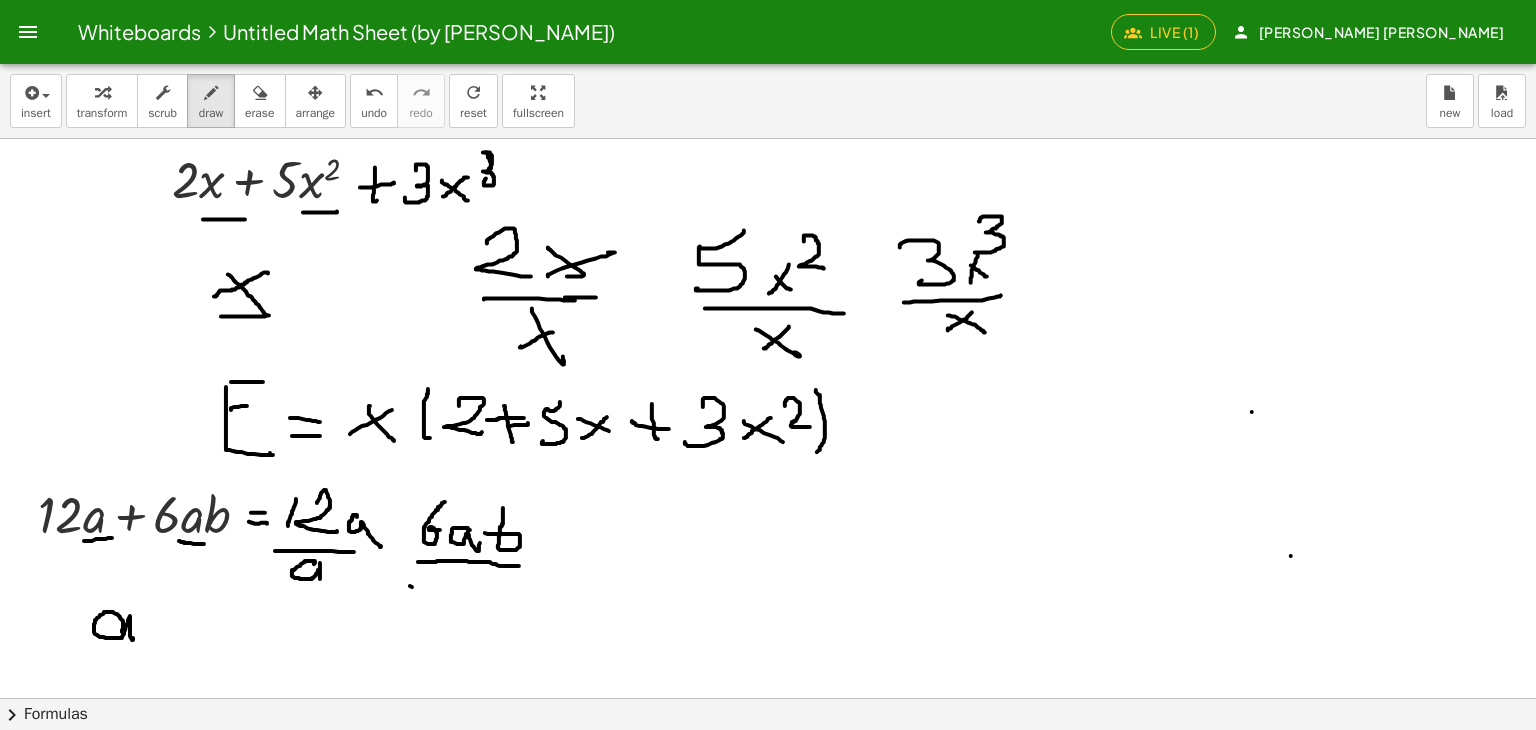 drag, startPoint x: 418, startPoint y: 561, endPoint x: 473, endPoint y: 571, distance: 55.9017 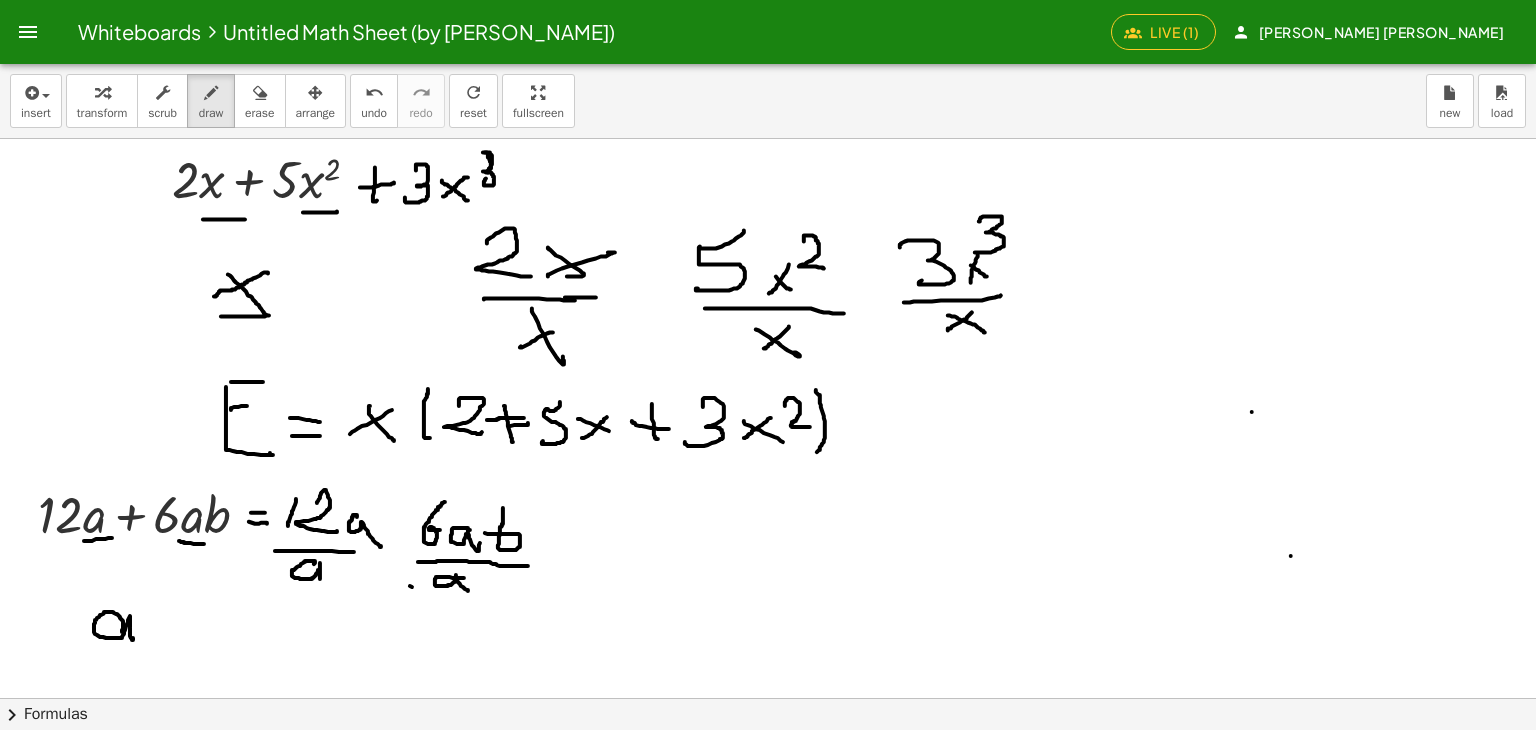 drag, startPoint x: 464, startPoint y: 577, endPoint x: 417, endPoint y: 594, distance: 49.979996 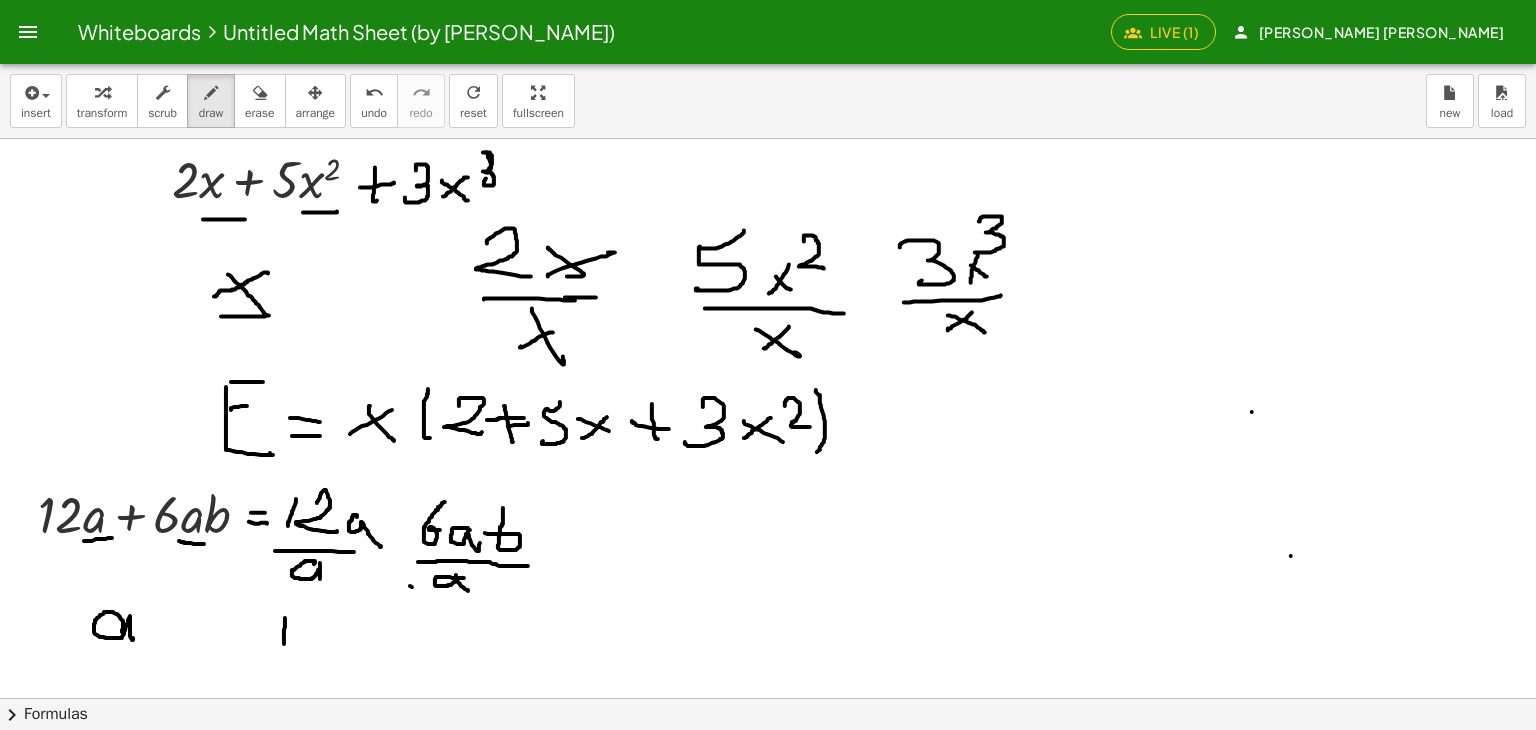drag, startPoint x: 285, startPoint y: 617, endPoint x: 284, endPoint y: 643, distance: 26.019224 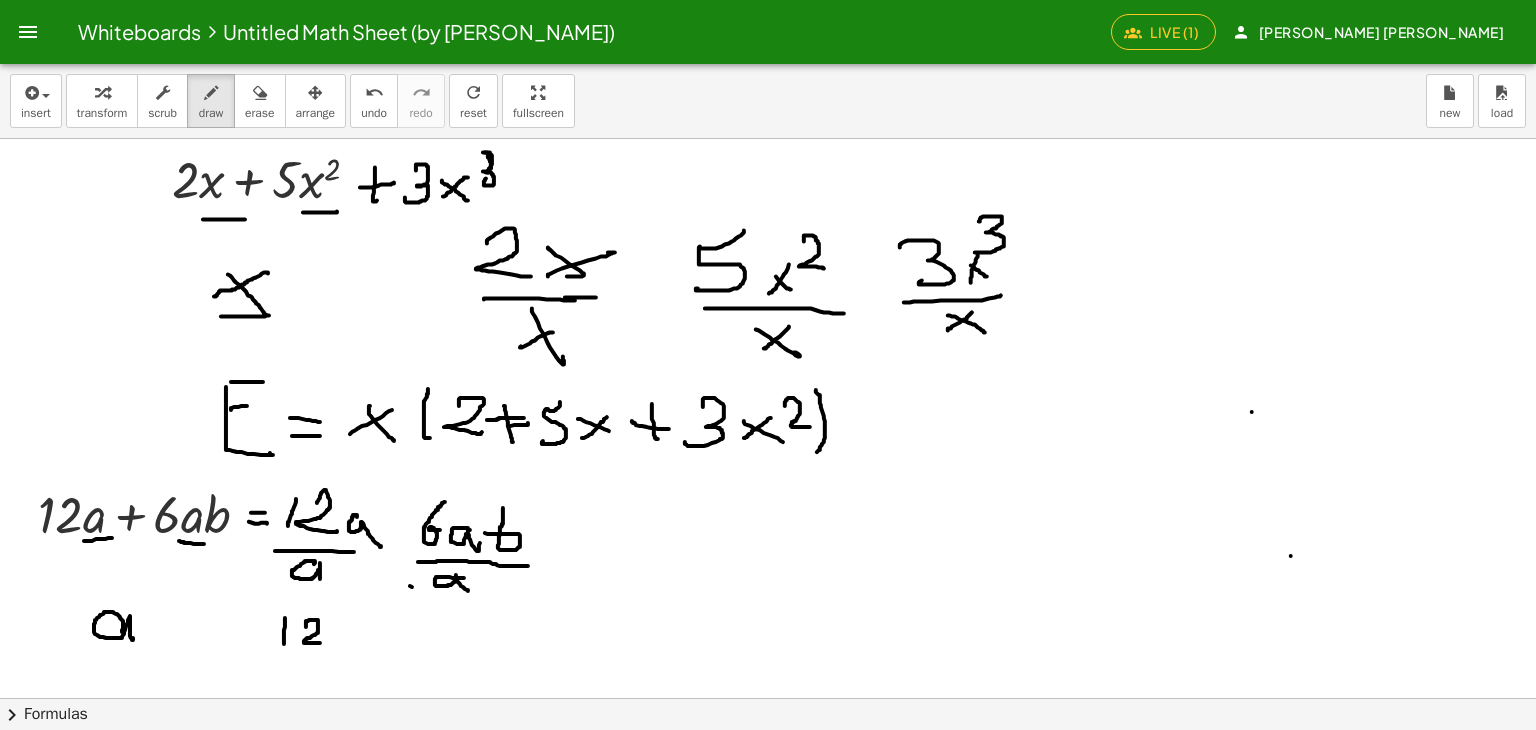 drag, startPoint x: 306, startPoint y: 624, endPoint x: 330, endPoint y: 643, distance: 30.610456 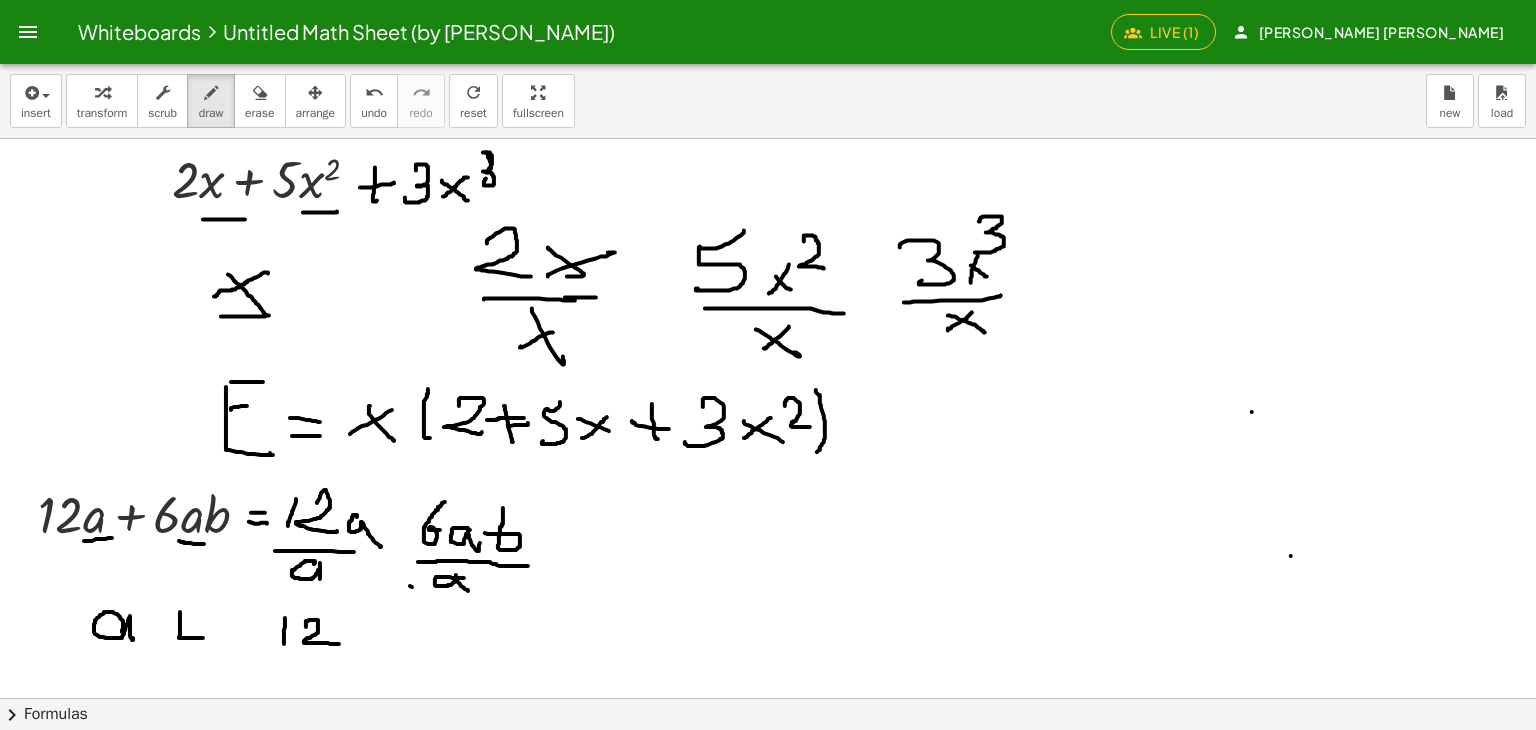 drag, startPoint x: 180, startPoint y: 611, endPoint x: 200, endPoint y: 631, distance: 28.284271 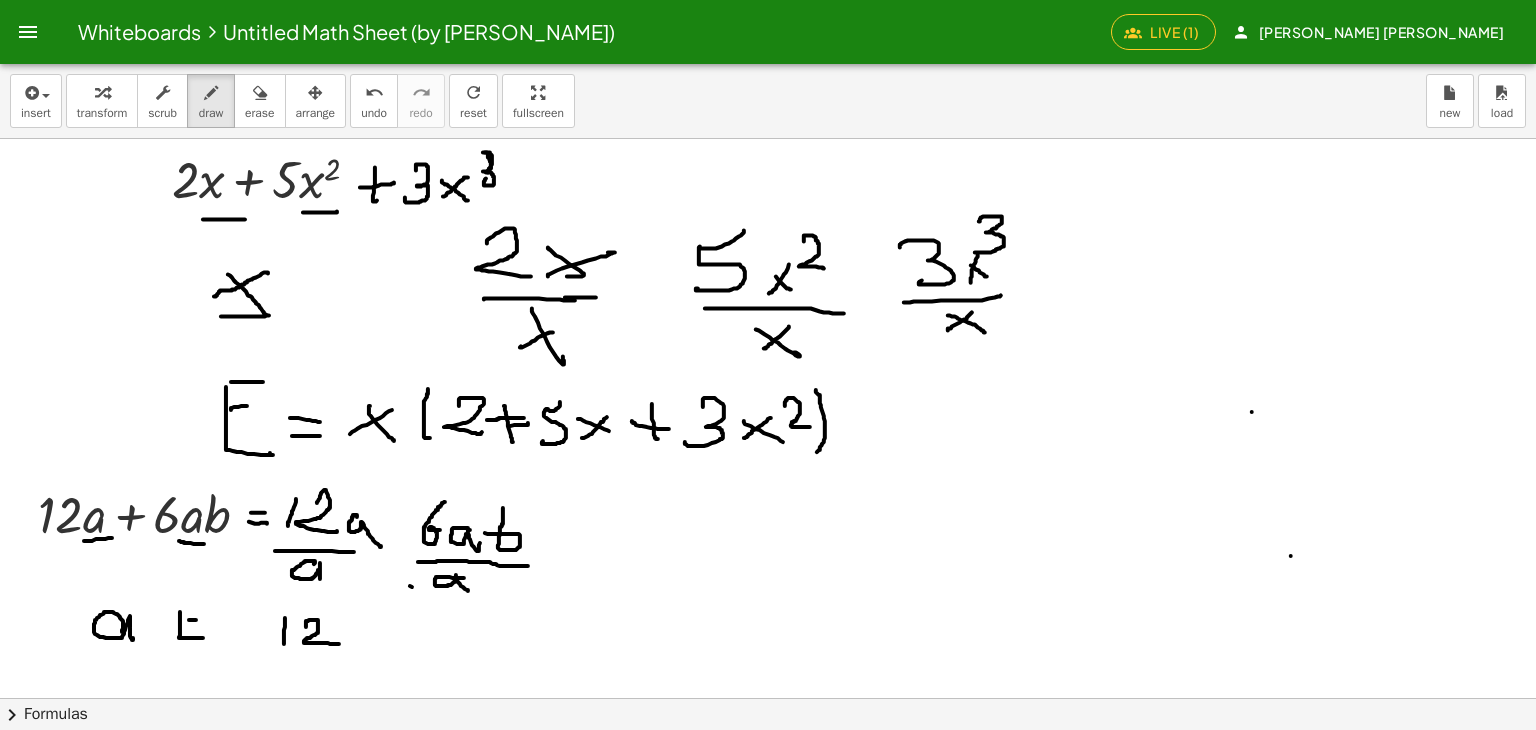 drag, startPoint x: 189, startPoint y: 619, endPoint x: 201, endPoint y: 619, distance: 12 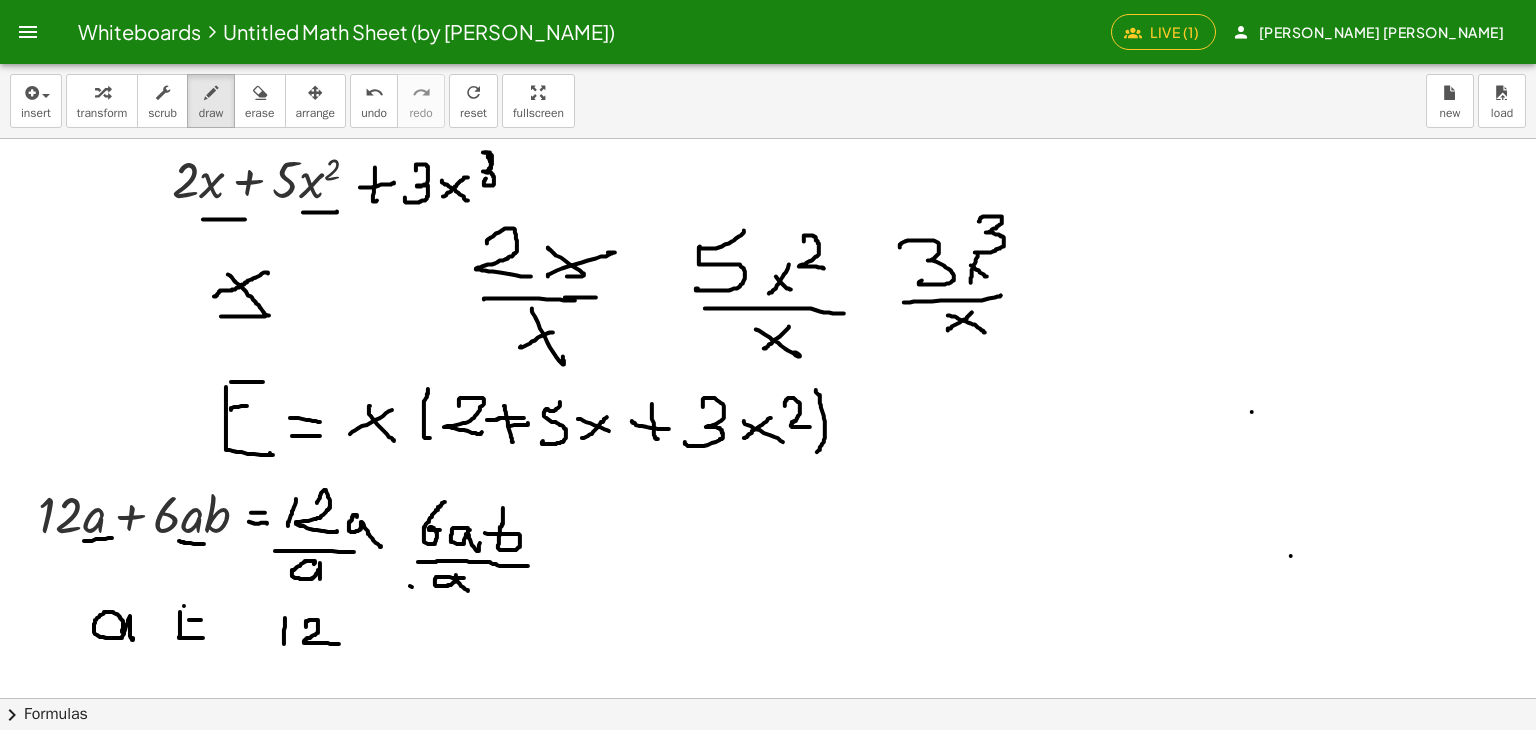 drag, startPoint x: 184, startPoint y: 605, endPoint x: 208, endPoint y: 608, distance: 24.186773 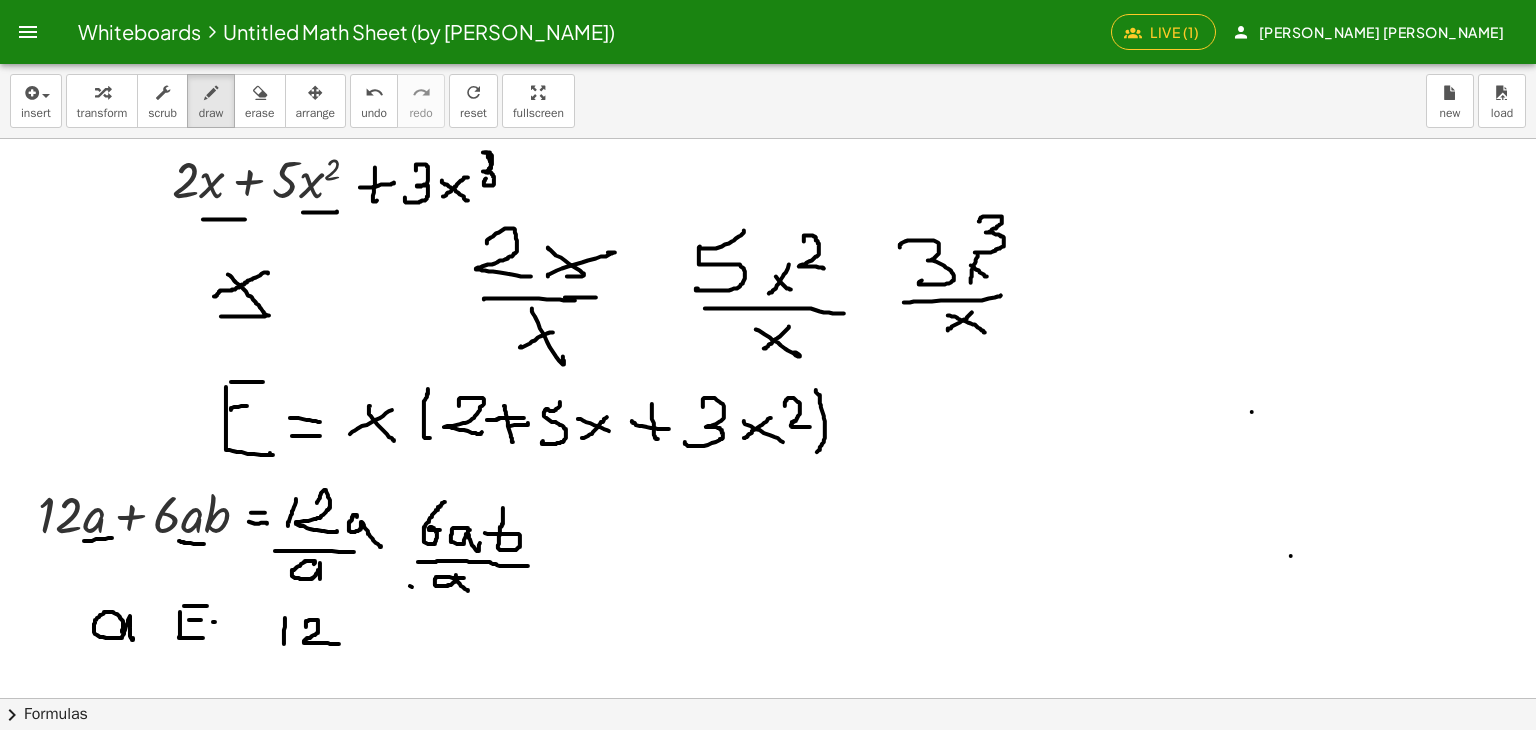 click at bounding box center [768, 365] 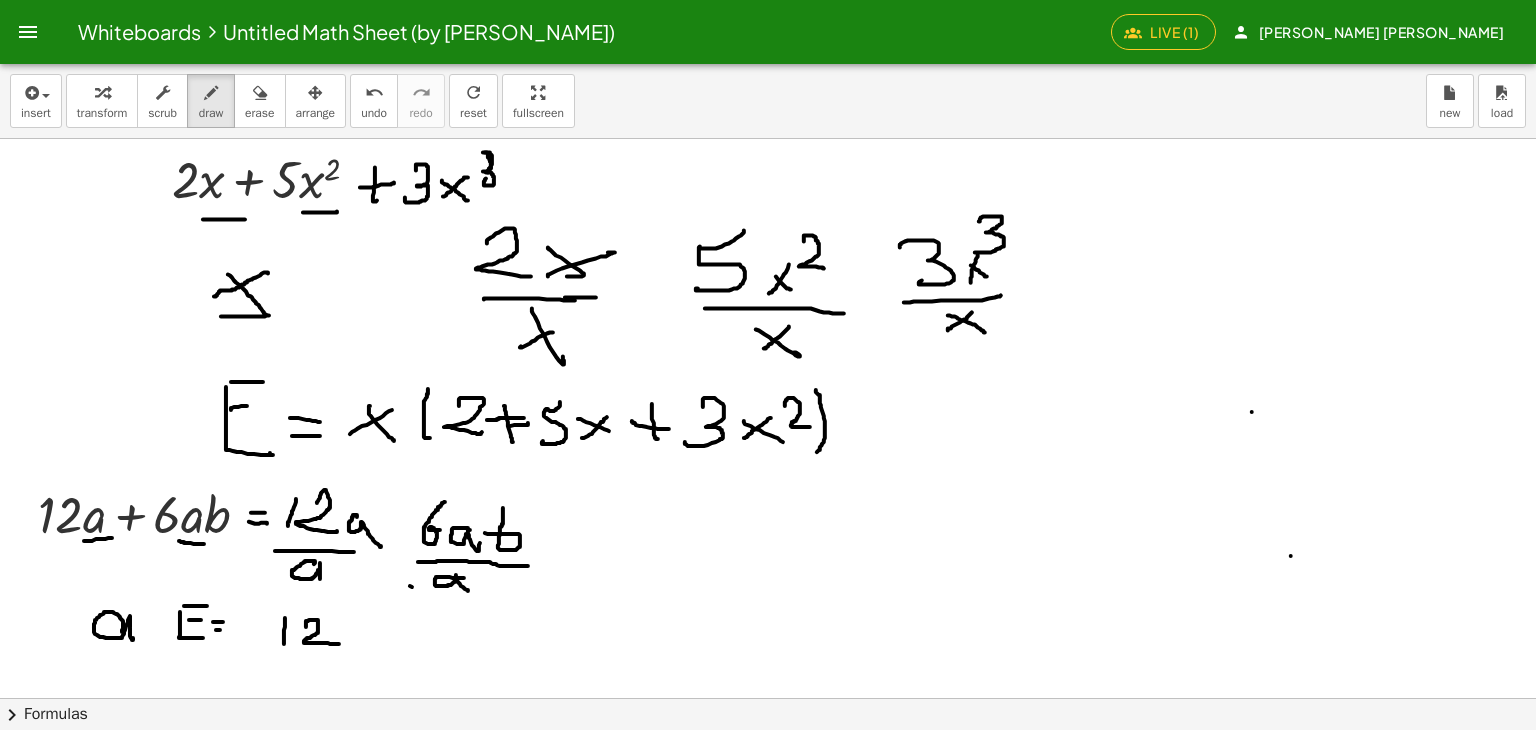 click at bounding box center (768, 365) 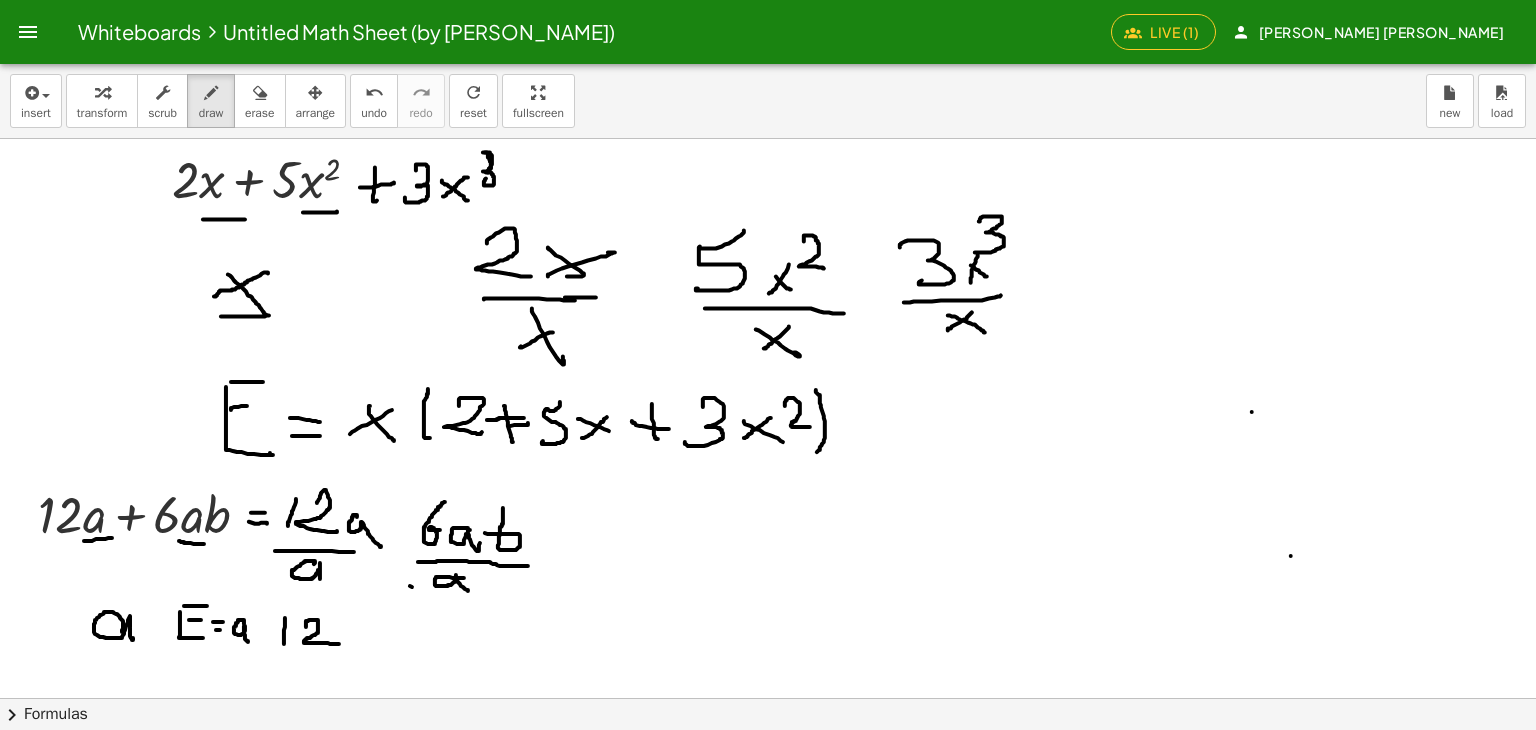 drag, startPoint x: 244, startPoint y: 622, endPoint x: 252, endPoint y: 637, distance: 17 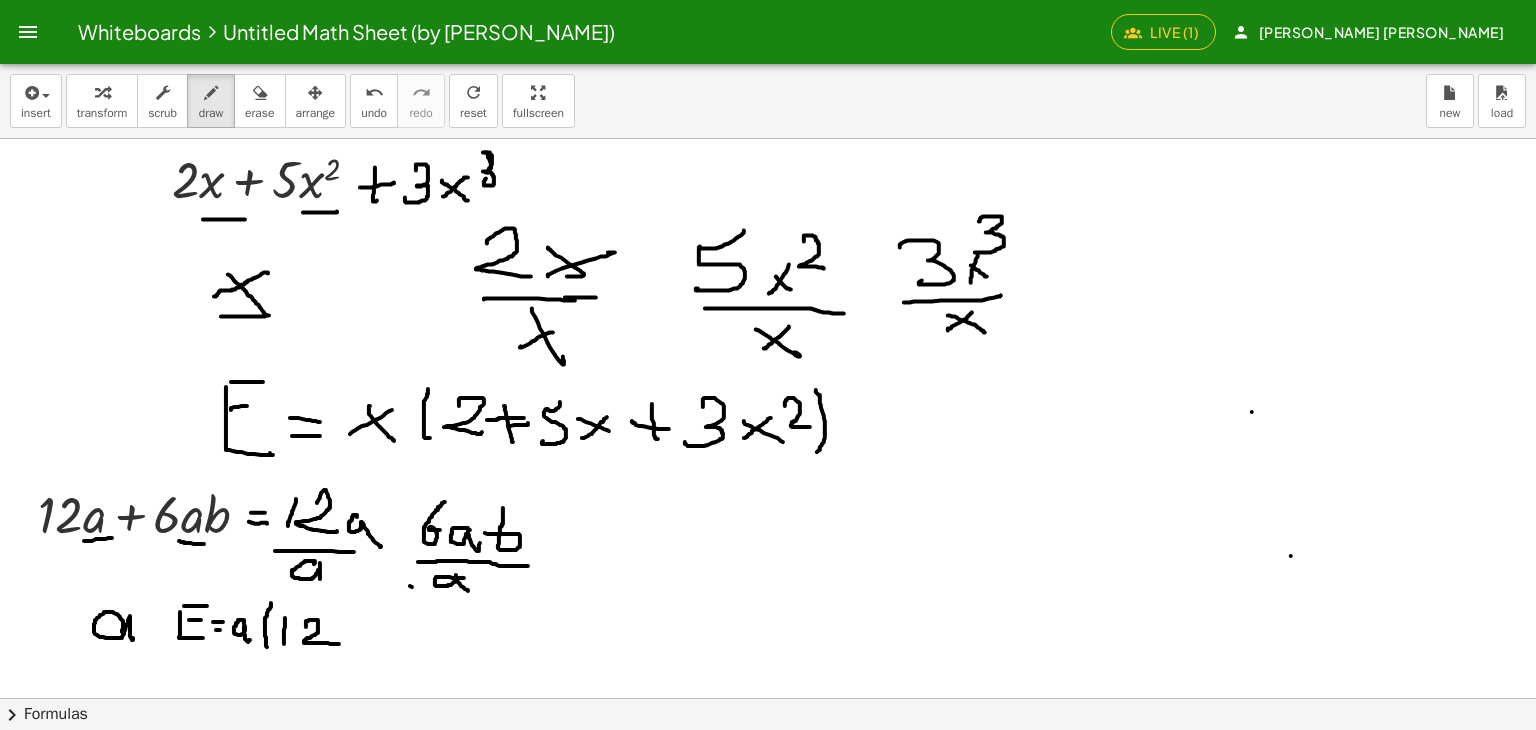 drag, startPoint x: 271, startPoint y: 604, endPoint x: 283, endPoint y: 642, distance: 39.849716 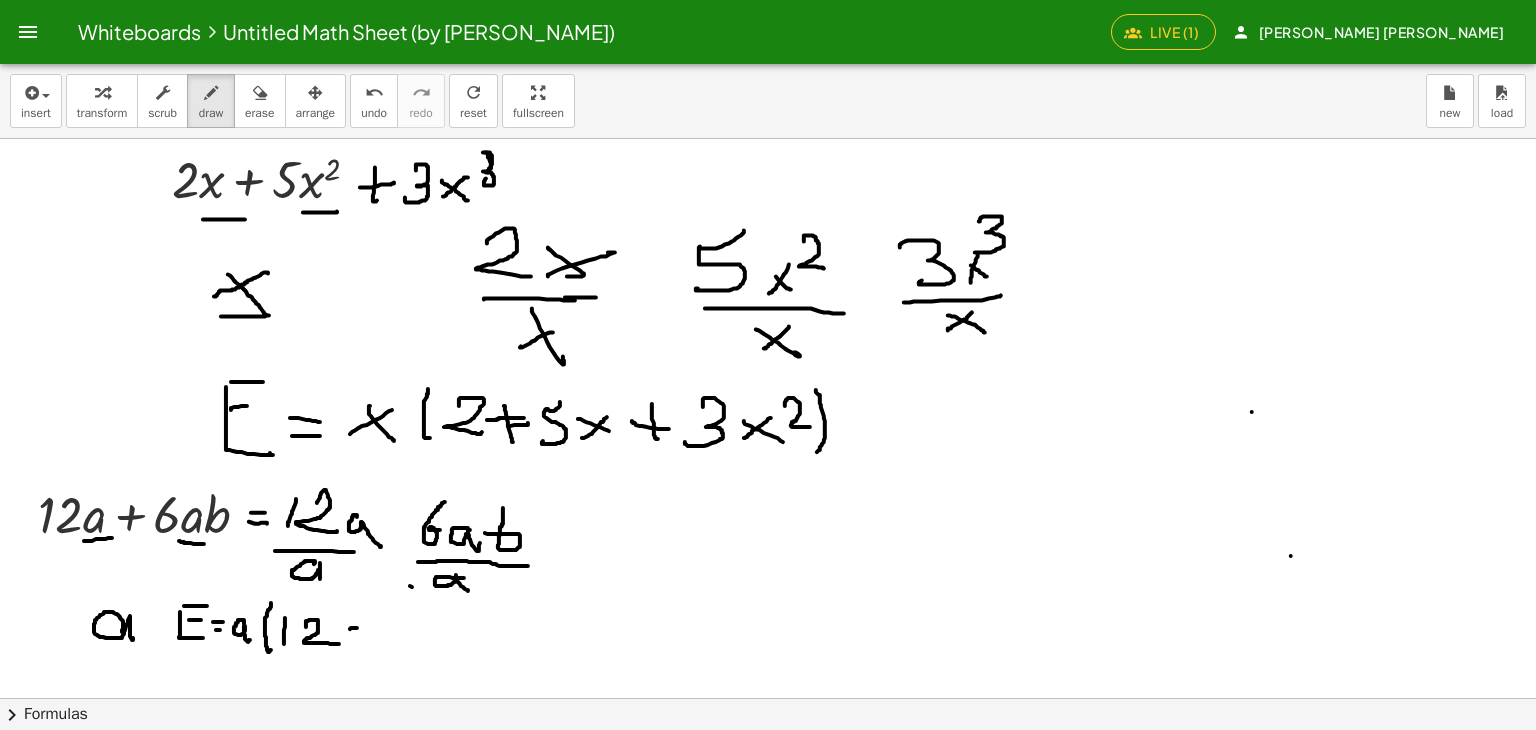 drag, startPoint x: 350, startPoint y: 628, endPoint x: 366, endPoint y: 614, distance: 21.260292 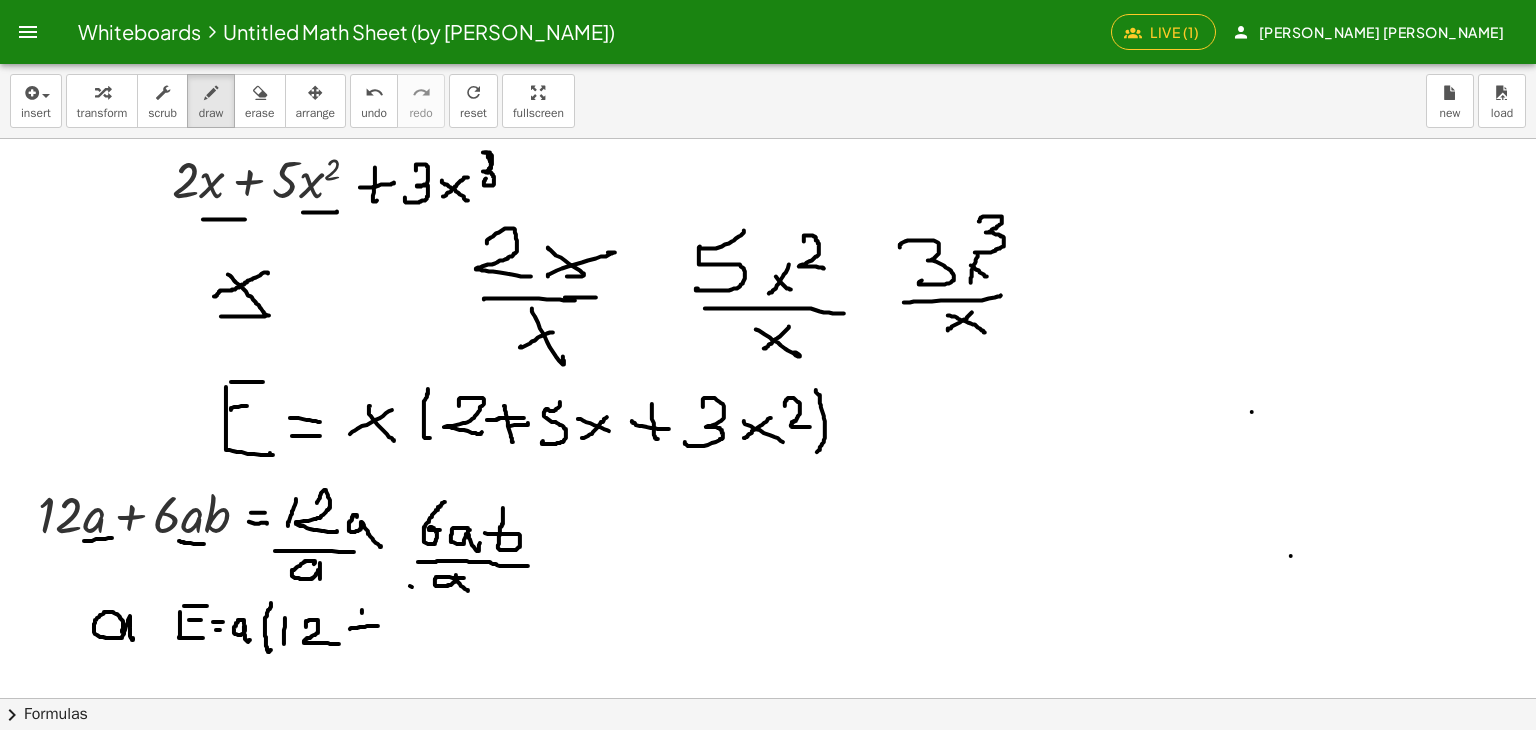 drag, startPoint x: 362, startPoint y: 612, endPoint x: 357, endPoint y: 638, distance: 26.476404 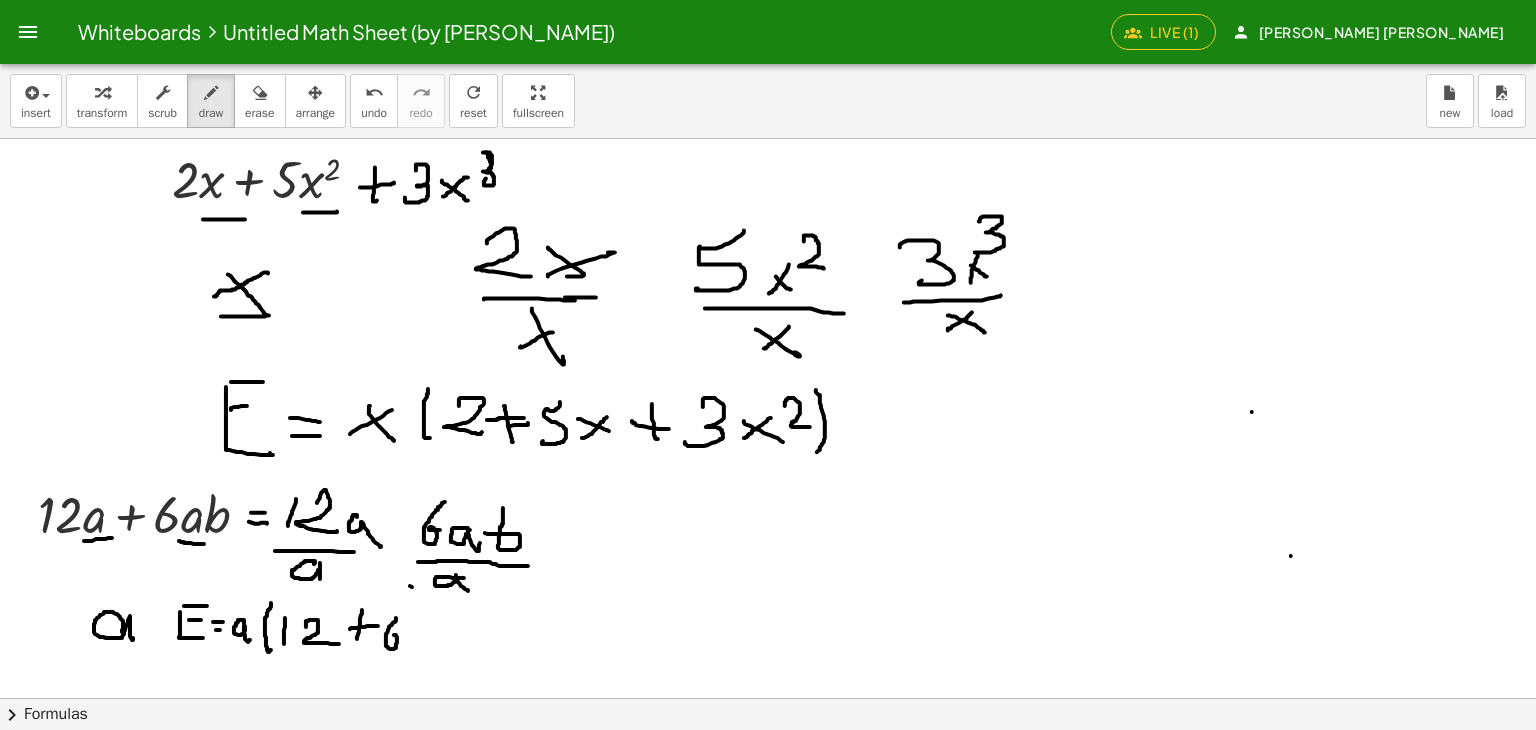 drag, startPoint x: 396, startPoint y: 617, endPoint x: 391, endPoint y: 636, distance: 19.646883 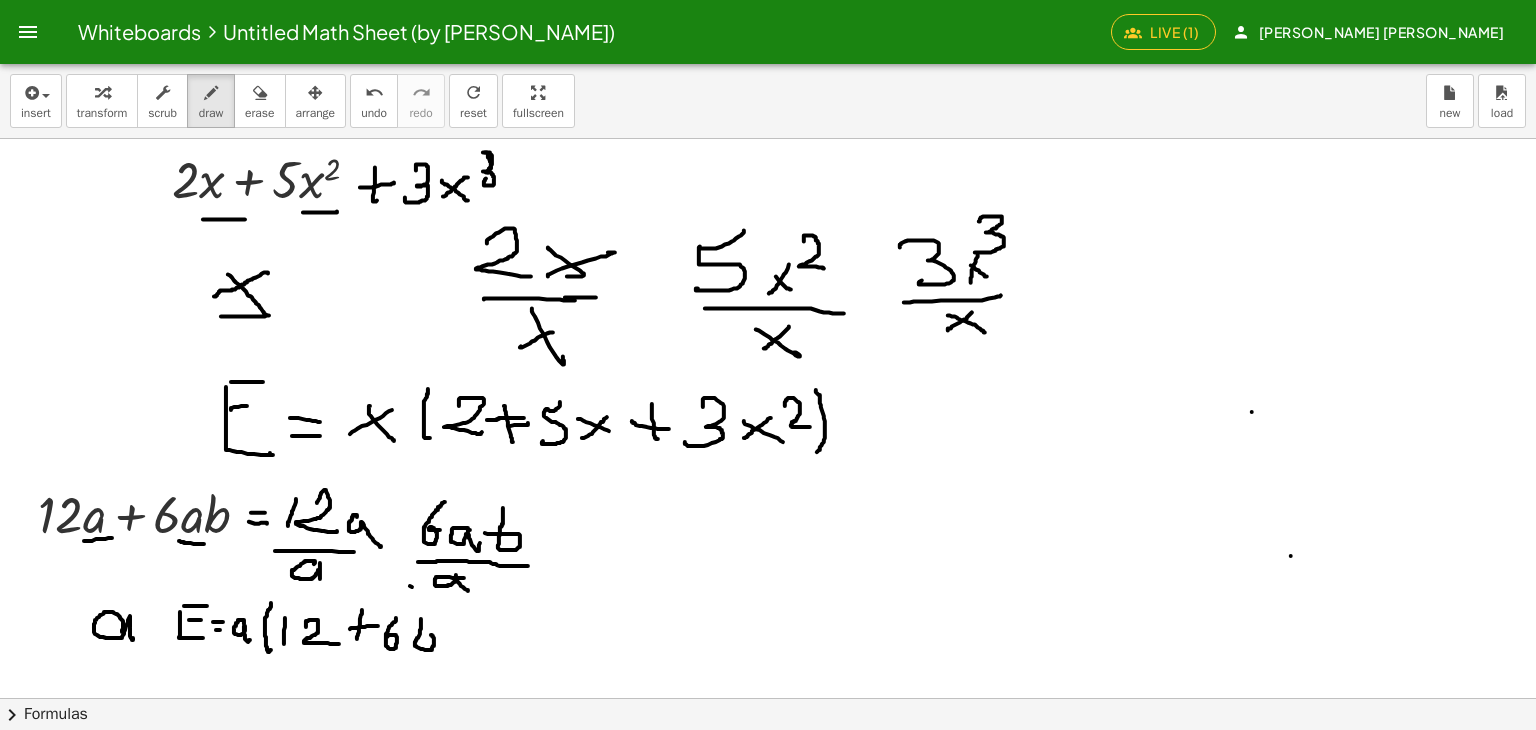 drag, startPoint x: 421, startPoint y: 619, endPoint x: 423, endPoint y: 633, distance: 14.142136 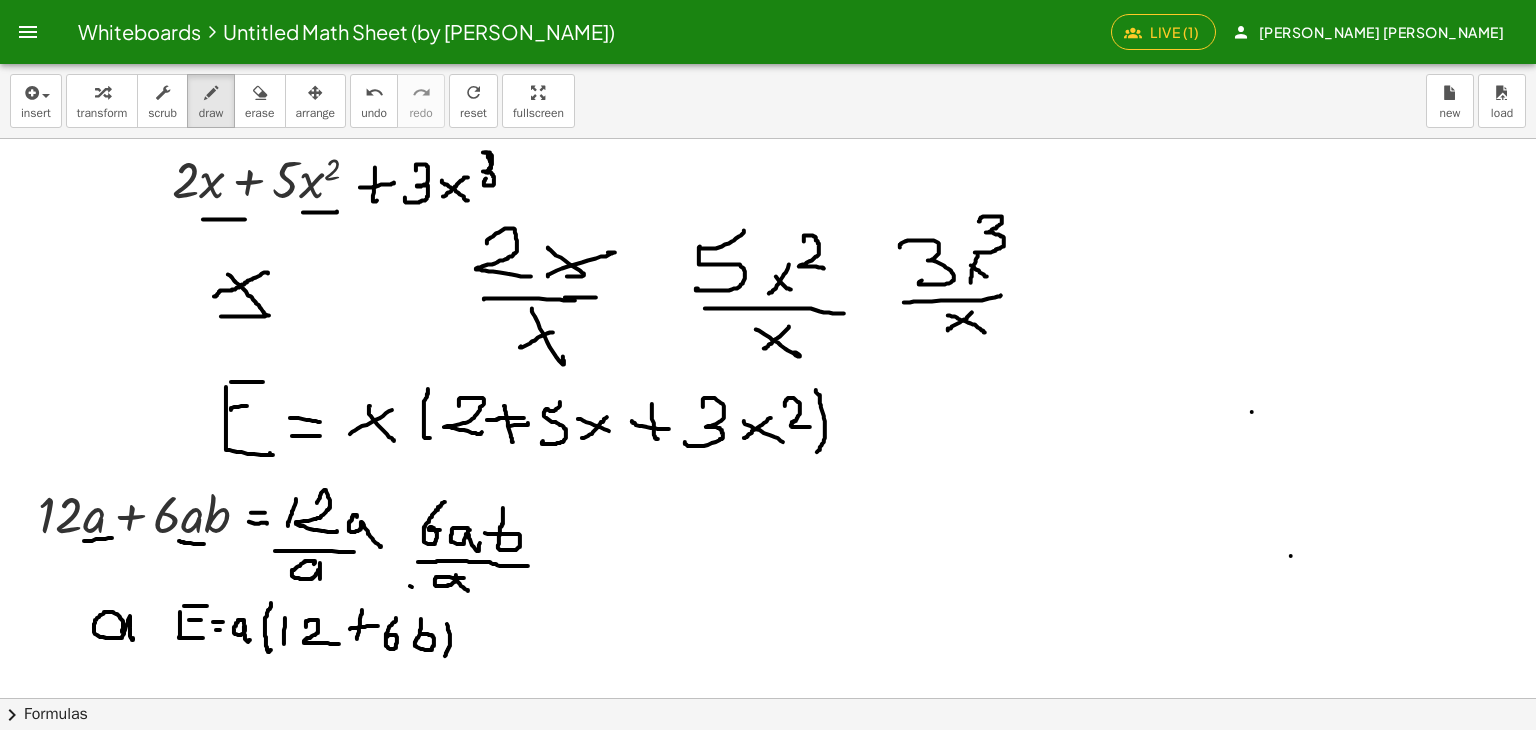 drag, startPoint x: 450, startPoint y: 636, endPoint x: 442, endPoint y: 644, distance: 11.313708 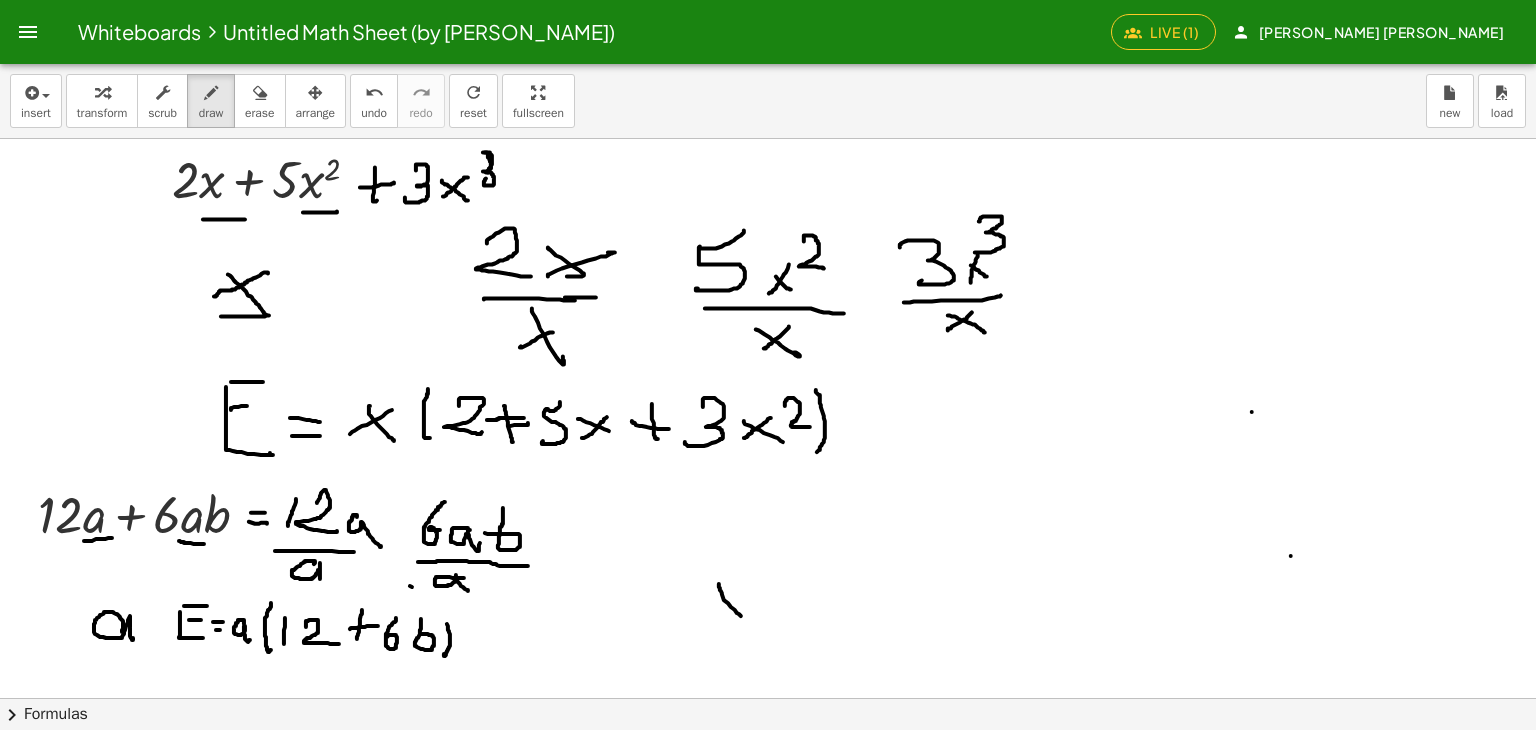 drag, startPoint x: 719, startPoint y: 585, endPoint x: 1253, endPoint y: 360, distance: 579.4661 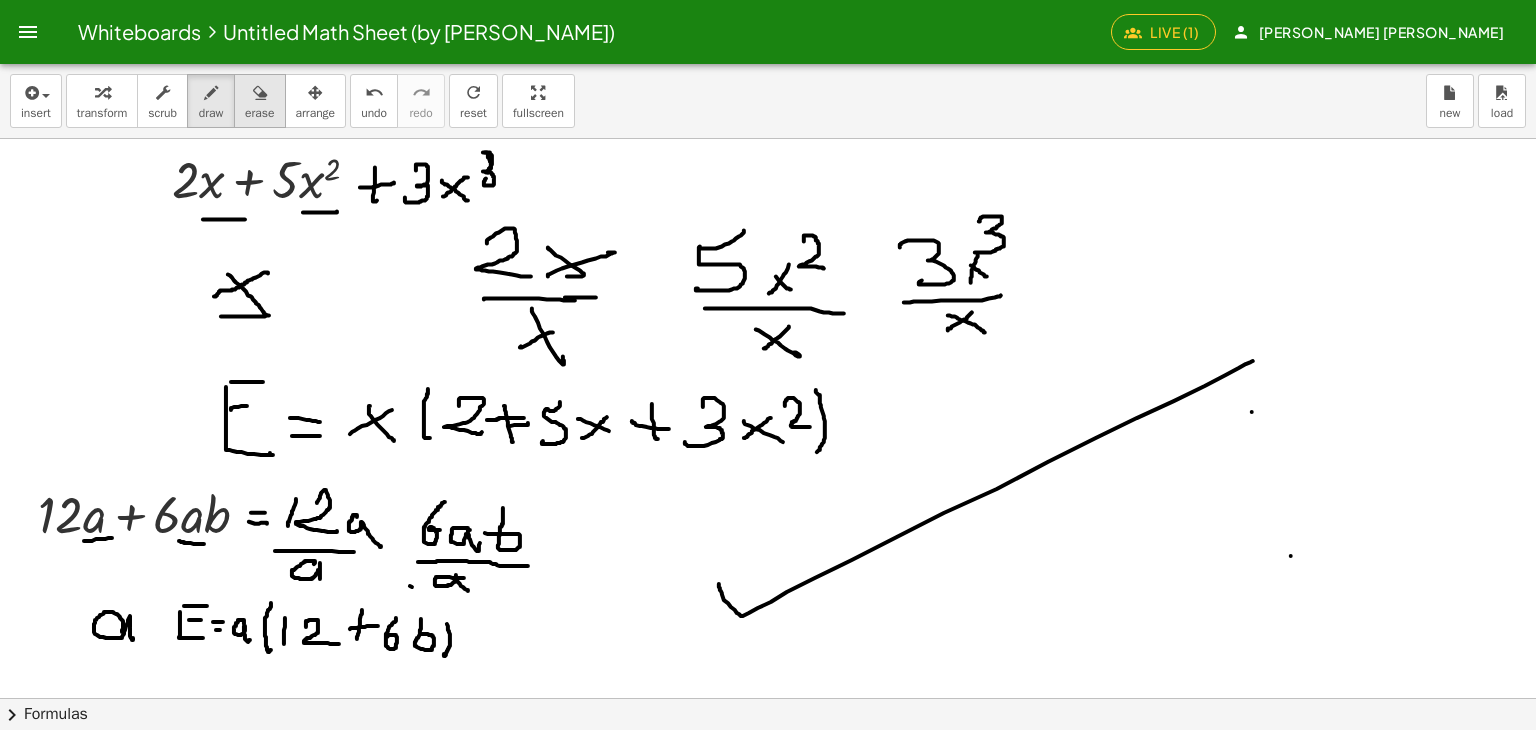 click at bounding box center (259, 92) 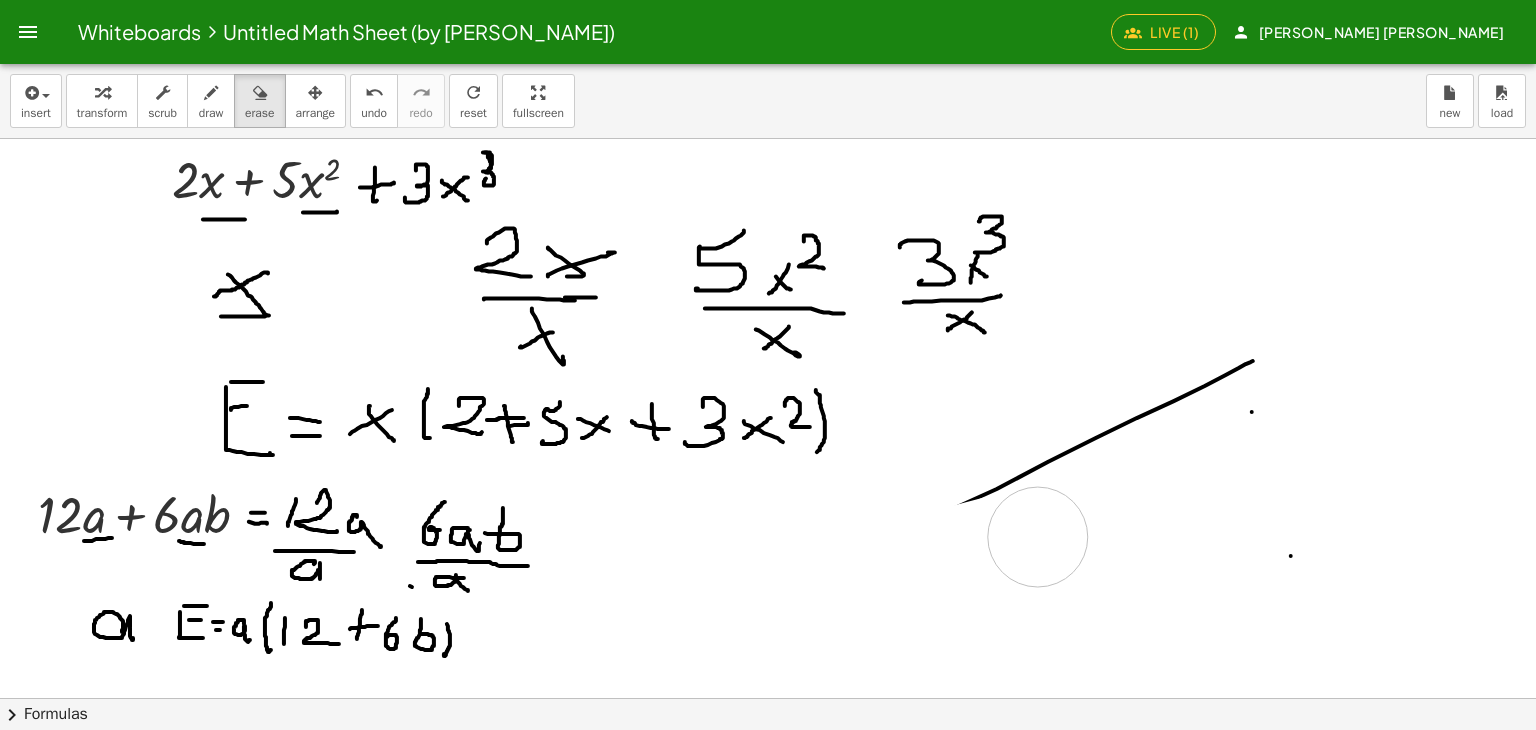 drag, startPoint x: 702, startPoint y: 557, endPoint x: 1471, endPoint y: 414, distance: 782.18286 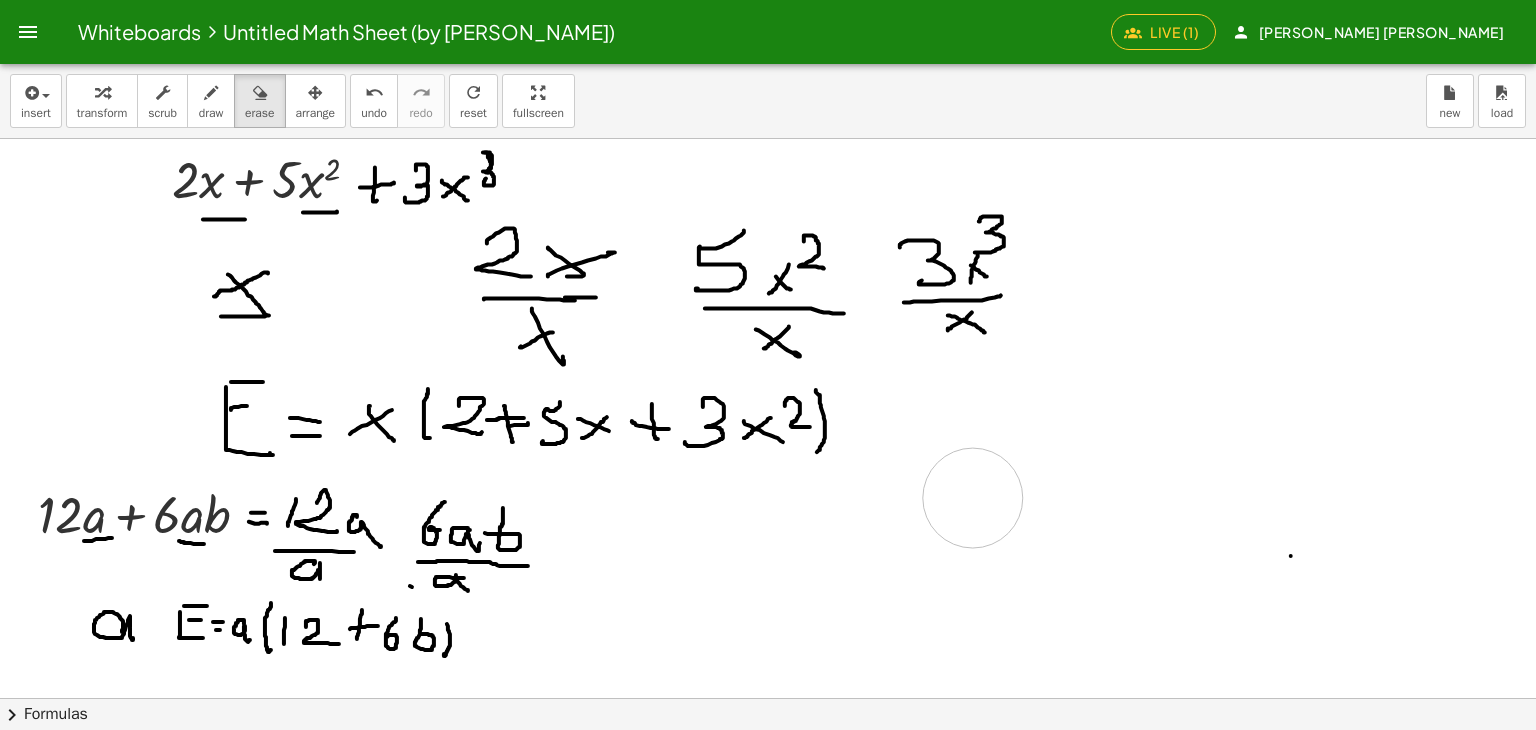 drag, startPoint x: 1321, startPoint y: 353, endPoint x: 699, endPoint y: 246, distance: 631.1363 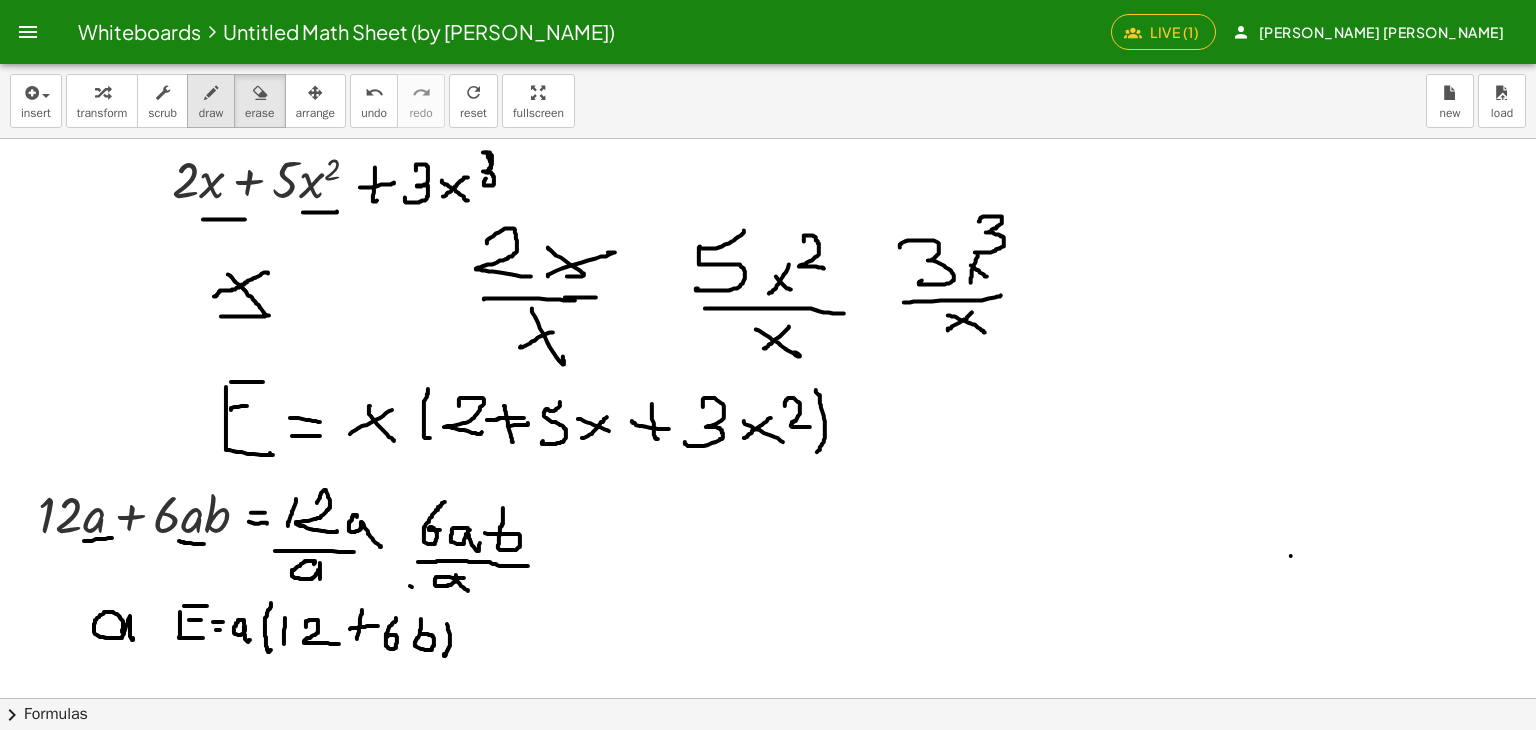 drag, startPoint x: 244, startPoint y: 115, endPoint x: 227, endPoint y: 115, distance: 17 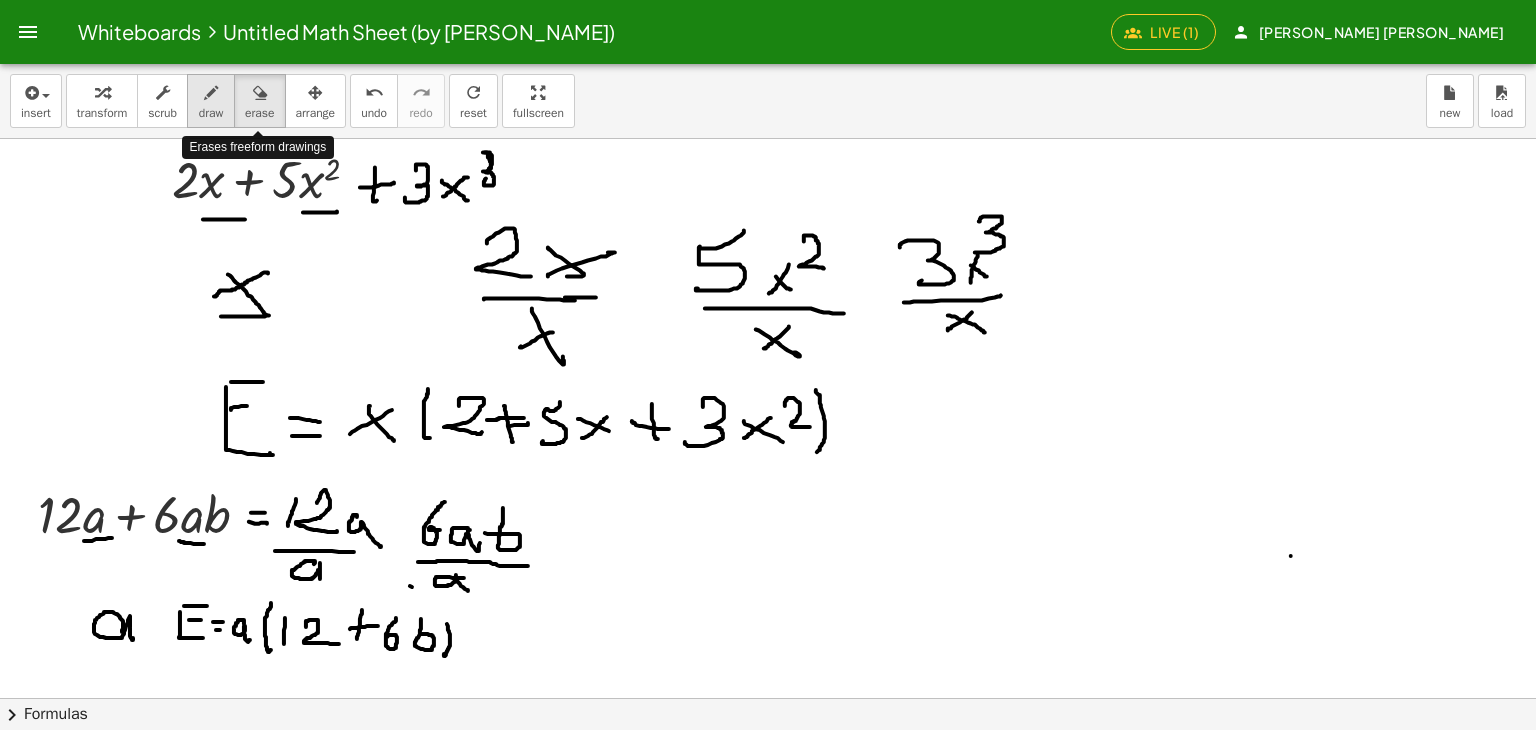 click on "draw" at bounding box center (211, 101) 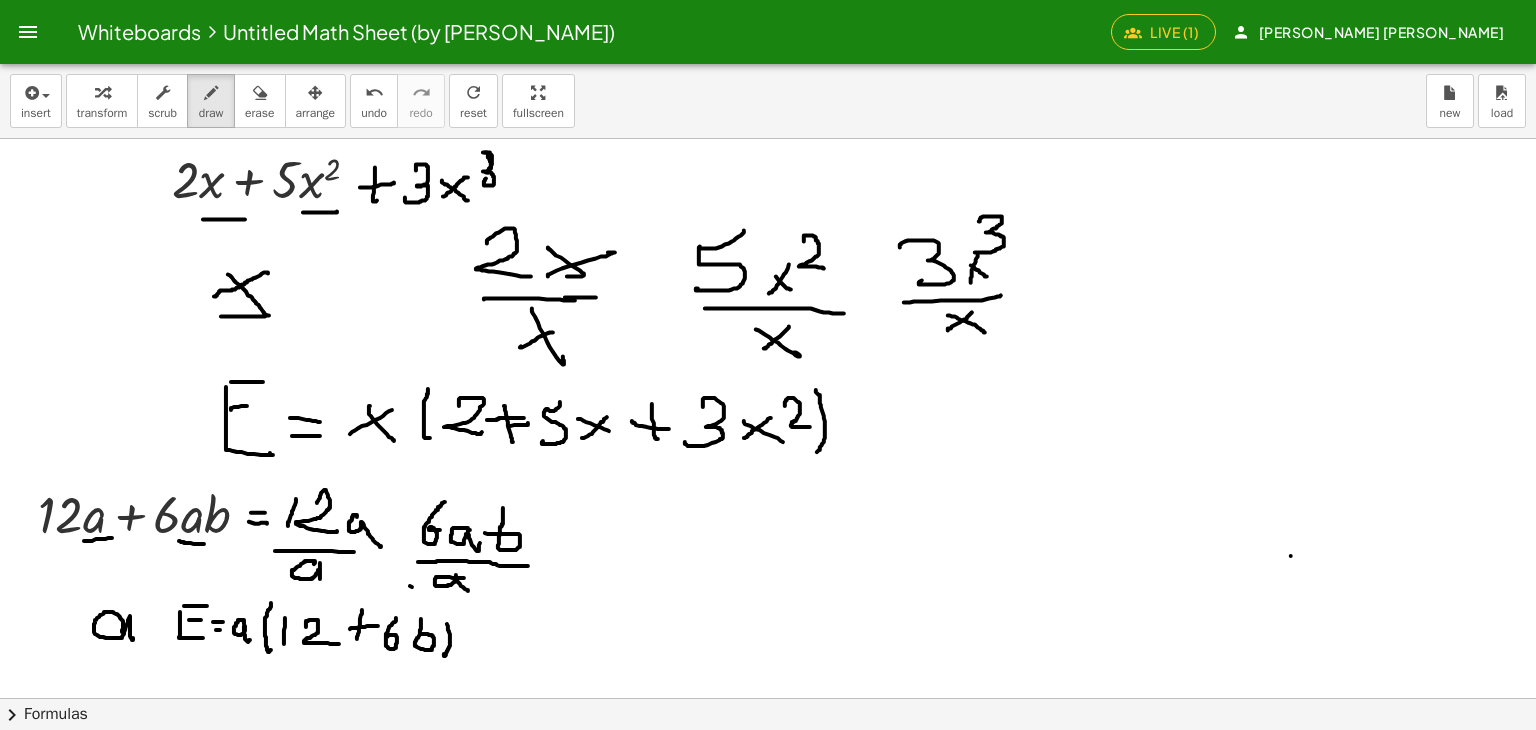 scroll, scrollTop: 0, scrollLeft: 0, axis: both 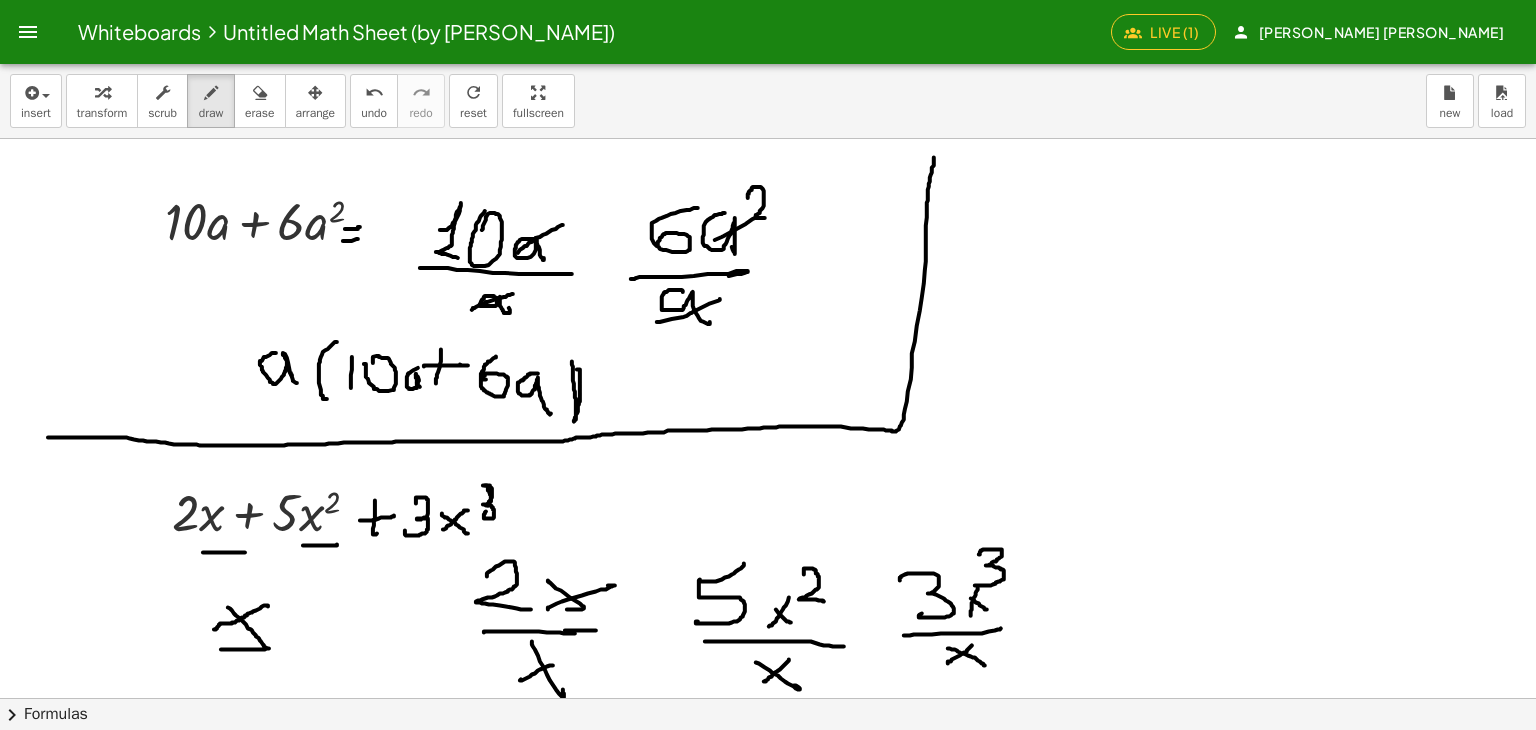 drag, startPoint x: 50, startPoint y: 437, endPoint x: 934, endPoint y: 157, distance: 927.2842 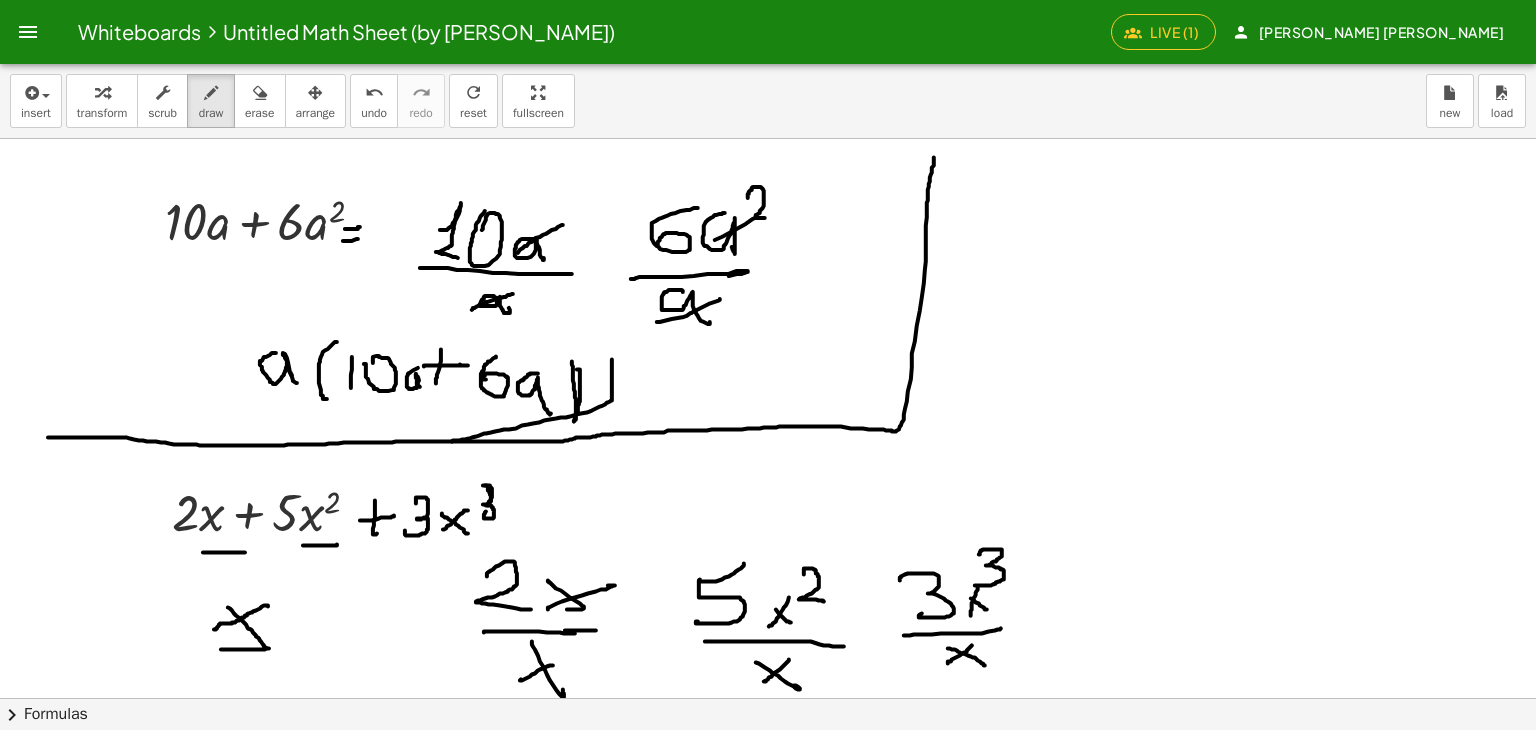 drag, startPoint x: 612, startPoint y: 359, endPoint x: 452, endPoint y: 441, distance: 179.78876 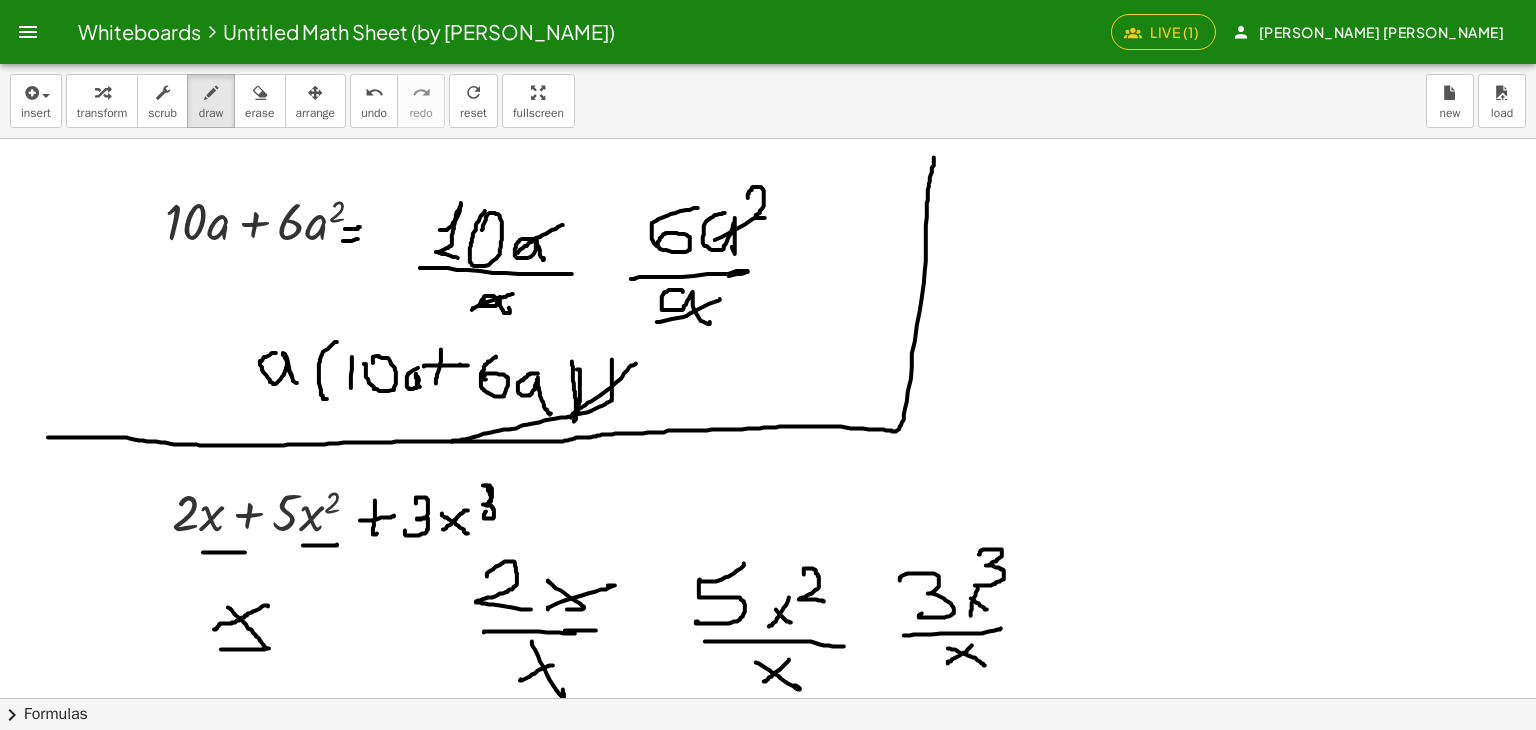 drag, startPoint x: 613, startPoint y: 385, endPoint x: 566, endPoint y: 421, distance: 59.20304 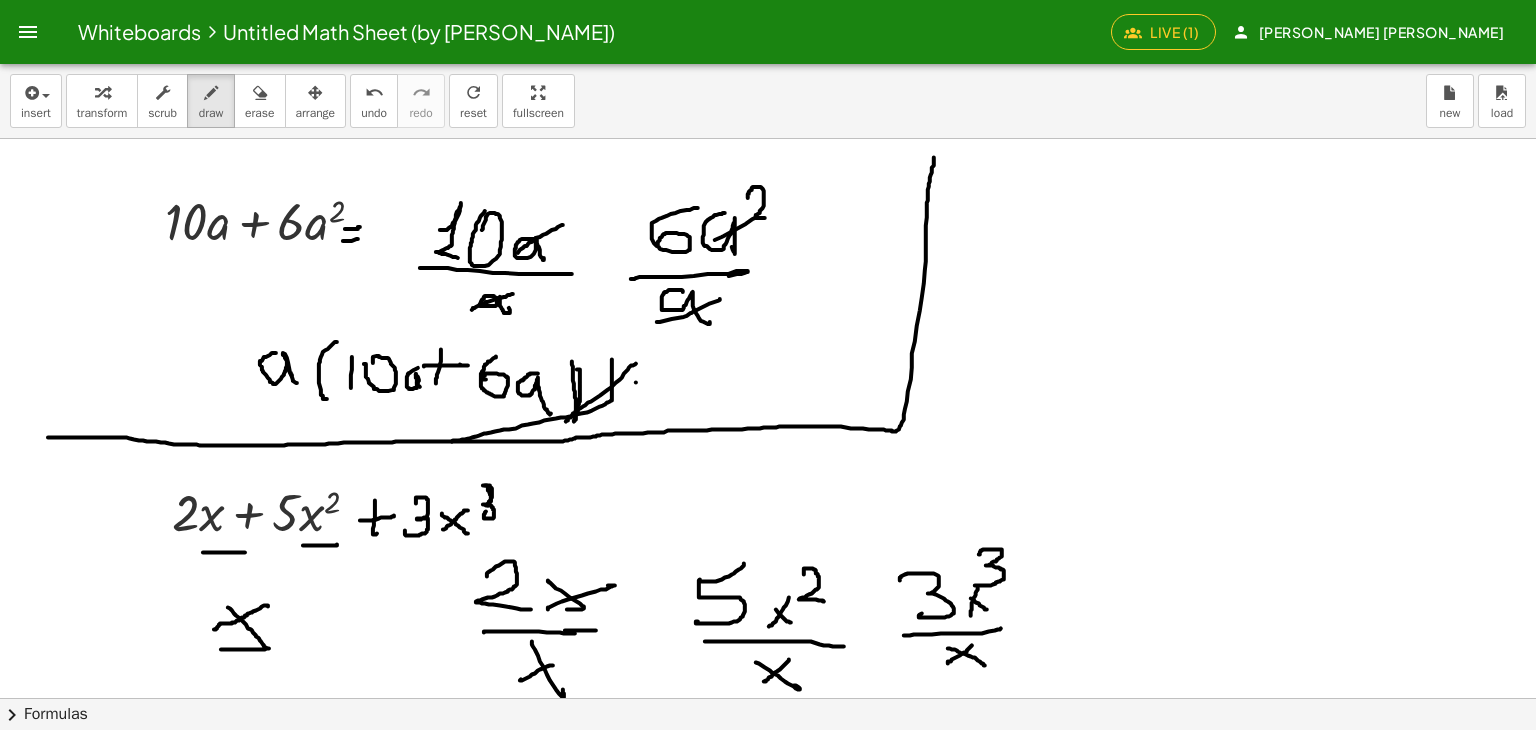 drag, startPoint x: 636, startPoint y: 382, endPoint x: 573, endPoint y: 425, distance: 76.27582 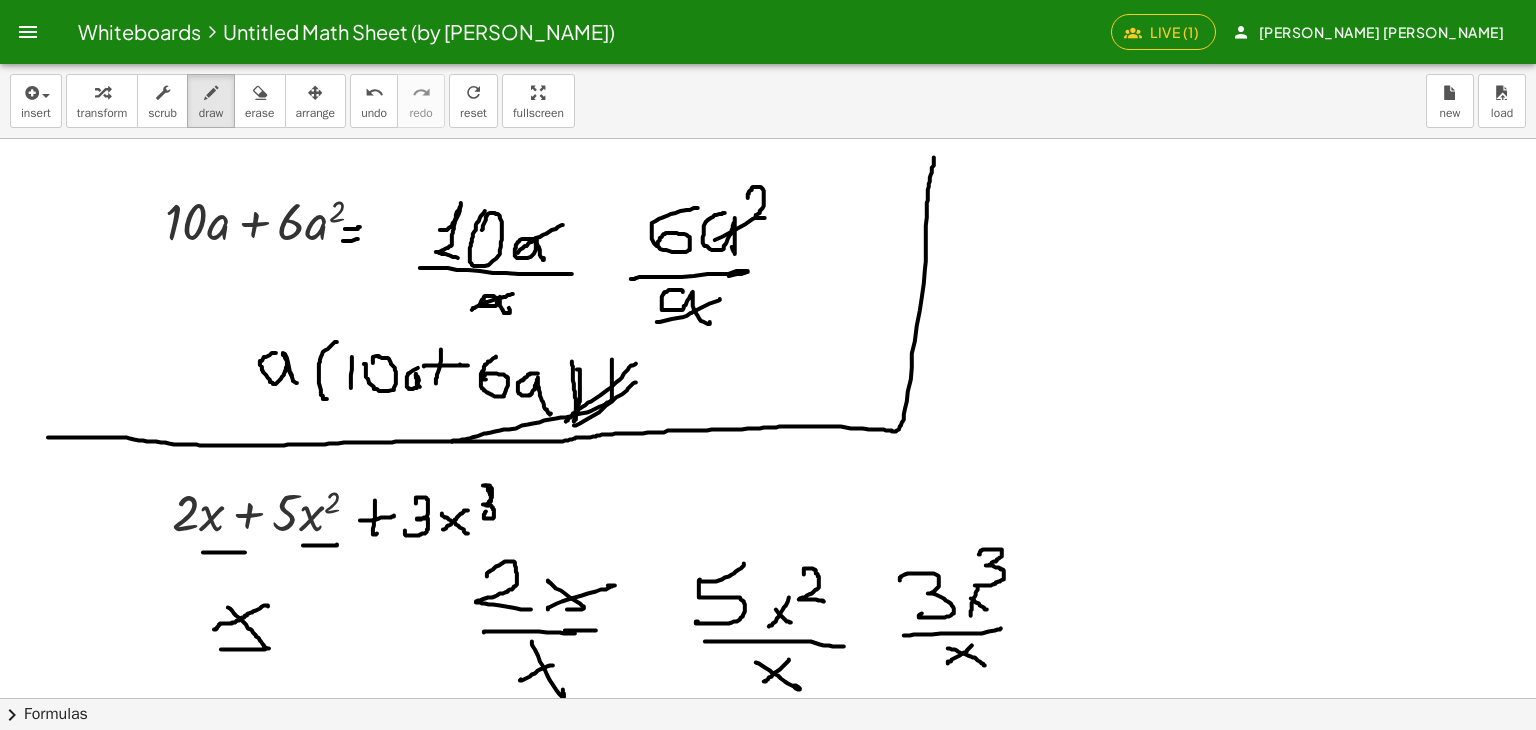 scroll, scrollTop: 333, scrollLeft: 0, axis: vertical 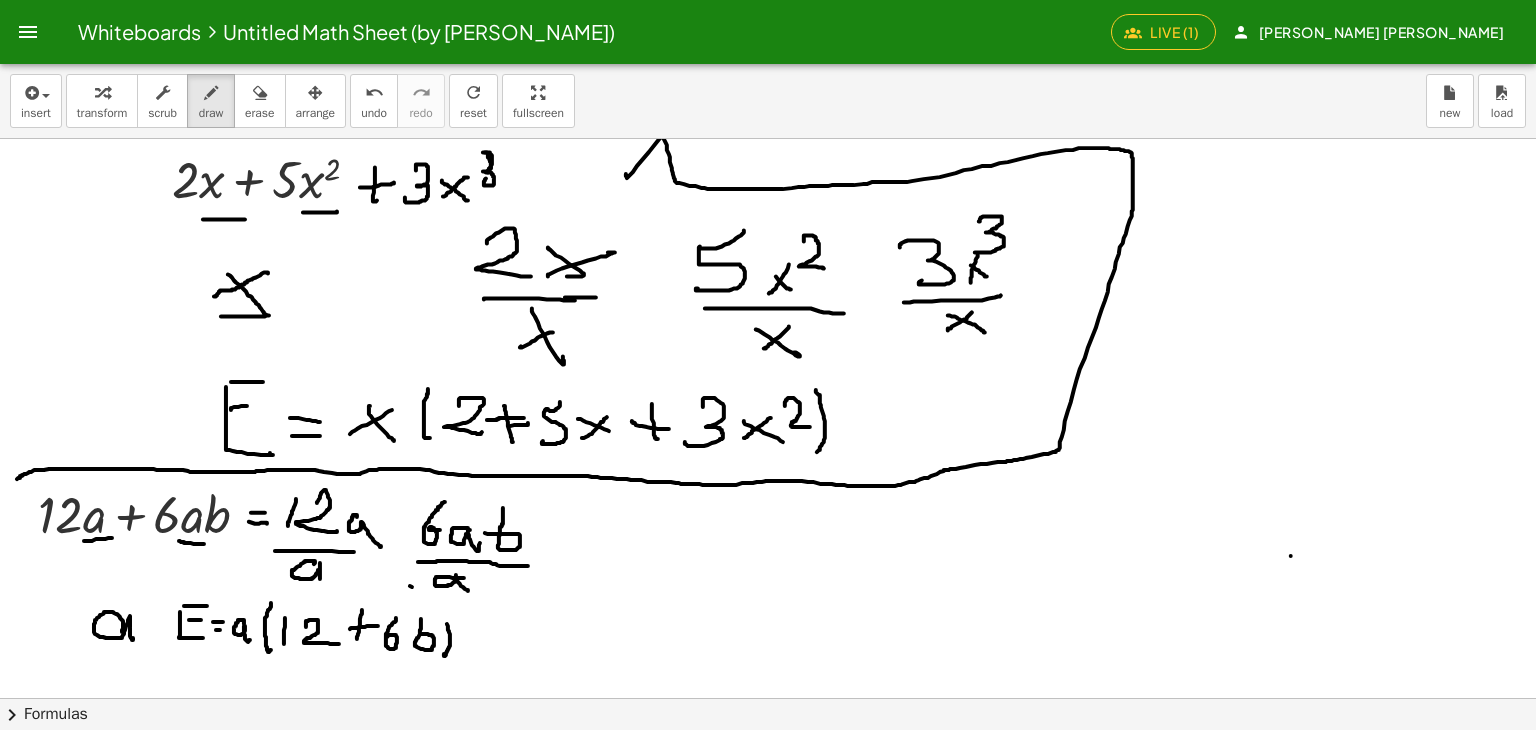 drag, startPoint x: 24, startPoint y: 473, endPoint x: 626, endPoint y: 173, distance: 672.60986 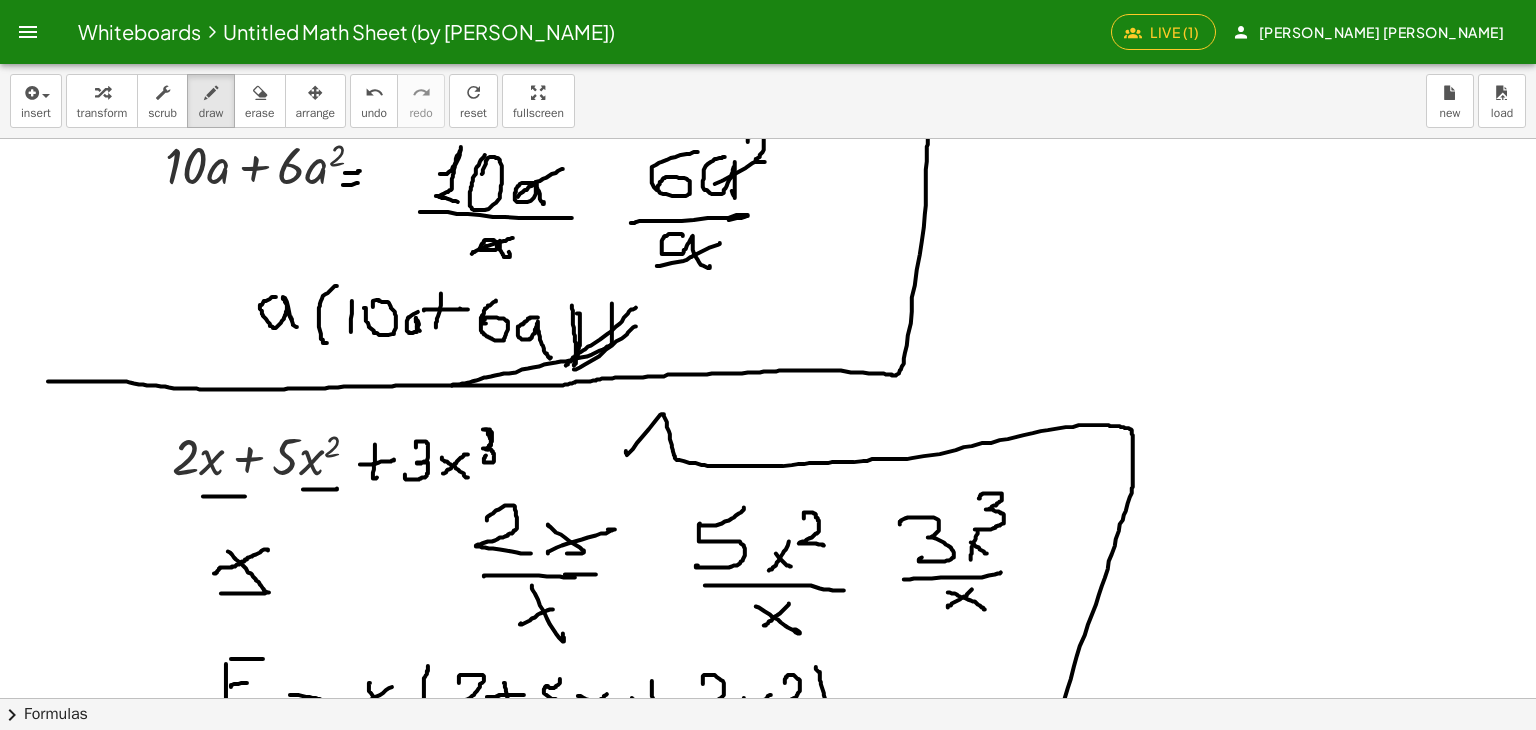 scroll, scrollTop: 0, scrollLeft: 0, axis: both 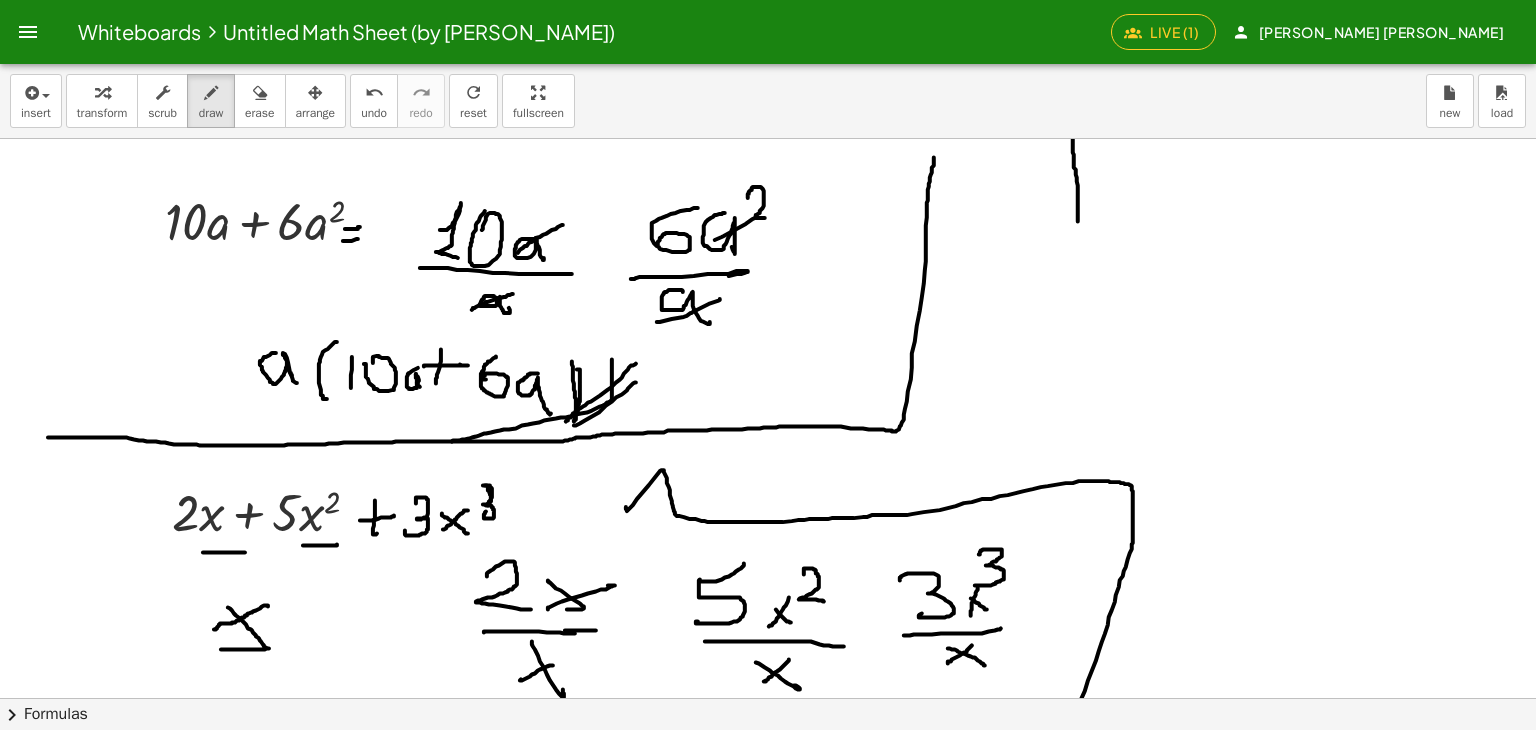 drag, startPoint x: 1078, startPoint y: 221, endPoint x: 1072, endPoint y: 131, distance: 90.199776 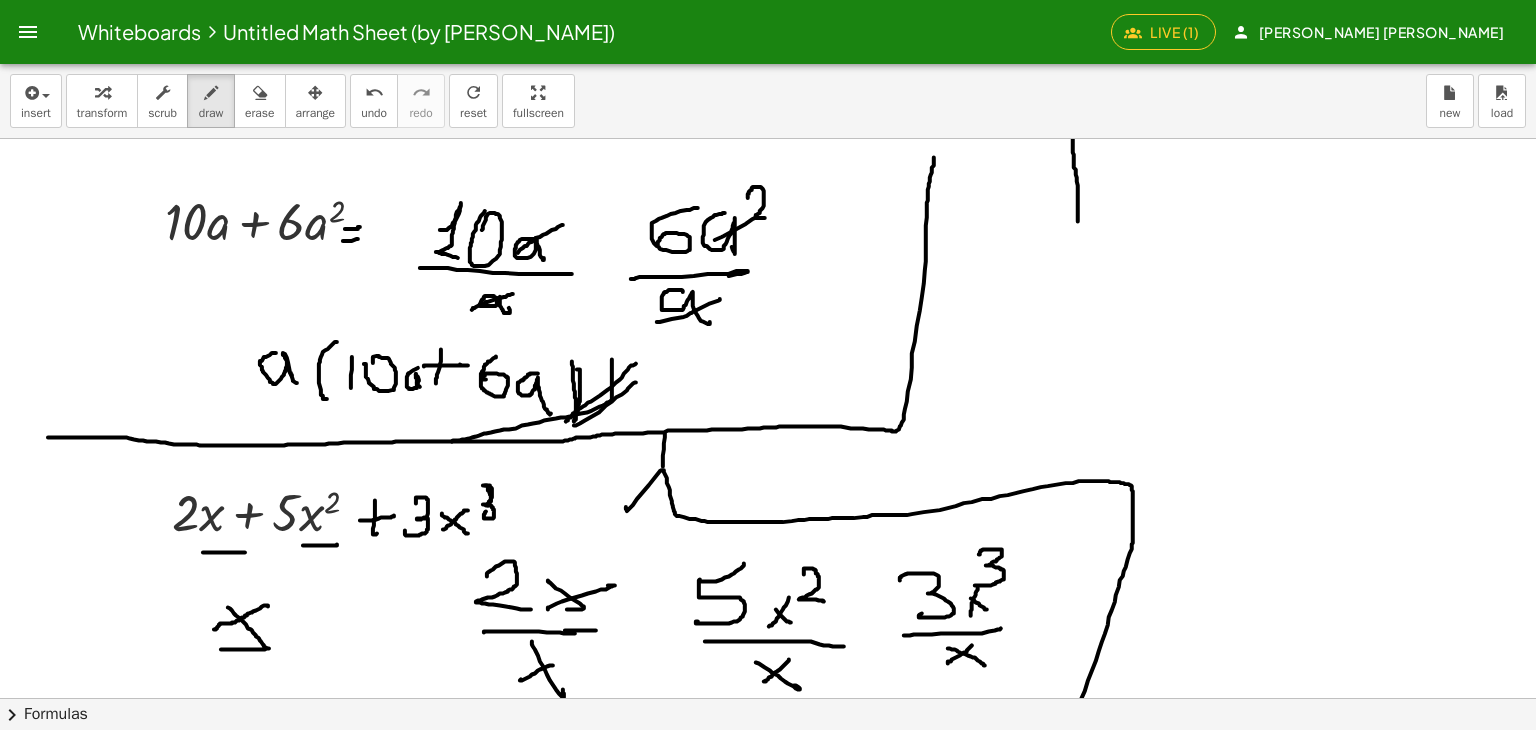 drag, startPoint x: 665, startPoint y: 433, endPoint x: 663, endPoint y: 471, distance: 38.052597 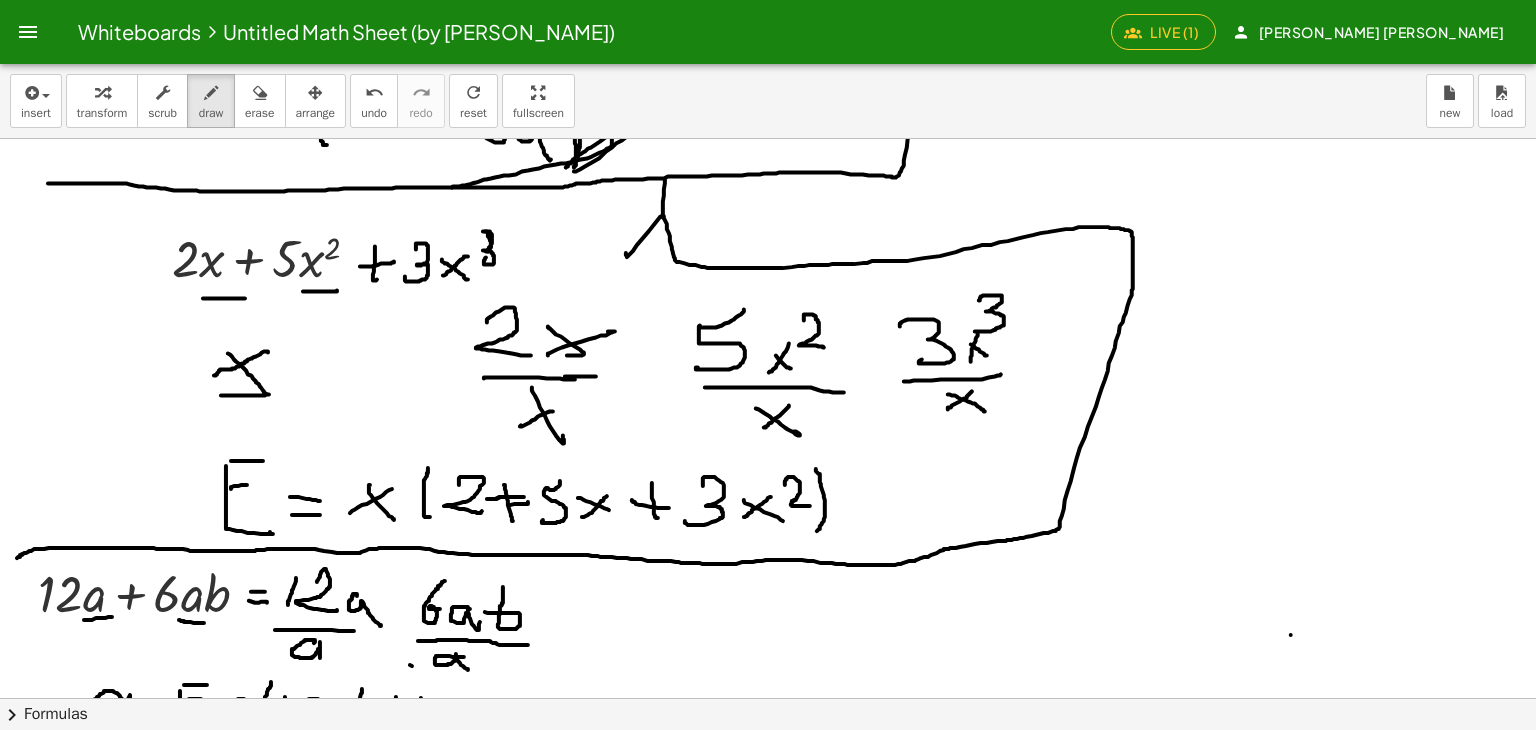 scroll, scrollTop: 333, scrollLeft: 0, axis: vertical 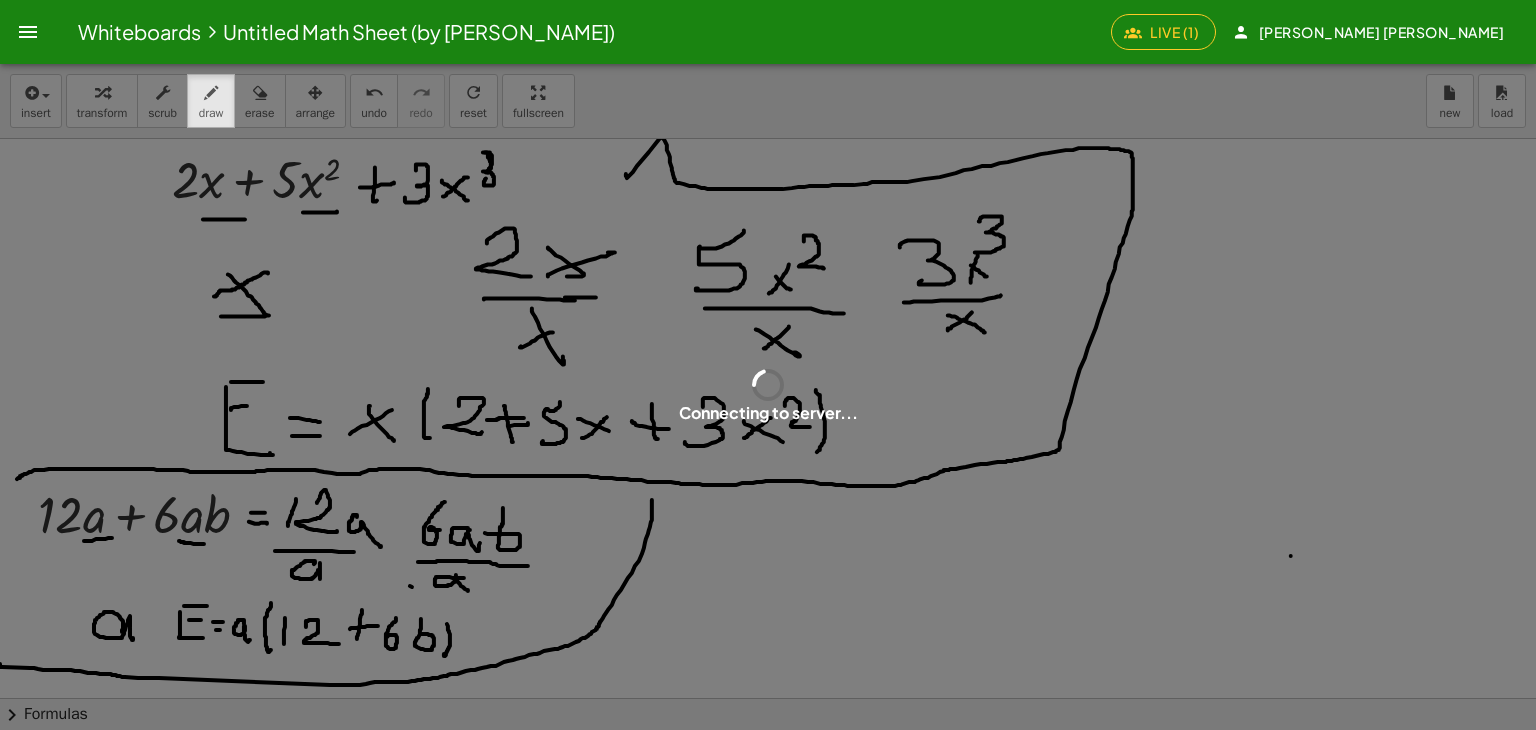 drag, startPoint x: 652, startPoint y: 499, endPoint x: 0, endPoint y: 663, distance: 672.30945 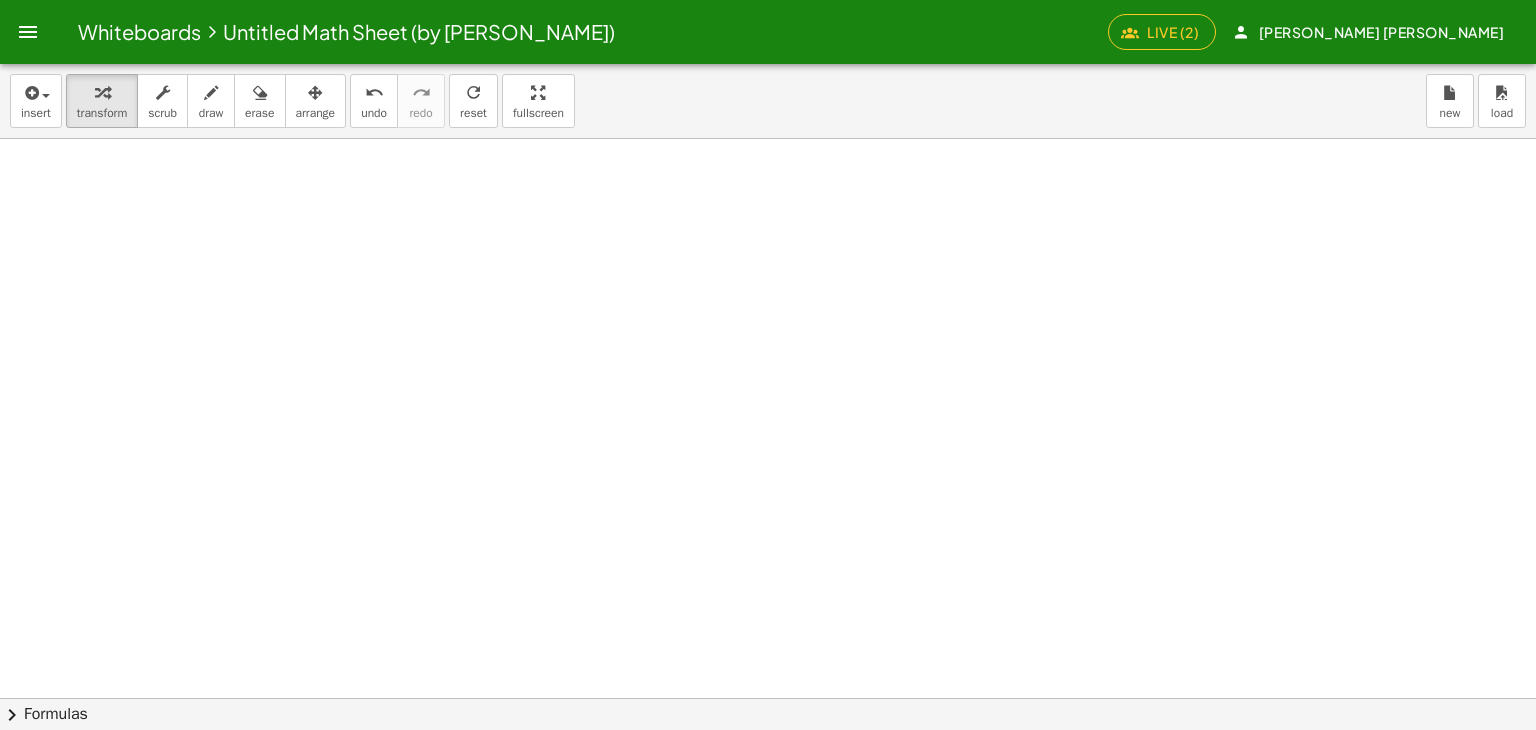 scroll, scrollTop: 452, scrollLeft: 0, axis: vertical 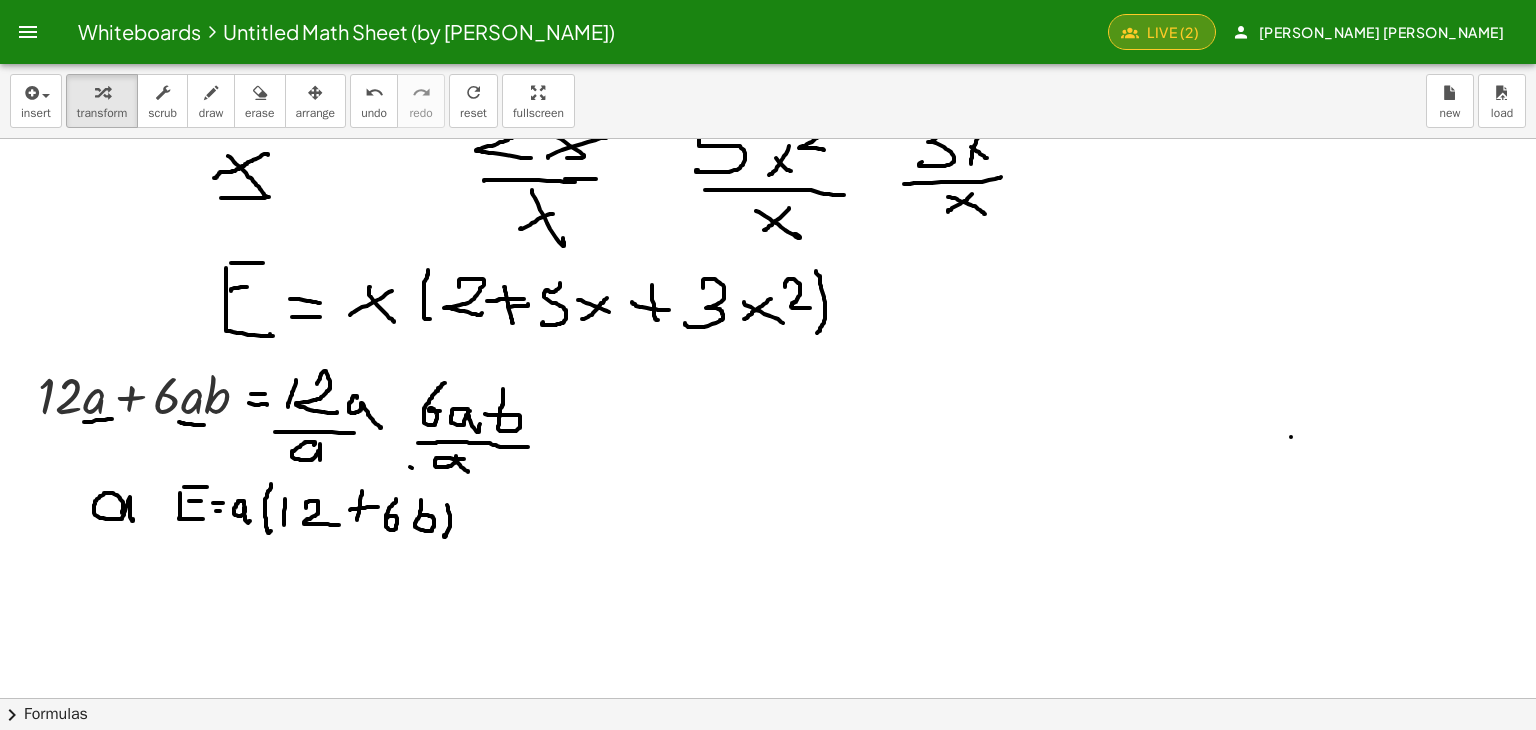 click on "Live (2)" 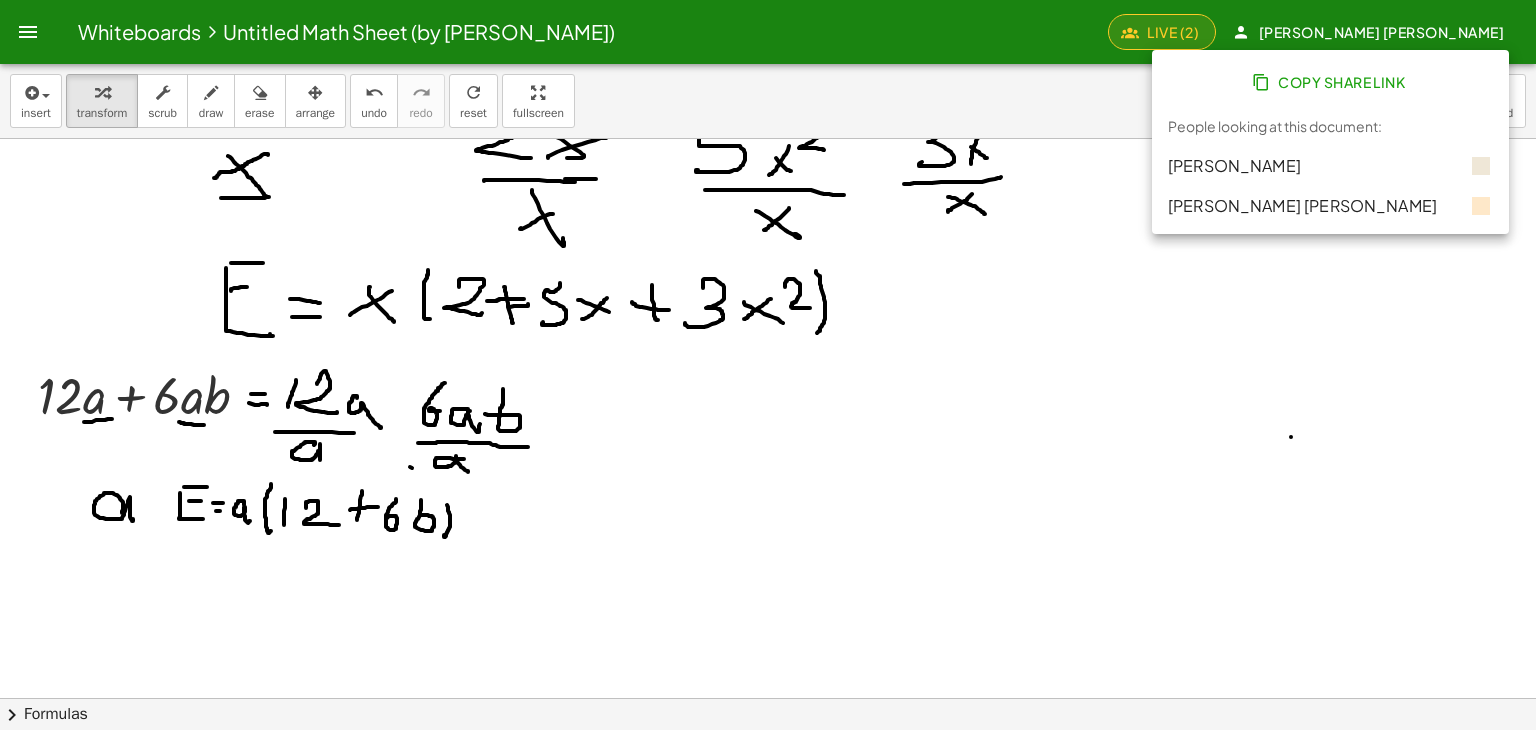 click at bounding box center (768, 526) 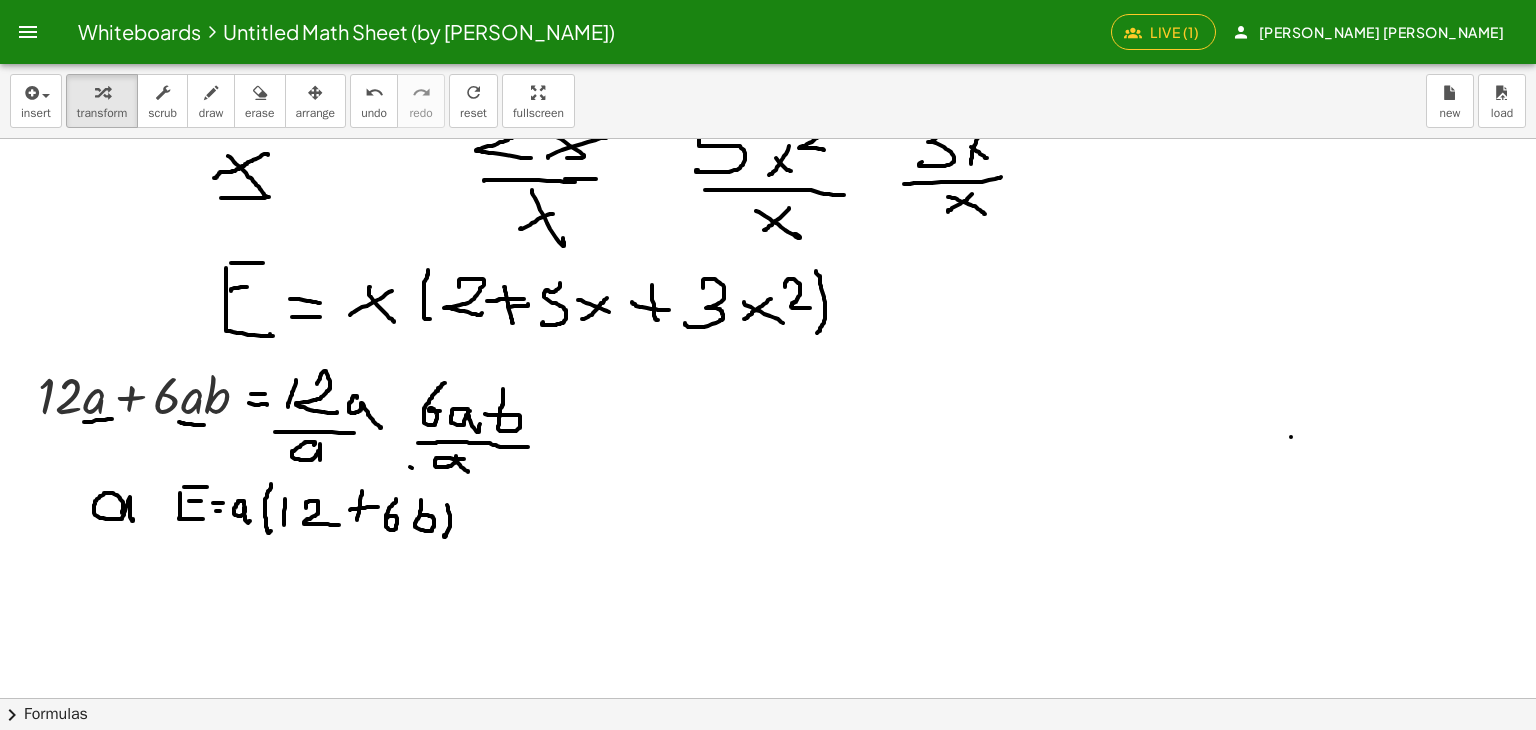 click on "Live (1)" 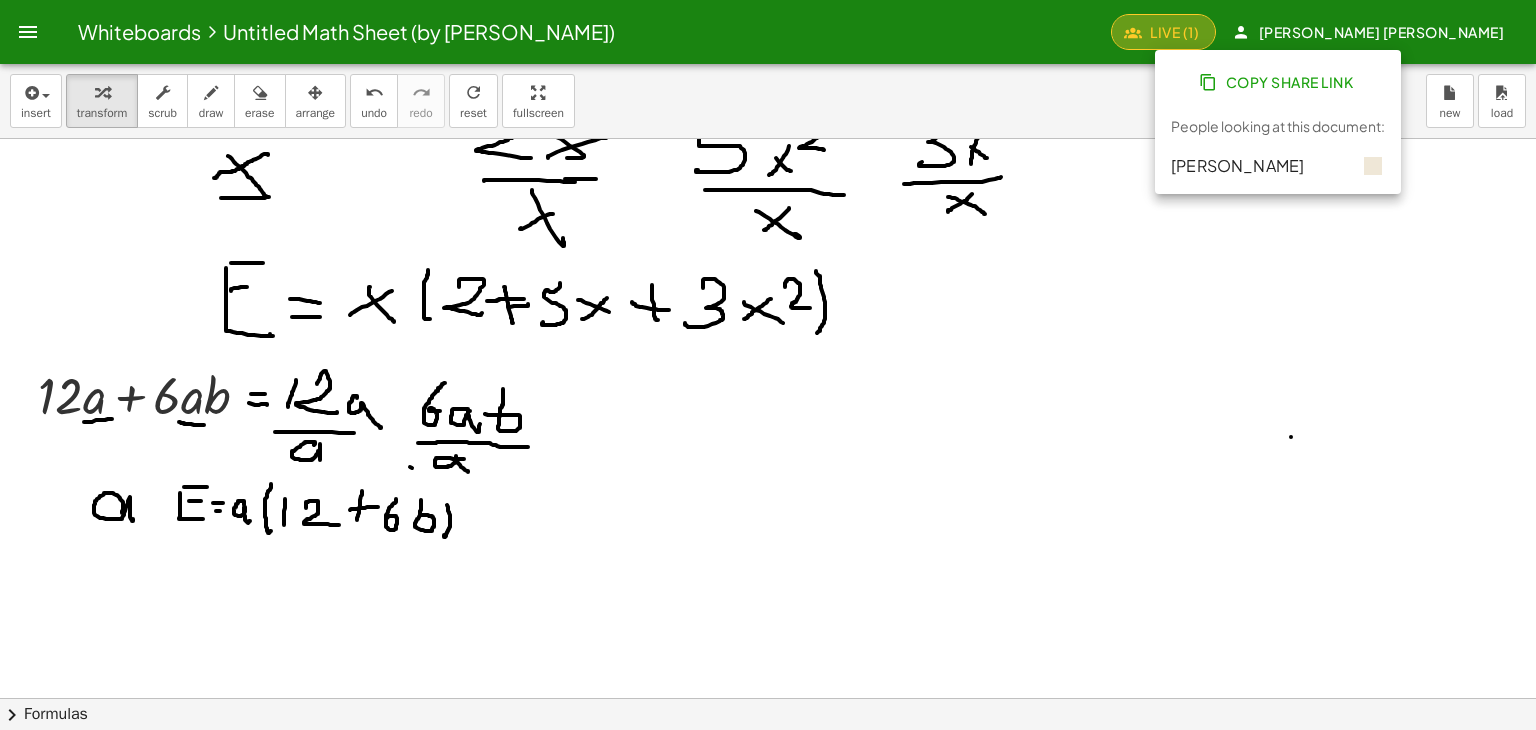 click 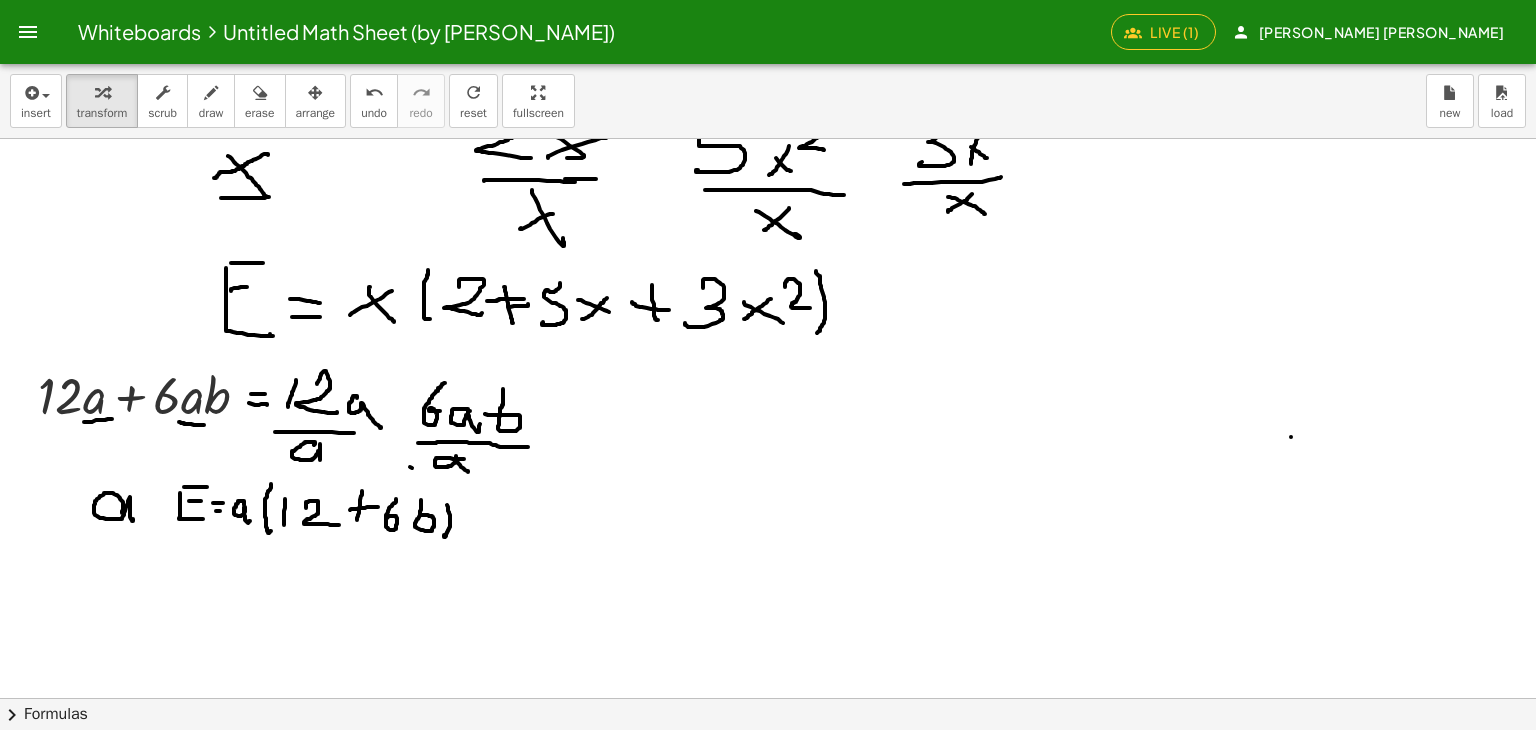 click 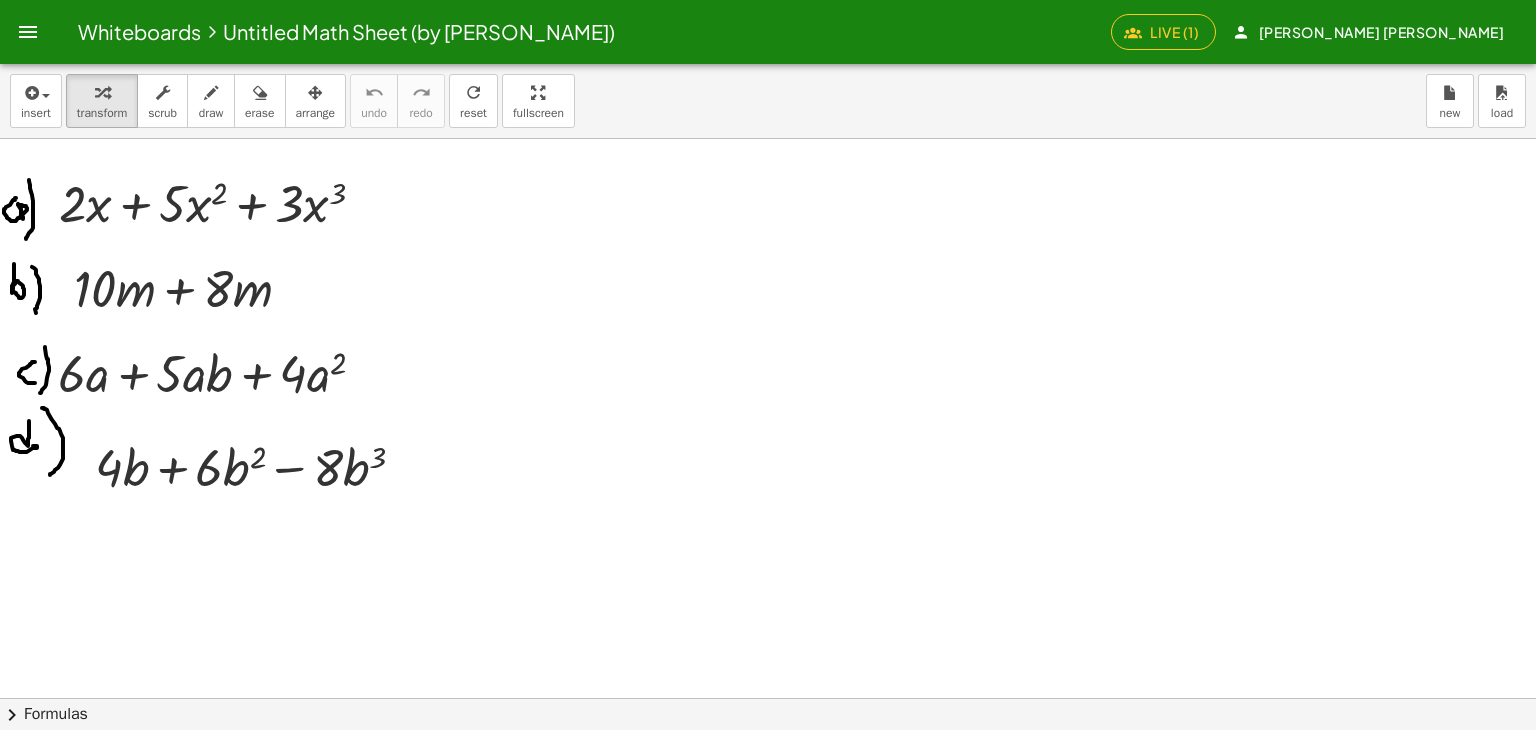 scroll, scrollTop: 0, scrollLeft: 0, axis: both 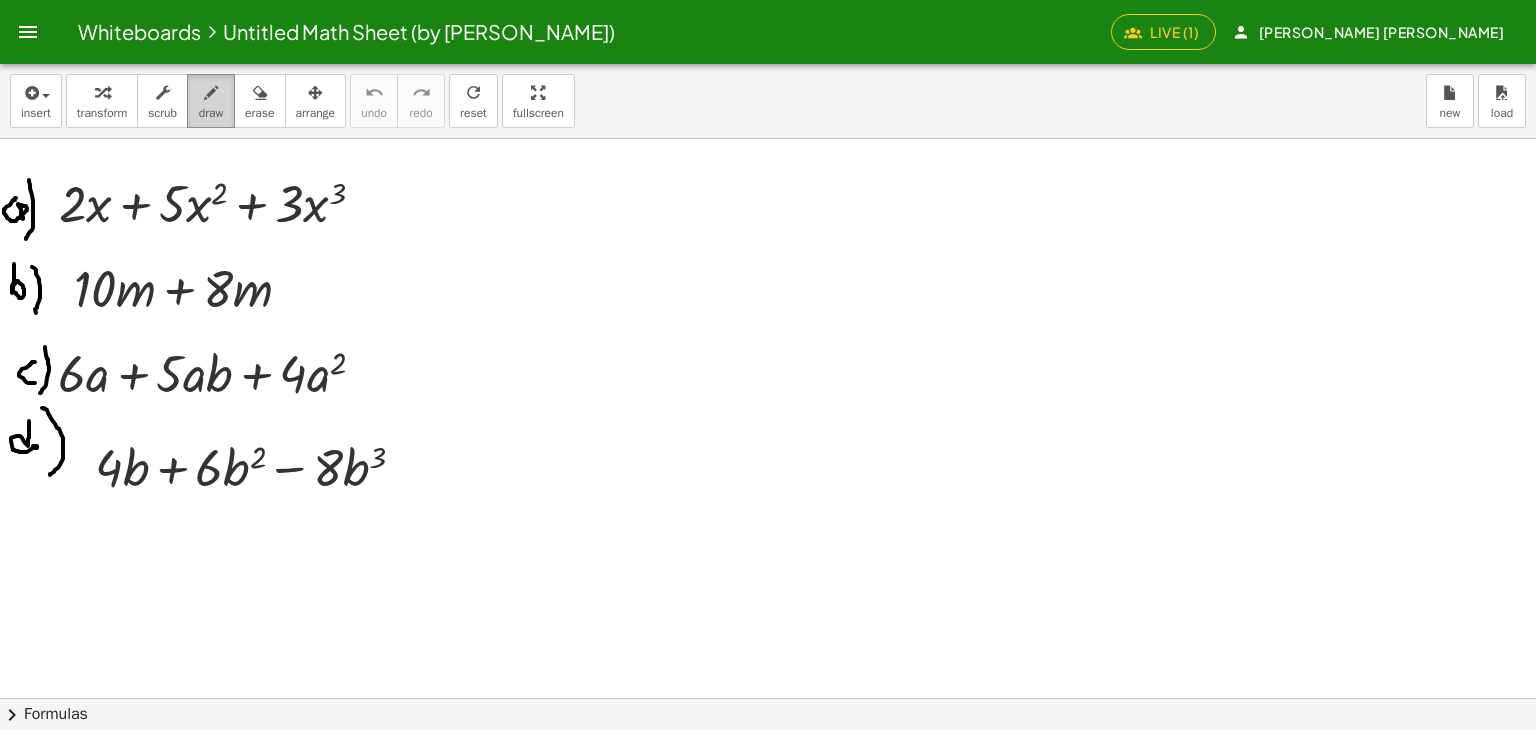 click at bounding box center [211, 93] 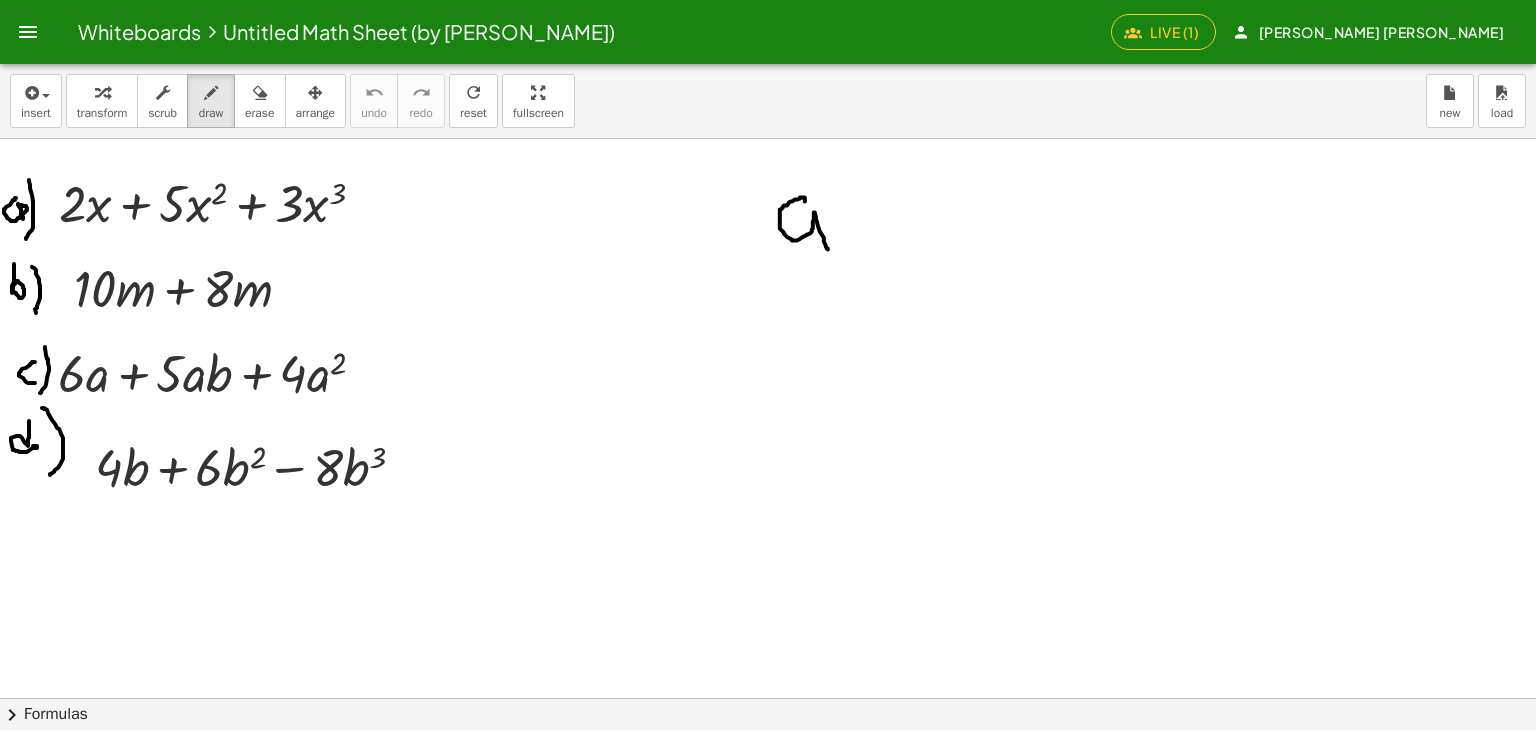 drag, startPoint x: 805, startPoint y: 201, endPoint x: 830, endPoint y: 207, distance: 25.70992 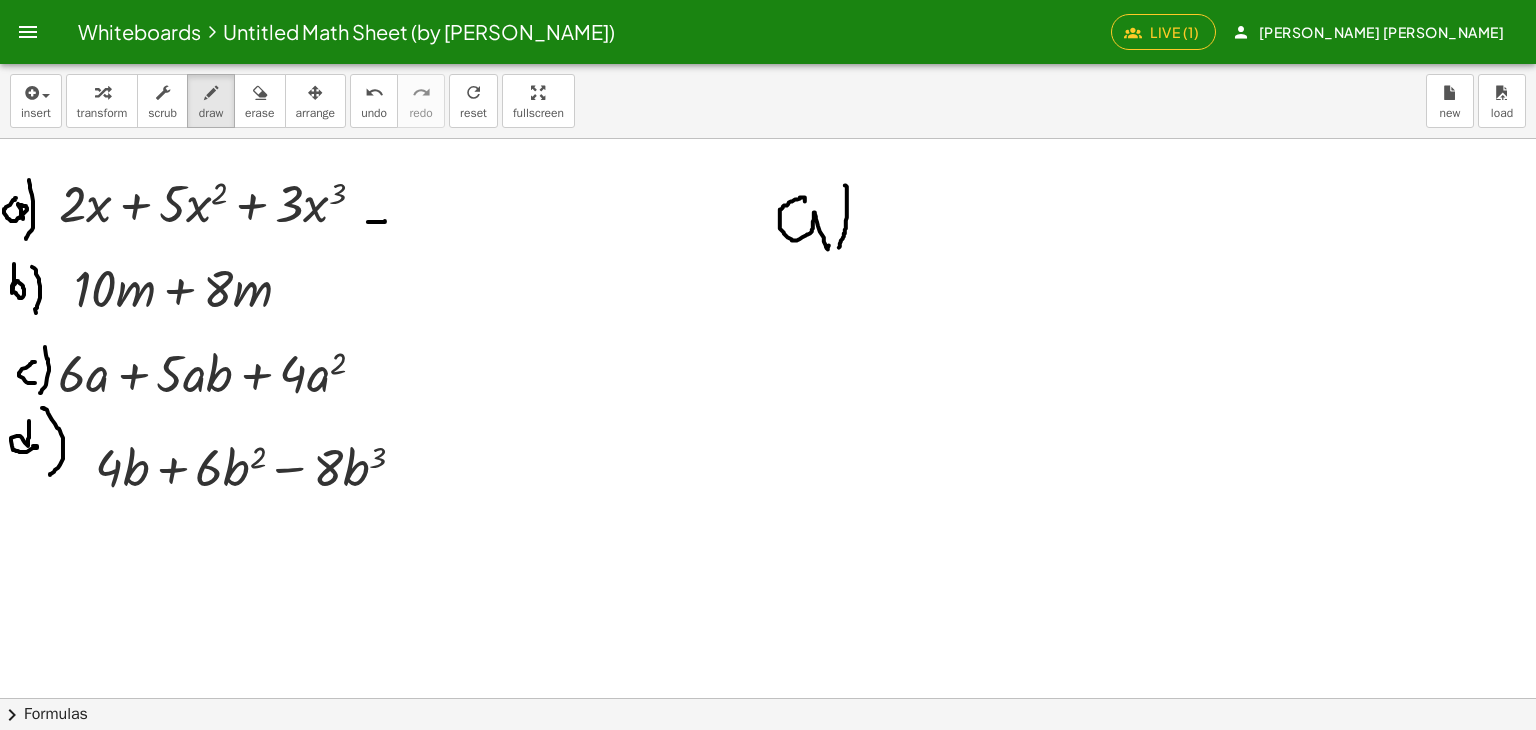 drag, startPoint x: 847, startPoint y: 200, endPoint x: 836, endPoint y: 241, distance: 42.44997 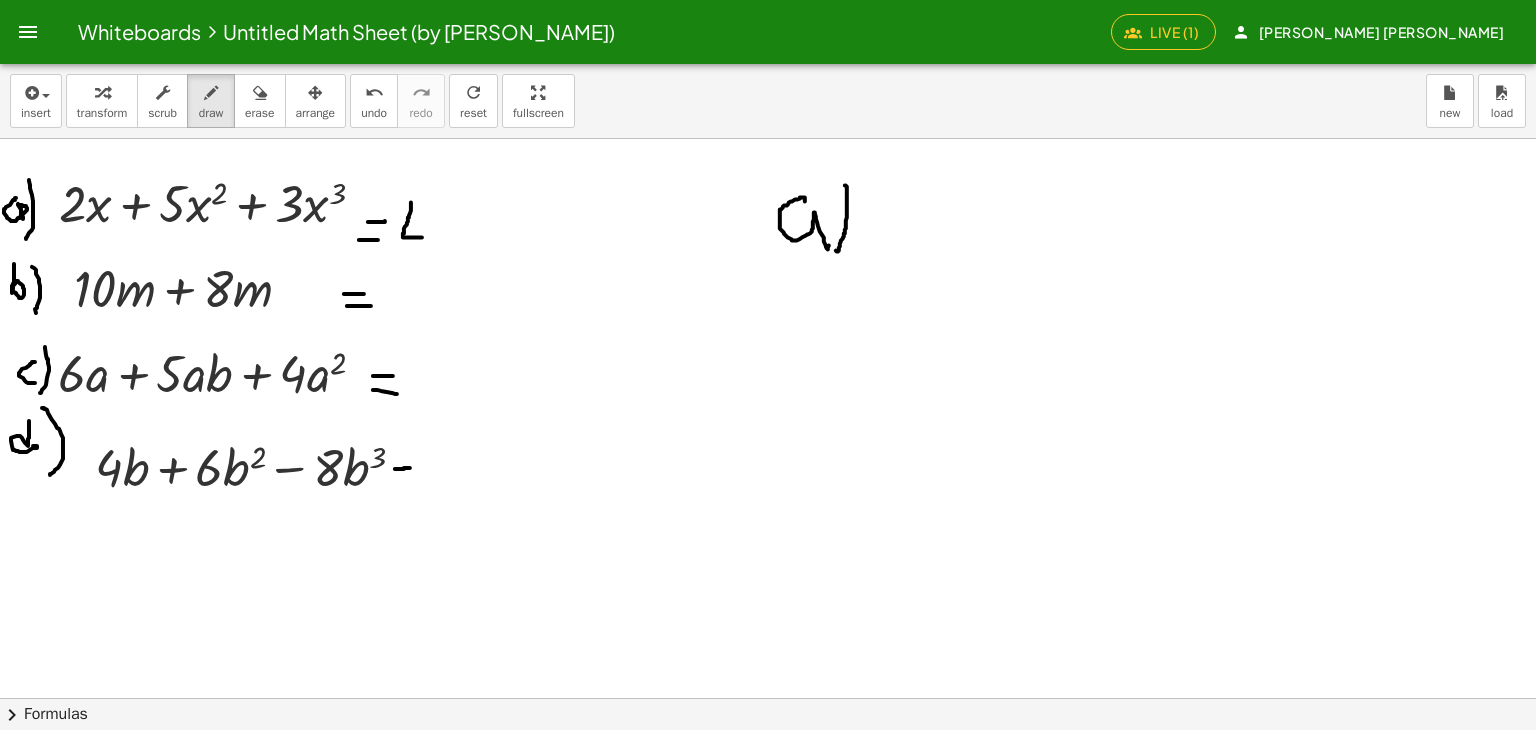 drag, startPoint x: 408, startPoint y: 221, endPoint x: 424, endPoint y: 231, distance: 18.867962 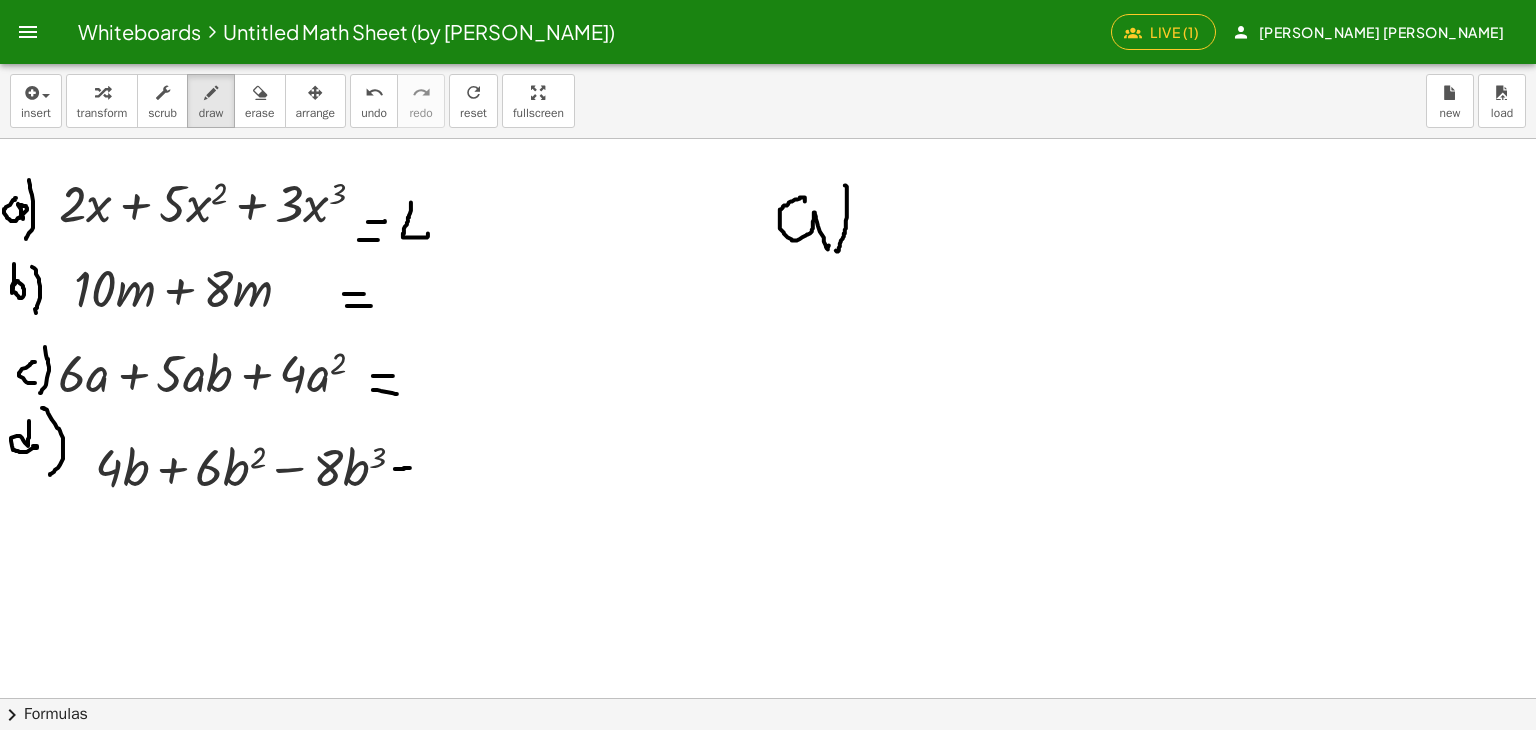 drag, startPoint x: 413, startPoint y: 218, endPoint x: 429, endPoint y: 217, distance: 16.03122 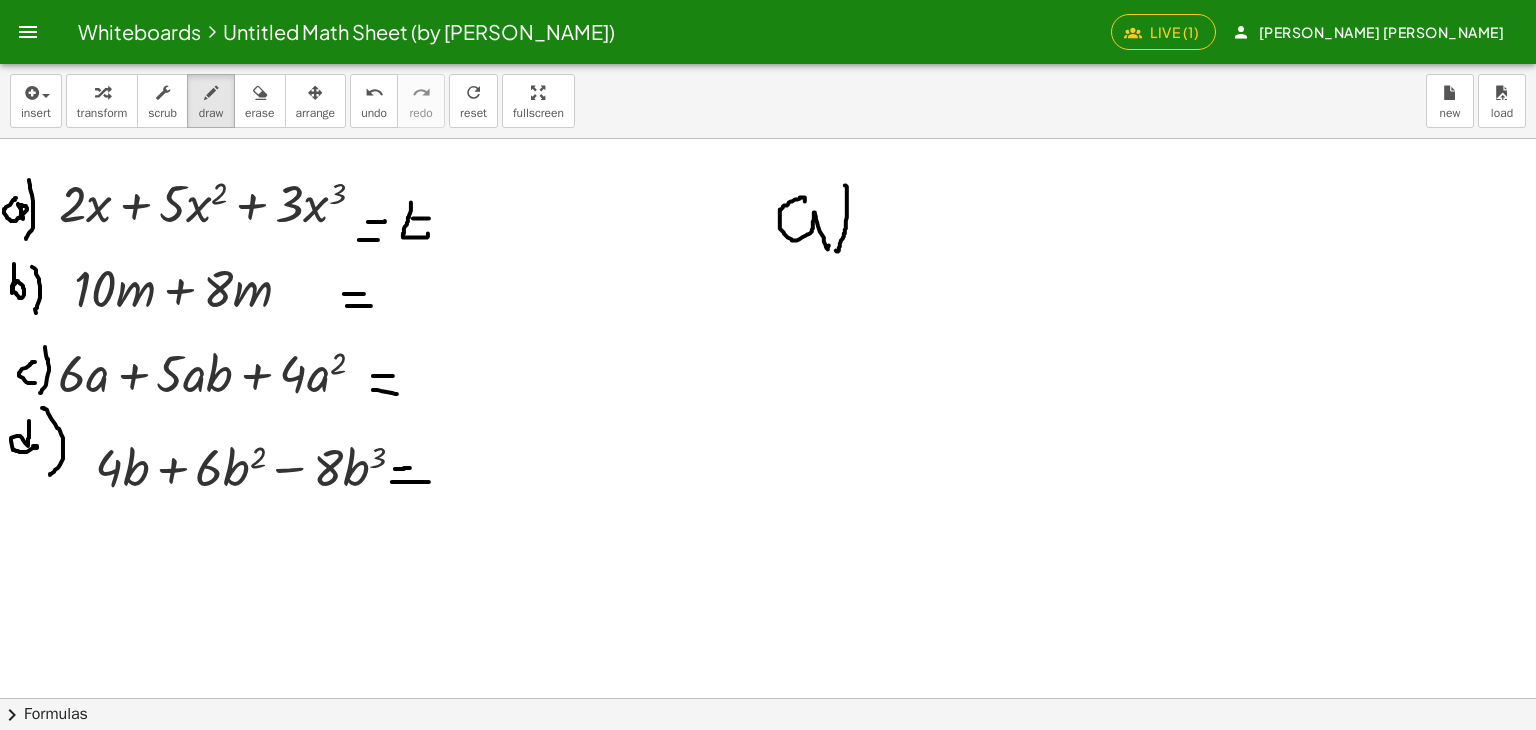click at bounding box center (768, 698) 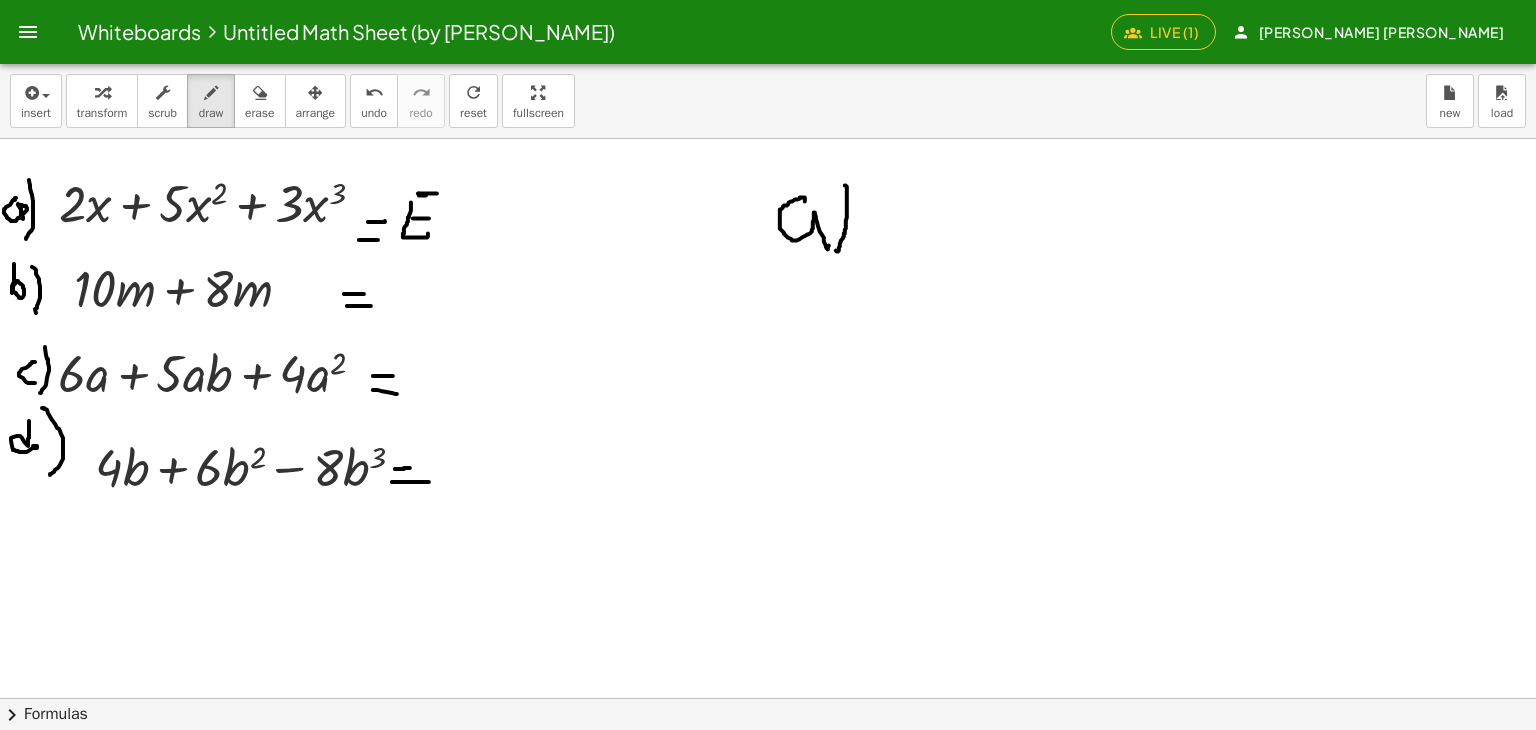 click at bounding box center (768, 698) 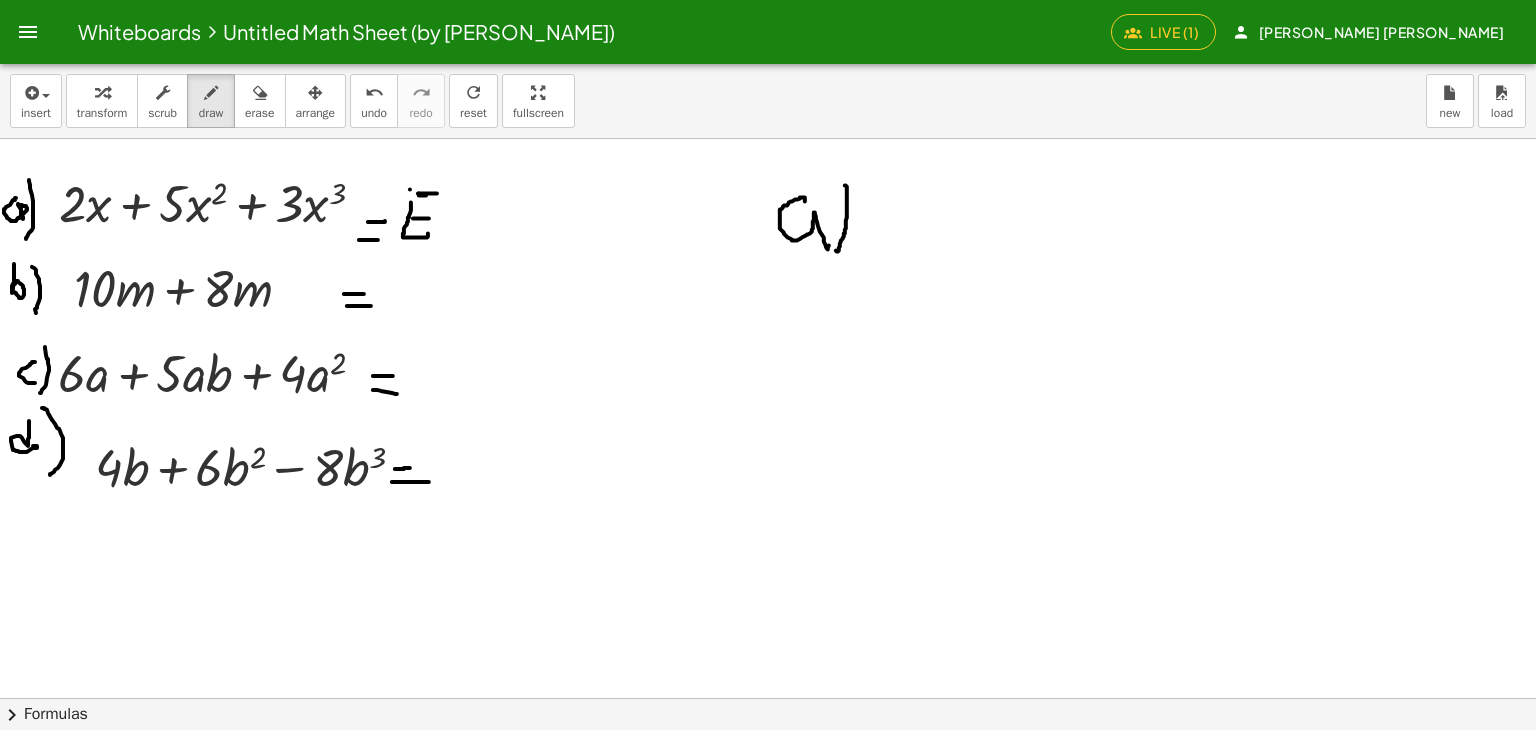 drag, startPoint x: 410, startPoint y: 189, endPoint x: 412, endPoint y: 206, distance: 17.117243 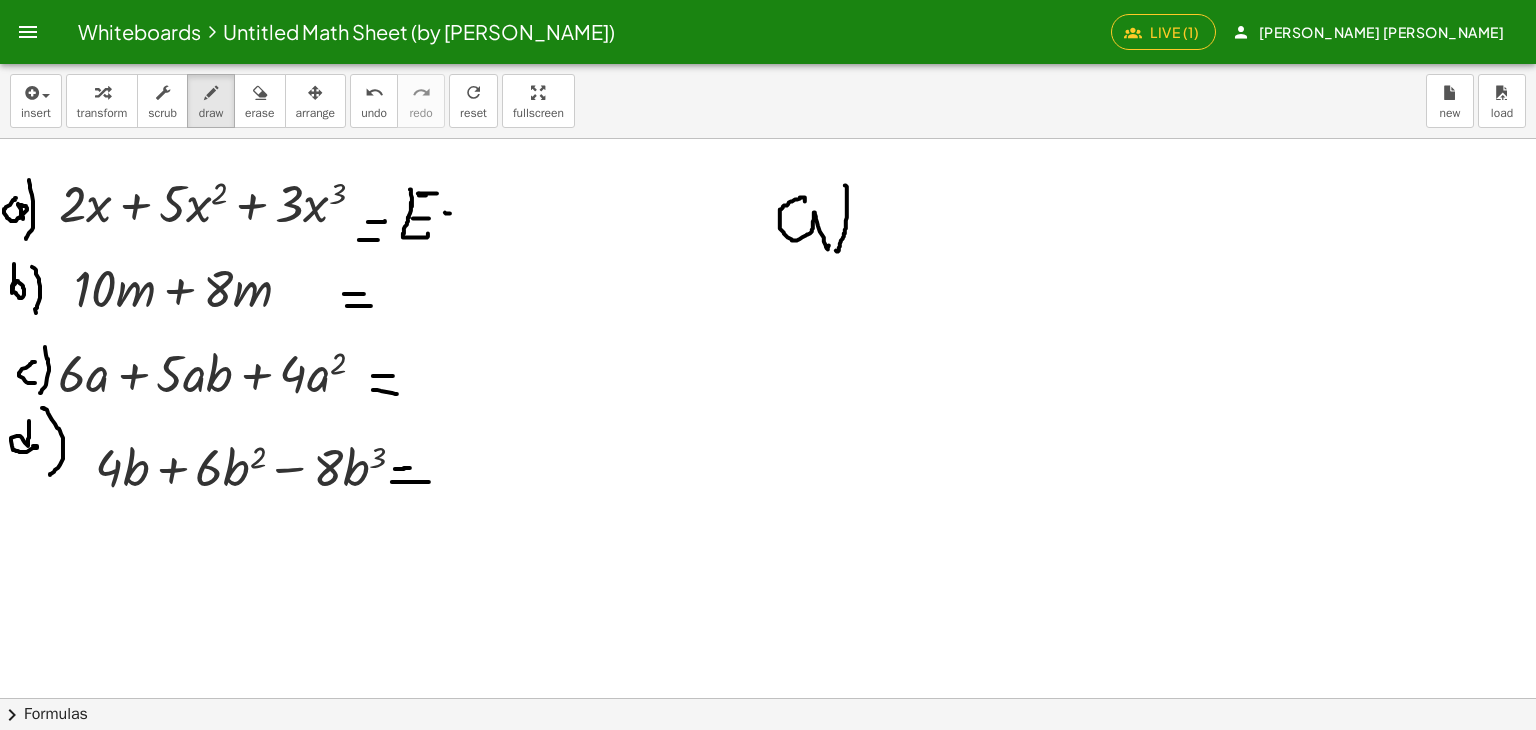 drag, startPoint x: 445, startPoint y: 212, endPoint x: 476, endPoint y: 217, distance: 31.400637 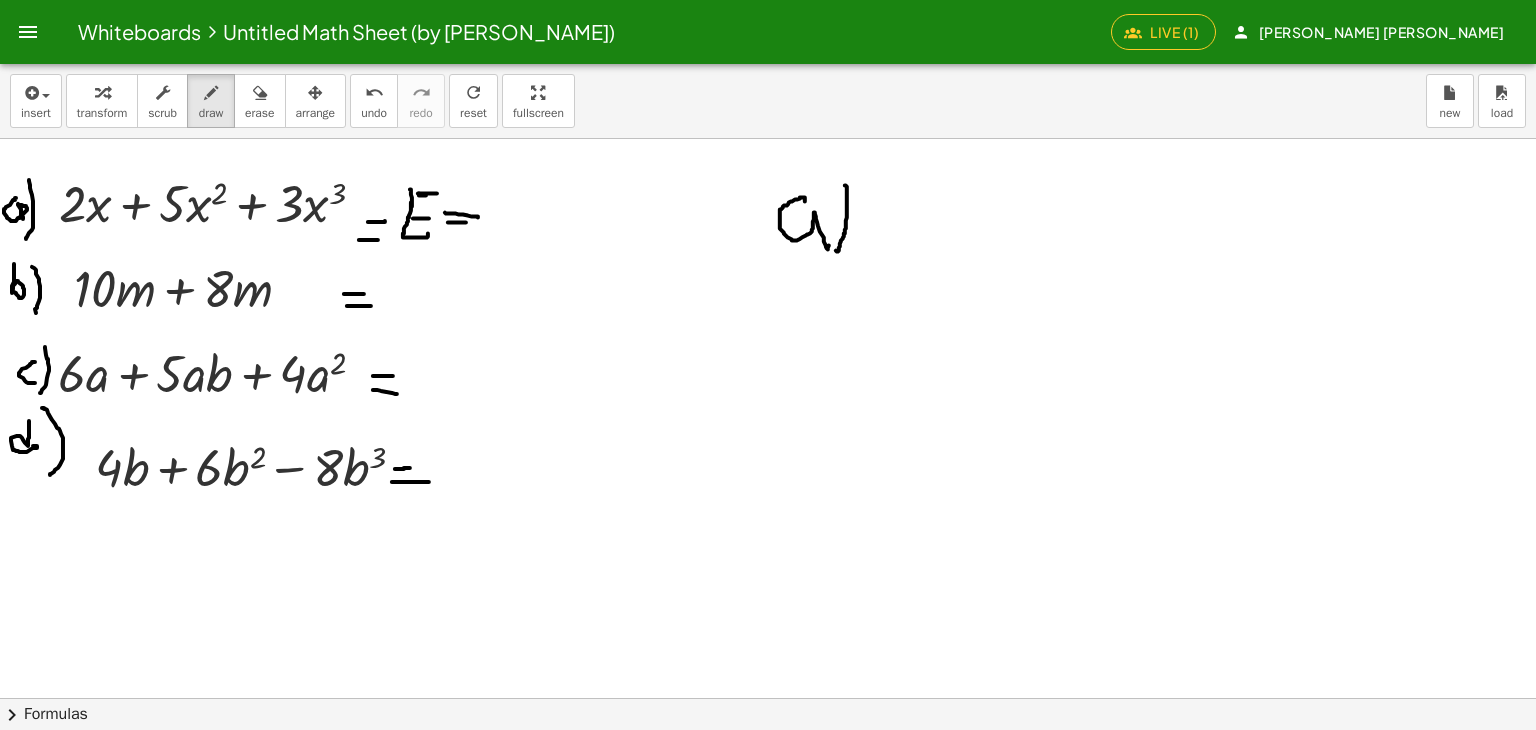 drag, startPoint x: 448, startPoint y: 222, endPoint x: 420, endPoint y: 238, distance: 32.24903 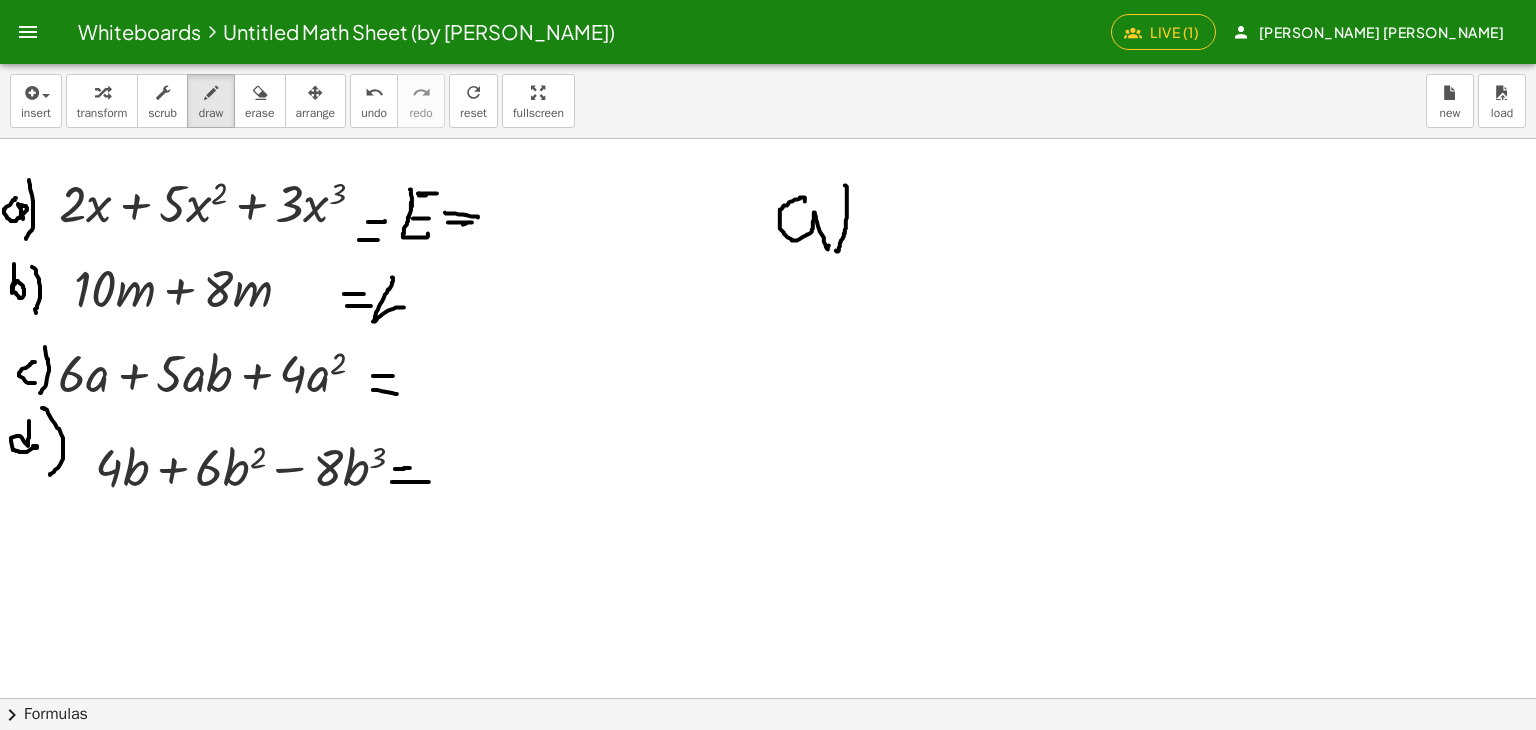 drag, startPoint x: 392, startPoint y: 277, endPoint x: 396, endPoint y: 299, distance: 22.36068 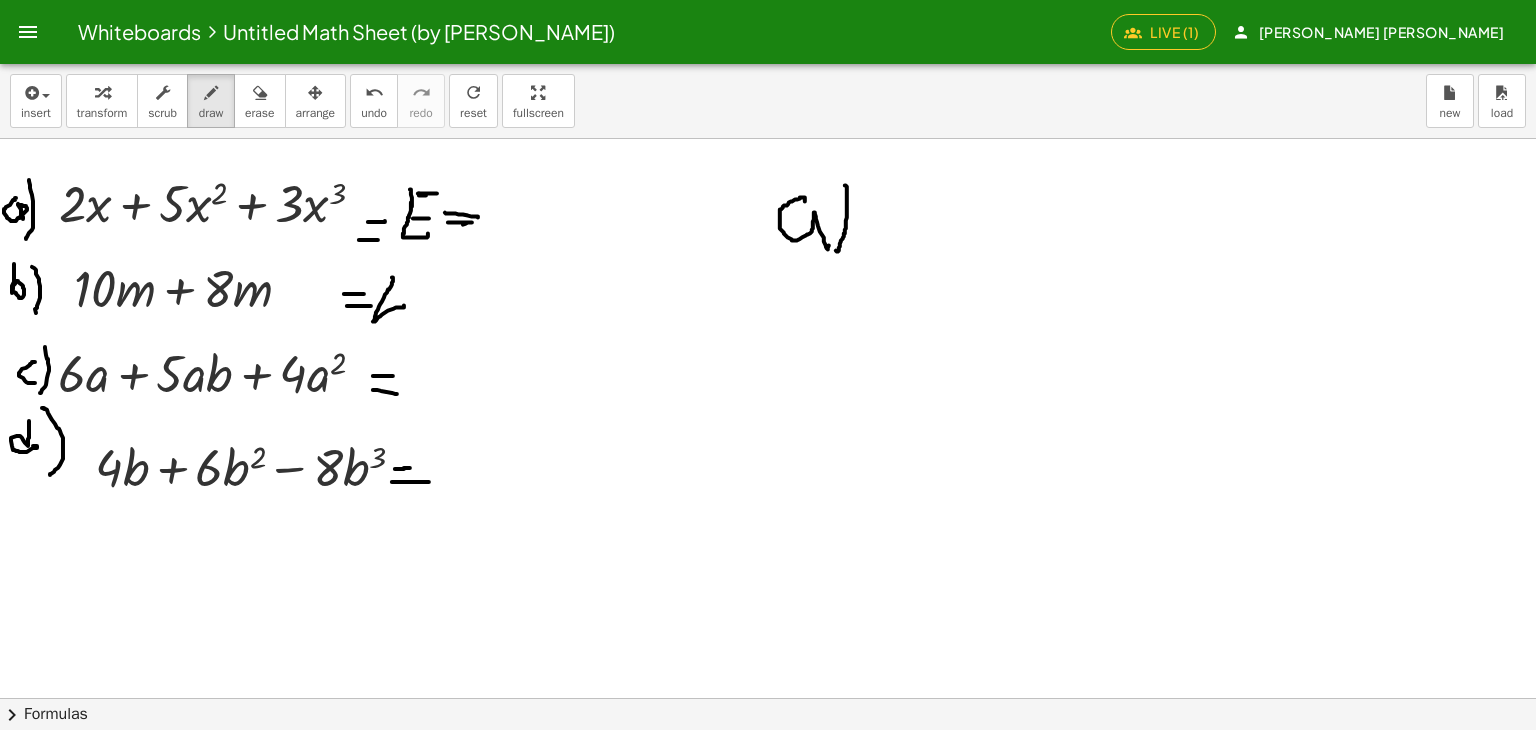 click at bounding box center (768, 698) 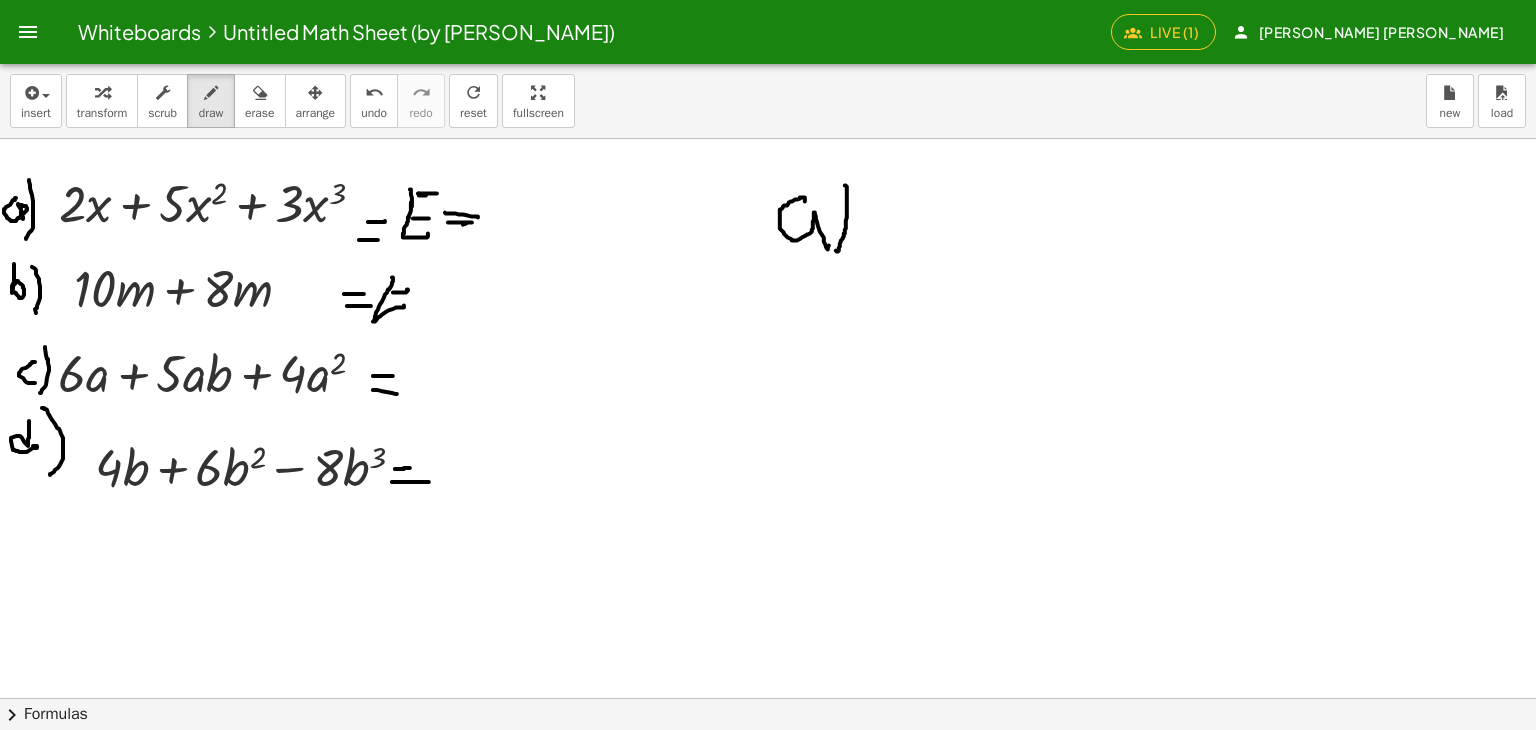 click at bounding box center [768, 698] 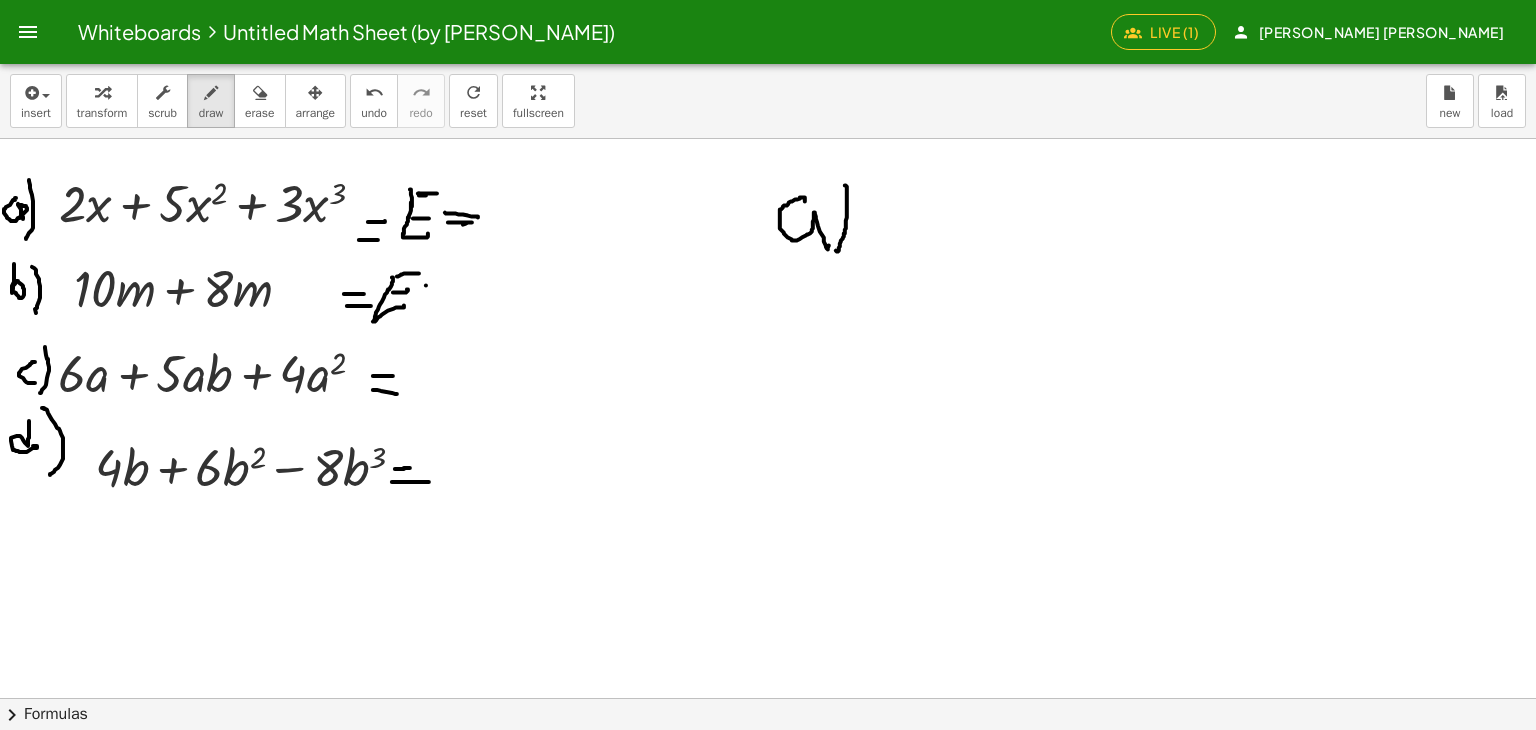 drag, startPoint x: 426, startPoint y: 285, endPoint x: 448, endPoint y: 287, distance: 22.090721 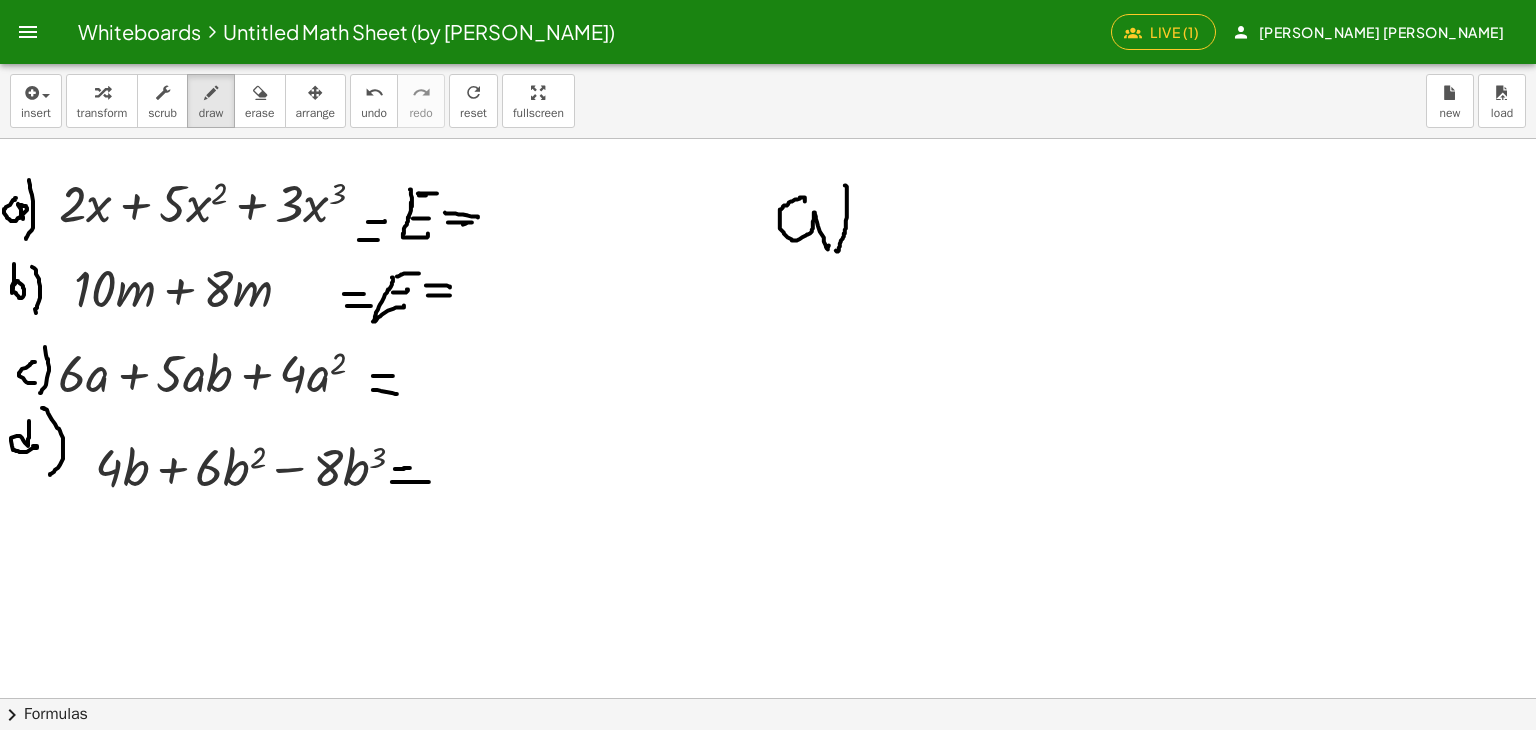 click at bounding box center (768, 698) 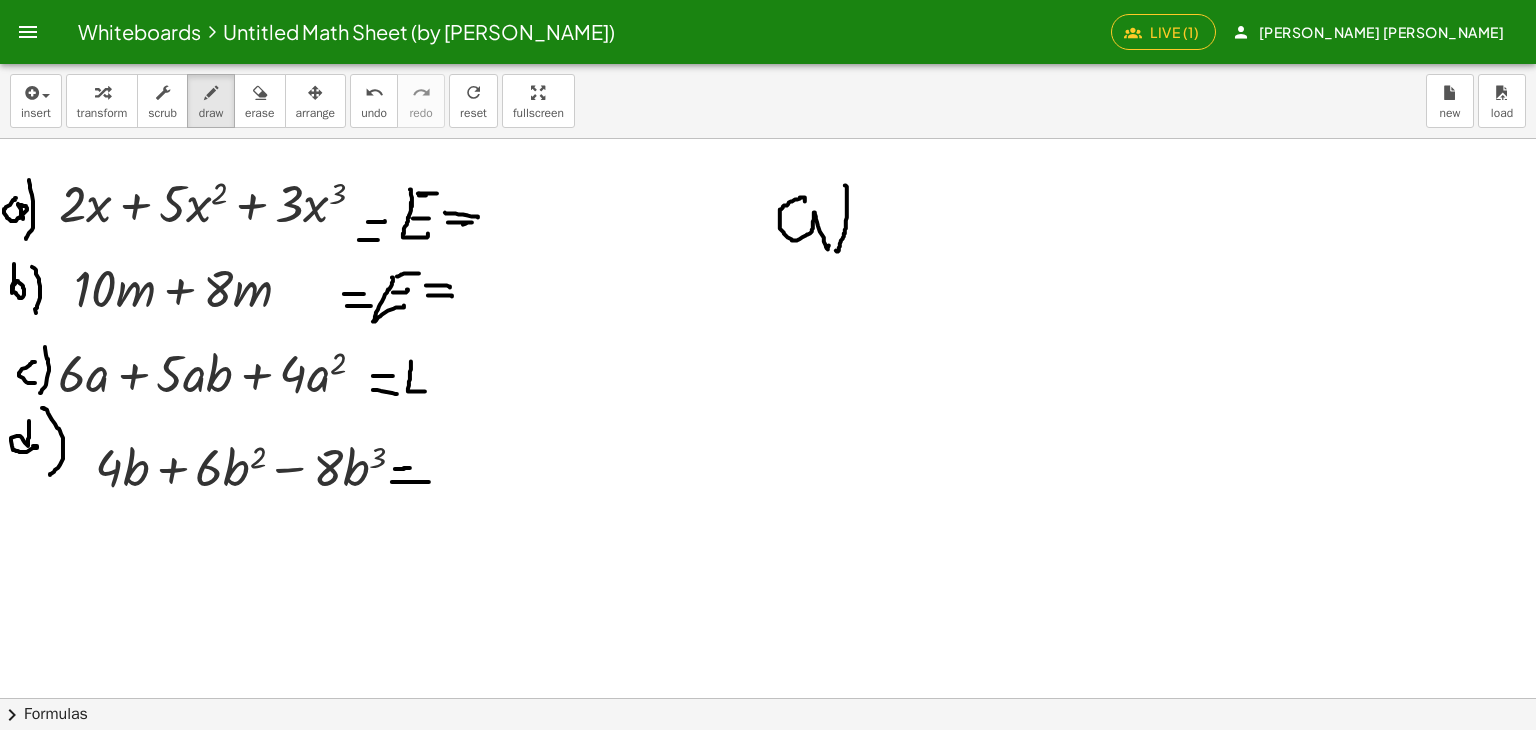 drag, startPoint x: 411, startPoint y: 369, endPoint x: 424, endPoint y: 386, distance: 21.400934 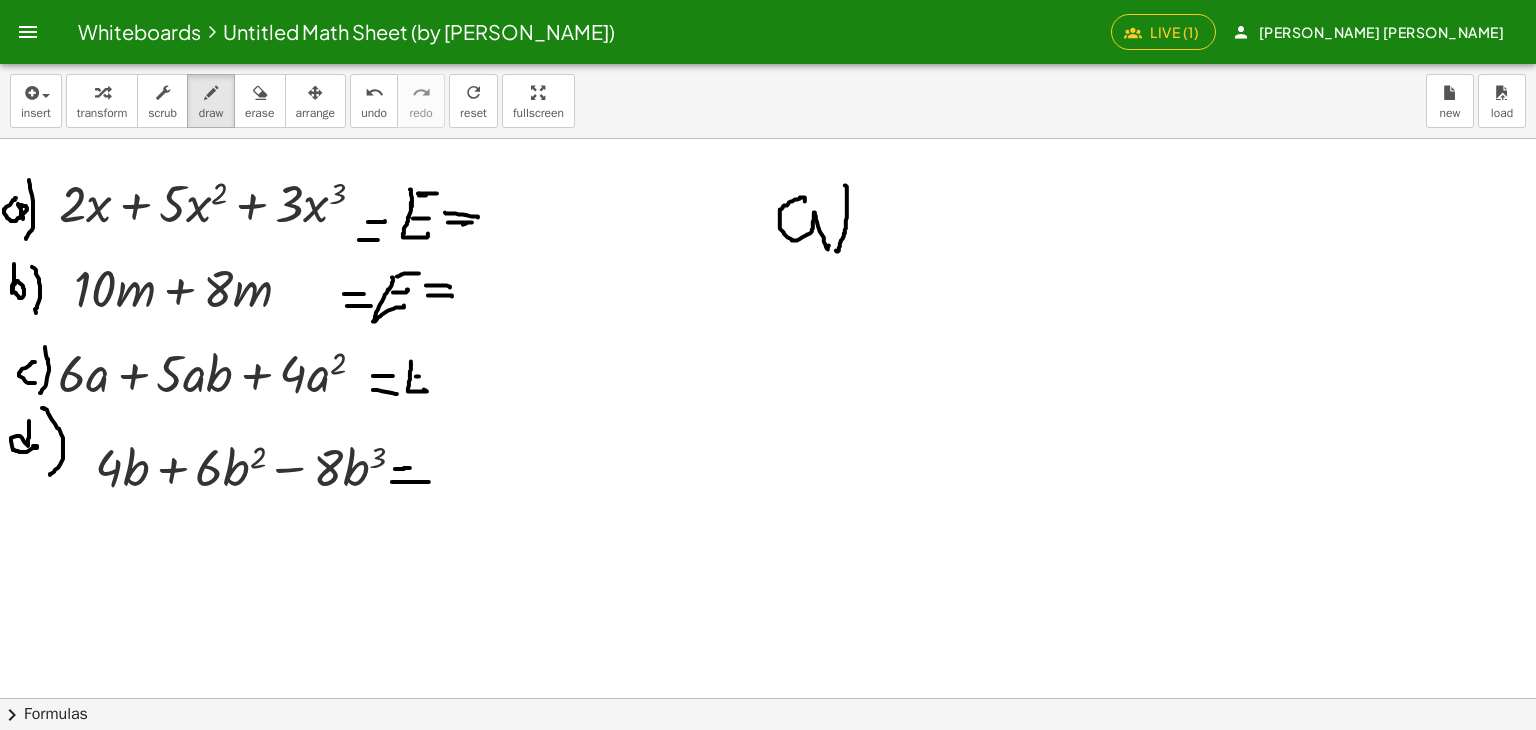 drag, startPoint x: 416, startPoint y: 376, endPoint x: 431, endPoint y: 374, distance: 15.132746 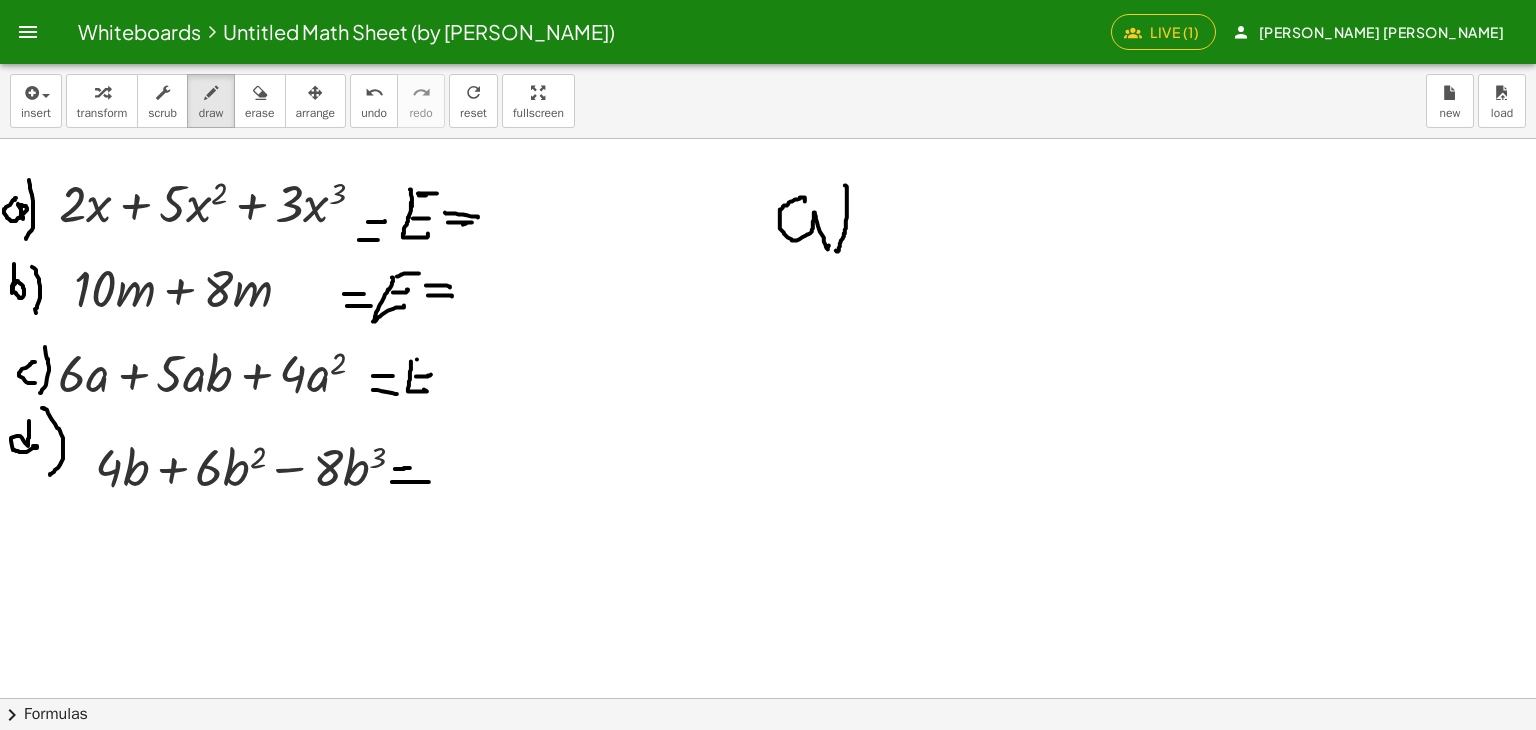 drag, startPoint x: 417, startPoint y: 359, endPoint x: 432, endPoint y: 358, distance: 15.033297 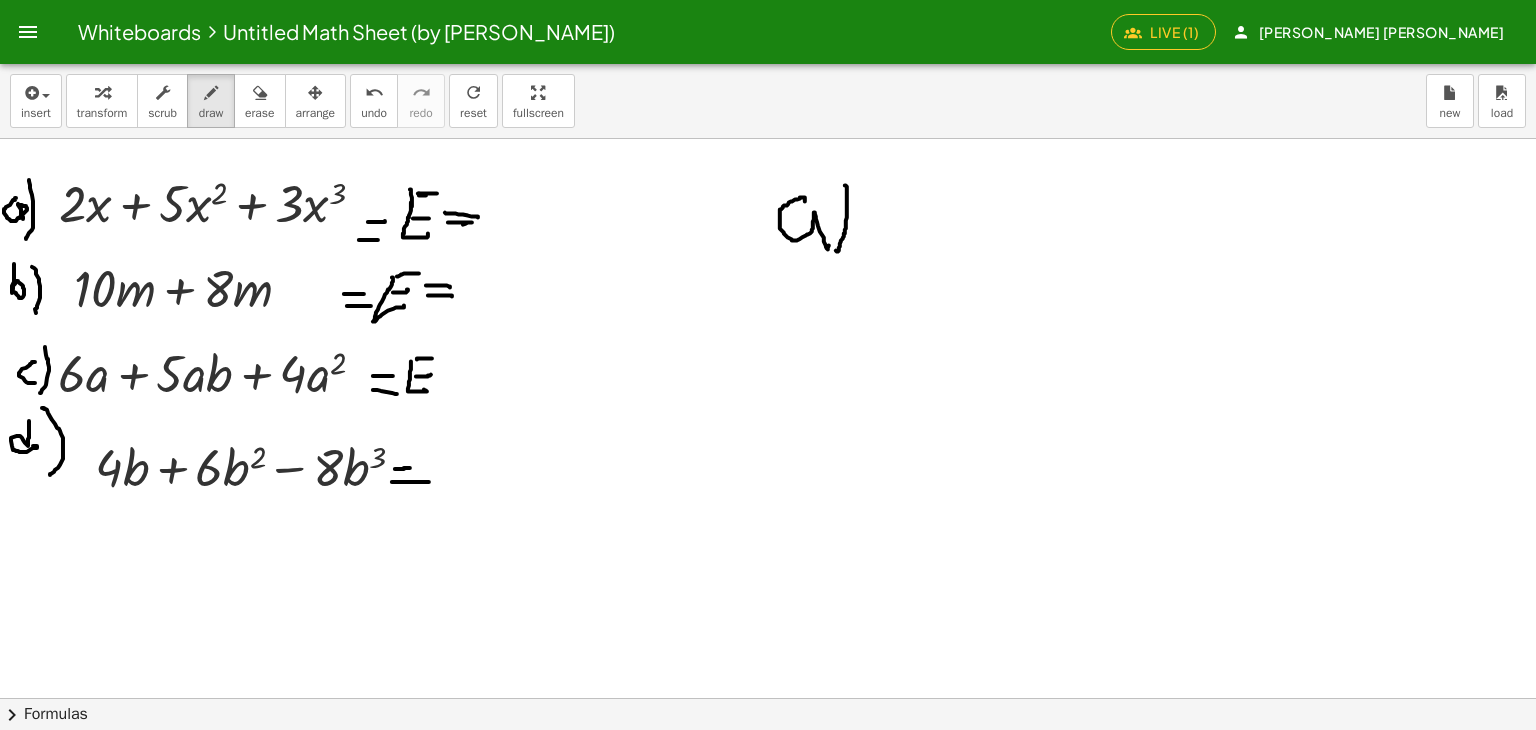 drag, startPoint x: 476, startPoint y: 373, endPoint x: 466, endPoint y: 375, distance: 10.198039 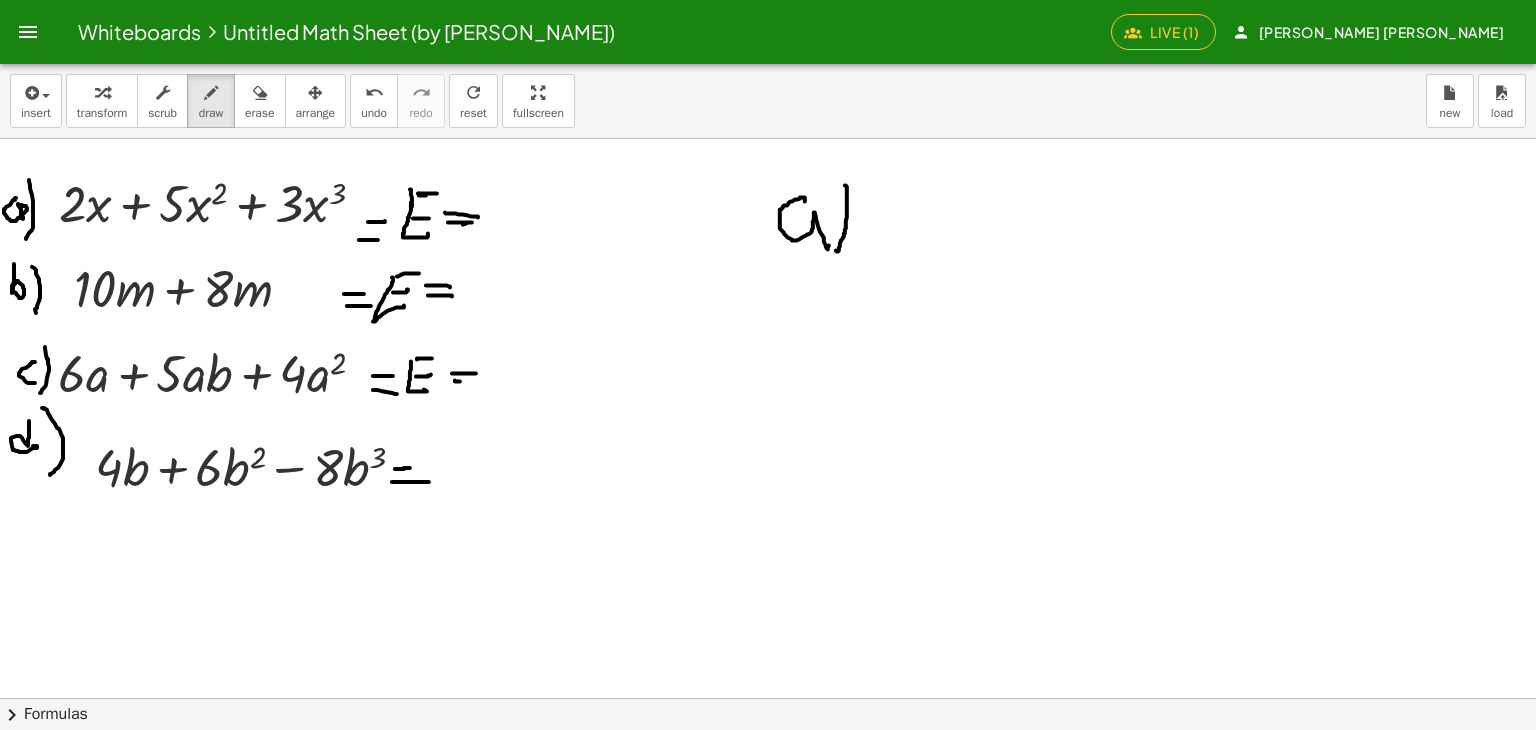 drag, startPoint x: 455, startPoint y: 381, endPoint x: 466, endPoint y: 381, distance: 11 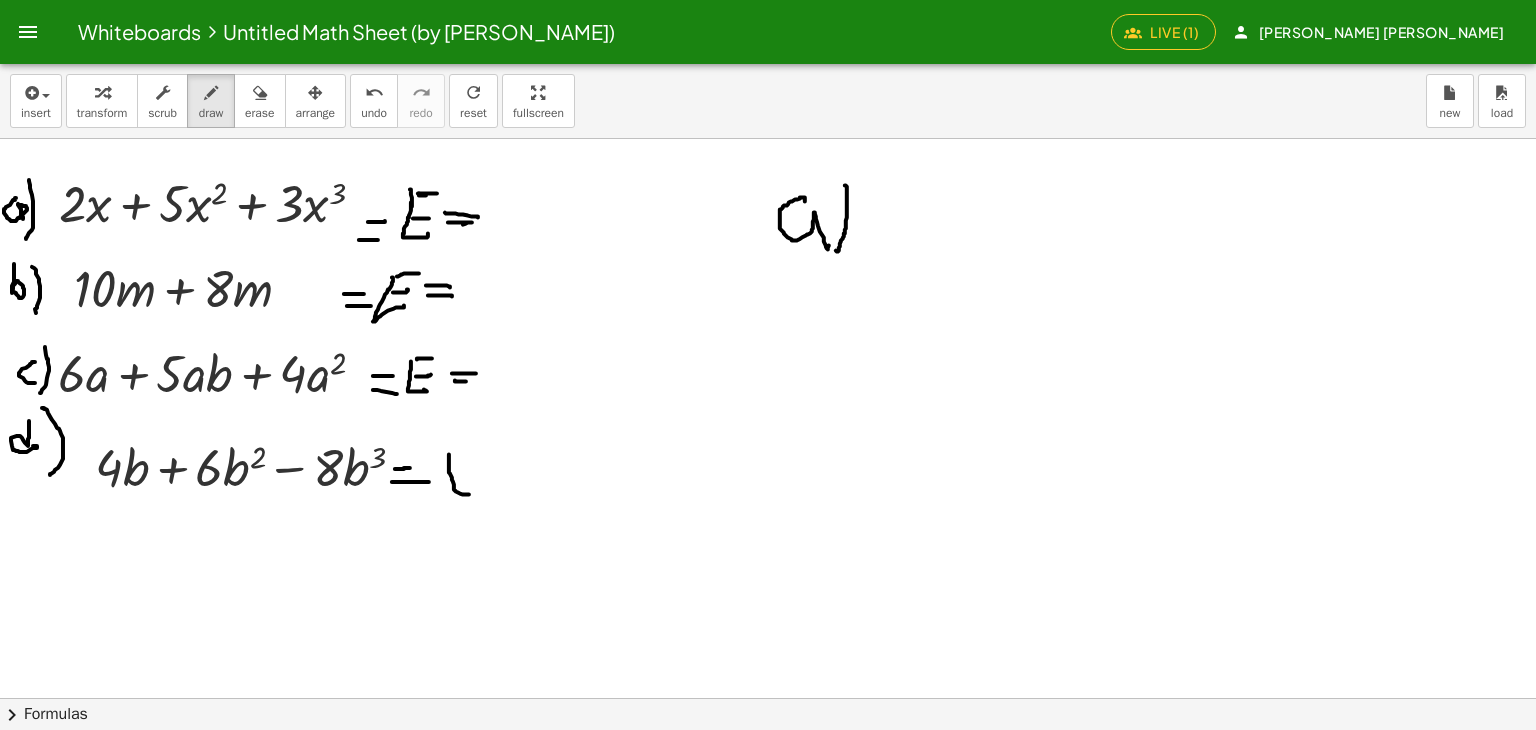drag, startPoint x: 449, startPoint y: 454, endPoint x: 467, endPoint y: 489, distance: 39.357338 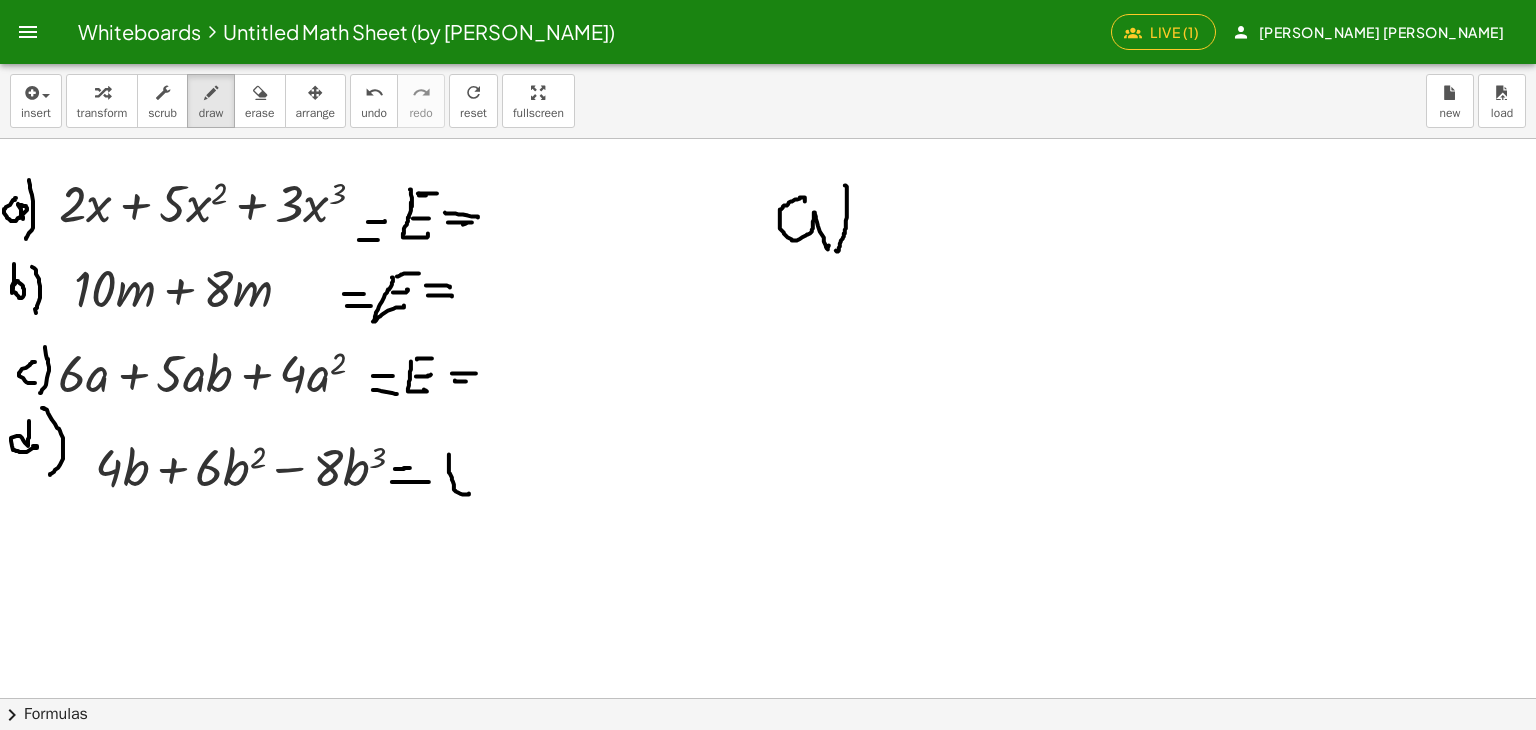 click at bounding box center [768, 698] 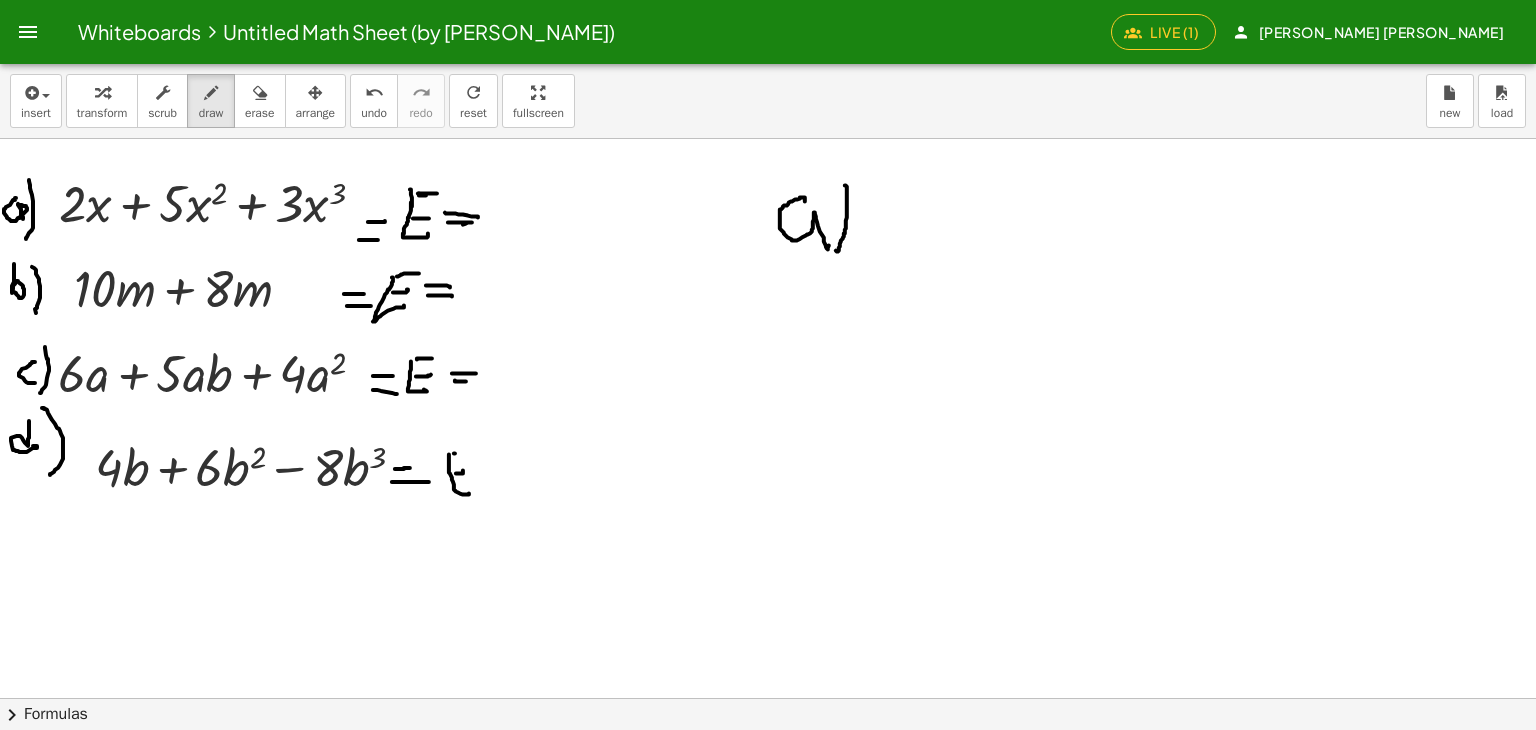 drag, startPoint x: 455, startPoint y: 453, endPoint x: 467, endPoint y: 452, distance: 12.0415945 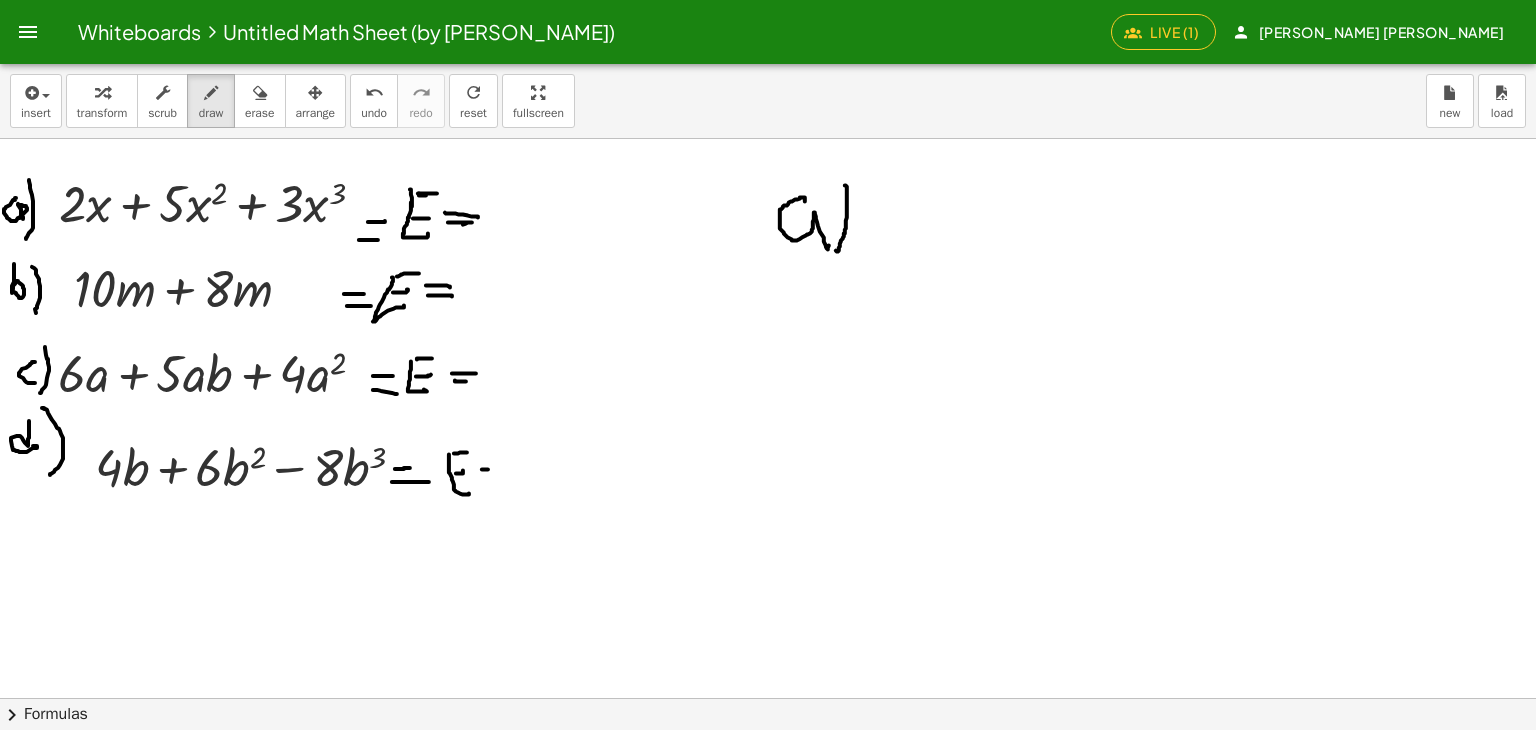 click at bounding box center (768, 698) 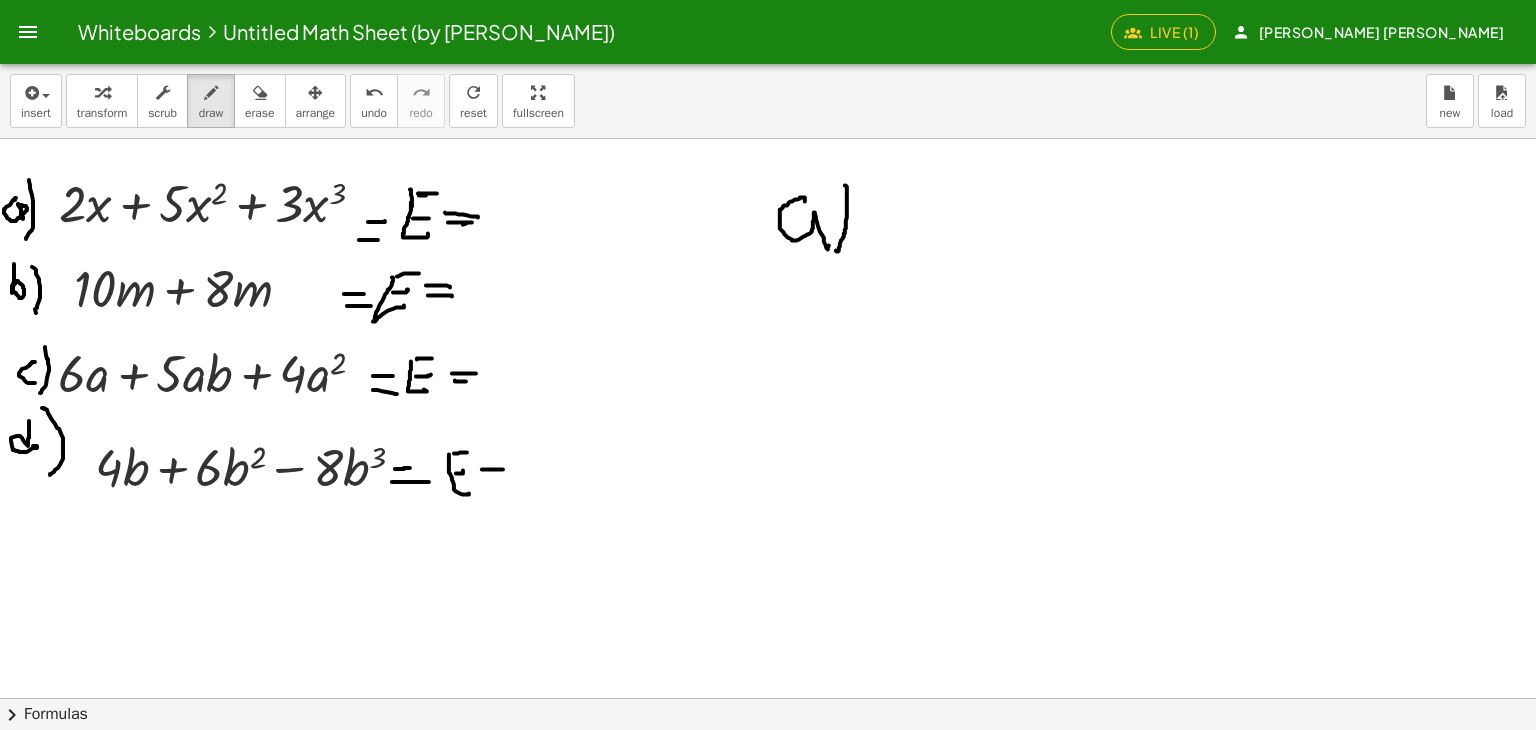 drag, startPoint x: 484, startPoint y: 479, endPoint x: 500, endPoint y: 476, distance: 16.27882 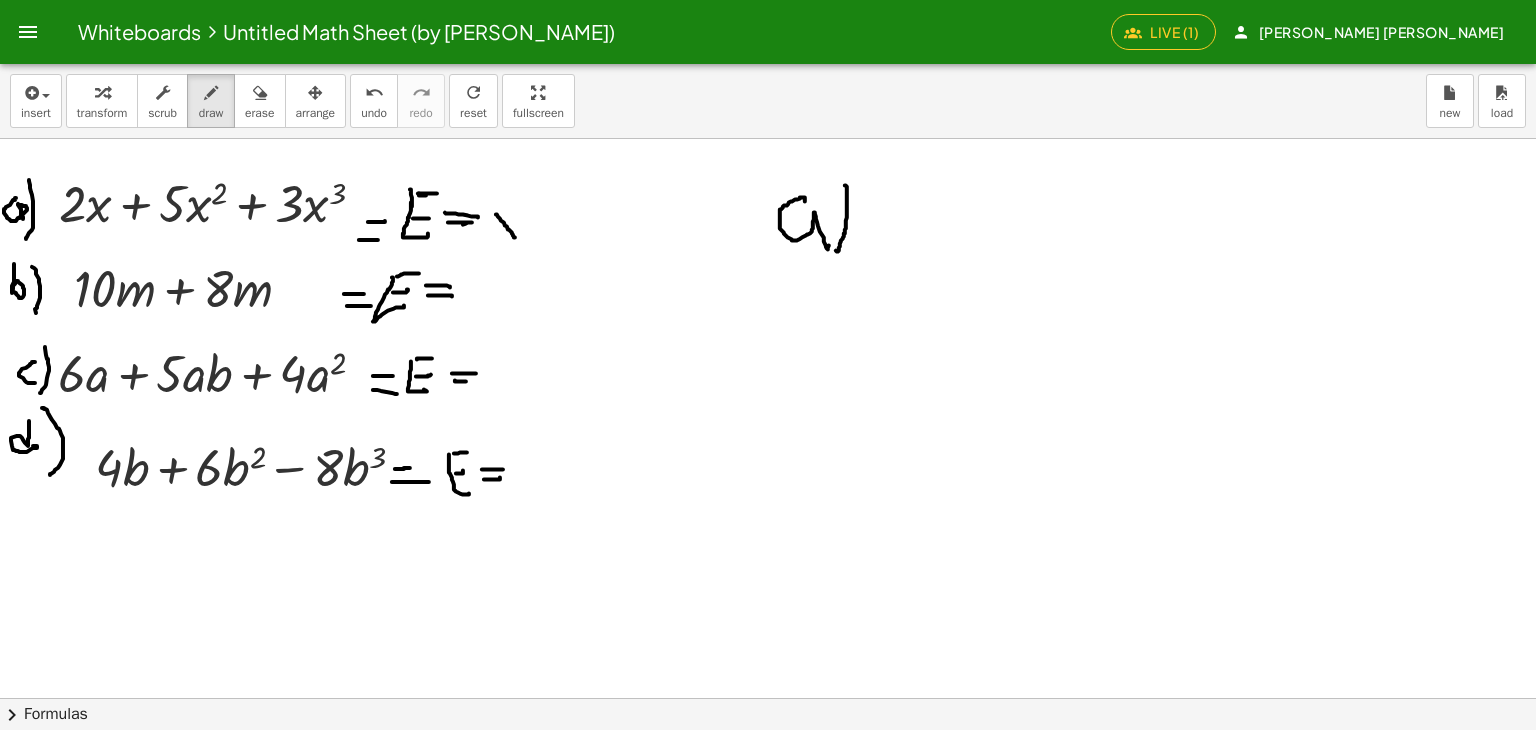 drag, startPoint x: 496, startPoint y: 214, endPoint x: 516, endPoint y: 239, distance: 32.01562 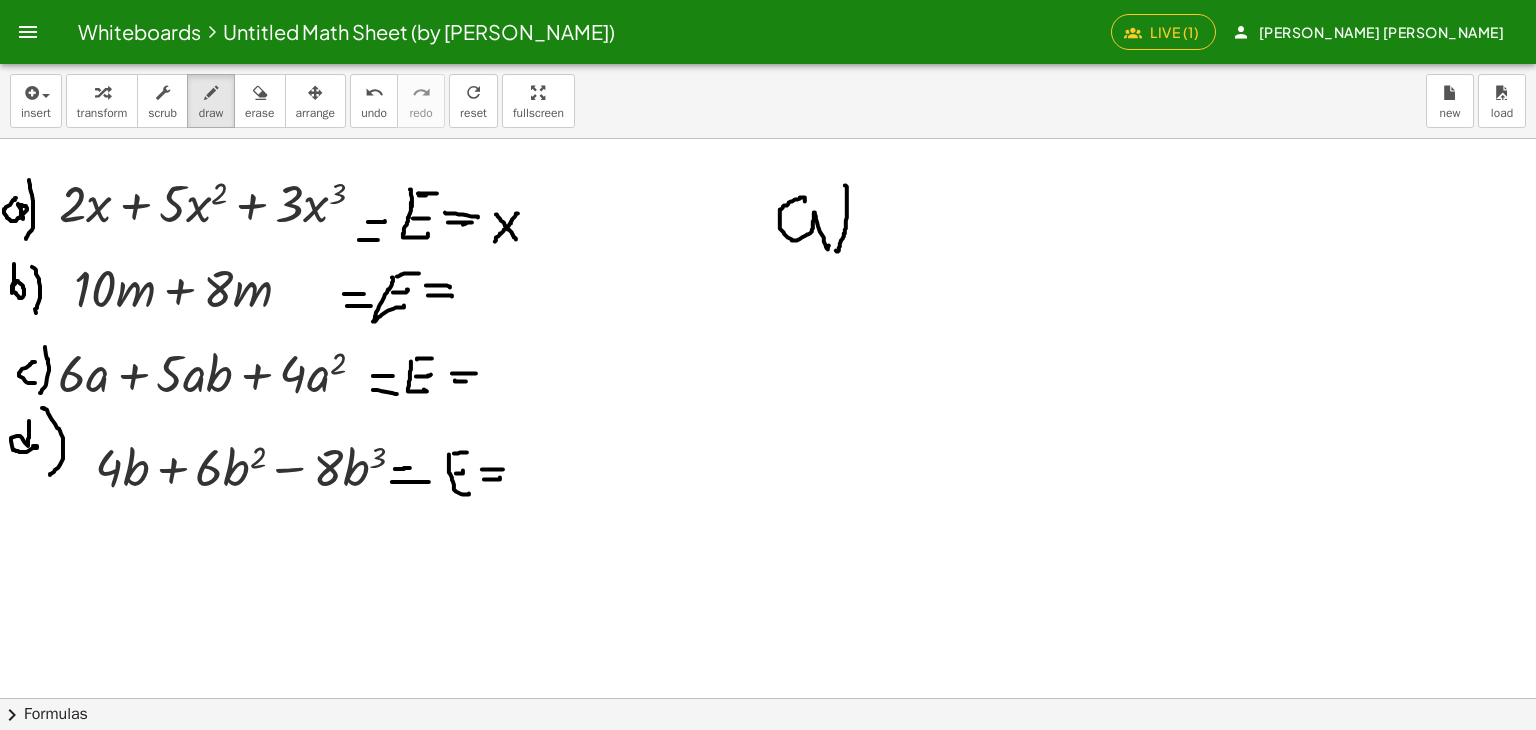drag, startPoint x: 516, startPoint y: 214, endPoint x: 495, endPoint y: 242, distance: 35 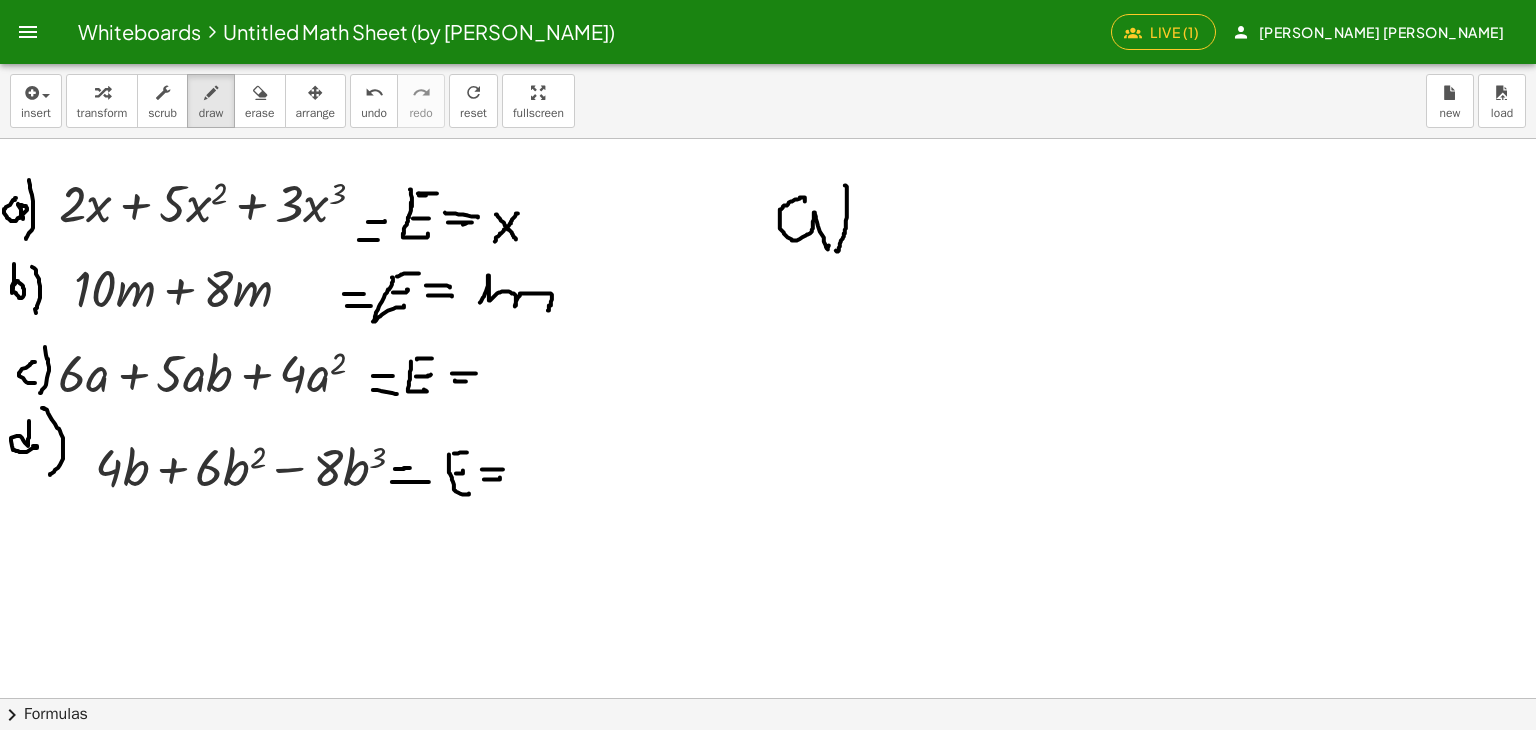 drag, startPoint x: 480, startPoint y: 302, endPoint x: 523, endPoint y: 321, distance: 47.010635 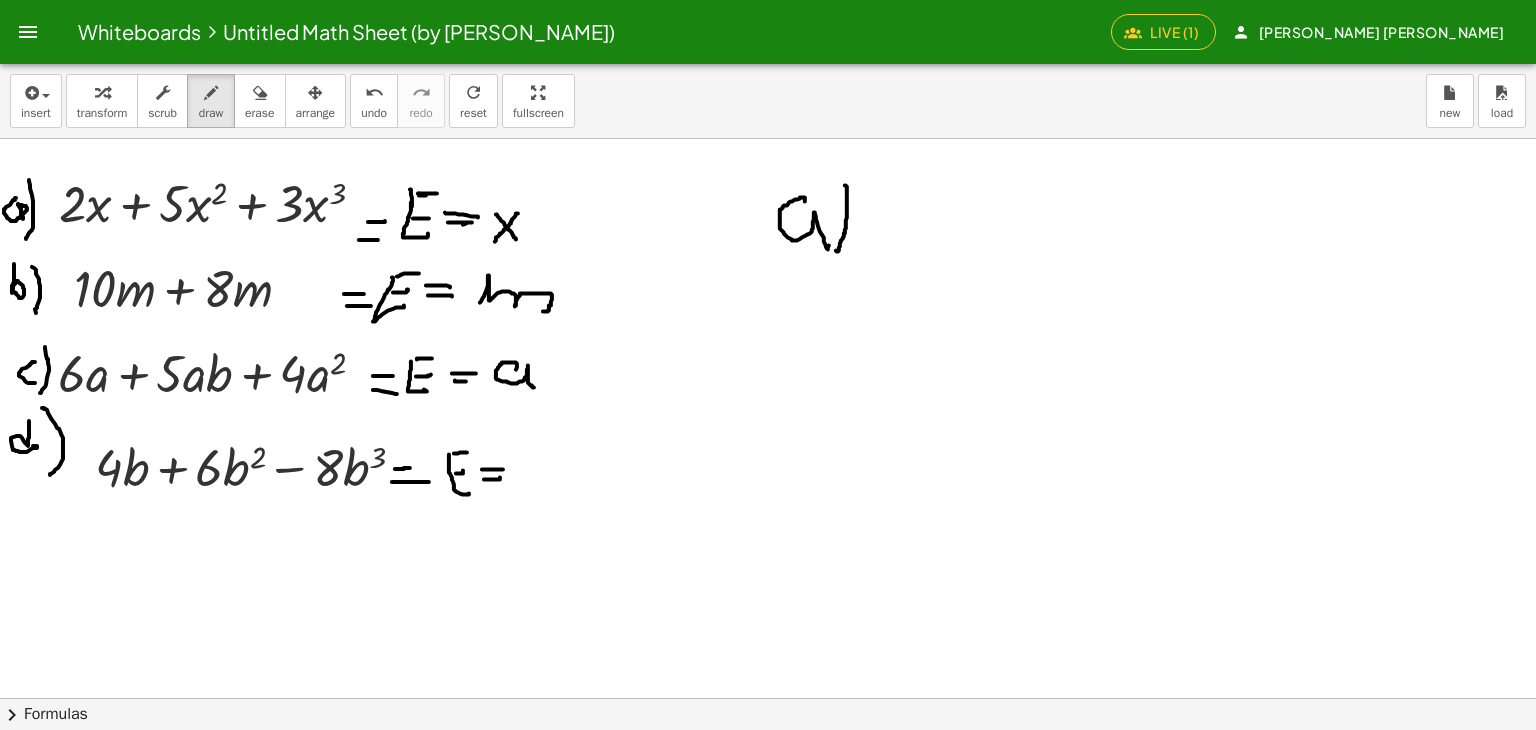 drag, startPoint x: 516, startPoint y: 369, endPoint x: 539, endPoint y: 389, distance: 30.479502 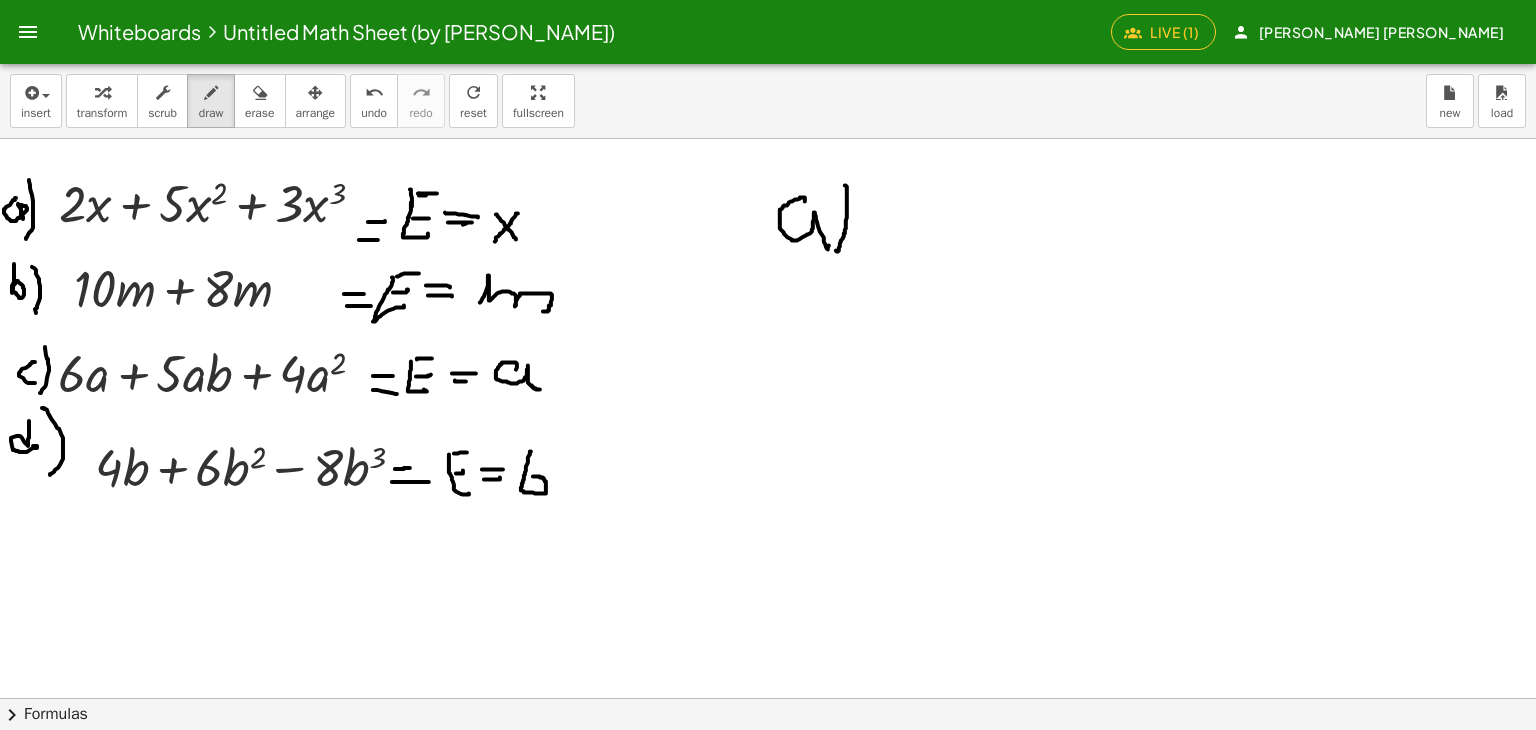 drag, startPoint x: 531, startPoint y: 451, endPoint x: 524, endPoint y: 473, distance: 23.086792 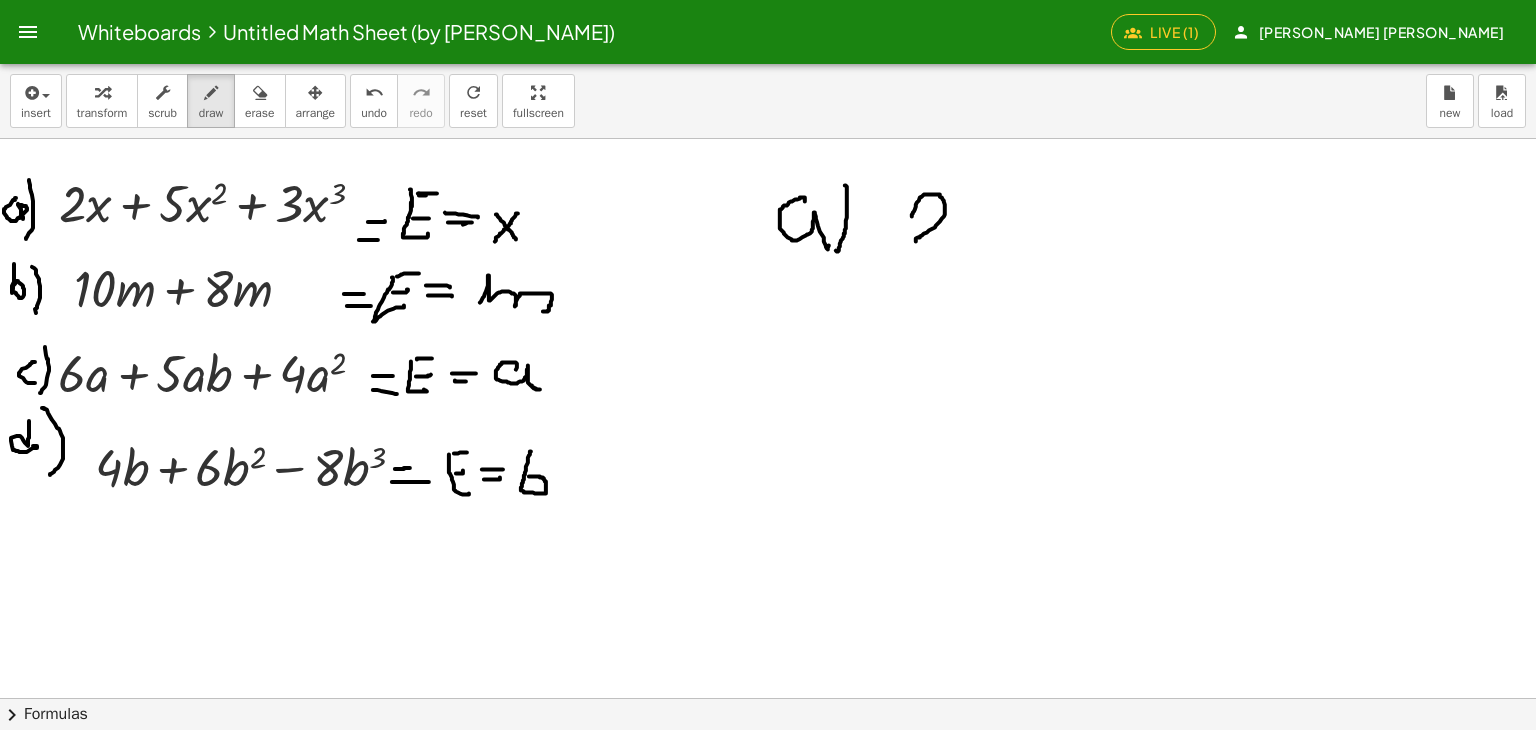drag, startPoint x: 912, startPoint y: 216, endPoint x: 980, endPoint y: 244, distance: 73.53911 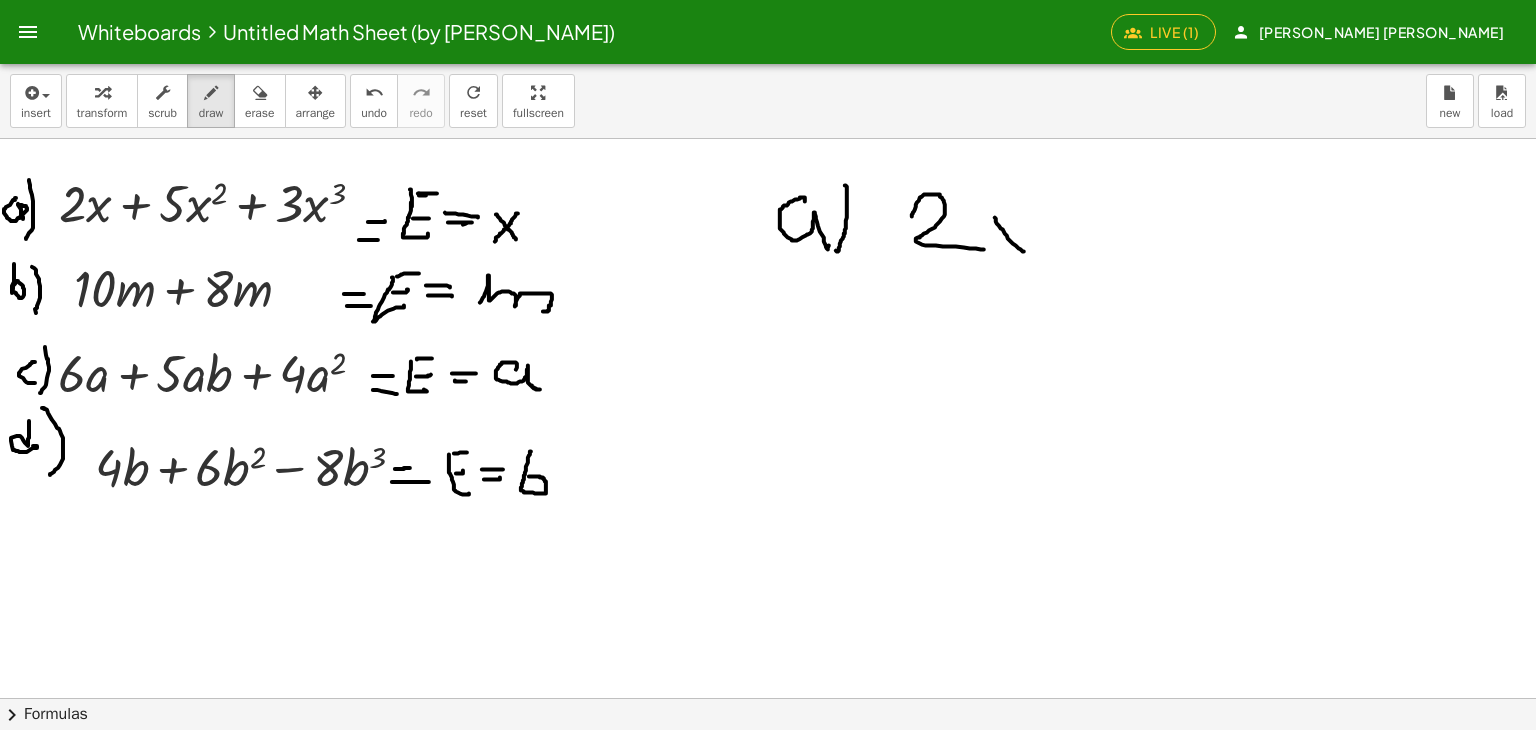 drag, startPoint x: 996, startPoint y: 221, endPoint x: 1021, endPoint y: 222, distance: 25.019993 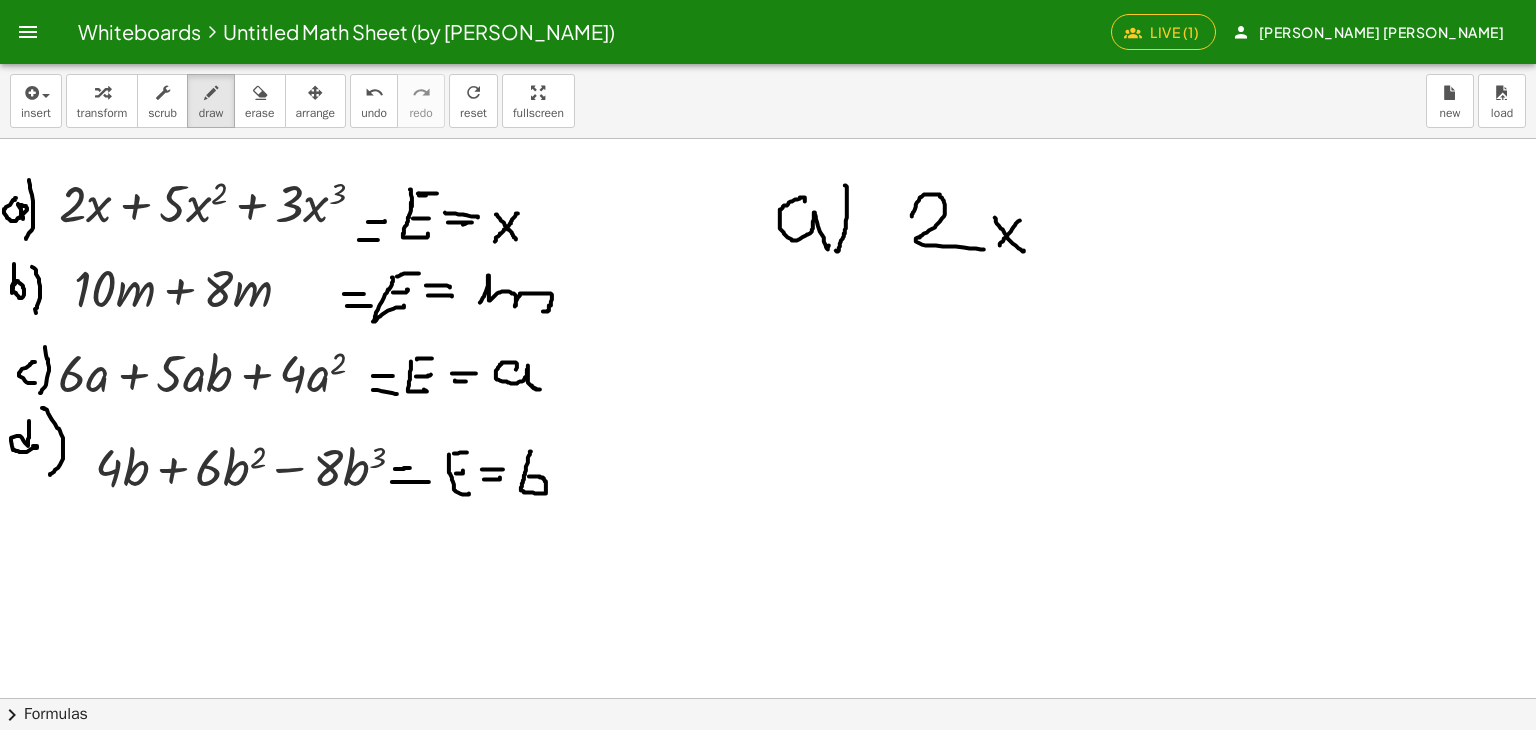 click at bounding box center (768, 698) 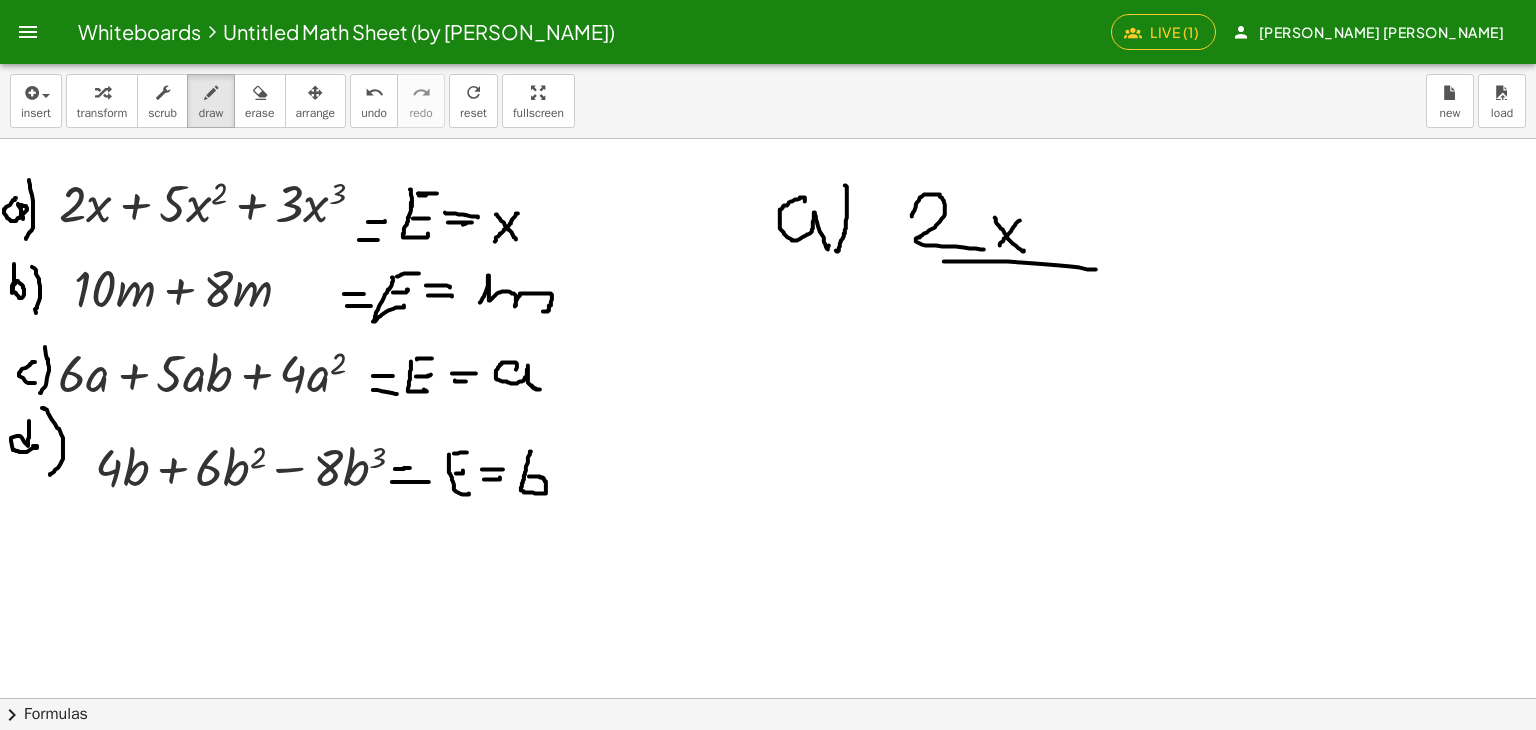drag, startPoint x: 951, startPoint y: 261, endPoint x: 1069, endPoint y: 274, distance: 118.71394 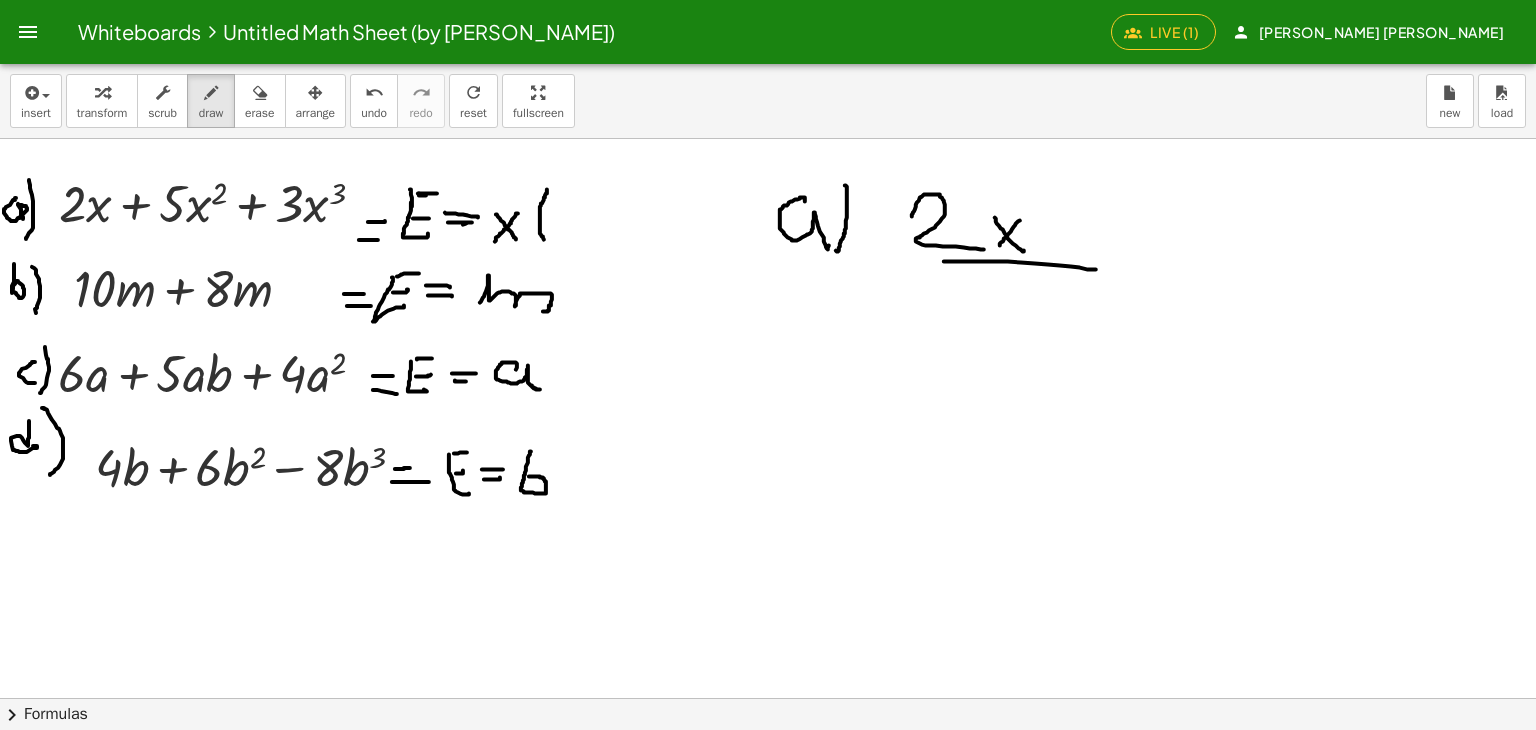 drag, startPoint x: 547, startPoint y: 189, endPoint x: 548, endPoint y: 248, distance: 59.008472 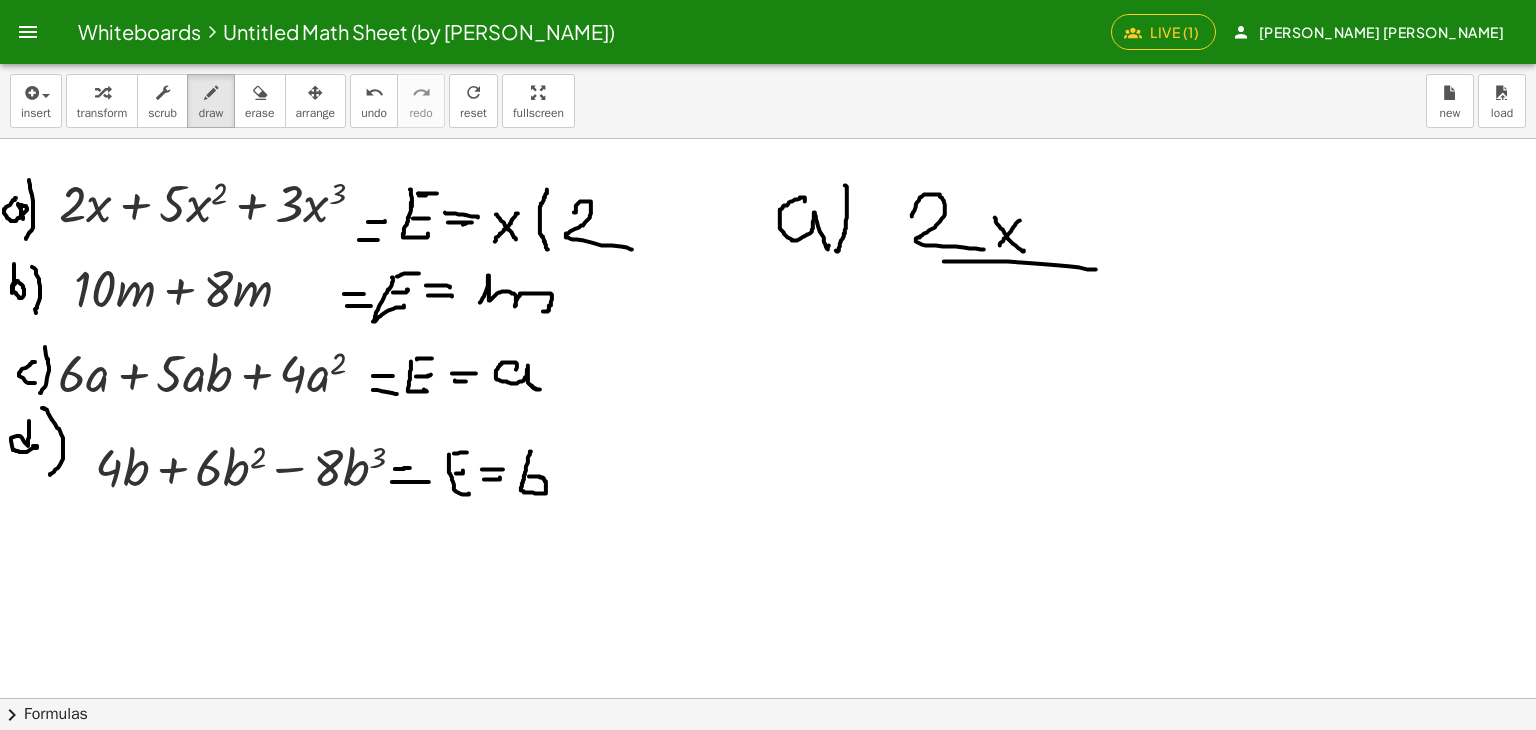 drag, startPoint x: 574, startPoint y: 212, endPoint x: 626, endPoint y: 249, distance: 63.82006 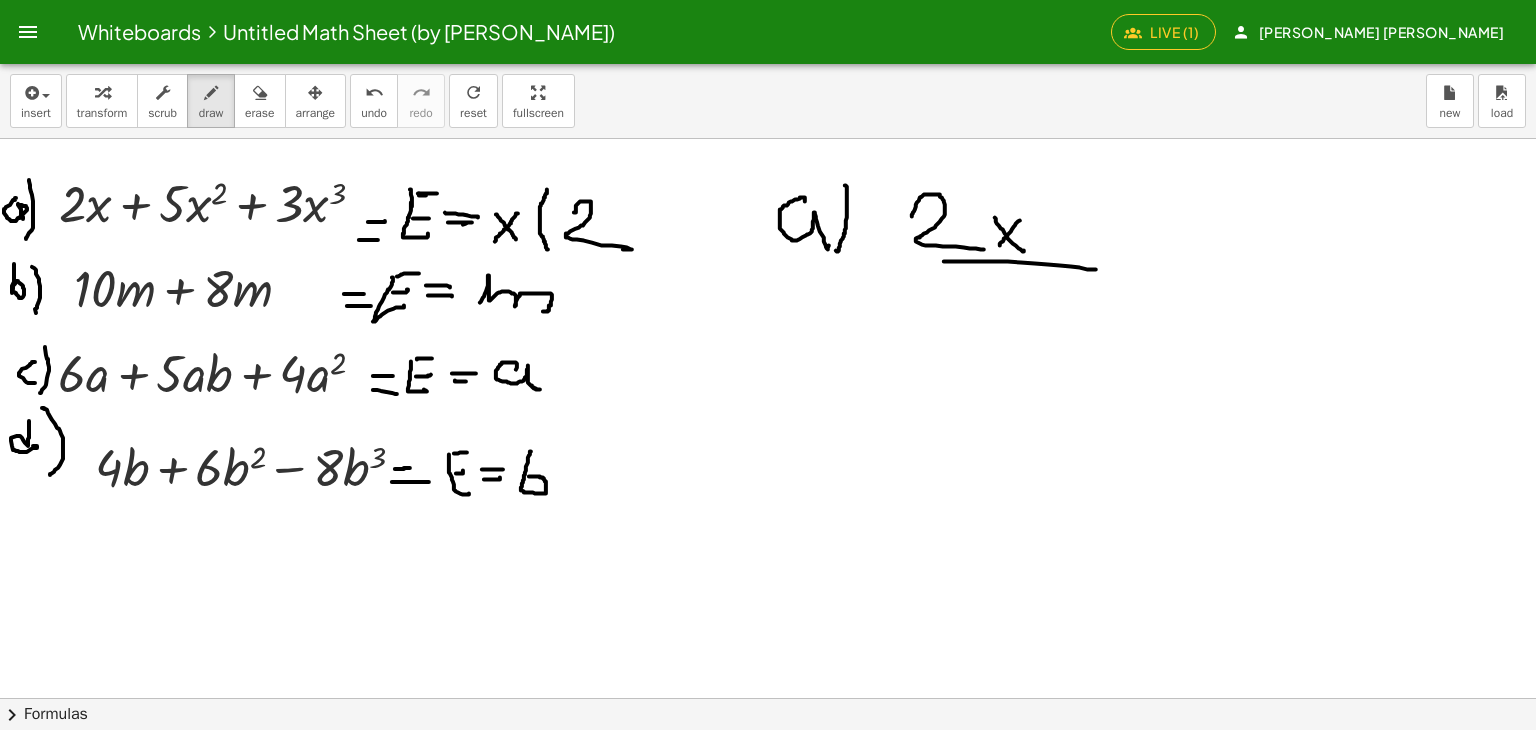 drag, startPoint x: 630, startPoint y: 220, endPoint x: 672, endPoint y: 222, distance: 42.047592 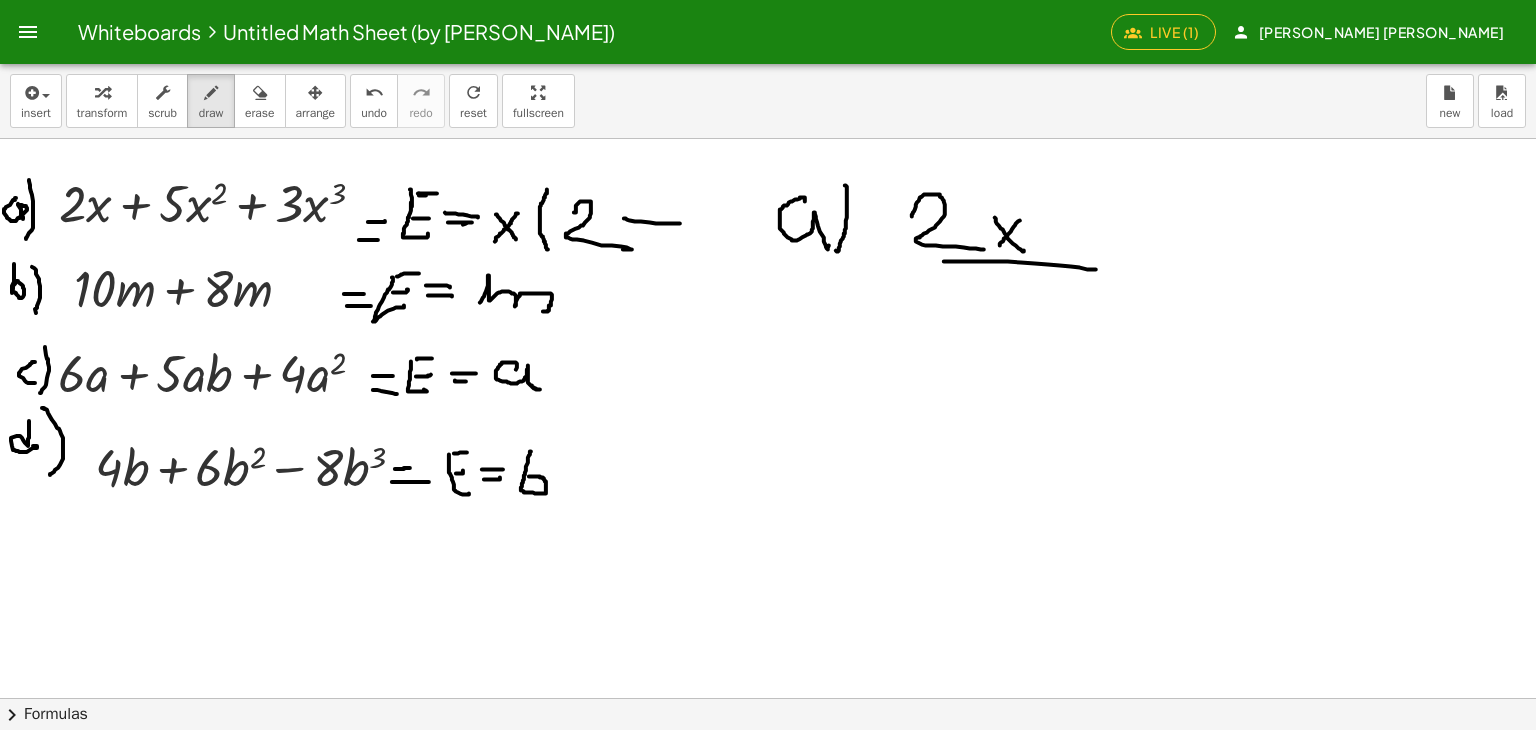 click at bounding box center [768, 698] 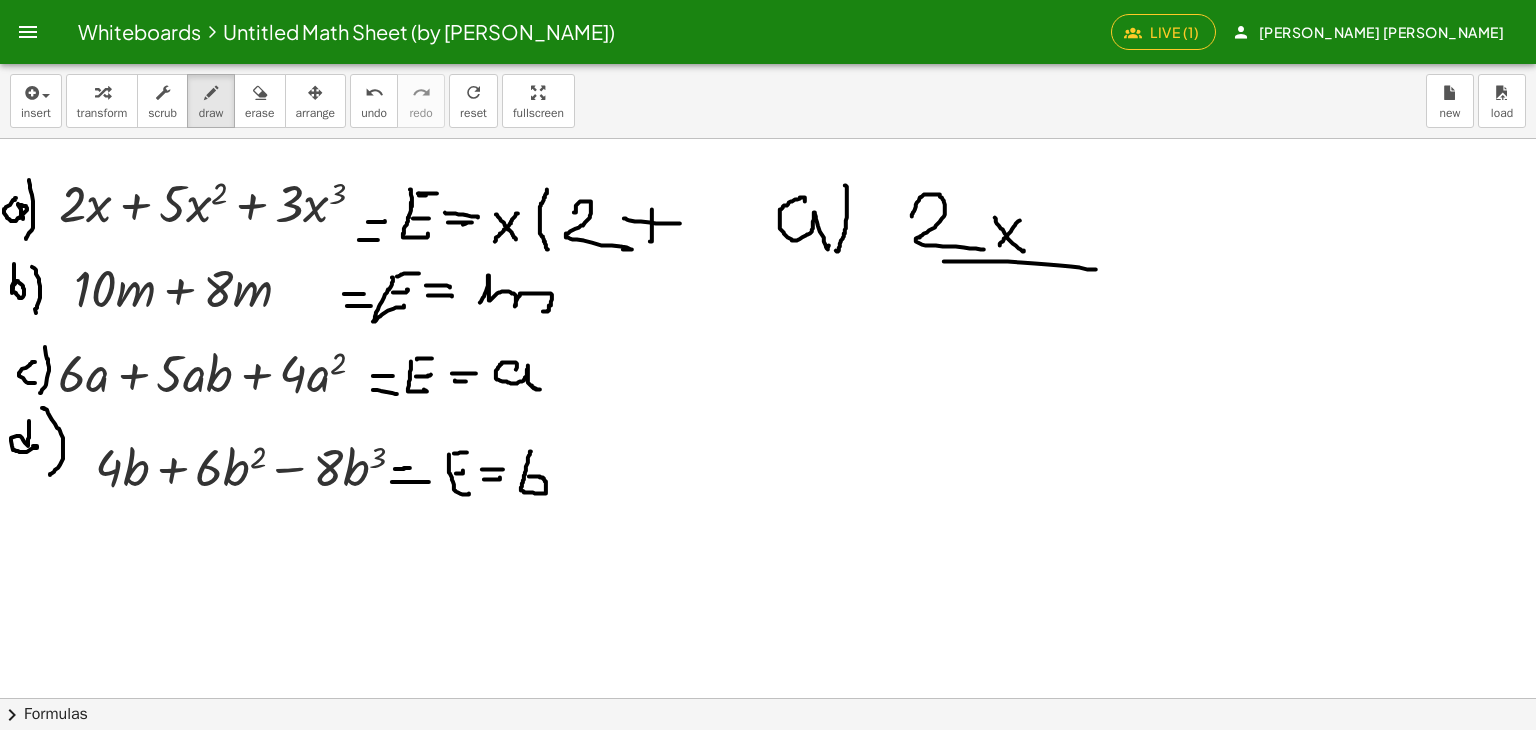 drag, startPoint x: 260, startPoint y: 106, endPoint x: 330, endPoint y: 129, distance: 73.68175 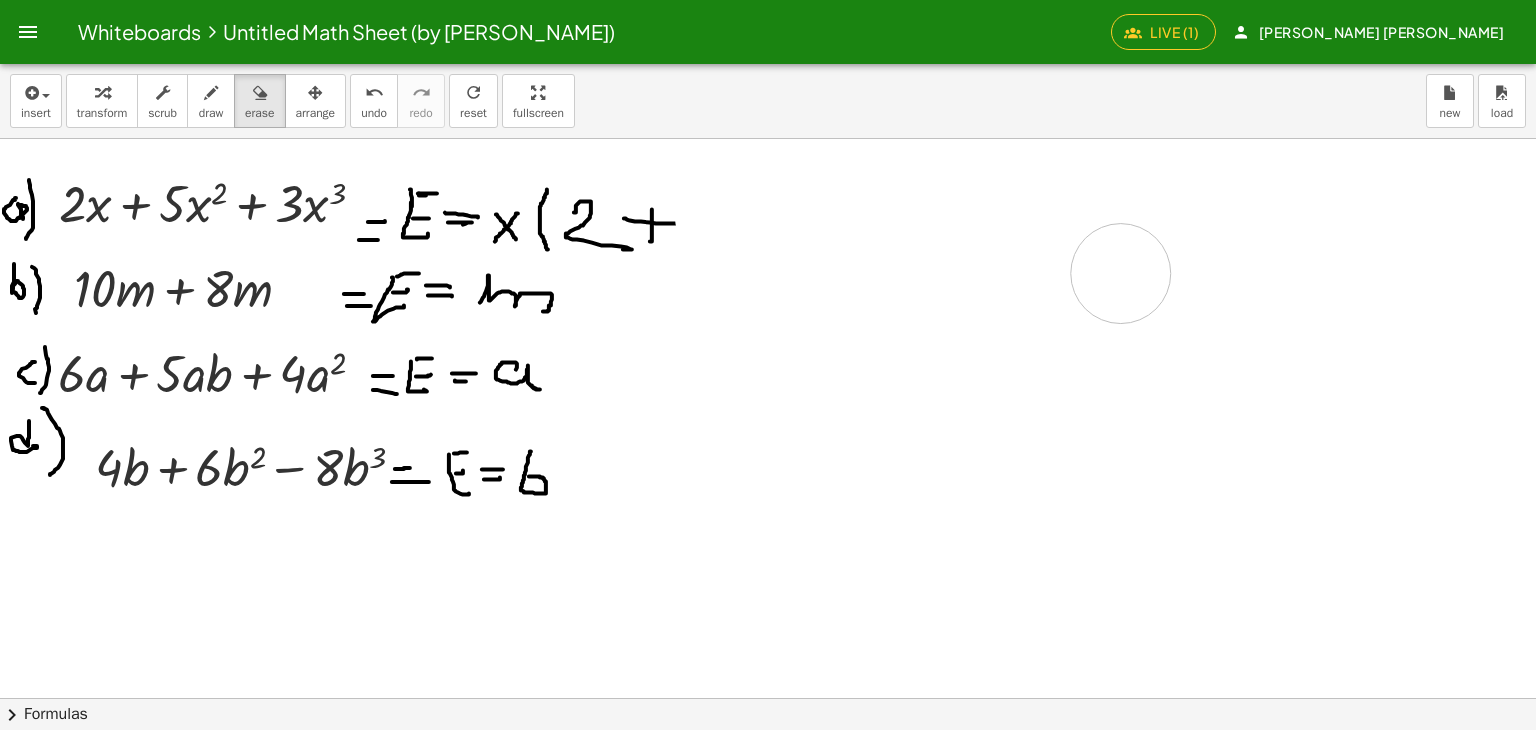 drag, startPoint x: 728, startPoint y: 216, endPoint x: 956, endPoint y: 241, distance: 229.36652 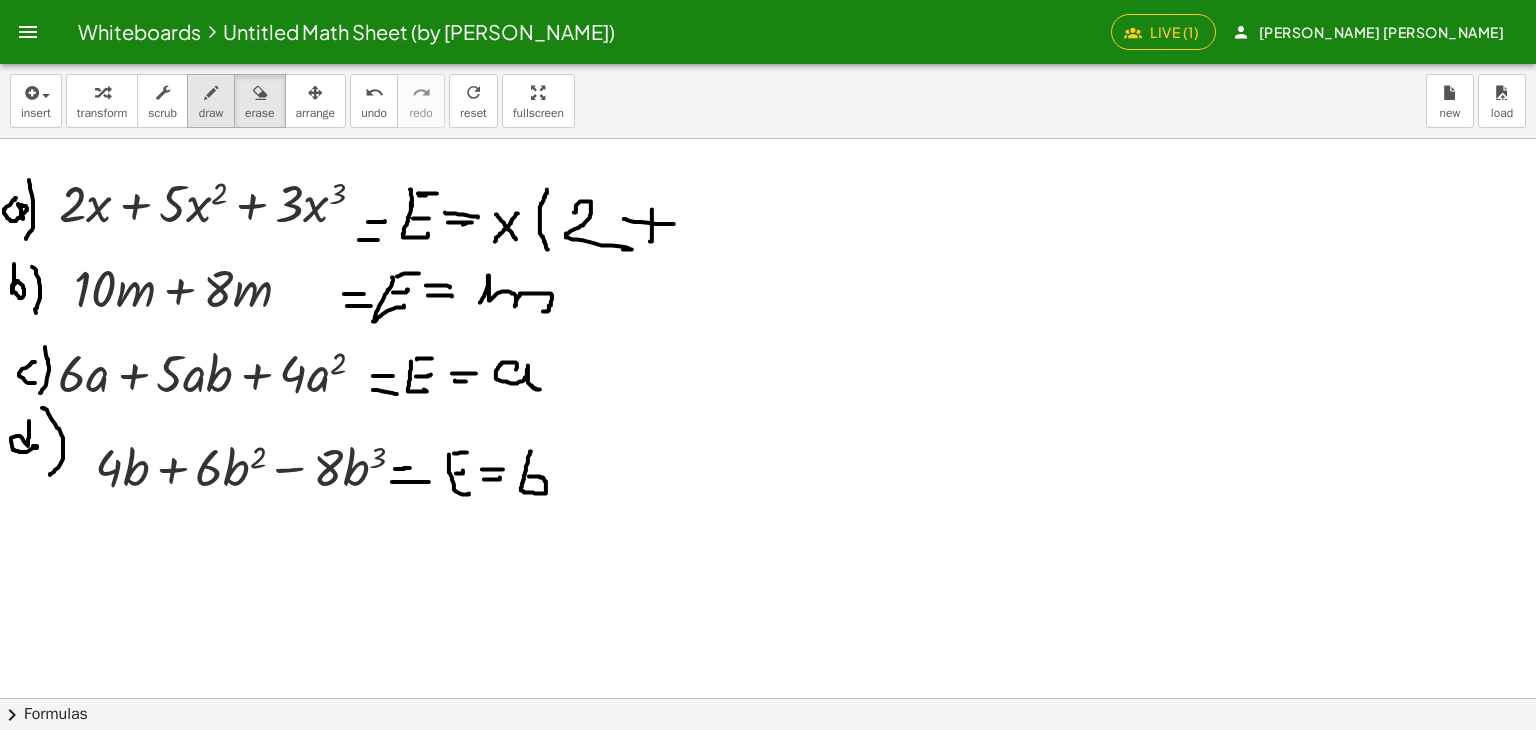 click at bounding box center (211, 93) 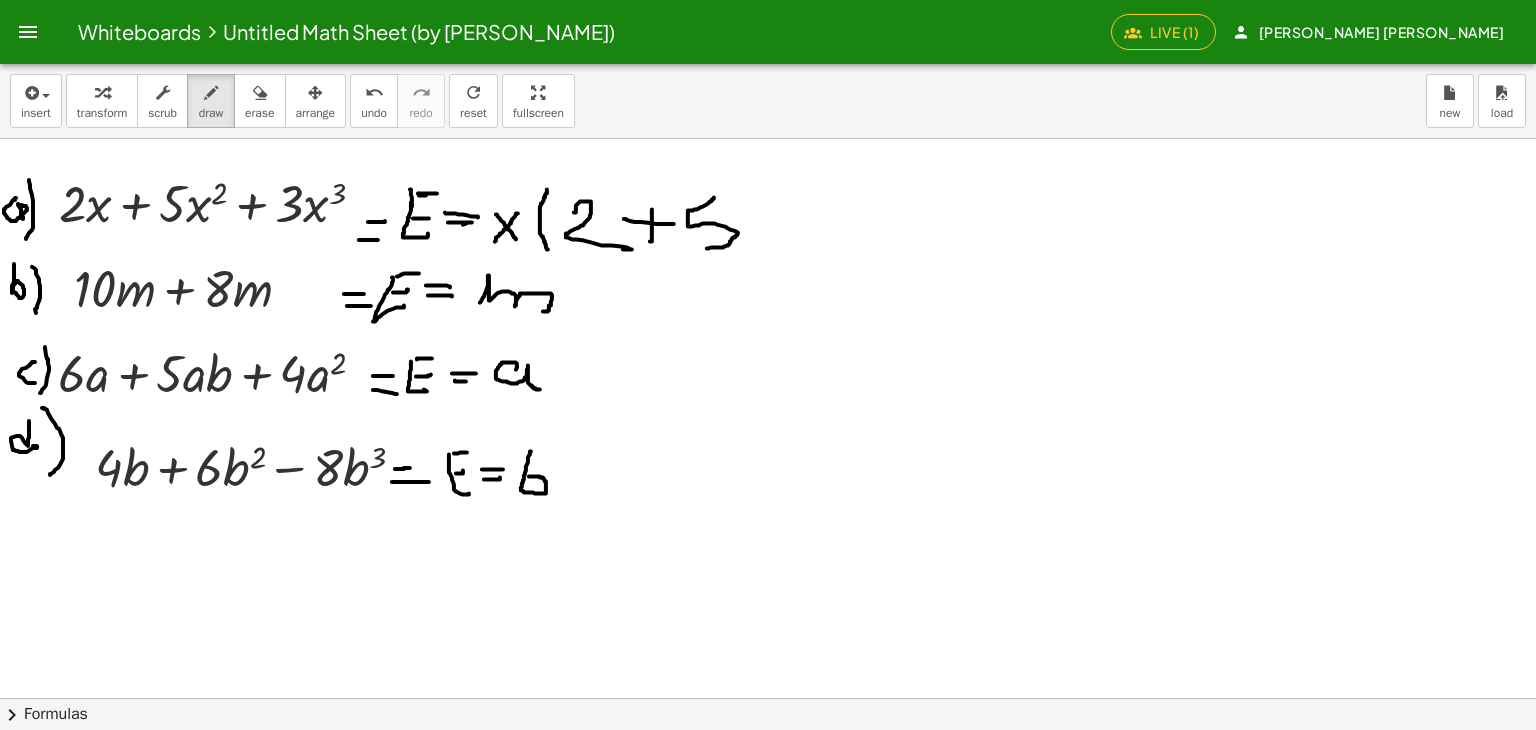 drag 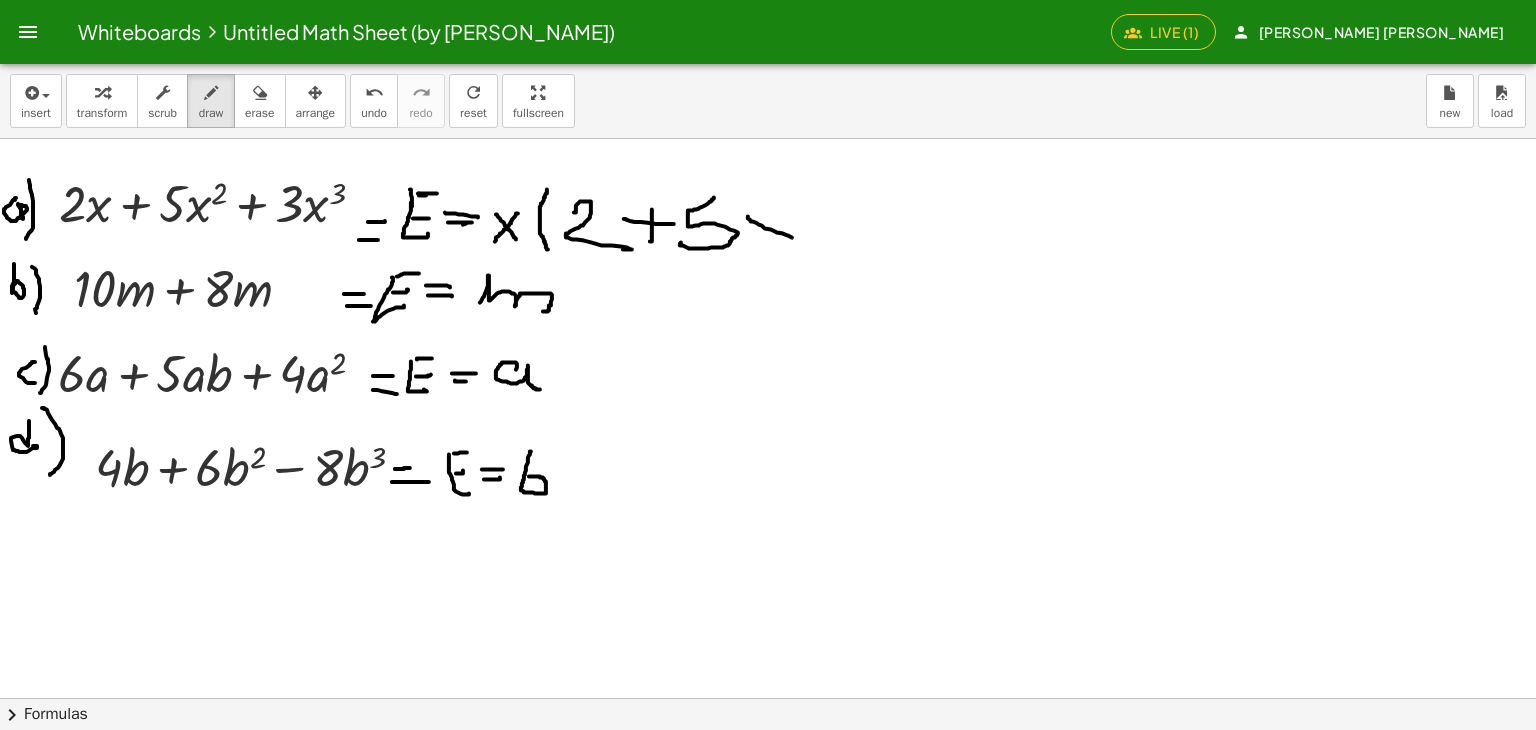 click at bounding box center (768, 698) 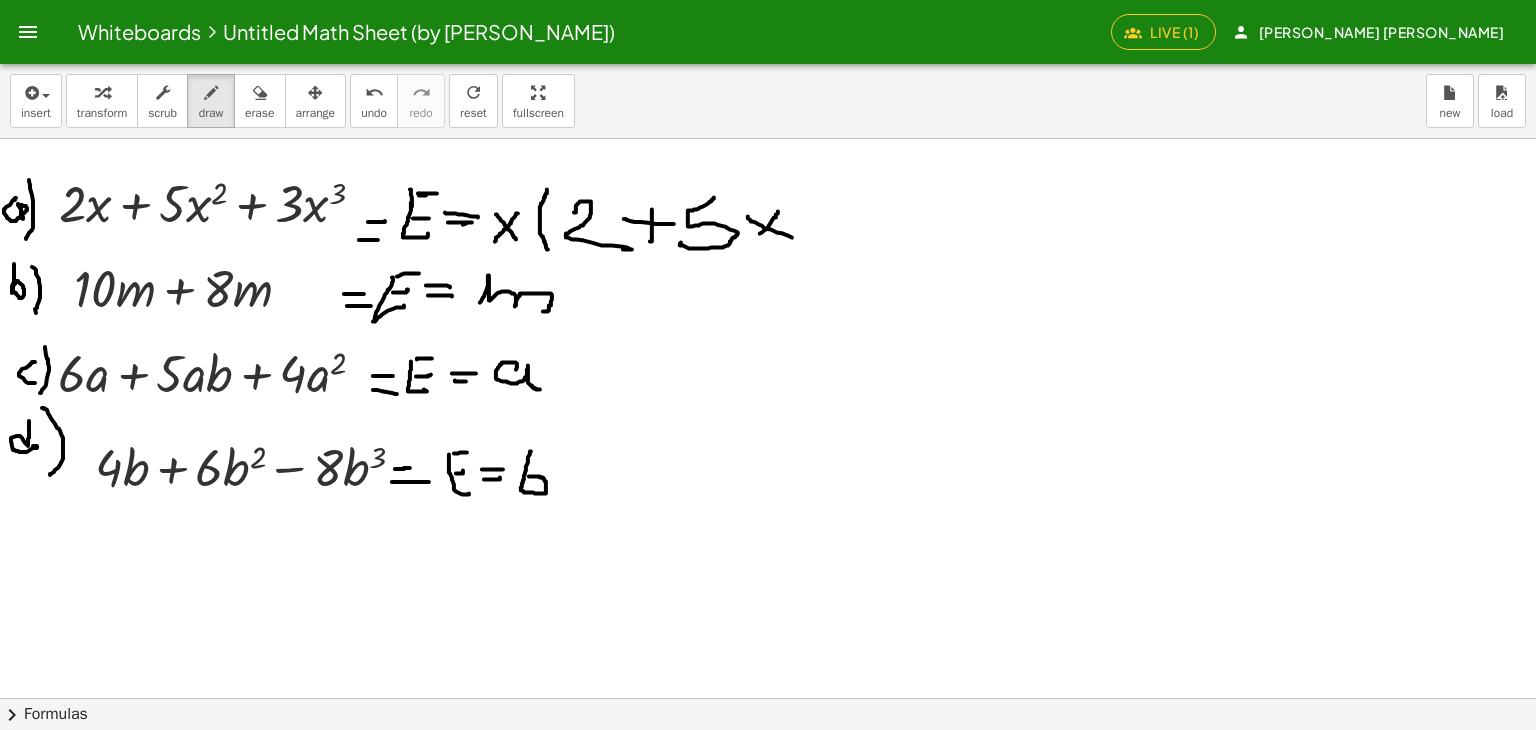 click at bounding box center (768, 698) 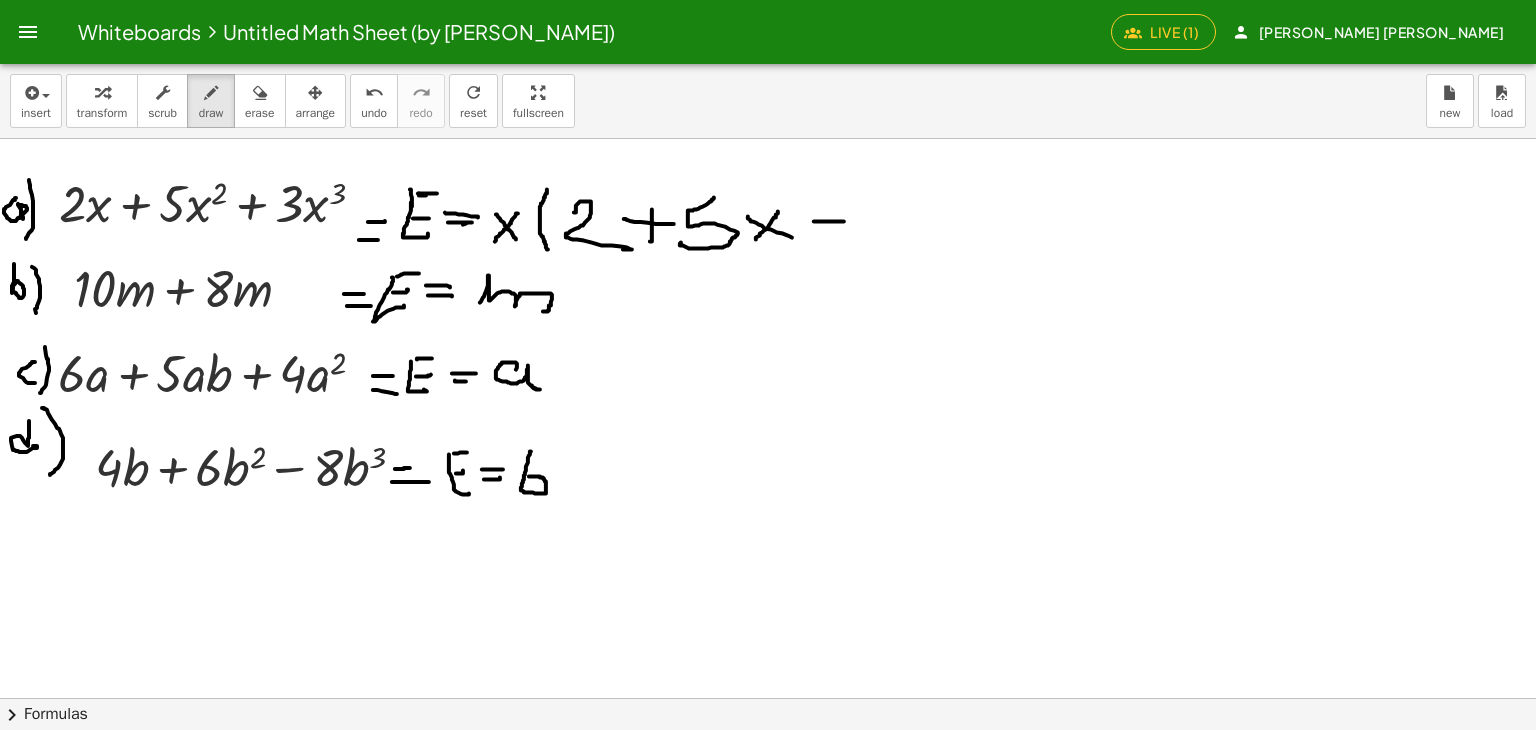 click at bounding box center [768, 698] 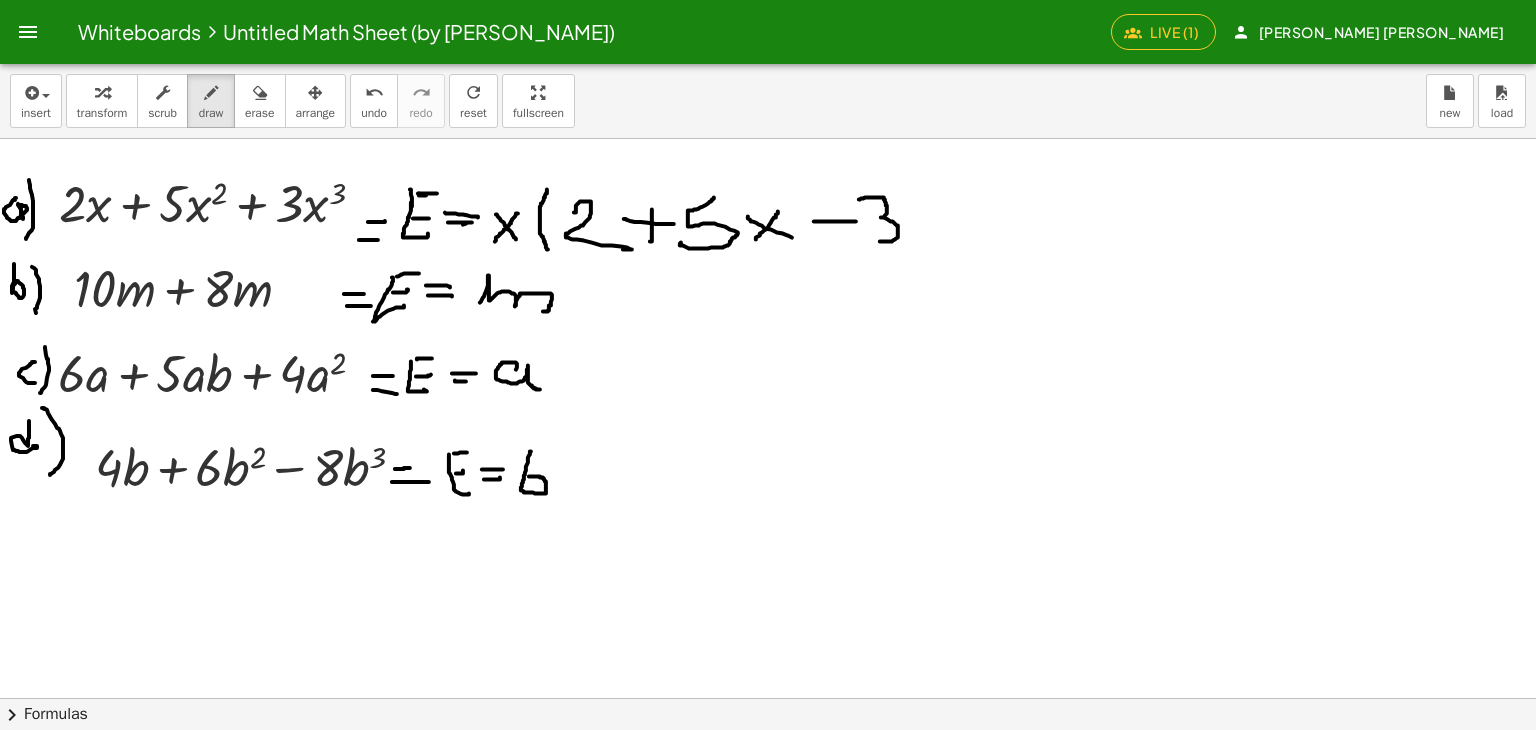 click at bounding box center (768, 698) 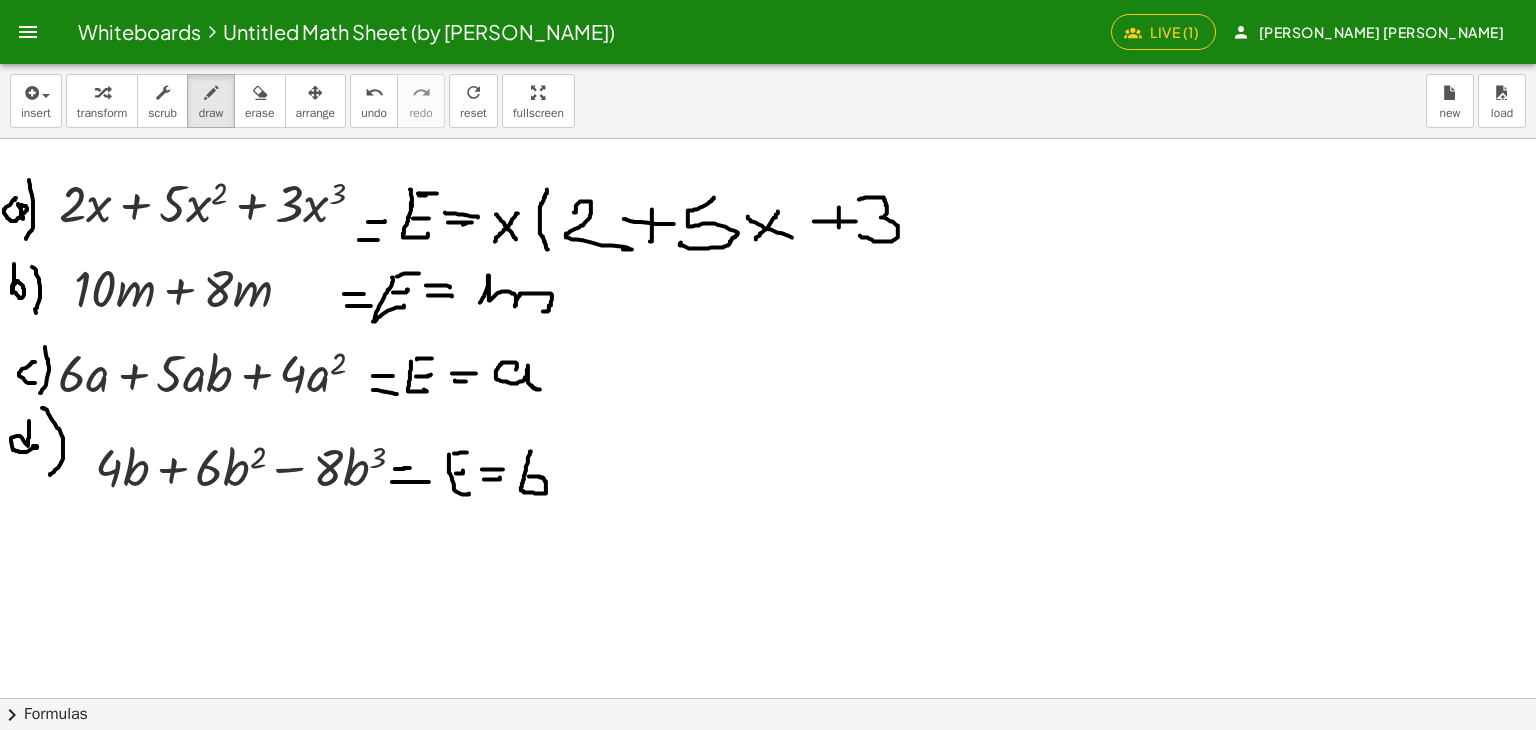 click at bounding box center [768, 698] 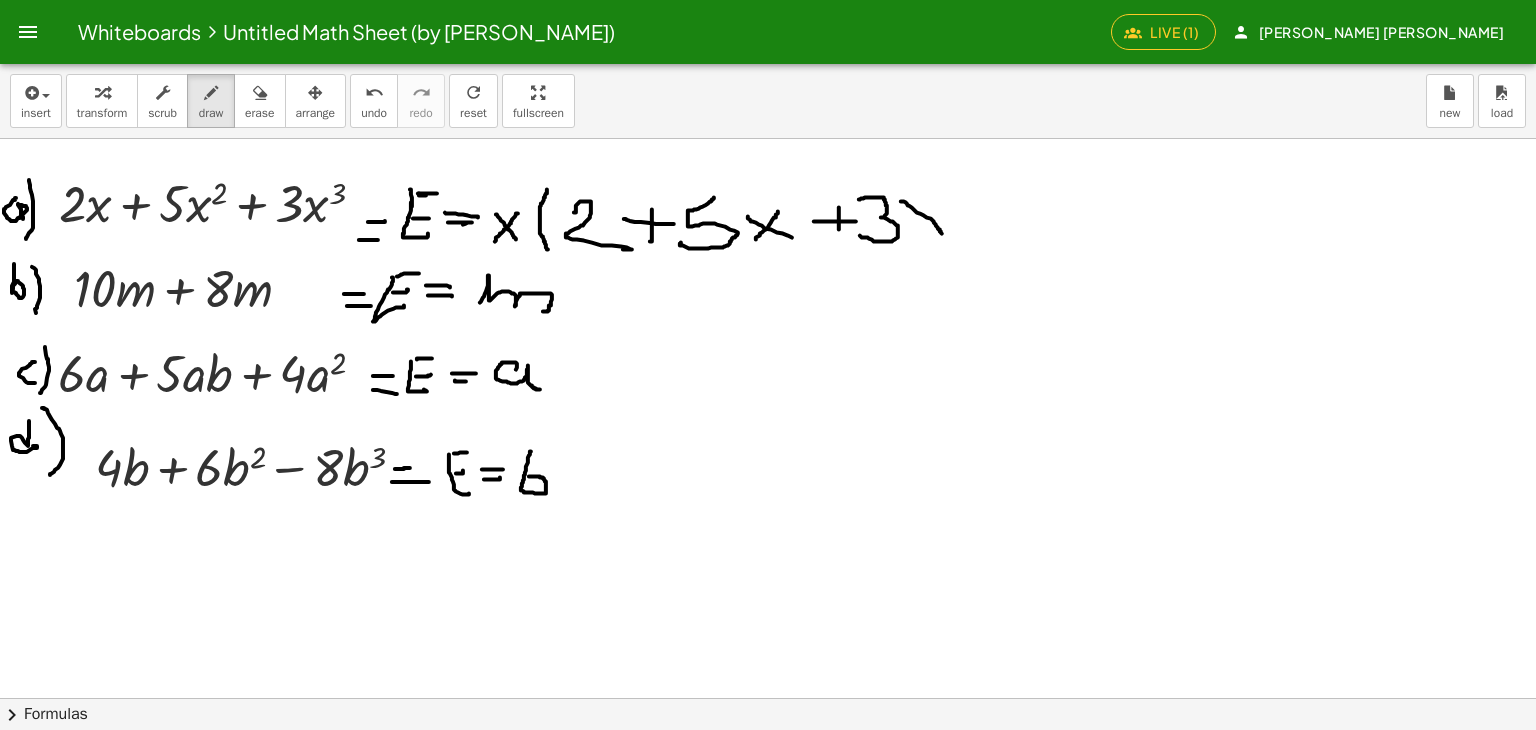 click at bounding box center [768, 698] 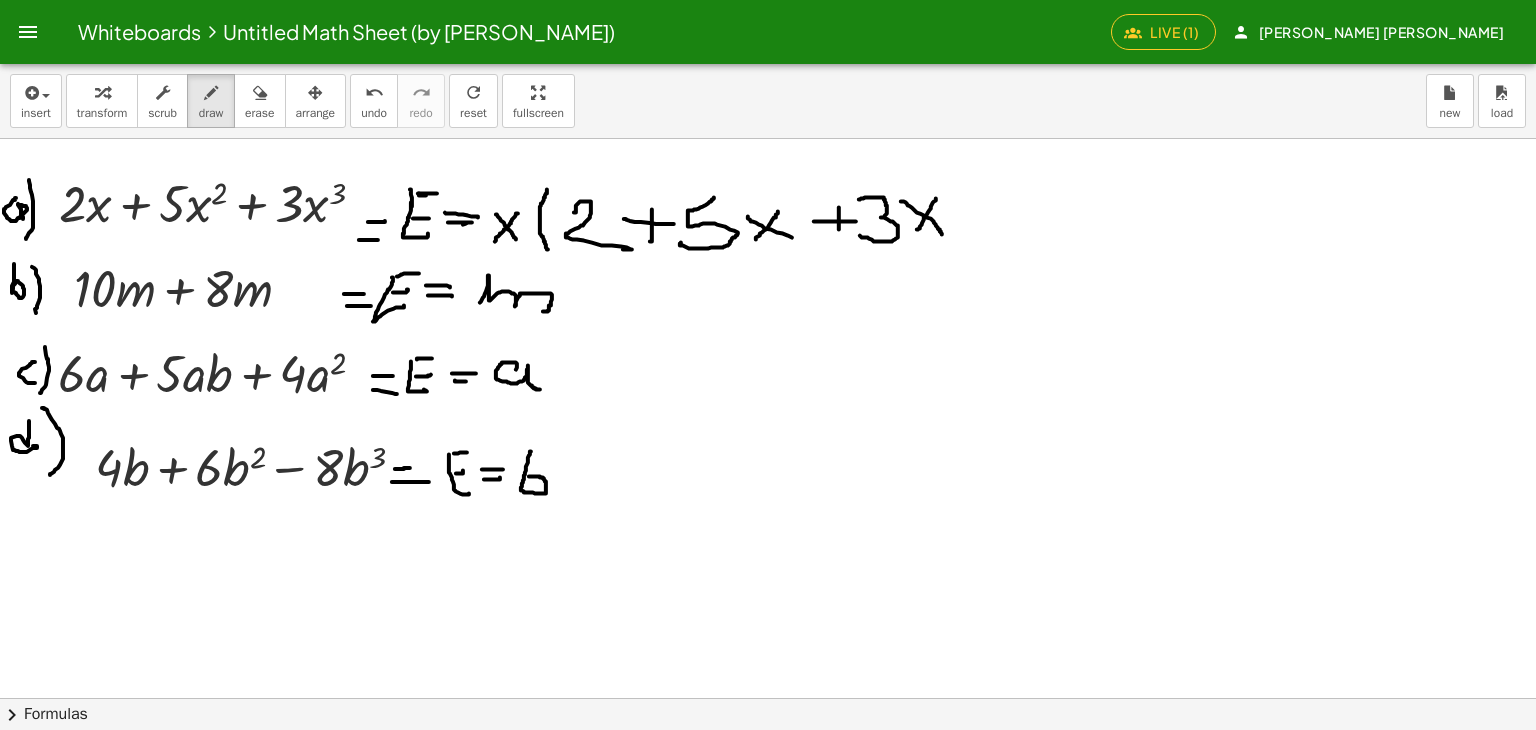 click at bounding box center [768, 698] 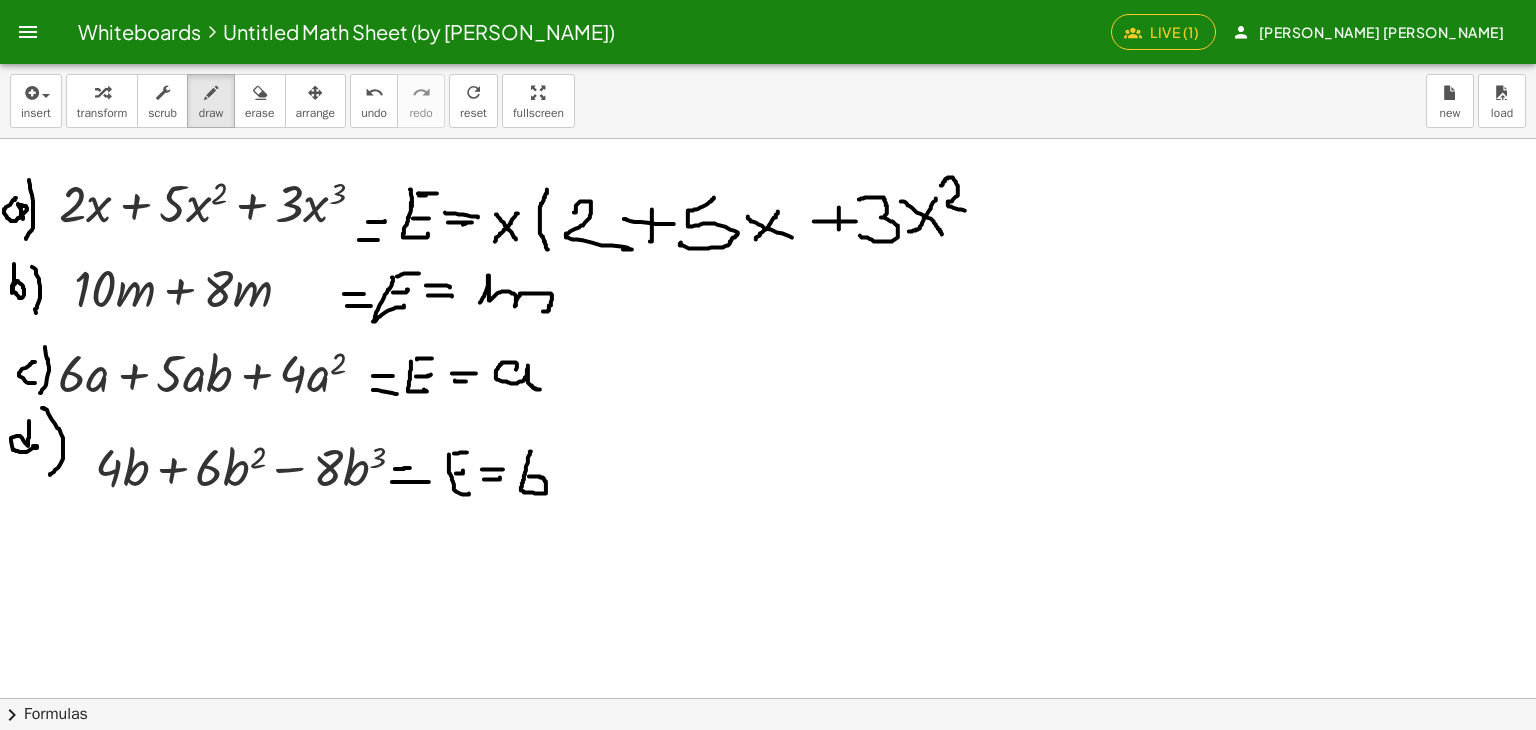 click at bounding box center (768, 698) 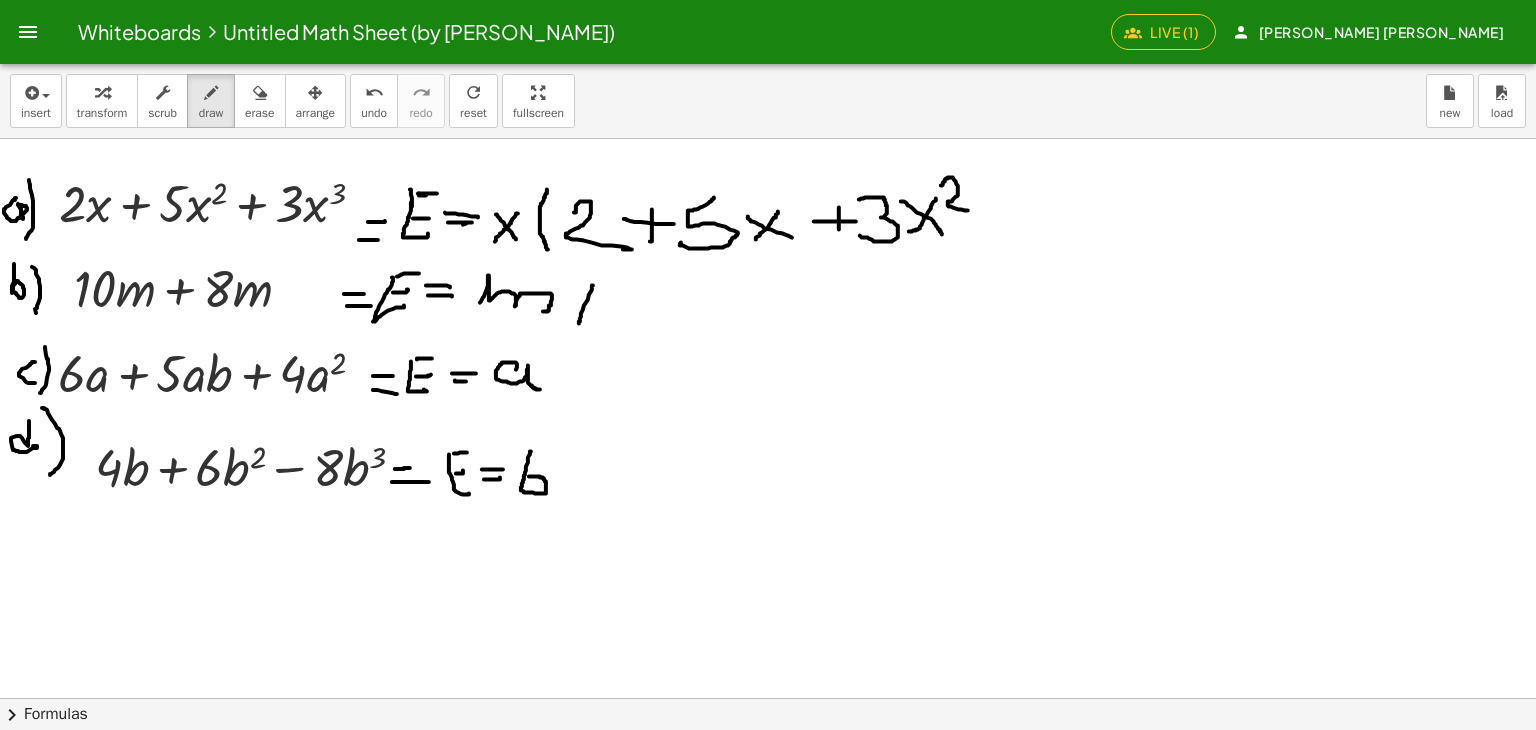 click at bounding box center [768, 698] 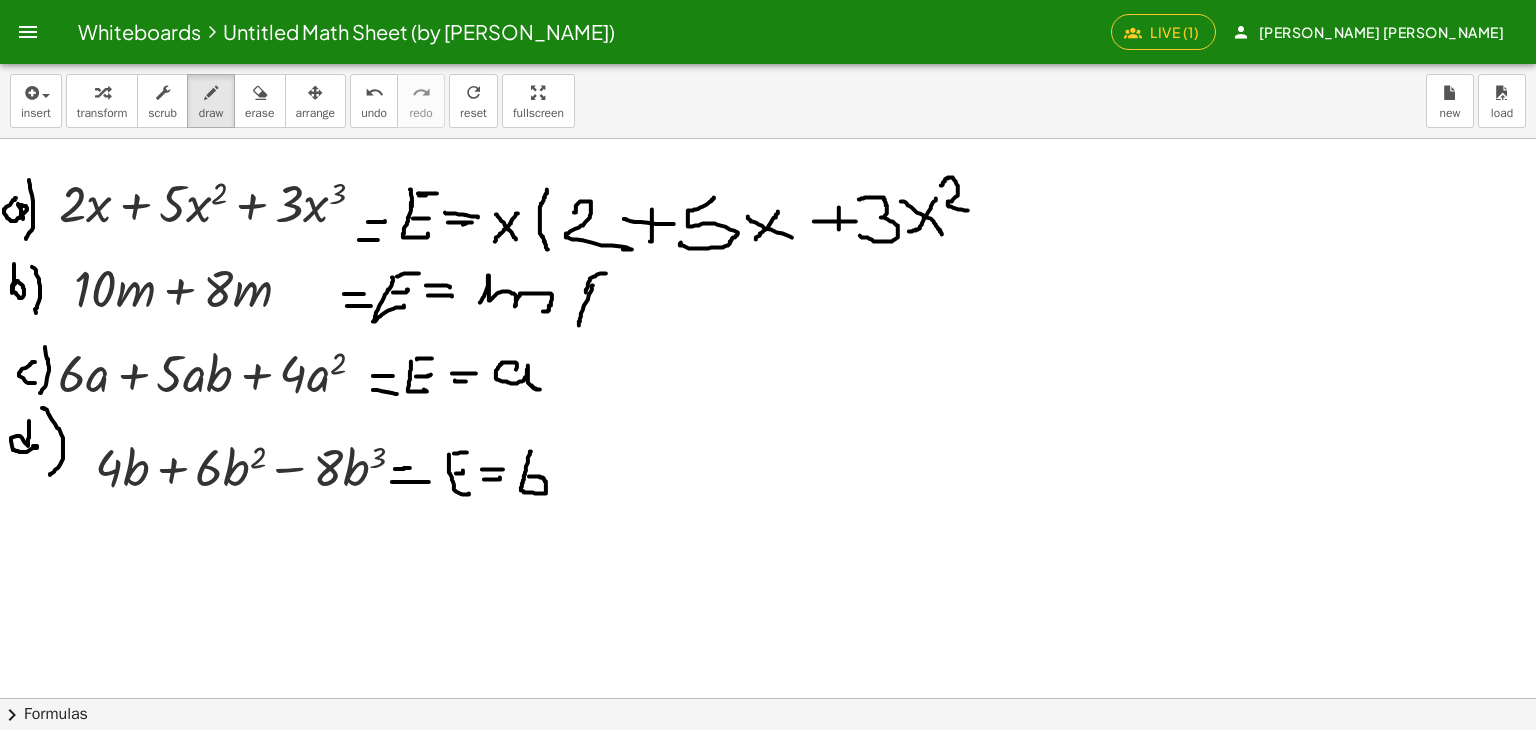 click at bounding box center (768, 698) 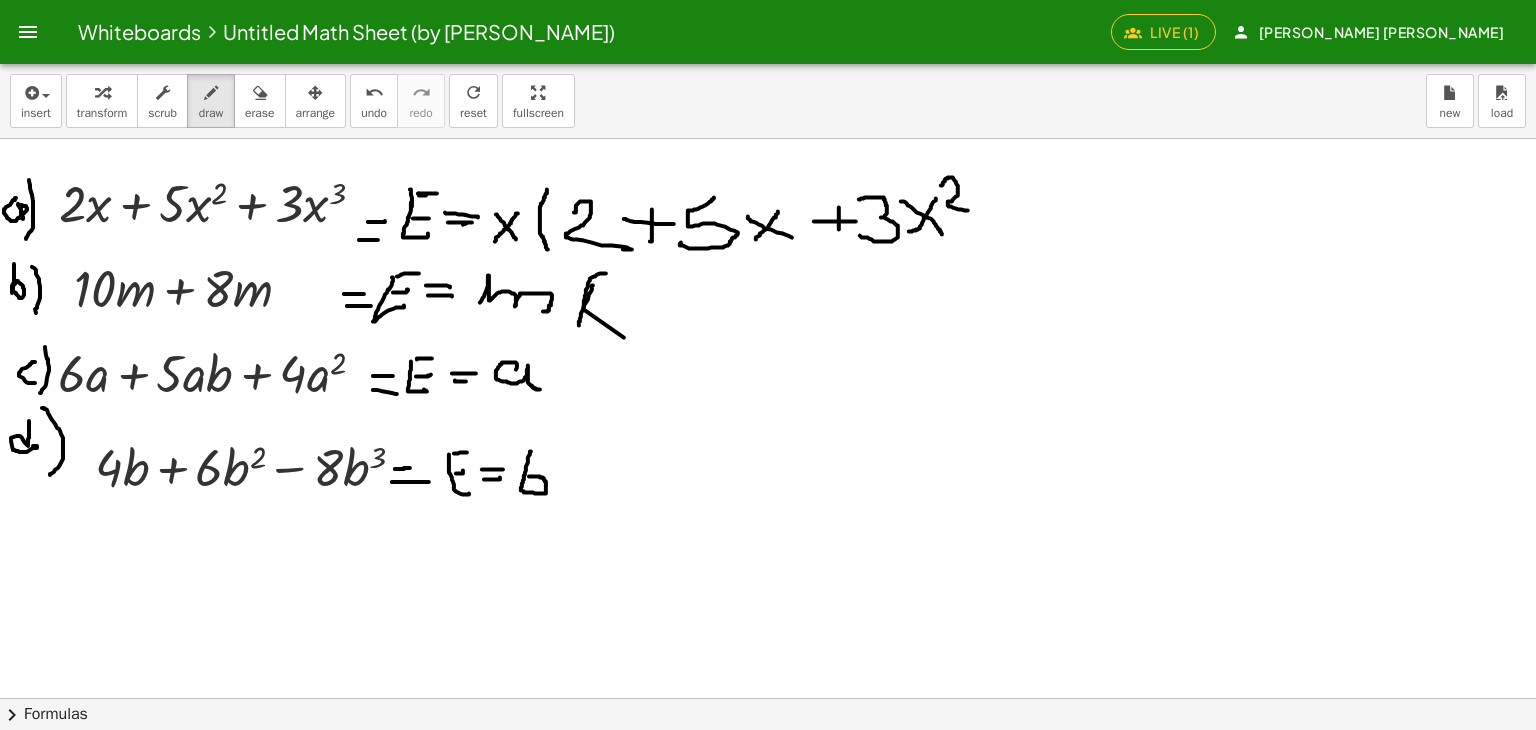 click at bounding box center [260, 93] 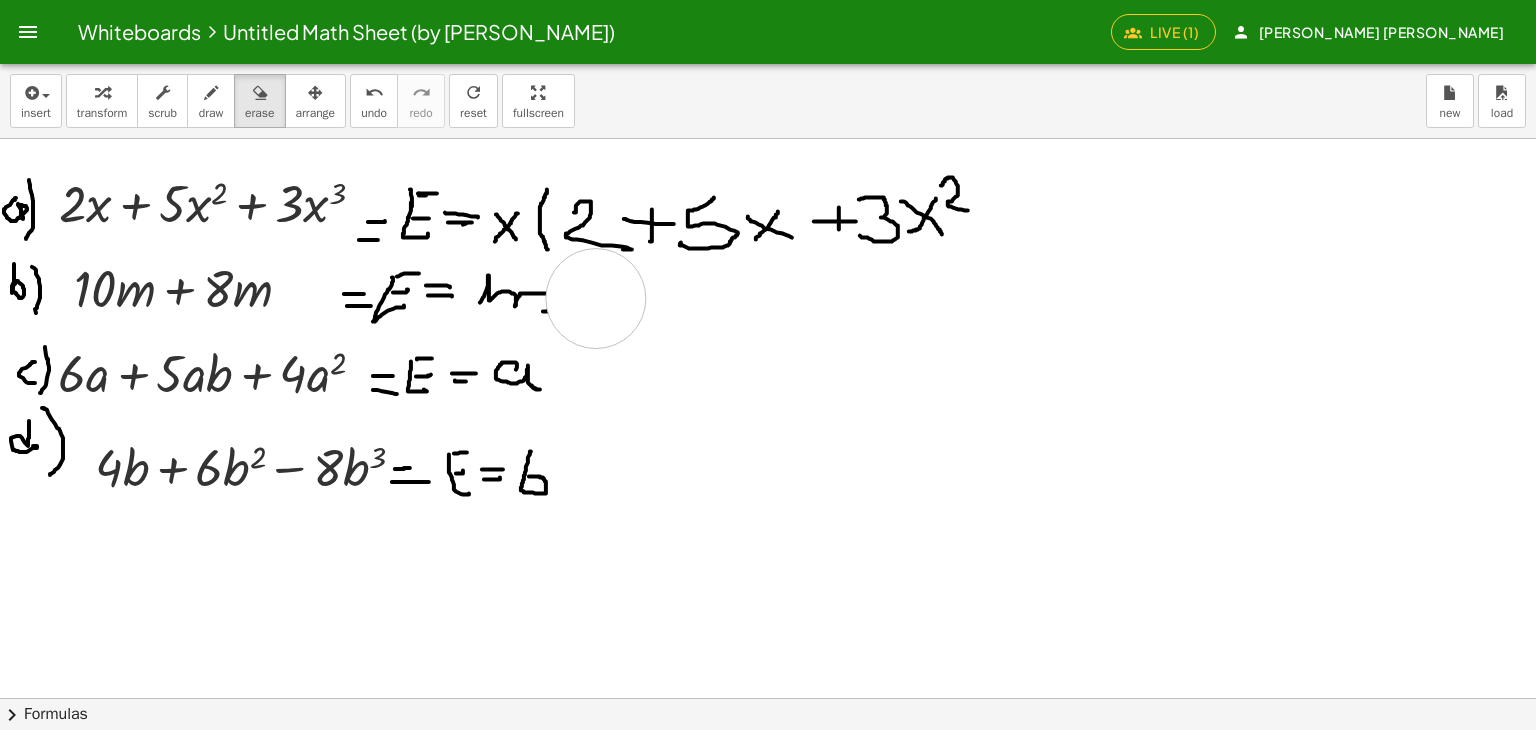 click at bounding box center (768, 698) 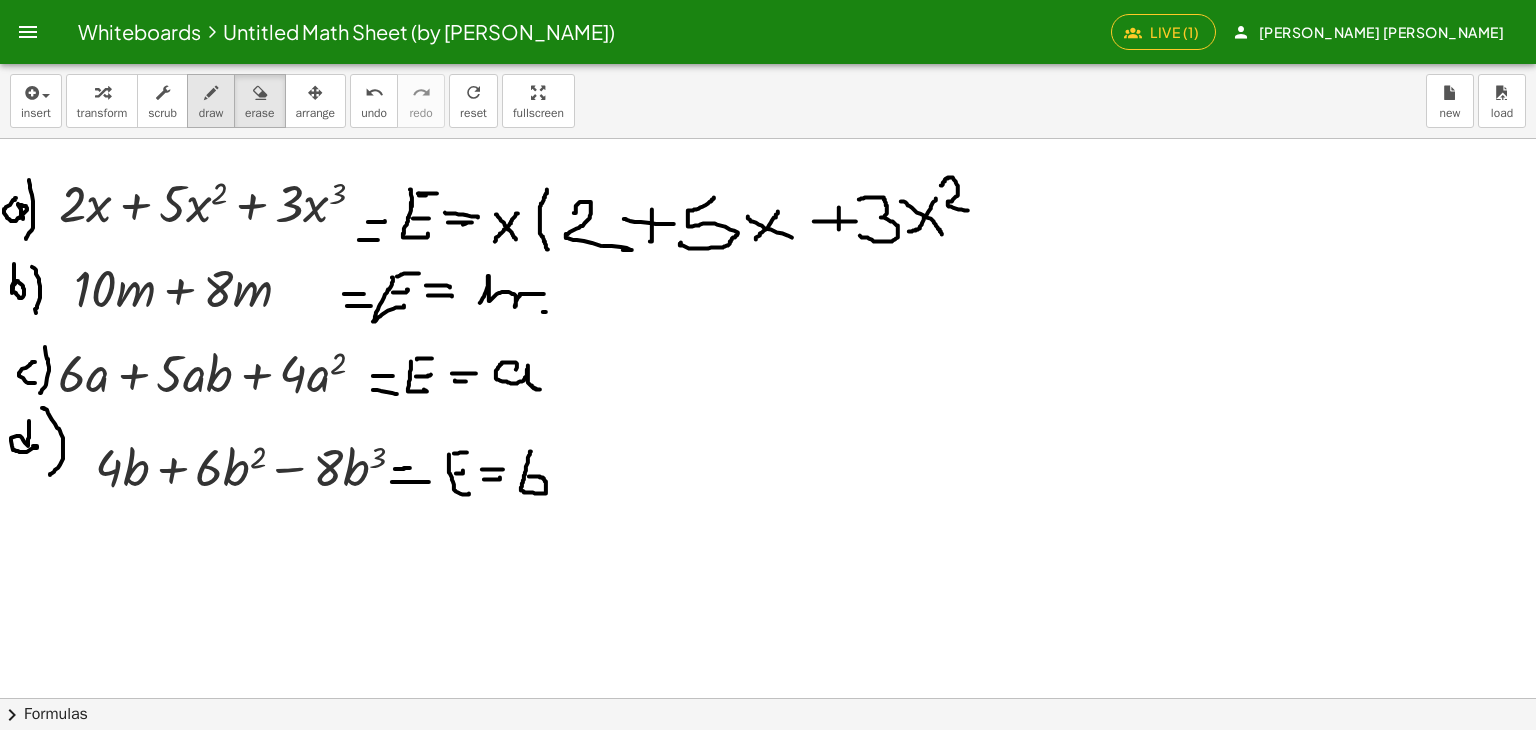 click on "draw" at bounding box center (211, 101) 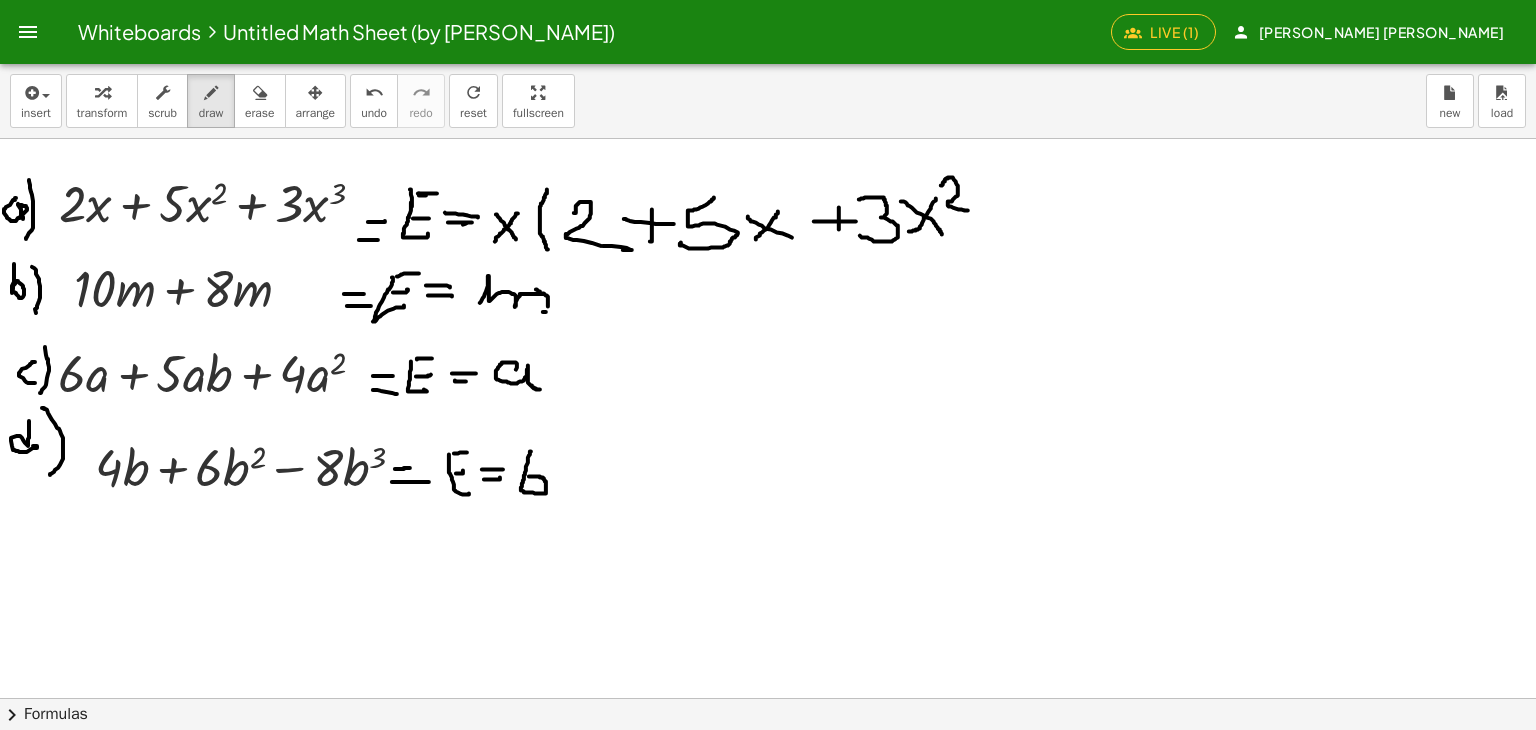 drag, startPoint x: 542, startPoint y: 293, endPoint x: 556, endPoint y: 309, distance: 21.260292 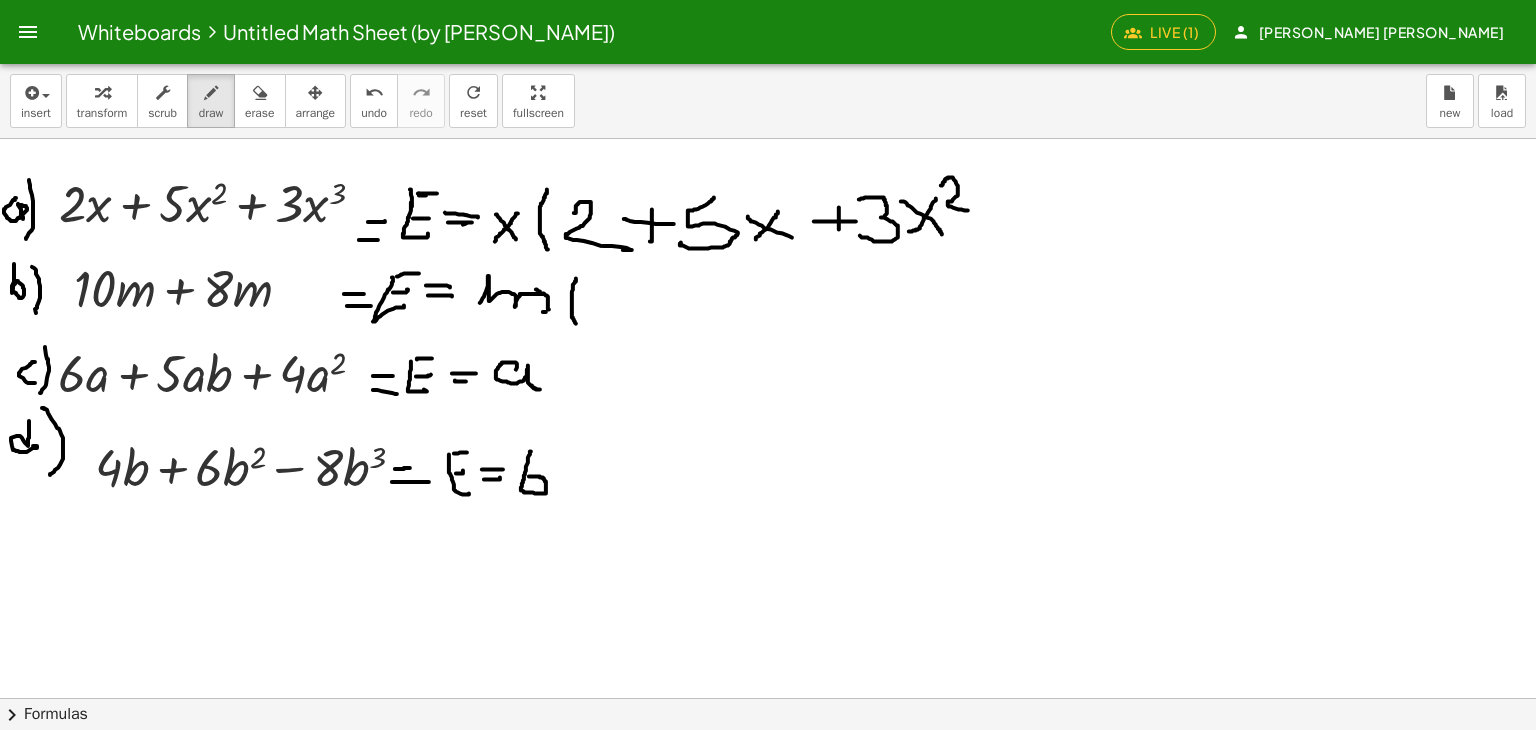 click at bounding box center (768, 698) 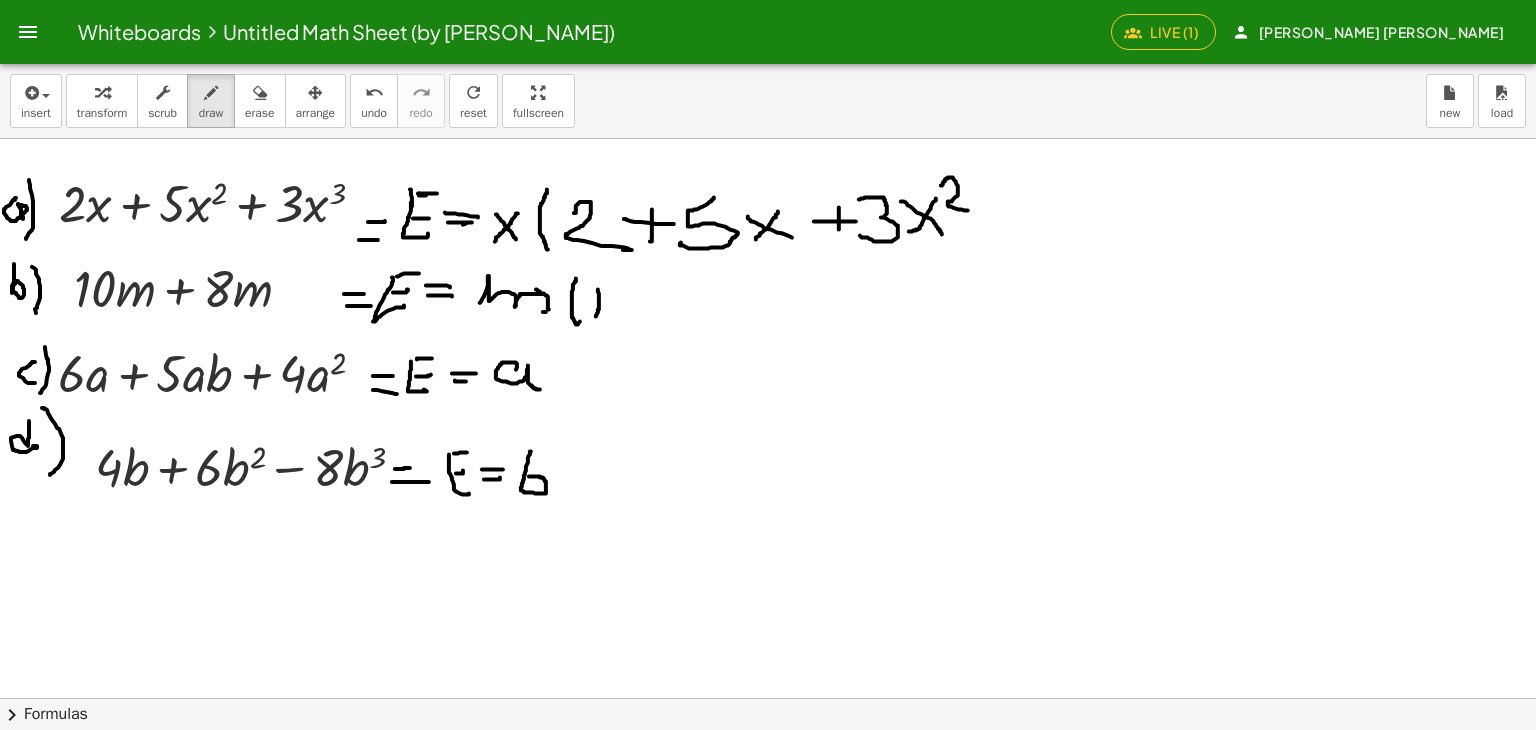 drag, startPoint x: 598, startPoint y: 289, endPoint x: 596, endPoint y: 316, distance: 27.073973 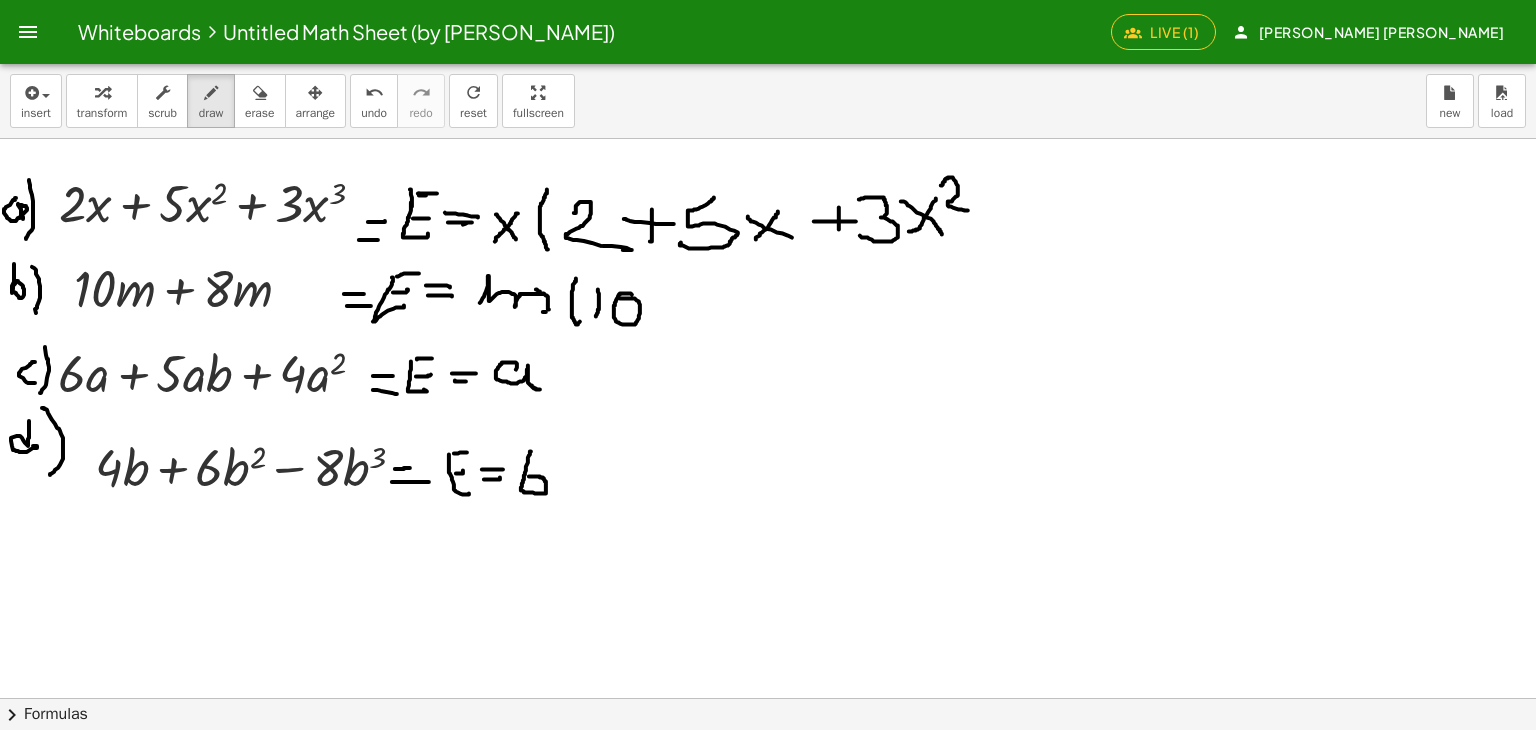 click at bounding box center (768, 698) 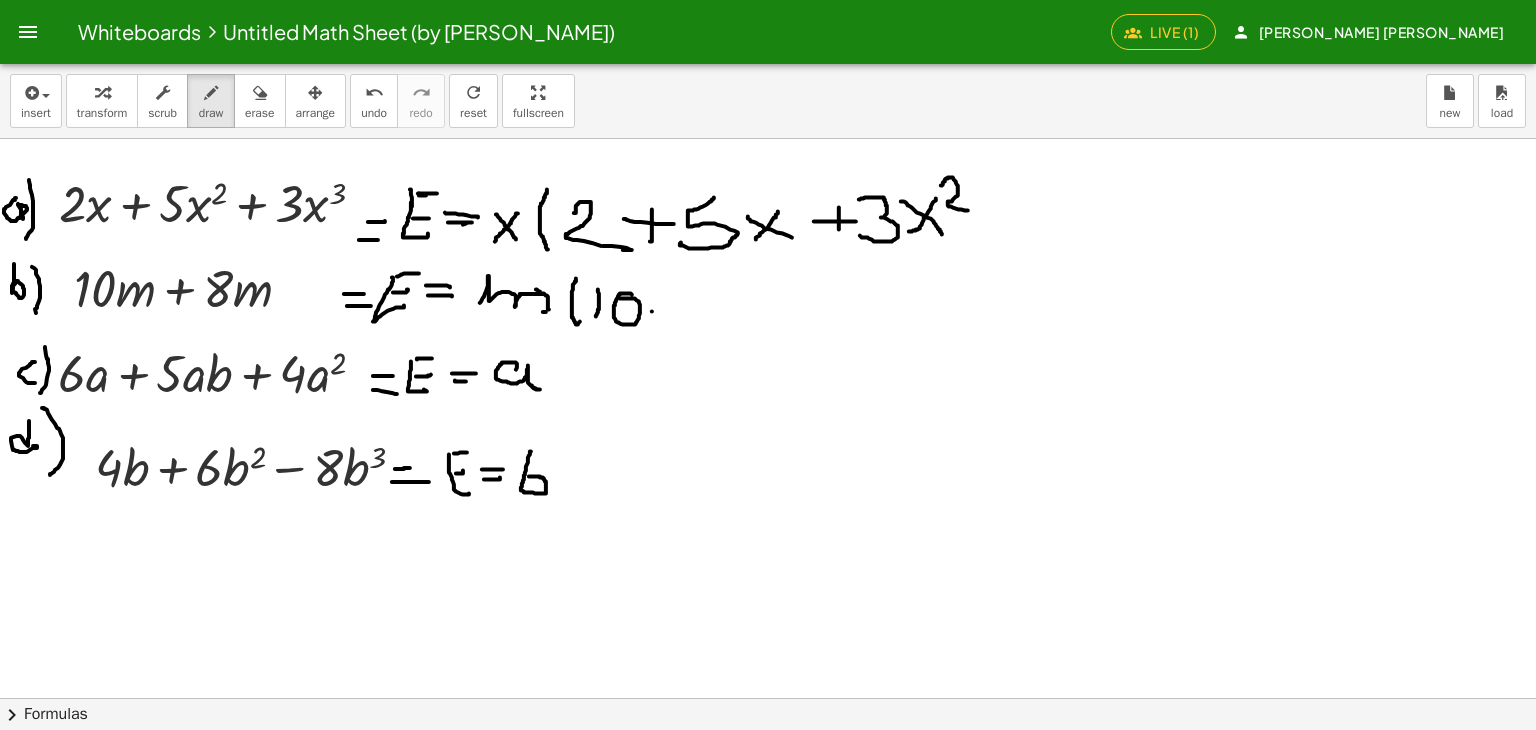 drag, startPoint x: 652, startPoint y: 311, endPoint x: 688, endPoint y: 311, distance: 36 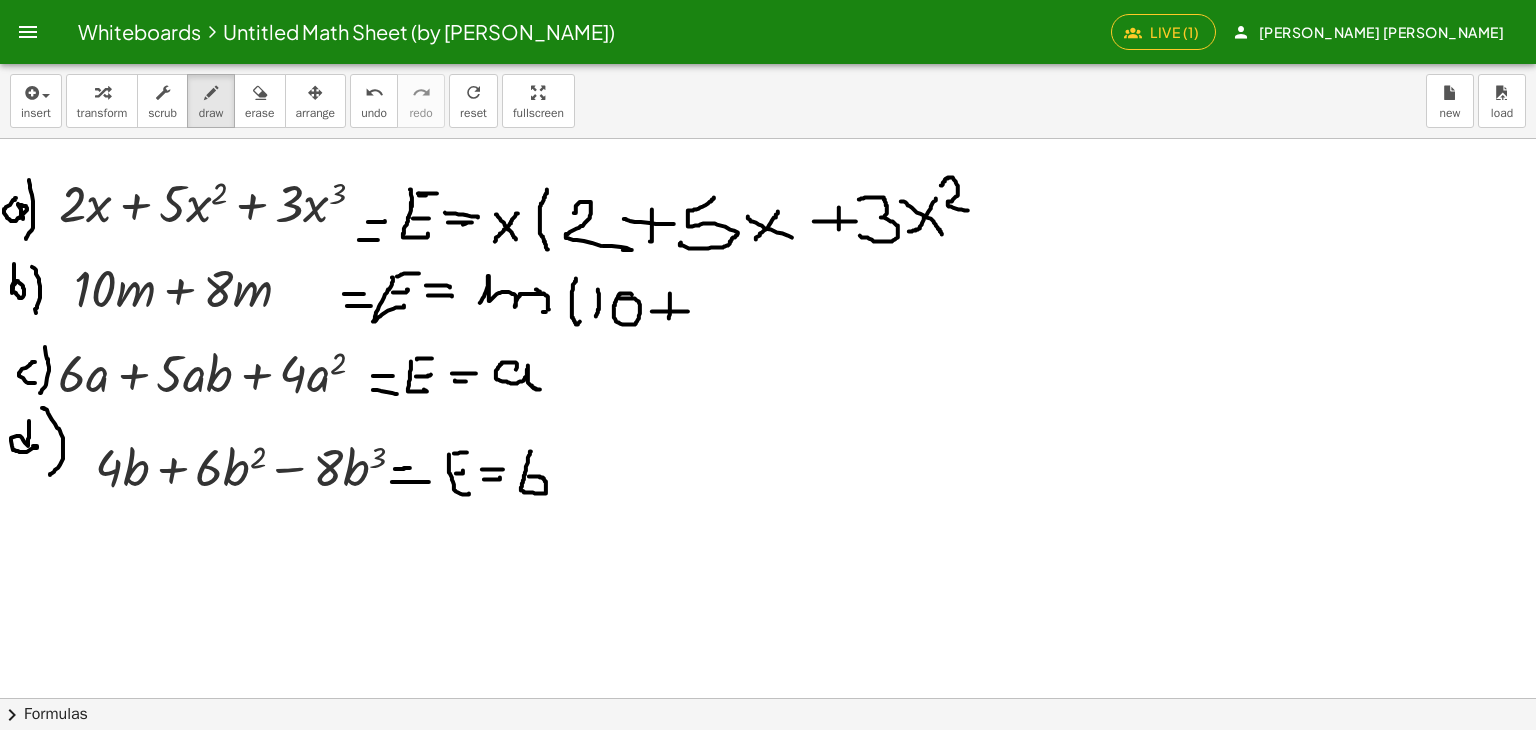 drag, startPoint x: 670, startPoint y: 293, endPoint x: 669, endPoint y: 318, distance: 25.019993 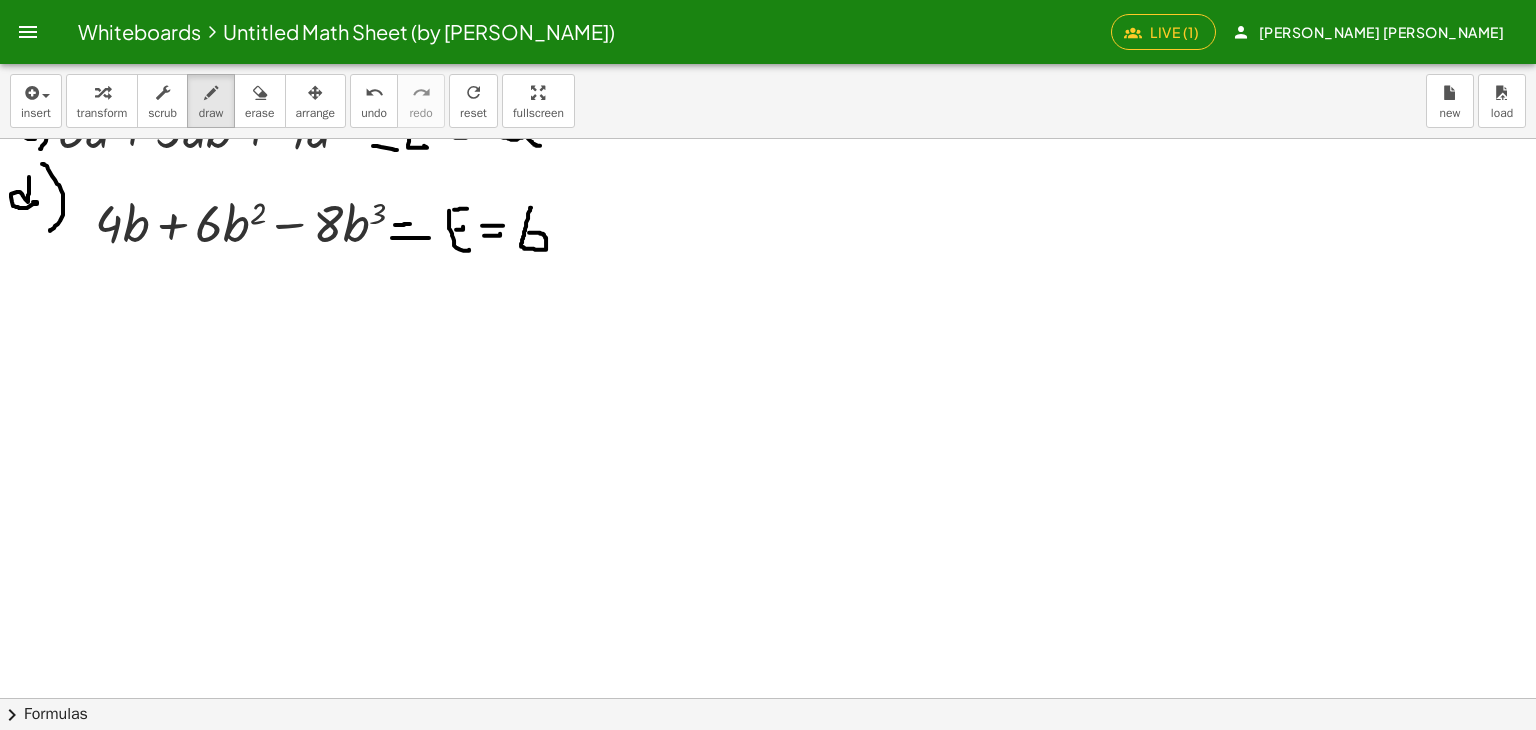 scroll, scrollTop: 0, scrollLeft: 0, axis: both 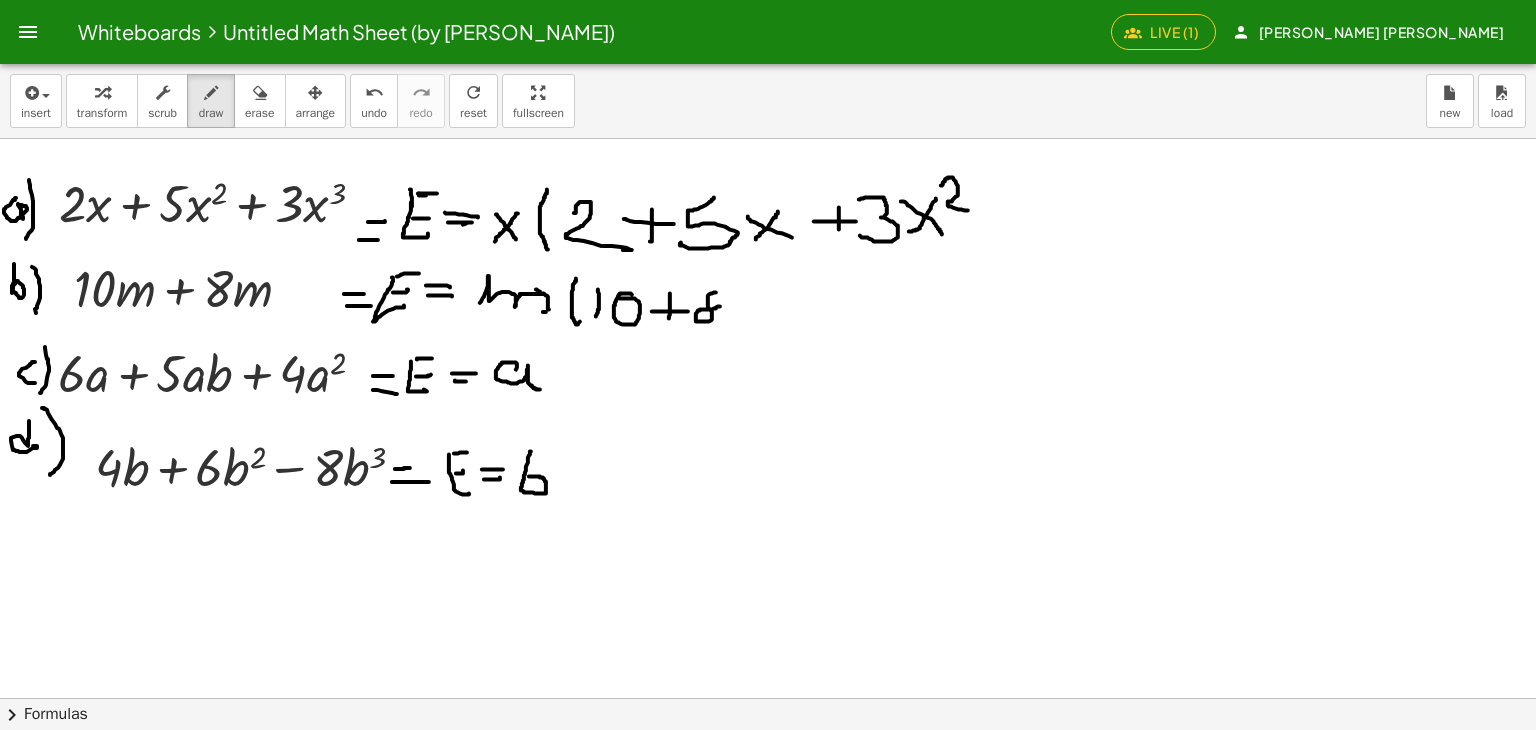 click at bounding box center [768, 698] 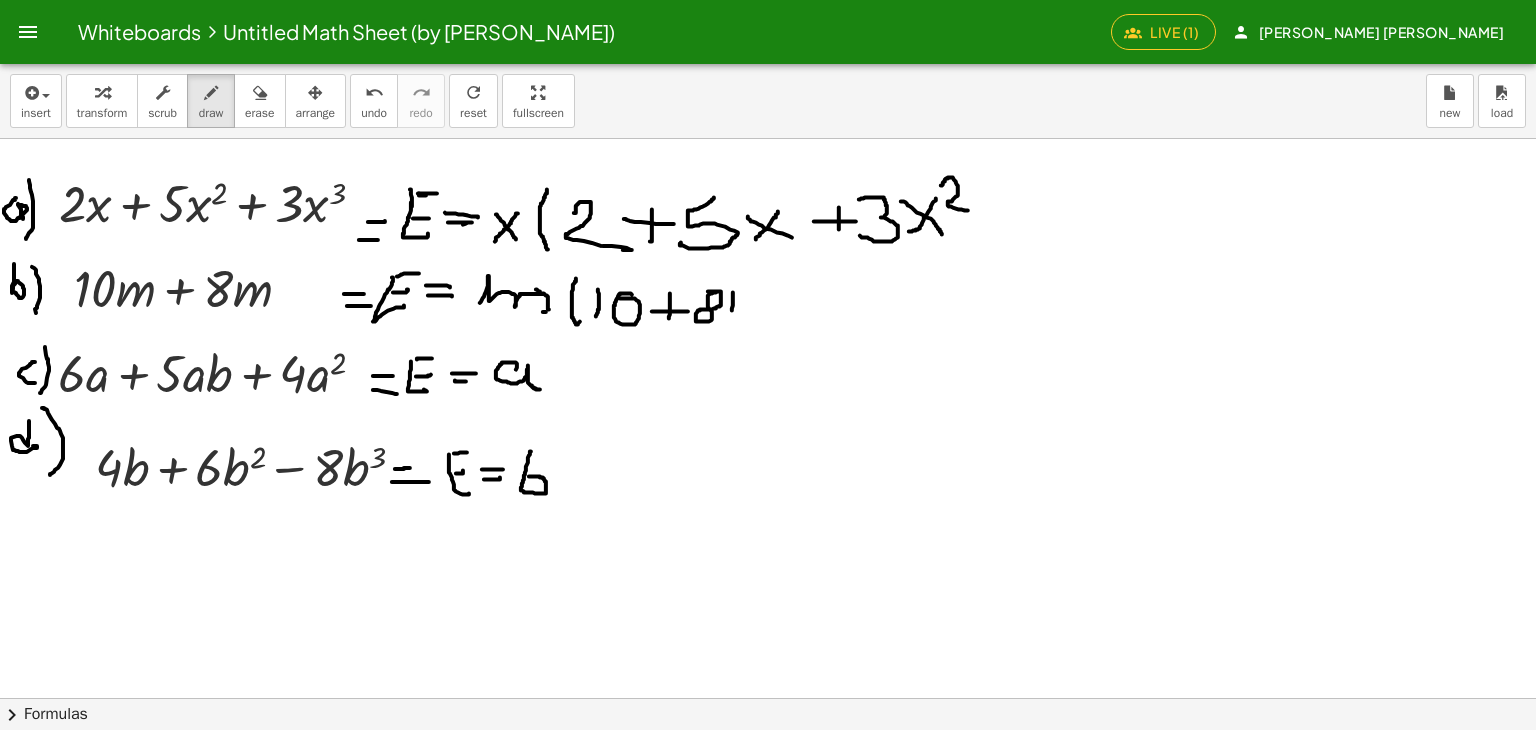 drag, startPoint x: 733, startPoint y: 292, endPoint x: 714, endPoint y: 333, distance: 45.188496 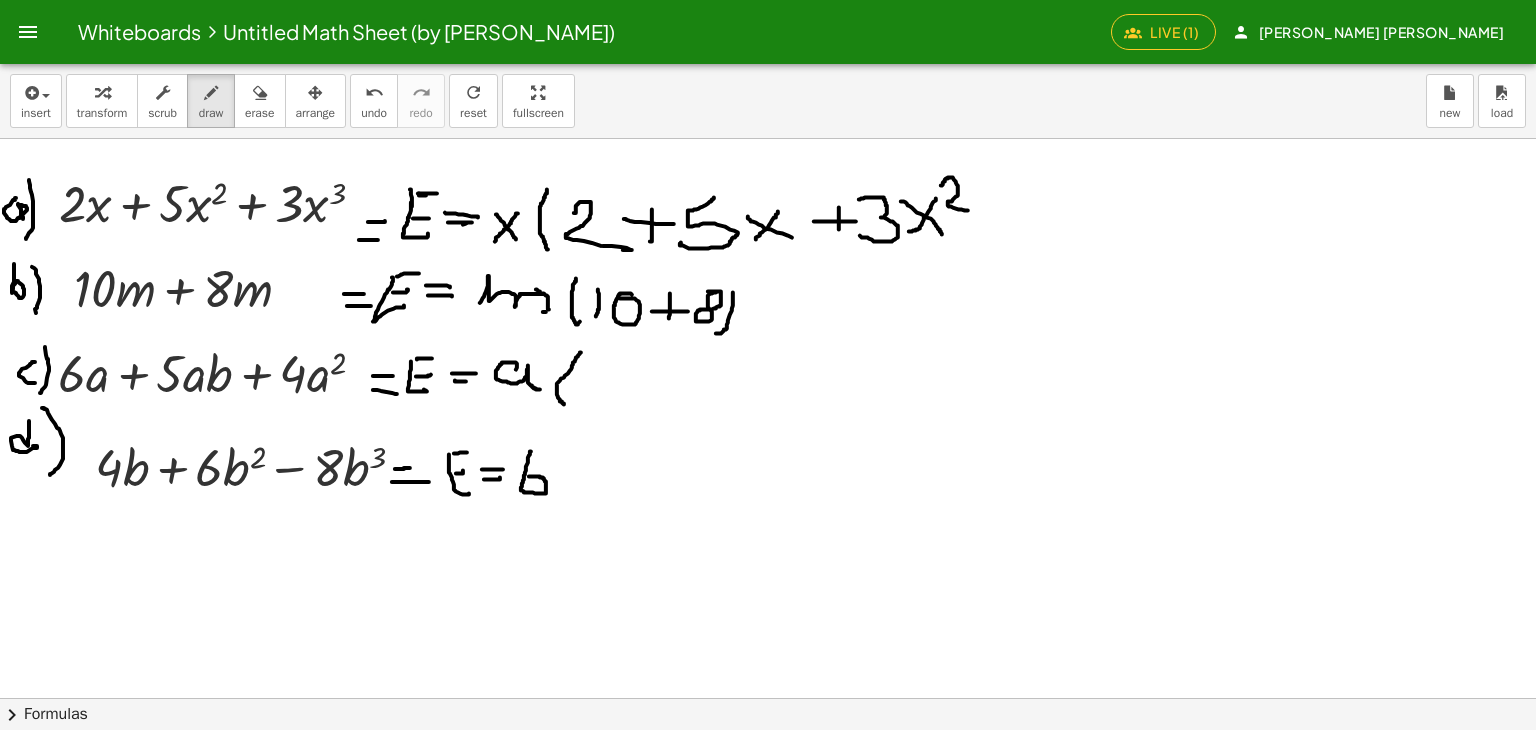 drag, startPoint x: 580, startPoint y: 352, endPoint x: 571, endPoint y: 401, distance: 49.819675 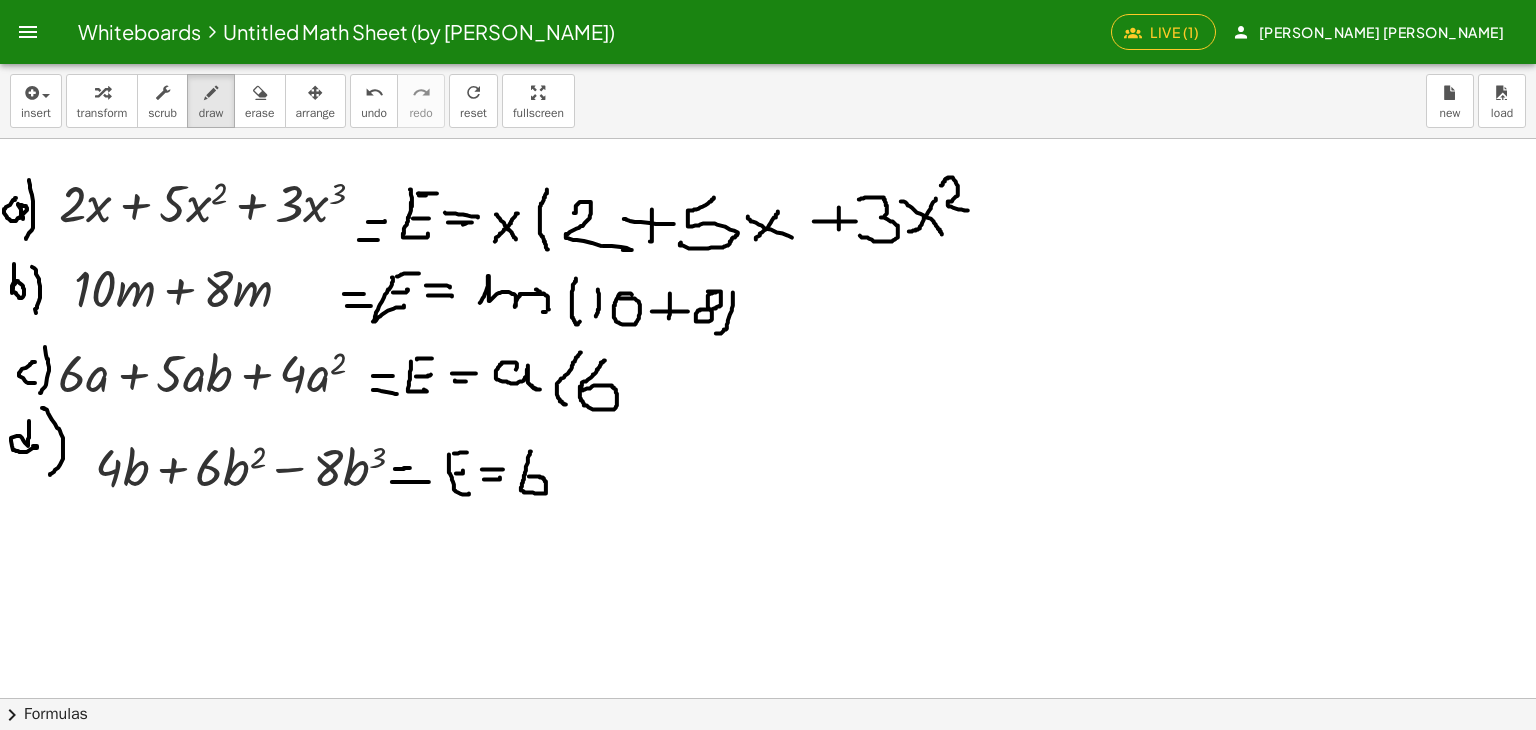 drag, startPoint x: 605, startPoint y: 360, endPoint x: 583, endPoint y: 390, distance: 37.202152 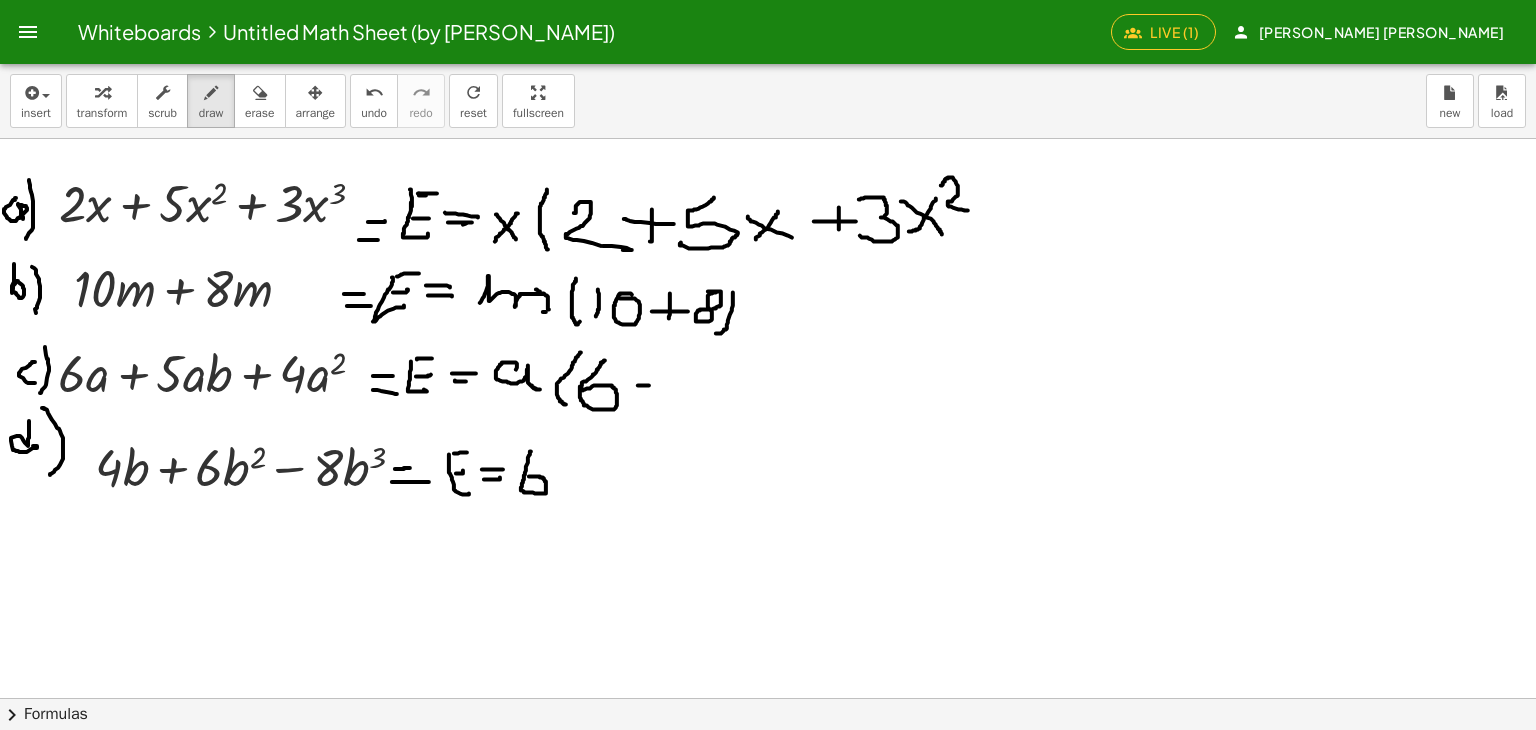 drag, startPoint x: 638, startPoint y: 385, endPoint x: 661, endPoint y: 383, distance: 23.086792 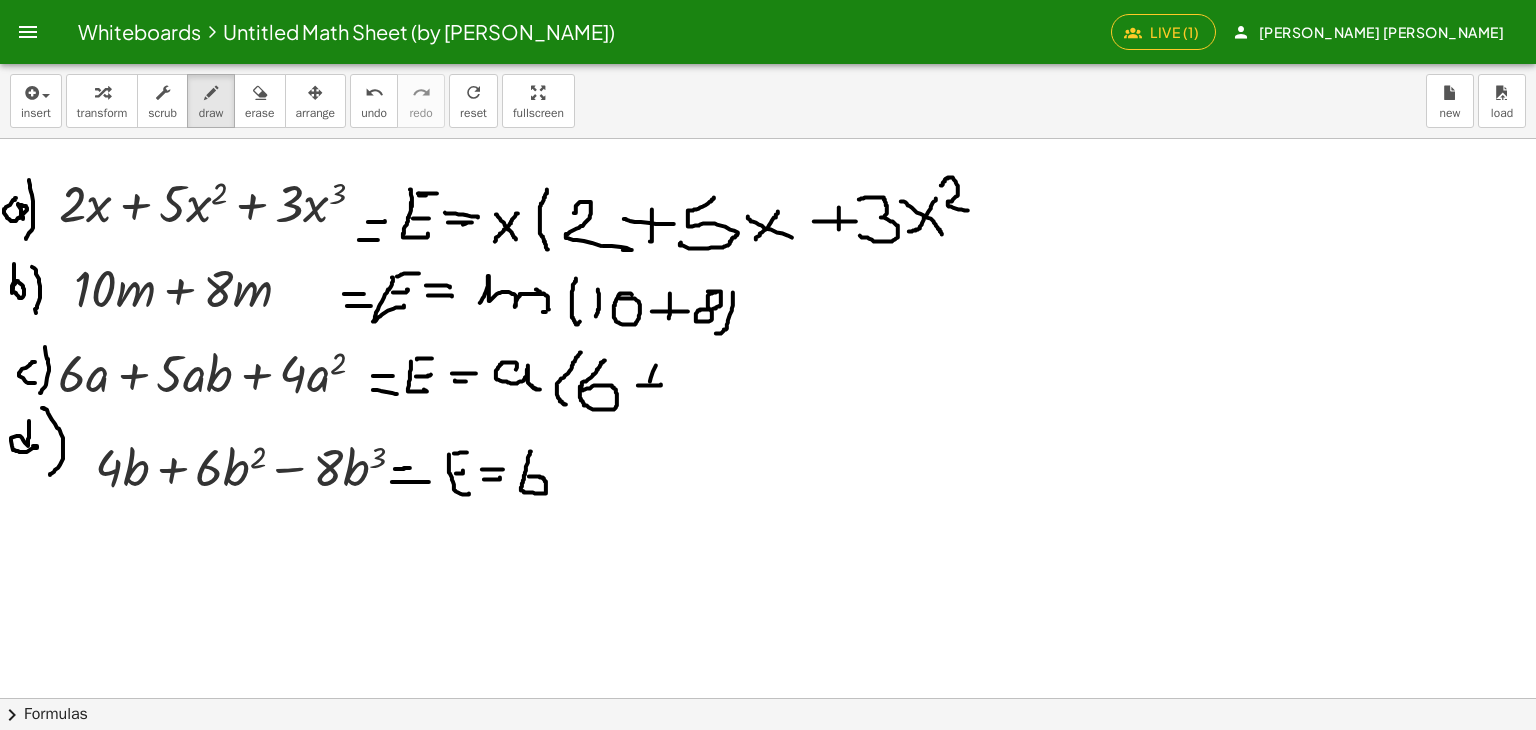drag, startPoint x: 656, startPoint y: 365, endPoint x: 645, endPoint y: 404, distance: 40.5216 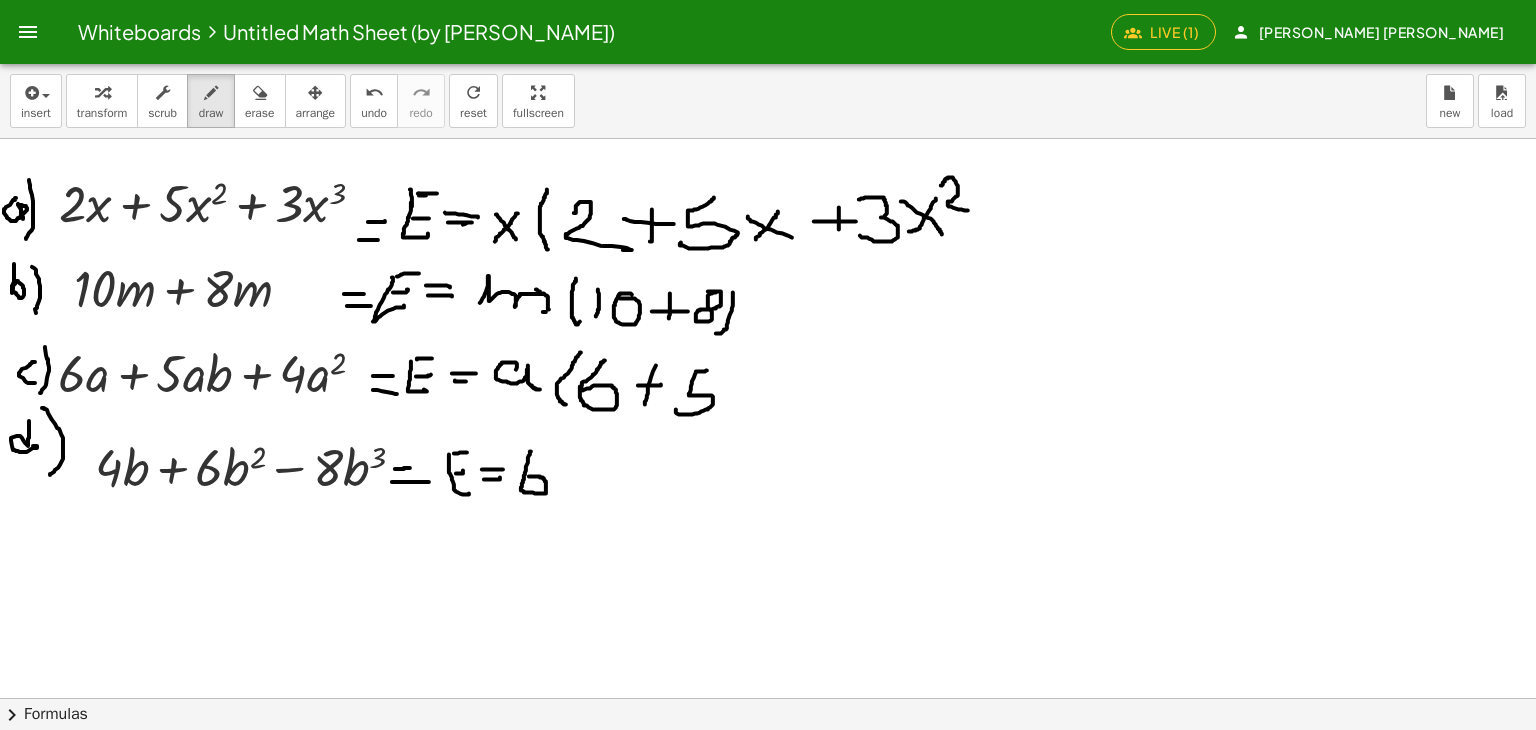 click at bounding box center (768, 698) 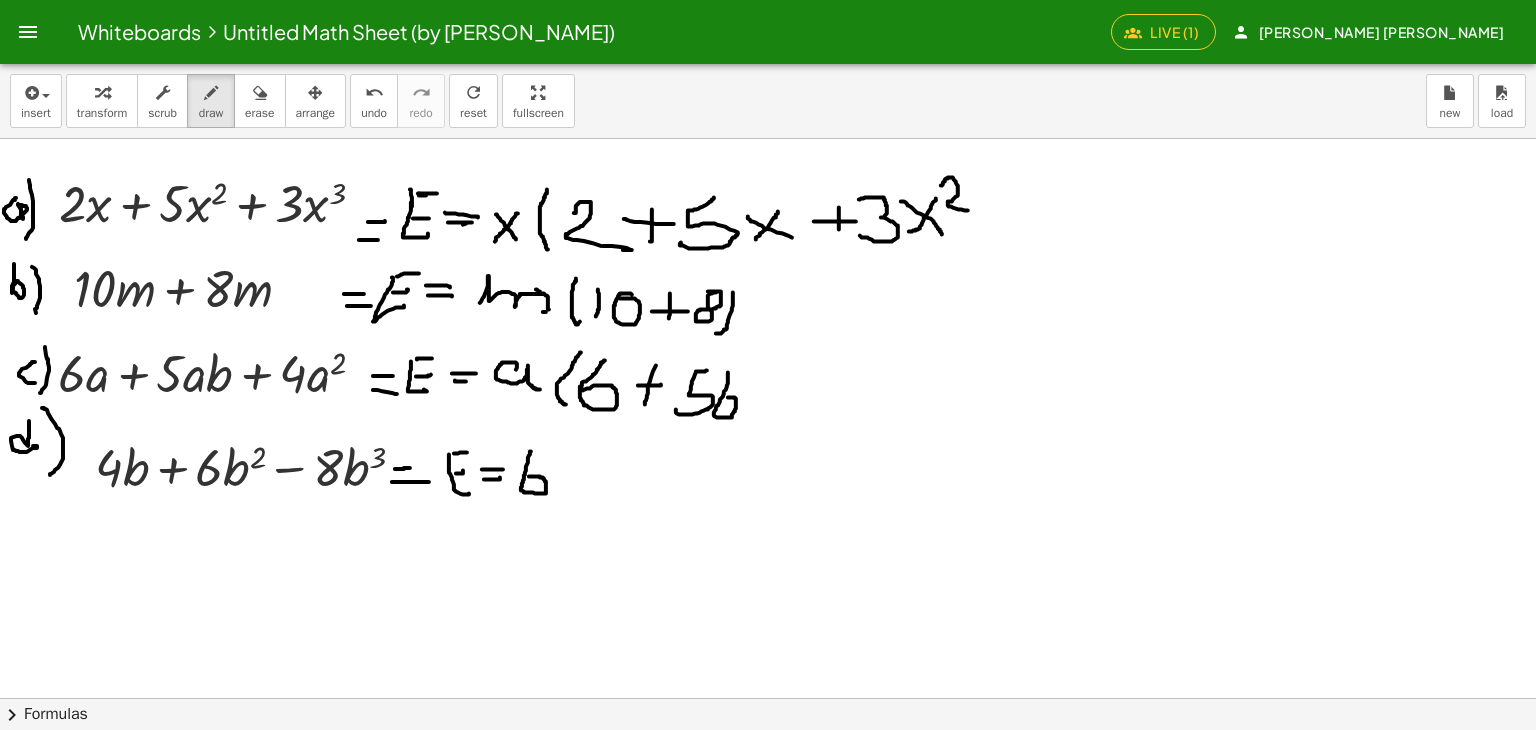 click at bounding box center (768, 698) 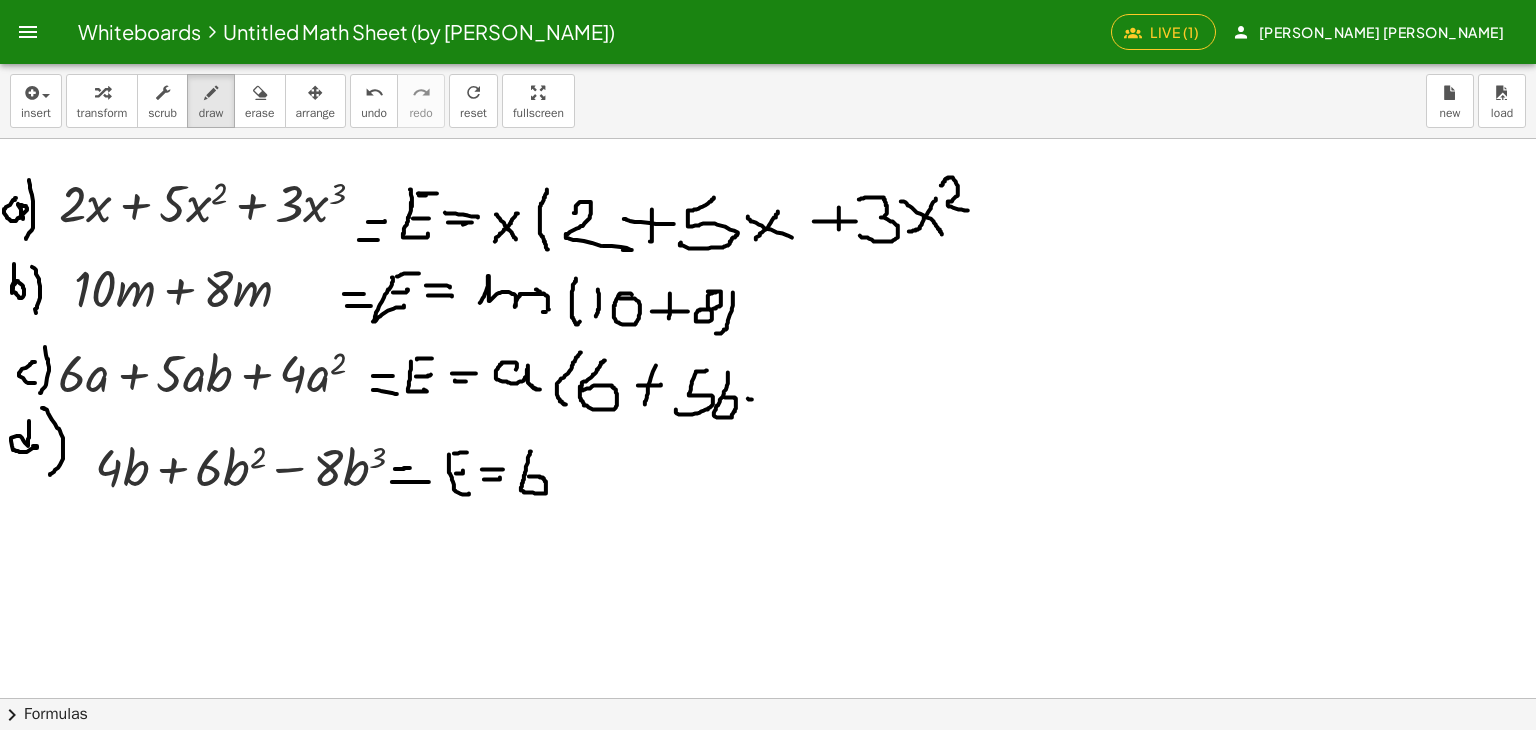 click at bounding box center (768, 698) 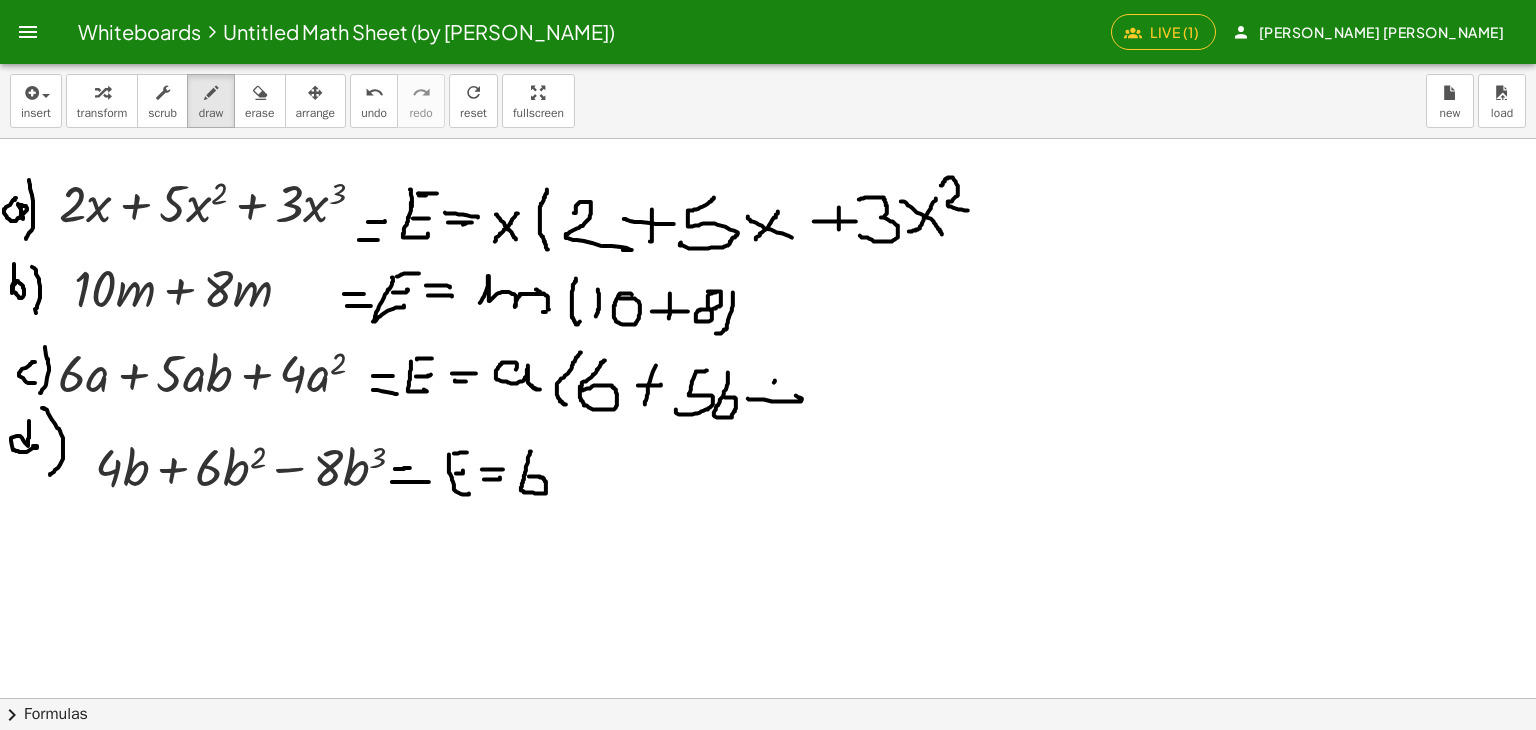 click at bounding box center [768, 698] 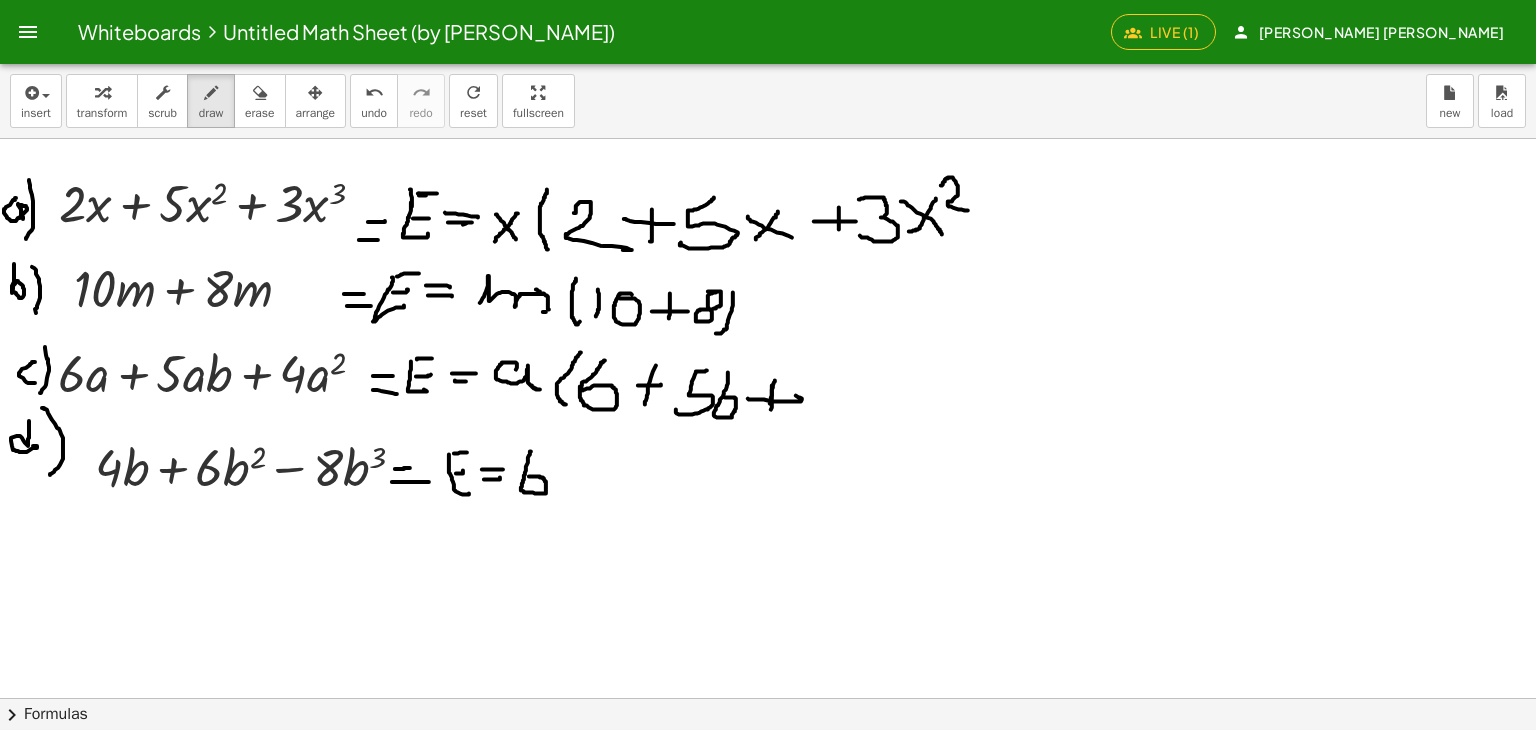 click at bounding box center (768, 698) 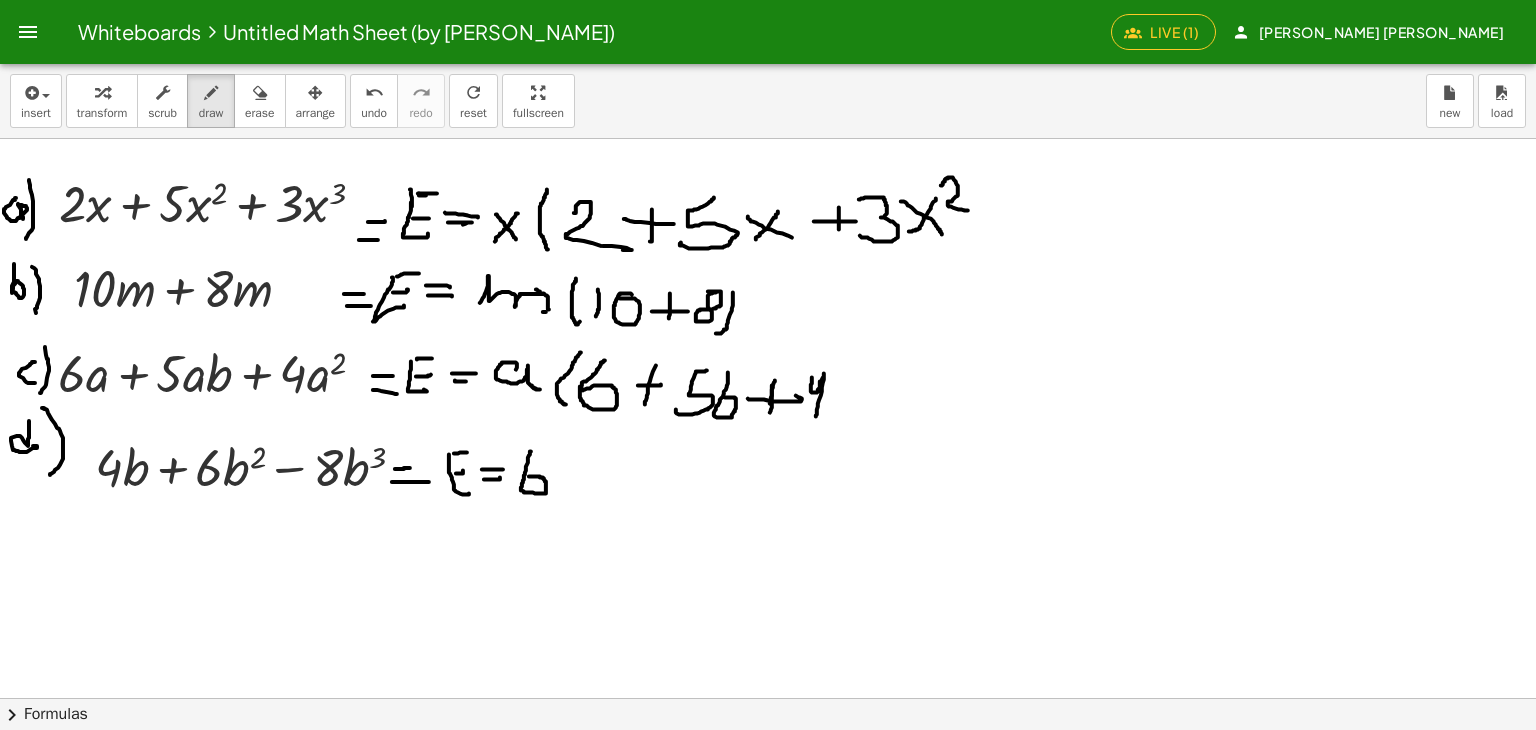 click at bounding box center (768, 698) 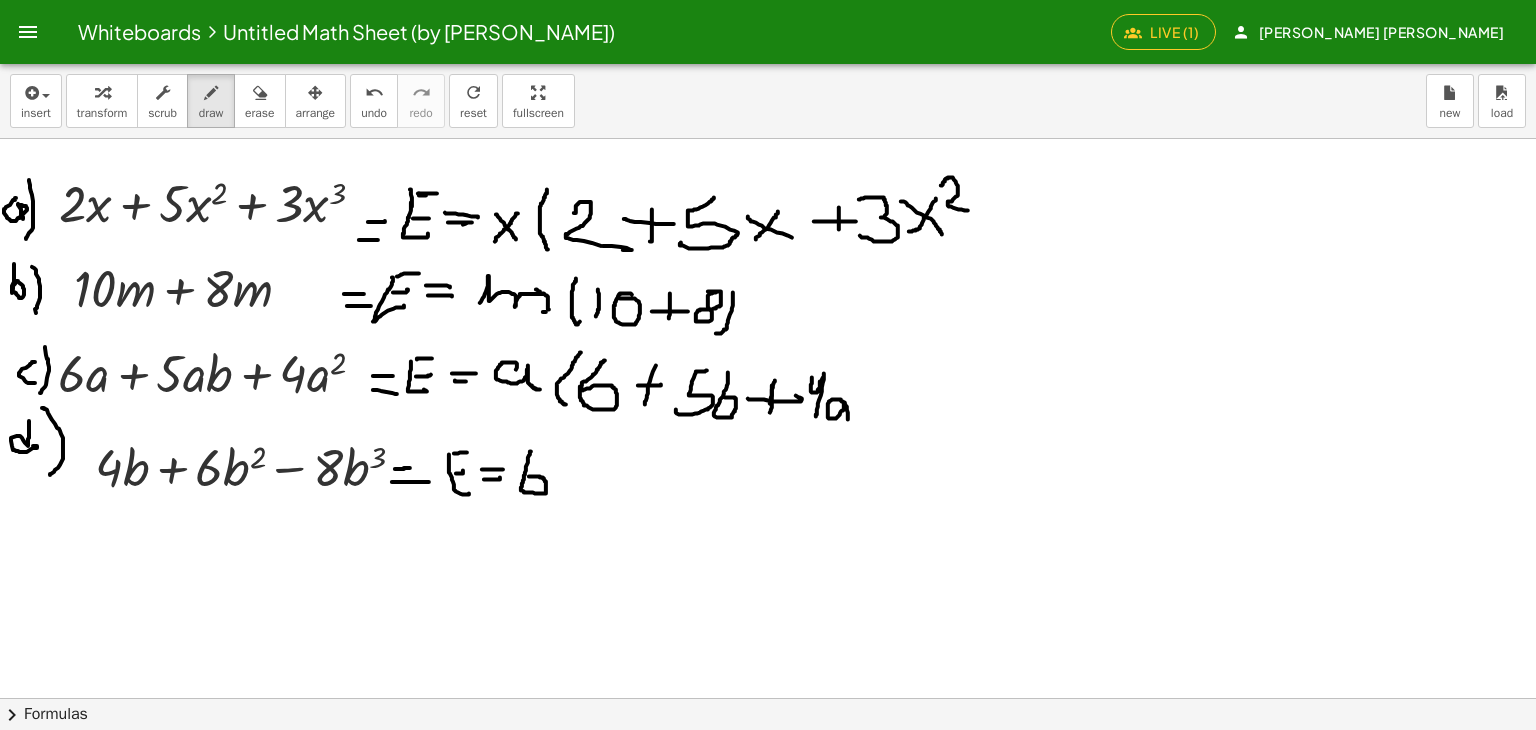 click at bounding box center [768, 698] 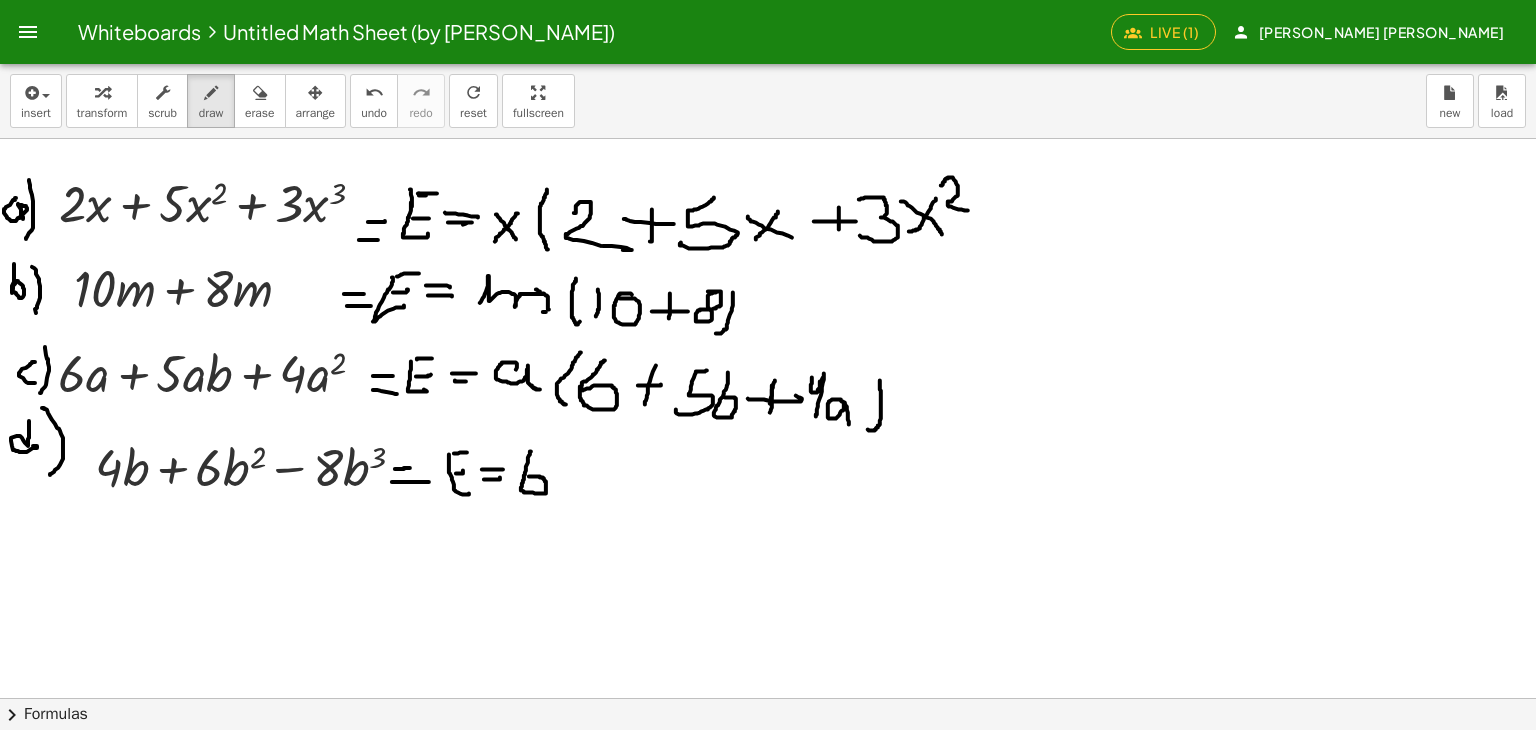 click at bounding box center [768, 698] 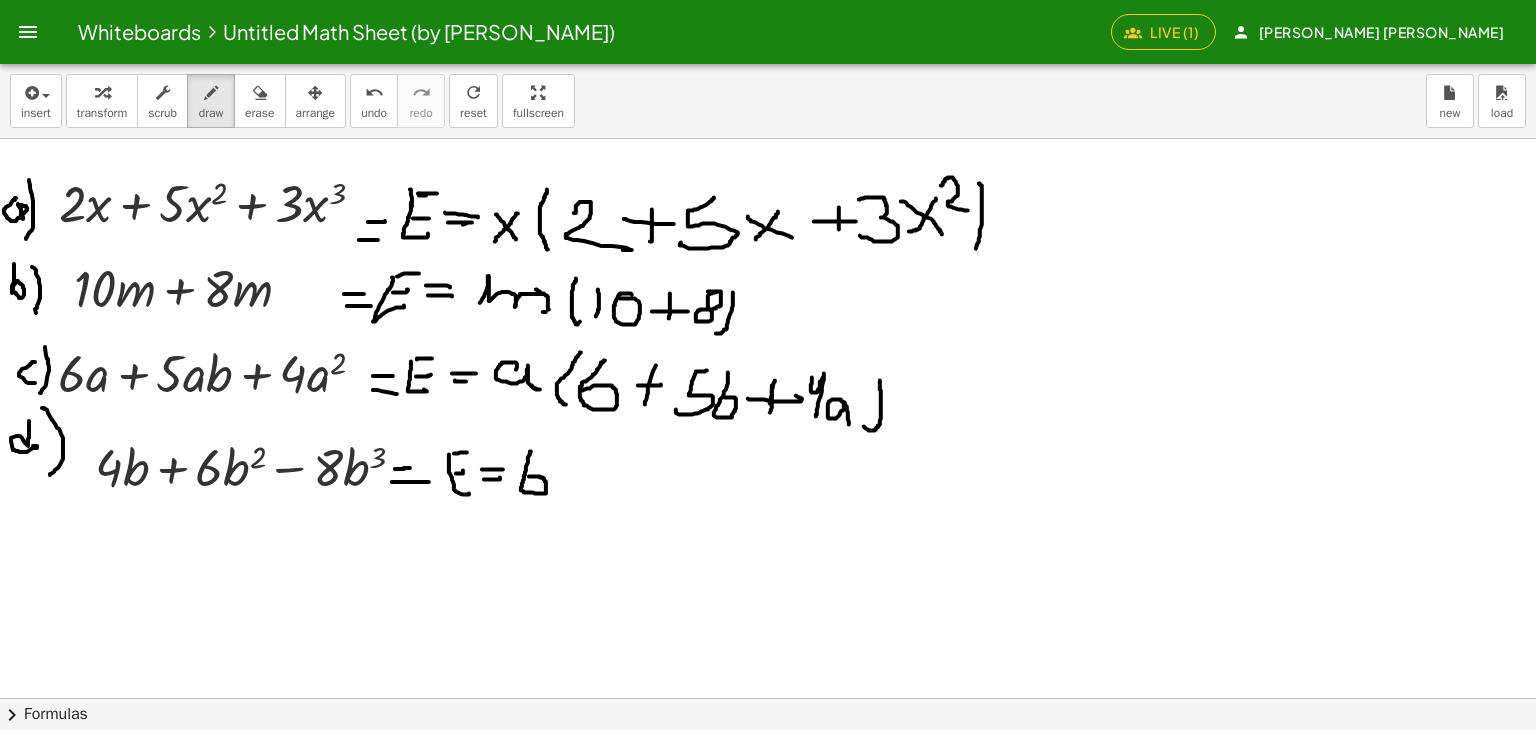 click at bounding box center (768, 698) 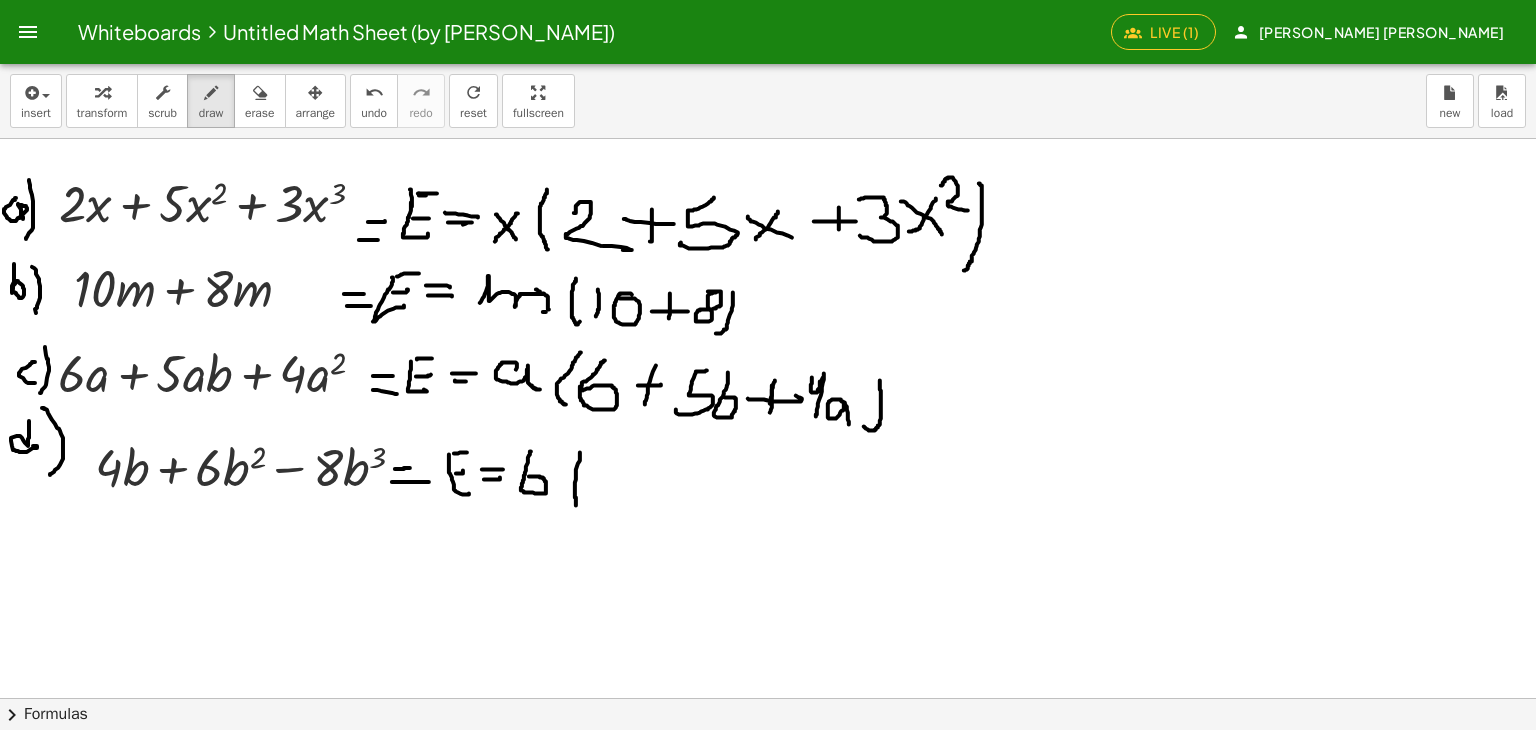 click at bounding box center (768, 698) 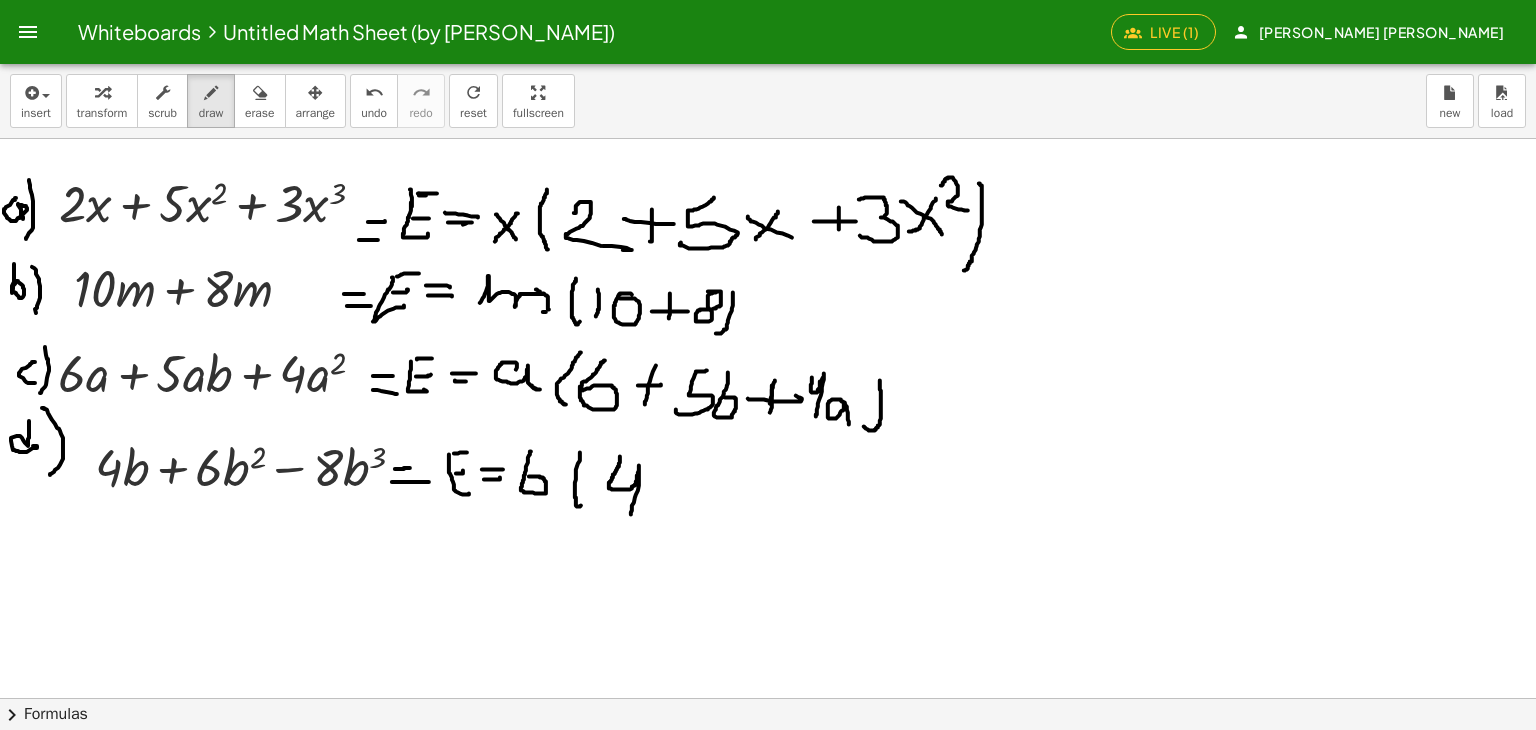 click at bounding box center (768, 698) 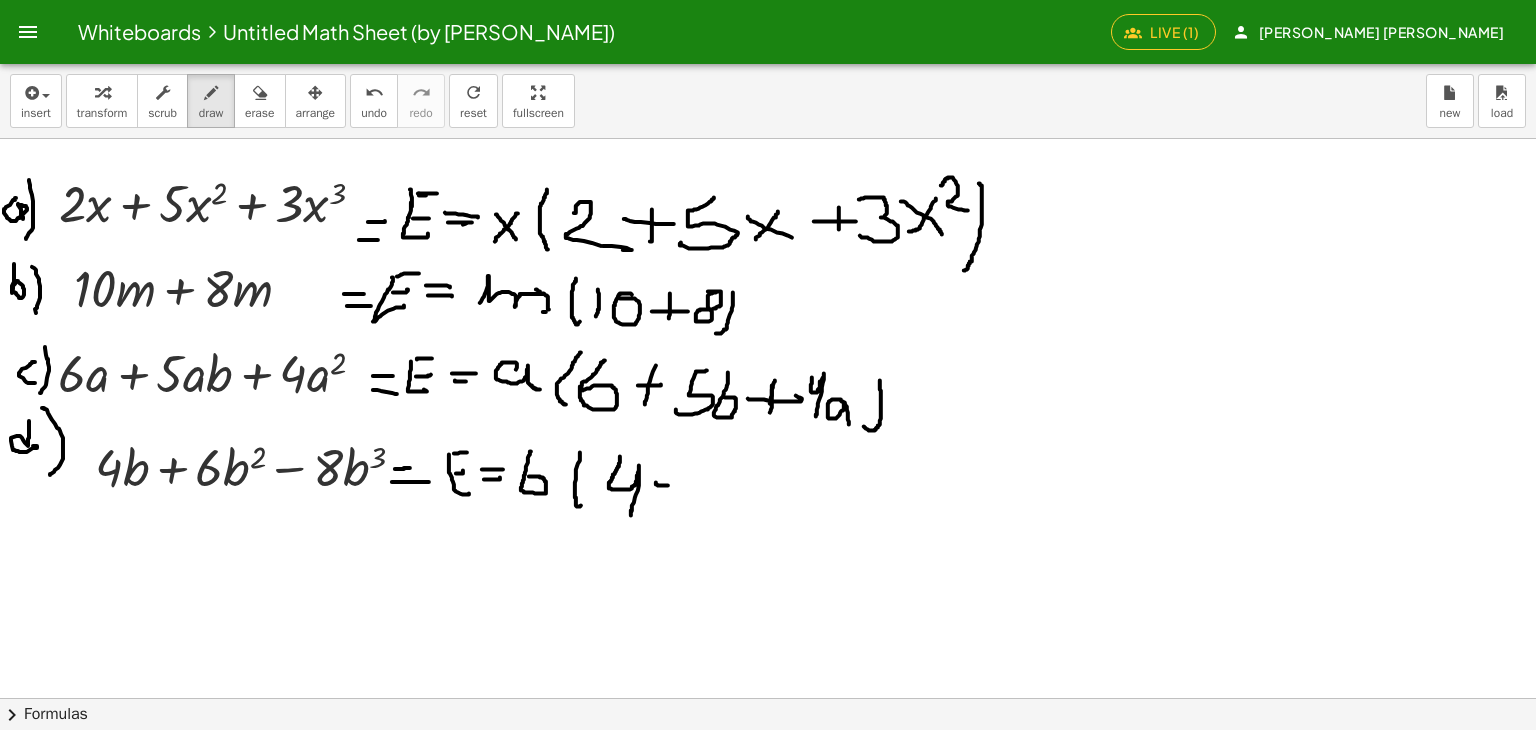 click at bounding box center (768, 698) 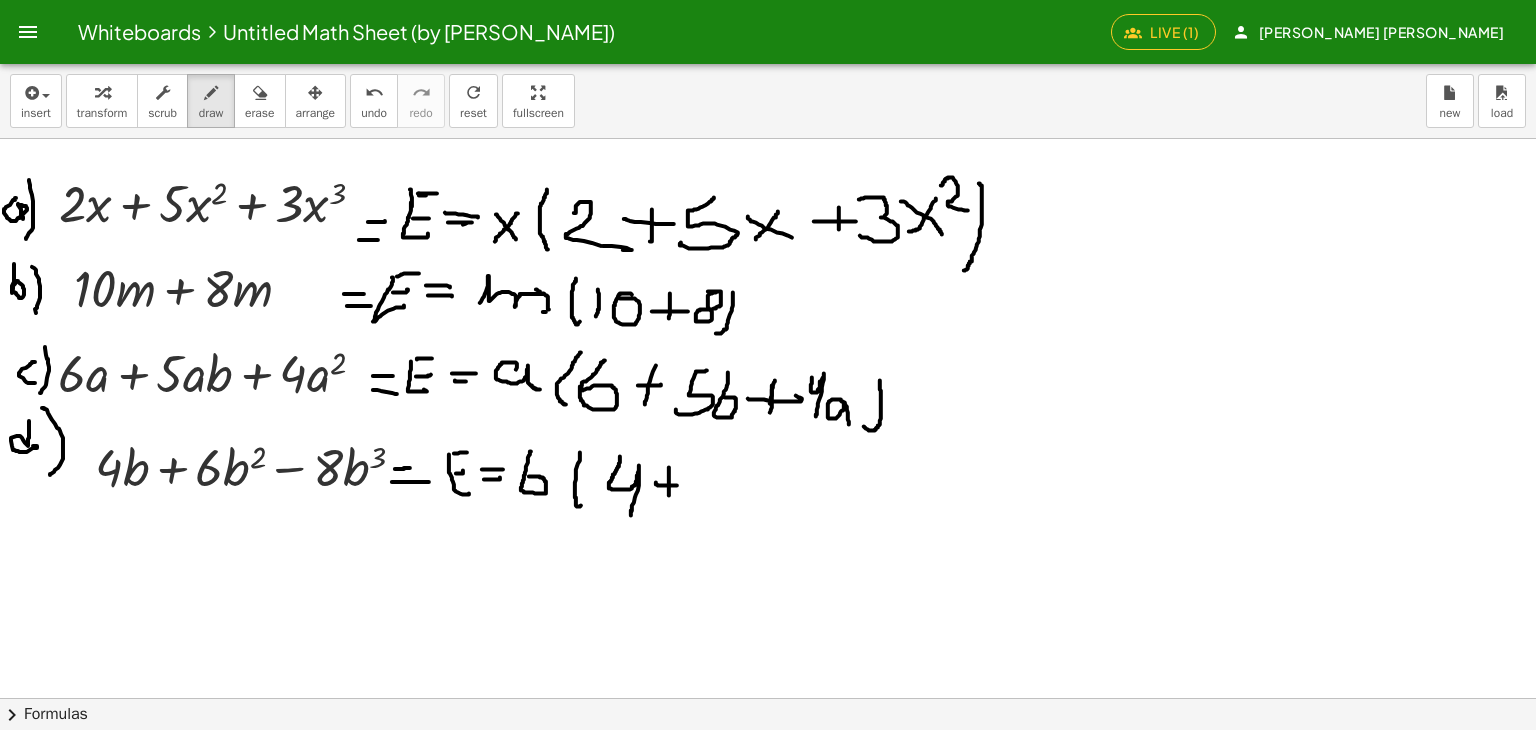click at bounding box center (768, 698) 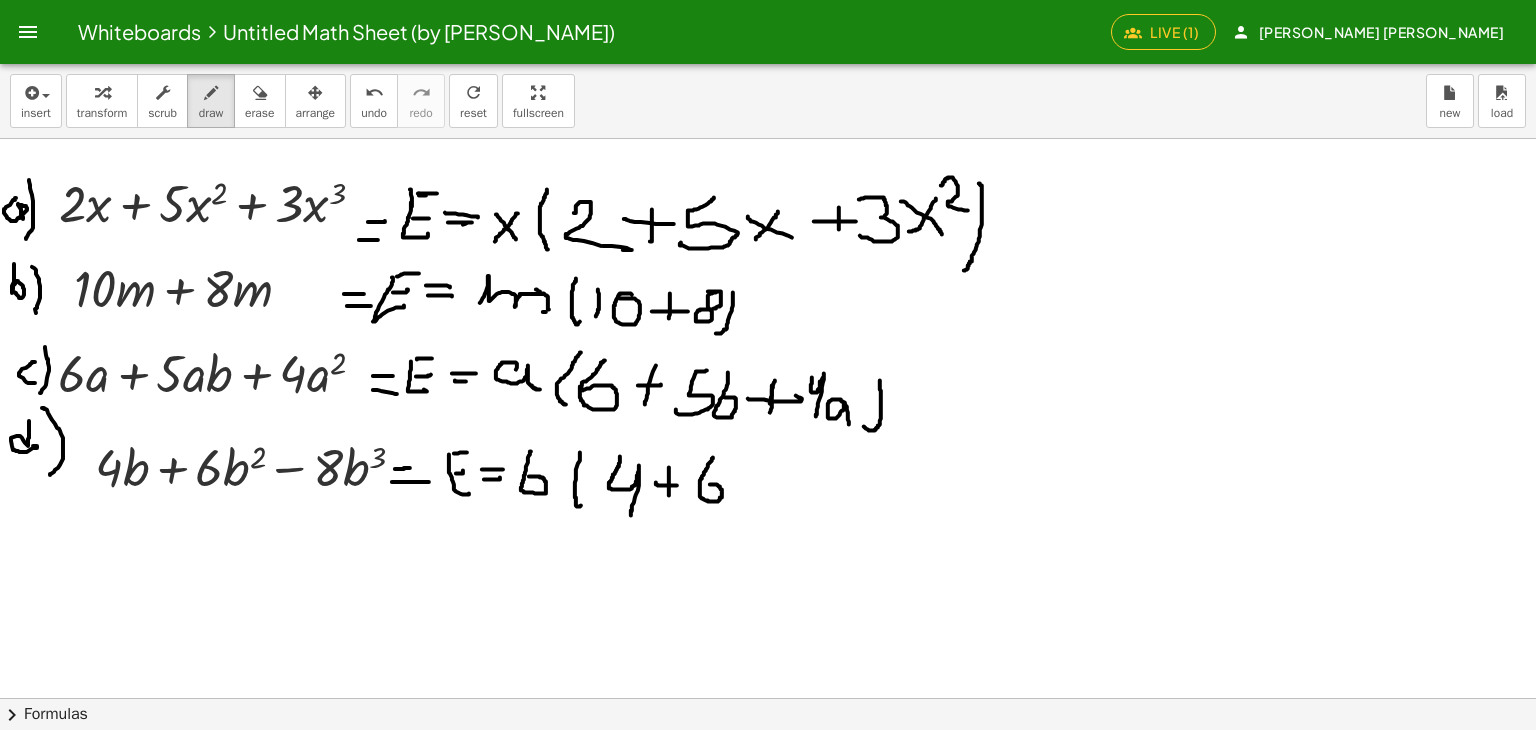 click at bounding box center [768, 698] 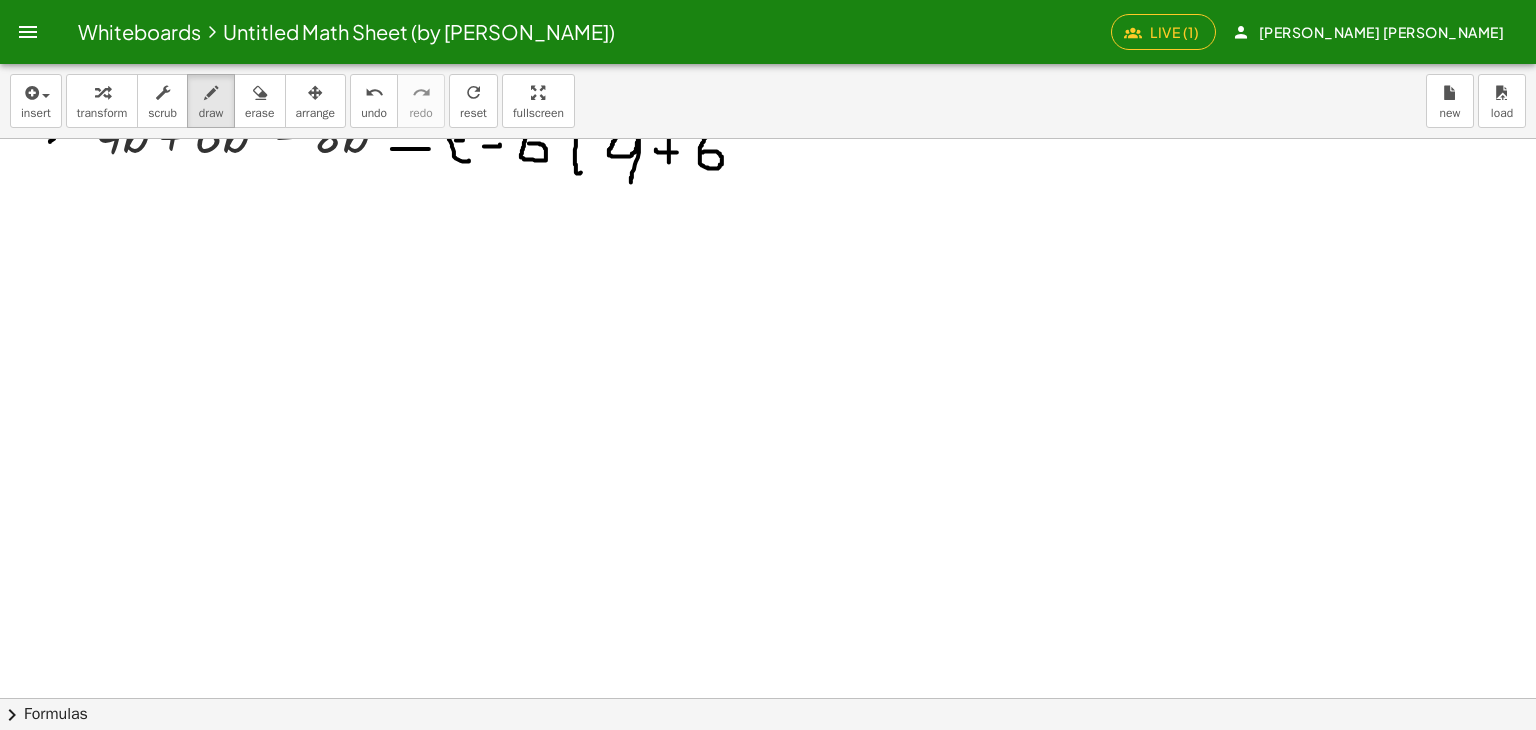 scroll, scrollTop: 0, scrollLeft: 0, axis: both 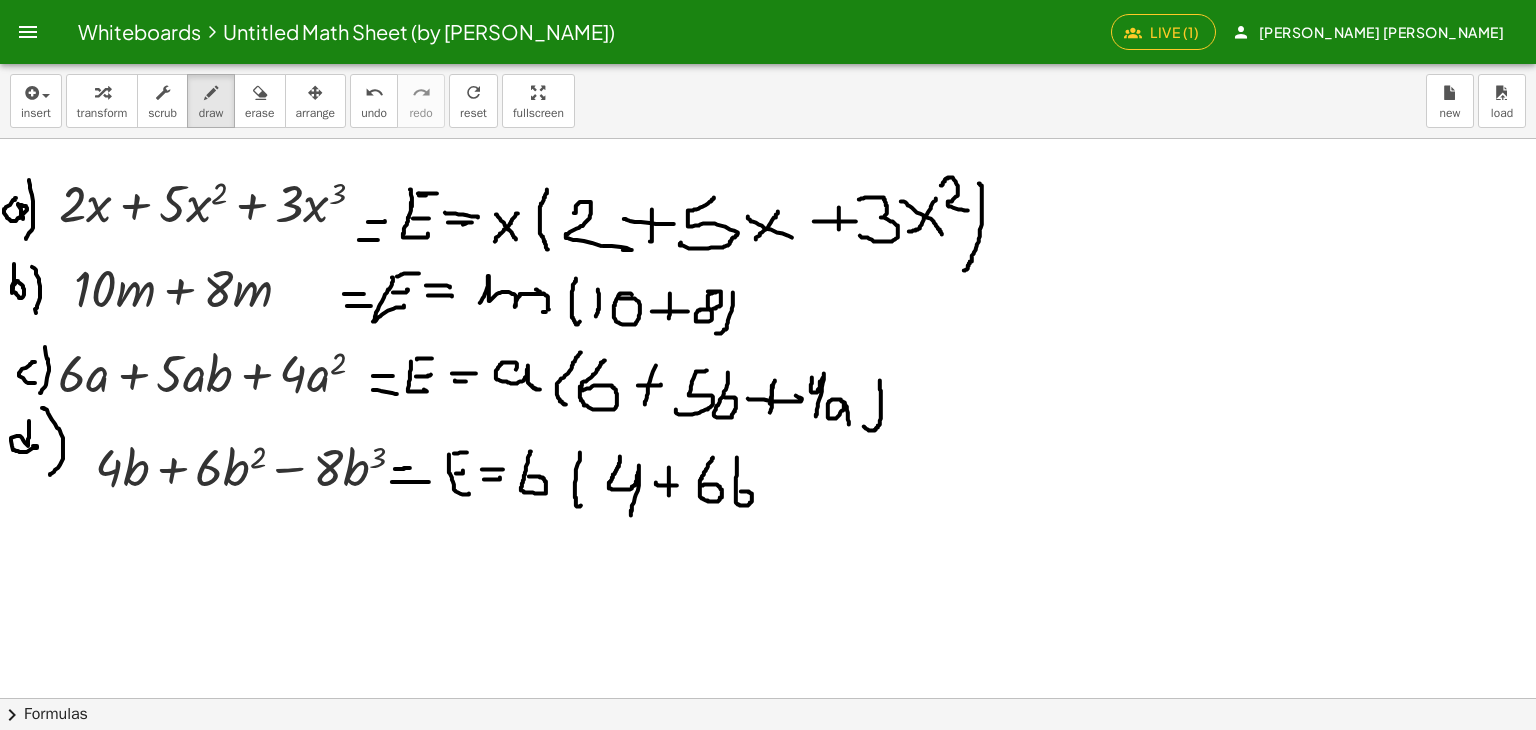 click at bounding box center [768, 698] 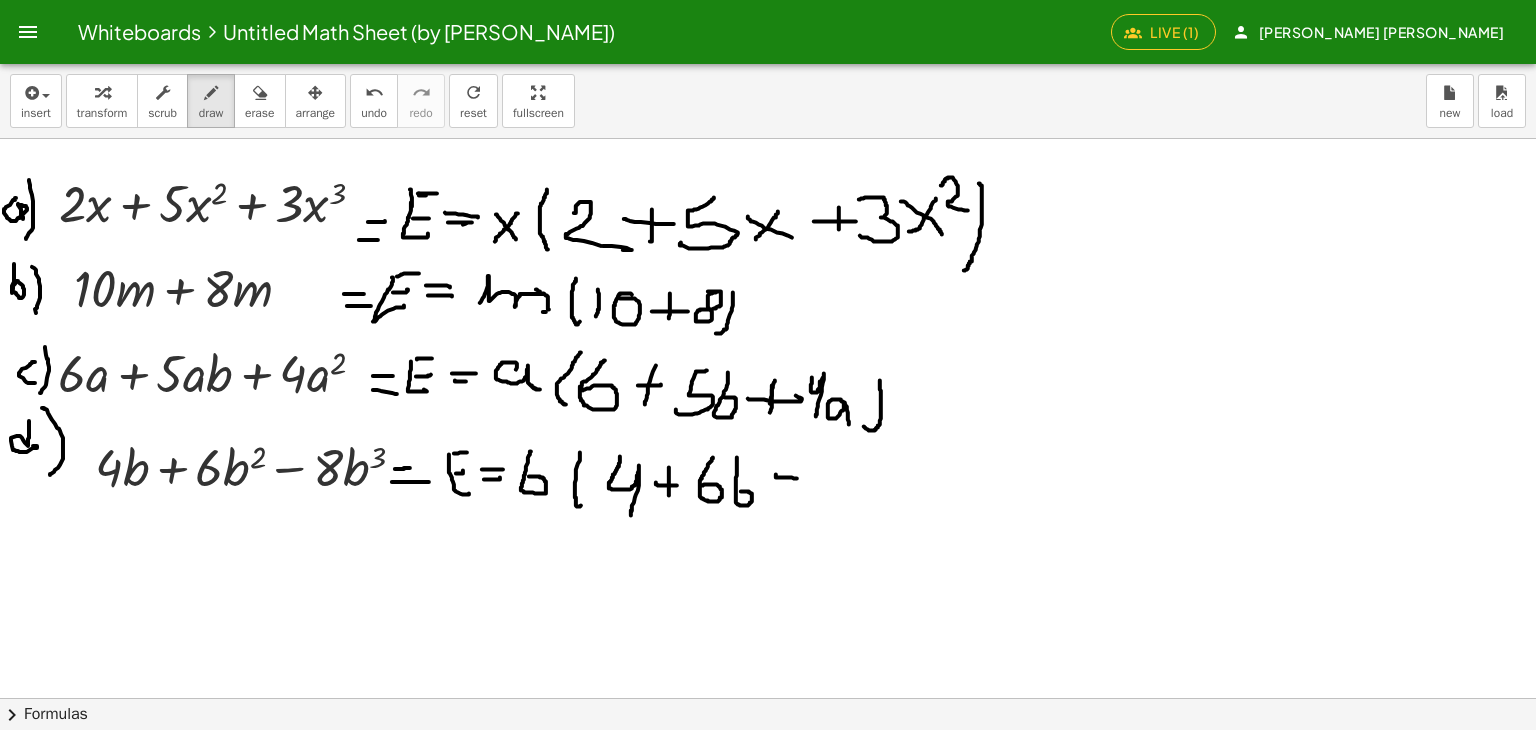 click at bounding box center (768, 698) 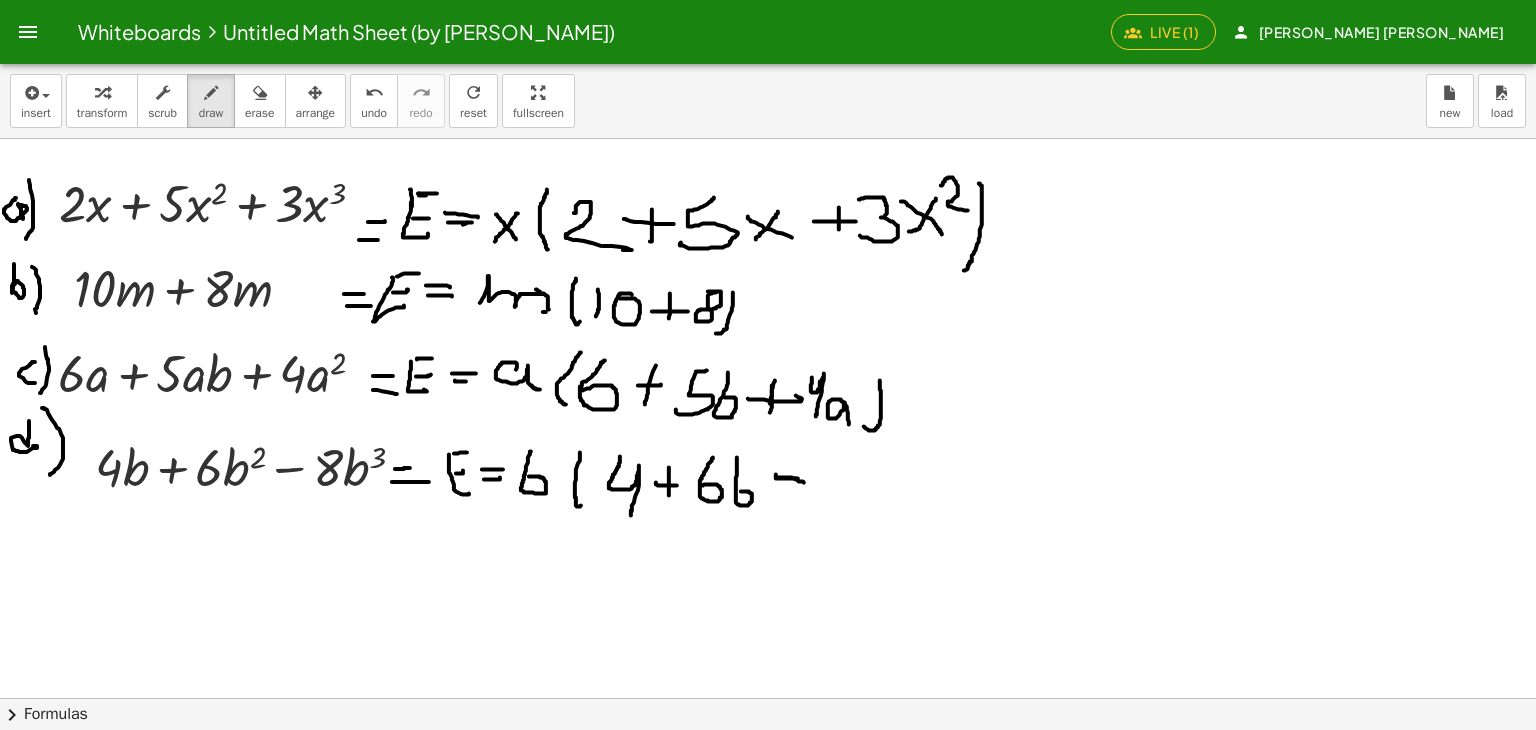 click at bounding box center (768, 698) 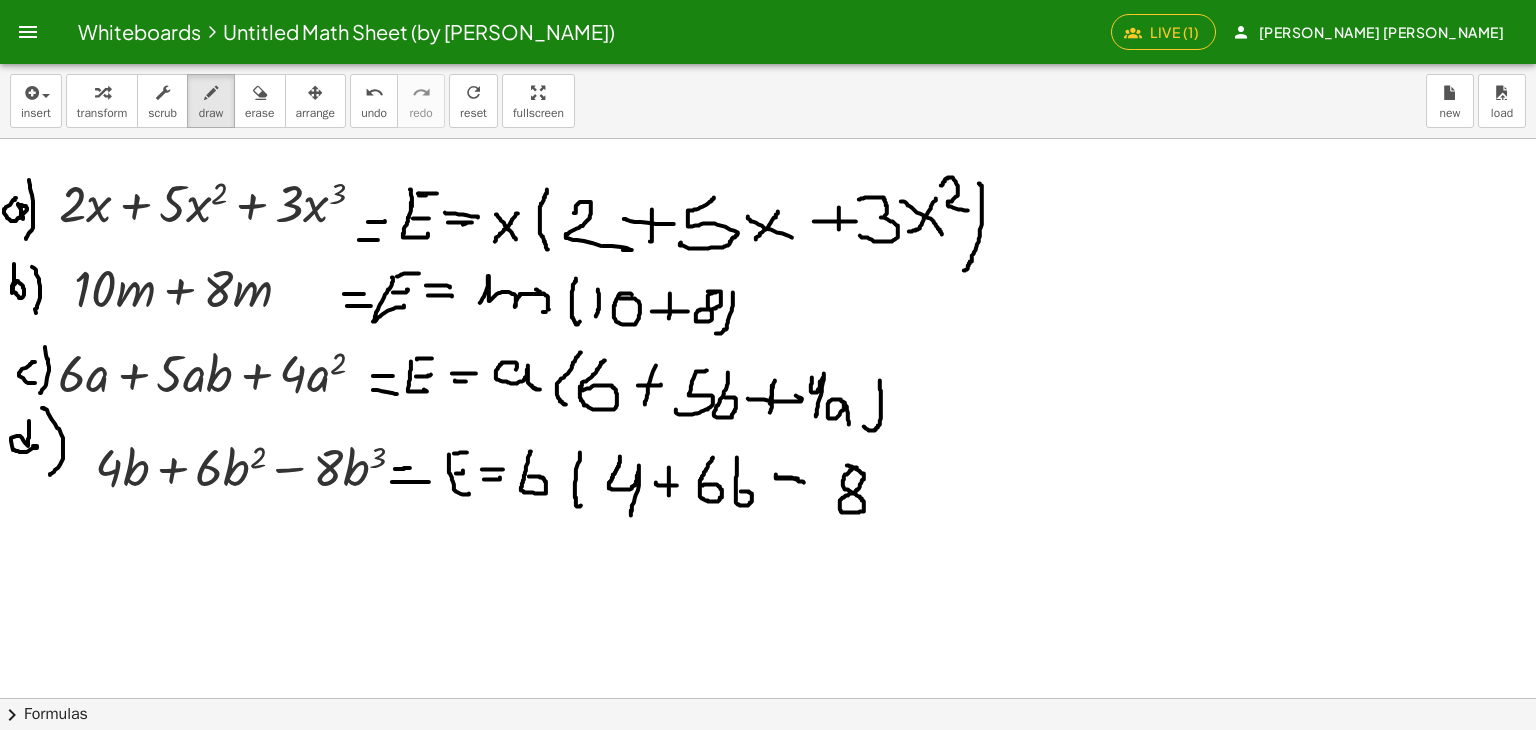 drag, startPoint x: 856, startPoint y: 467, endPoint x: 843, endPoint y: 470, distance: 13.341664 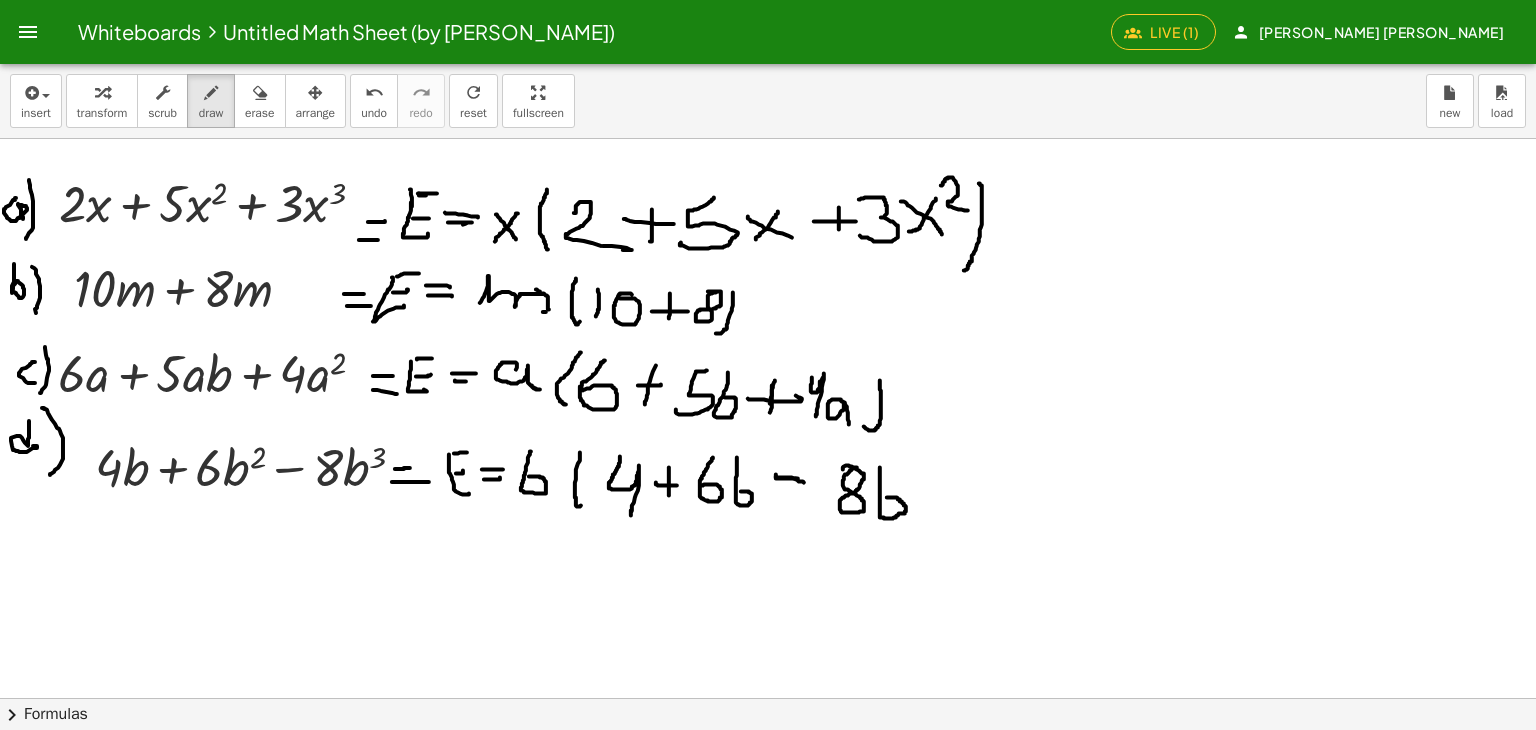 drag, startPoint x: 880, startPoint y: 467, endPoint x: 887, endPoint y: 497, distance: 30.805843 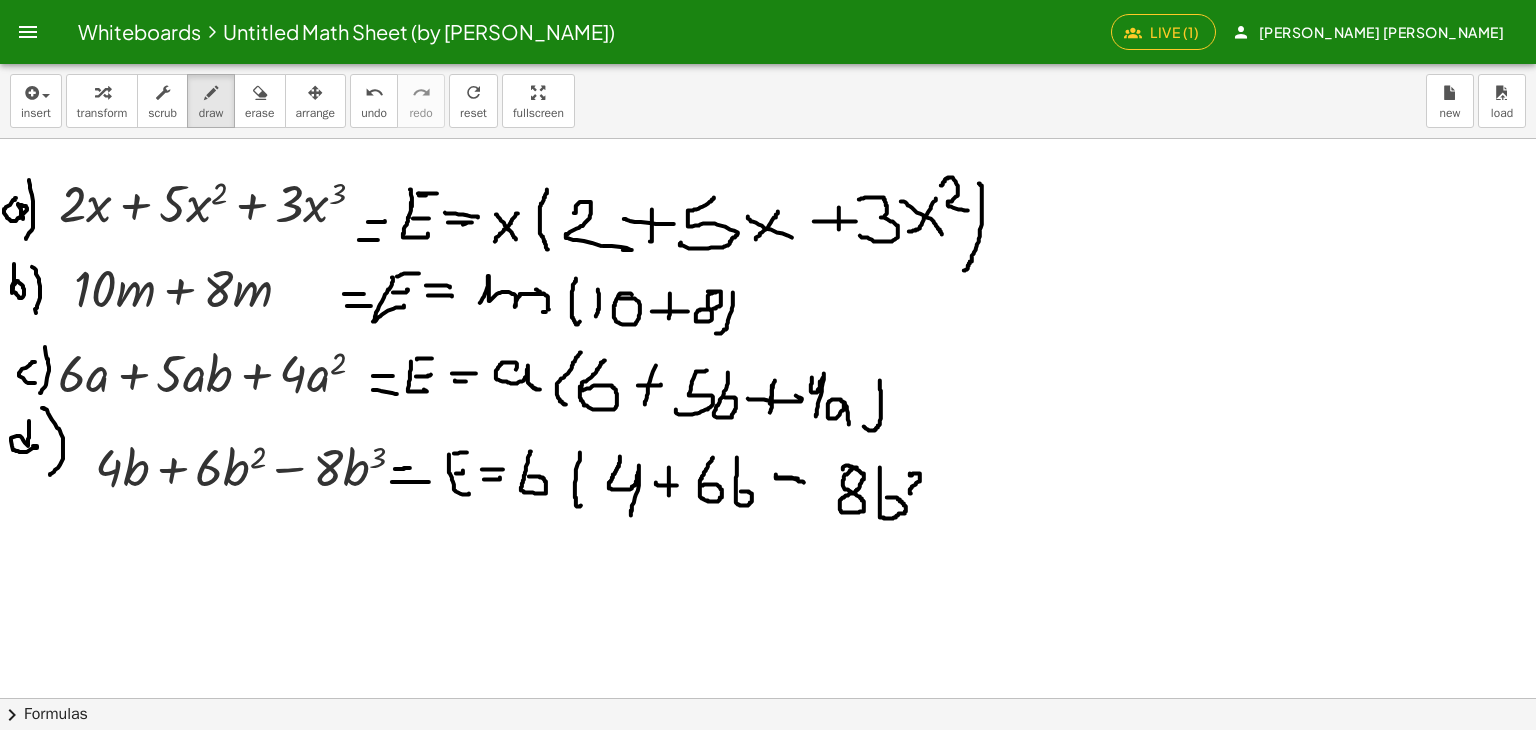 drag, startPoint x: 910, startPoint y: 473, endPoint x: 924, endPoint y: 492, distance: 23.600847 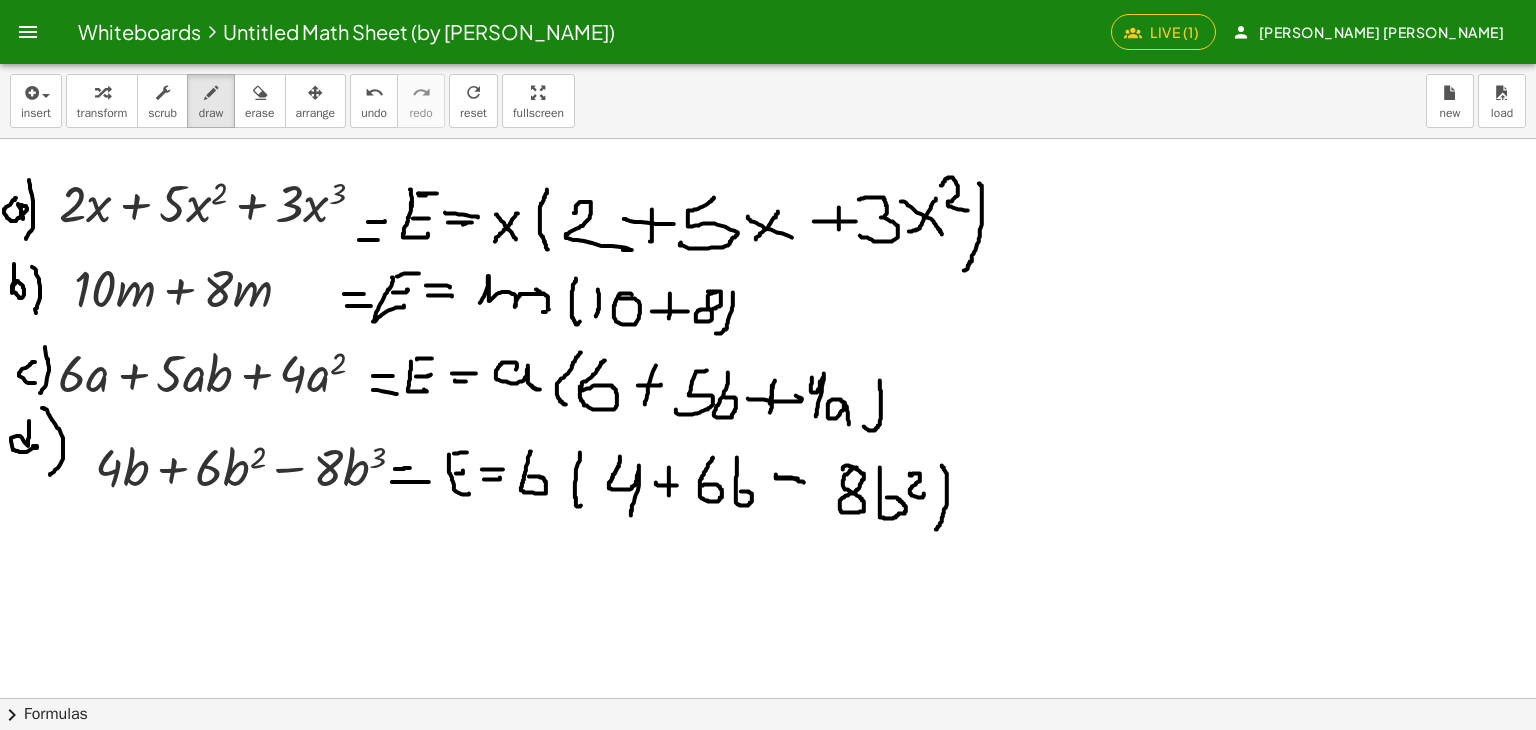 drag, startPoint x: 942, startPoint y: 465, endPoint x: 936, endPoint y: 530, distance: 65.27634 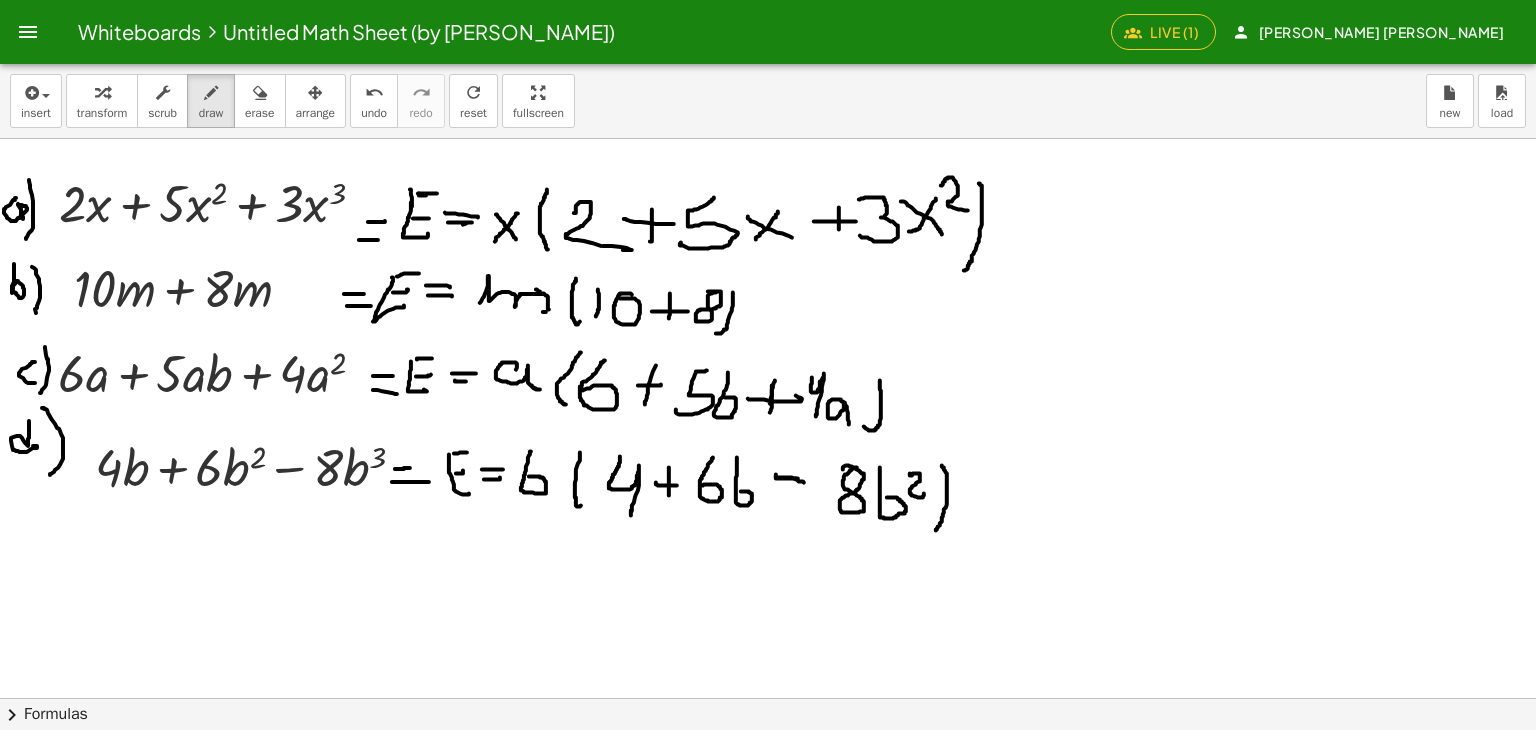click on "Whiteboards     Untitled Math Sheet (by Jacqueline Trujillo)  Live (1)   Leonardo Quispe Maron Graspable Math Activities Whiteboards Account   insert select one: Math Expression Function Text transform scrub draw erase arrange undo undo redo redo refresh reset fullscreen load new + · 2 · x + · 5 · x 2 + · 3 · x 3 + · 10 · m + · 8 · m + · 6 · a + · 5 · a · b + · 4 · a 2 + · 4 · b + · 6 · b 2 − · 8 · b 3 × chevron_right  Formulas
Drag one side of a formula onto a highlighted expression on the canvas to apply it.
Quadratic Formula
+ · a · x 2 + · b · x + c = 0
⇔
x = · ( − b ± 2 √ ( + b 2 − · 4 · a · c ) ) · 2 · a
+ x 2 + · p · x + q = 0
⇔
x = − · p ·" at bounding box center [768, 365] 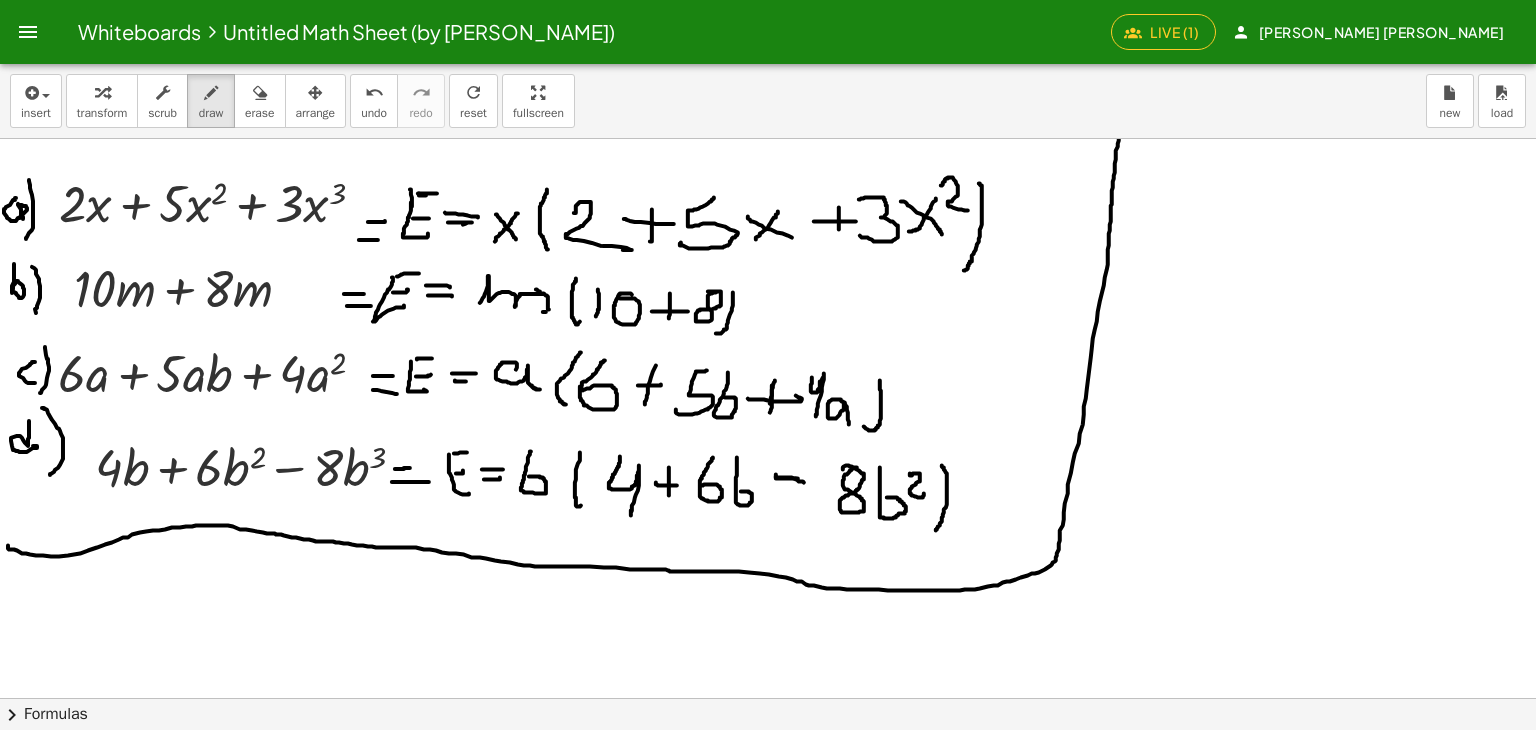 drag, startPoint x: 8, startPoint y: 545, endPoint x: 1121, endPoint y: 117, distance: 1192.4567 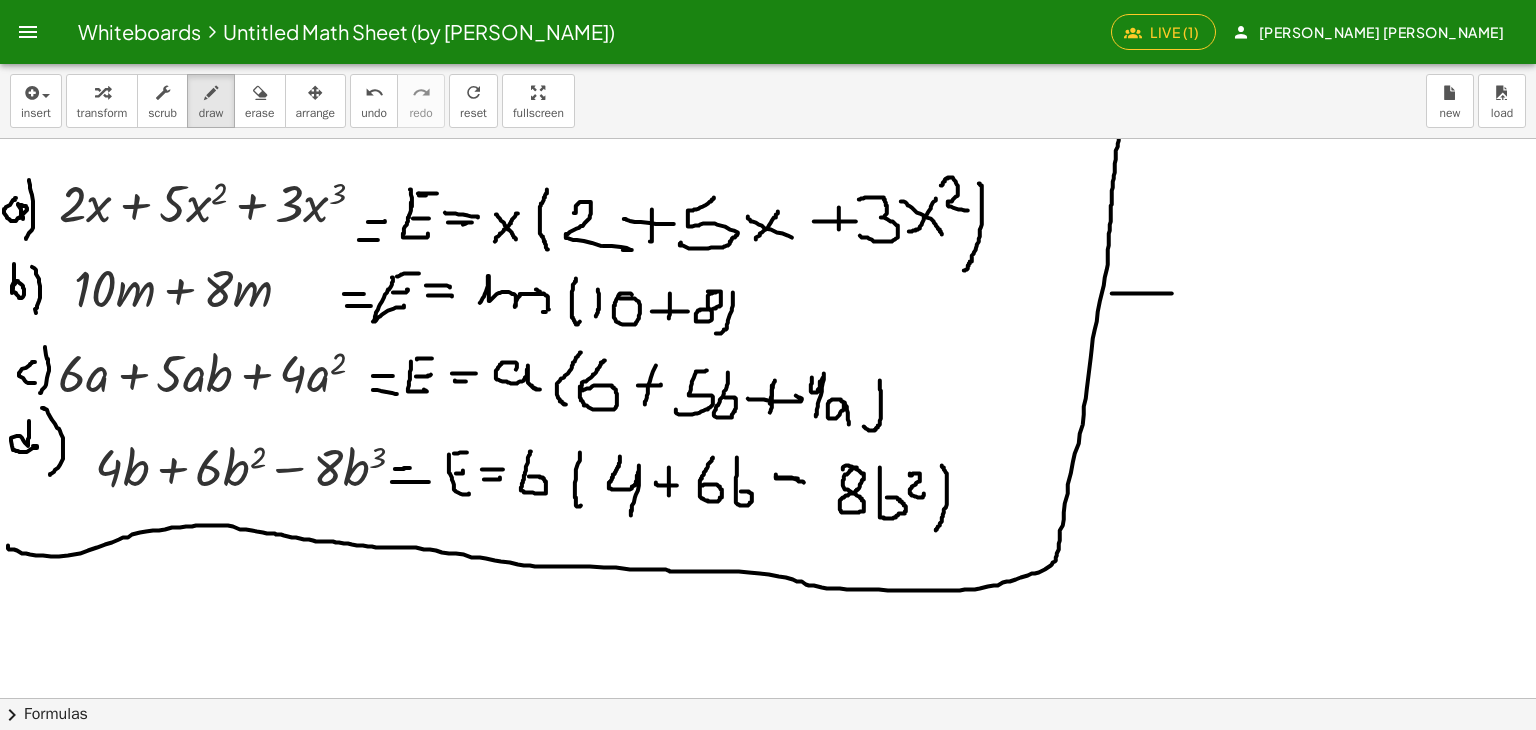 drag, startPoint x: 1112, startPoint y: 293, endPoint x: 1535, endPoint y: 257, distance: 424.52914 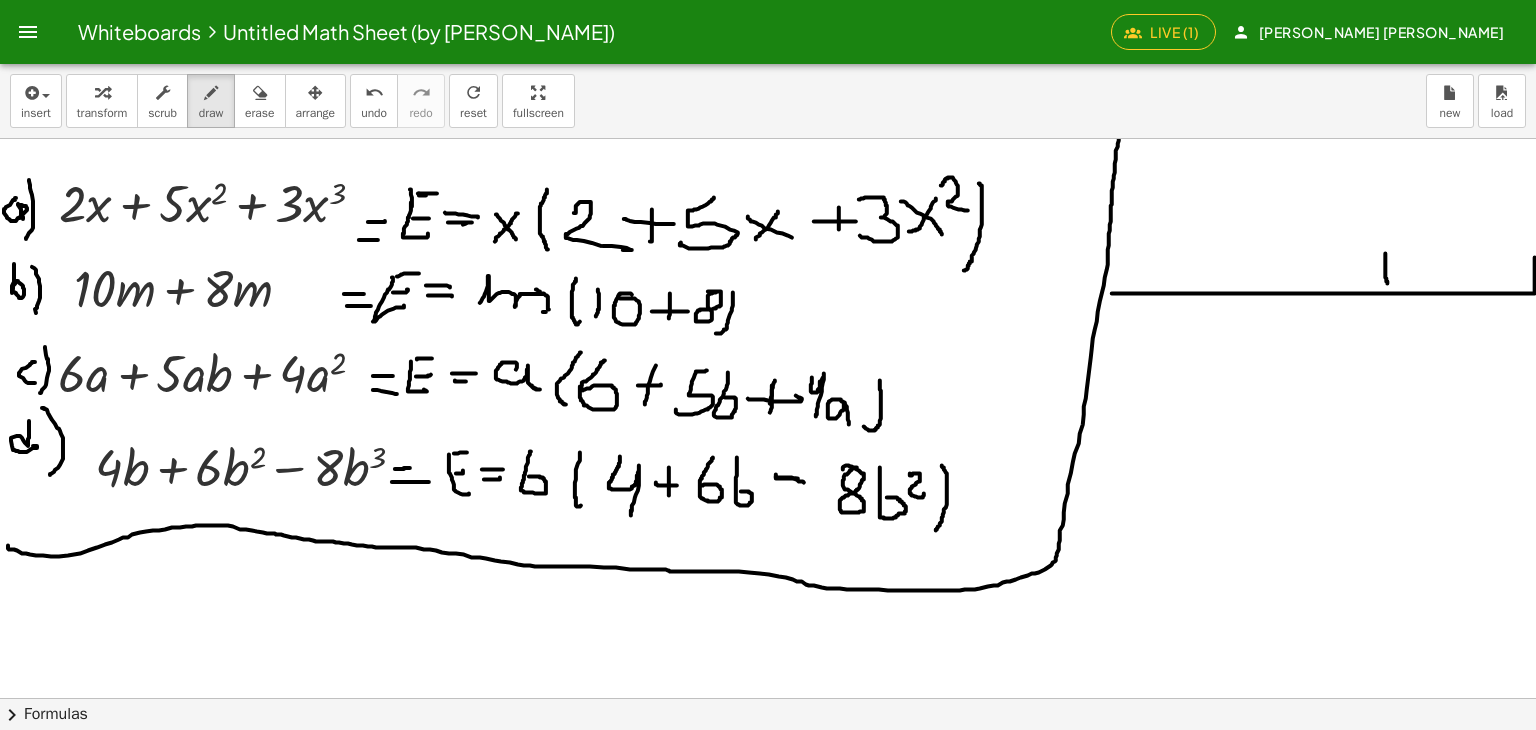 drag, startPoint x: 1386, startPoint y: 253, endPoint x: 1388, endPoint y: 283, distance: 30.066593 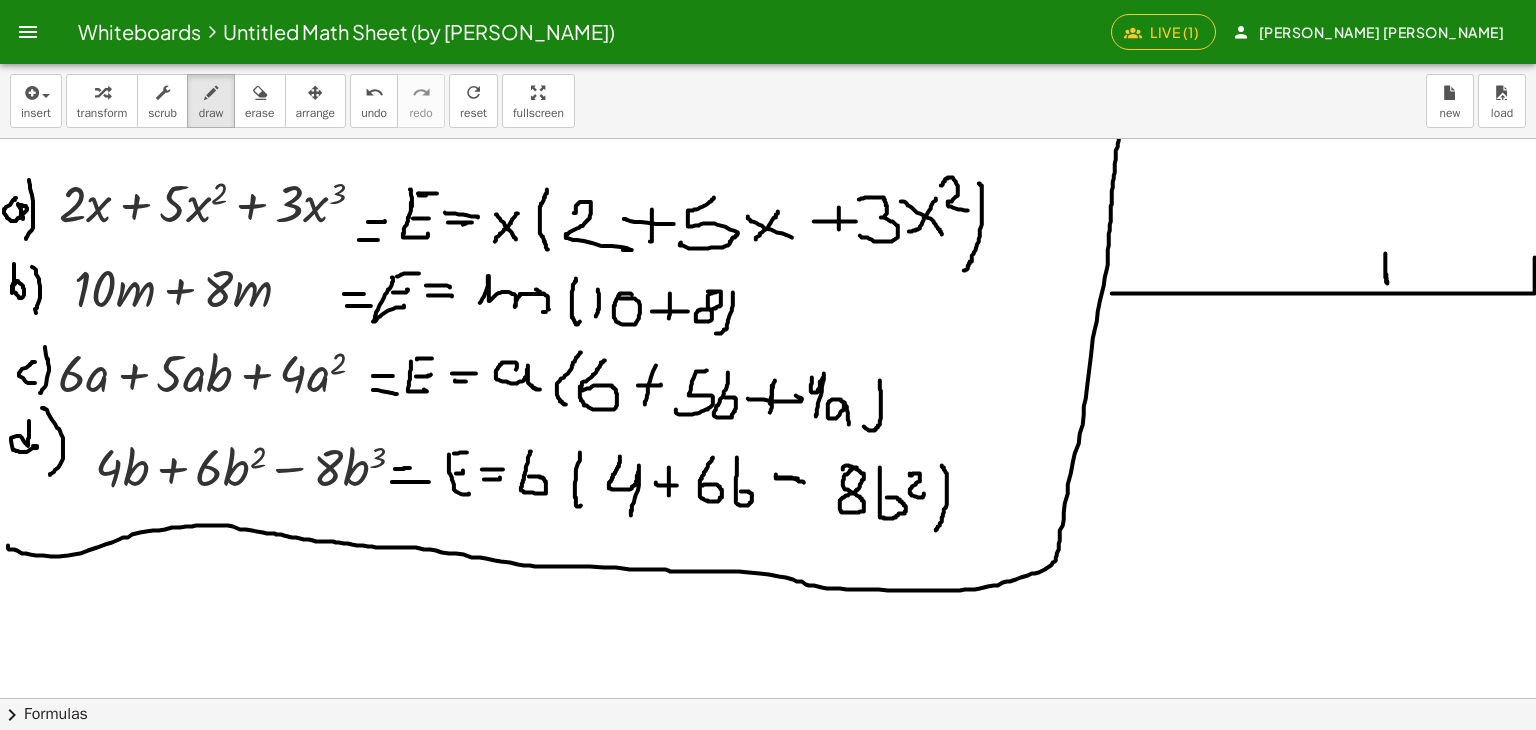 drag, startPoint x: 1387, startPoint y: 274, endPoint x: 1387, endPoint y: 286, distance: 12 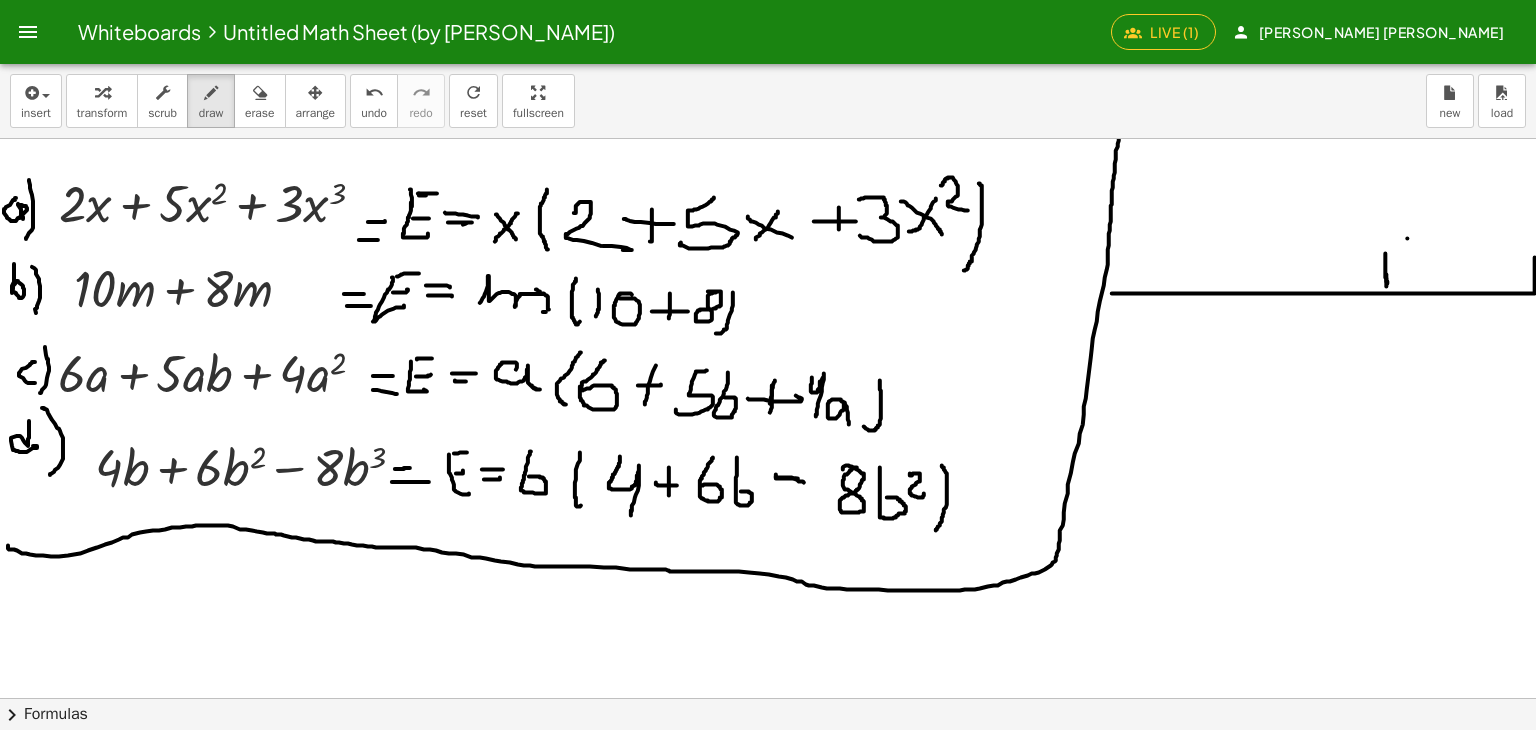 drag, startPoint x: 1408, startPoint y: 238, endPoint x: 1396, endPoint y: 225, distance: 17.691807 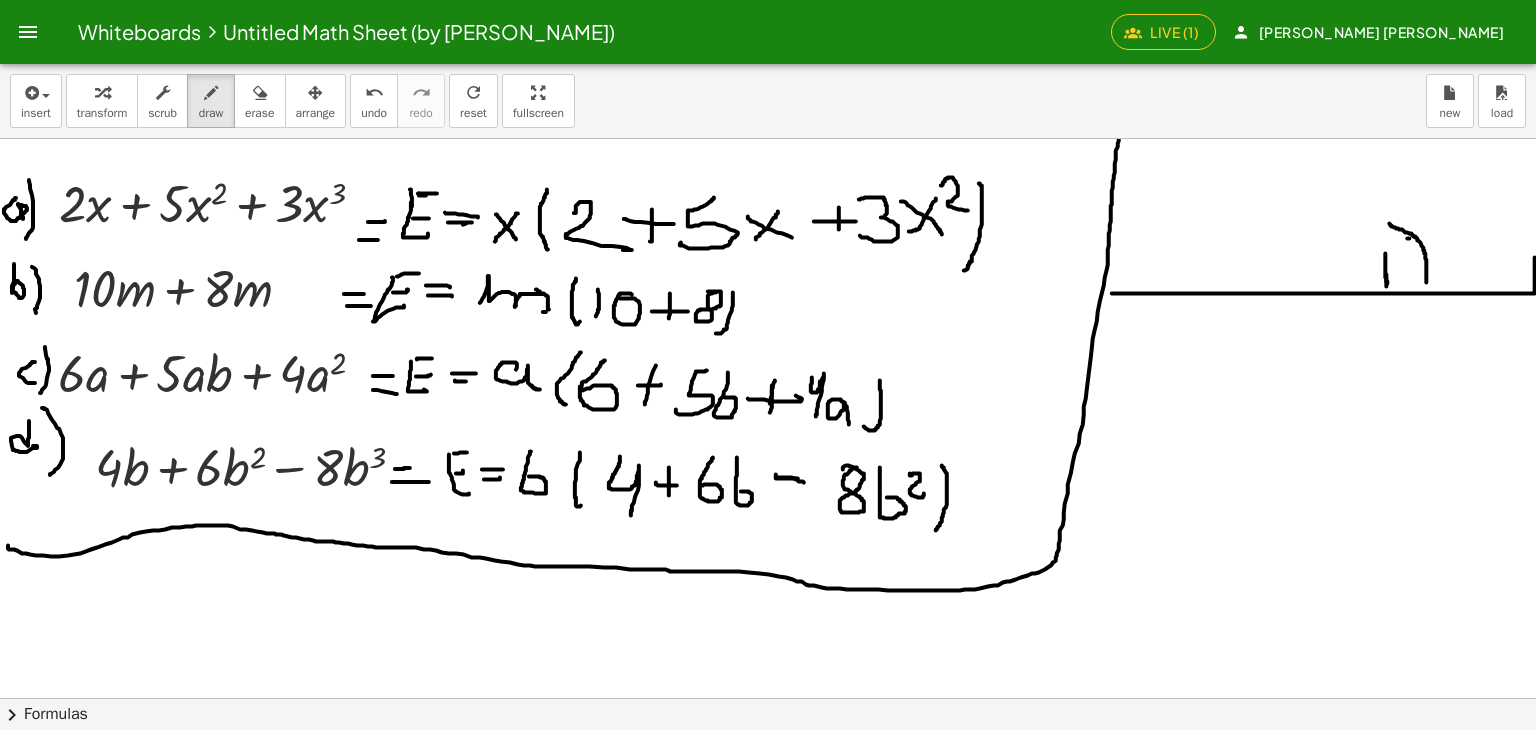 drag, startPoint x: 1391, startPoint y: 225, endPoint x: 1427, endPoint y: 287, distance: 71.693794 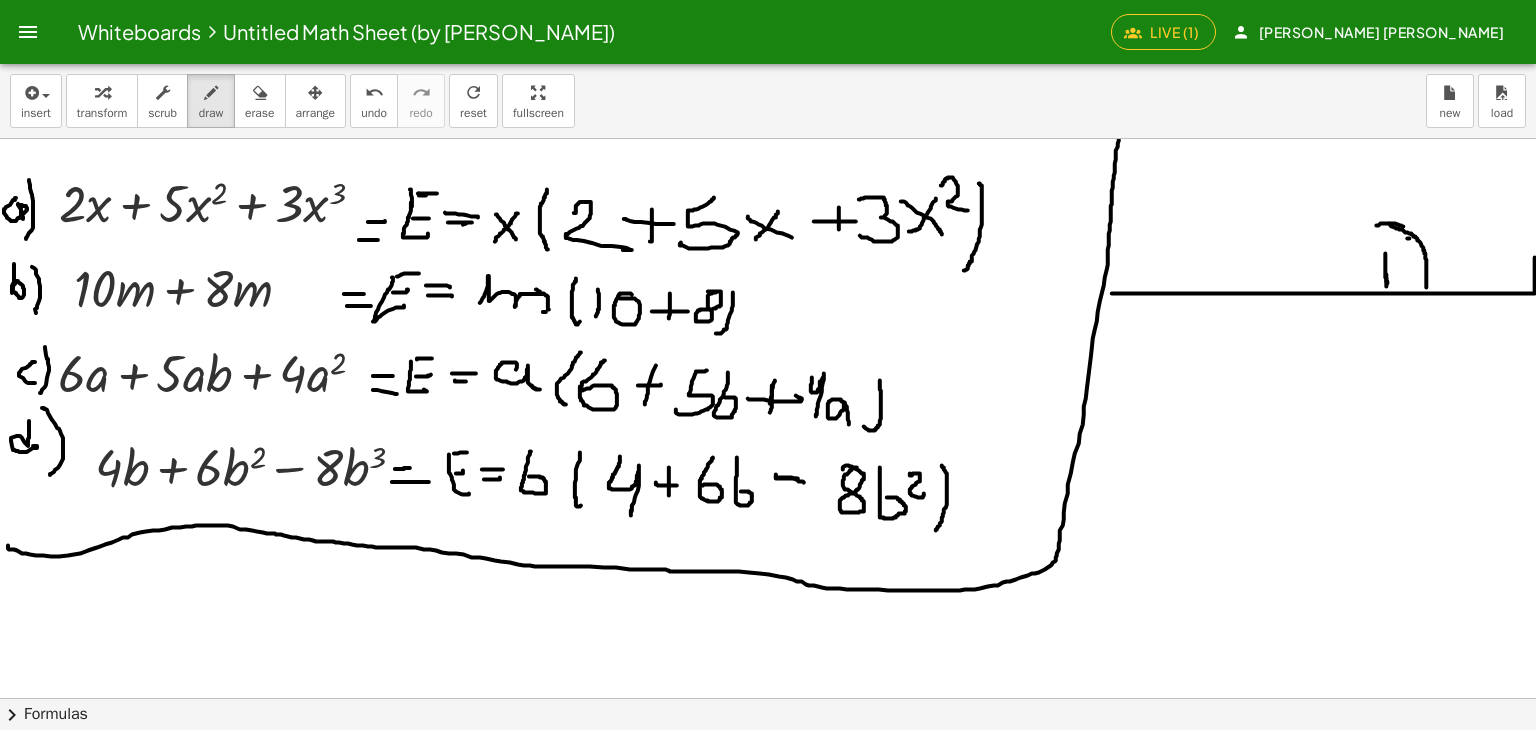drag, startPoint x: 1404, startPoint y: 226, endPoint x: 1376, endPoint y: 225, distance: 28.01785 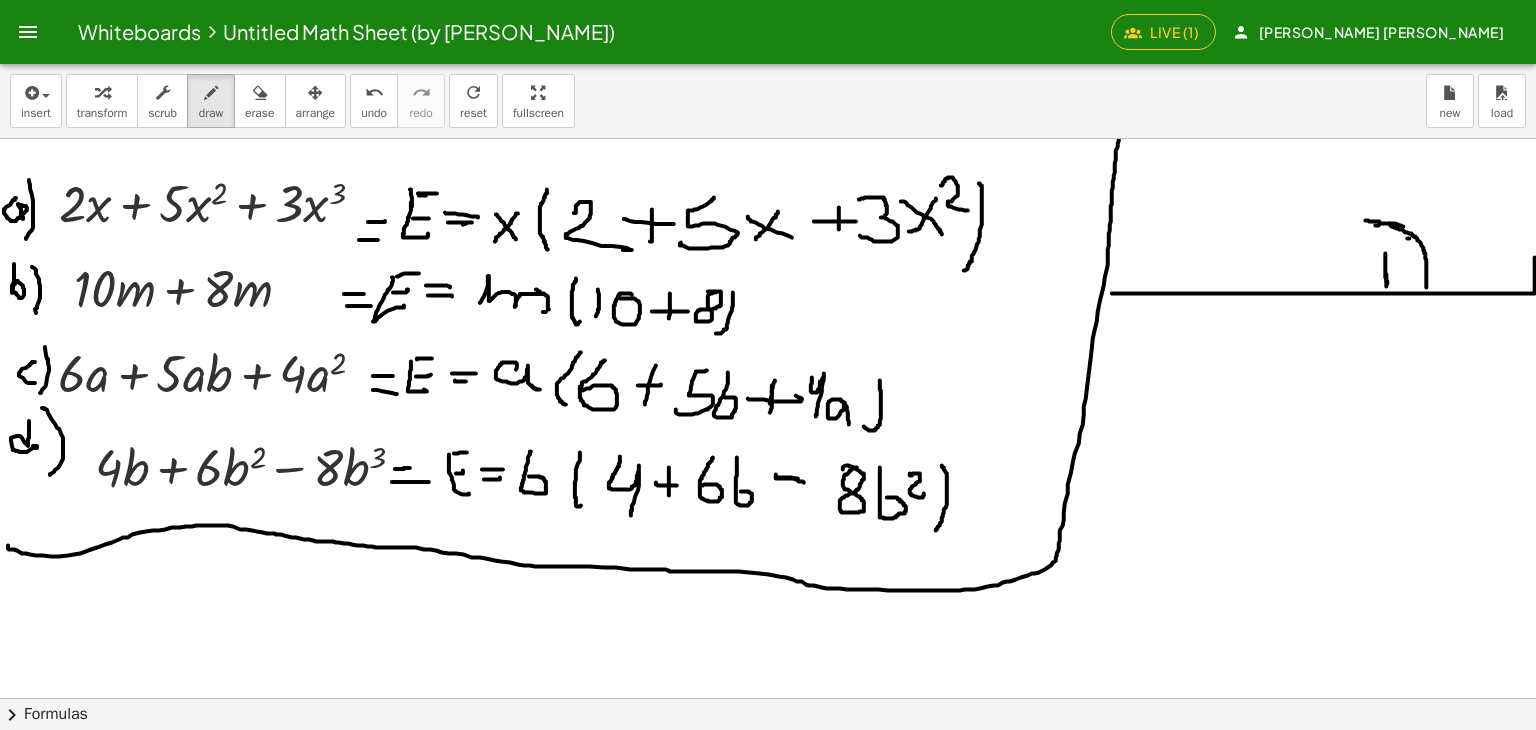 drag, startPoint x: 1380, startPoint y: 221, endPoint x: 1360, endPoint y: 220, distance: 20.024984 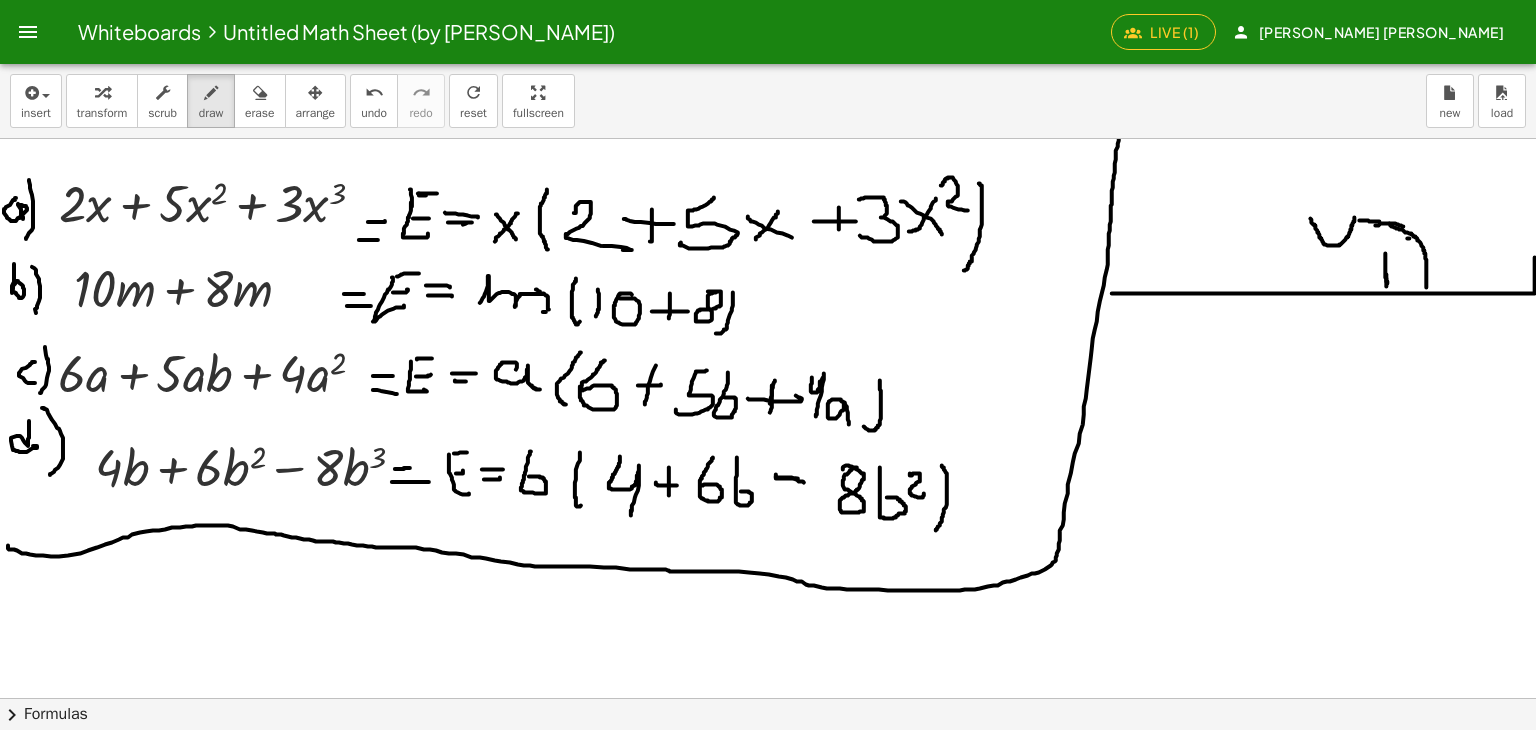 drag, startPoint x: 1355, startPoint y: 217, endPoint x: 1311, endPoint y: 218, distance: 44.011364 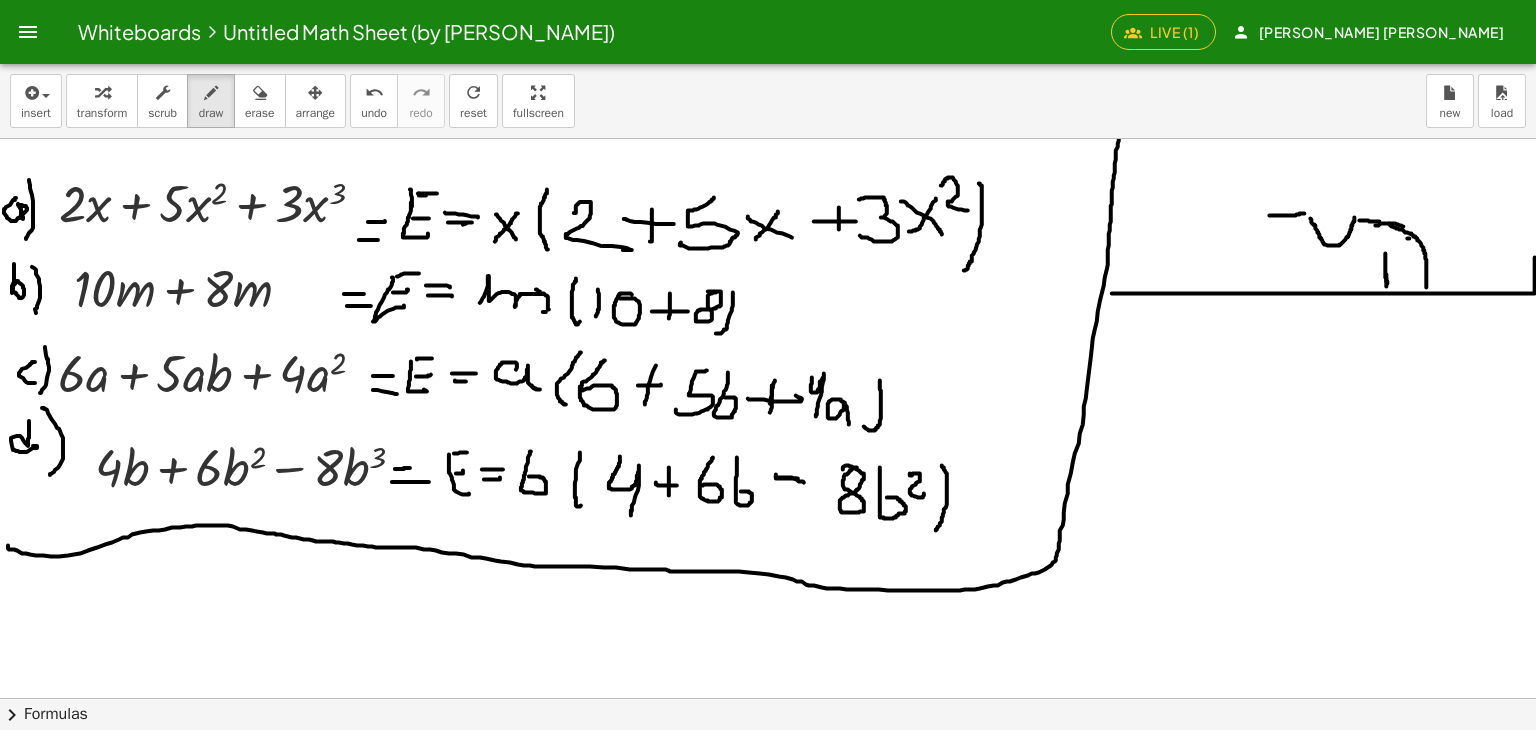 drag, startPoint x: 1305, startPoint y: 213, endPoint x: 1270, endPoint y: 215, distance: 35.057095 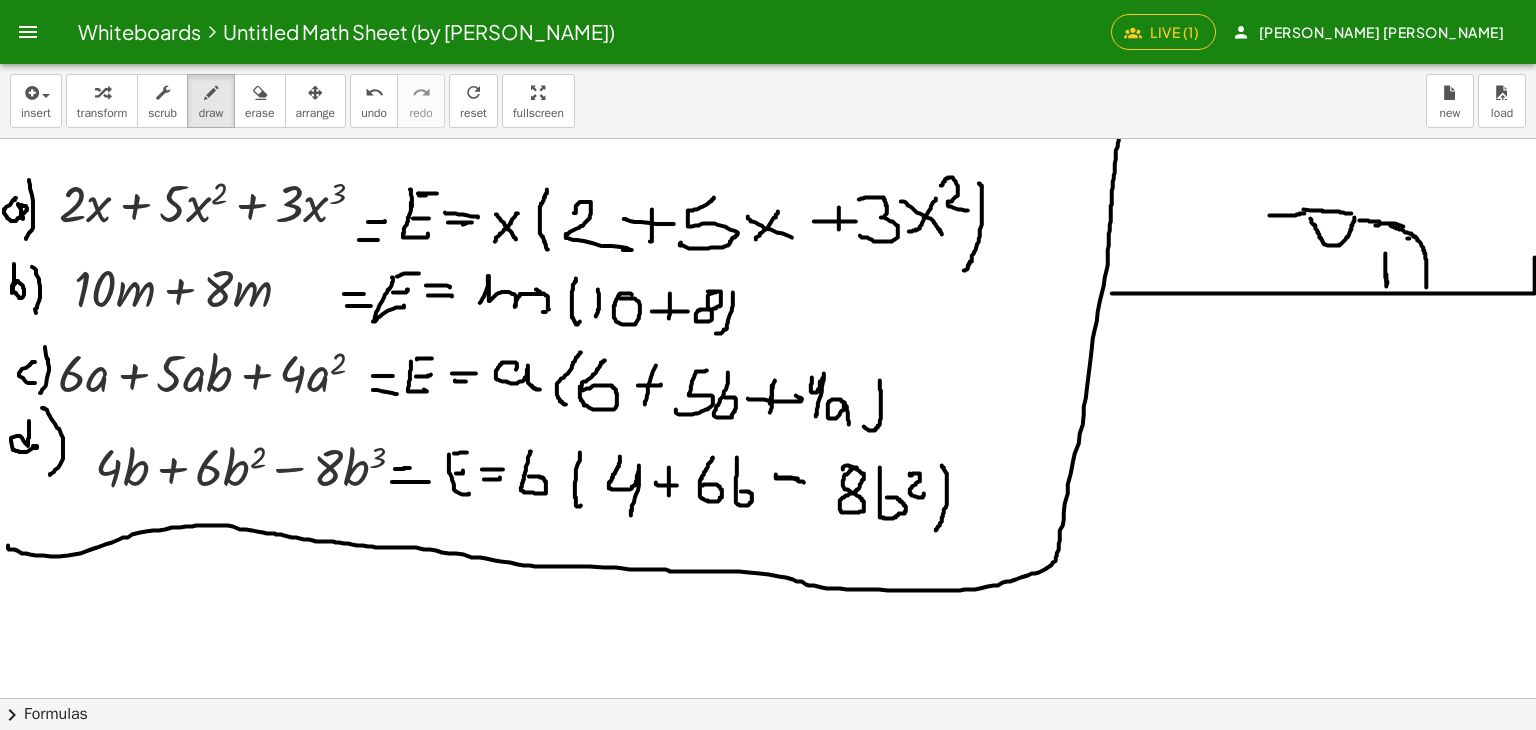 drag, startPoint x: 1319, startPoint y: 210, endPoint x: 1365, endPoint y: 216, distance: 46.389652 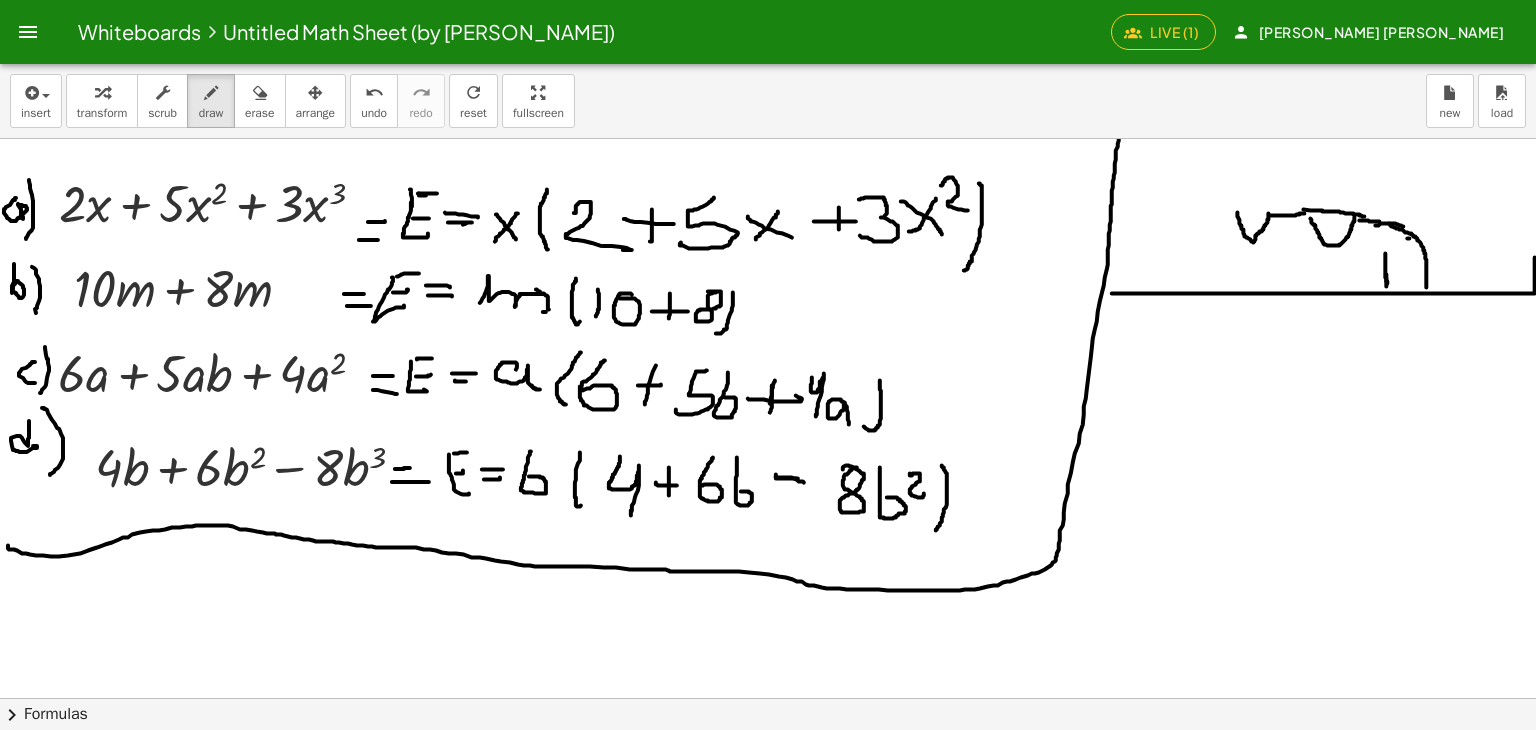 drag, startPoint x: 1269, startPoint y: 217, endPoint x: 1238, endPoint y: 212, distance: 31.400637 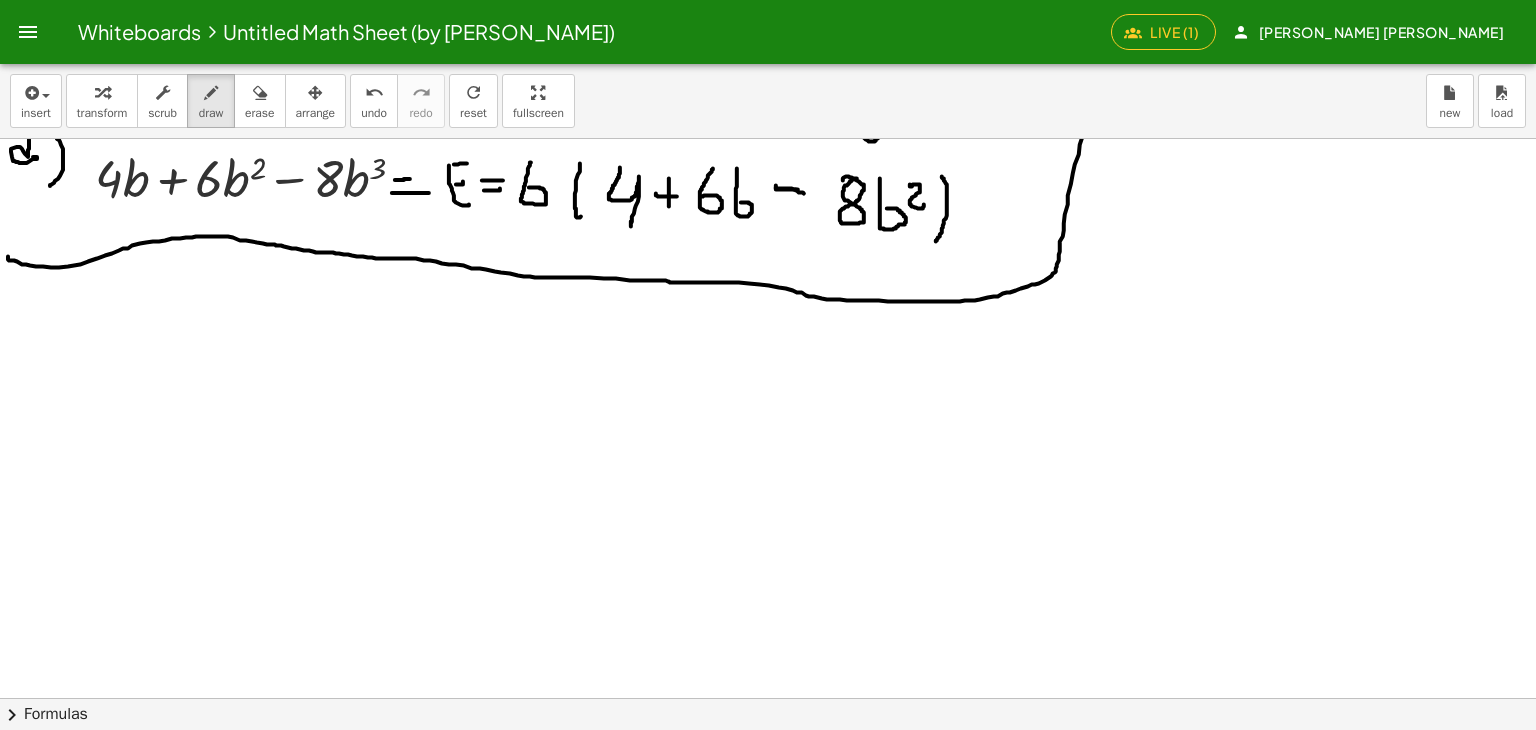 scroll, scrollTop: 0, scrollLeft: 0, axis: both 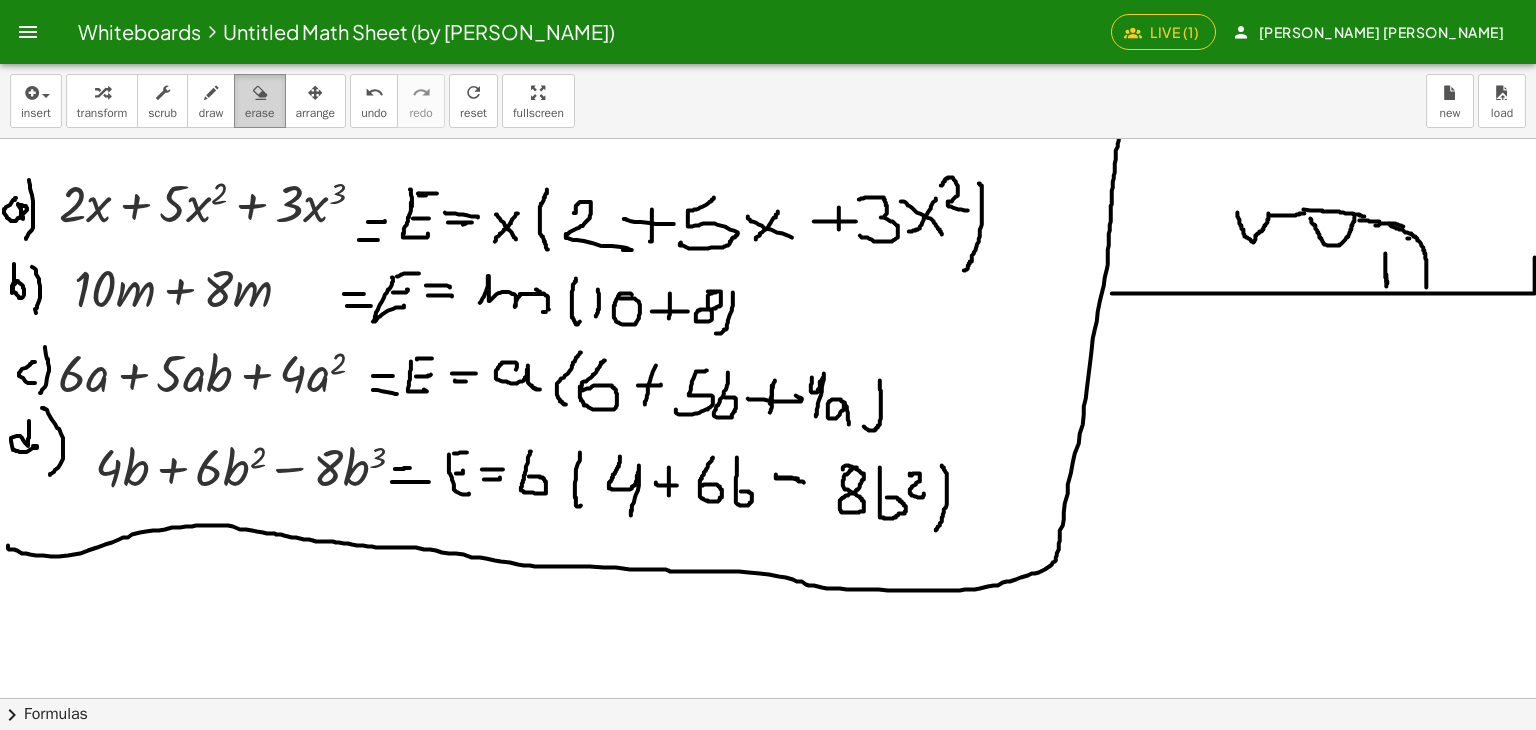 click on "erase" at bounding box center (259, 101) 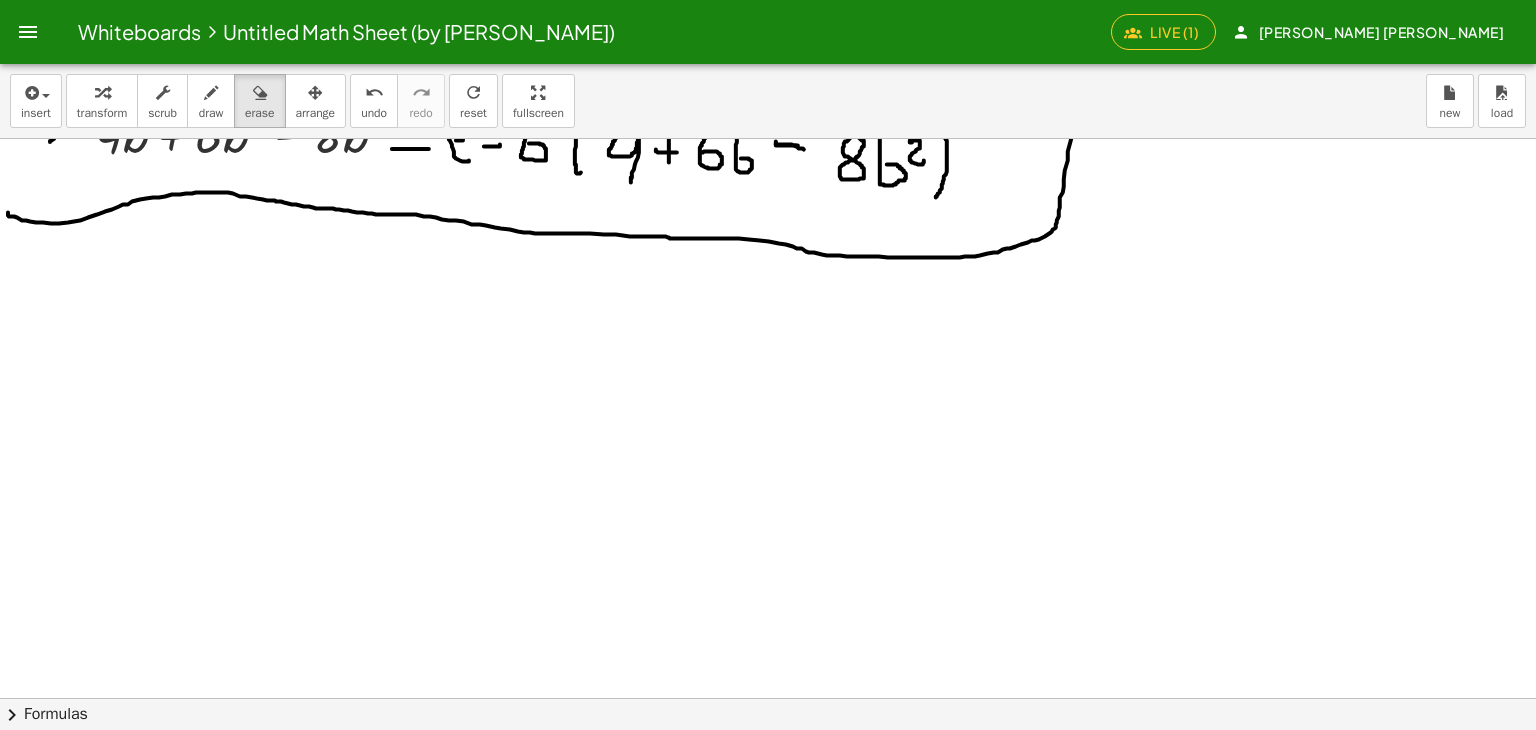 drag, startPoint x: 1238, startPoint y: 227, endPoint x: 1296, endPoint y: 225, distance: 58.034473 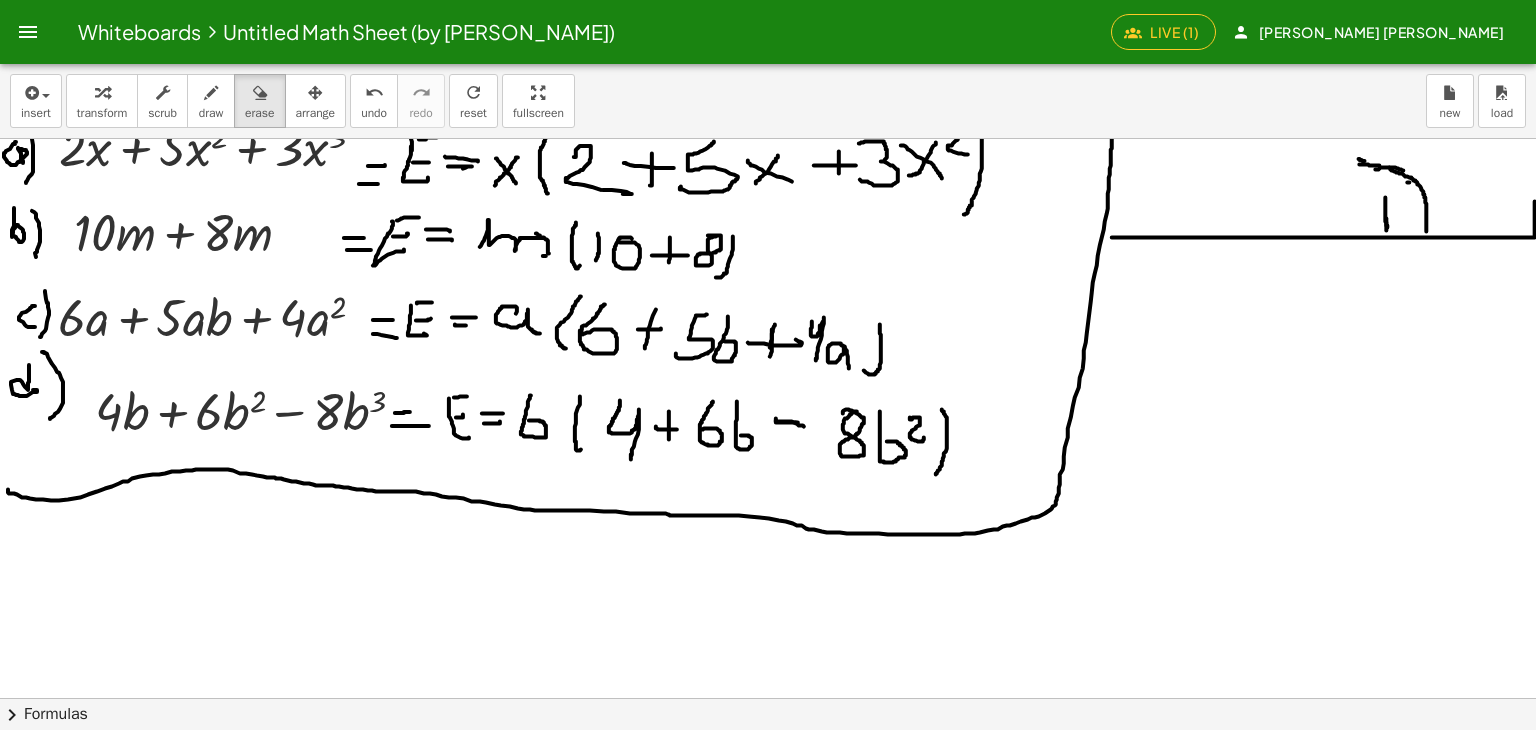 scroll, scrollTop: 0, scrollLeft: 0, axis: both 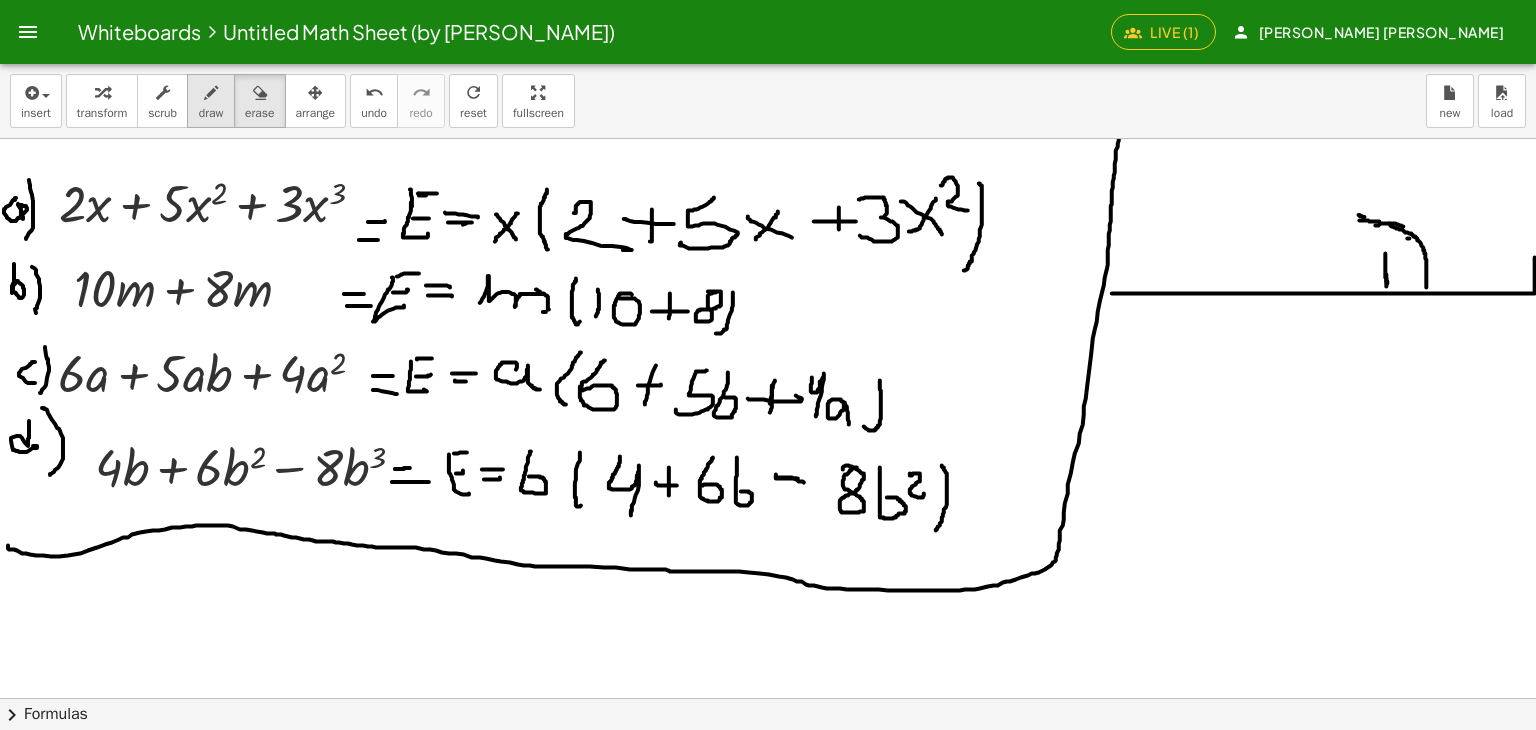 click on "draw" at bounding box center (211, 113) 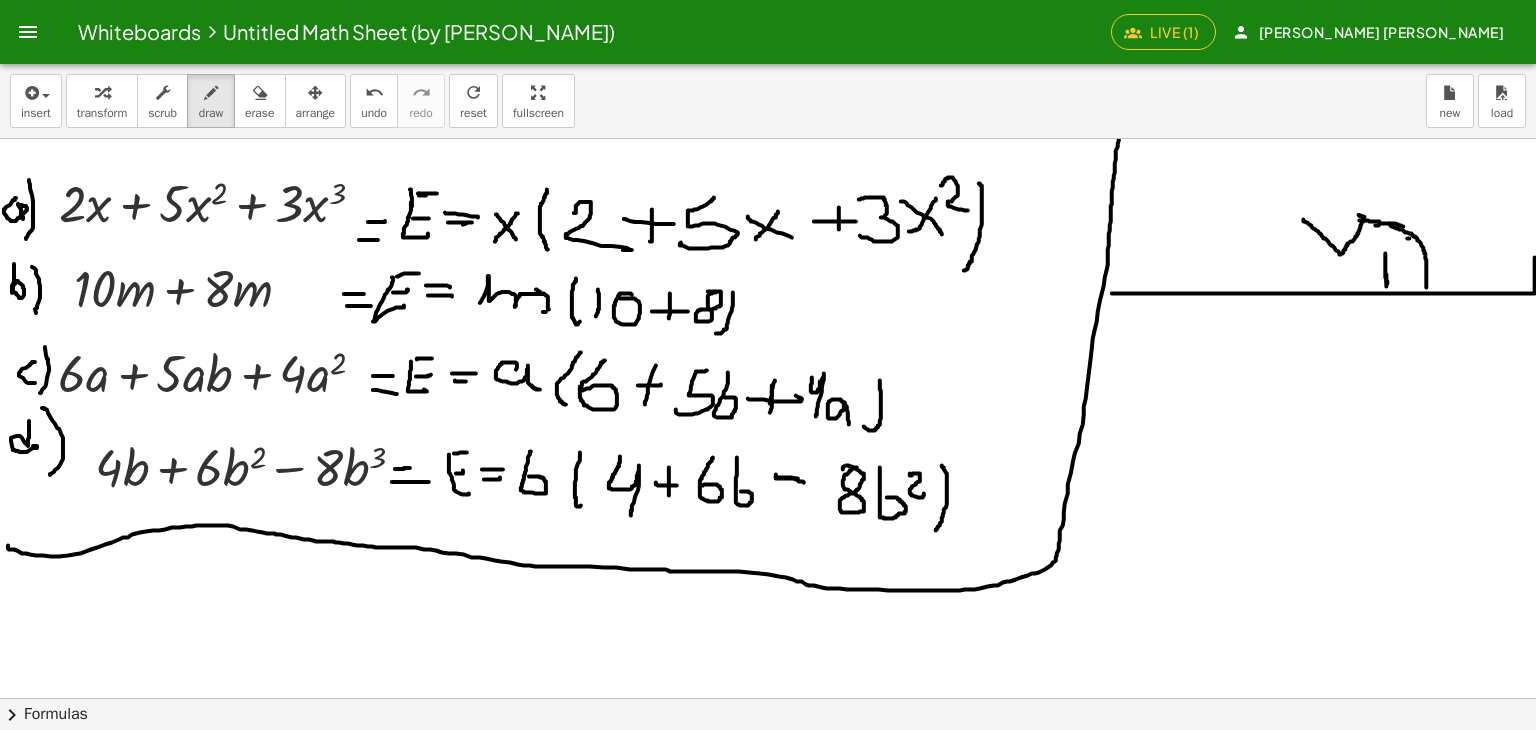 drag, startPoint x: 1364, startPoint y: 216, endPoint x: 1304, endPoint y: 219, distance: 60.074955 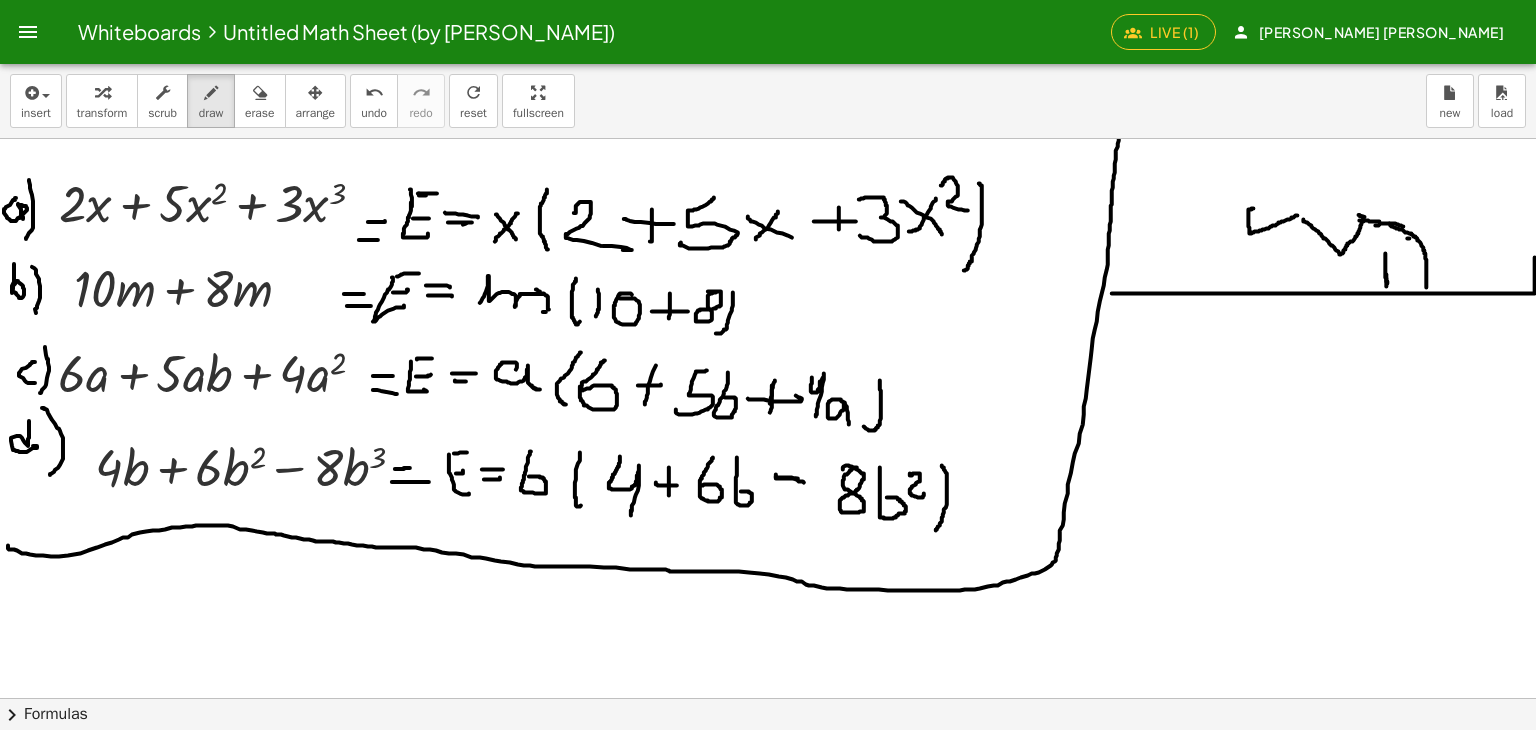 drag, startPoint x: 1298, startPoint y: 215, endPoint x: 1254, endPoint y: 208, distance: 44.553337 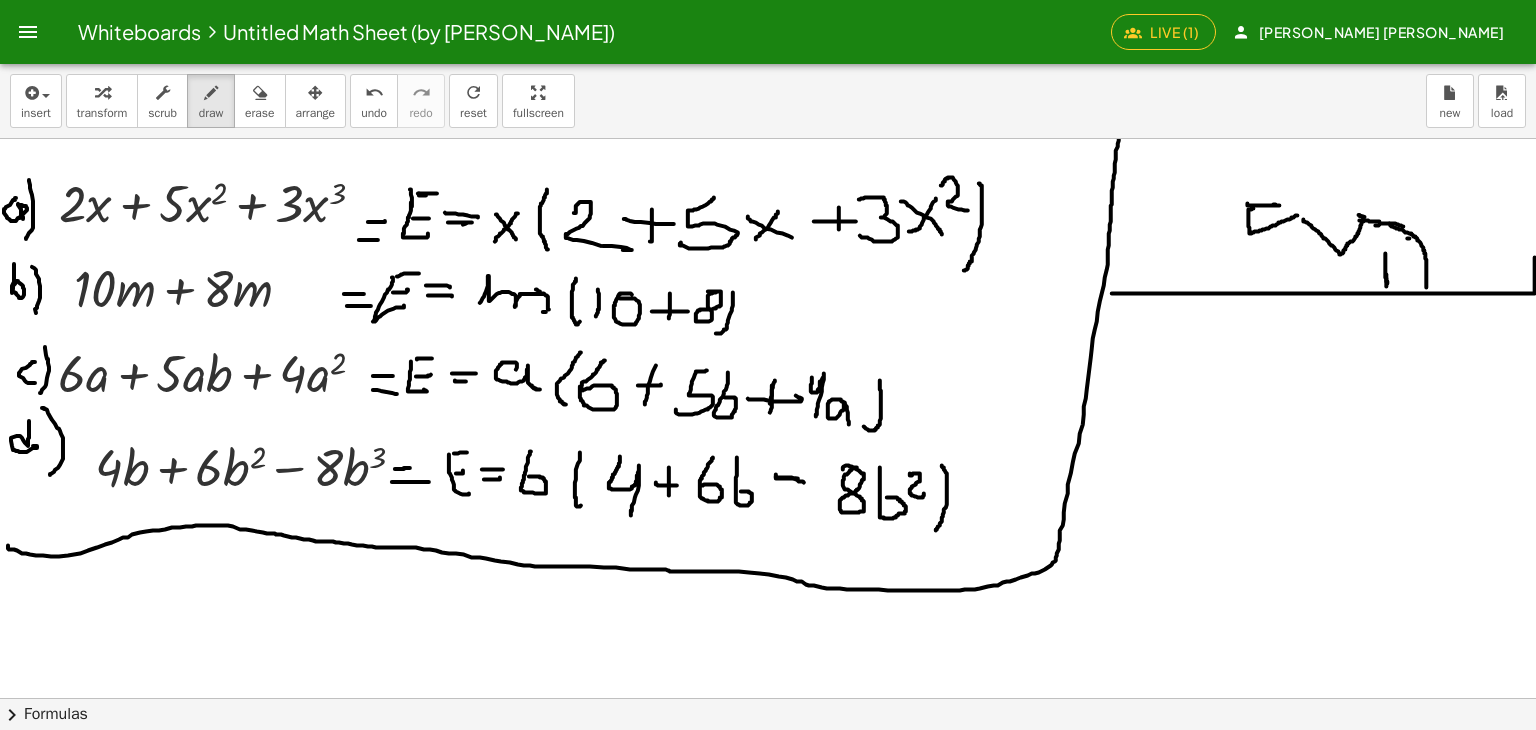drag, startPoint x: 1248, startPoint y: 204, endPoint x: 1280, endPoint y: 205, distance: 32.01562 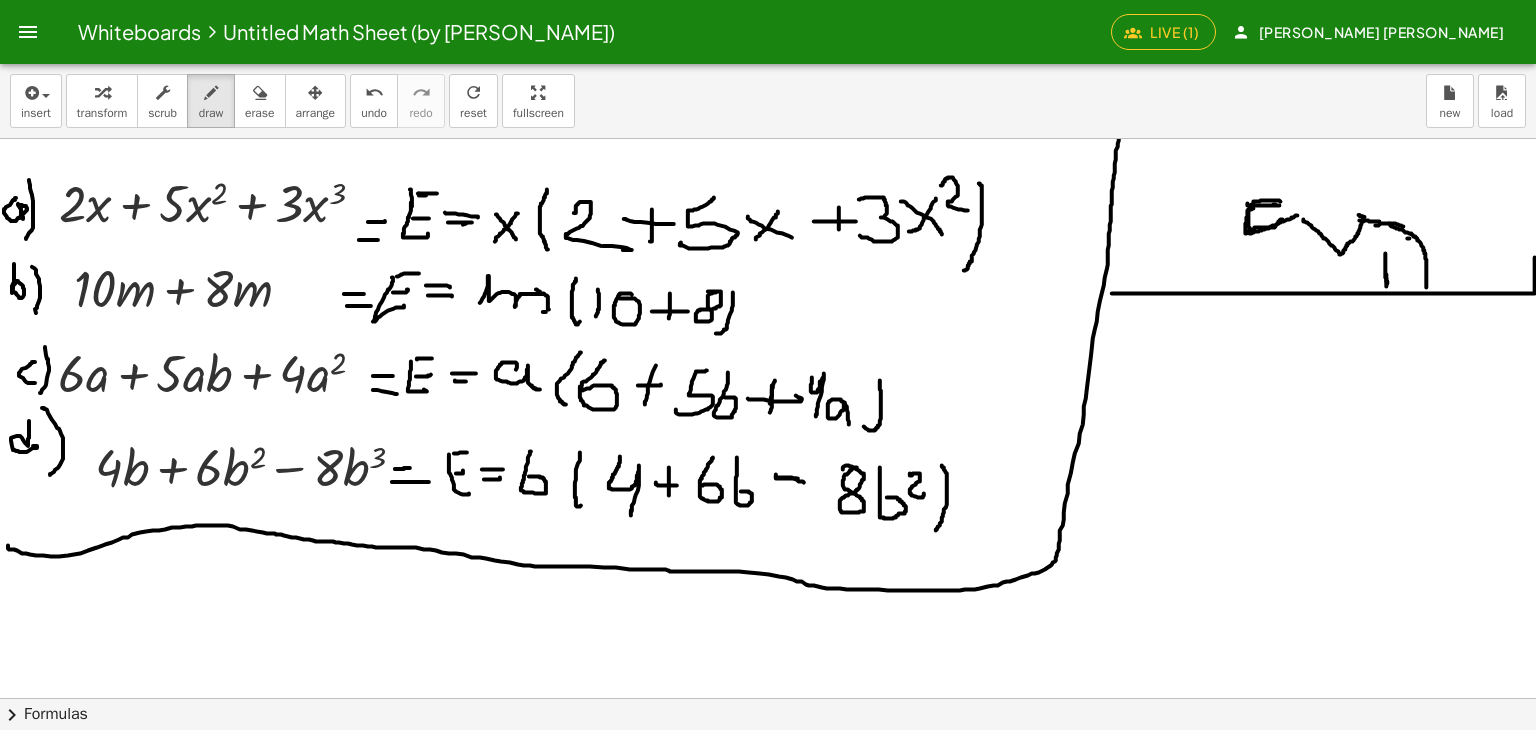 drag, startPoint x: 1281, startPoint y: 201, endPoint x: 1287, endPoint y: 213, distance: 13.416408 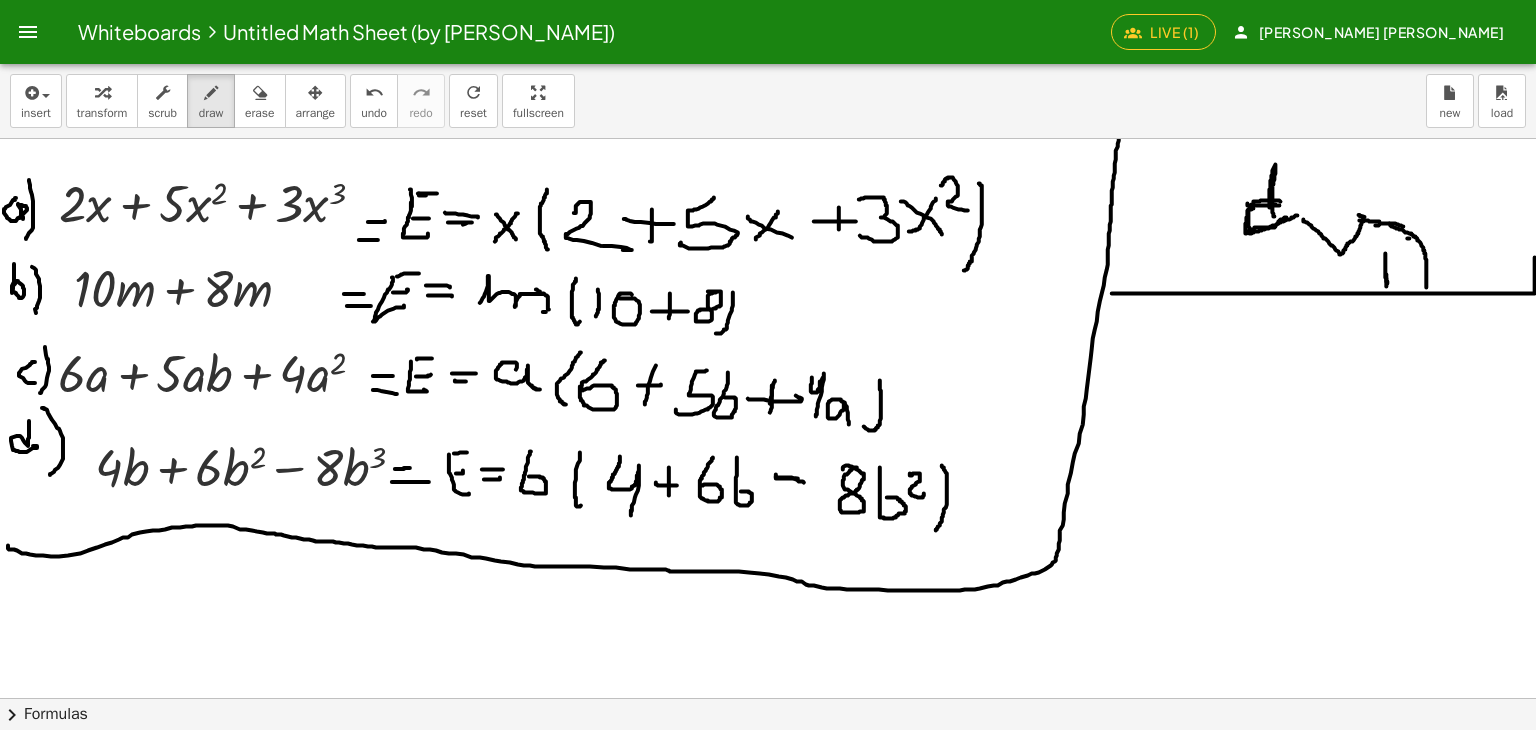 drag, startPoint x: 1270, startPoint y: 207, endPoint x: 1276, endPoint y: 217, distance: 11.661903 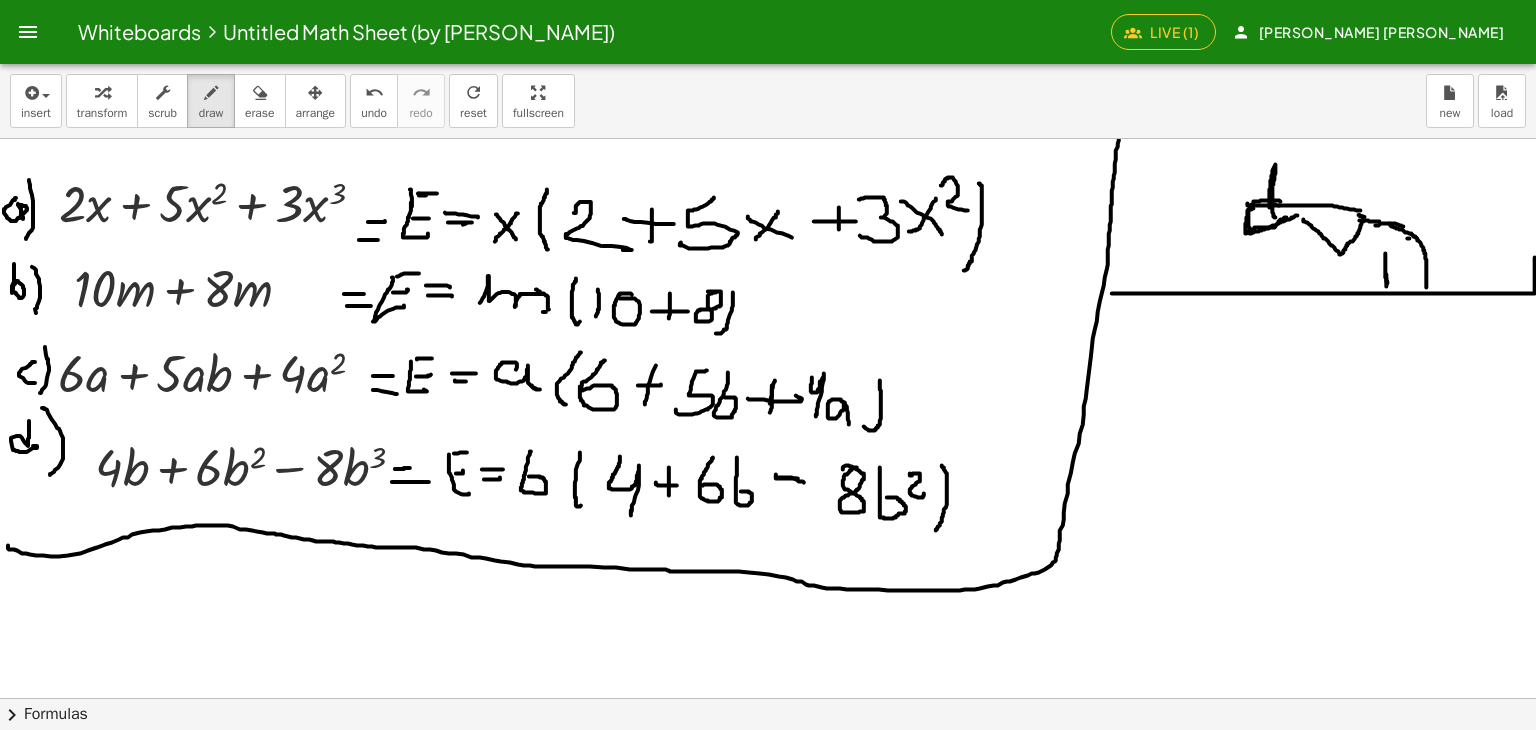 drag, startPoint x: 1361, startPoint y: 210, endPoint x: 1273, endPoint y: 206, distance: 88.09086 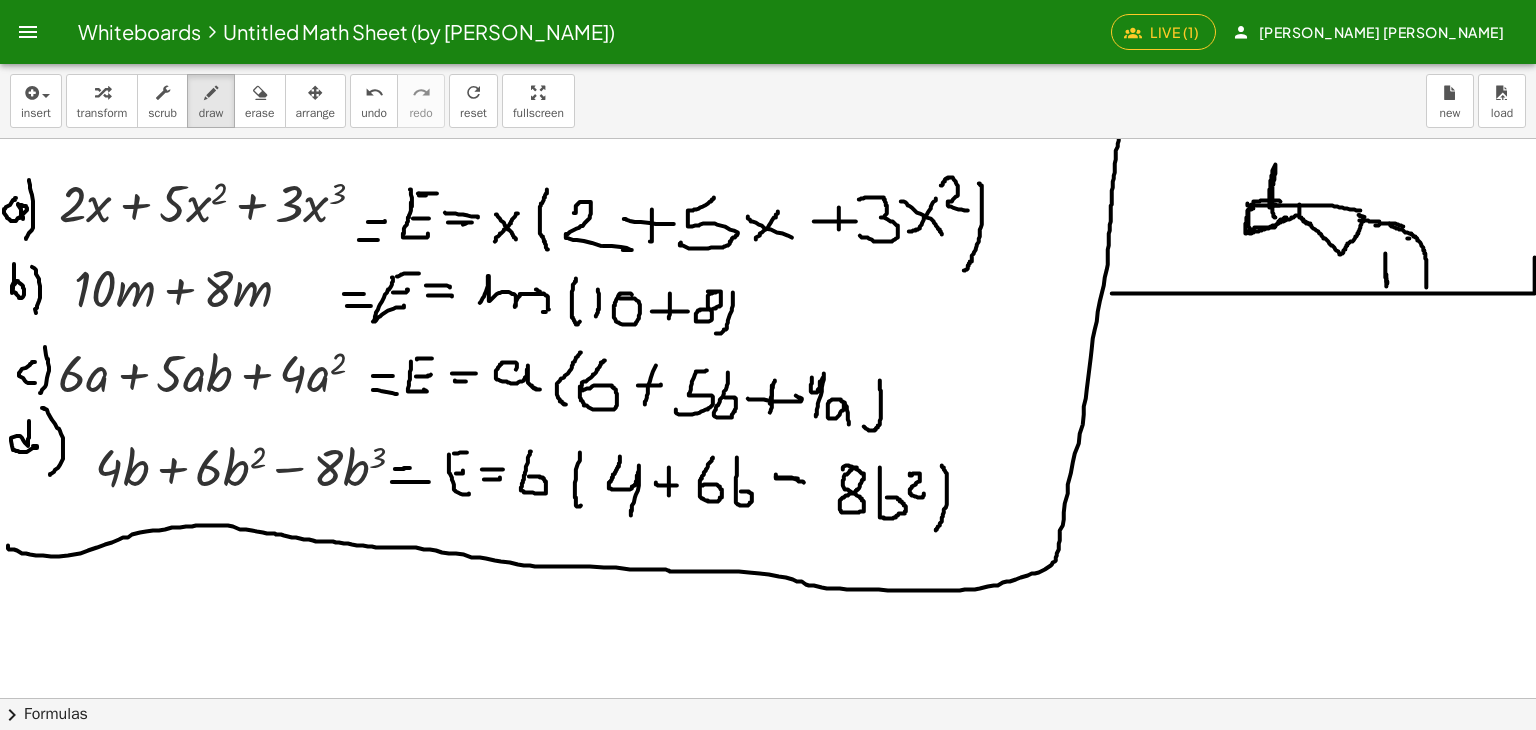drag, startPoint x: 1300, startPoint y: 212, endPoint x: 1315, endPoint y: 220, distance: 17 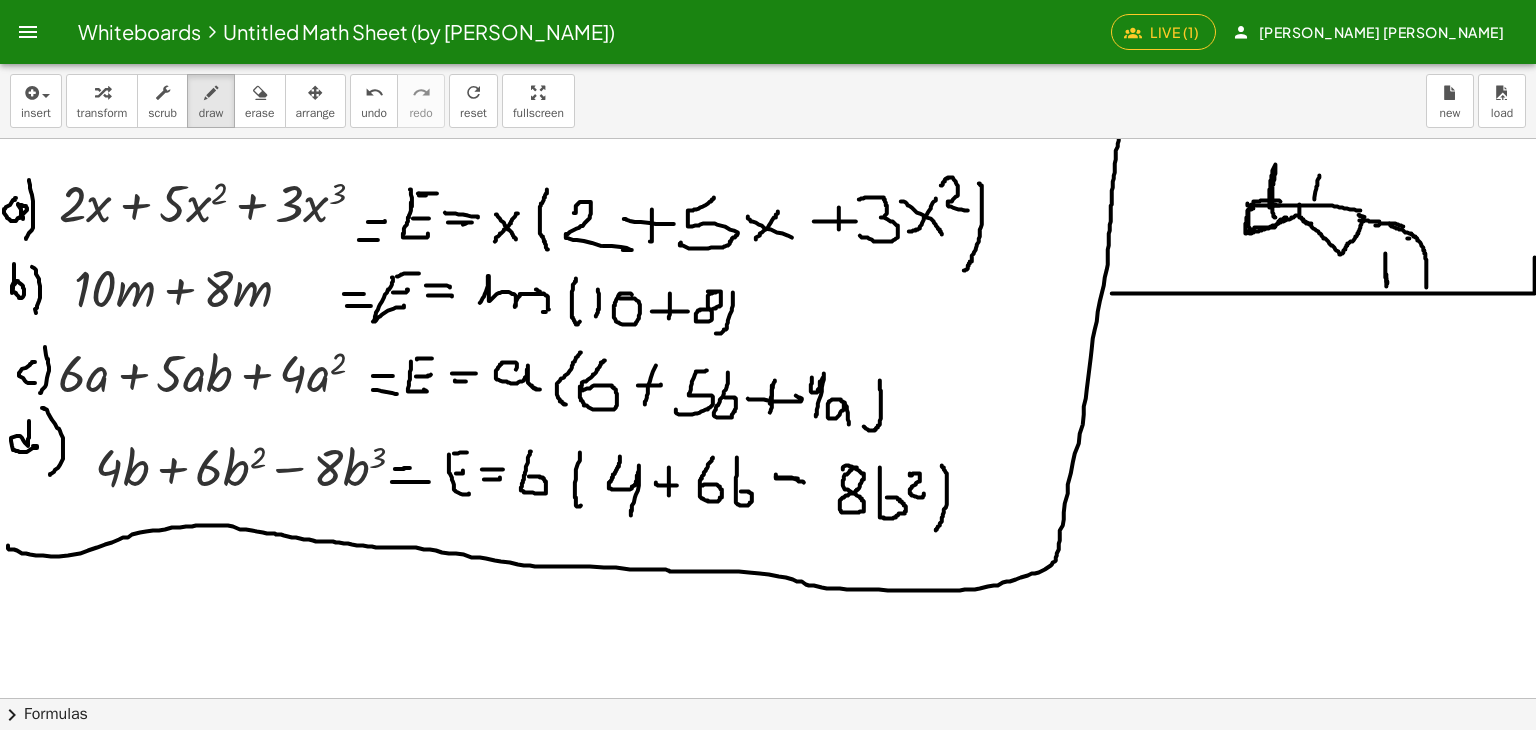 drag, startPoint x: 1316, startPoint y: 191, endPoint x: 1320, endPoint y: 173, distance: 18.439089 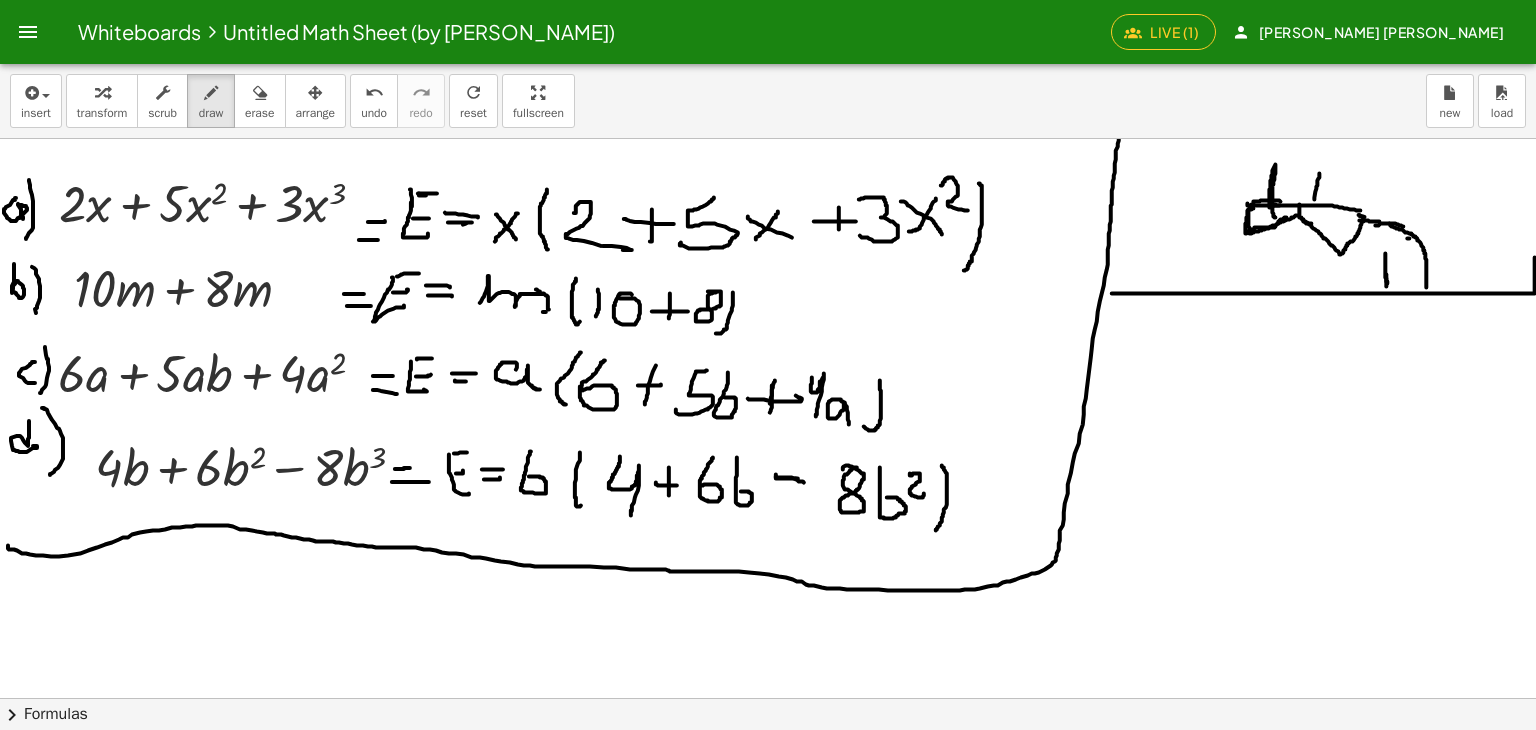 scroll, scrollTop: 333, scrollLeft: 0, axis: vertical 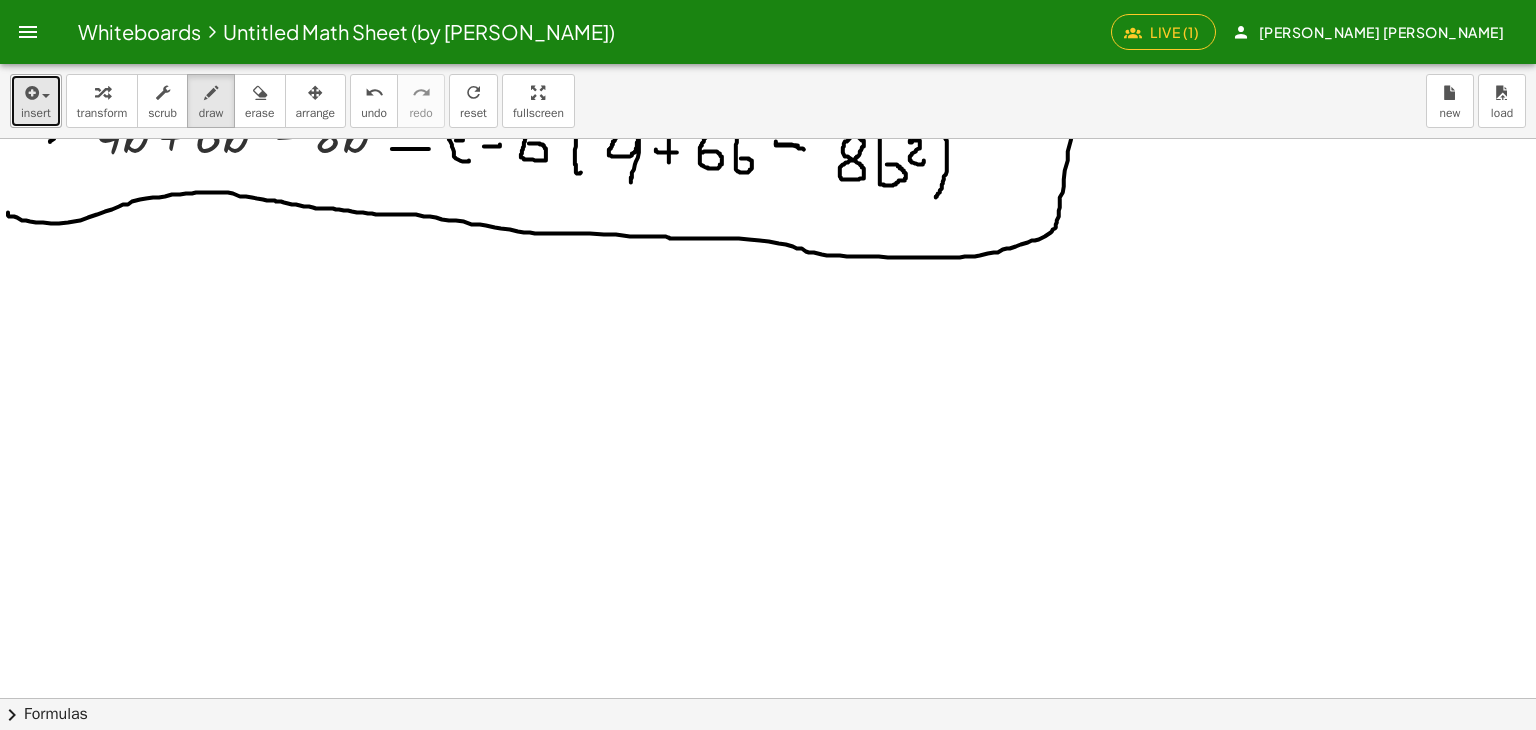 click on "insert" at bounding box center [36, 101] 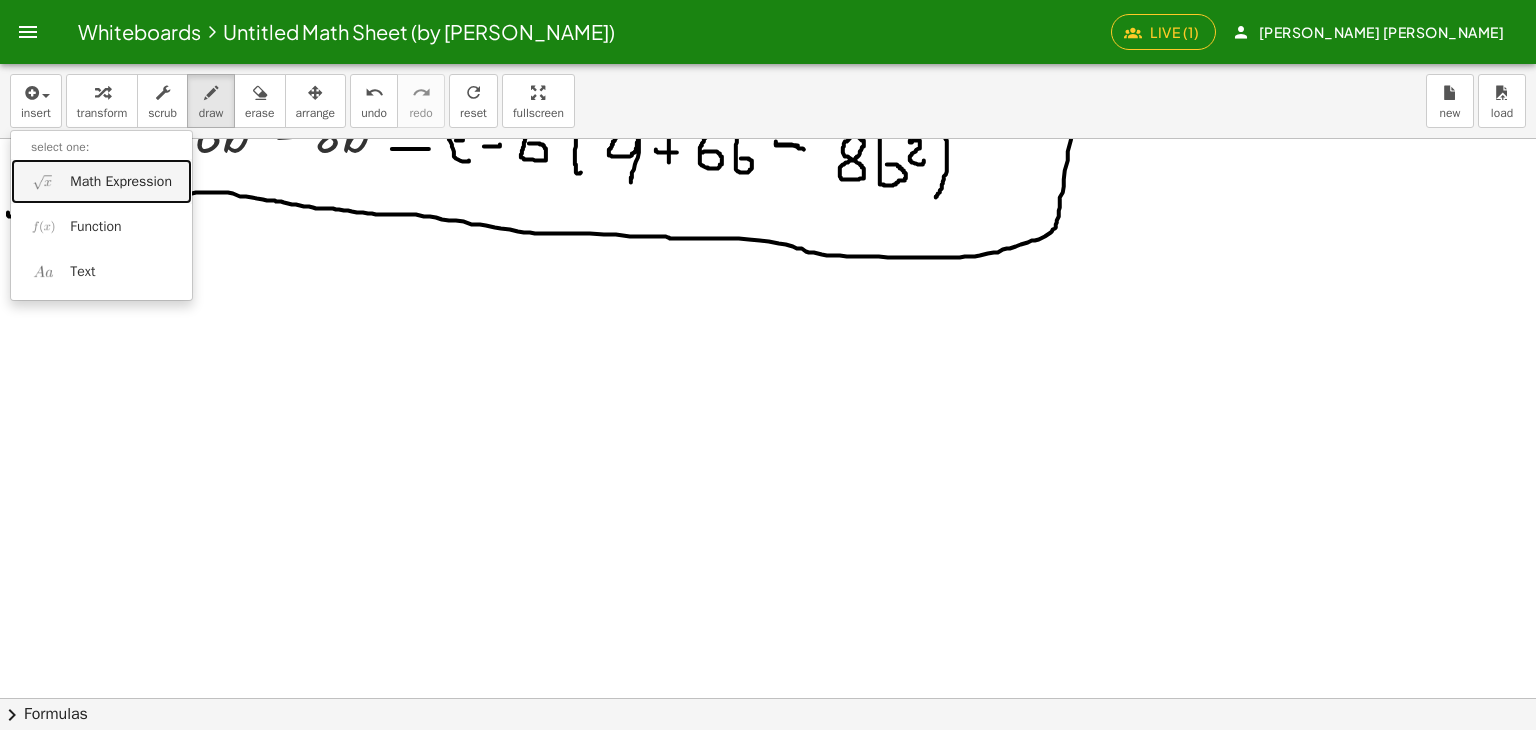 click on "Math Expression" at bounding box center [121, 182] 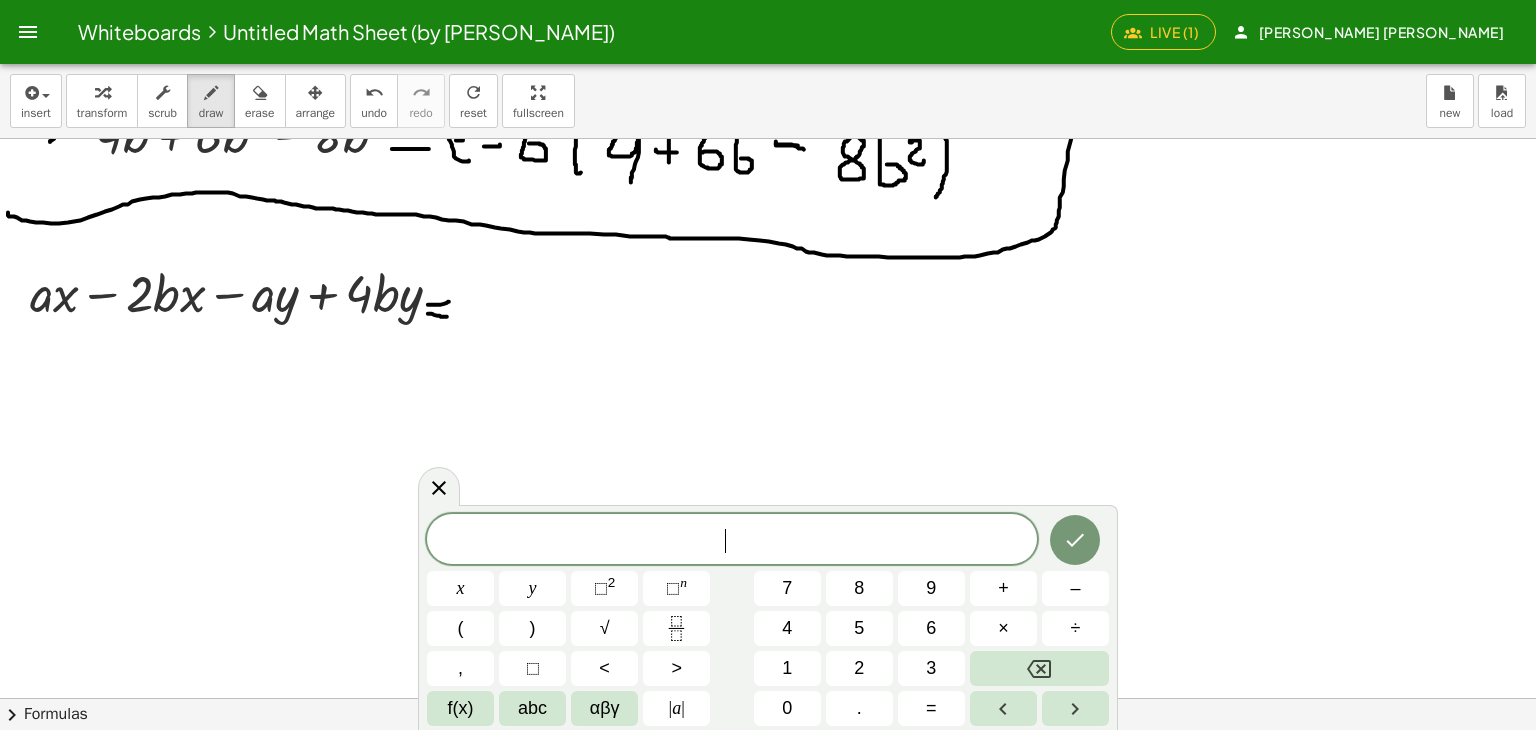click at bounding box center (771, 365) 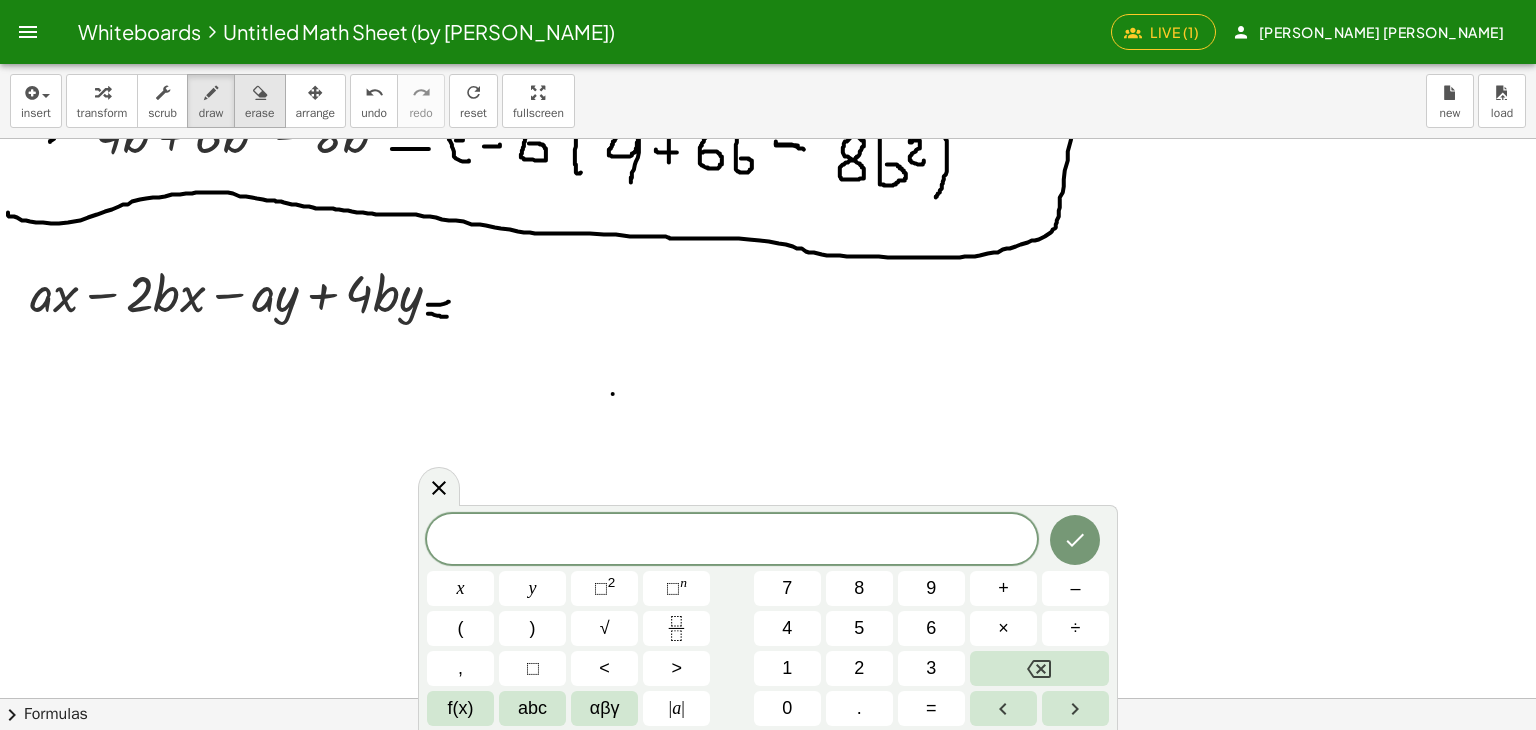click on "erase" at bounding box center [259, 101] 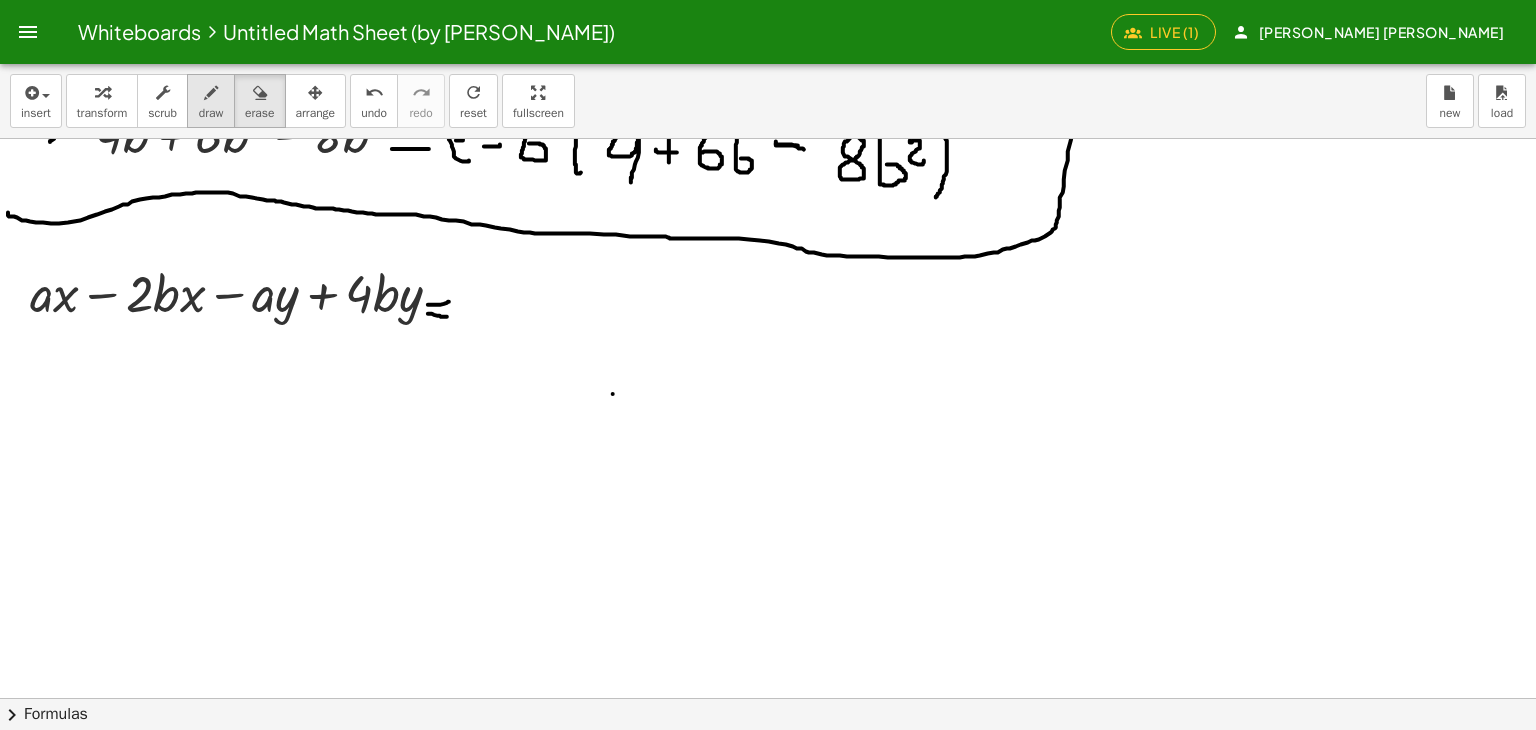 click at bounding box center (211, 92) 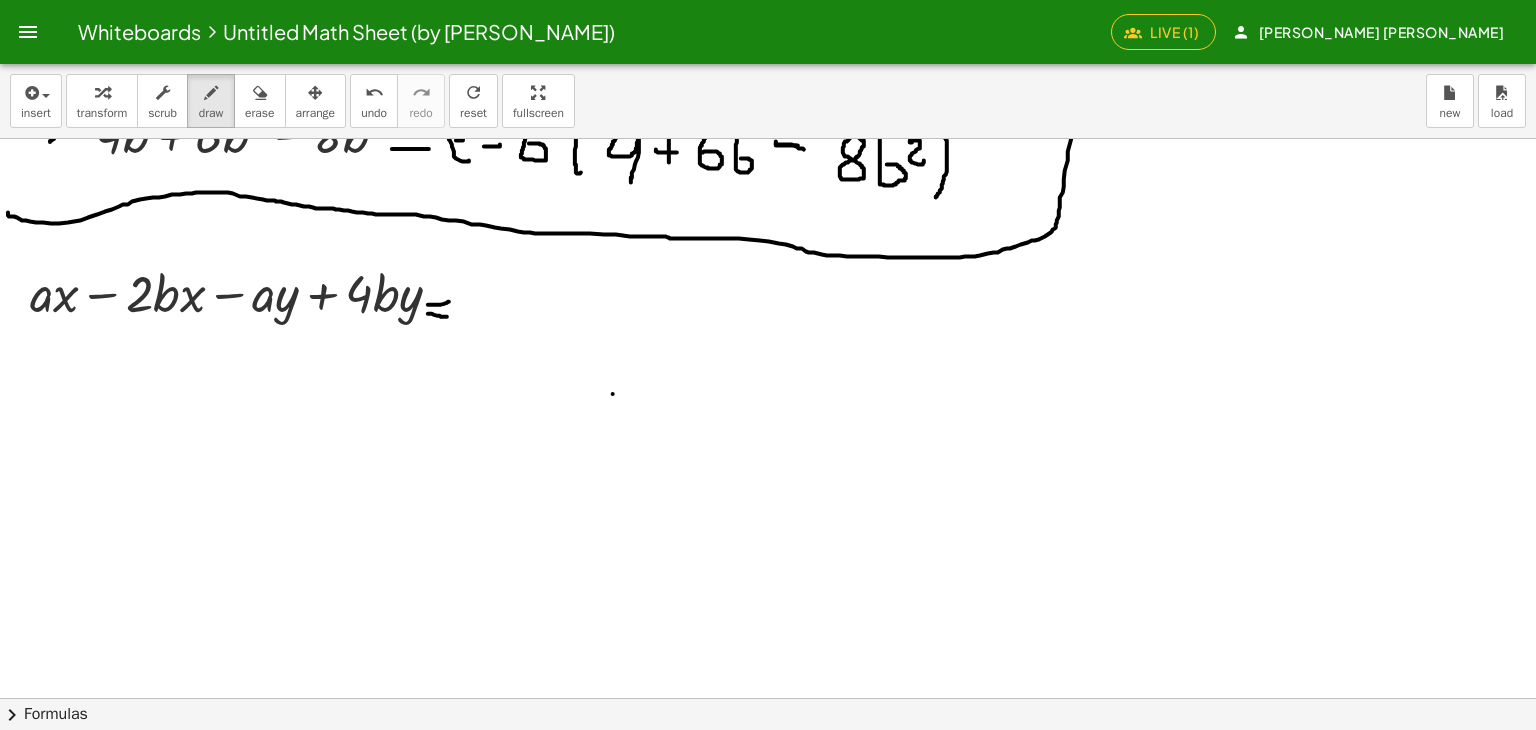 click at bounding box center (771, 365) 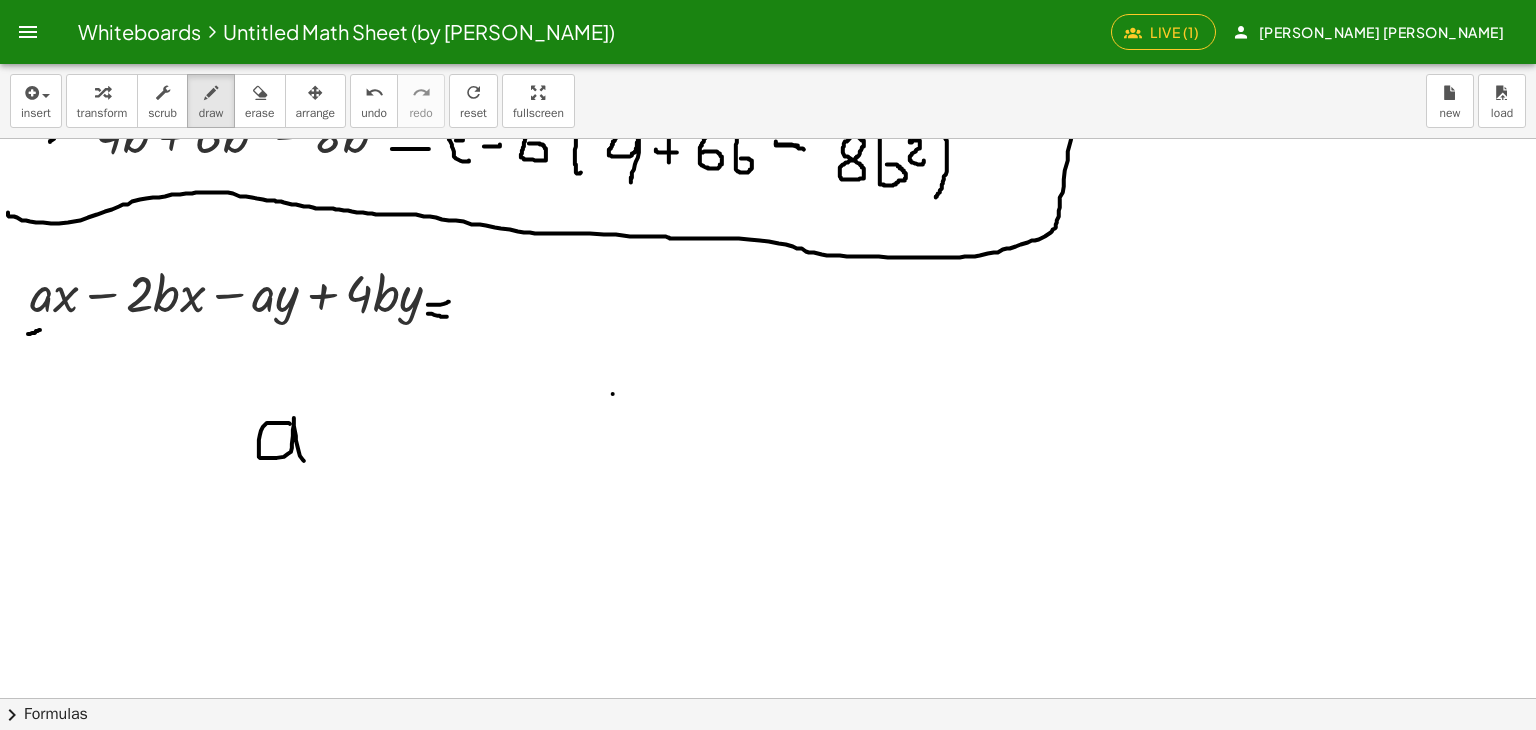 drag, startPoint x: 265, startPoint y: 424, endPoint x: 306, endPoint y: 444, distance: 45.617977 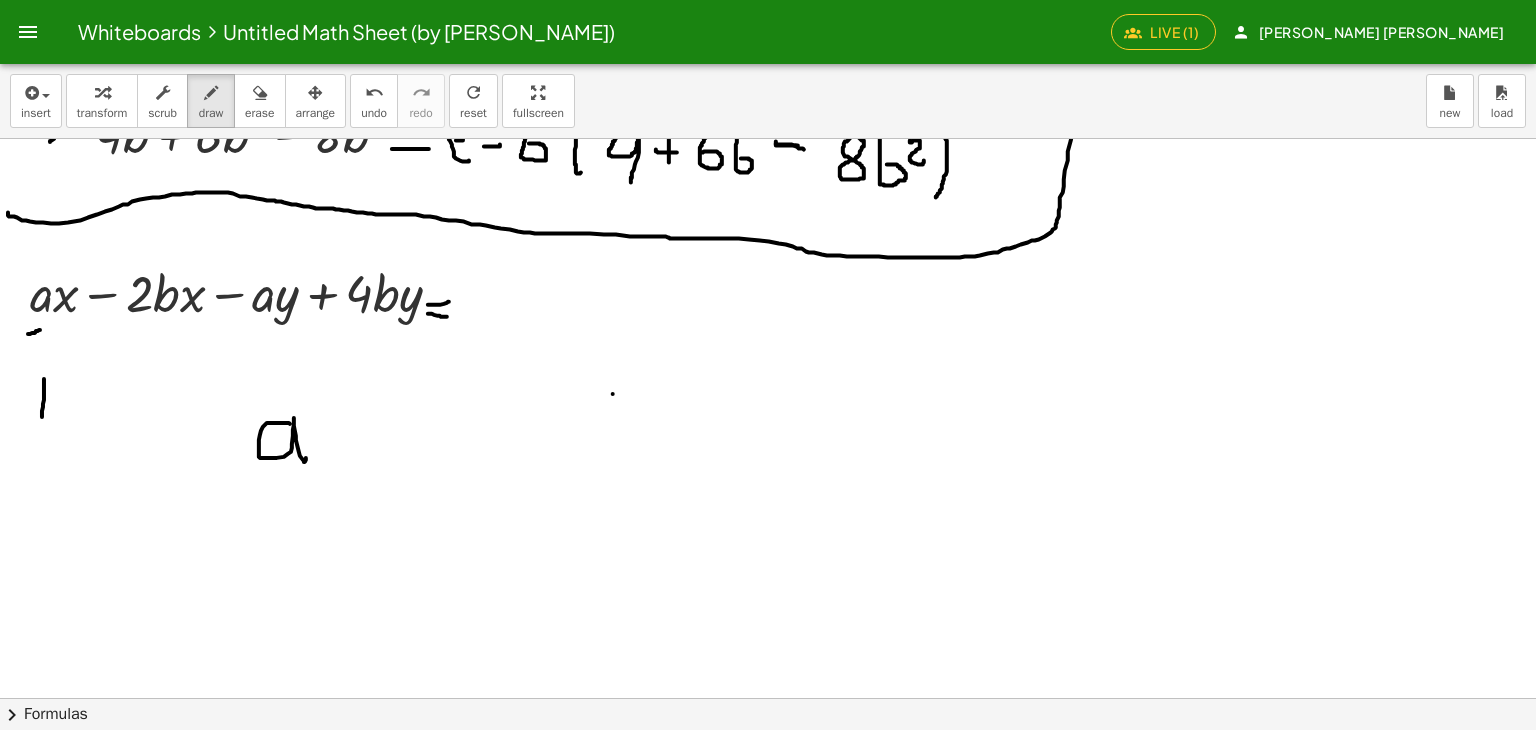 drag, startPoint x: 44, startPoint y: 378, endPoint x: 60, endPoint y: 417, distance: 42.154476 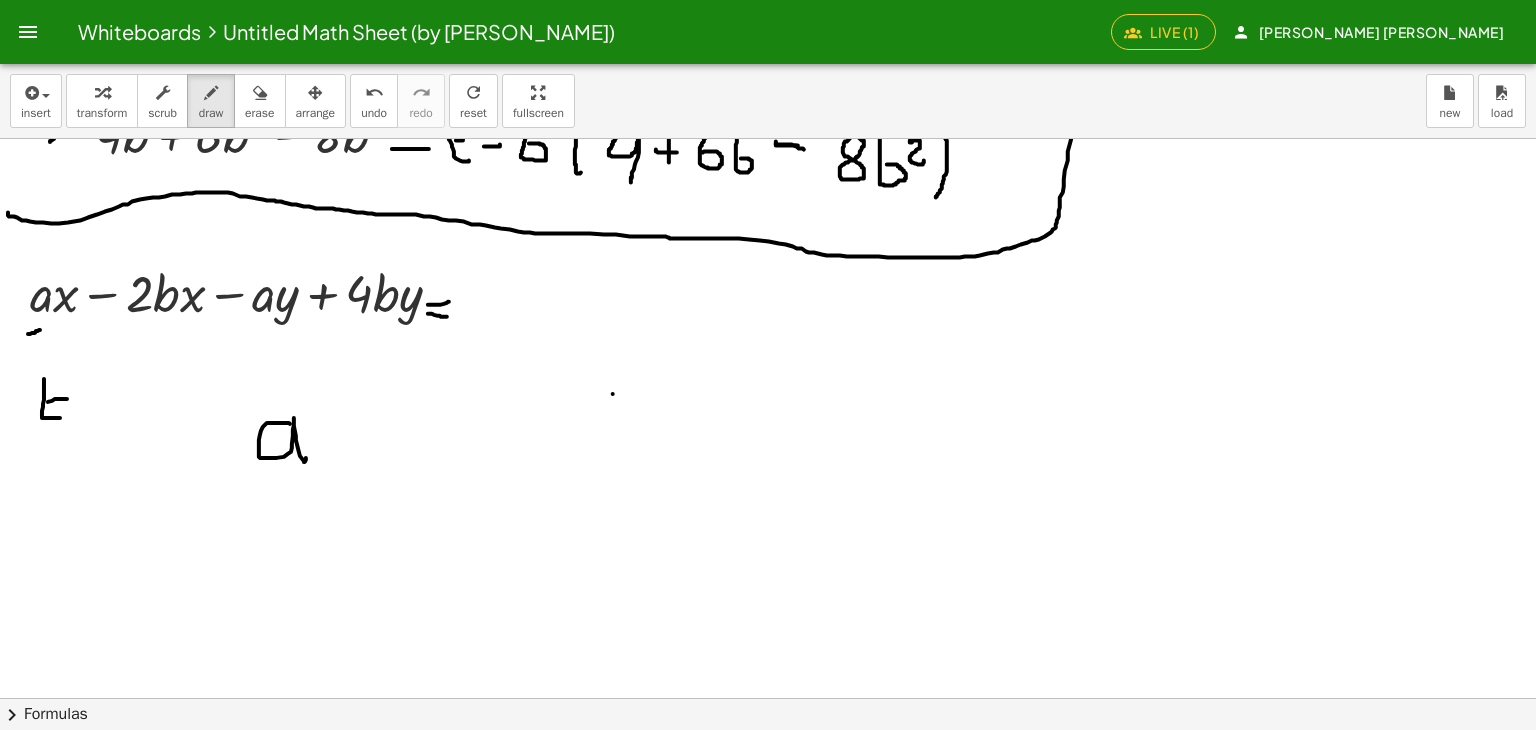 click at bounding box center [771, 365] 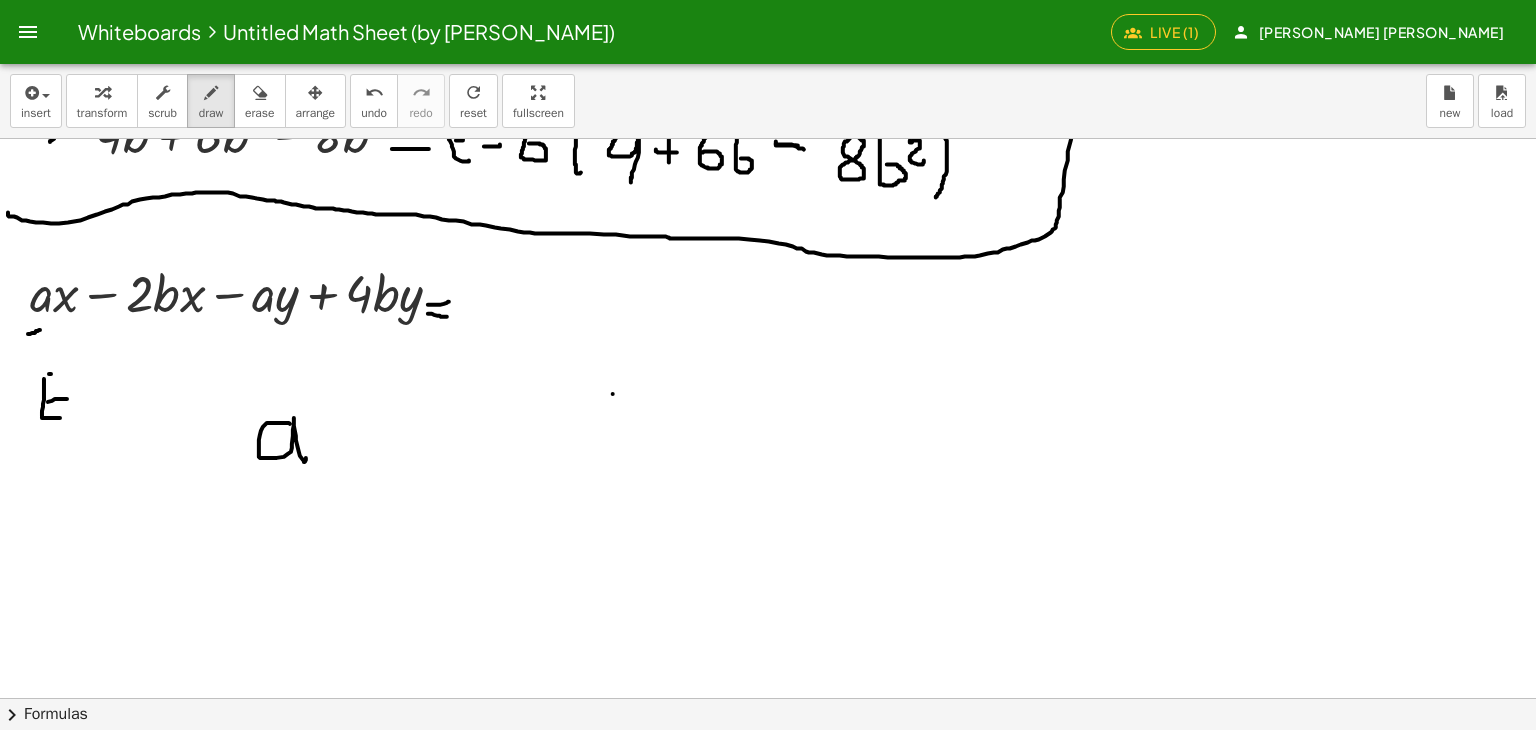 drag, startPoint x: 49, startPoint y: 373, endPoint x: 60, endPoint y: 373, distance: 11 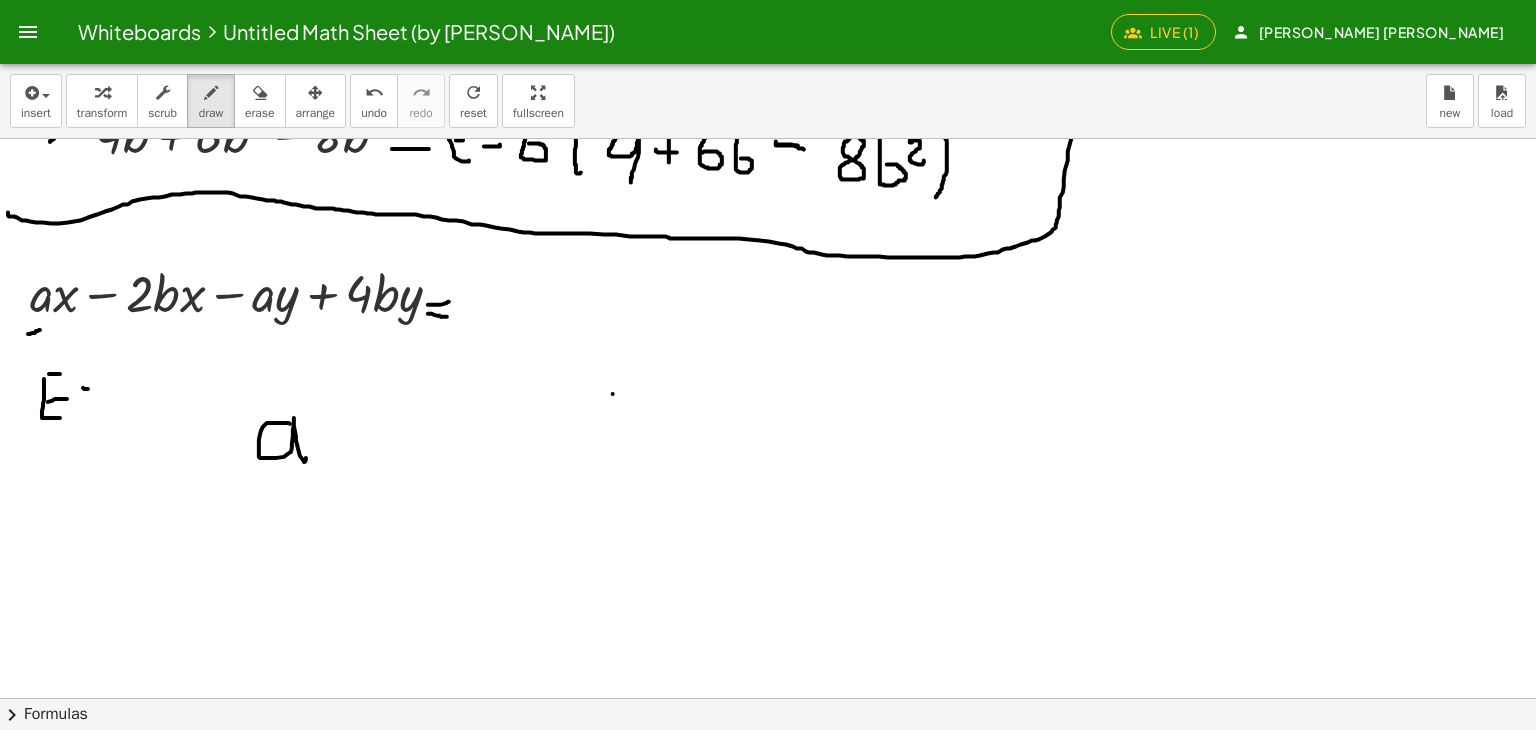 drag, startPoint x: 83, startPoint y: 387, endPoint x: 97, endPoint y: 388, distance: 14.035668 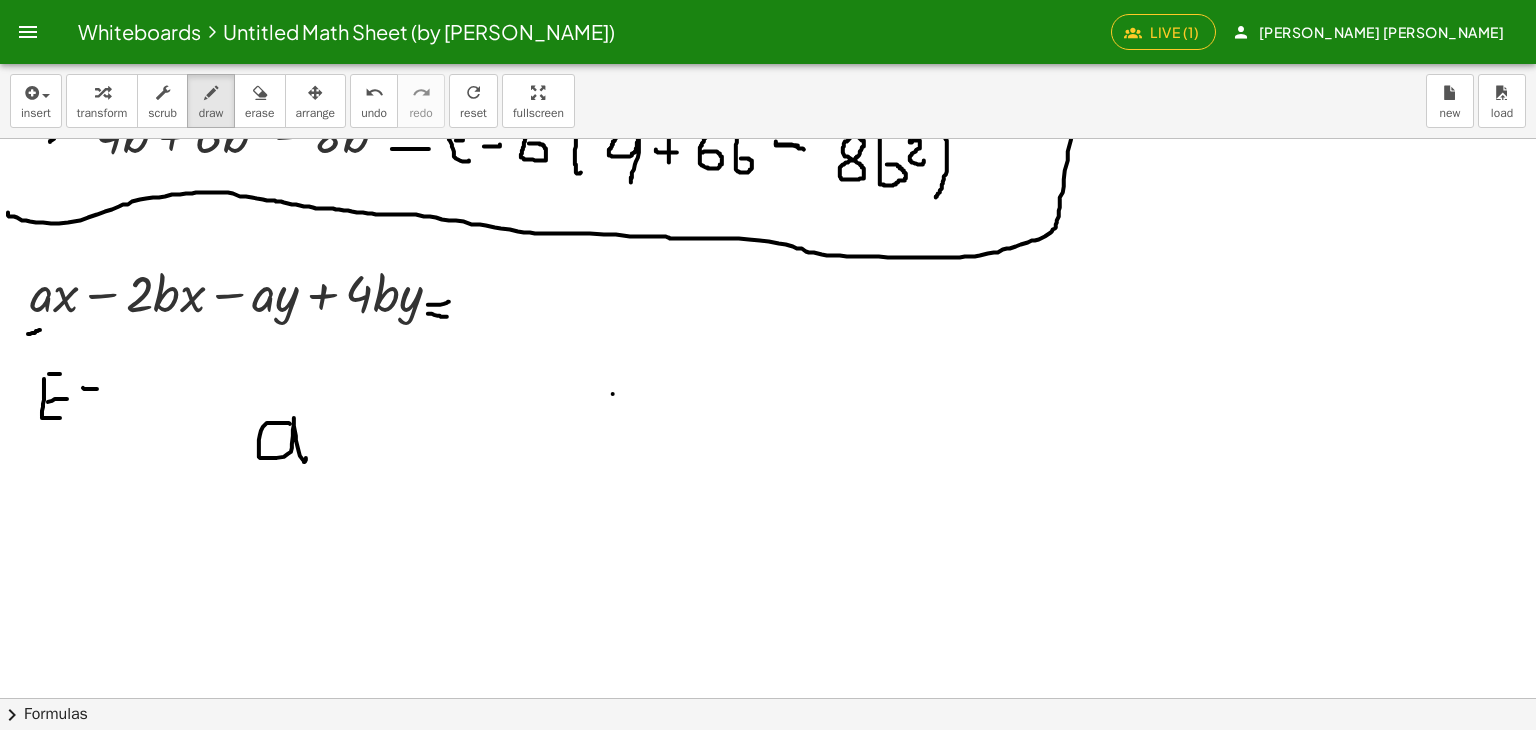 click at bounding box center (771, 365) 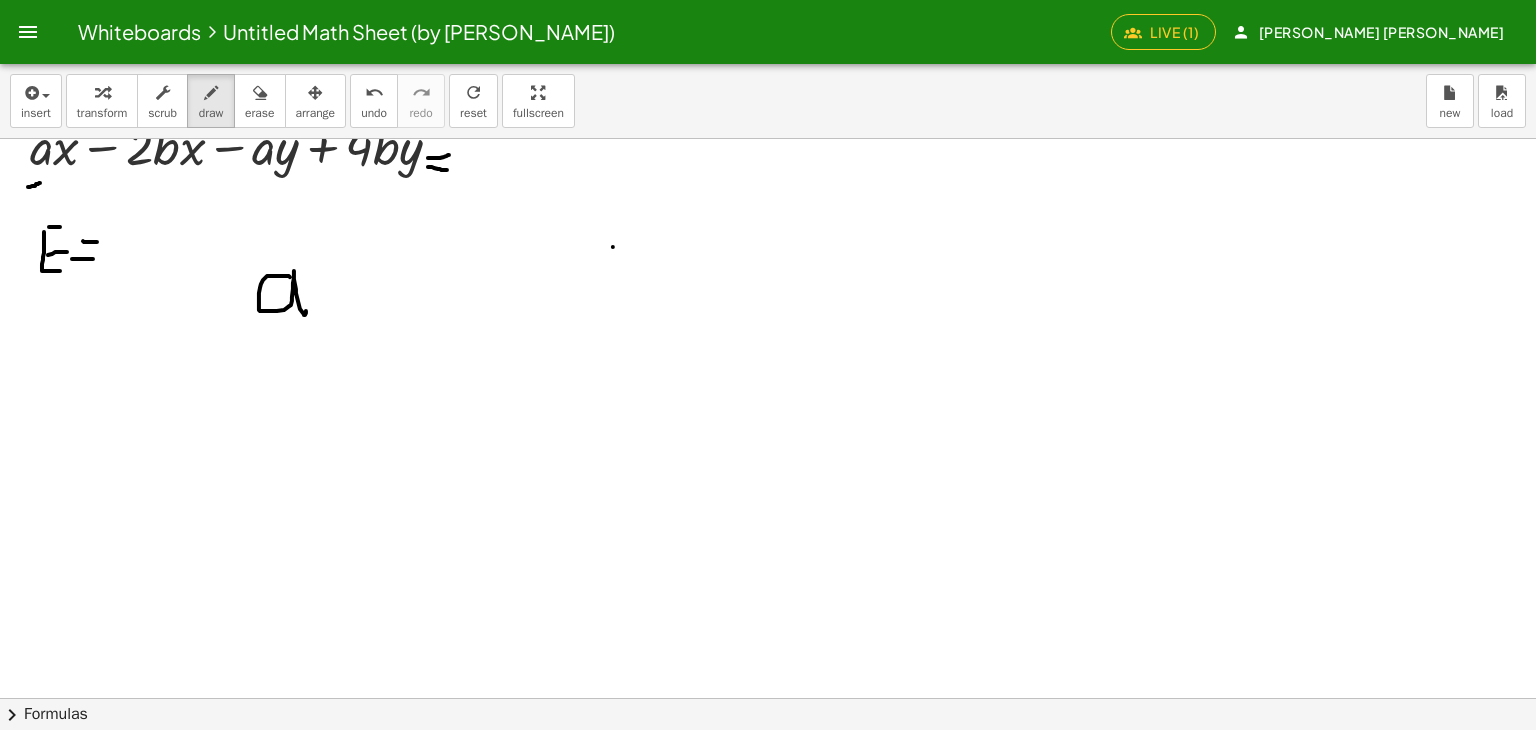 scroll, scrollTop: 574, scrollLeft: 0, axis: vertical 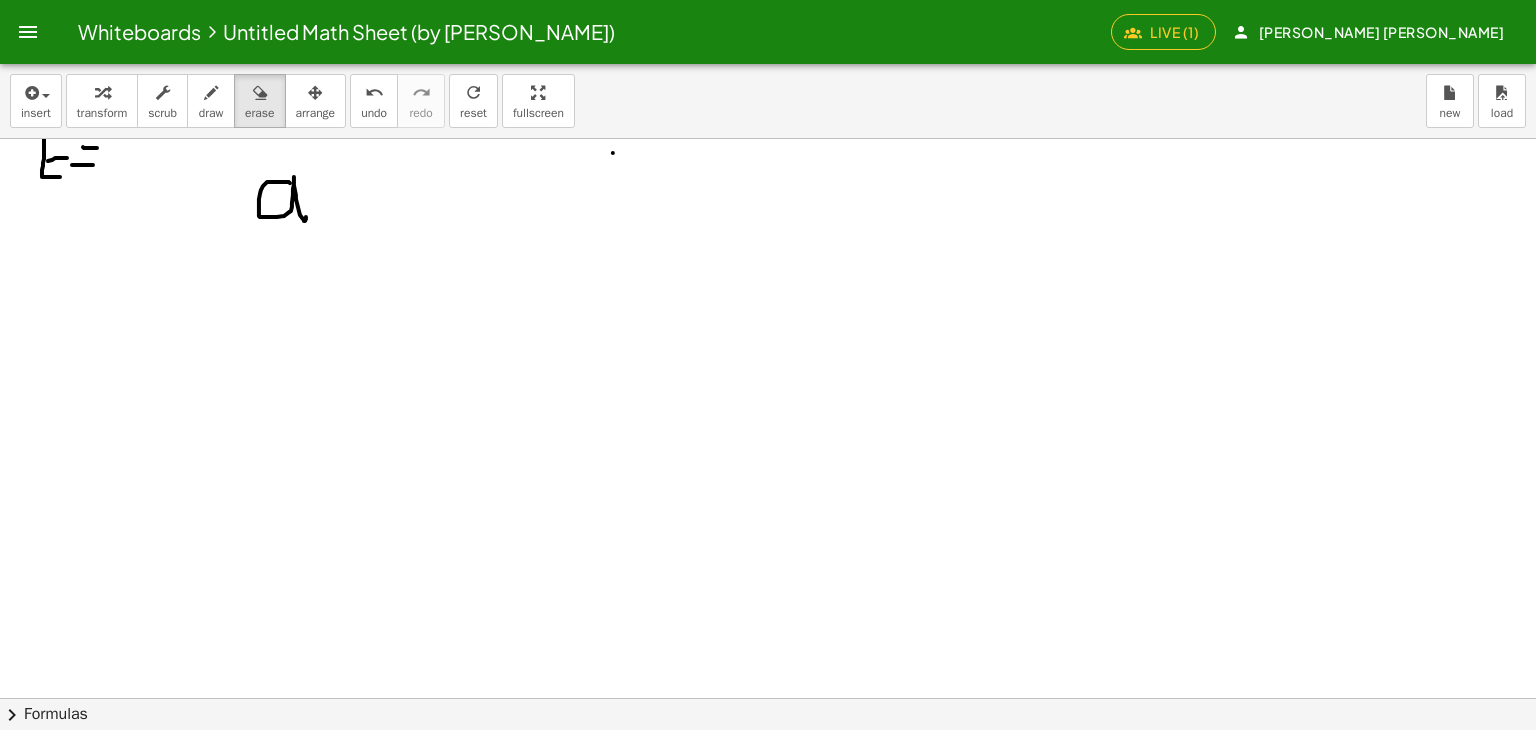 drag, startPoint x: 273, startPoint y: 83, endPoint x: 286, endPoint y: 154, distance: 72.18033 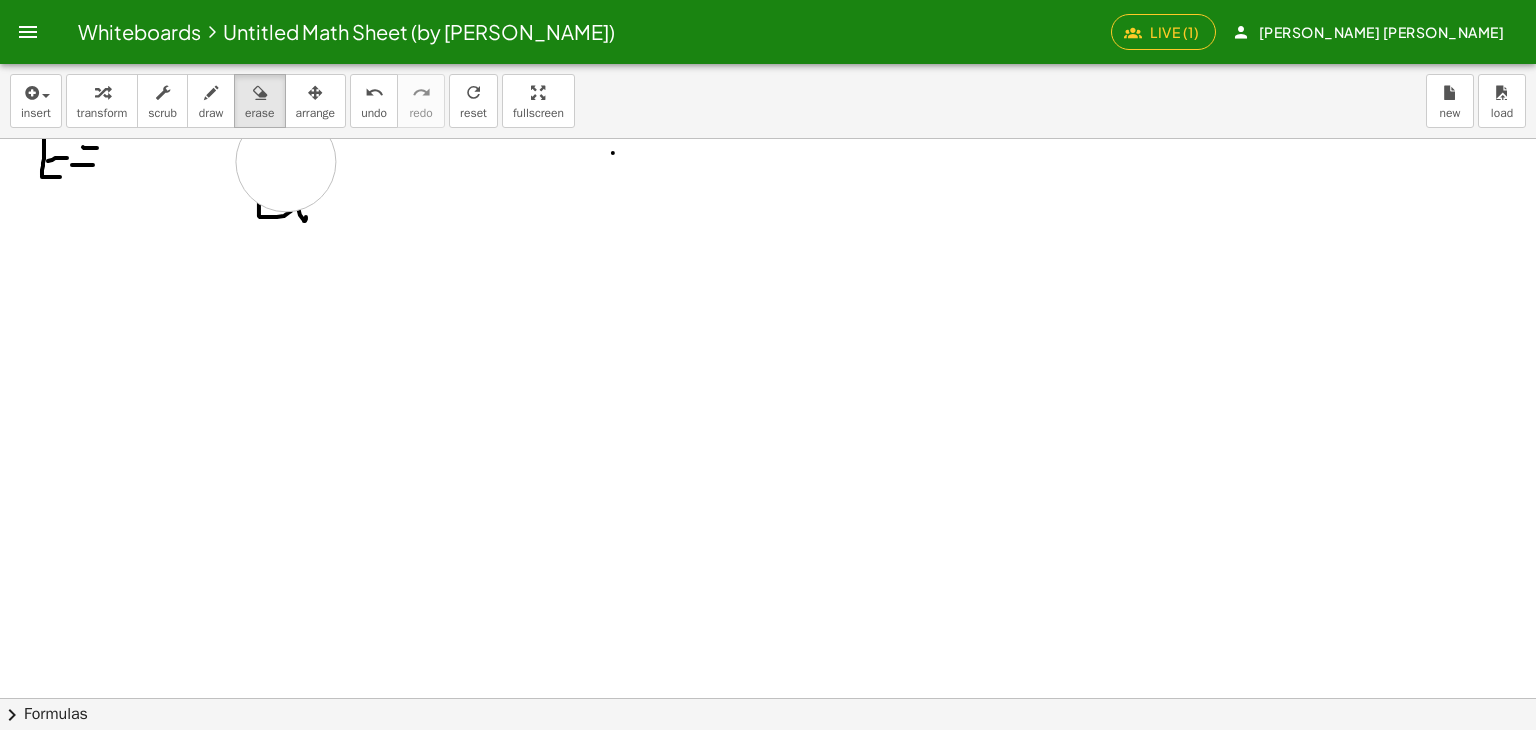 click at bounding box center [771, 404] 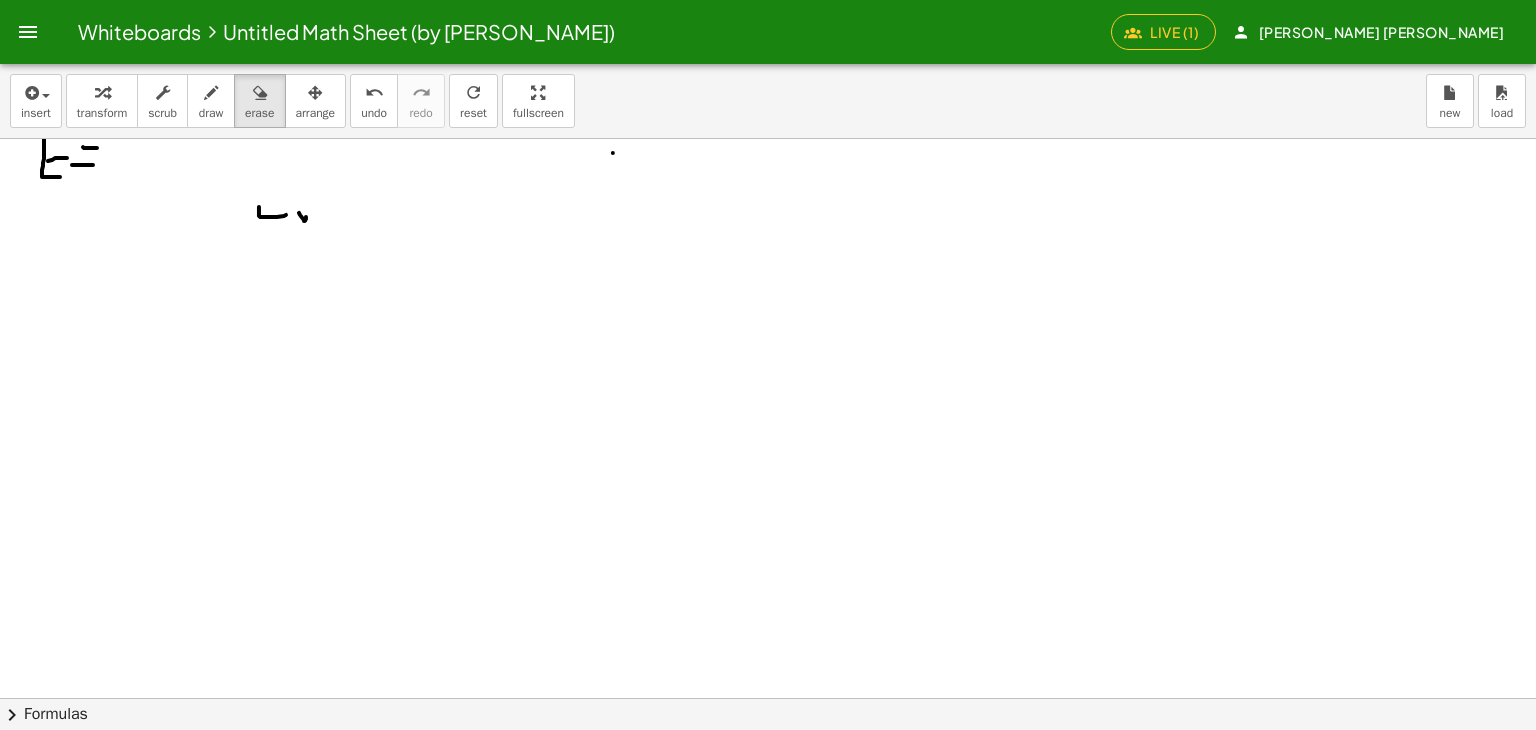 click at bounding box center [771, 404] 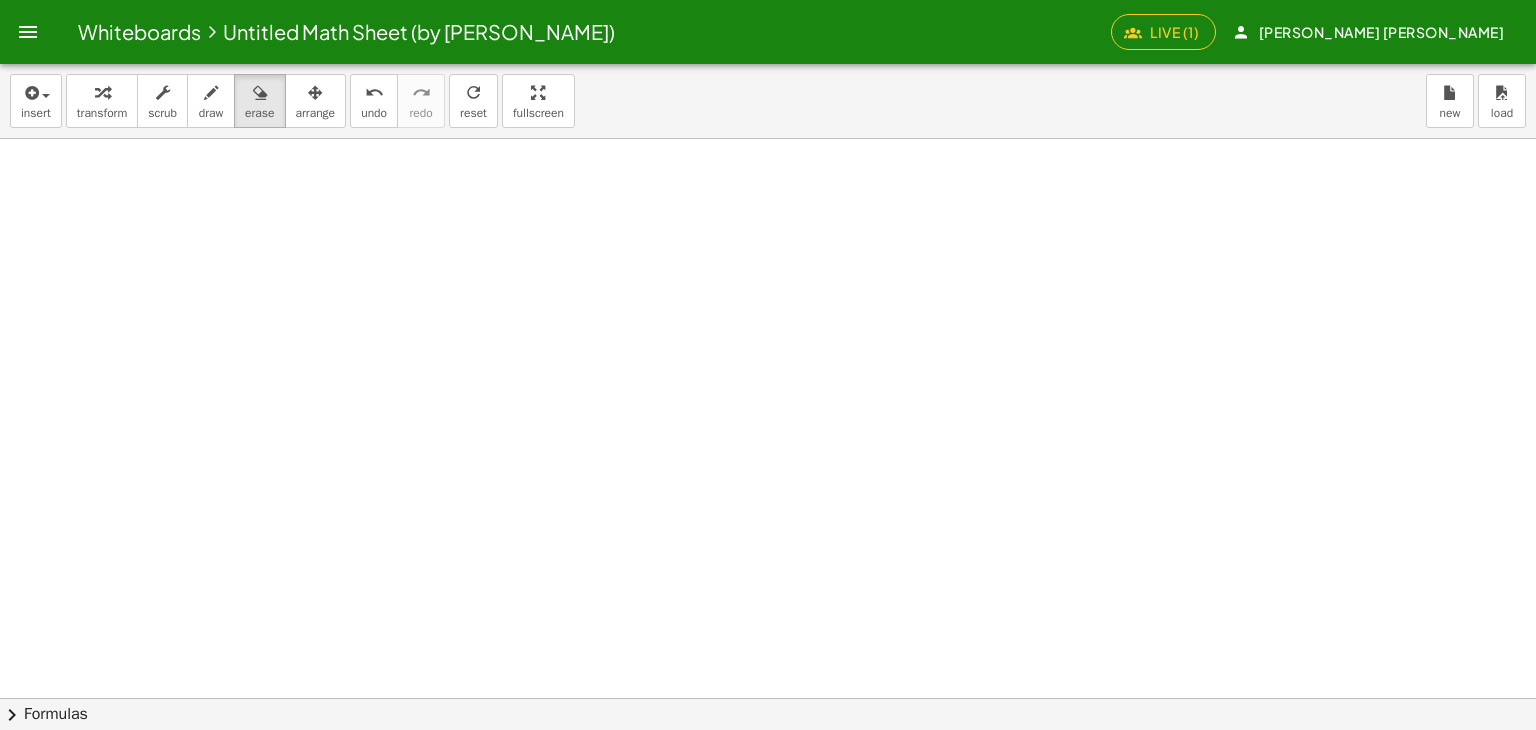 scroll, scrollTop: 333, scrollLeft: 0, axis: vertical 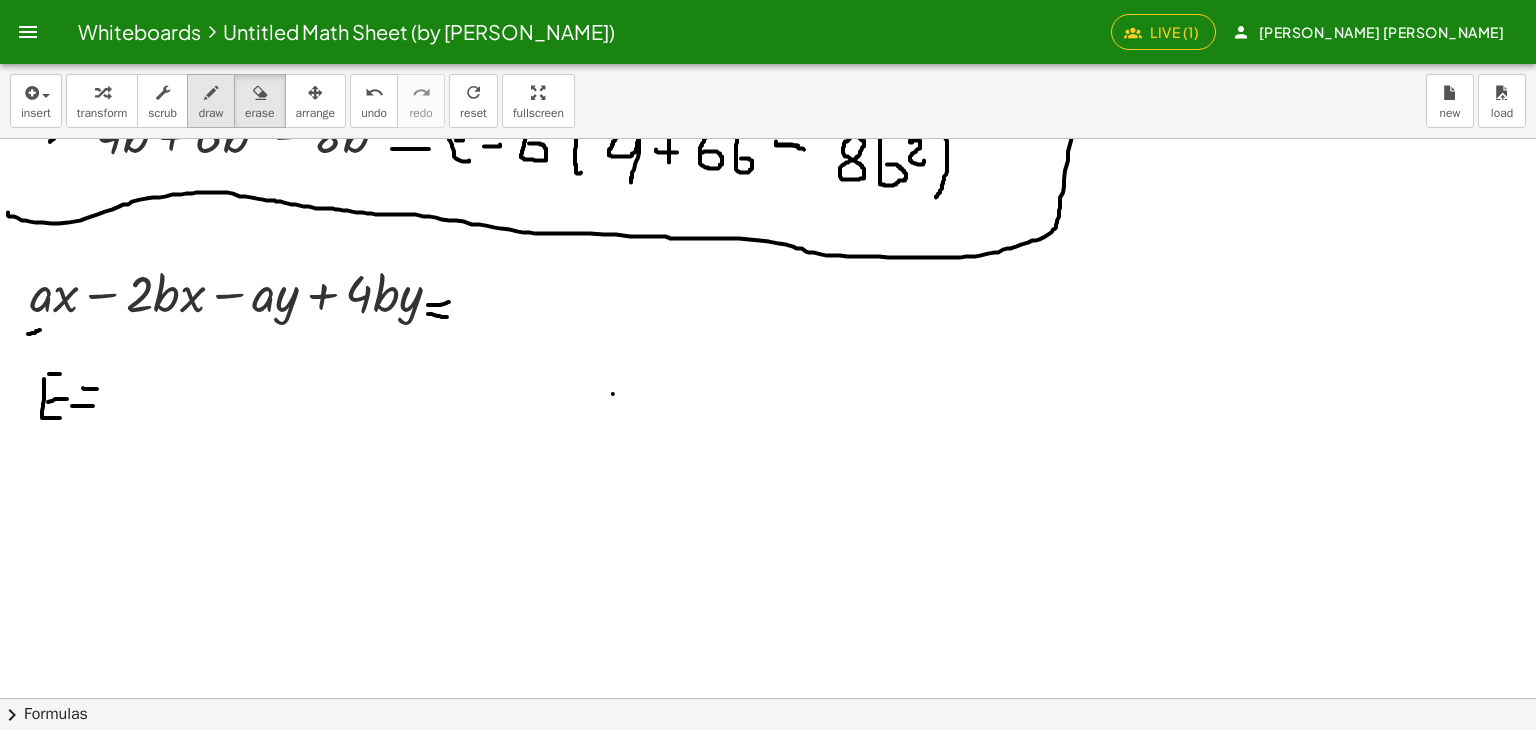 click at bounding box center [211, 92] 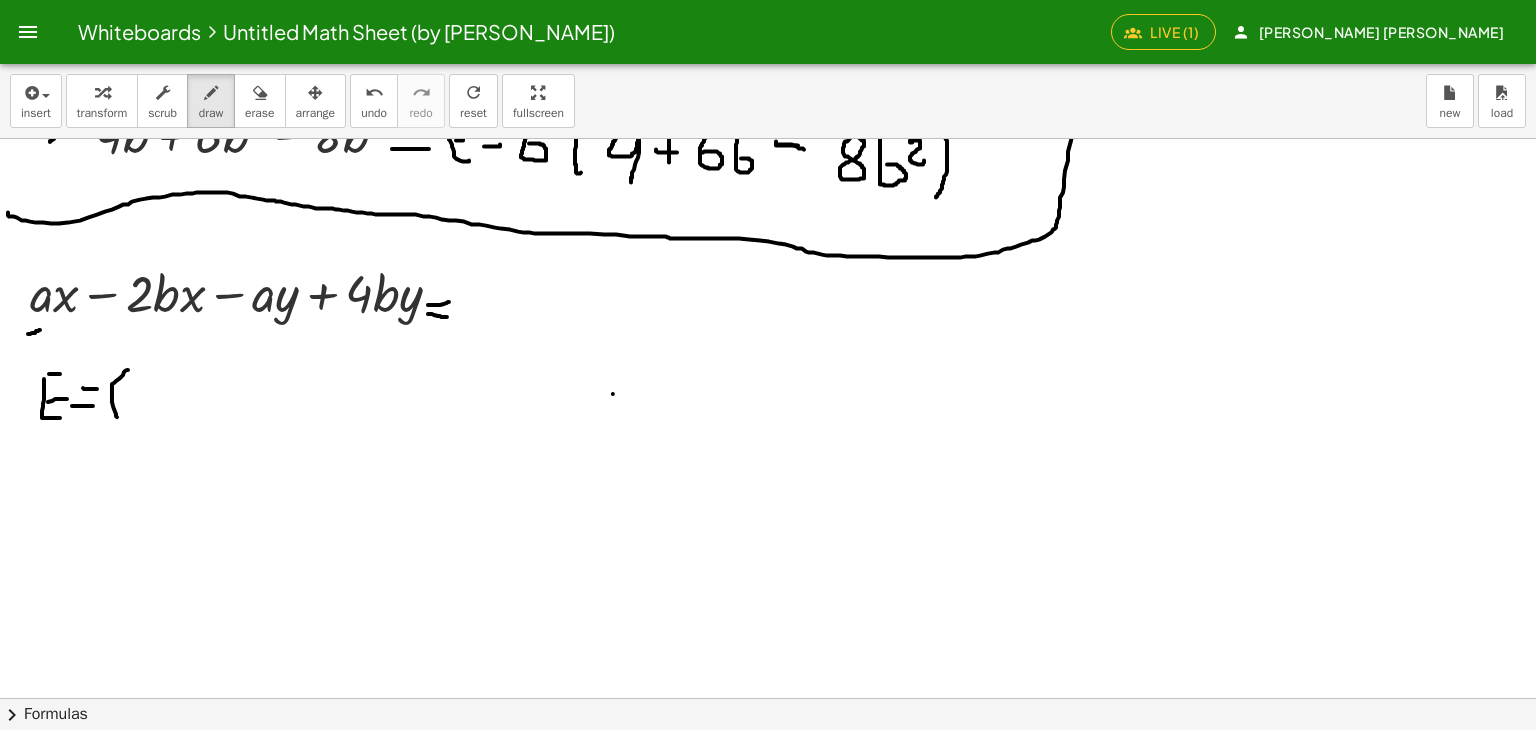 drag, startPoint x: 128, startPoint y: 369, endPoint x: 189, endPoint y: 365, distance: 61.13101 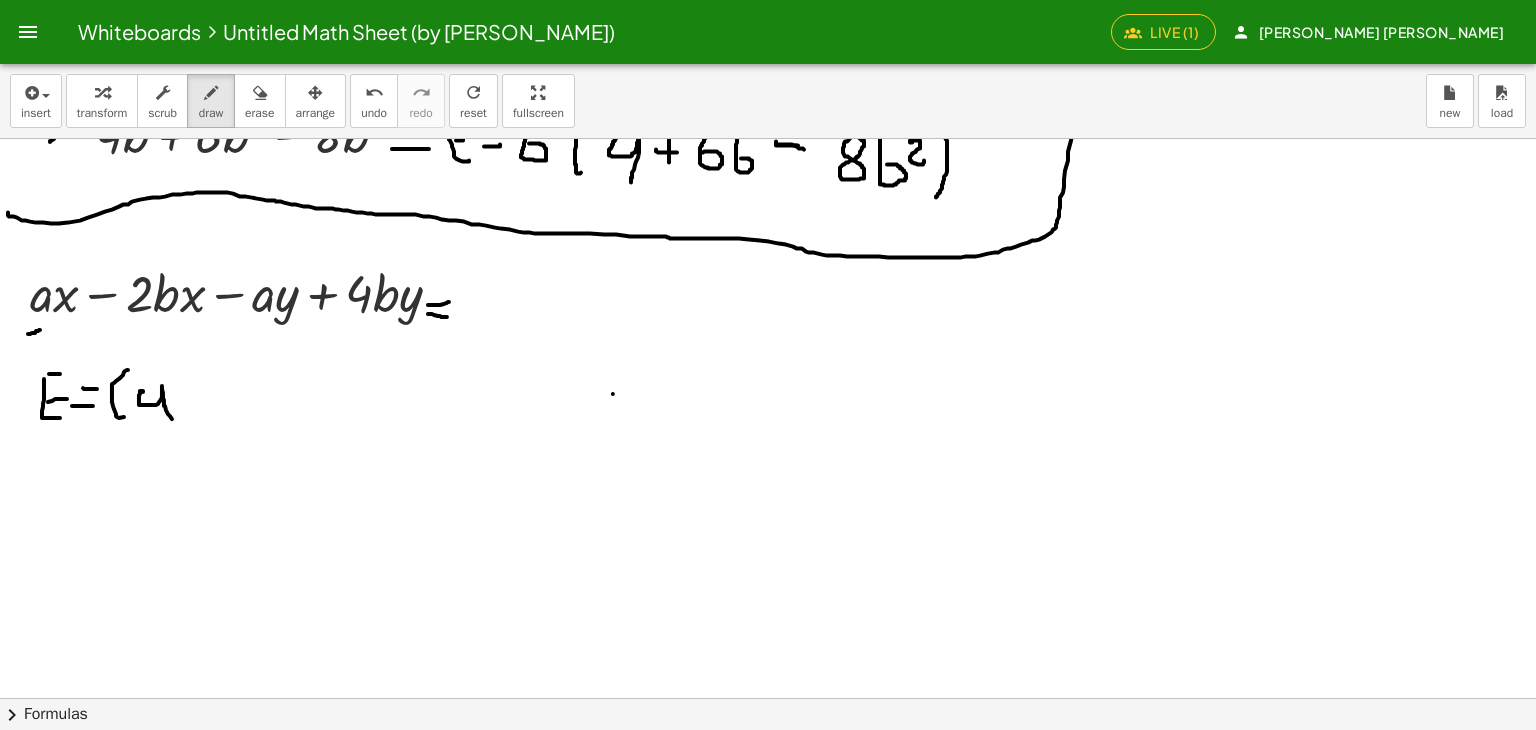 drag, startPoint x: 143, startPoint y: 391, endPoint x: 150, endPoint y: 401, distance: 12.206555 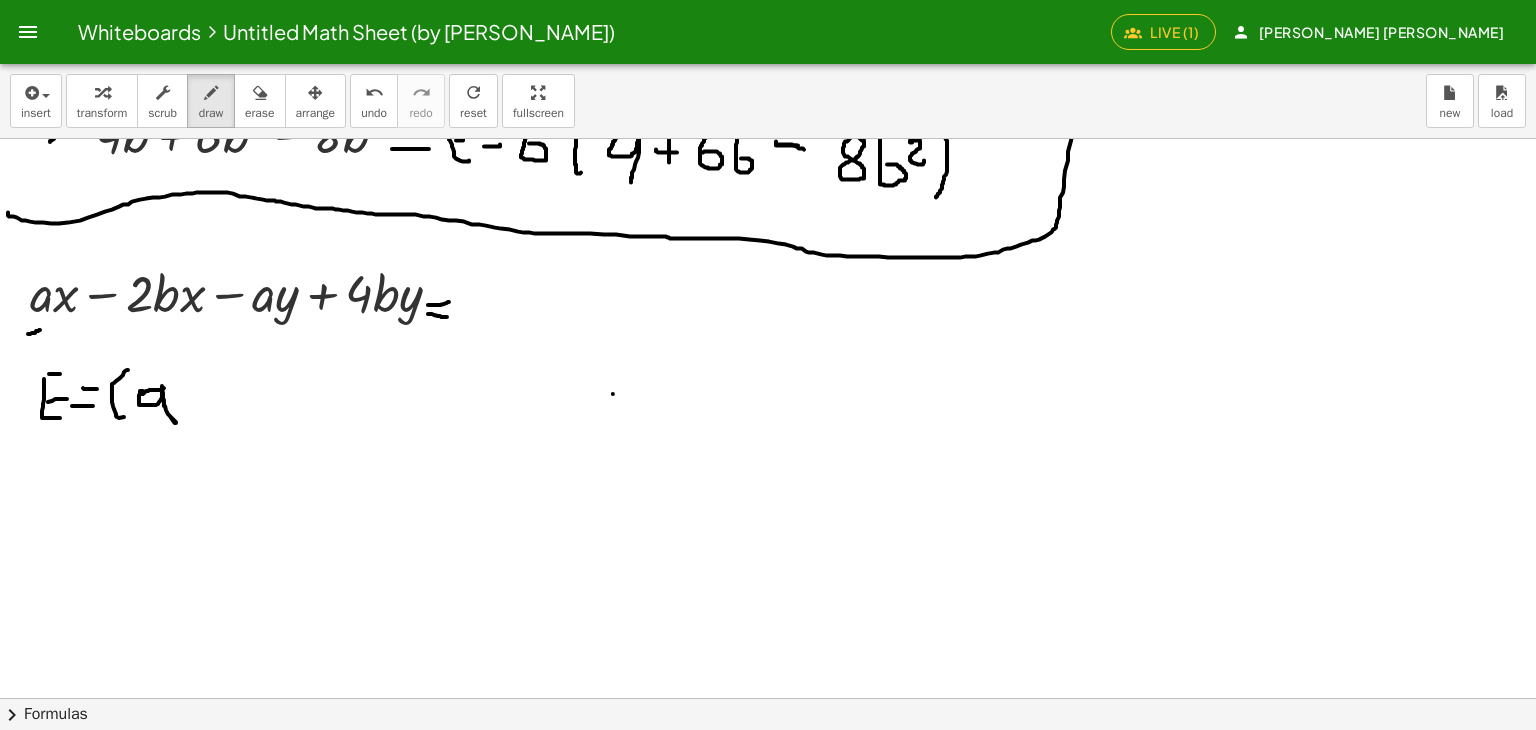 drag, startPoint x: 141, startPoint y: 393, endPoint x: 163, endPoint y: 385, distance: 23.409399 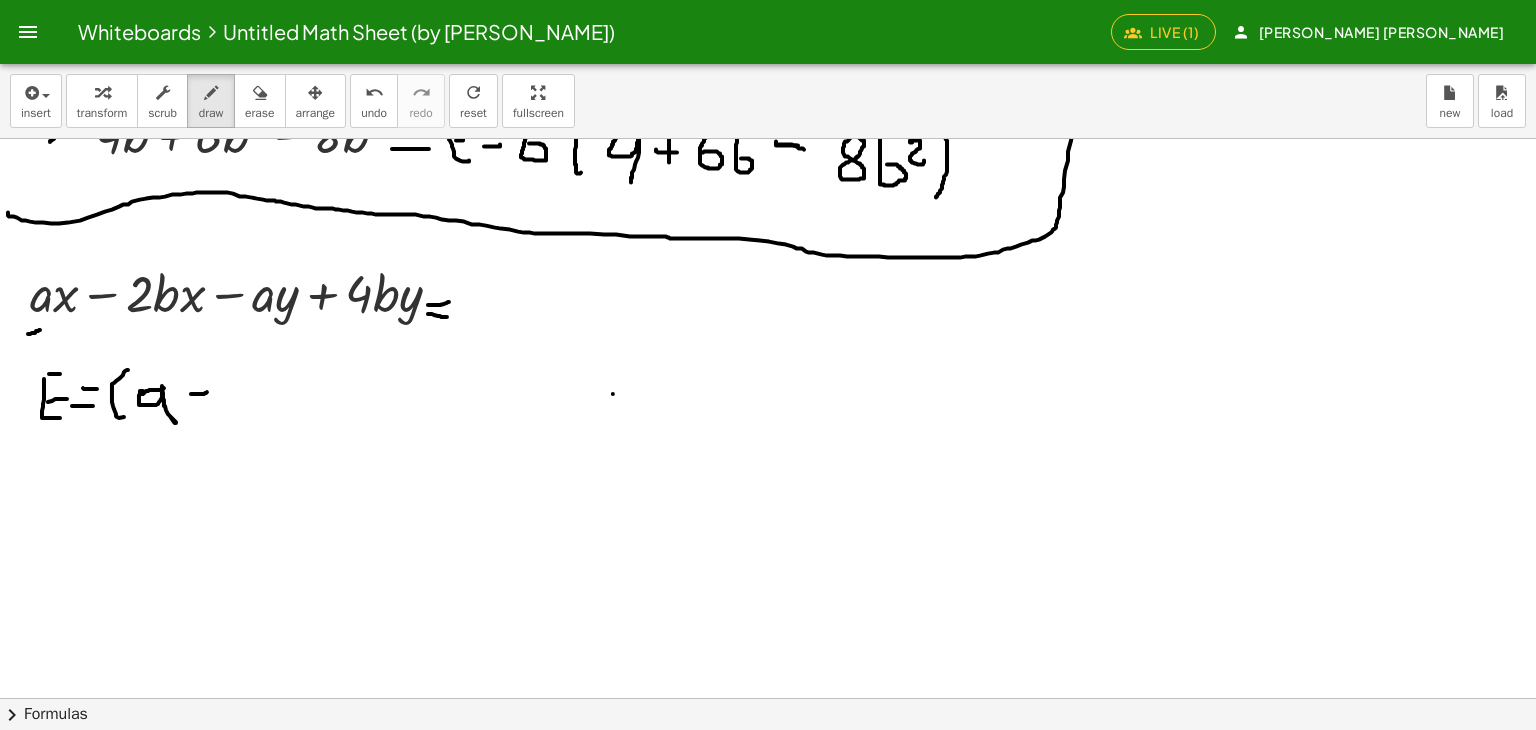 drag, startPoint x: 191, startPoint y: 393, endPoint x: 209, endPoint y: 387, distance: 18.973665 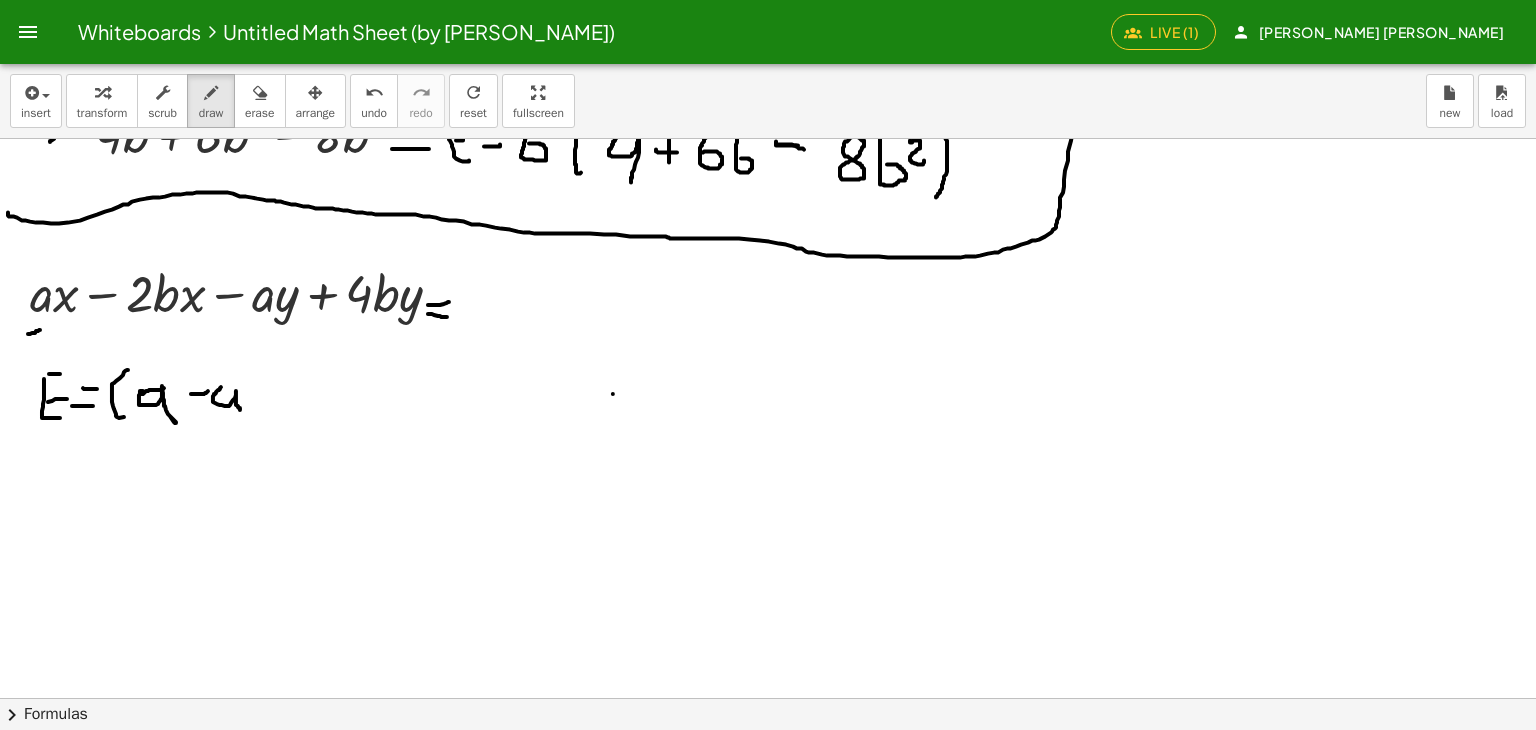 drag, startPoint x: 221, startPoint y: 386, endPoint x: 240, endPoint y: 409, distance: 29.832869 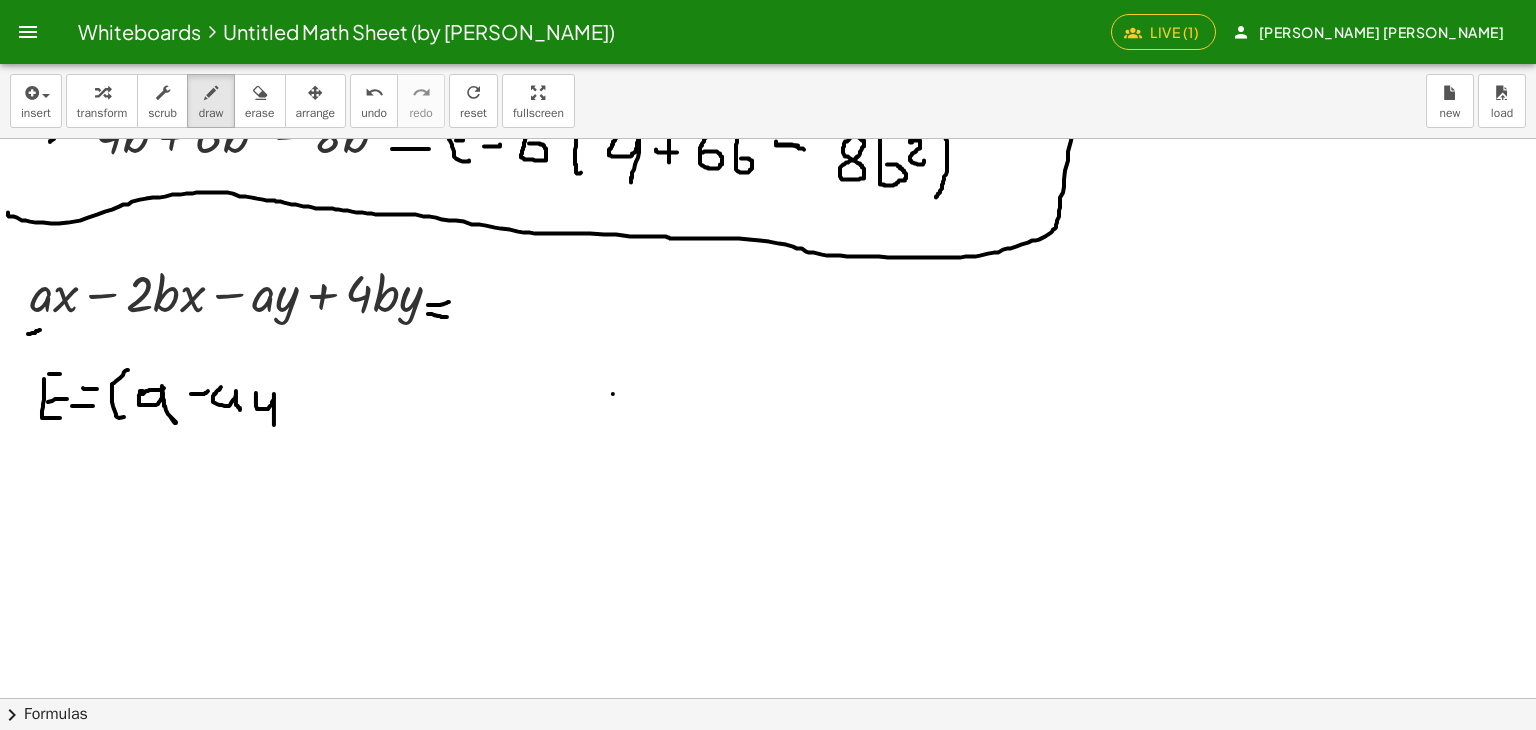 drag, startPoint x: 256, startPoint y: 392, endPoint x: 248, endPoint y: 428, distance: 36.878178 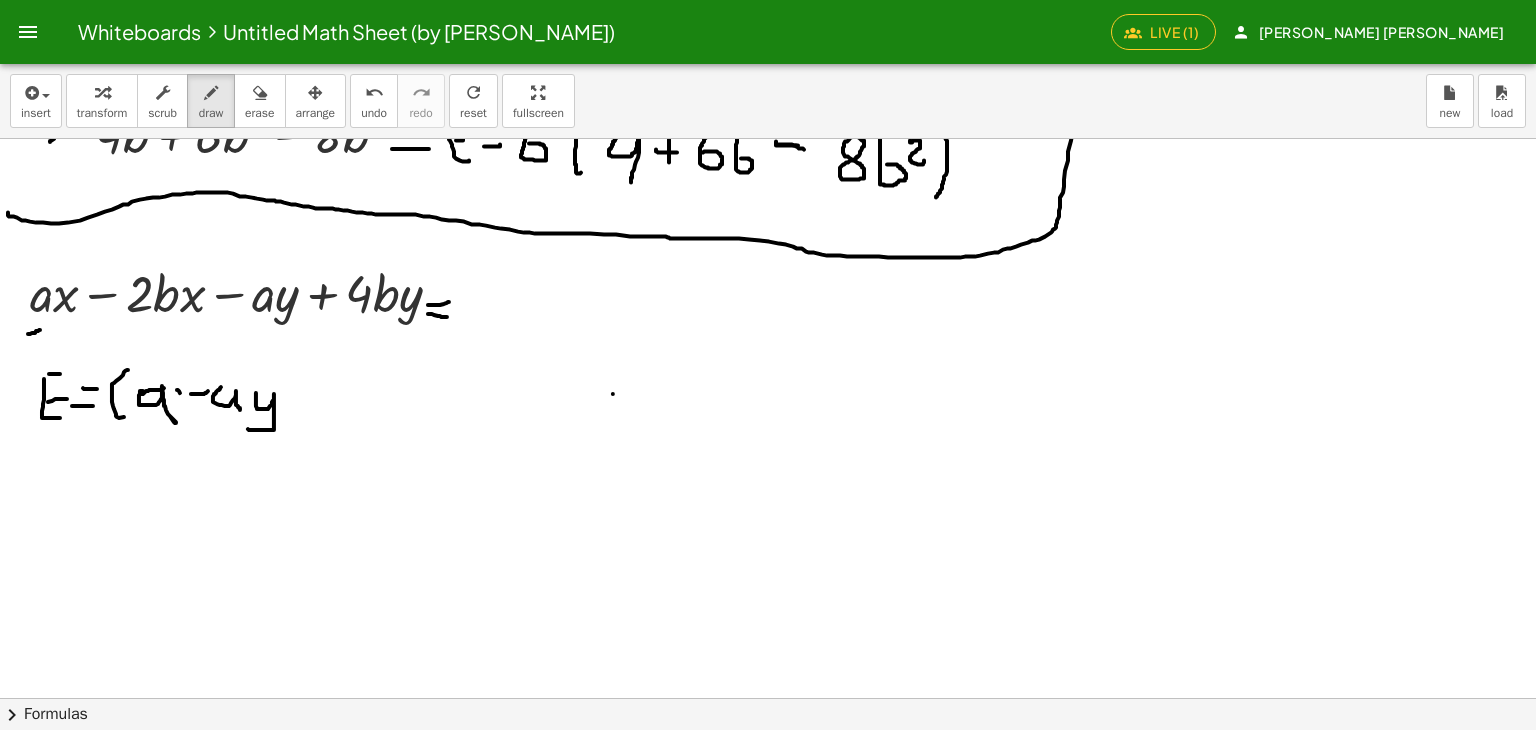 drag, startPoint x: 177, startPoint y: 389, endPoint x: 187, endPoint y: 401, distance: 15.6205 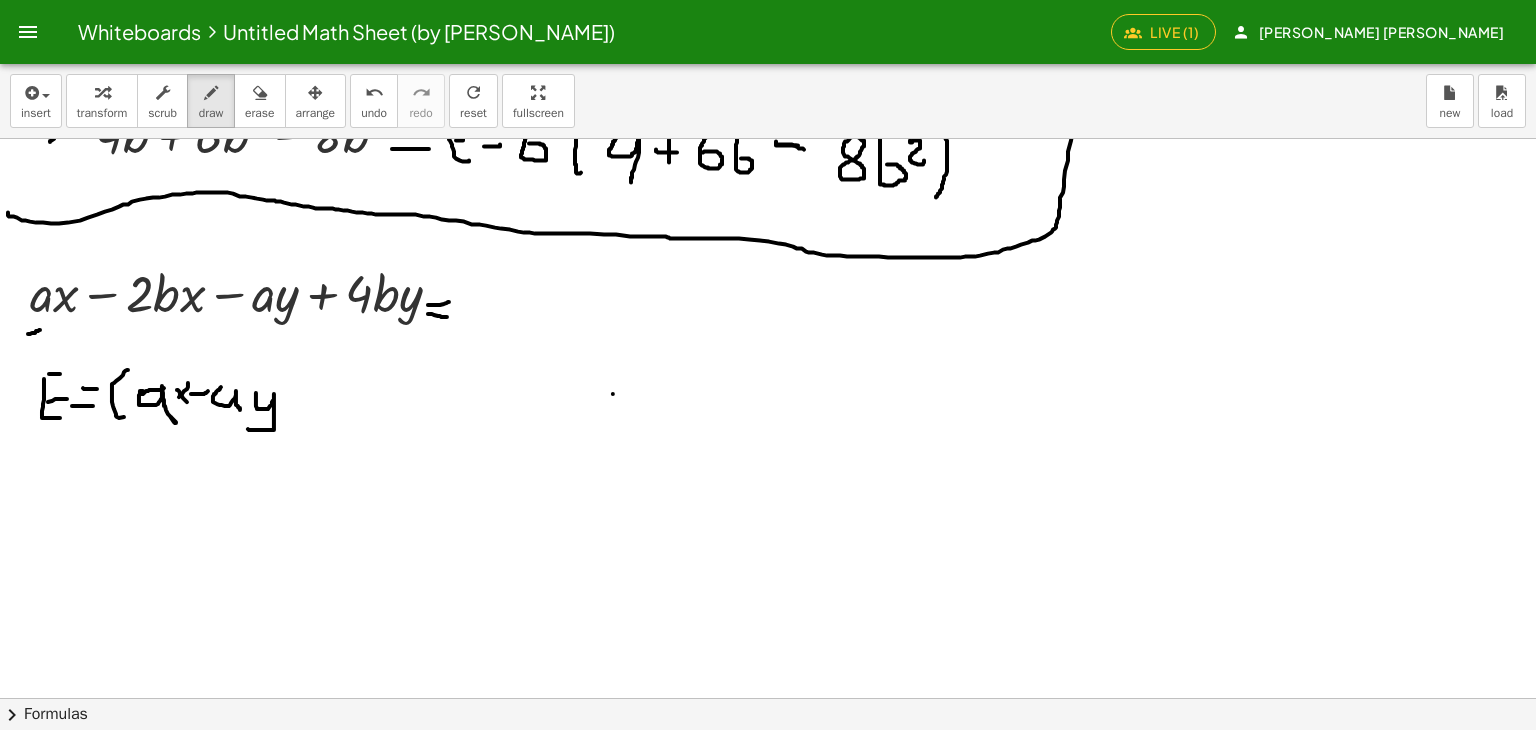 drag, startPoint x: 179, startPoint y: 396, endPoint x: 171, endPoint y: 388, distance: 11.313708 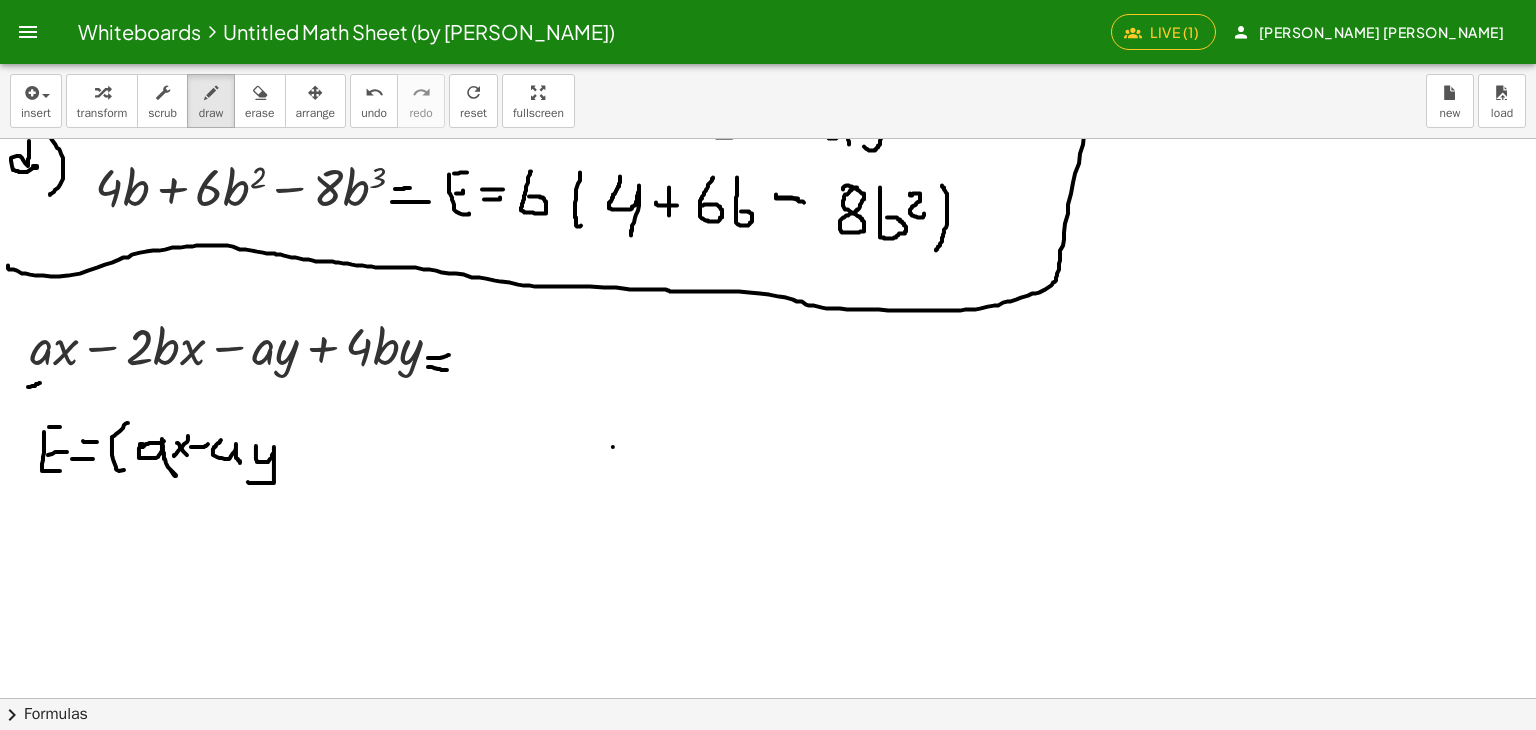 scroll, scrollTop: 133, scrollLeft: 0, axis: vertical 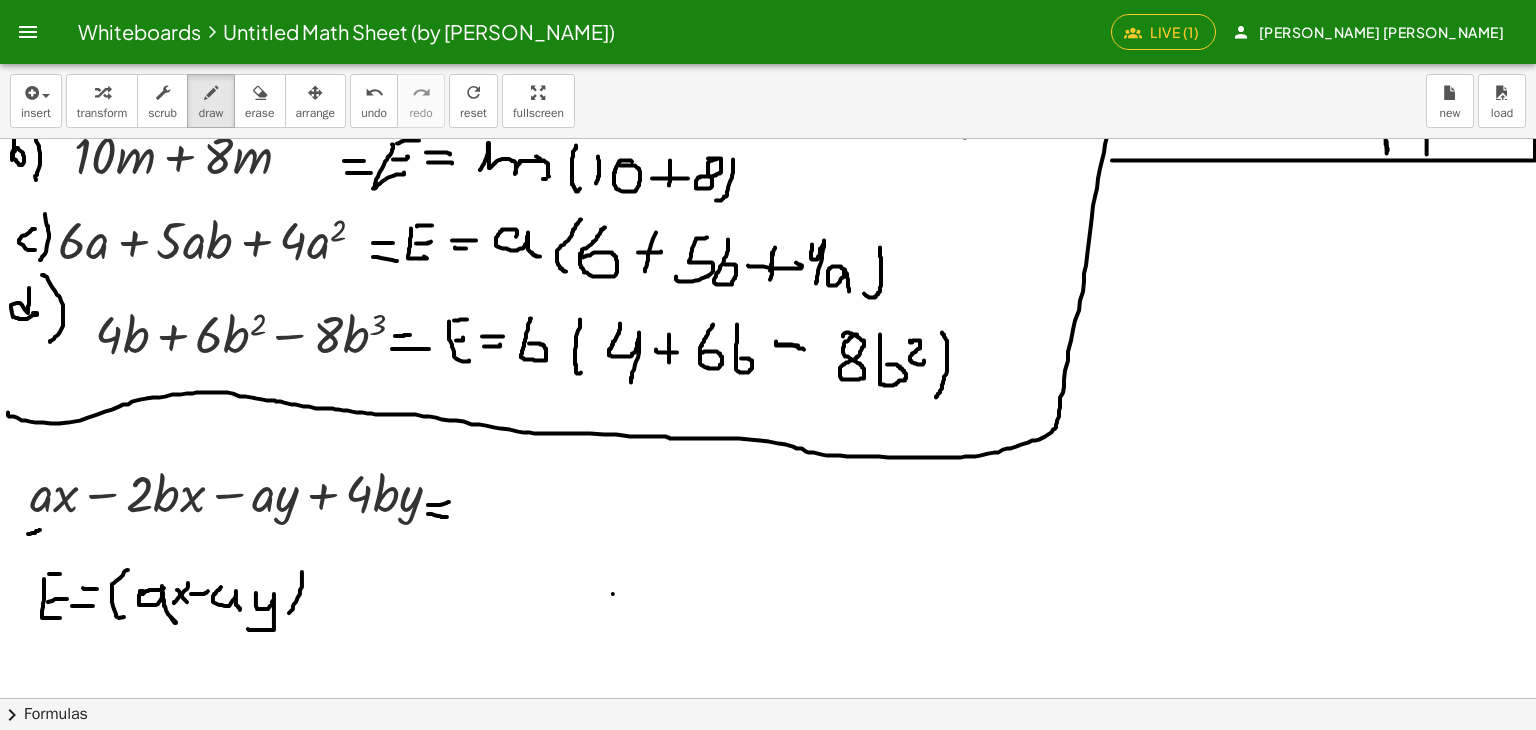 drag, startPoint x: 302, startPoint y: 571, endPoint x: 288, endPoint y: 613, distance: 44.27189 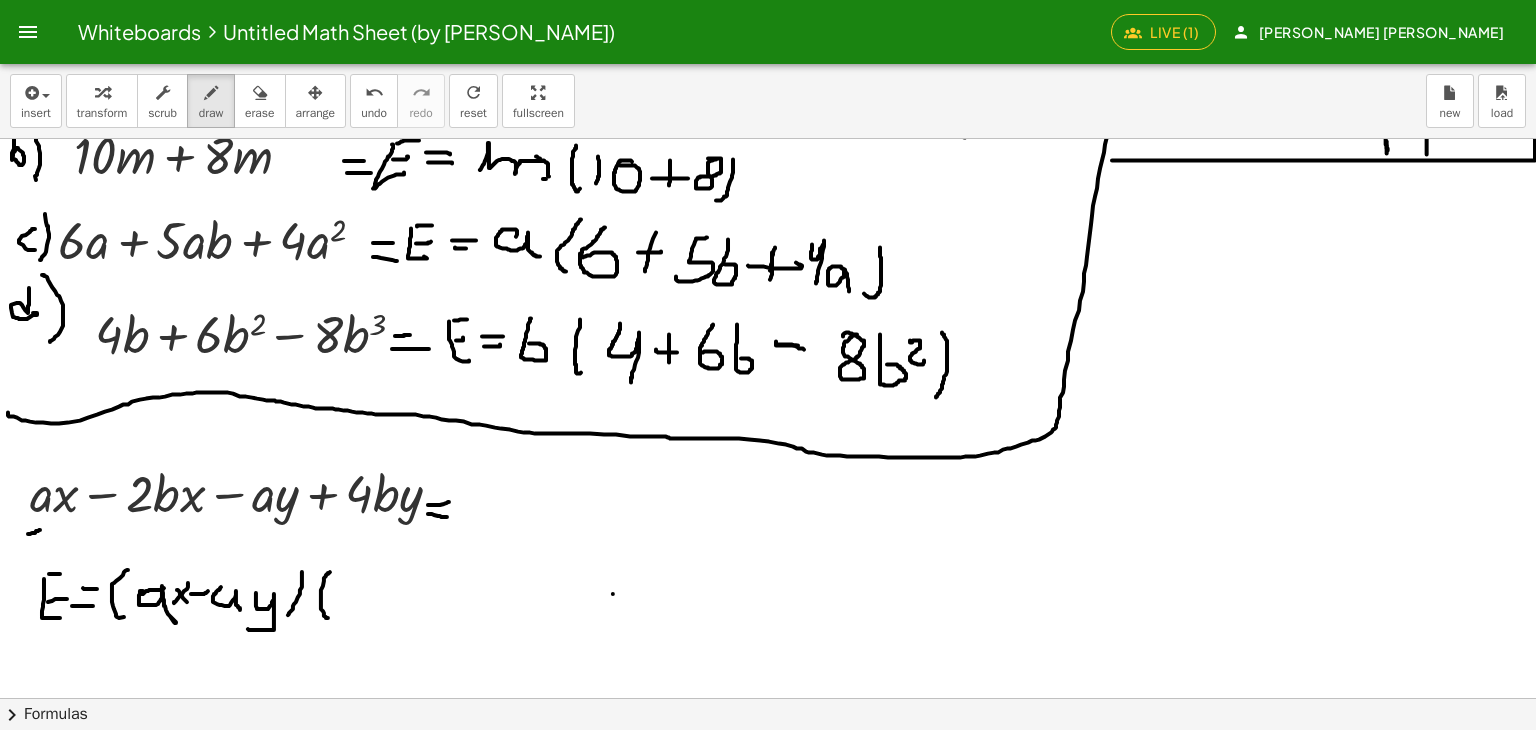 drag, startPoint x: 327, startPoint y: 573, endPoint x: 328, endPoint y: 608, distance: 35.014282 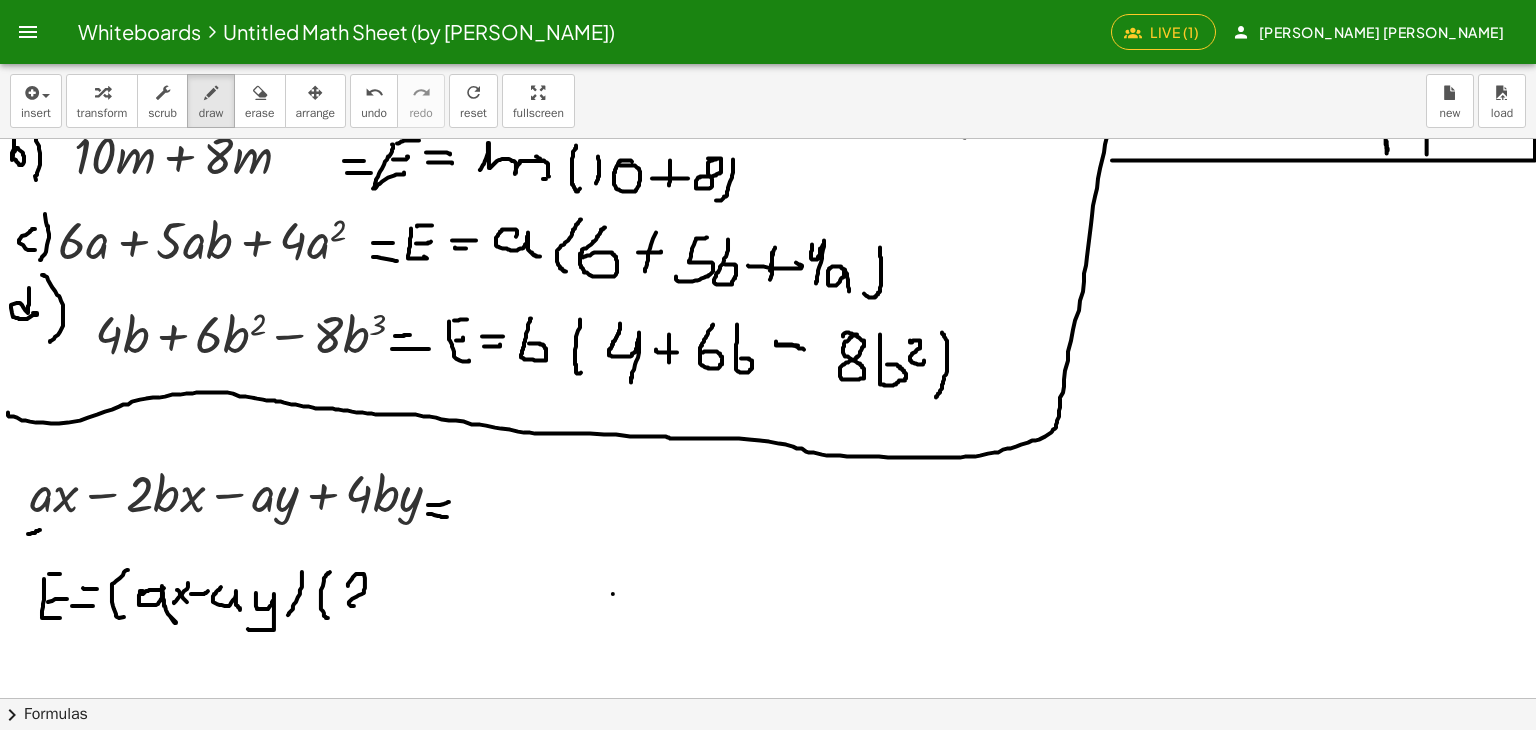 drag, startPoint x: 348, startPoint y: 585, endPoint x: 376, endPoint y: 603, distance: 33.286633 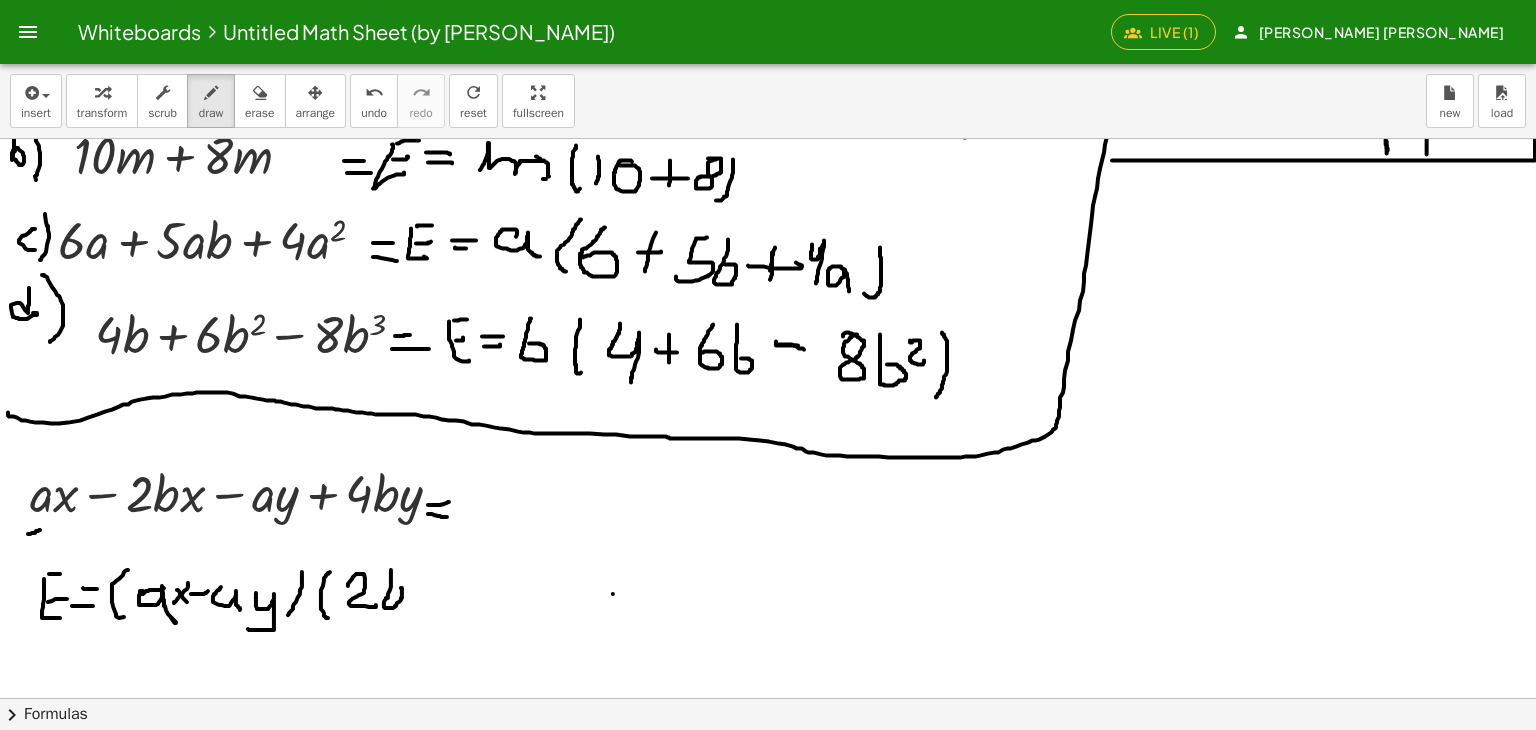drag, startPoint x: 391, startPoint y: 573, endPoint x: 396, endPoint y: 587, distance: 14.866069 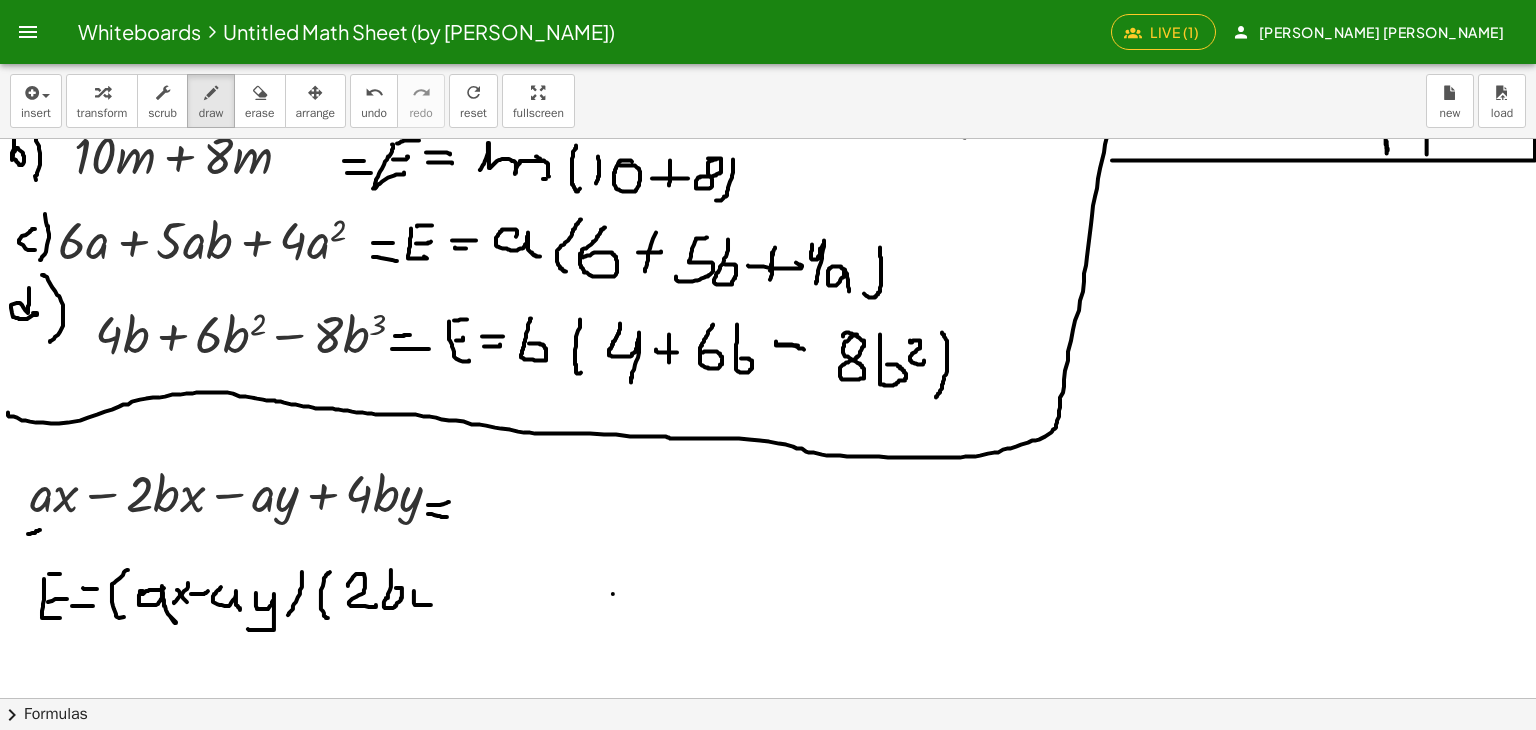 click at bounding box center (771, 845) 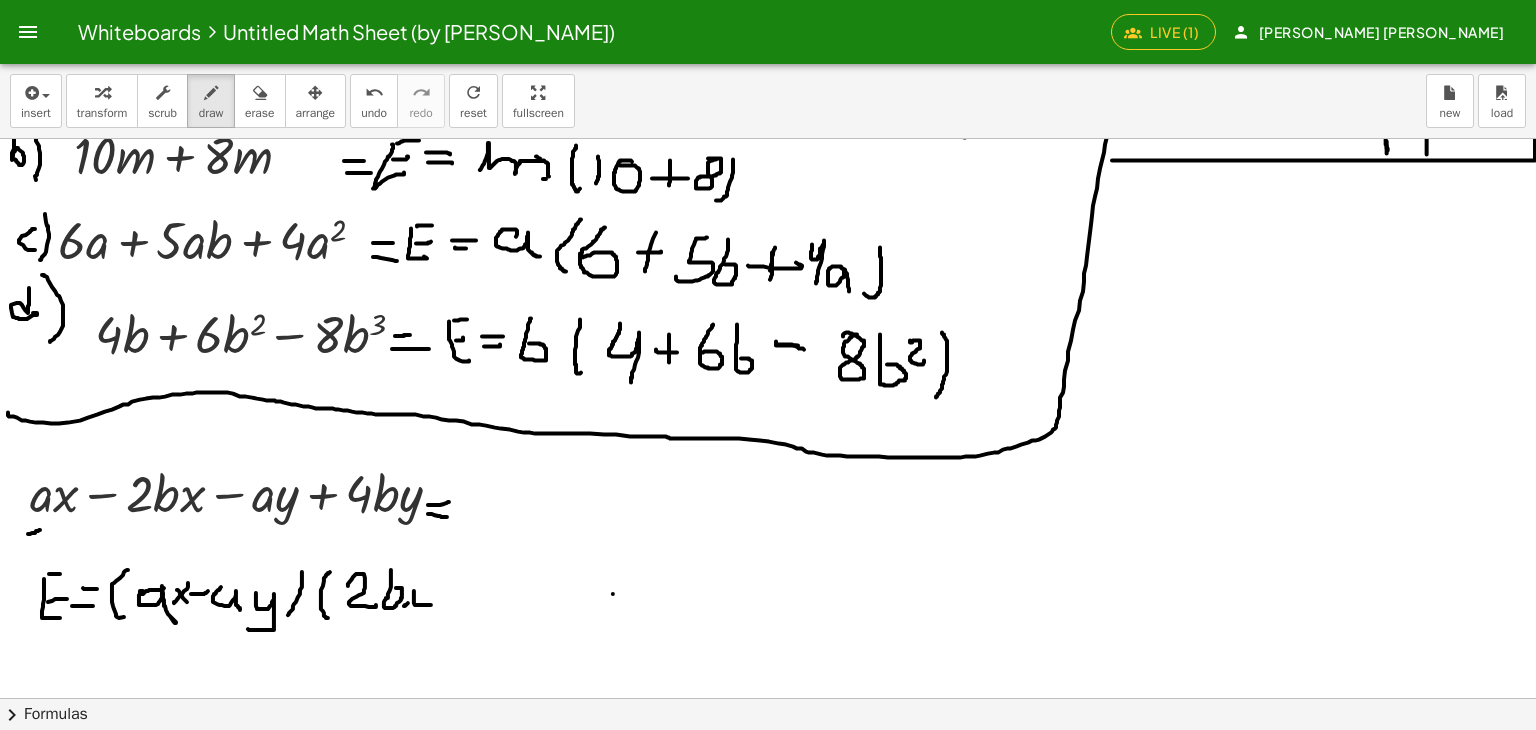 drag, startPoint x: 404, startPoint y: 605, endPoint x: 434, endPoint y: 585, distance: 36.05551 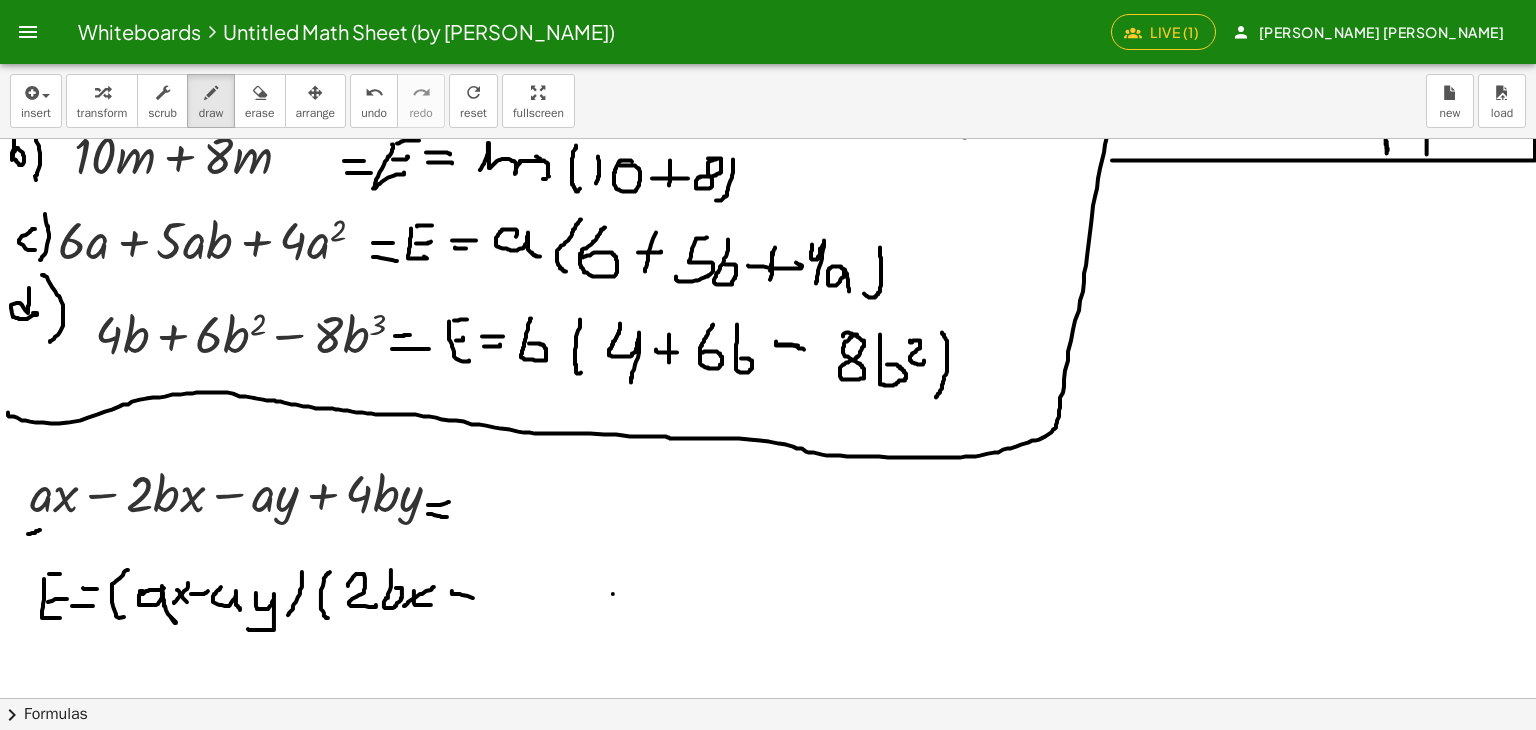 drag, startPoint x: 452, startPoint y: 590, endPoint x: 465, endPoint y: 587, distance: 13.341664 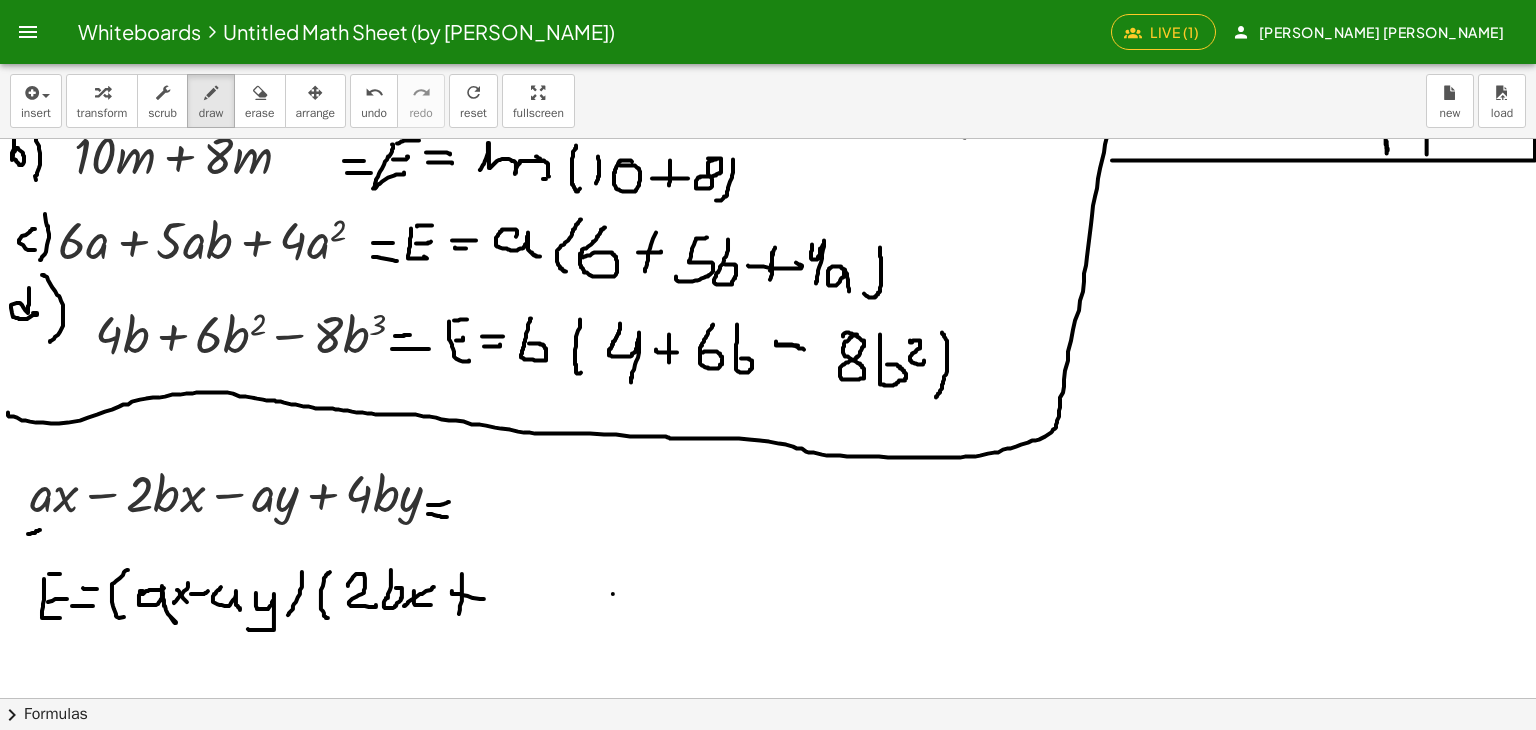 click at bounding box center [771, 845] 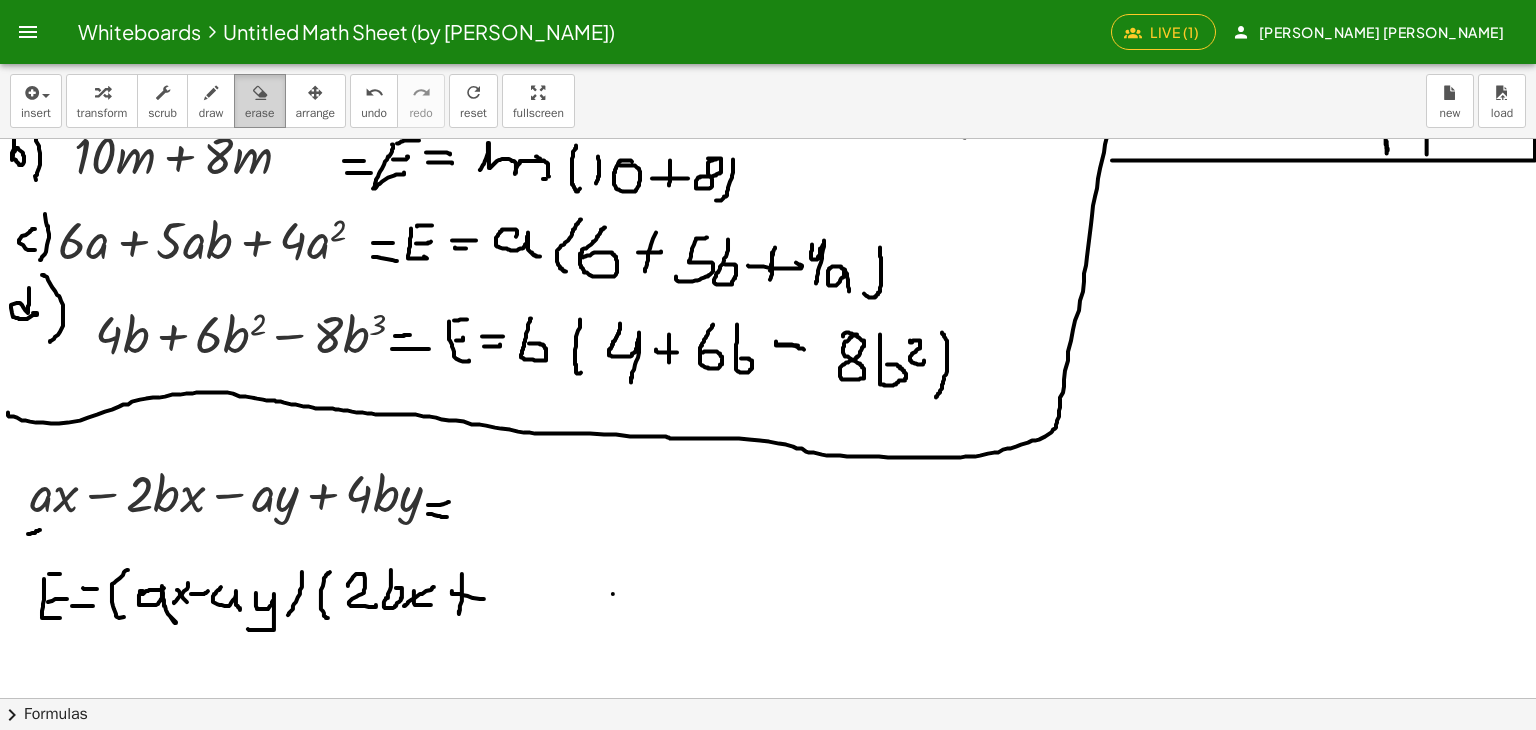 click on "erase" at bounding box center (259, 113) 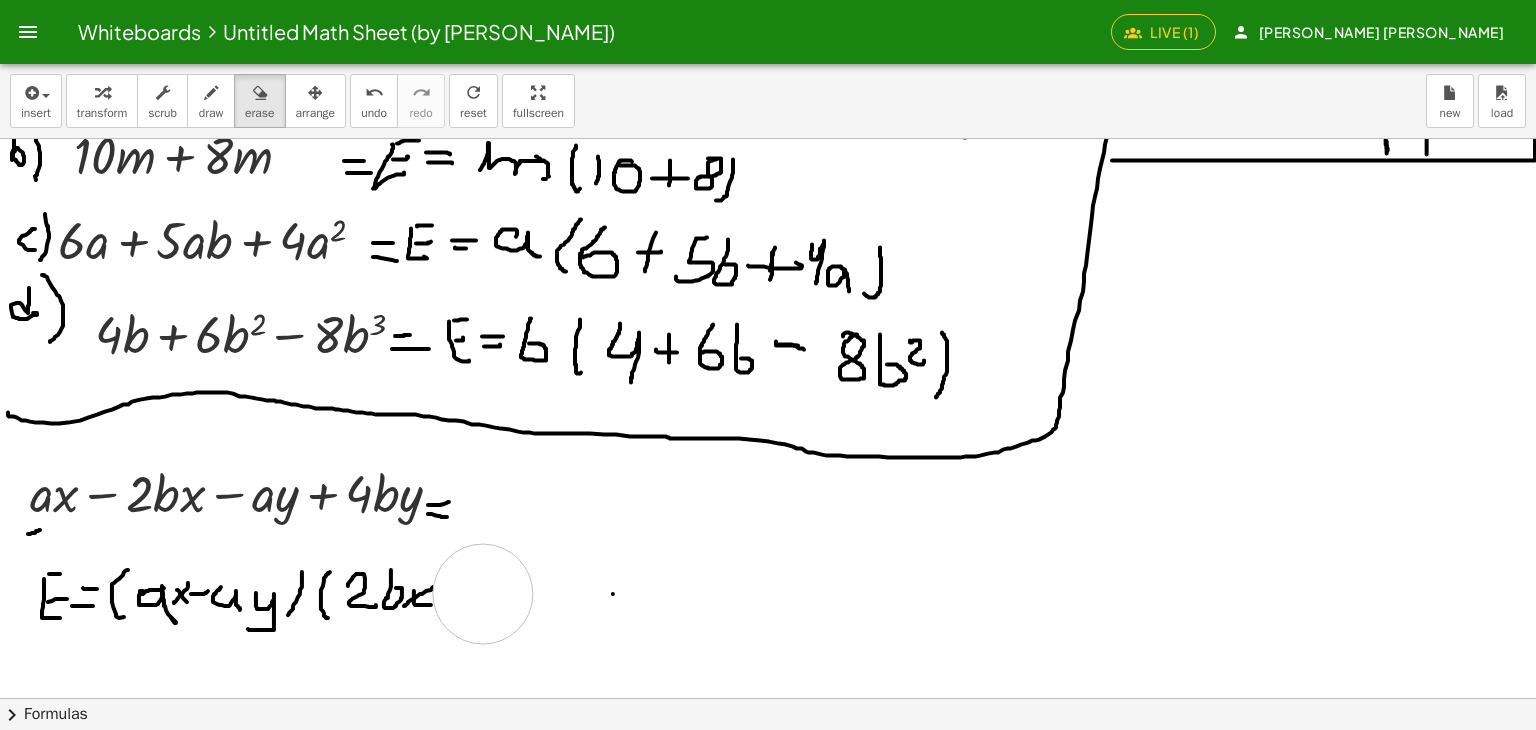 drag, startPoint x: 483, startPoint y: 593, endPoint x: 472, endPoint y: 561, distance: 33.83785 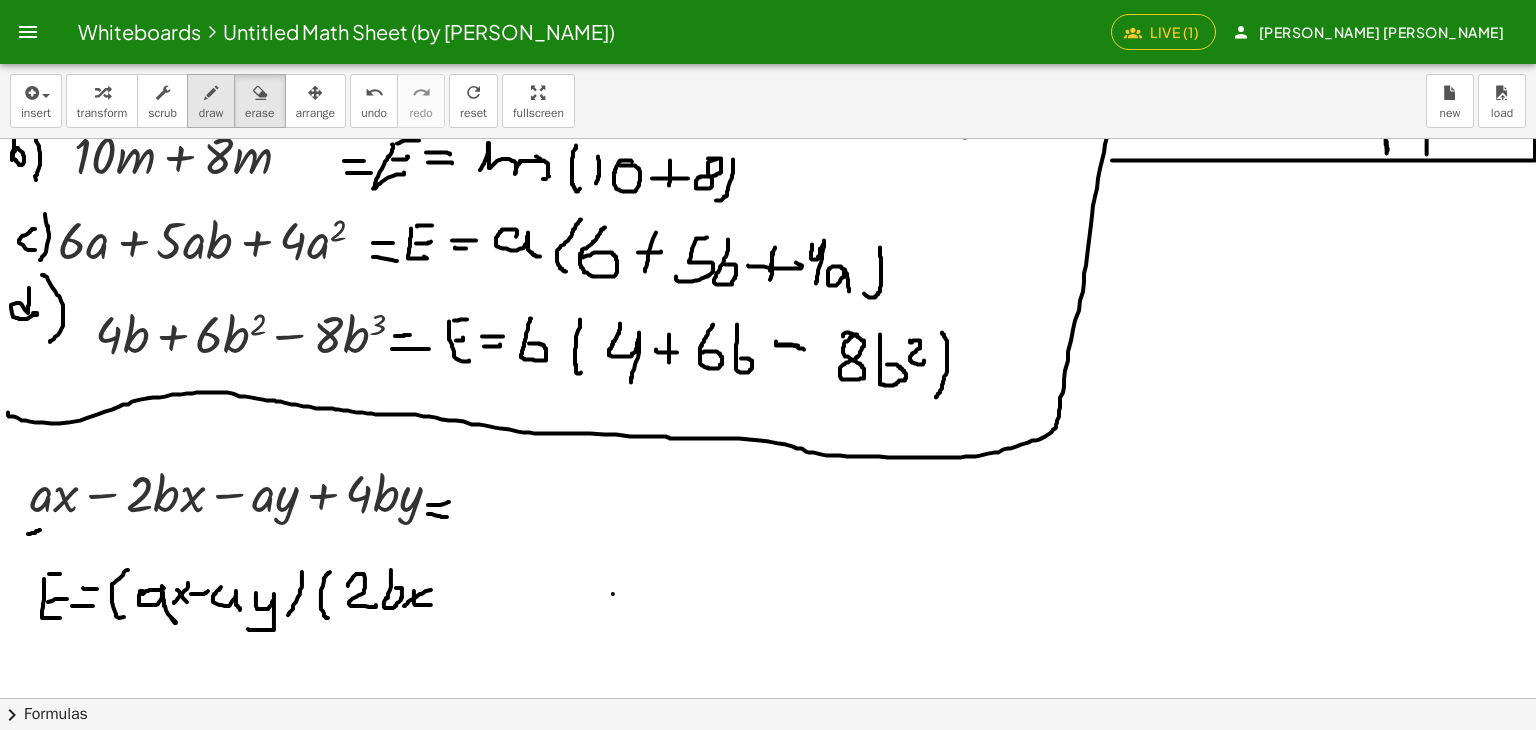 click on "draw" at bounding box center (211, 113) 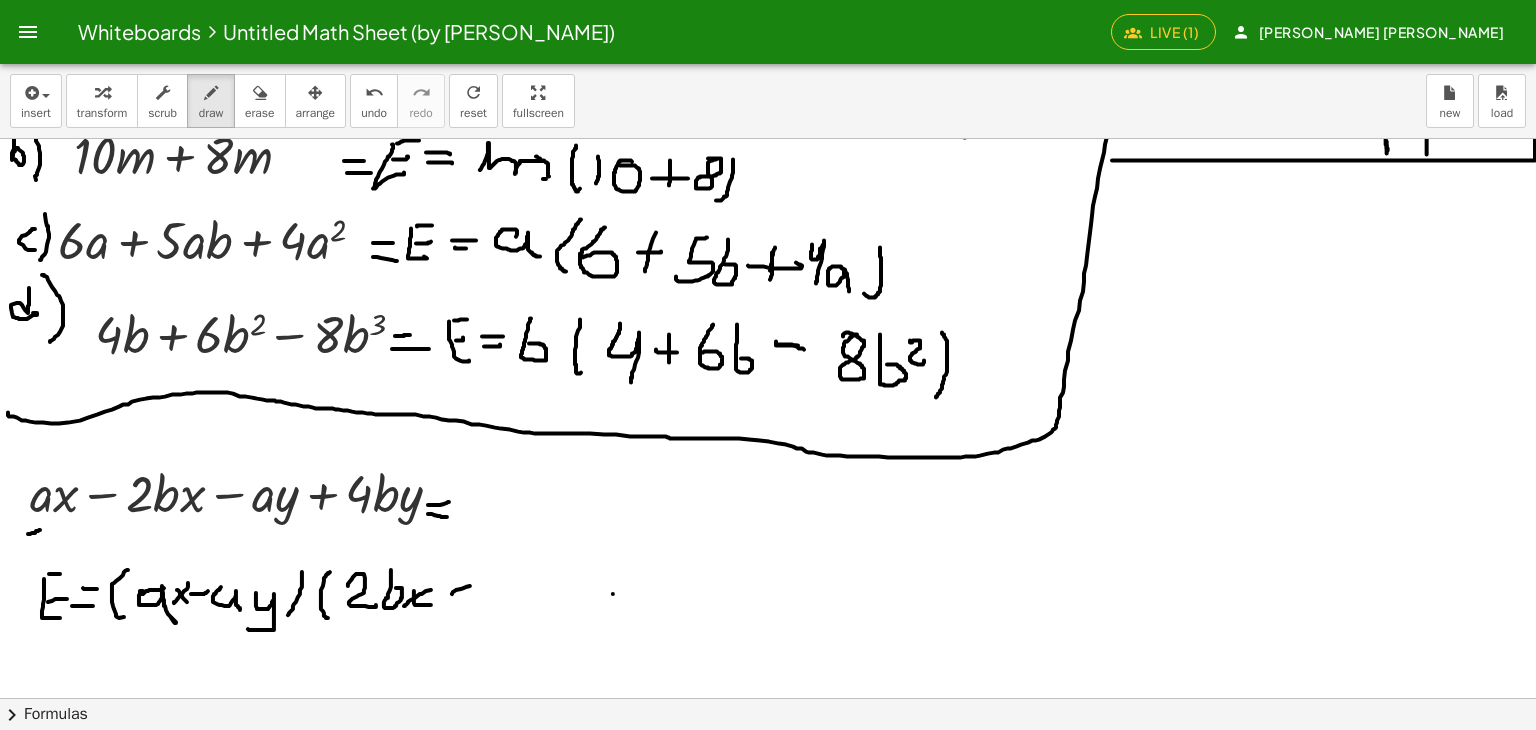 drag, startPoint x: 452, startPoint y: 593, endPoint x: 471, endPoint y: 585, distance: 20.615528 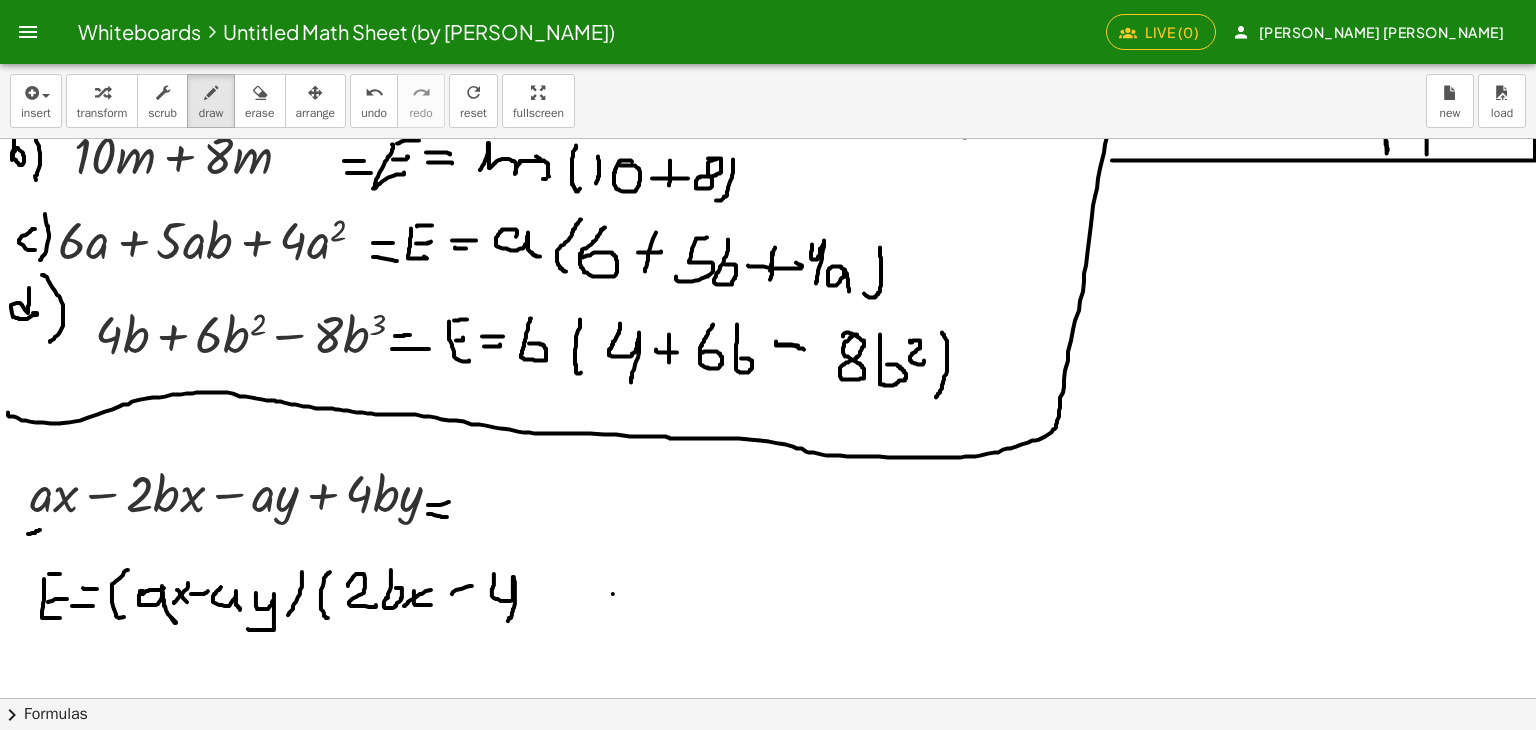 drag, startPoint x: 494, startPoint y: 575, endPoint x: 512, endPoint y: 613, distance: 42.047592 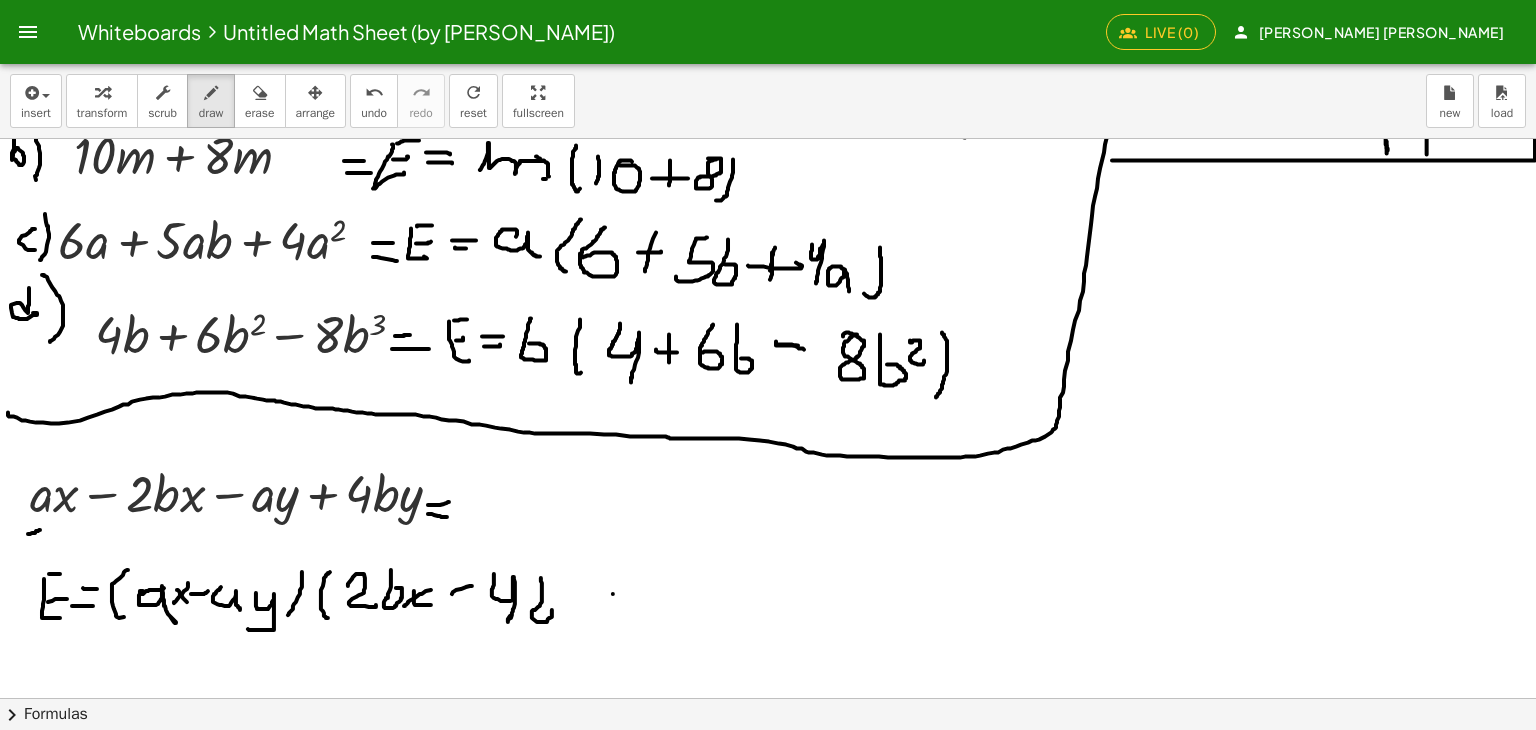 drag, startPoint x: 541, startPoint y: 579, endPoint x: 544, endPoint y: 601, distance: 22.203604 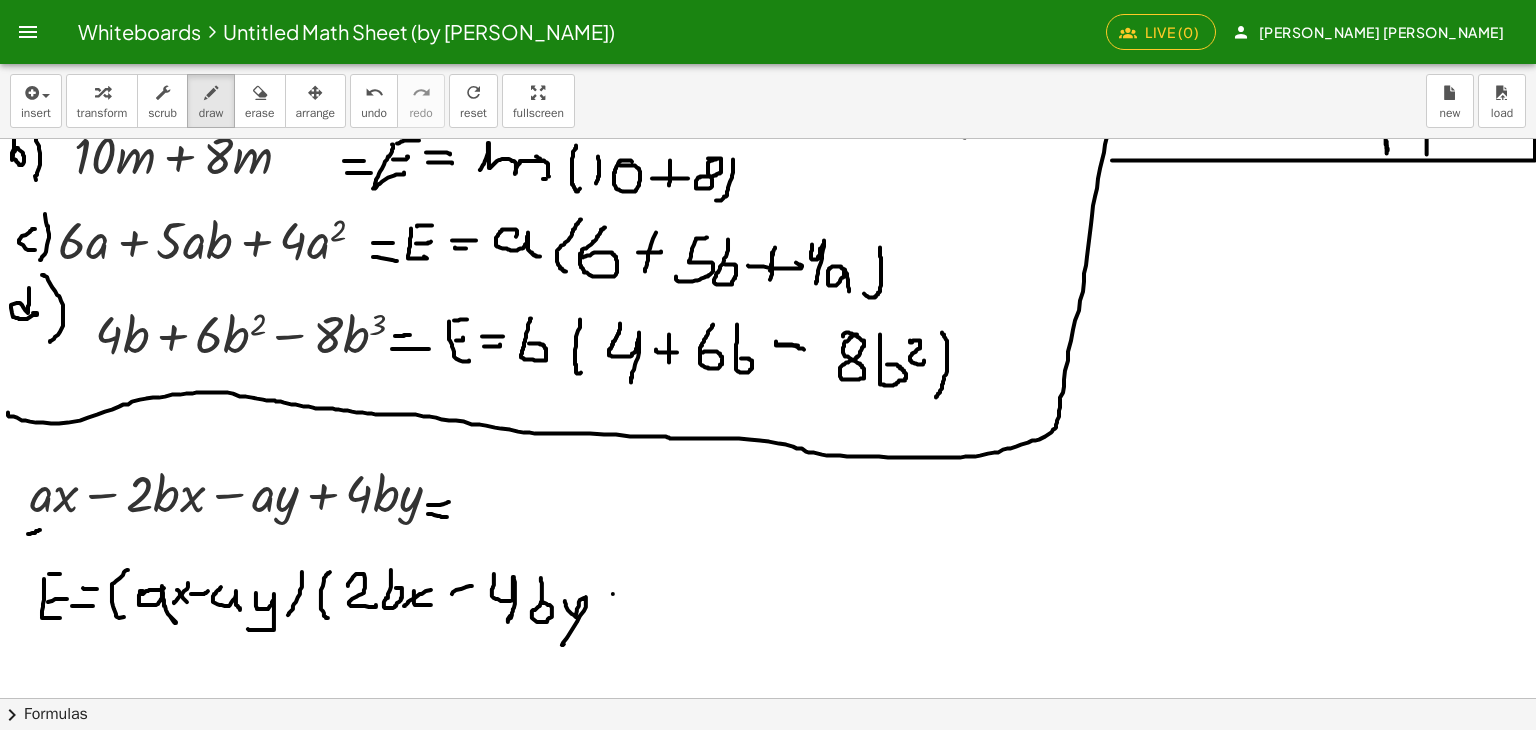 drag, startPoint x: 565, startPoint y: 601, endPoint x: 584, endPoint y: 613, distance: 22.472204 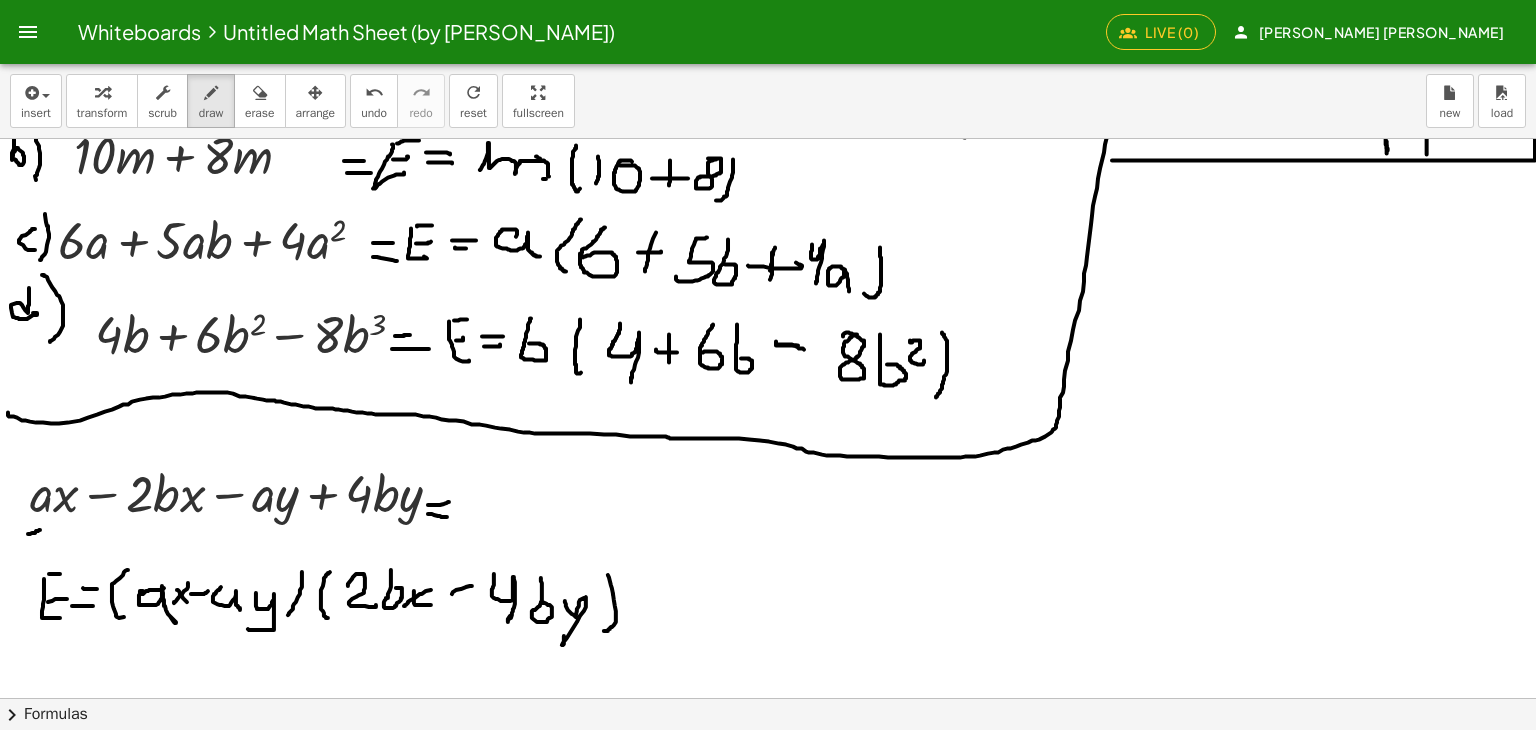 drag, startPoint x: 610, startPoint y: 580, endPoint x: 596, endPoint y: 625, distance: 47.127487 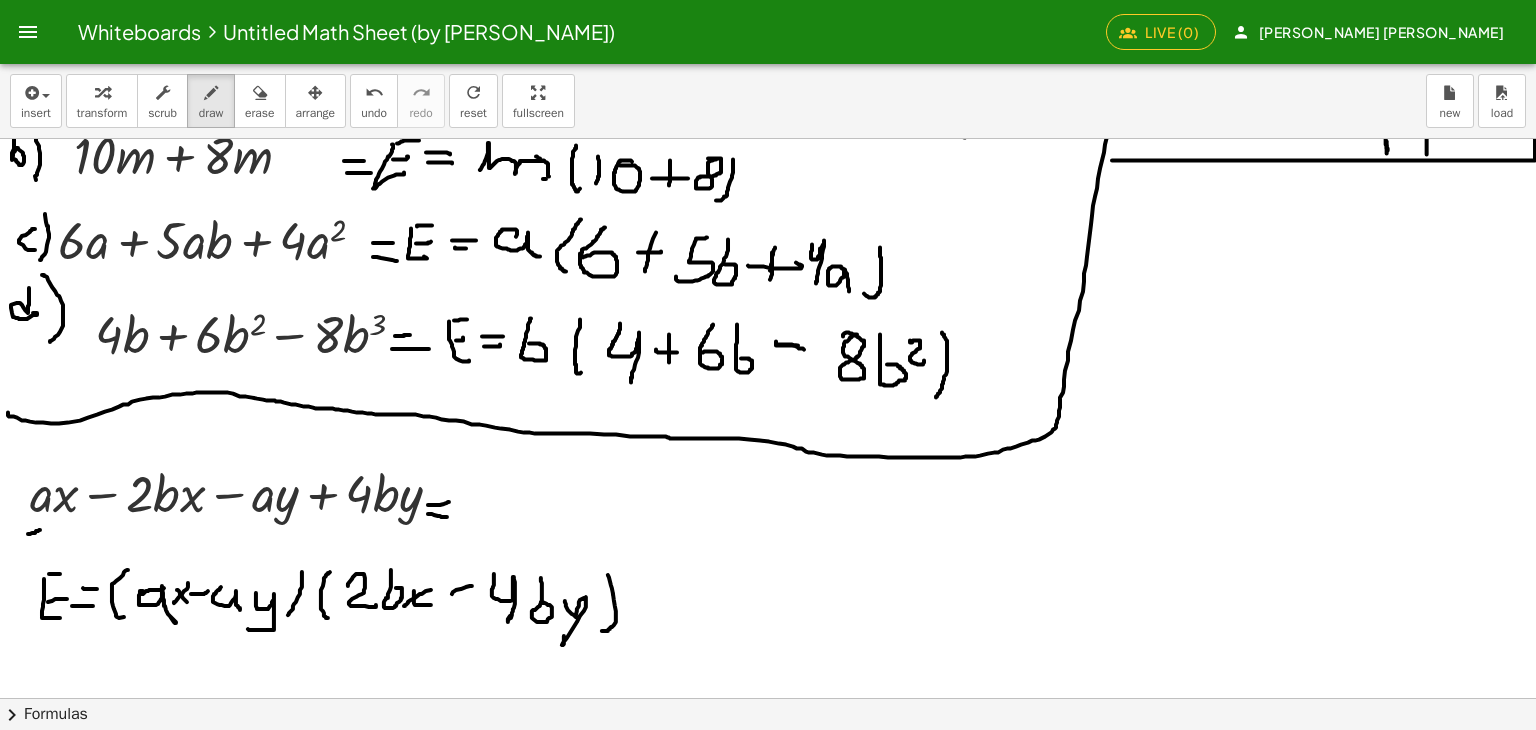 scroll, scrollTop: 467, scrollLeft: 0, axis: vertical 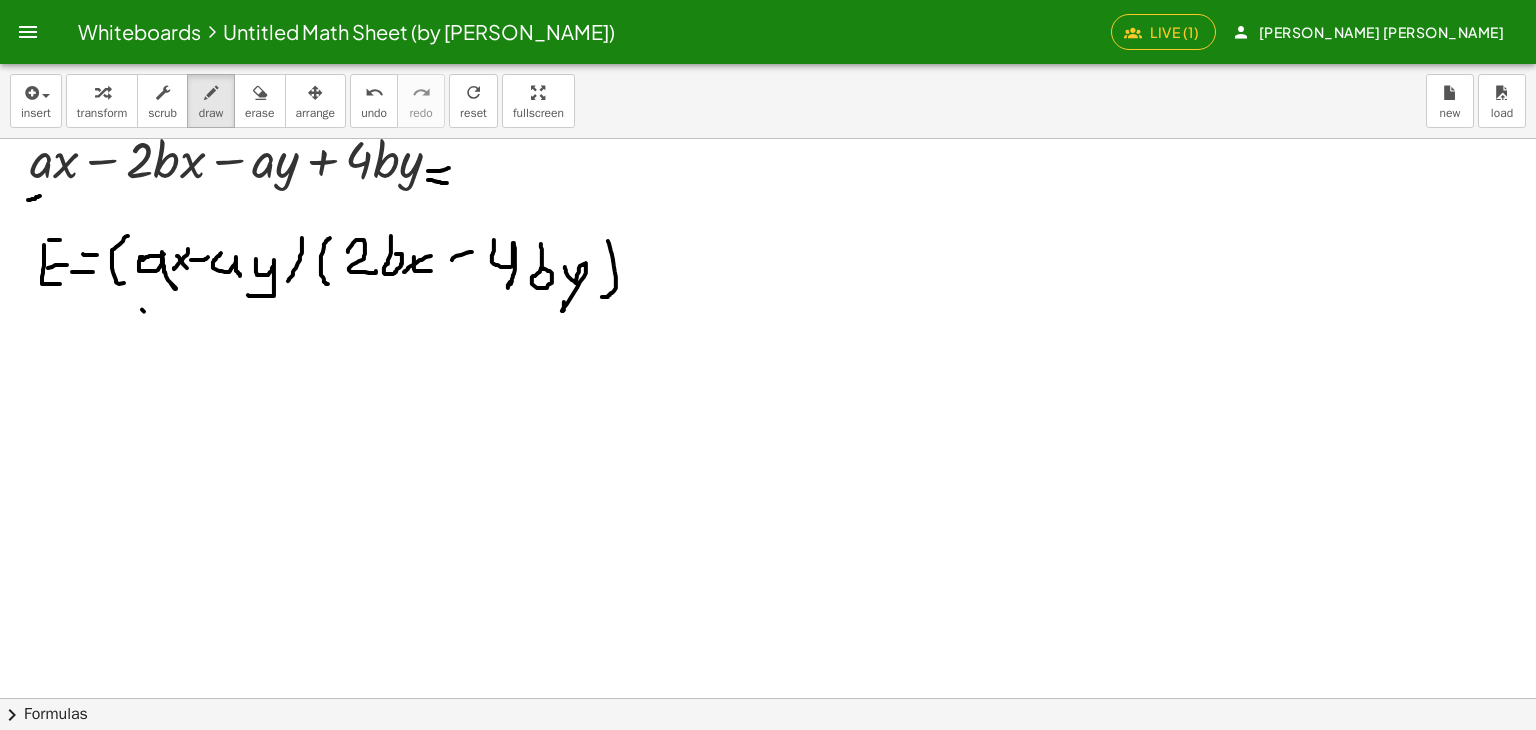 drag, startPoint x: 142, startPoint y: 309, endPoint x: 186, endPoint y: 313, distance: 44.181442 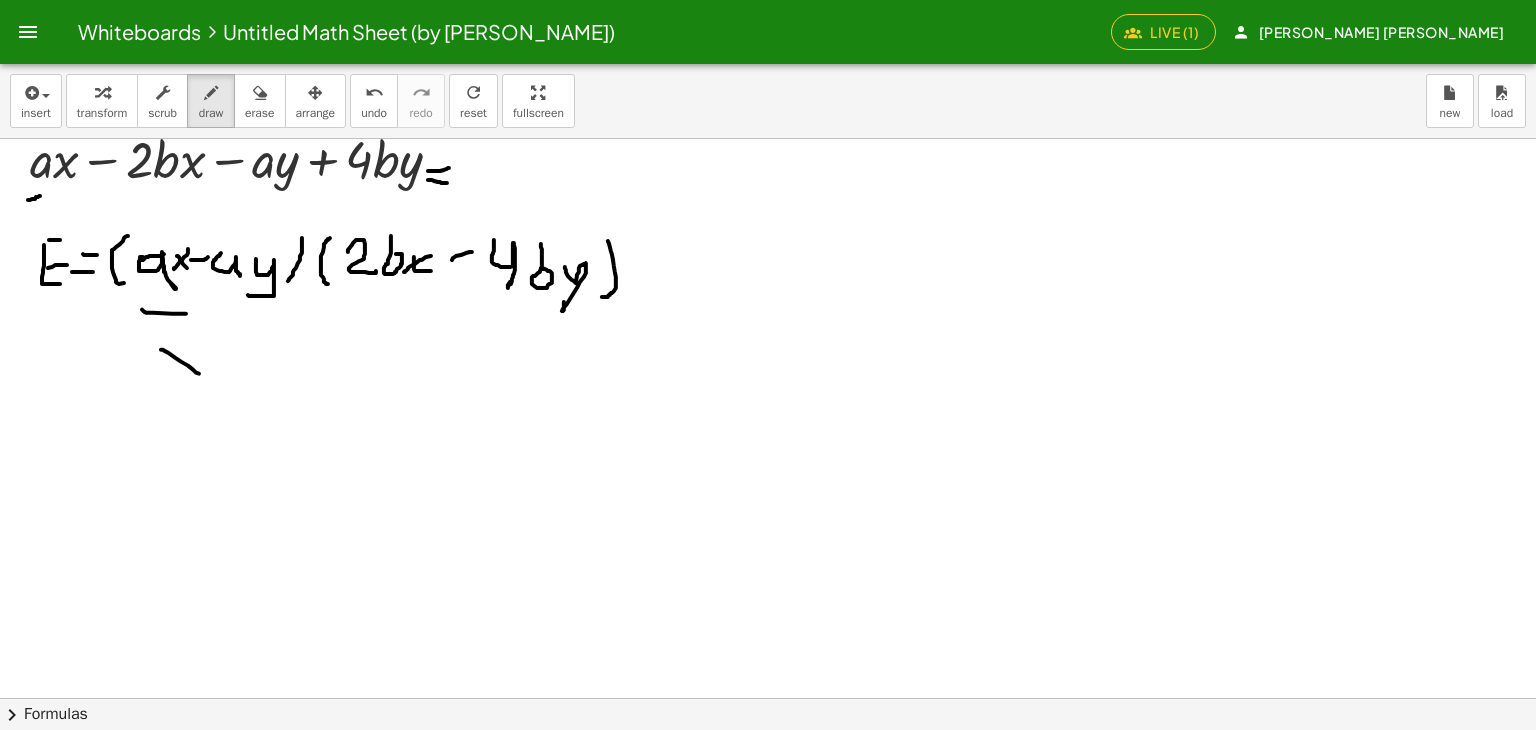 click at bounding box center [771, 511] 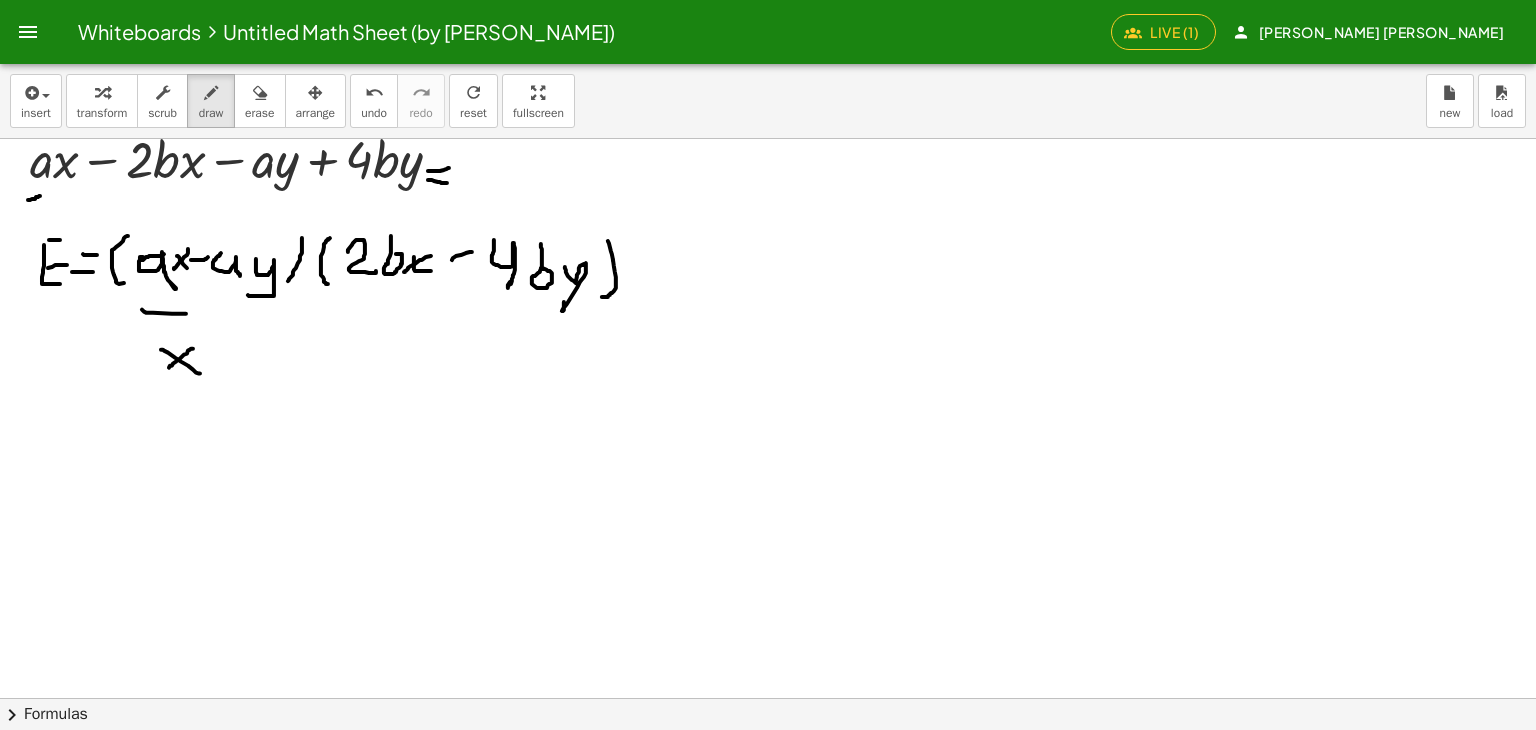 drag, startPoint x: 193, startPoint y: 348, endPoint x: 169, endPoint y: 367, distance: 30.610456 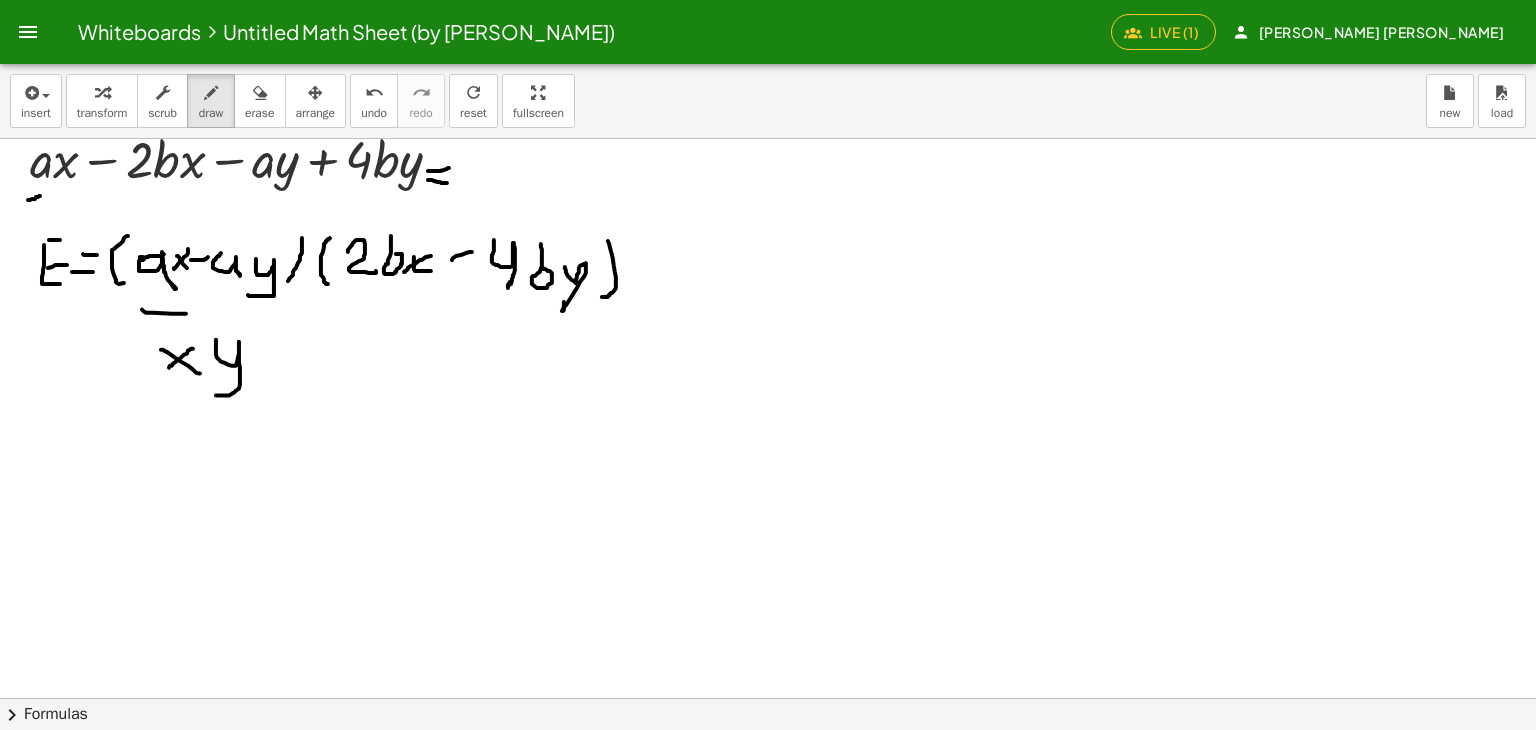 drag, startPoint x: 216, startPoint y: 340, endPoint x: 213, endPoint y: 389, distance: 49.09175 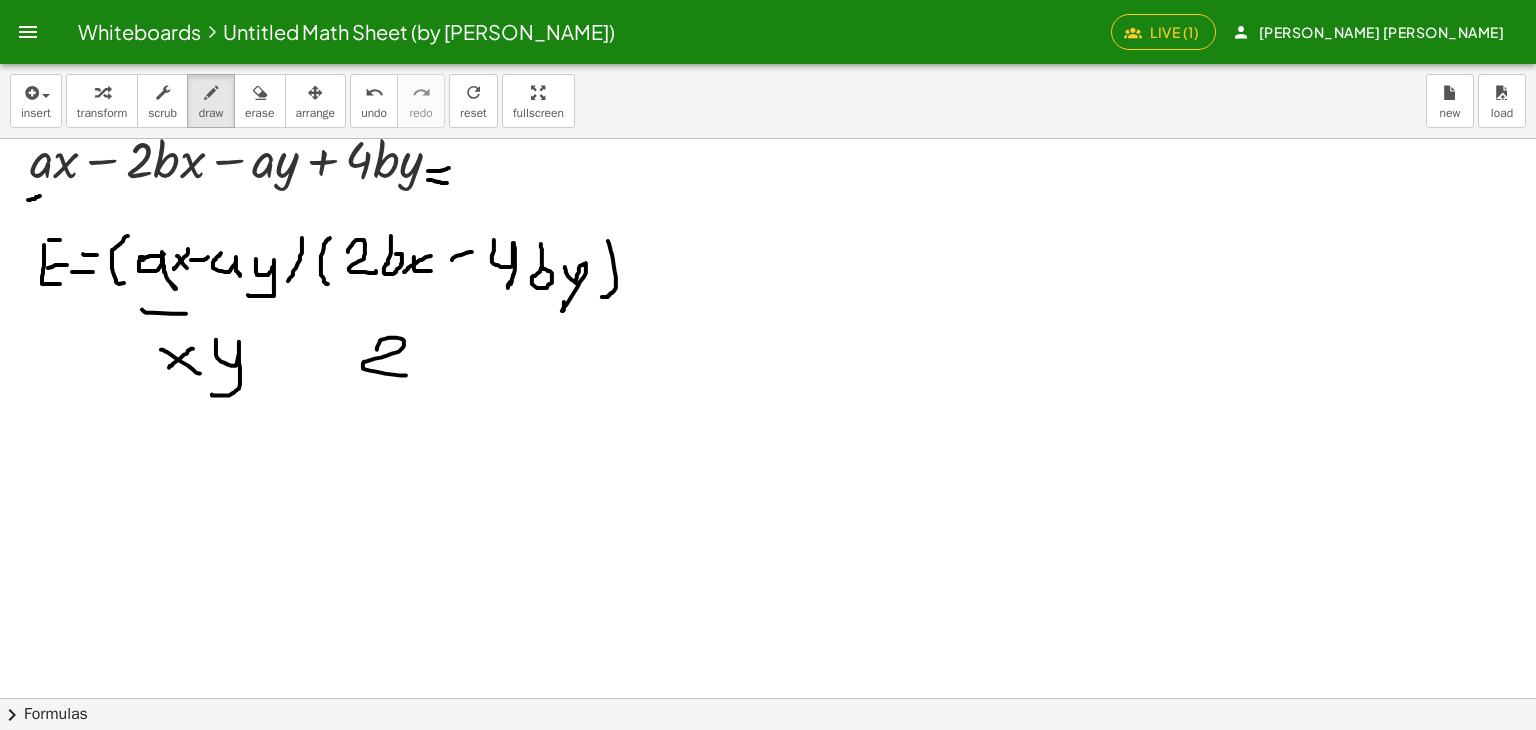 drag, startPoint x: 377, startPoint y: 349, endPoint x: 406, endPoint y: 374, distance: 38.28838 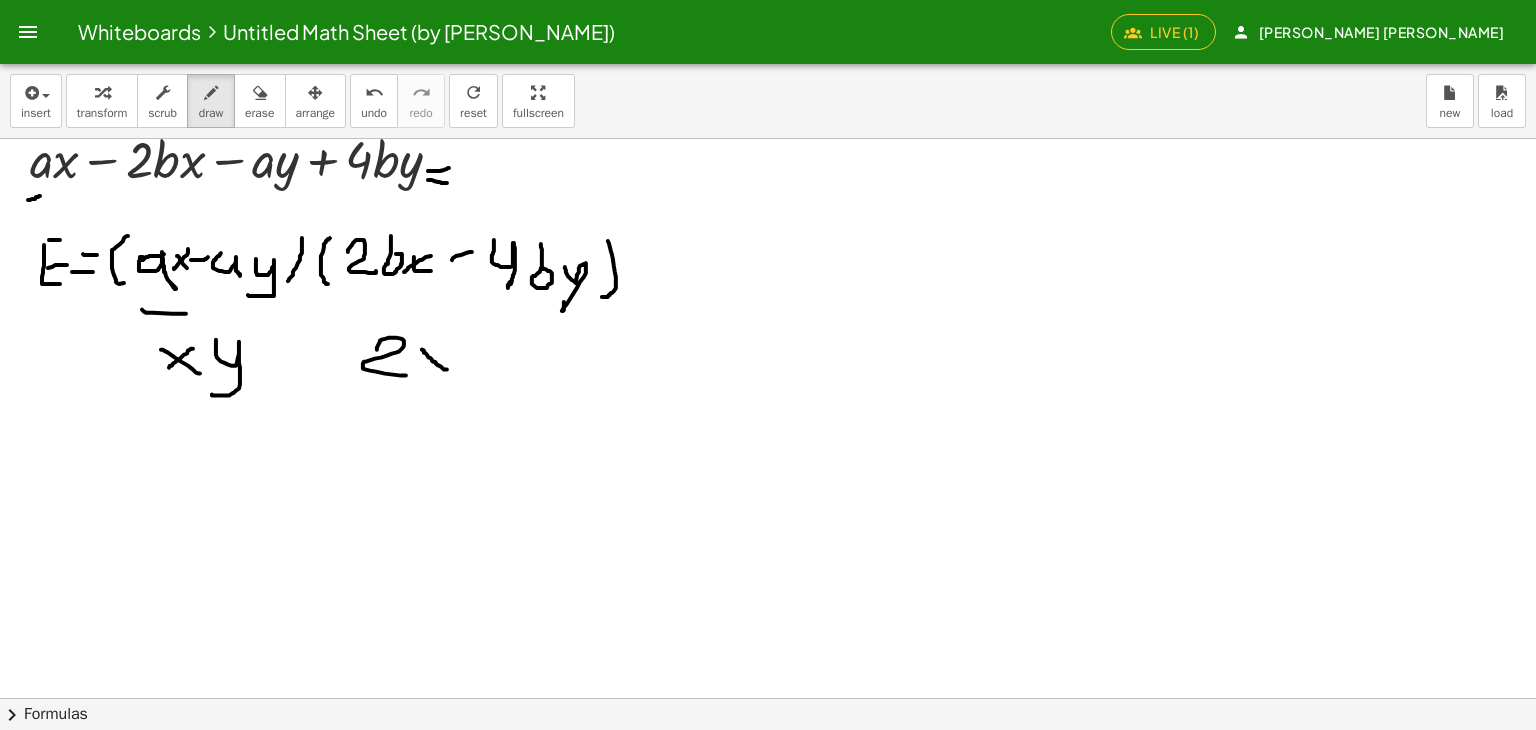 drag, startPoint x: 422, startPoint y: 349, endPoint x: 450, endPoint y: 350, distance: 28.01785 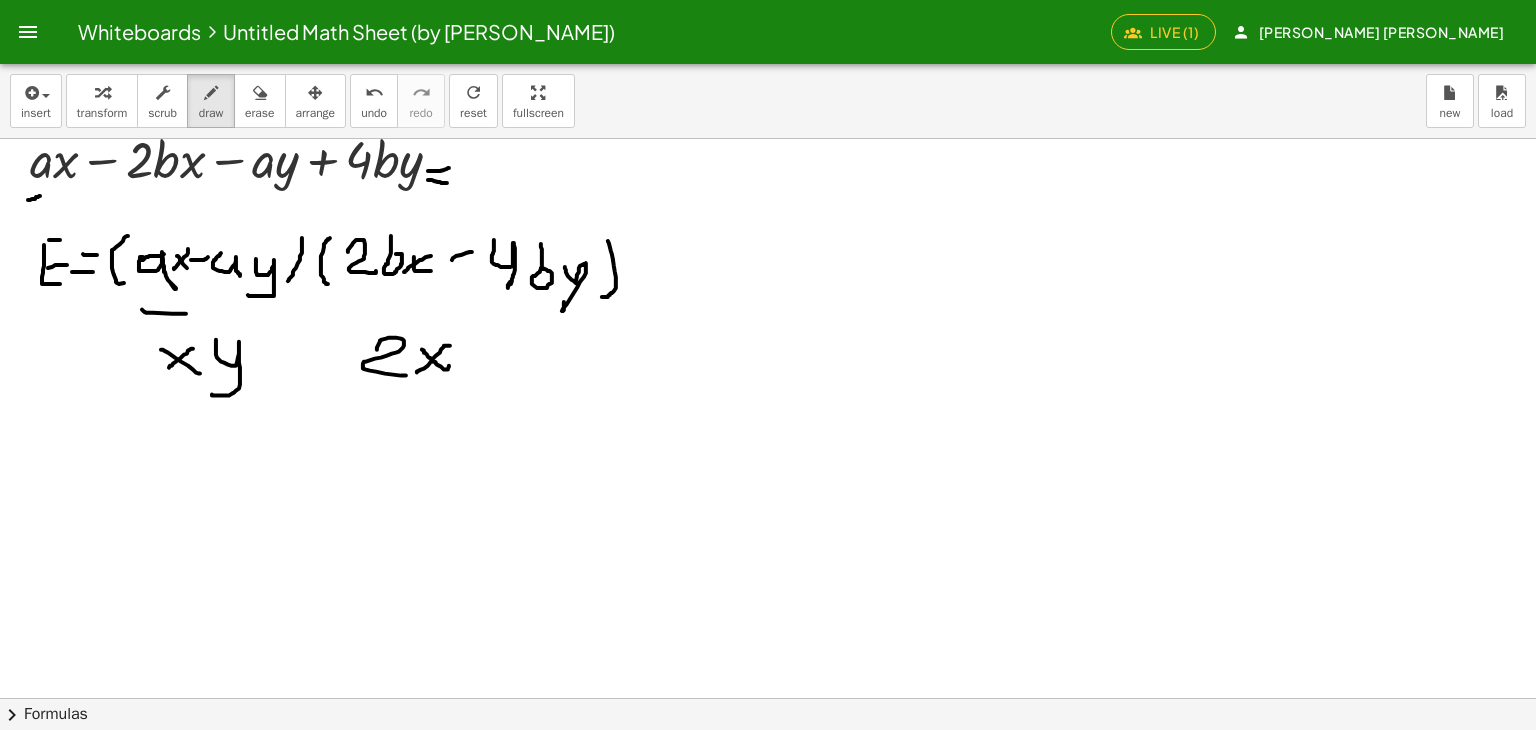 drag, startPoint x: 450, startPoint y: 345, endPoint x: 448, endPoint y: 366, distance: 21.095022 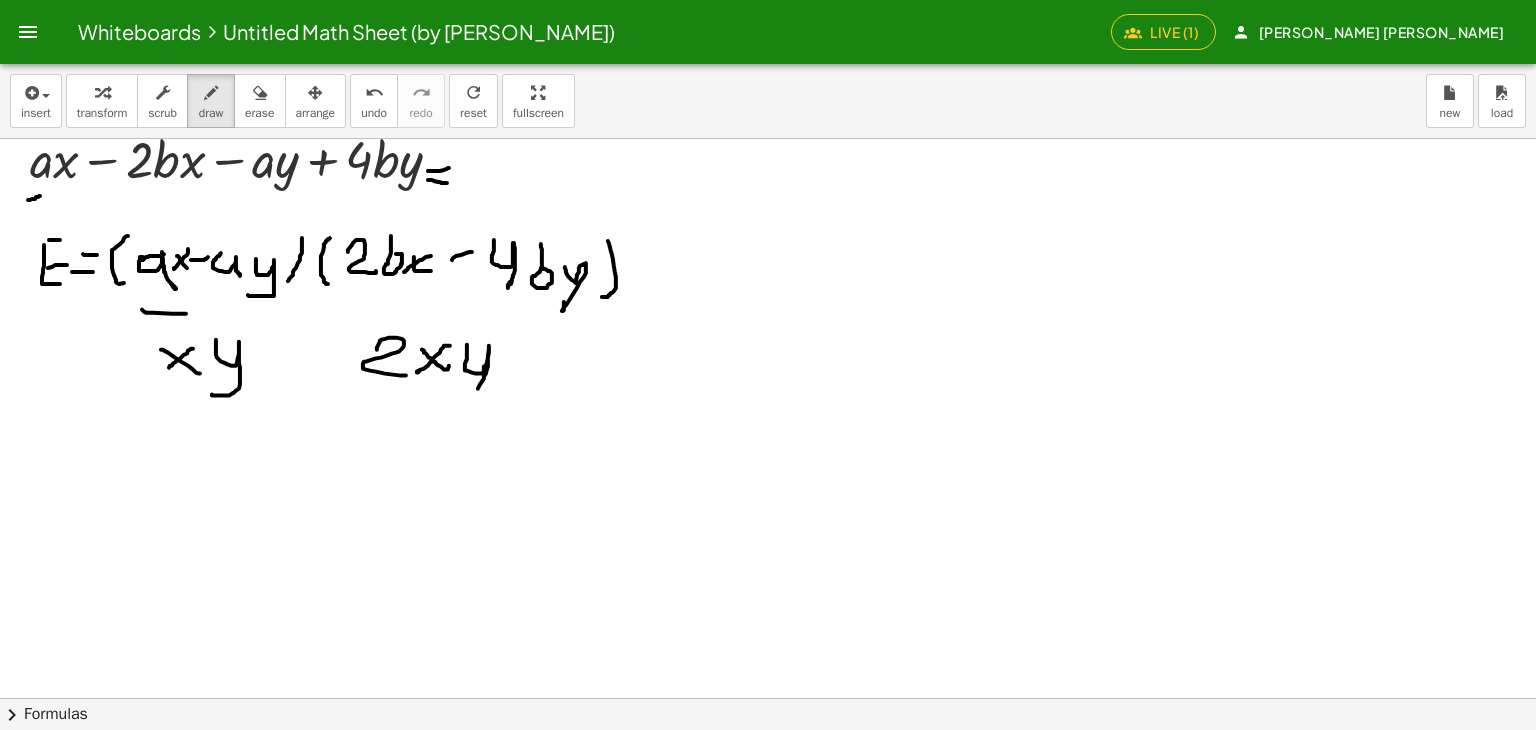 drag, startPoint x: 467, startPoint y: 357, endPoint x: 455, endPoint y: 400, distance: 44.64303 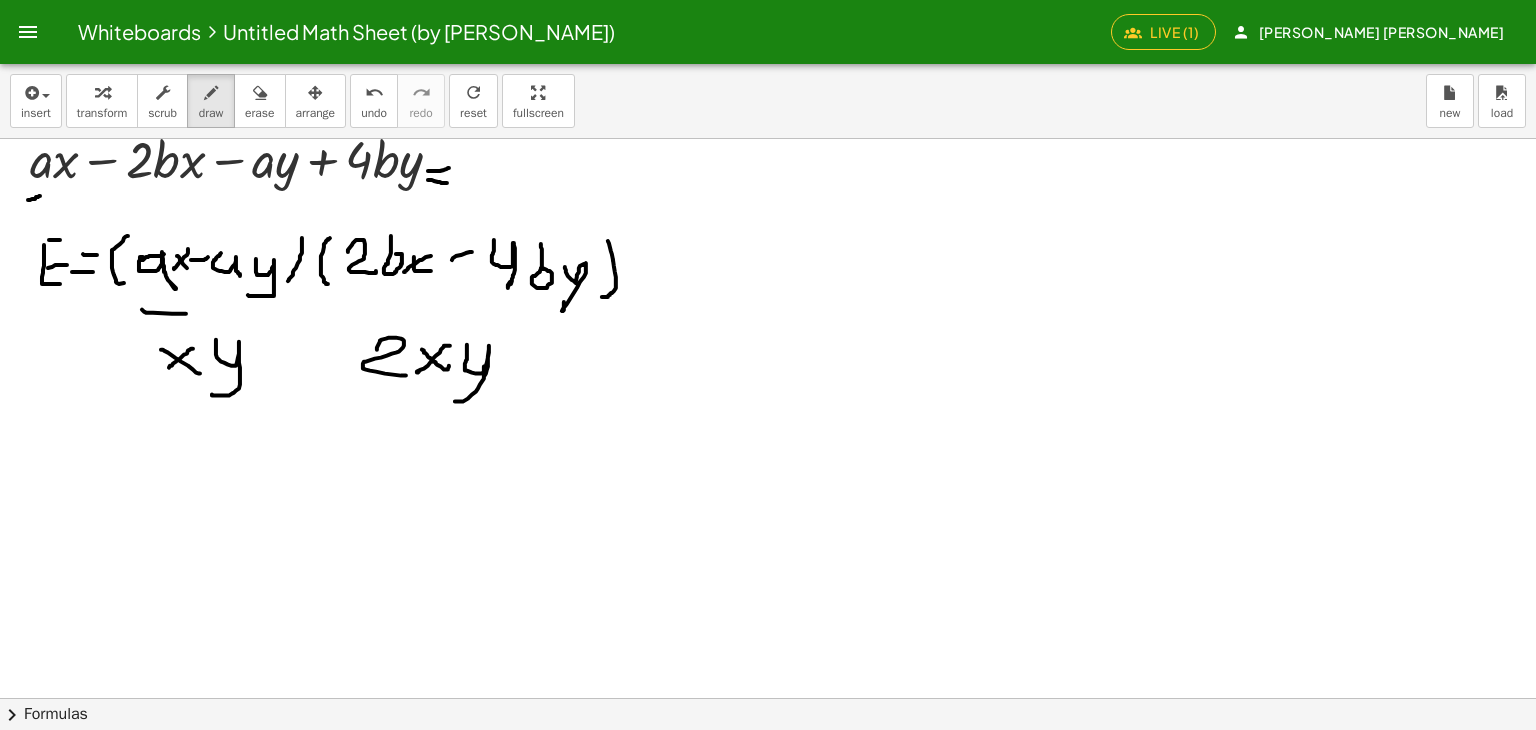 drag, startPoint x: 269, startPoint y: 114, endPoint x: 290, endPoint y: 139, distance: 32.649654 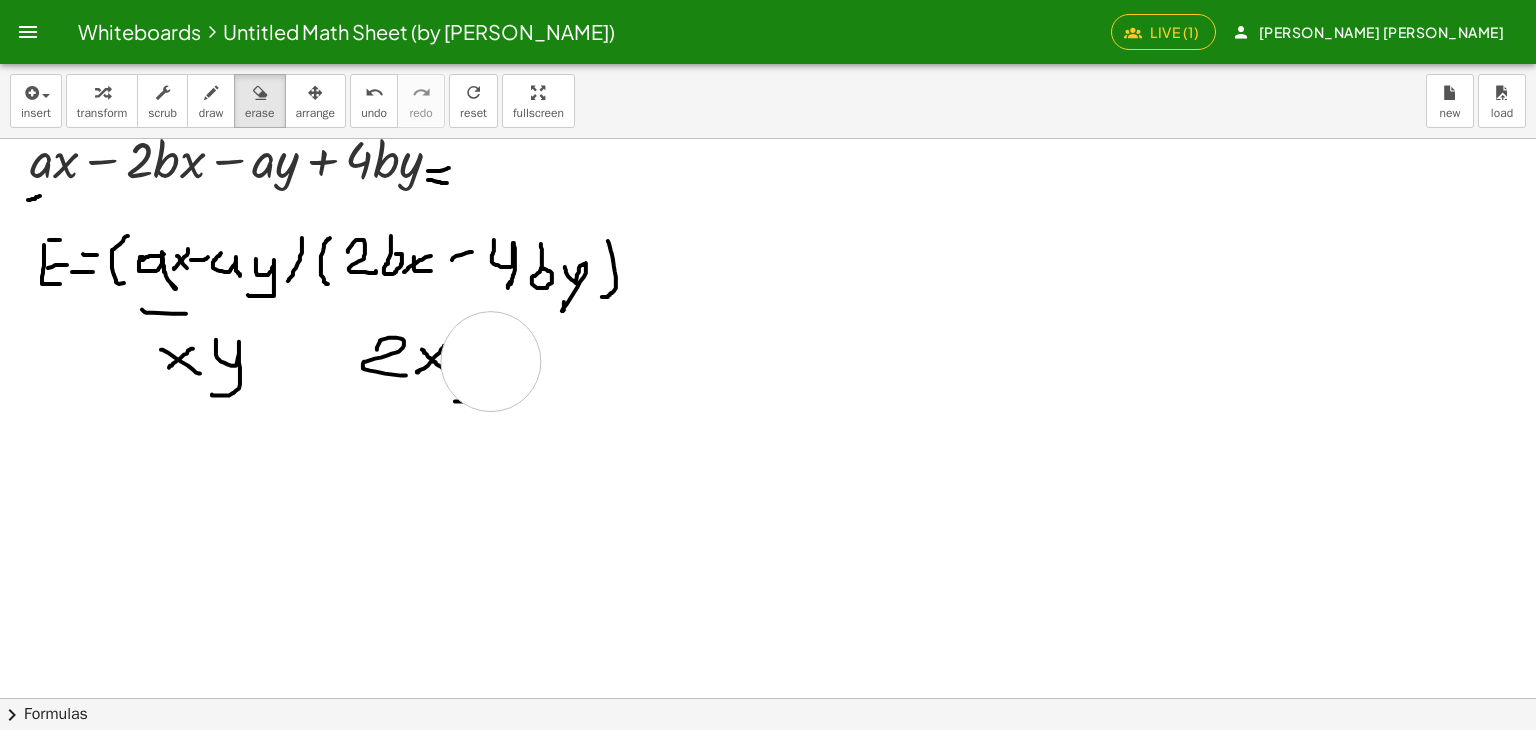 click at bounding box center (771, 511) 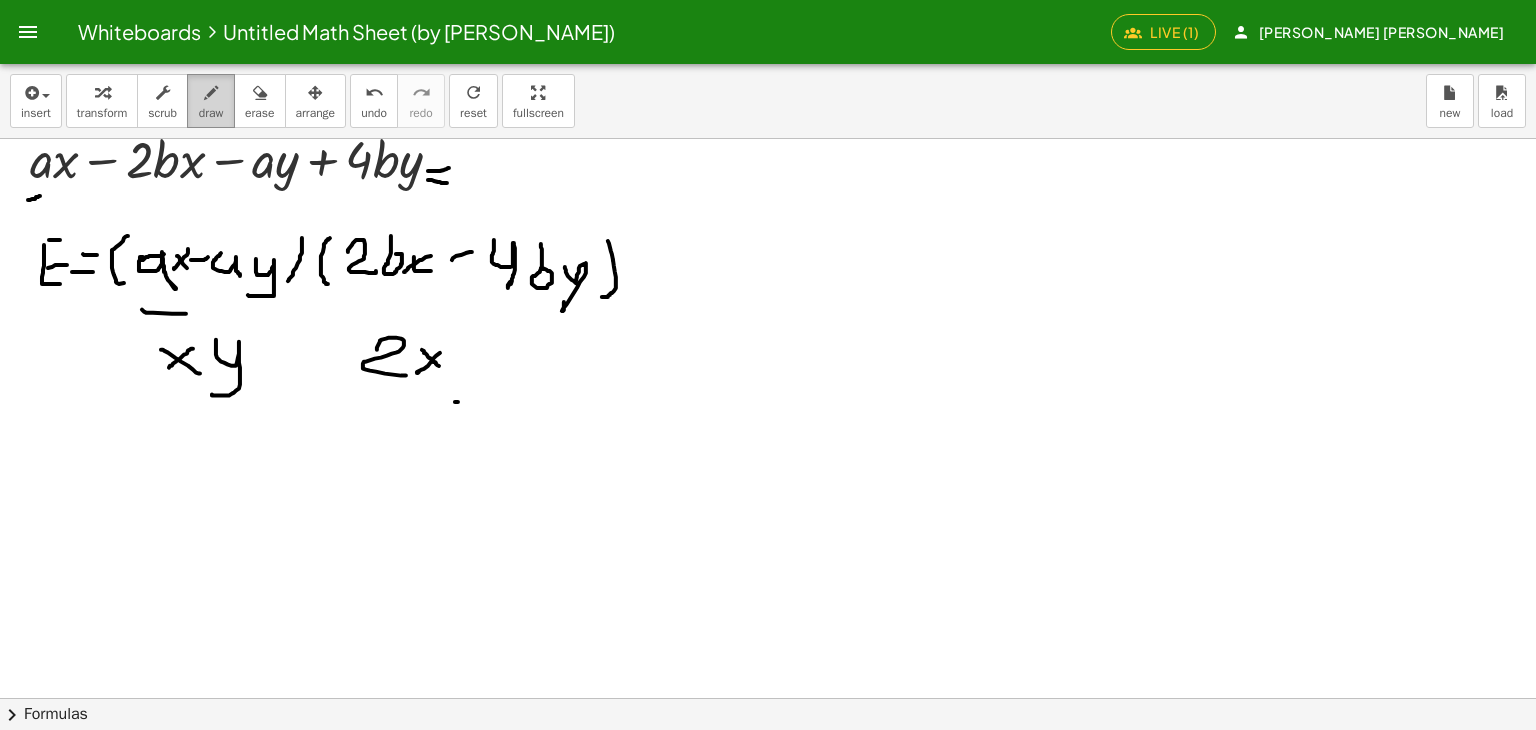 click at bounding box center (211, 93) 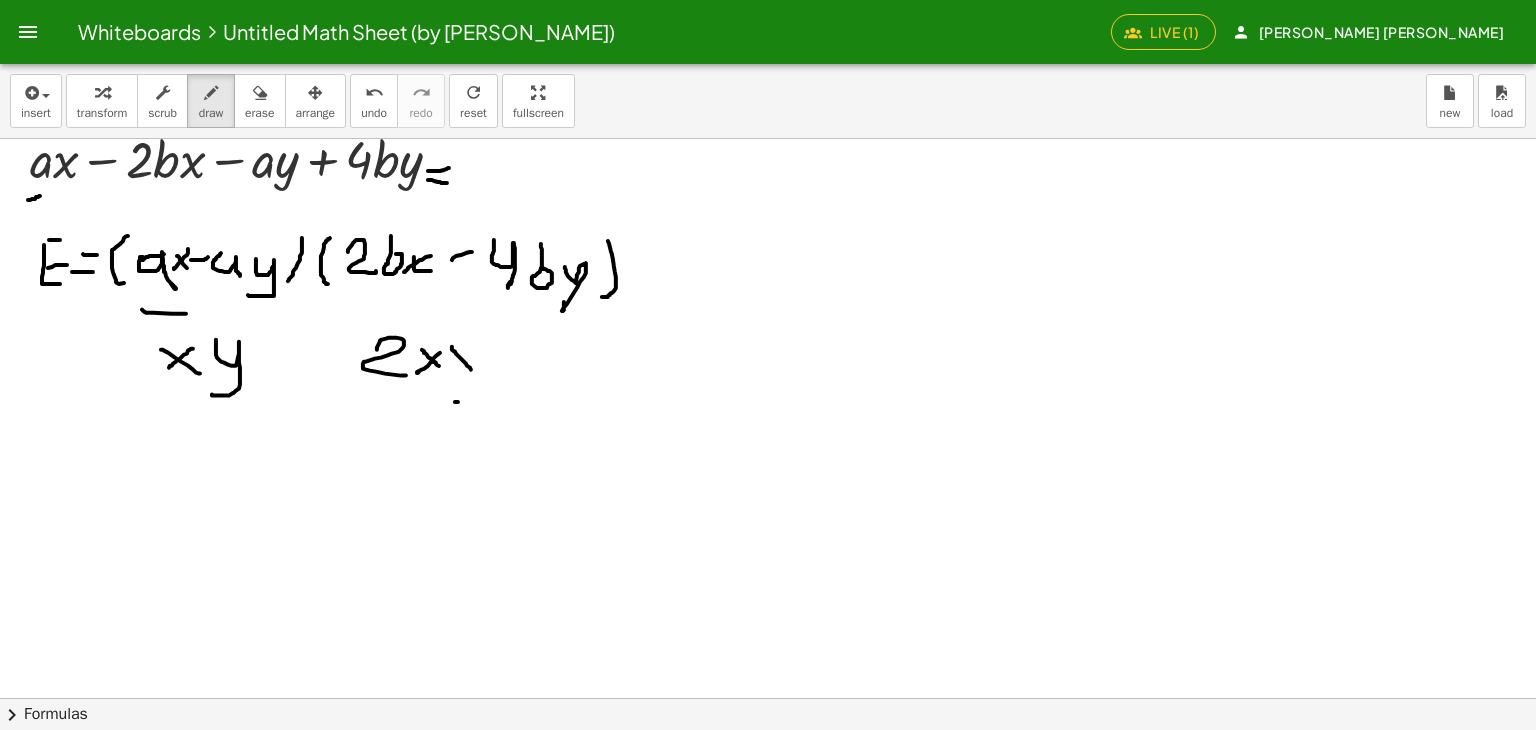 drag, startPoint x: 452, startPoint y: 346, endPoint x: 474, endPoint y: 367, distance: 30.413813 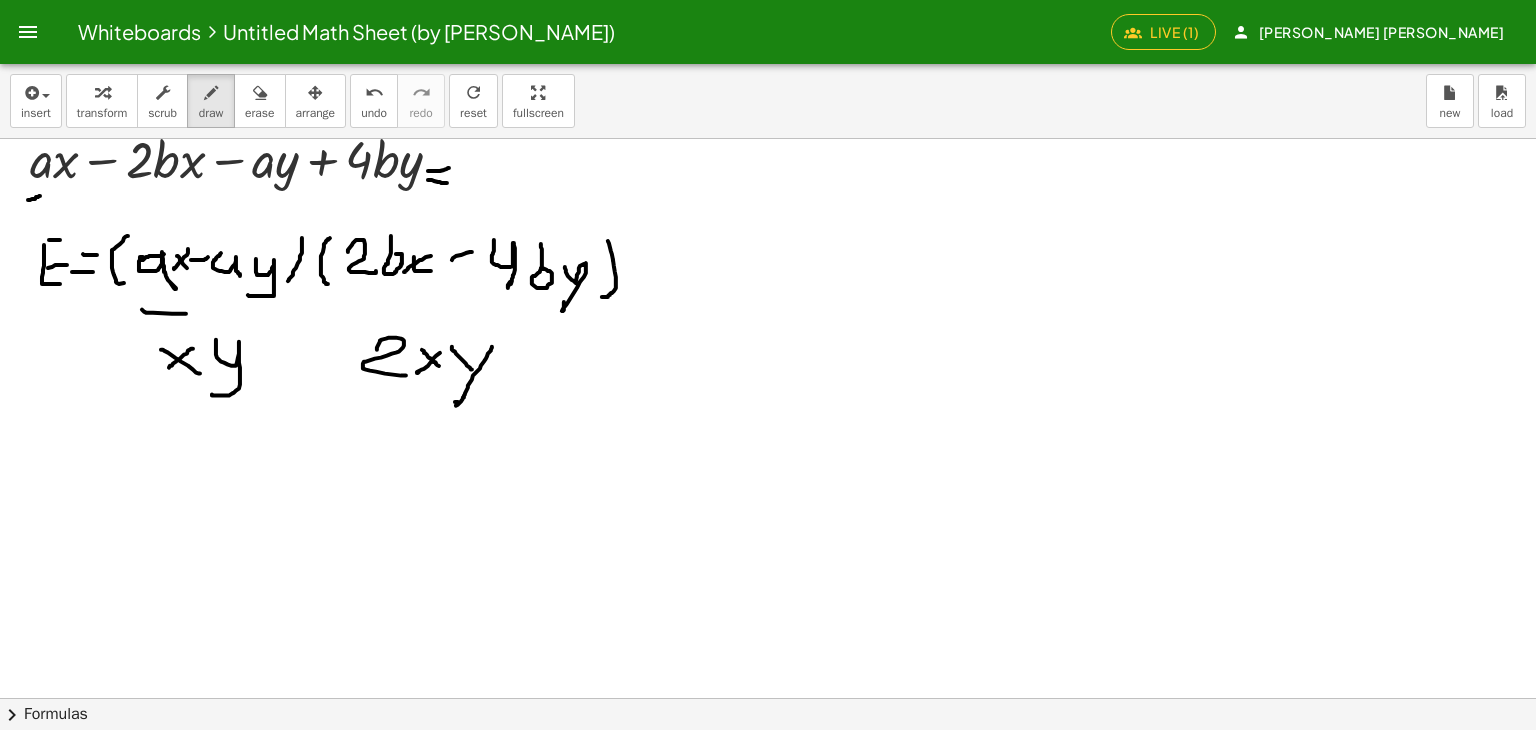 drag, startPoint x: 492, startPoint y: 346, endPoint x: 443, endPoint y: 405, distance: 76.6942 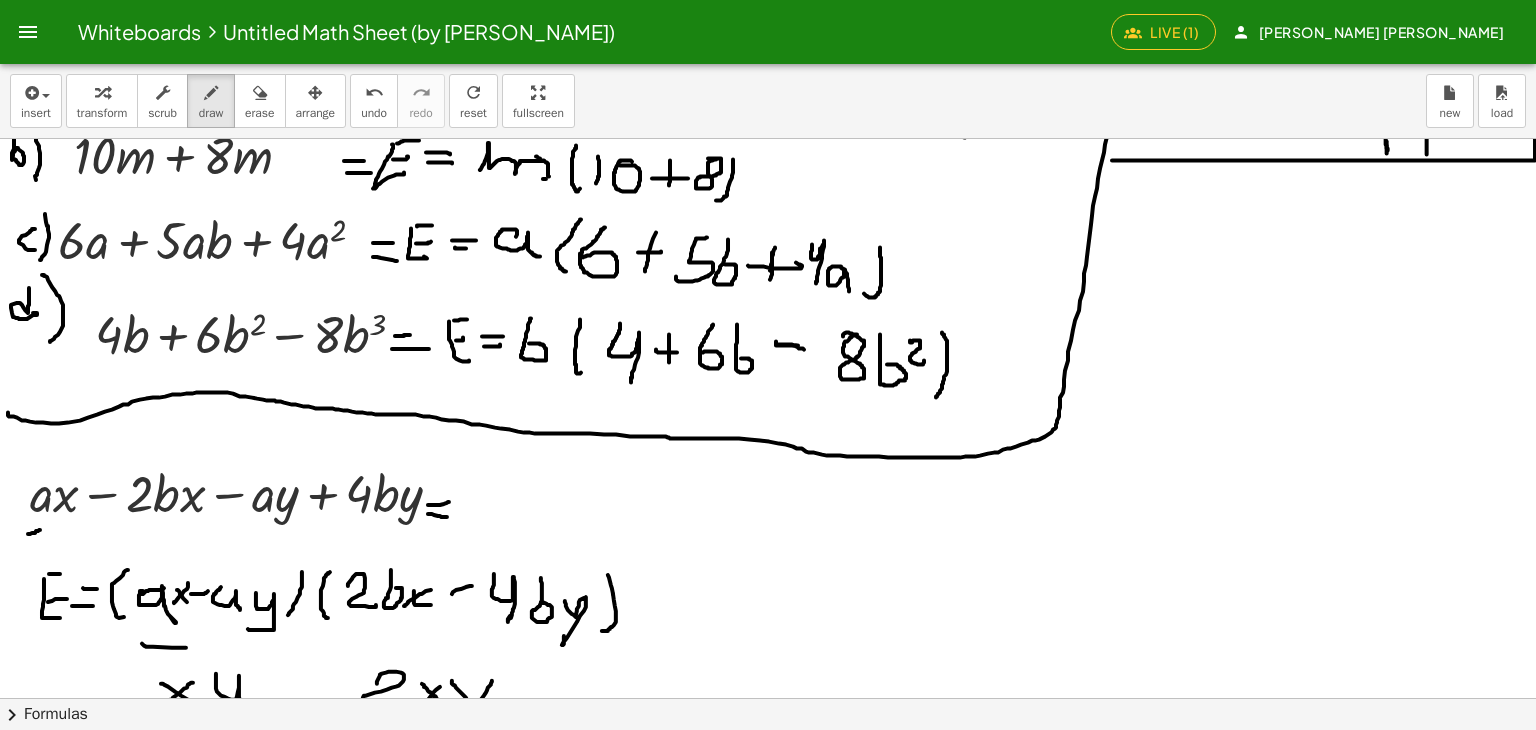 scroll, scrollTop: 467, scrollLeft: 0, axis: vertical 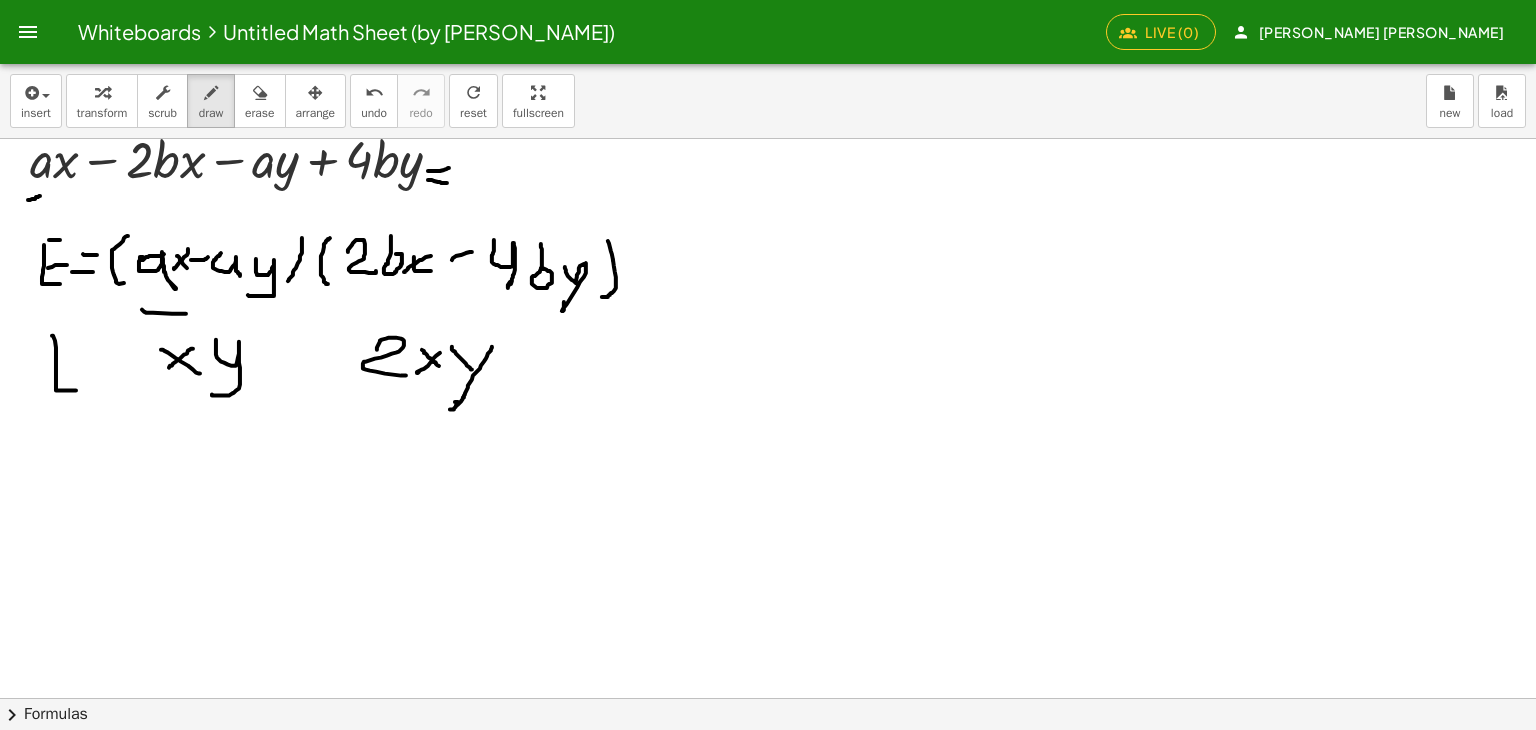 drag, startPoint x: 52, startPoint y: 335, endPoint x: 100, endPoint y: 393, distance: 75.28612 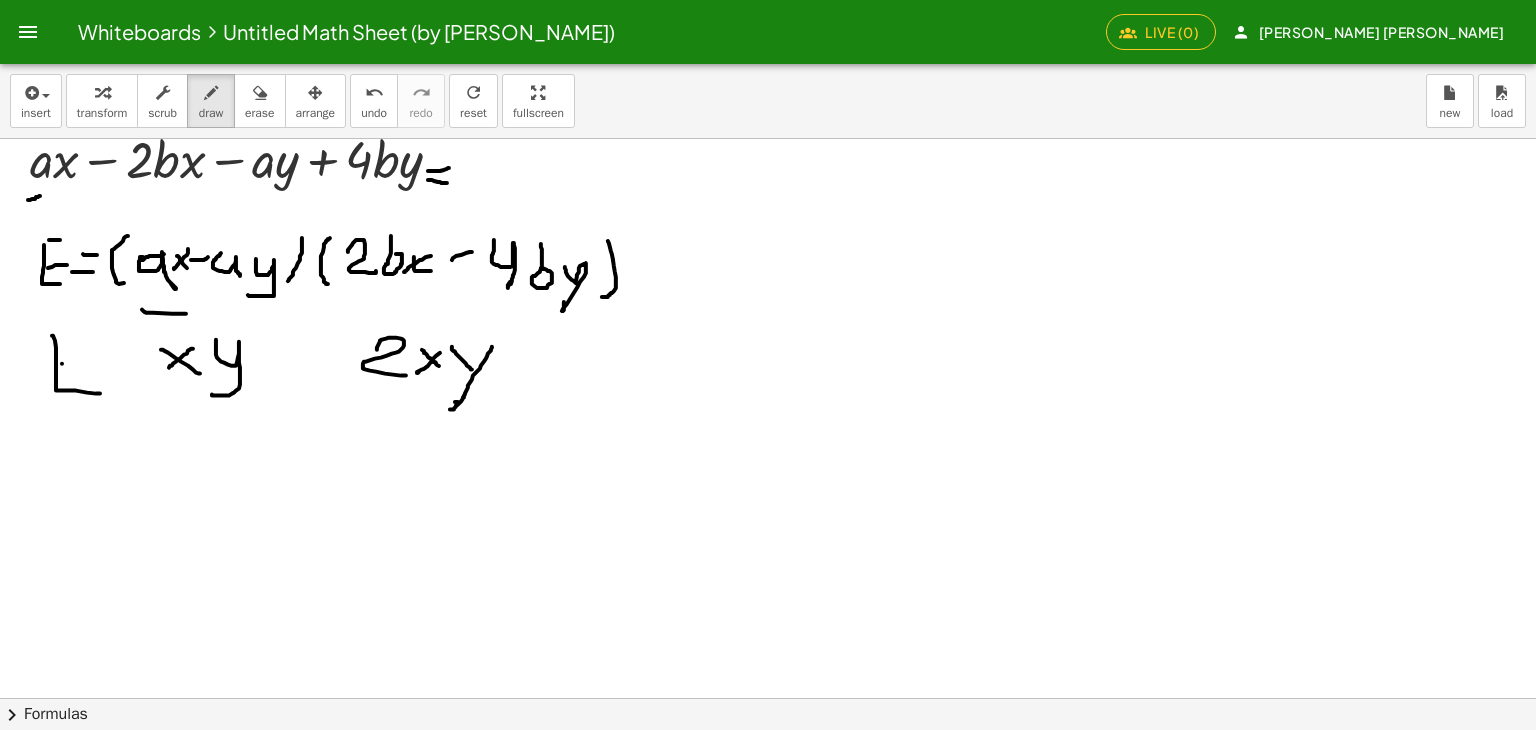 drag, startPoint x: 62, startPoint y: 363, endPoint x: 83, endPoint y: 362, distance: 21.023796 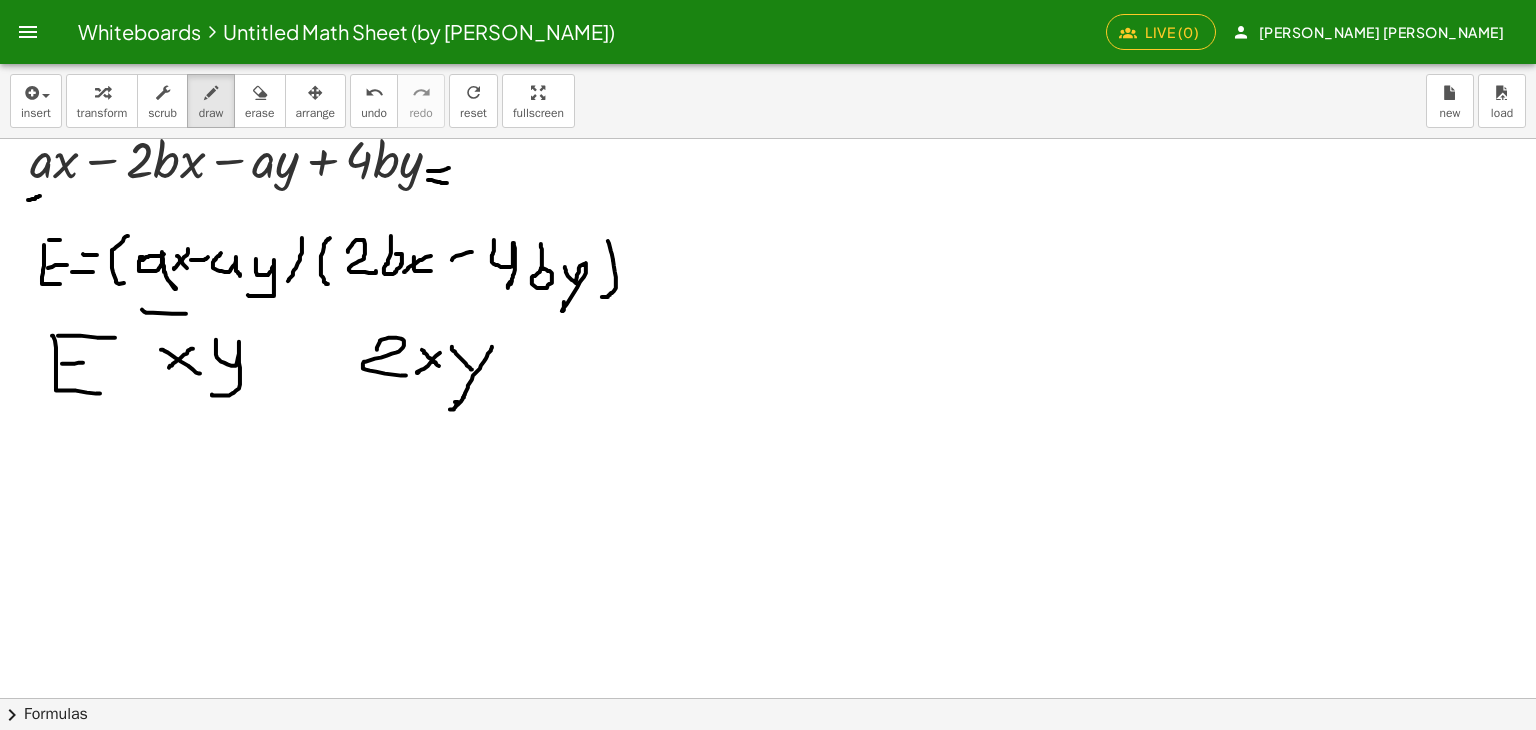 drag, startPoint x: 58, startPoint y: 335, endPoint x: 128, endPoint y: 338, distance: 70.064255 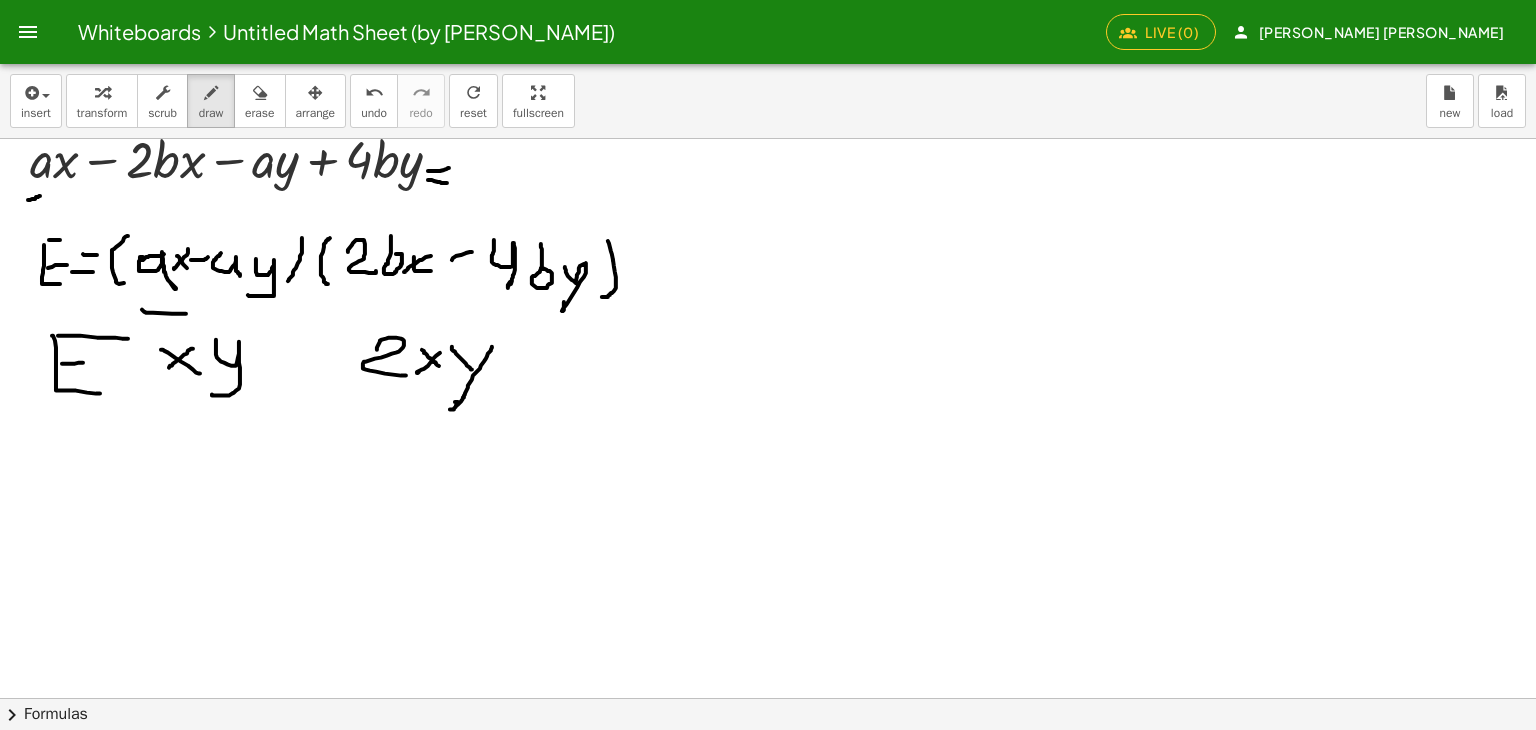 drag, startPoint x: 124, startPoint y: 369, endPoint x: 147, endPoint y: 368, distance: 23.021729 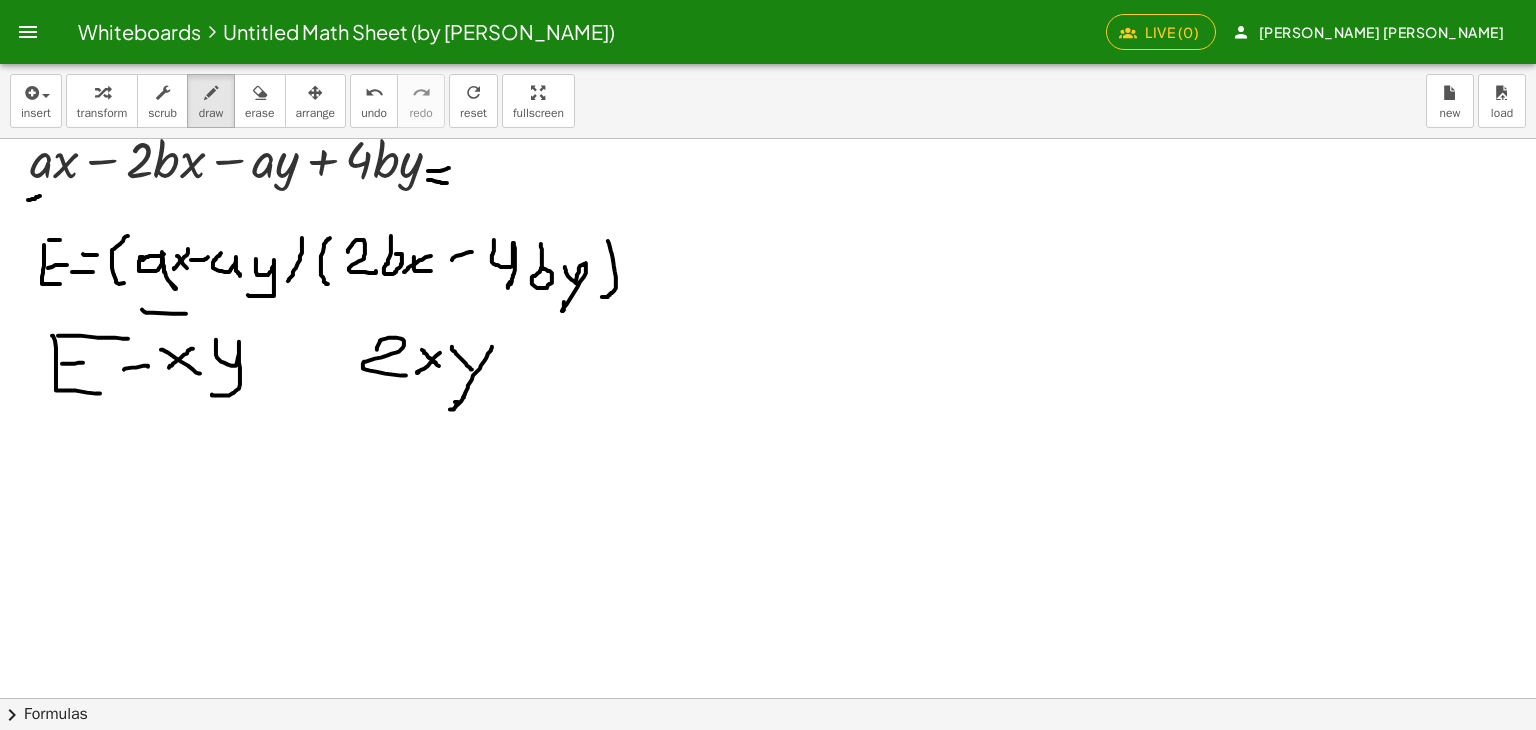drag, startPoint x: 136, startPoint y: 383, endPoint x: 147, endPoint y: 381, distance: 11.18034 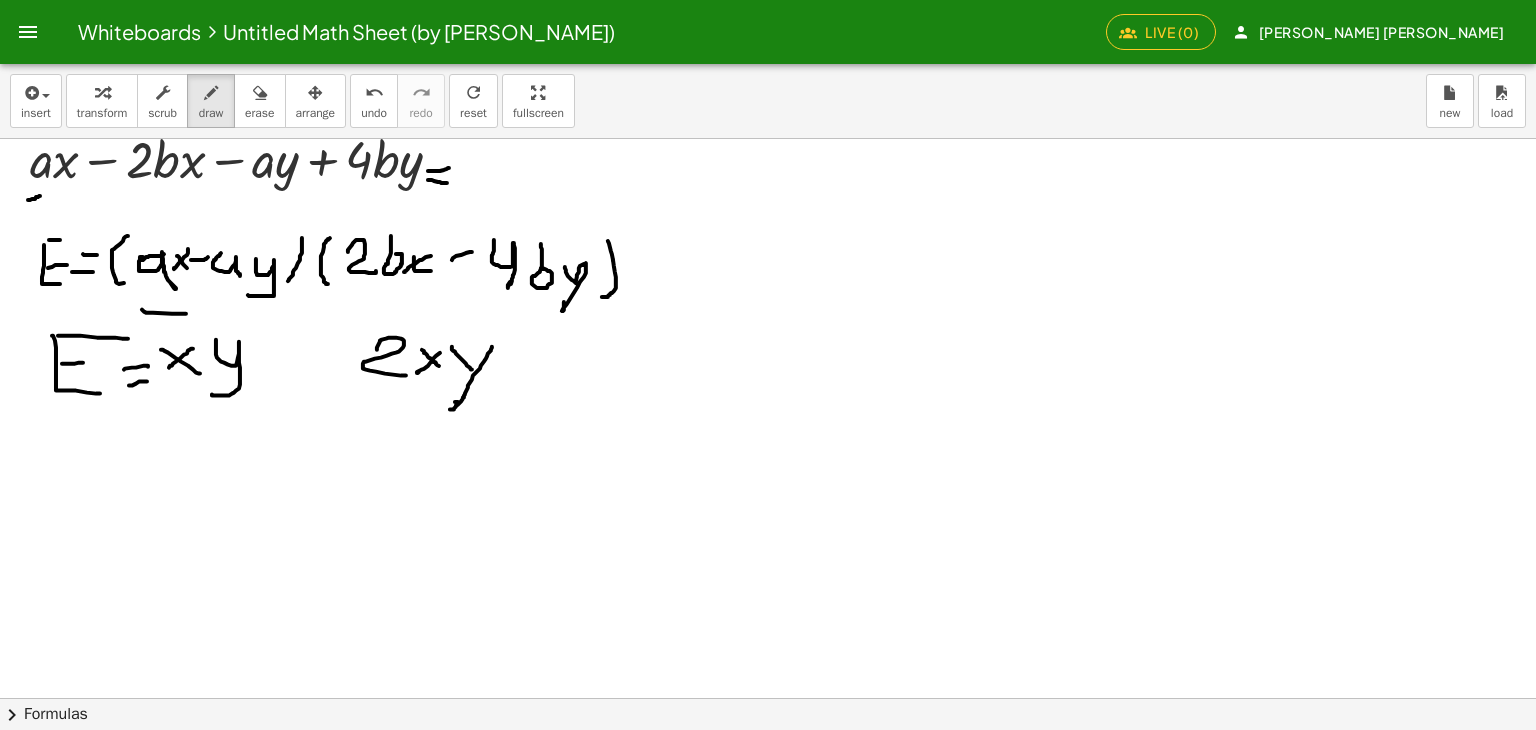 drag, startPoint x: 280, startPoint y: 350, endPoint x: 307, endPoint y: 359, distance: 28.460499 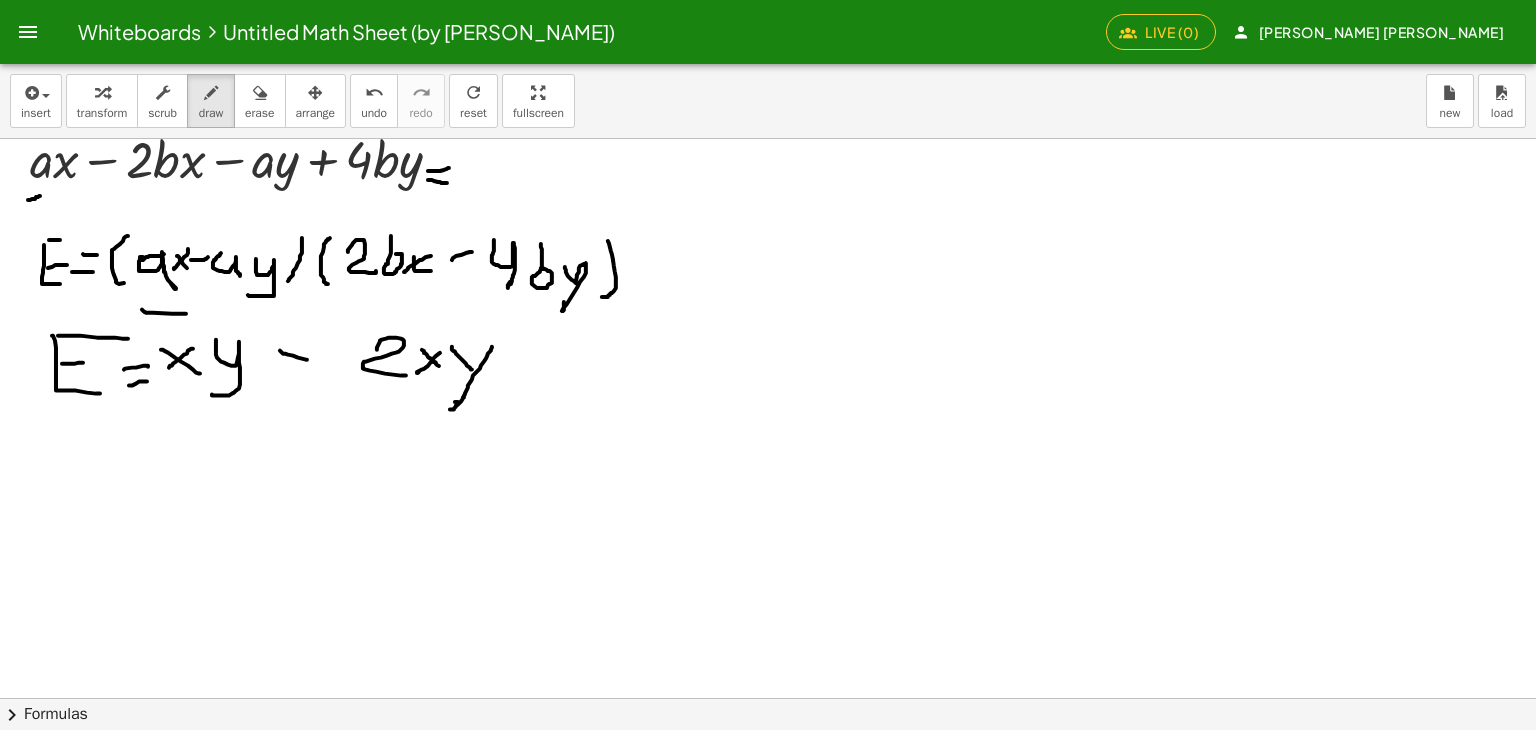 drag, startPoint x: 290, startPoint y: 335, endPoint x: 286, endPoint y: 390, distance: 55.145264 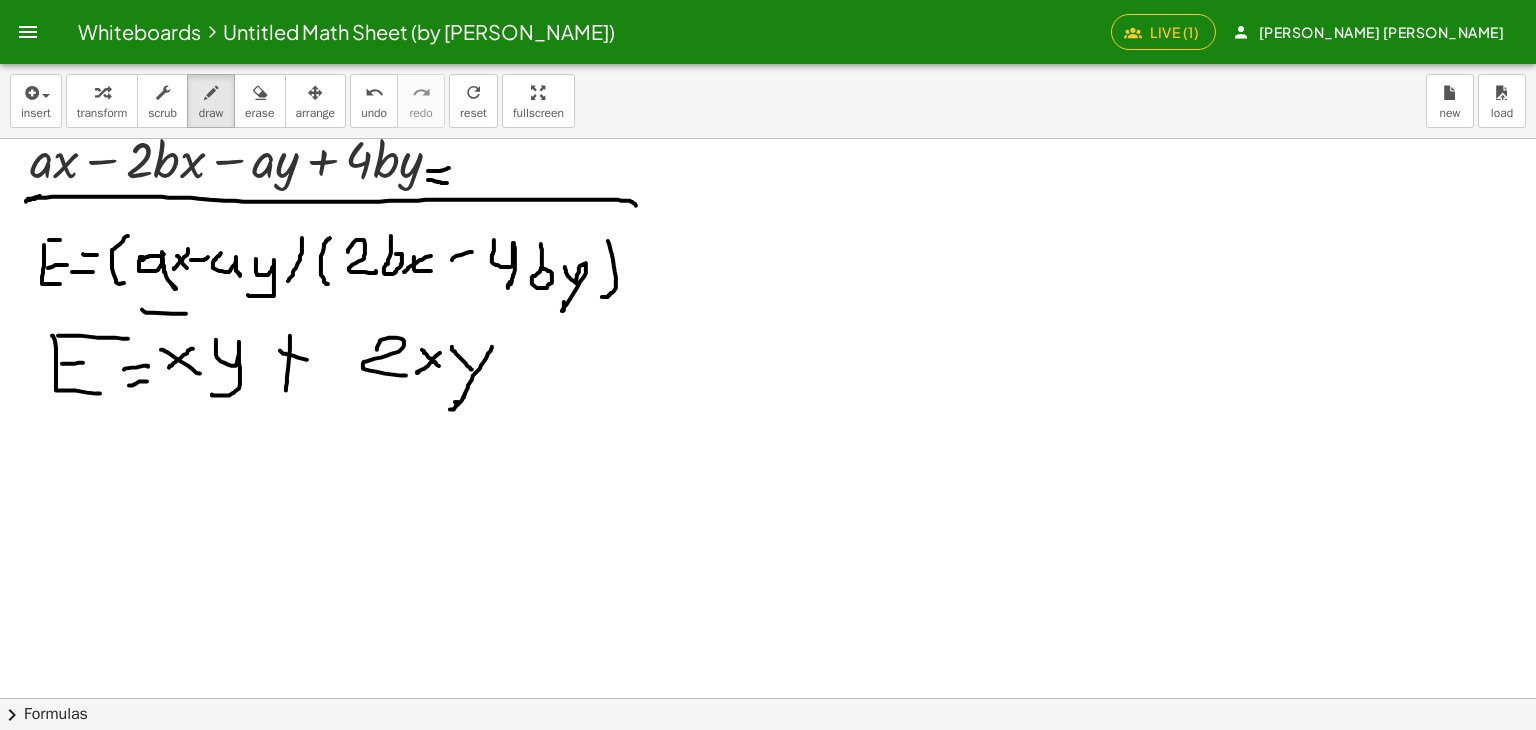 scroll, scrollTop: 133, scrollLeft: 0, axis: vertical 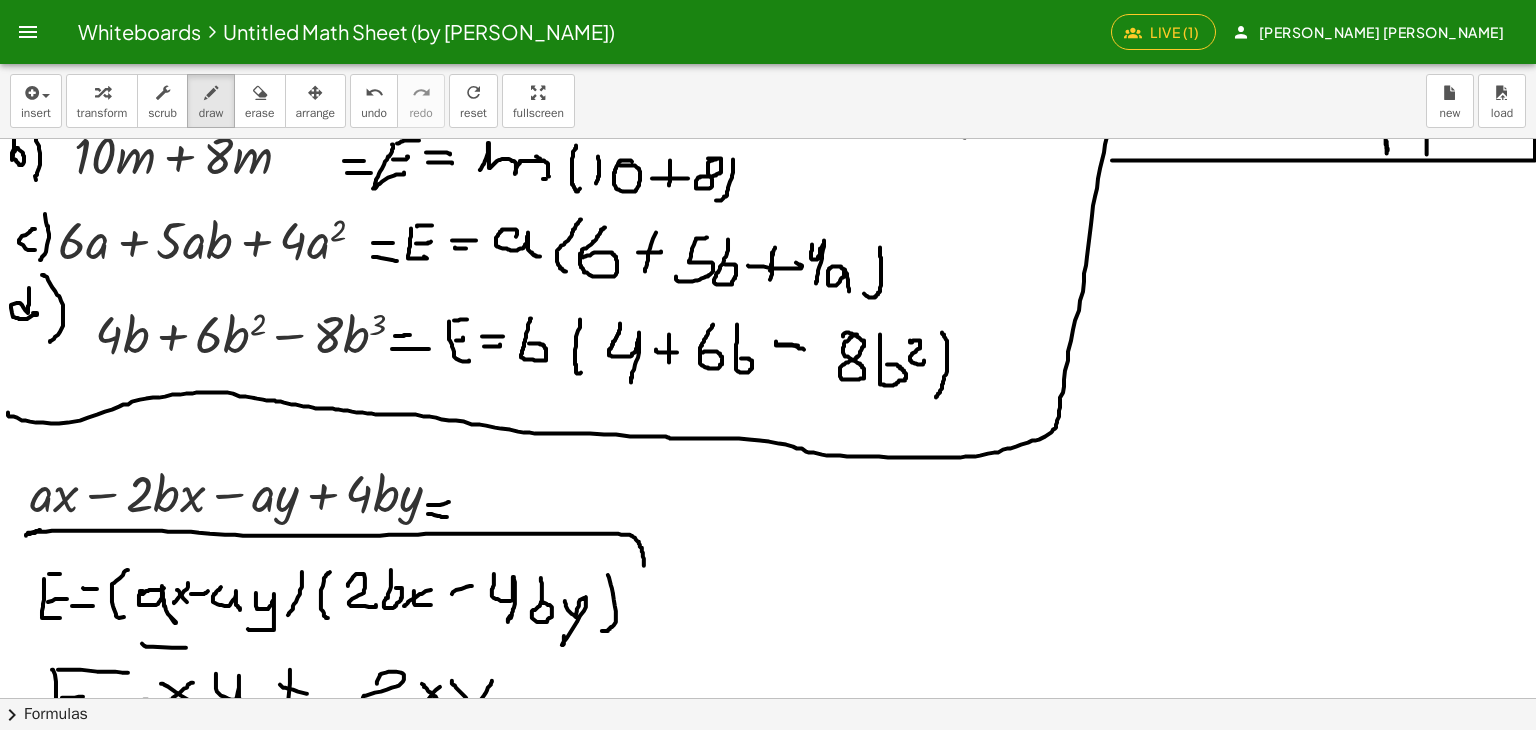 drag, startPoint x: 26, startPoint y: 201, endPoint x: 644, endPoint y: 231, distance: 618.7277 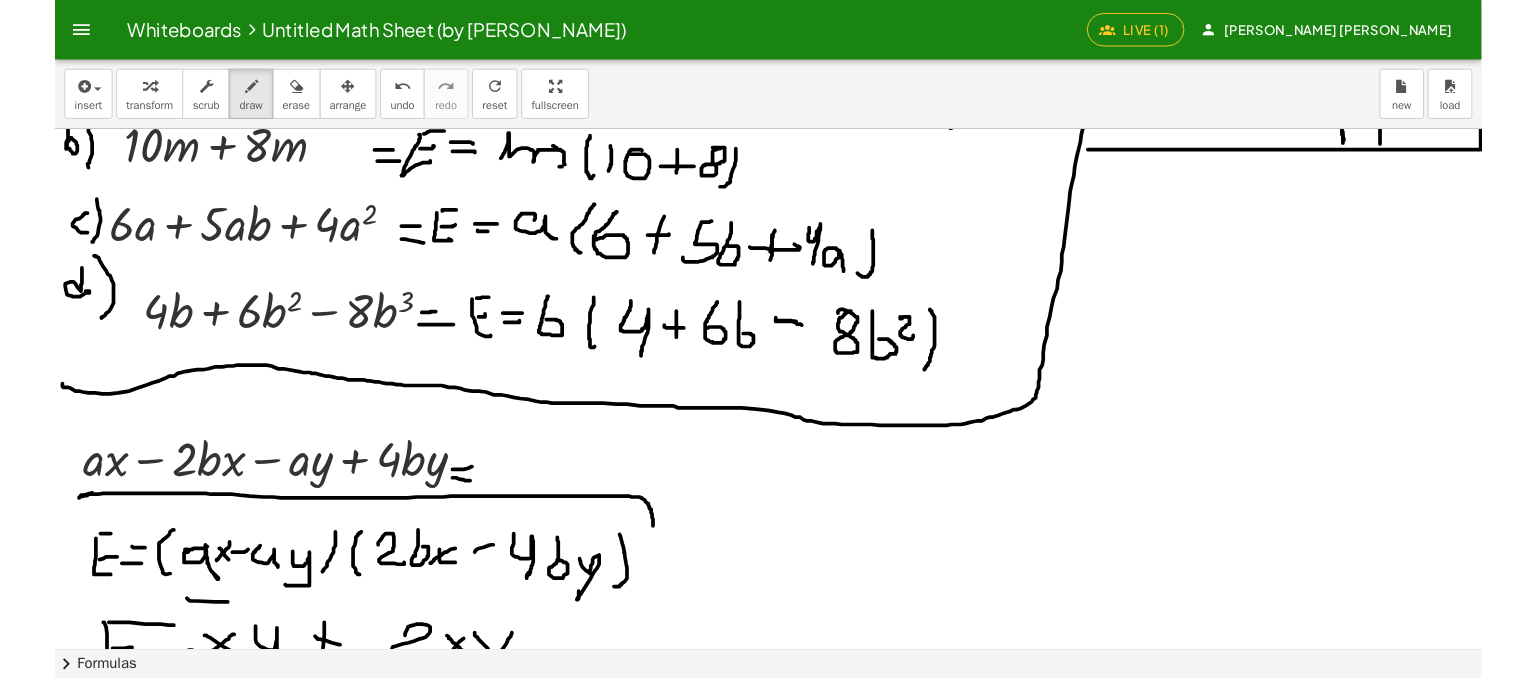 scroll, scrollTop: 467, scrollLeft: 0, axis: vertical 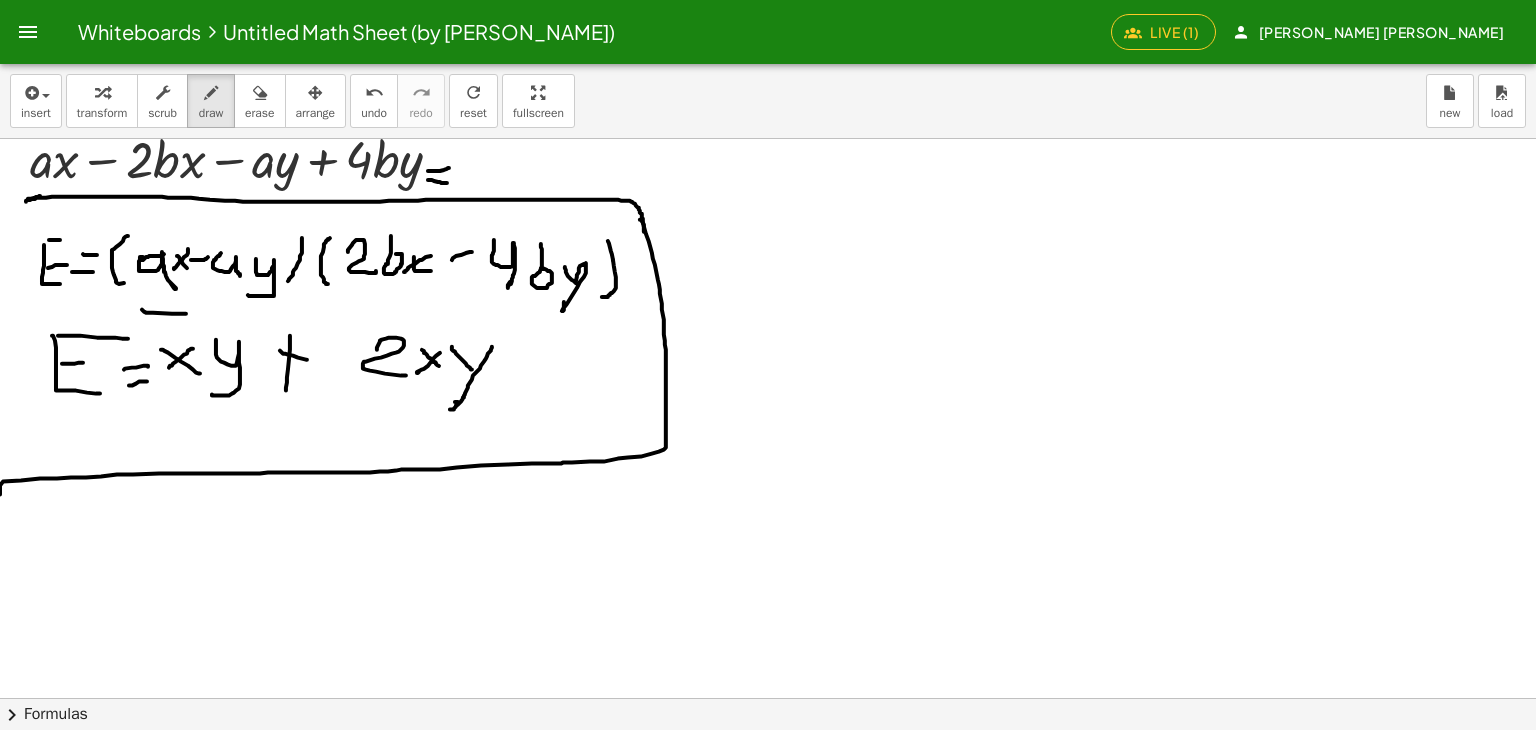 drag, startPoint x: 640, startPoint y: 219, endPoint x: 0, endPoint y: 496, distance: 697.3729 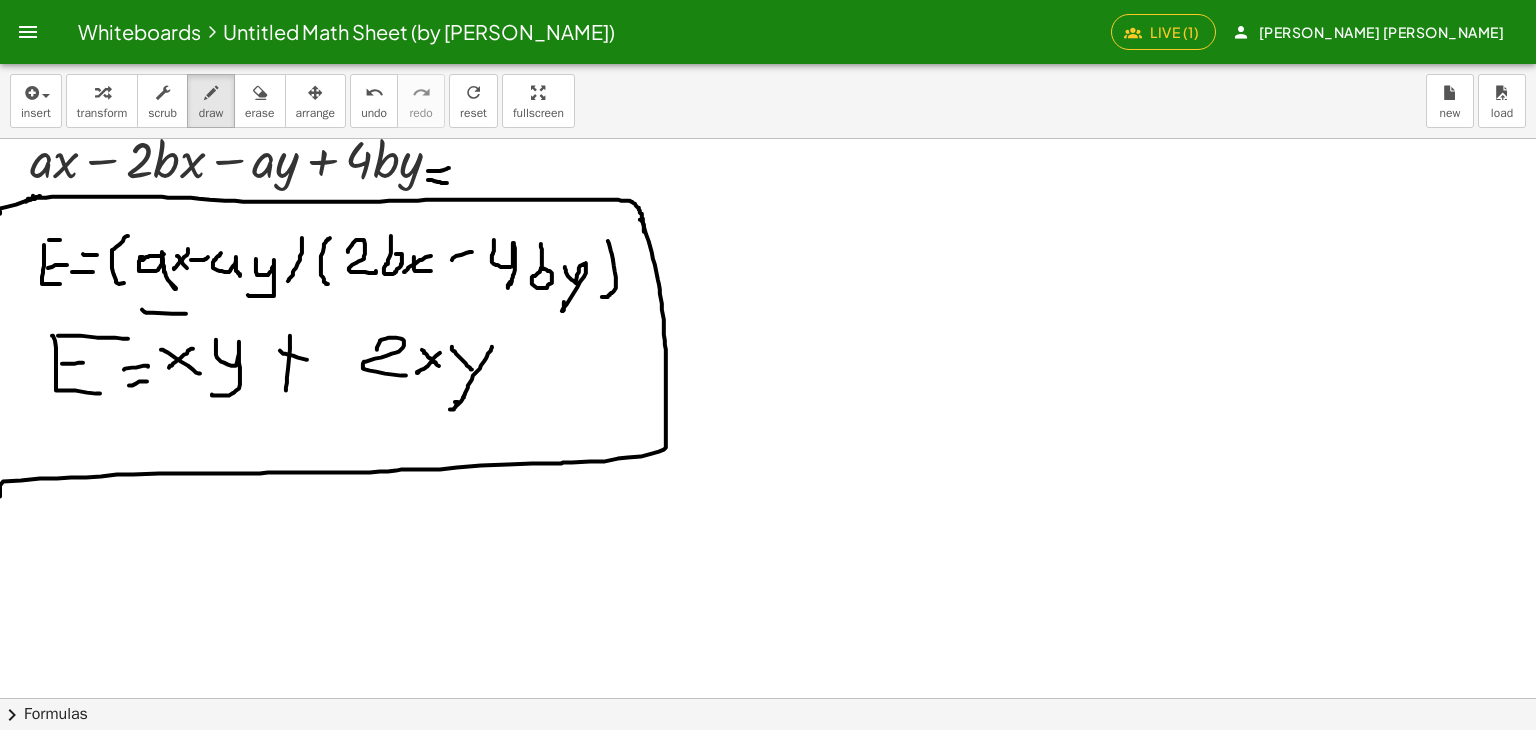 drag, startPoint x: 33, startPoint y: 198, endPoint x: 0, endPoint y: 224, distance: 42.0119 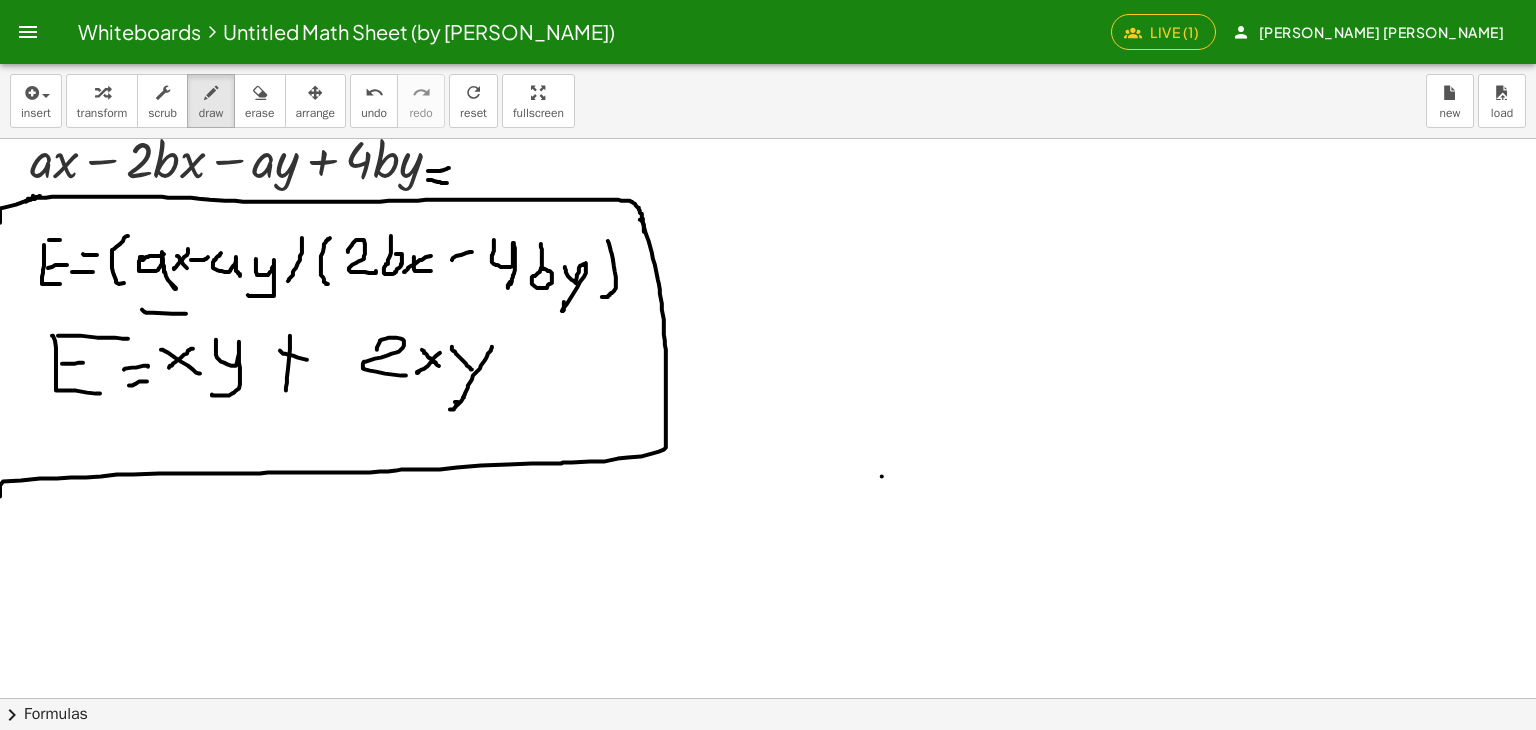 click at bounding box center [771, 511] 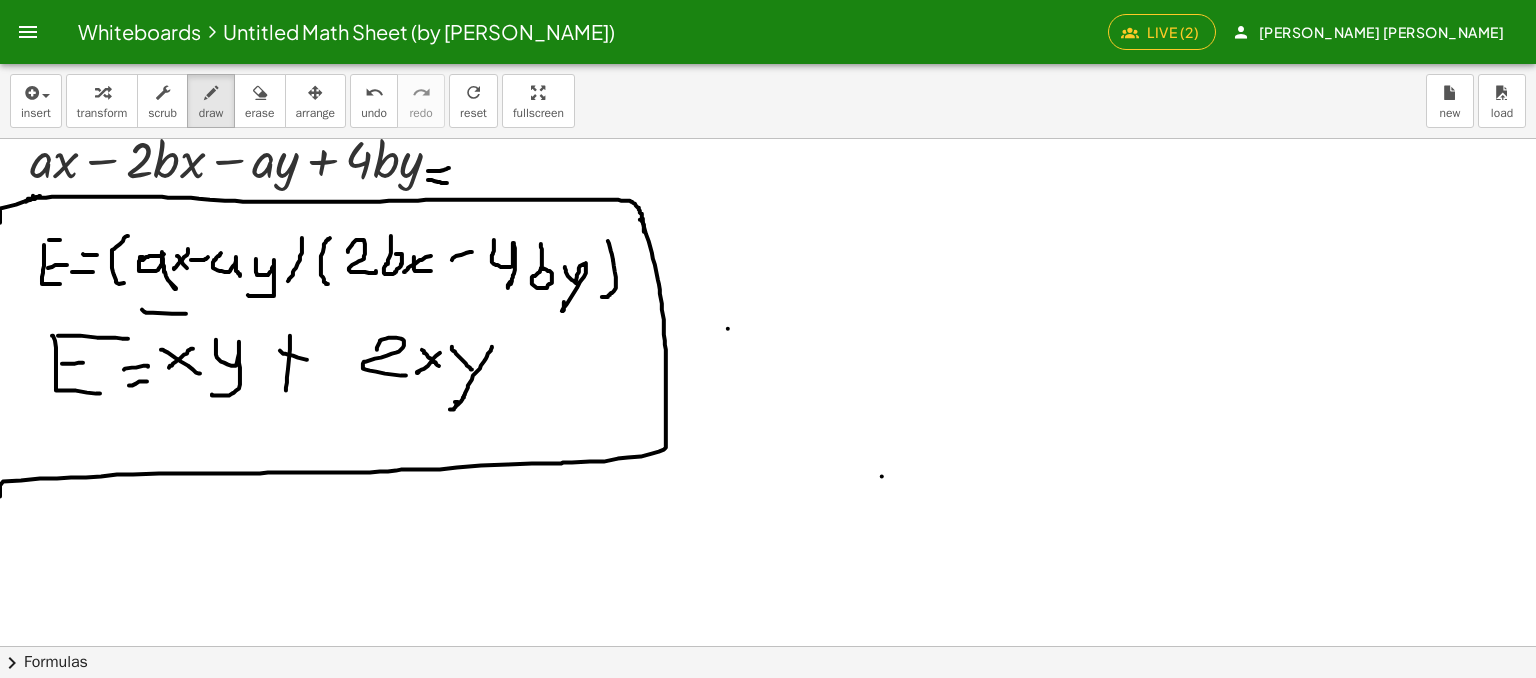 click at bounding box center [771, 511] 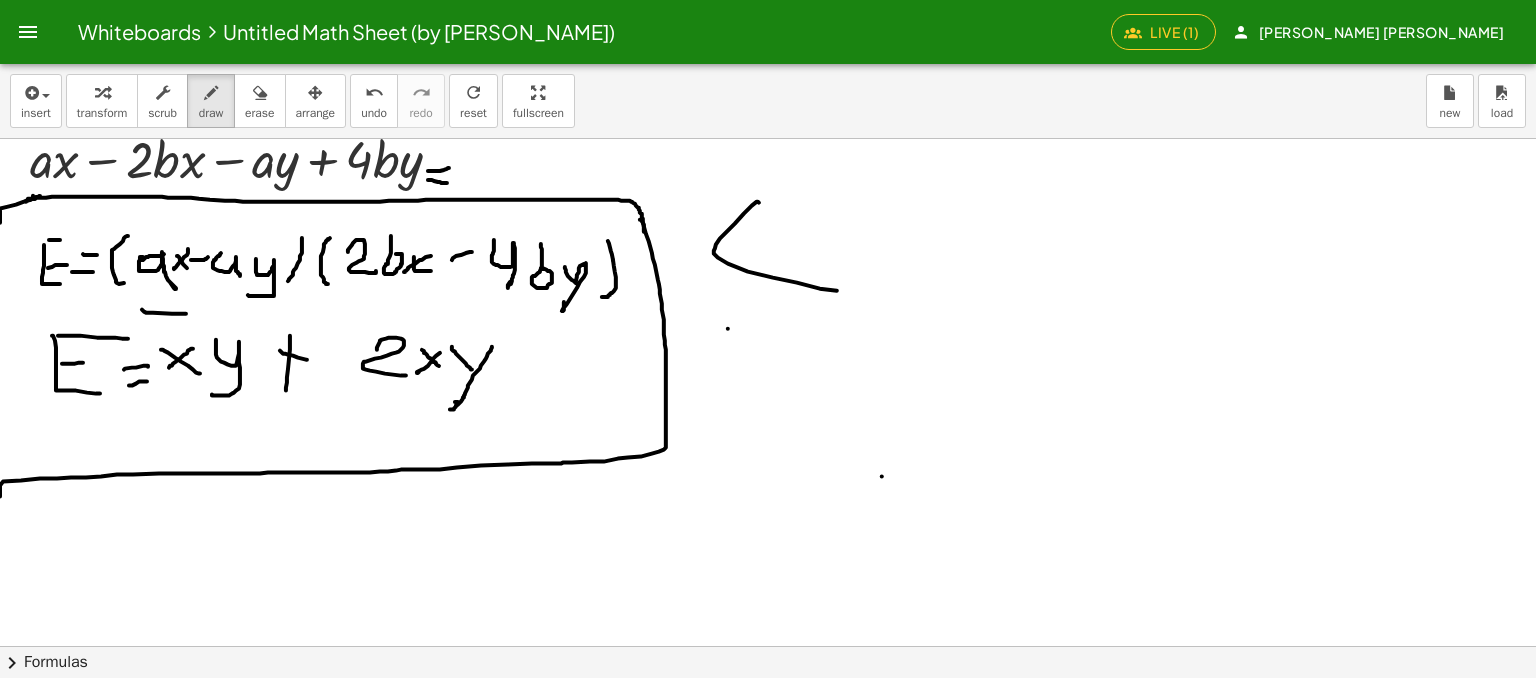 drag, startPoint x: 759, startPoint y: 202, endPoint x: 841, endPoint y: 288, distance: 118.82761 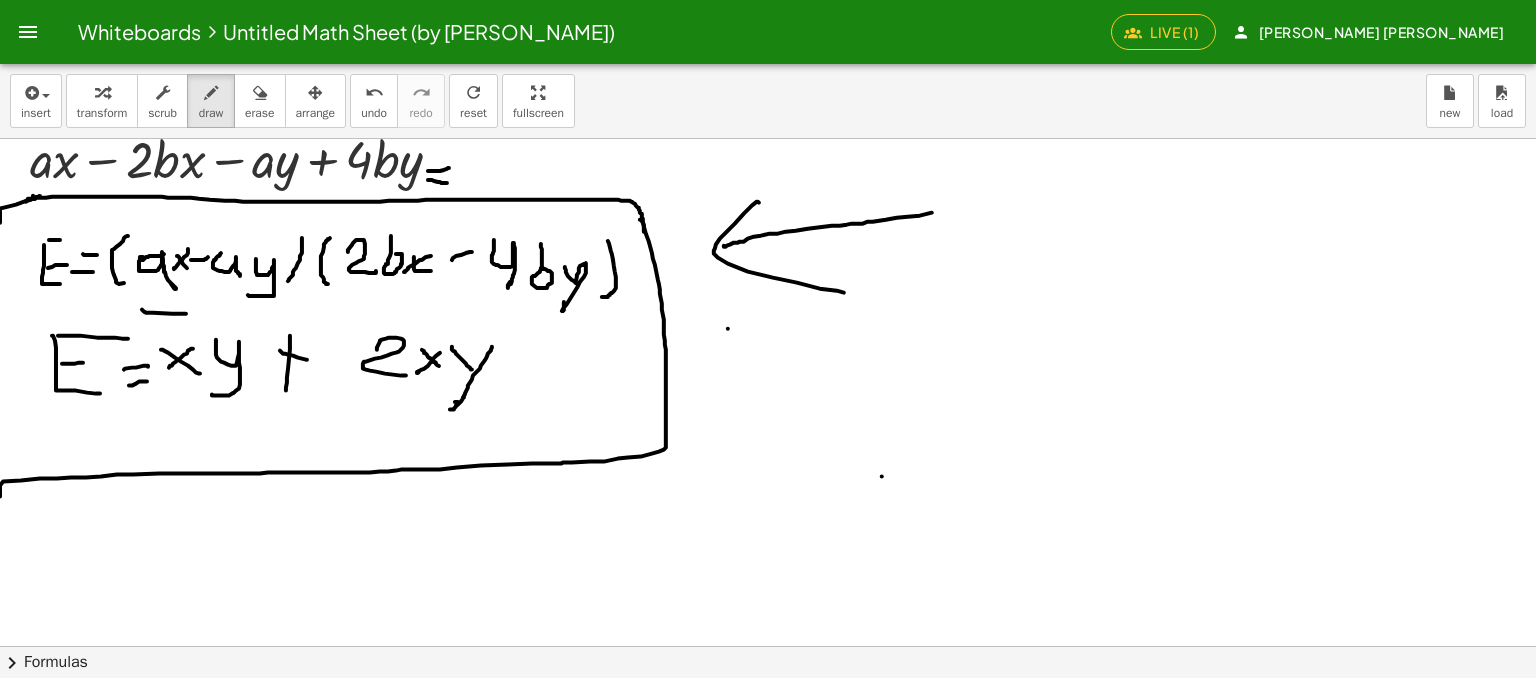 drag, startPoint x: 724, startPoint y: 245, endPoint x: 971, endPoint y: 188, distance: 253.49162 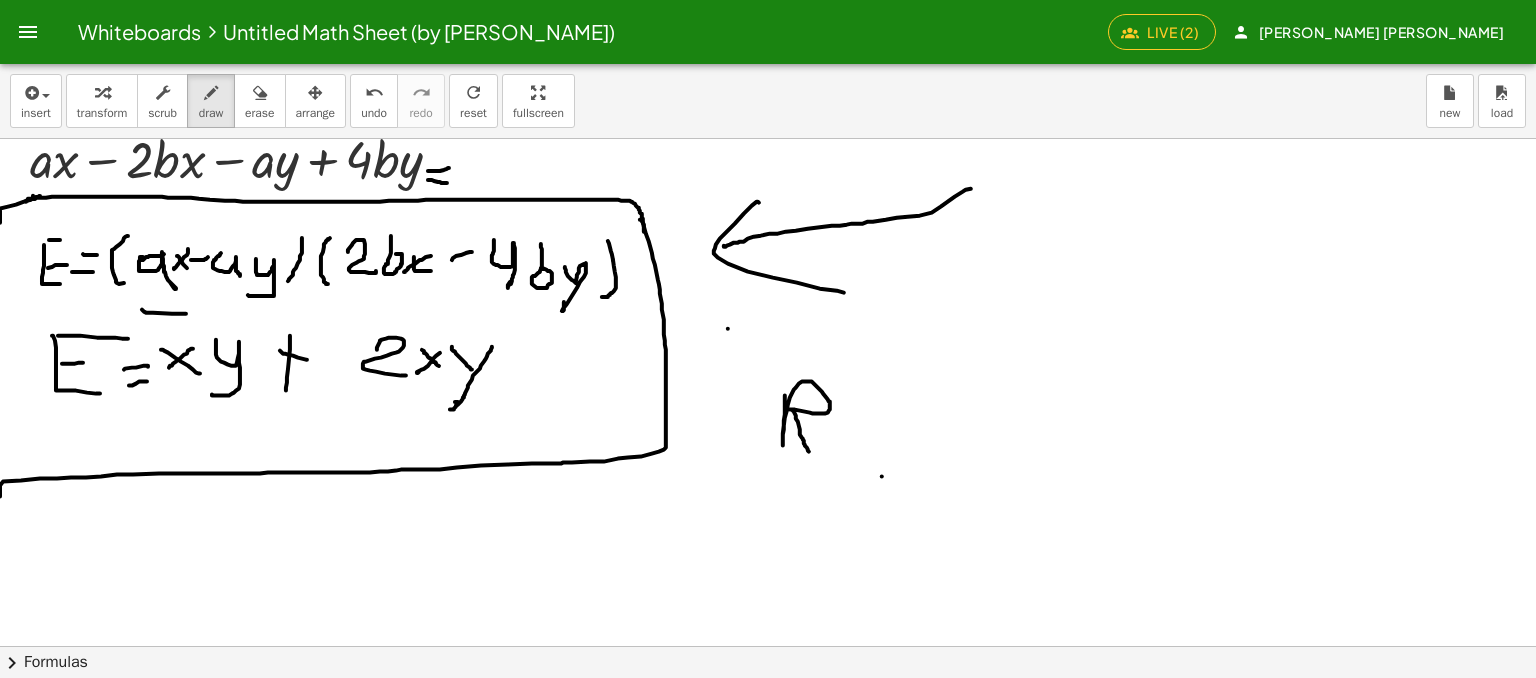 drag, startPoint x: 785, startPoint y: 402, endPoint x: 814, endPoint y: 449, distance: 55.226807 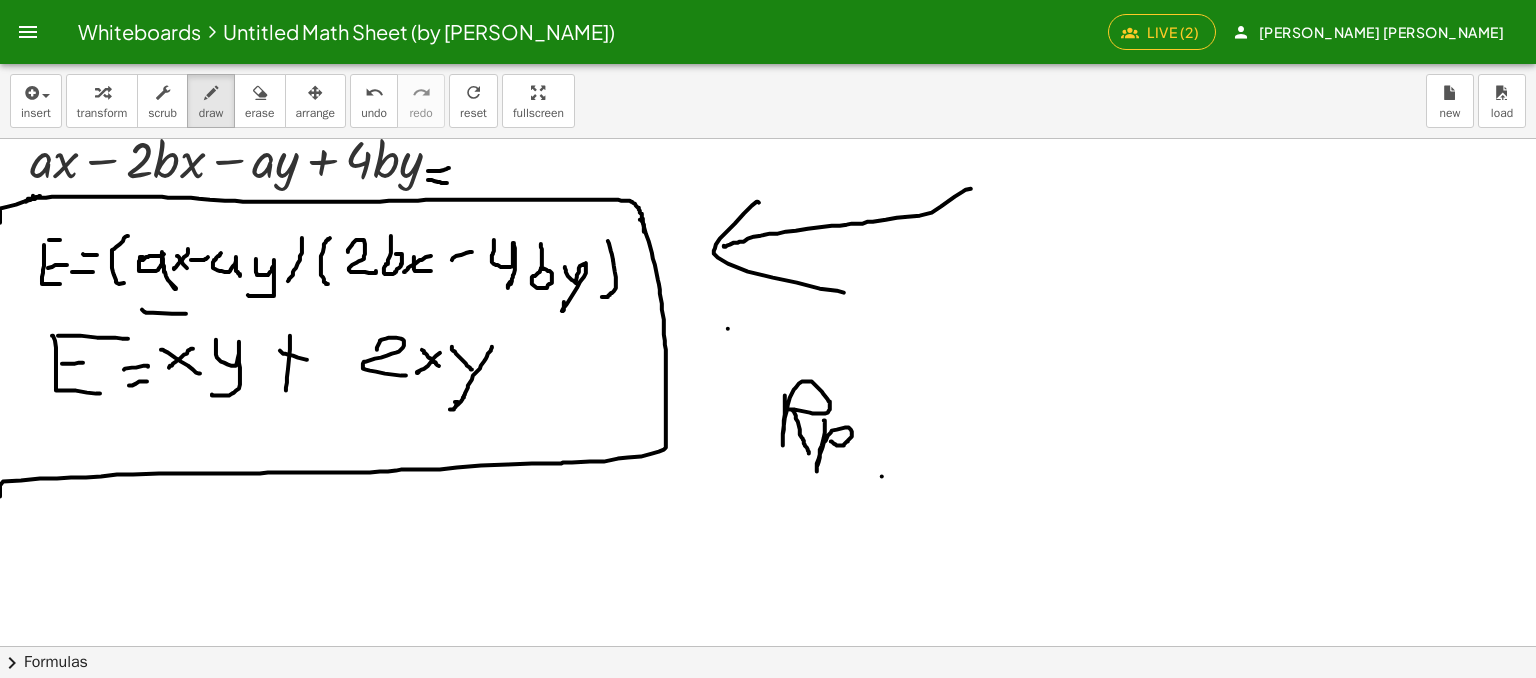 drag, startPoint x: 824, startPoint y: 420, endPoint x: 849, endPoint y: 430, distance: 26.925823 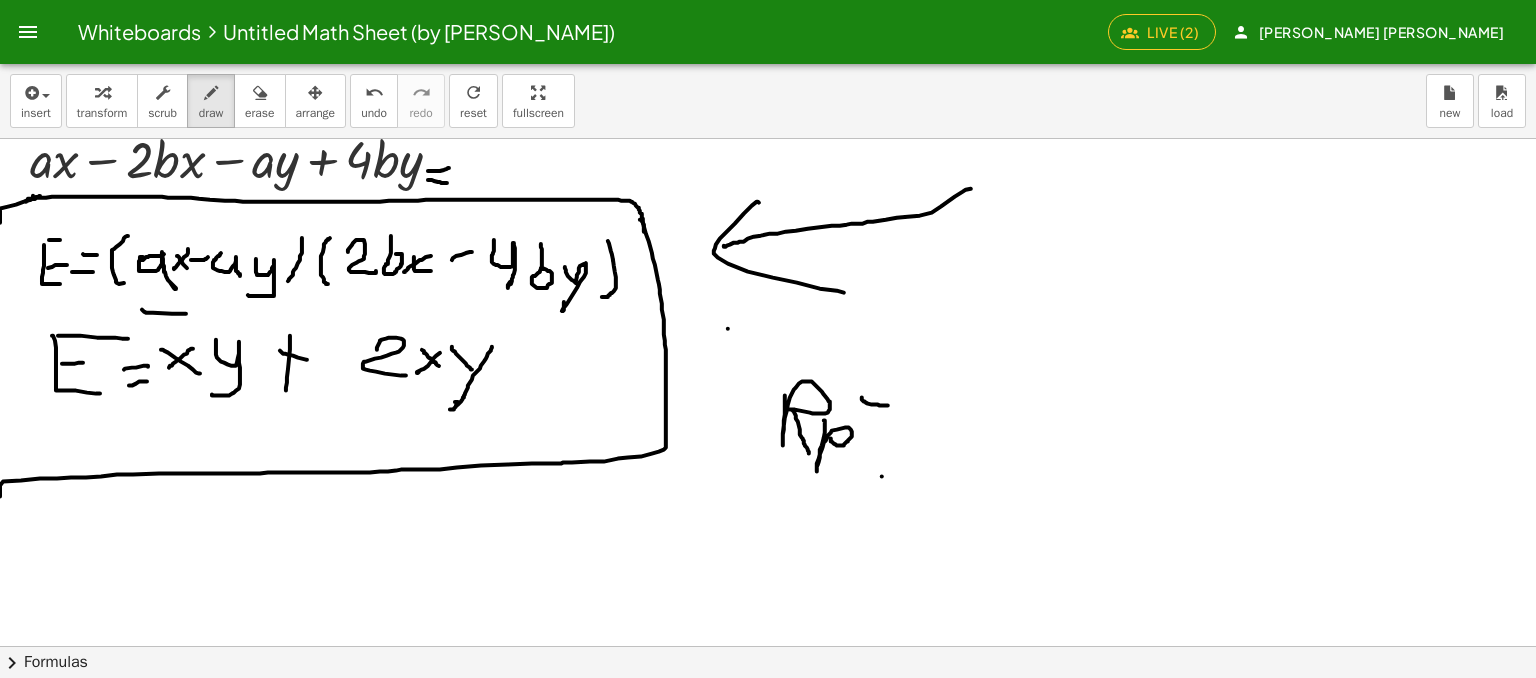 drag, startPoint x: 865, startPoint y: 401, endPoint x: 884, endPoint y: 393, distance: 20.615528 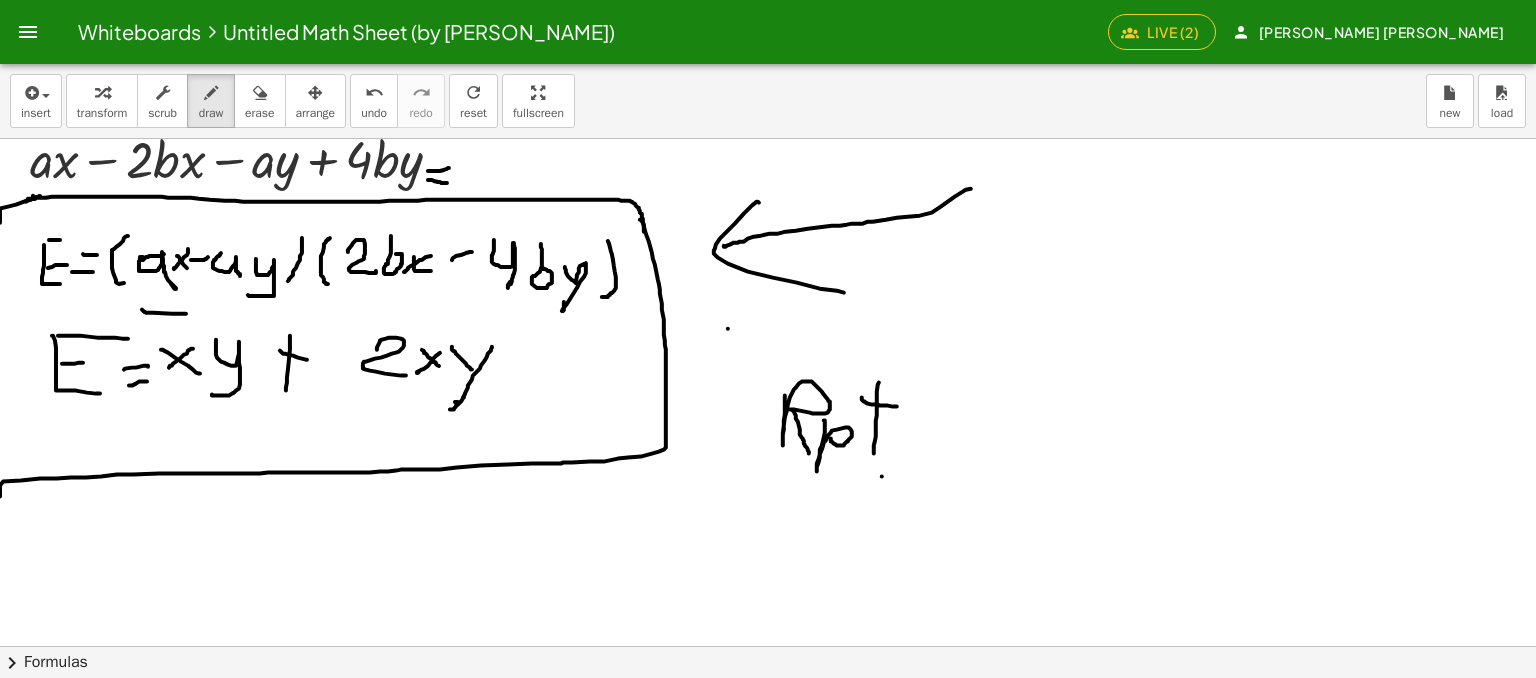 drag, startPoint x: 878, startPoint y: 384, endPoint x: 874, endPoint y: 453, distance: 69.115845 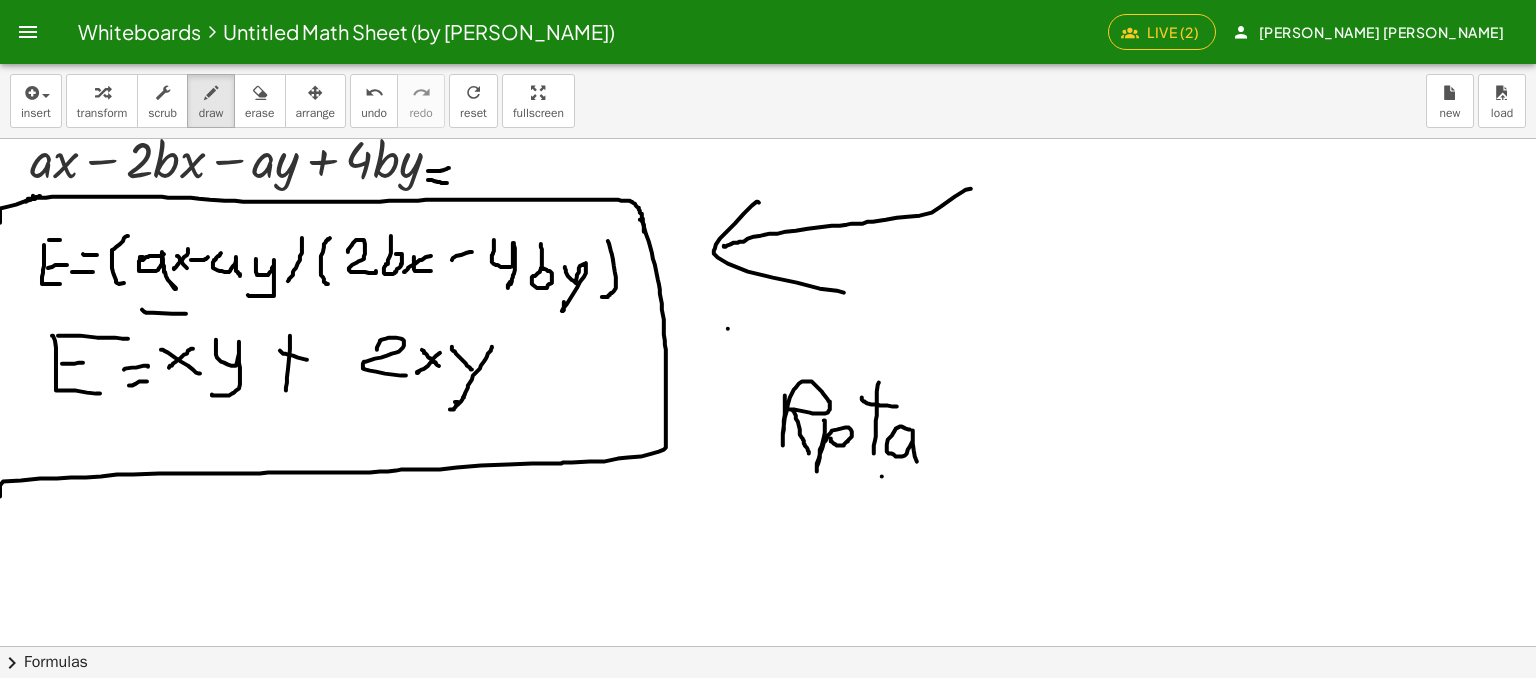 drag, startPoint x: 910, startPoint y: 429, endPoint x: 922, endPoint y: 450, distance: 24.186773 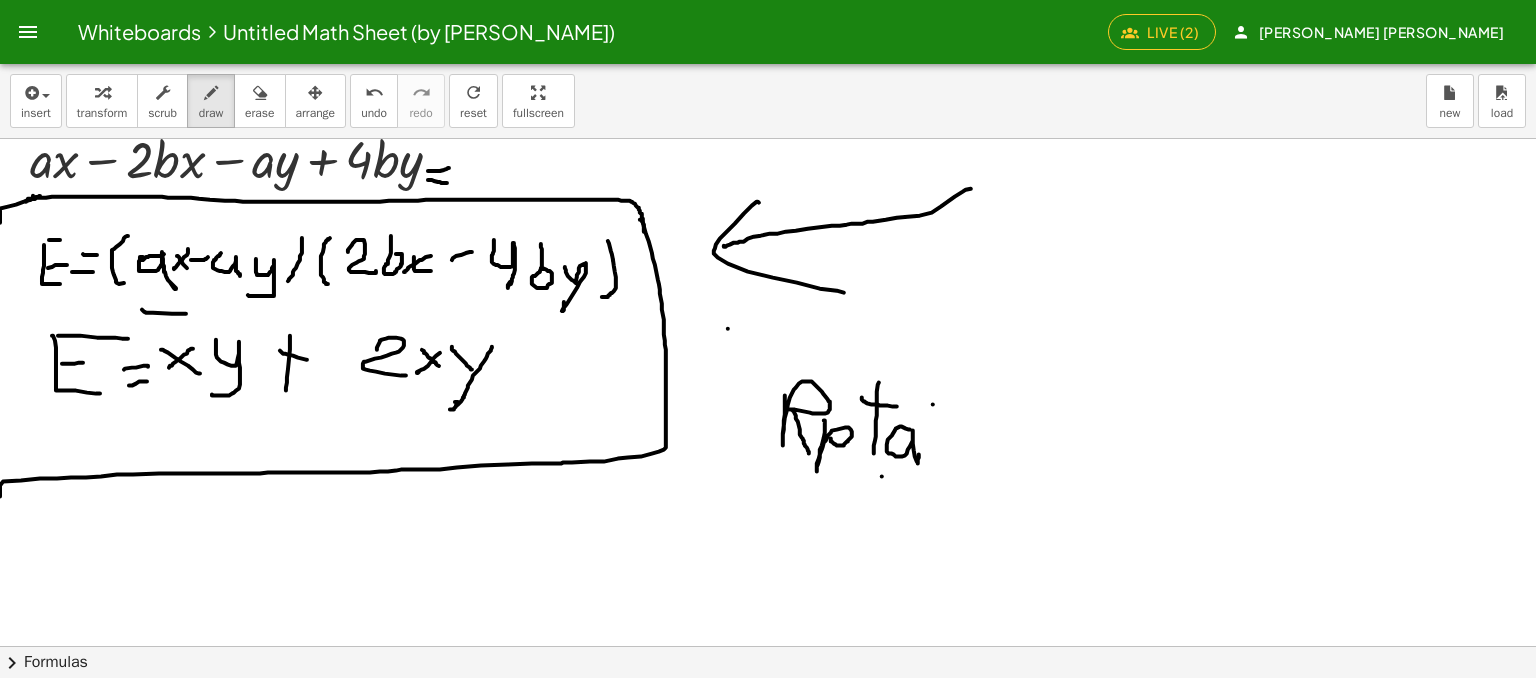 drag, startPoint x: 933, startPoint y: 404, endPoint x: 938, endPoint y: 437, distance: 33.37664 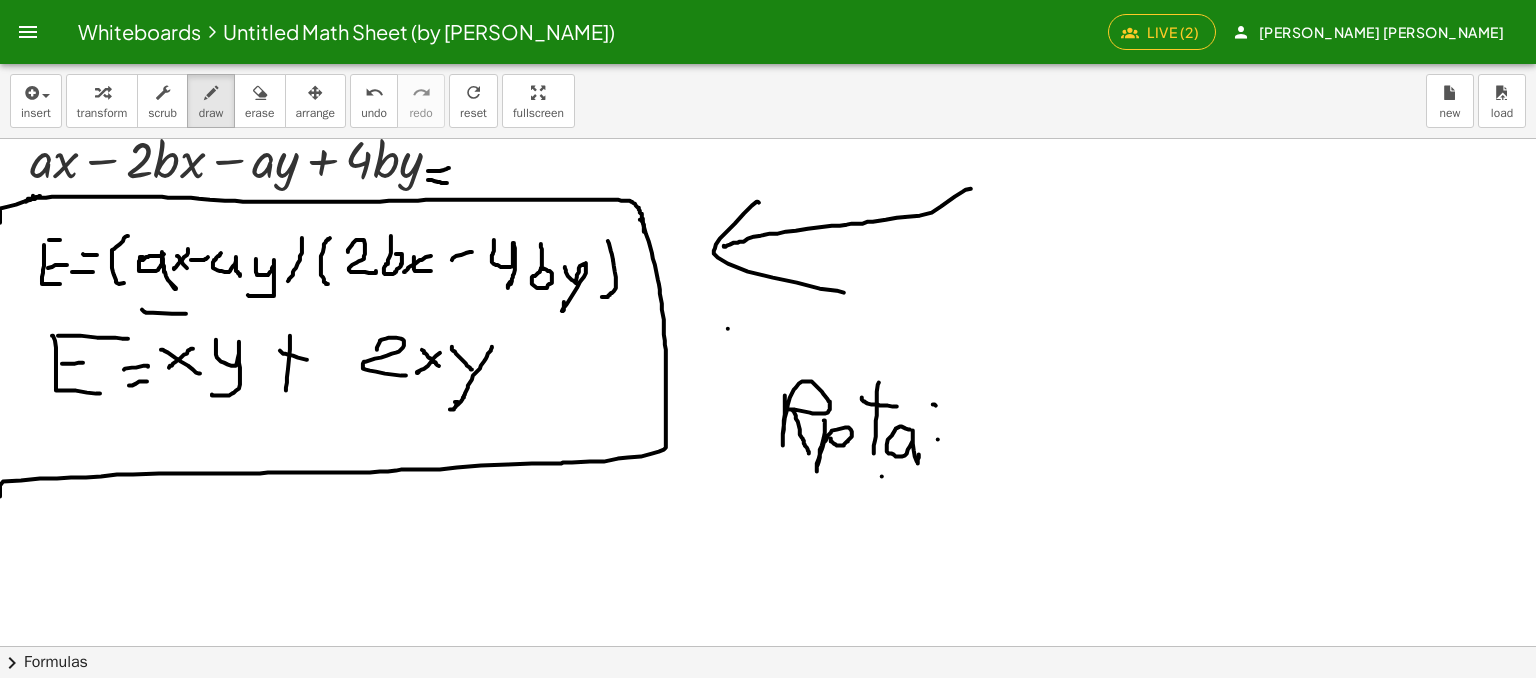 drag, startPoint x: 938, startPoint y: 439, endPoint x: 944, endPoint y: 425, distance: 15.231546 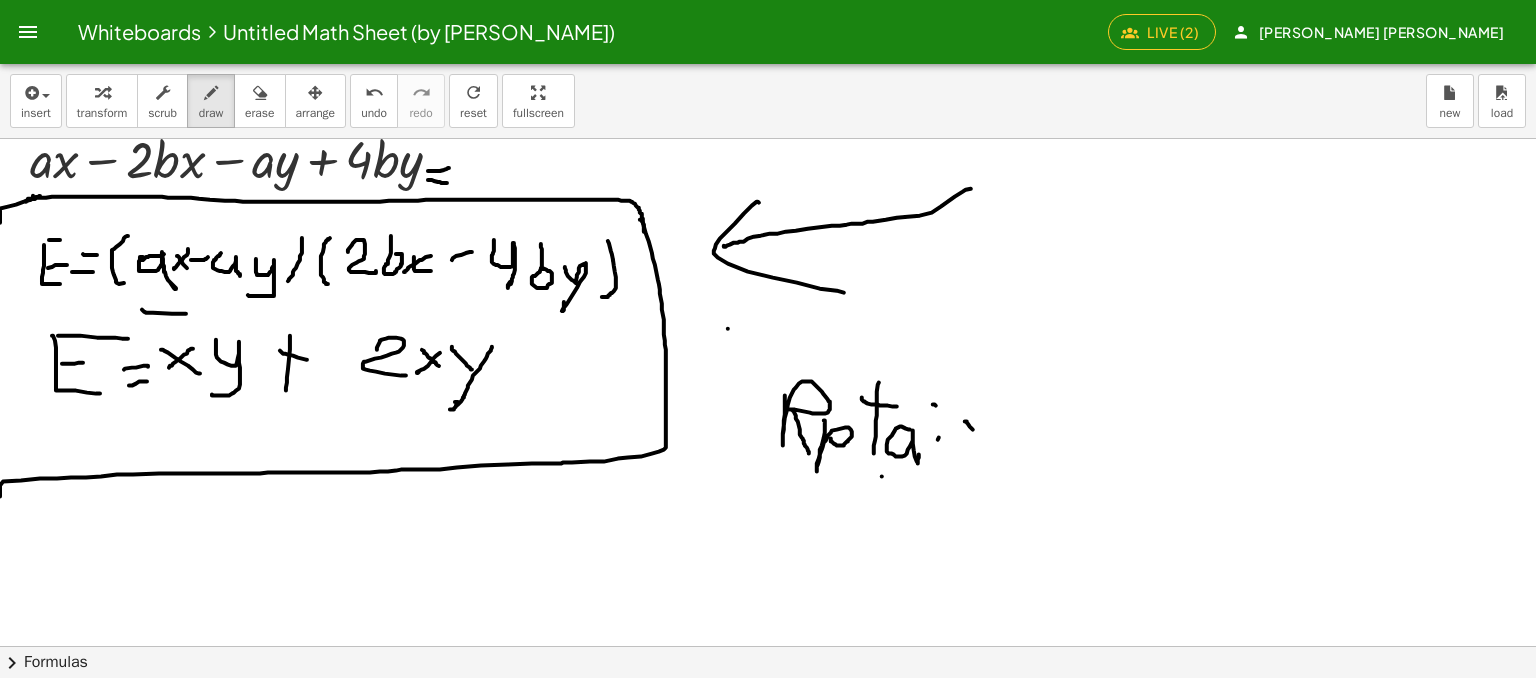 drag, startPoint x: 973, startPoint y: 429, endPoint x: 992, endPoint y: 451, distance: 29.068884 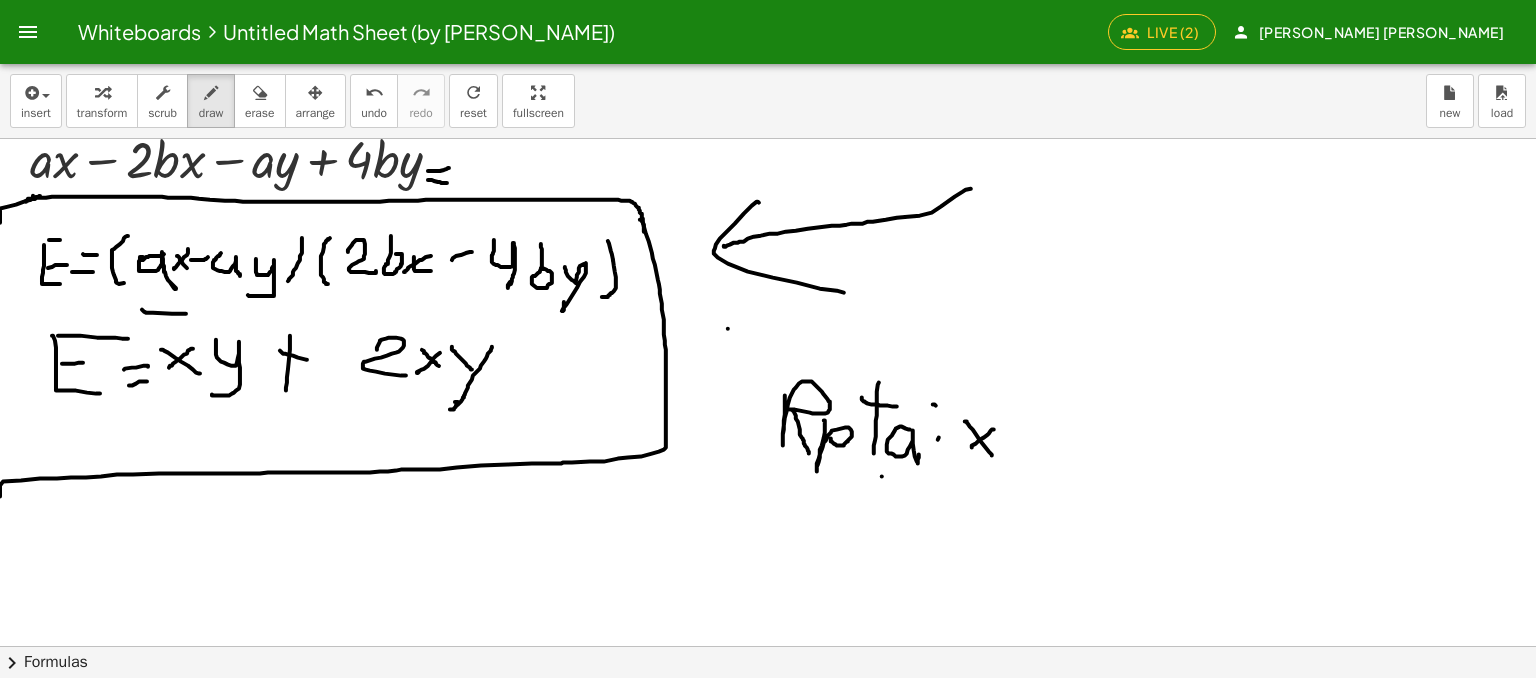 drag, startPoint x: 994, startPoint y: 429, endPoint x: 968, endPoint y: 451, distance: 34.058773 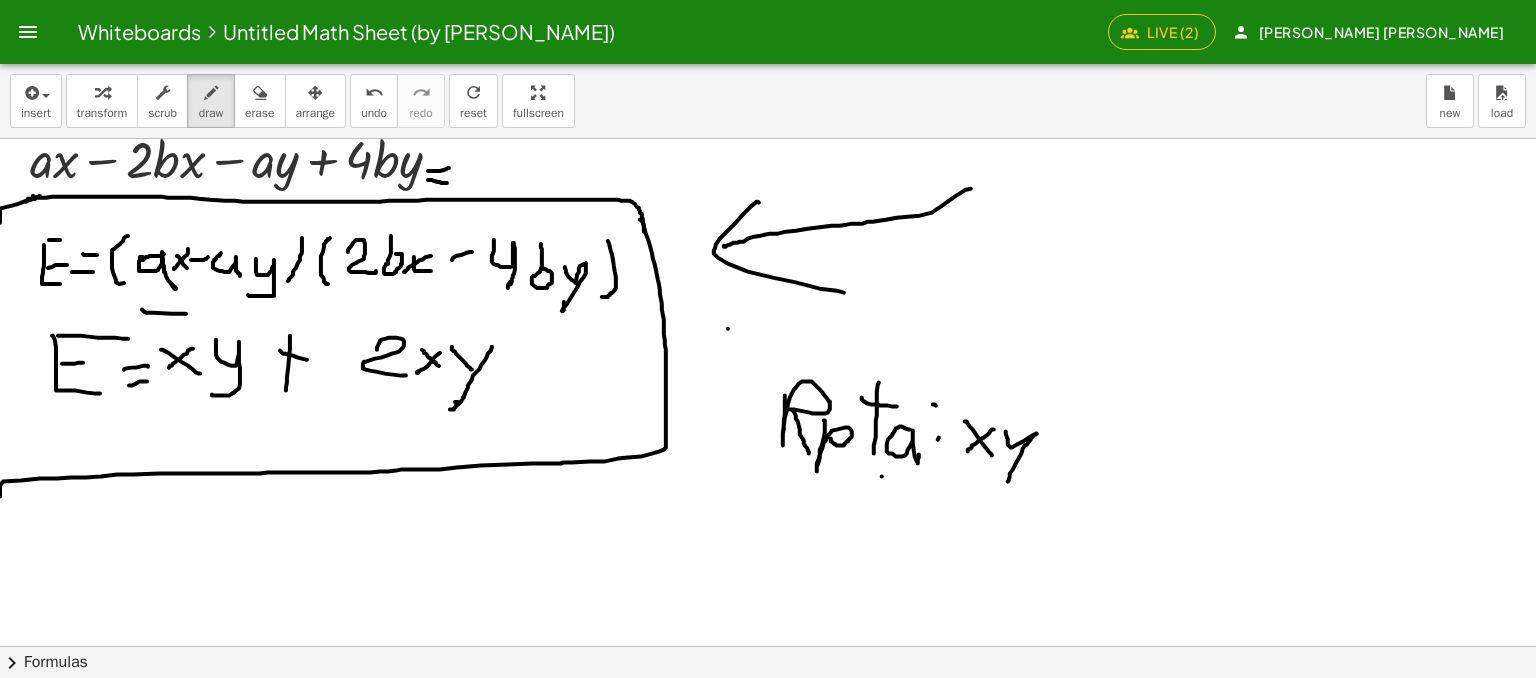 drag, startPoint x: 1006, startPoint y: 433, endPoint x: 1016, endPoint y: 468, distance: 36.40055 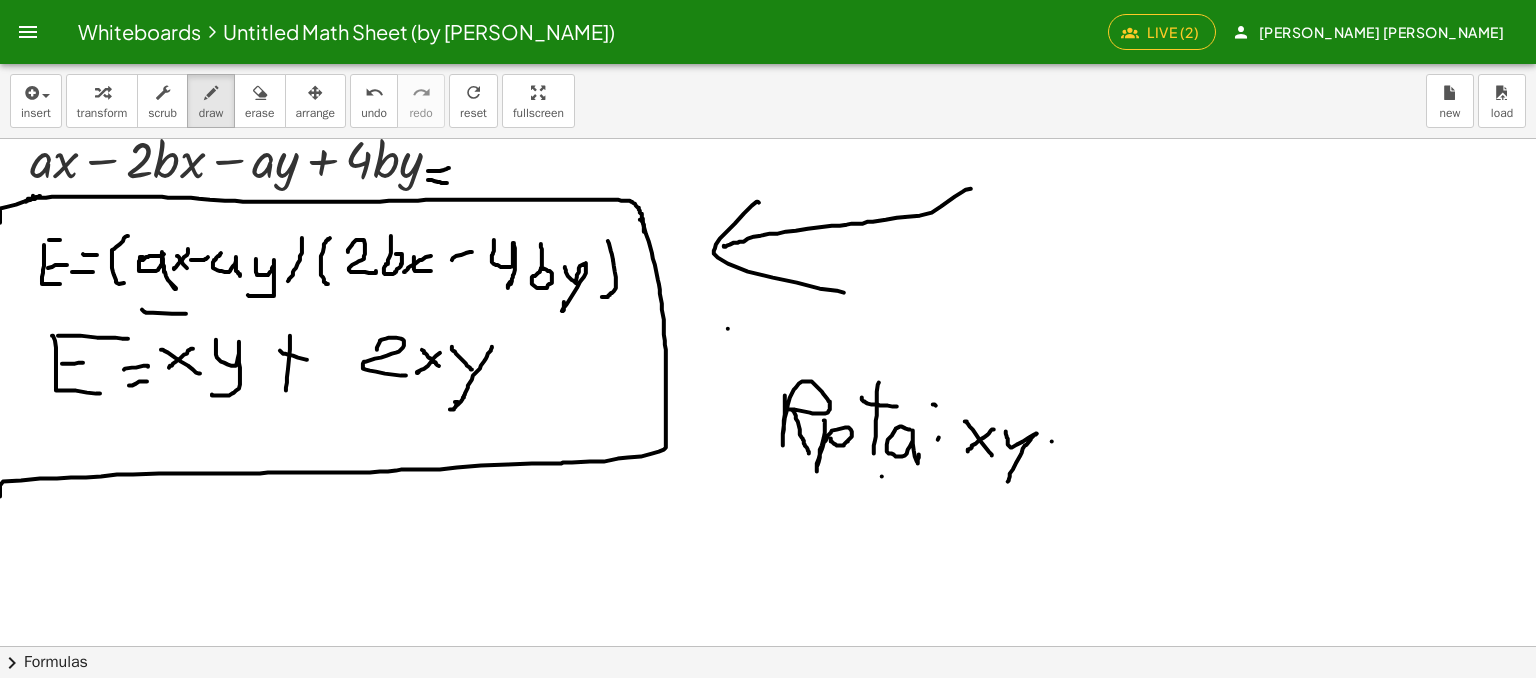 drag, startPoint x: 1052, startPoint y: 441, endPoint x: 1080, endPoint y: 445, distance: 28.284271 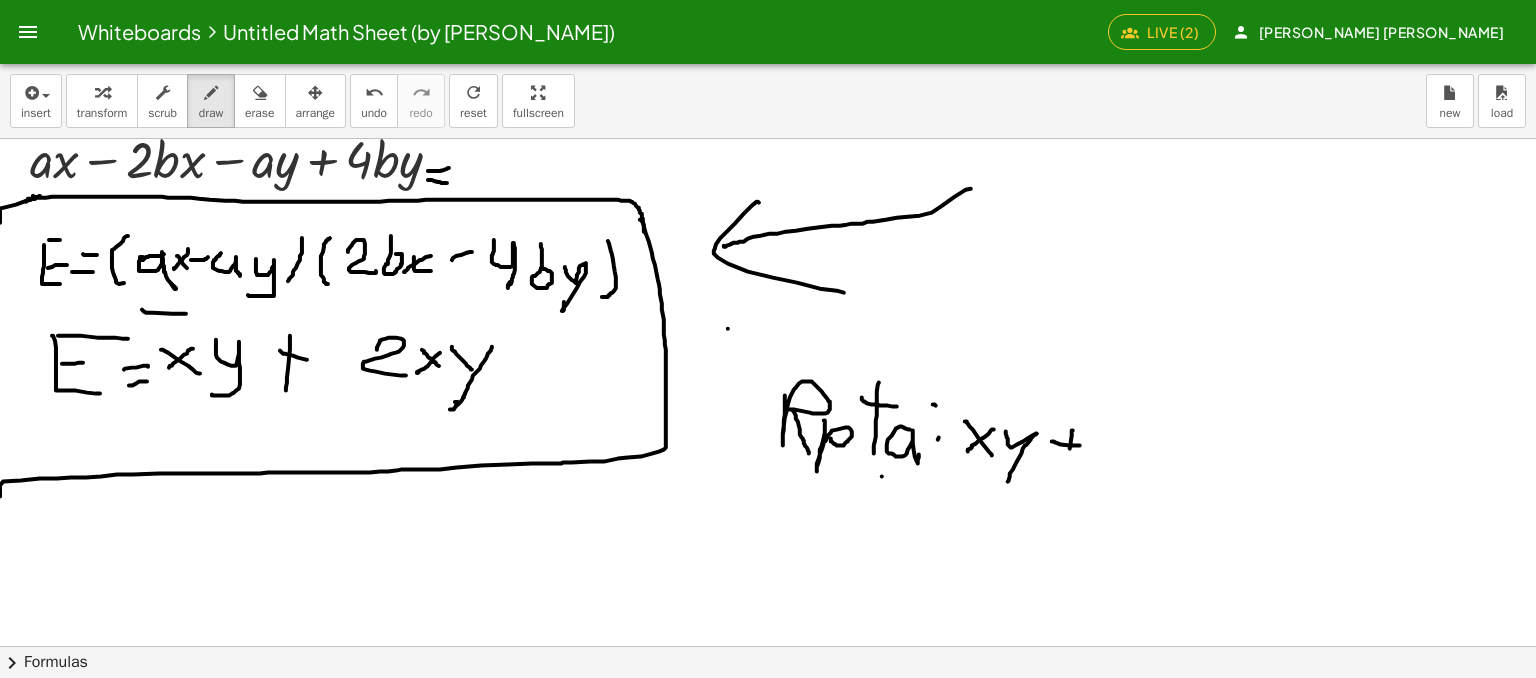 drag, startPoint x: 1073, startPoint y: 430, endPoint x: 1072, endPoint y: 449, distance: 19.026299 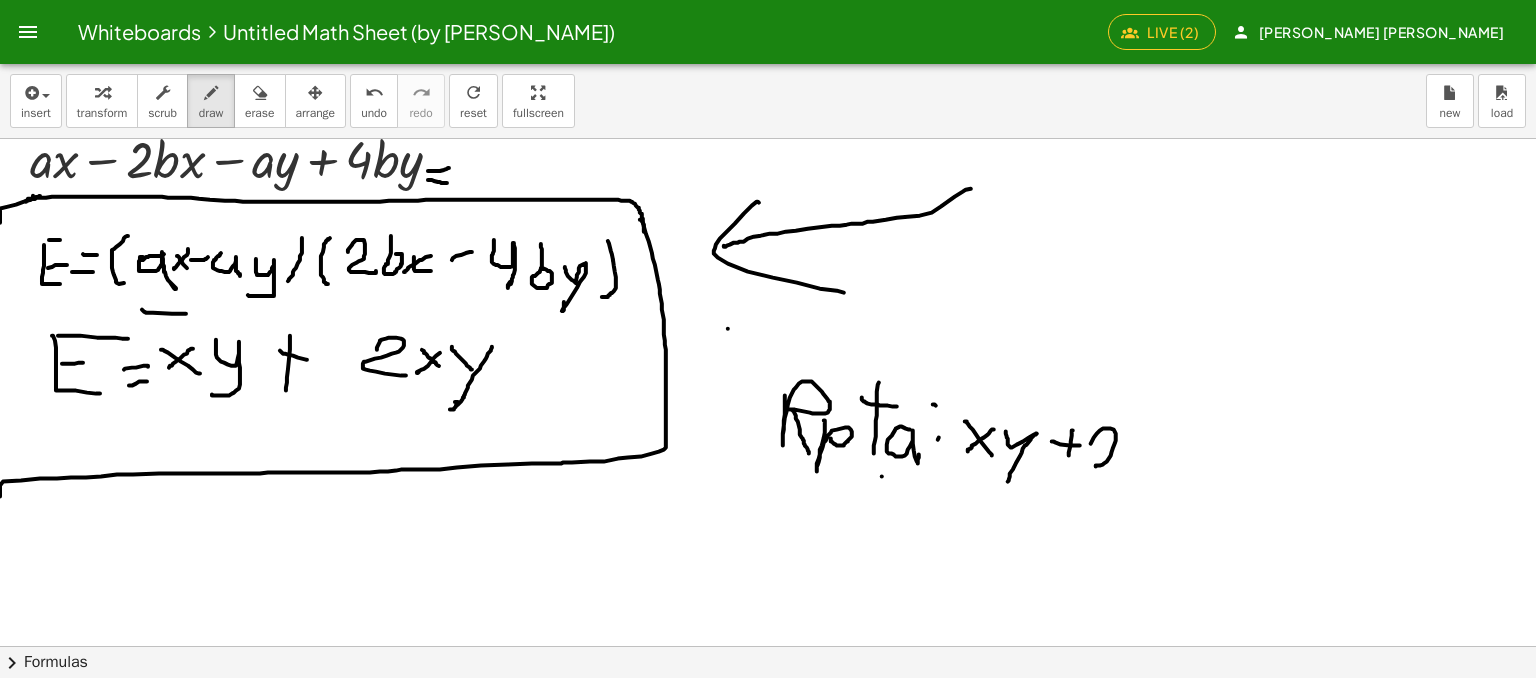 drag, startPoint x: 1091, startPoint y: 443, endPoint x: 1112, endPoint y: 471, distance: 35 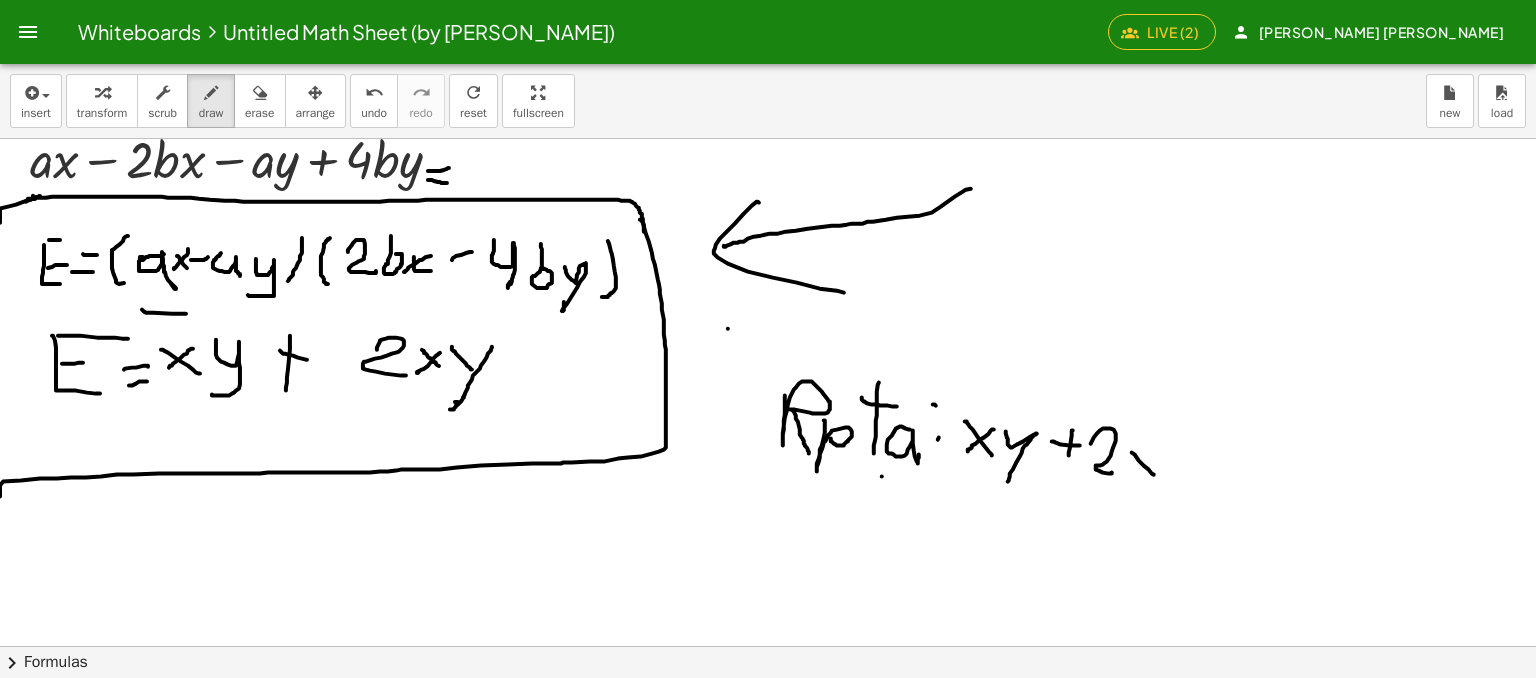 click at bounding box center (771, 511) 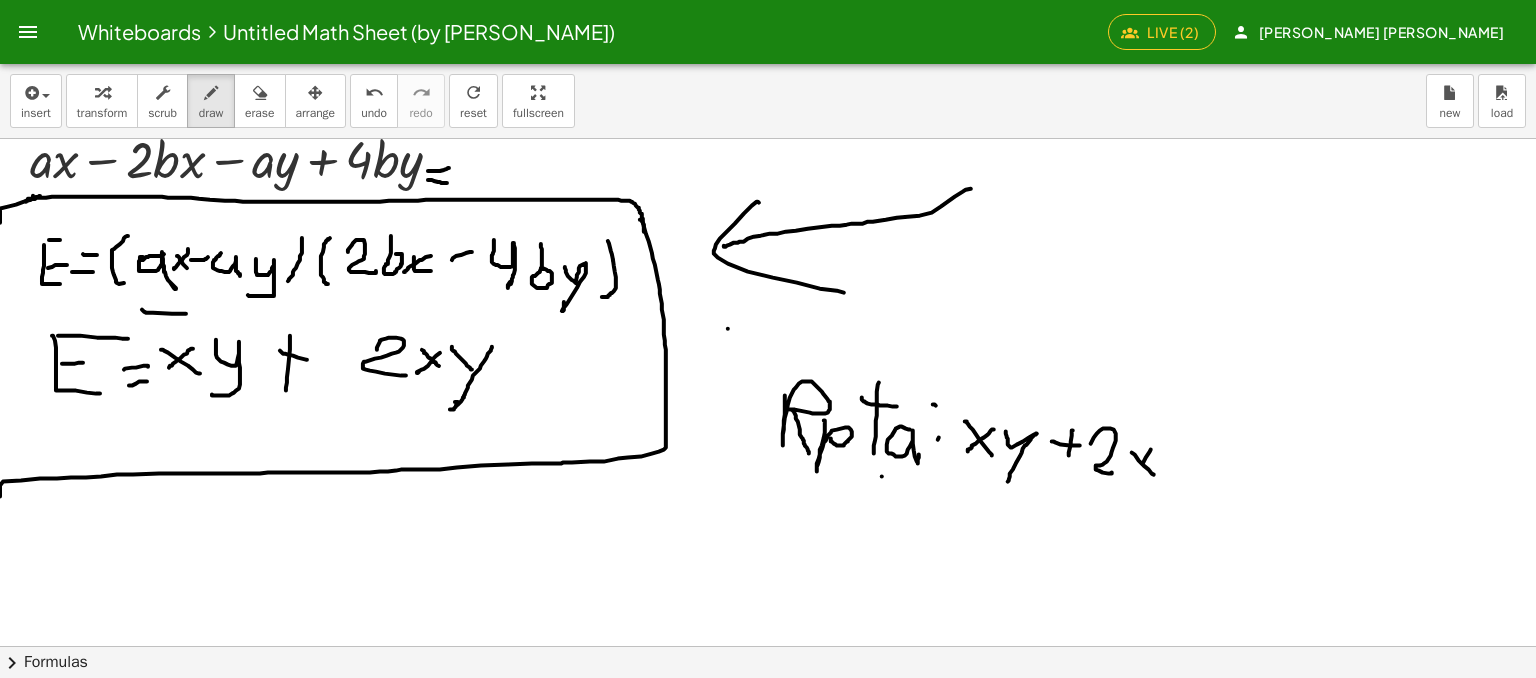 drag, startPoint x: 1150, startPoint y: 451, endPoint x: 1144, endPoint y: 469, distance: 18.973665 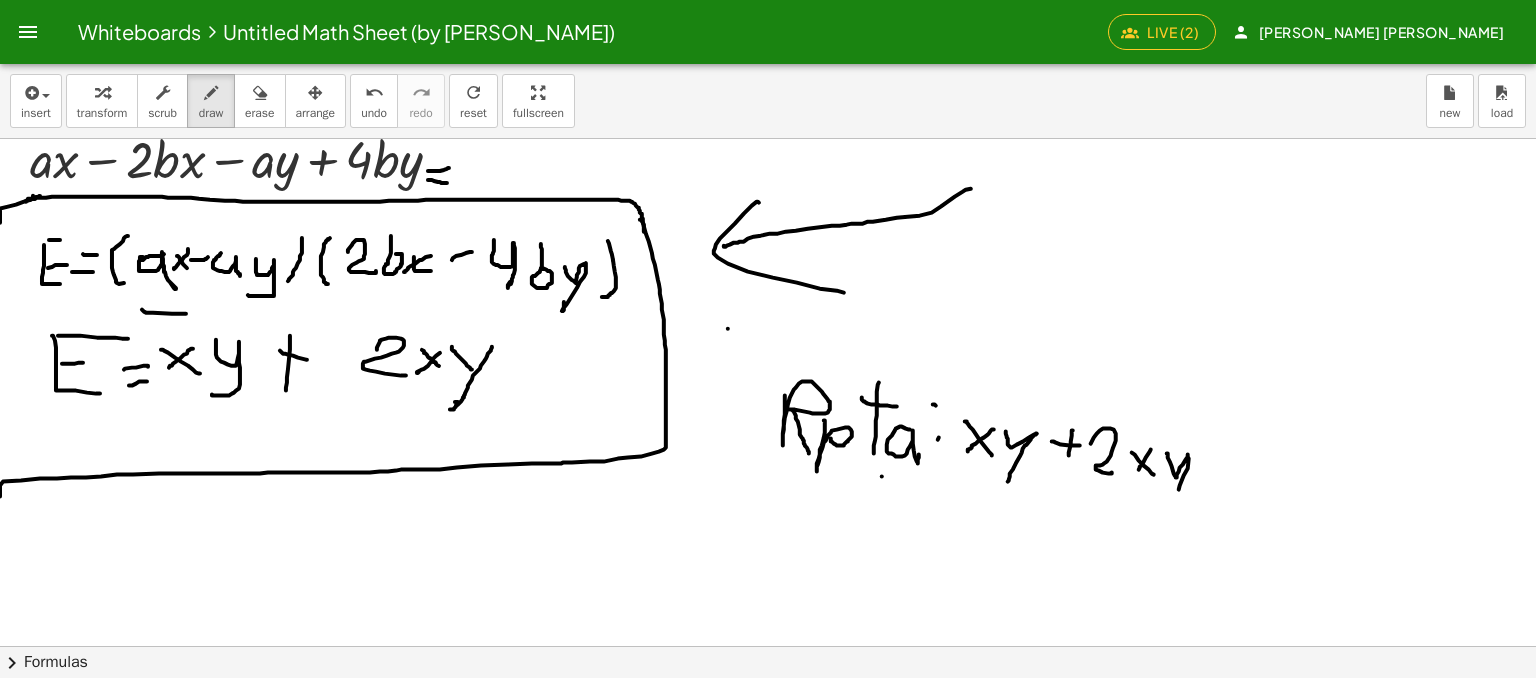 drag, startPoint x: 1167, startPoint y: 453, endPoint x: 1171, endPoint y: 489, distance: 36.221542 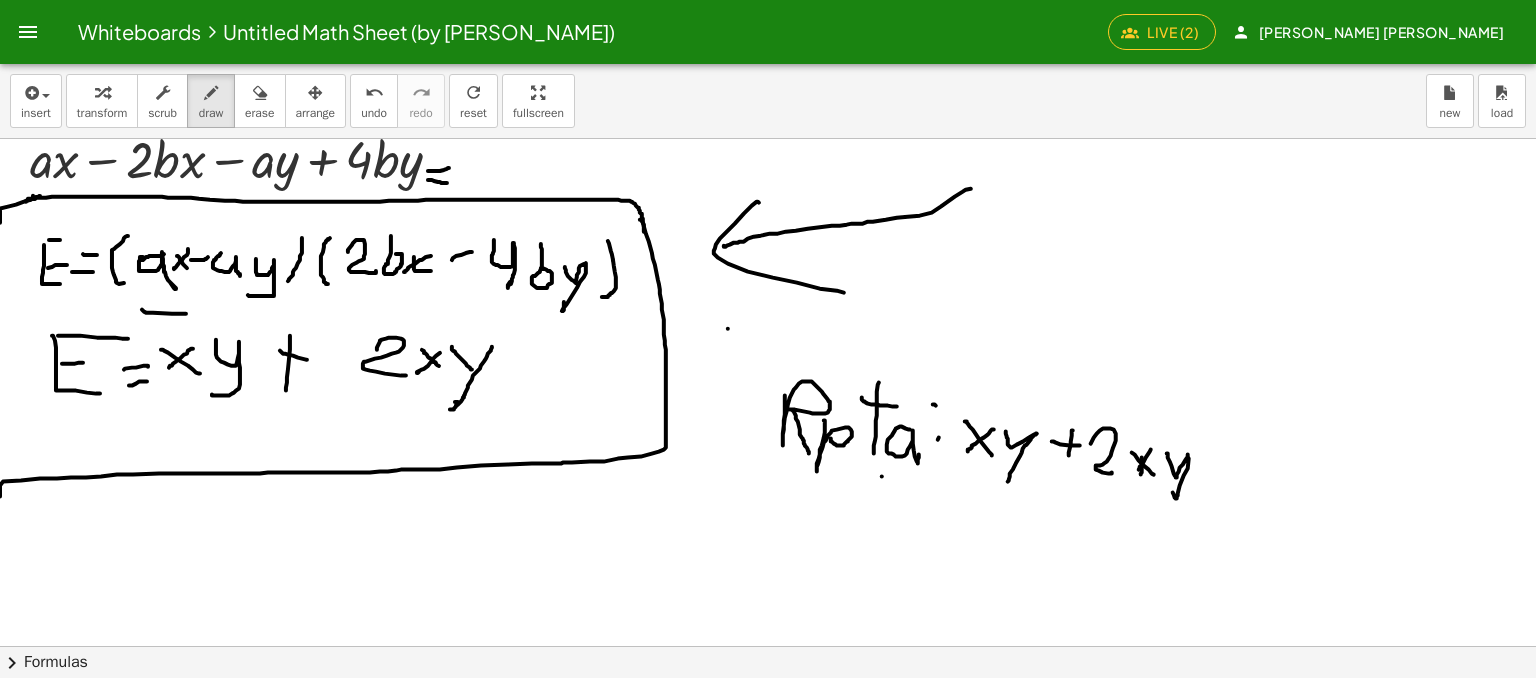 drag, startPoint x: 1142, startPoint y: 465, endPoint x: 1140, endPoint y: 477, distance: 12.165525 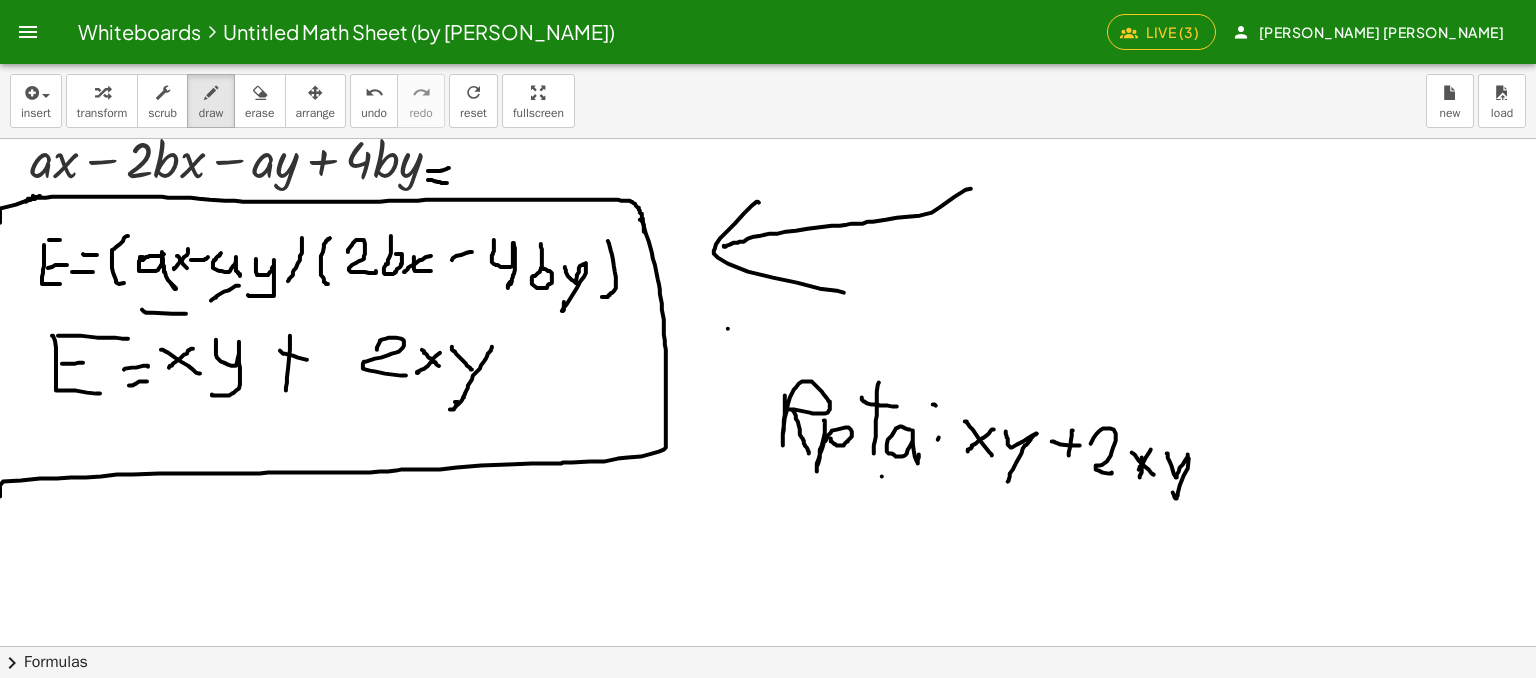 drag, startPoint x: 239, startPoint y: 285, endPoint x: 207, endPoint y: 302, distance: 36.23534 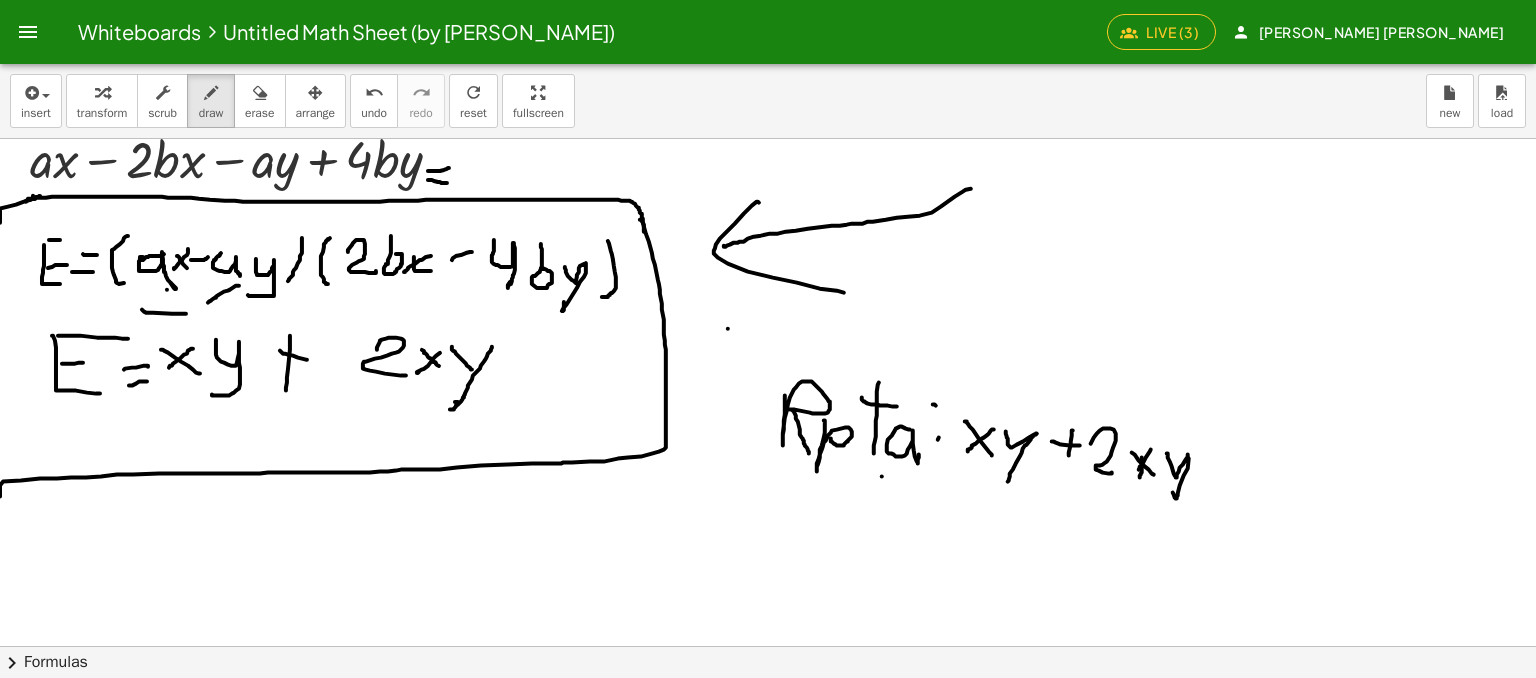 click at bounding box center [771, 511] 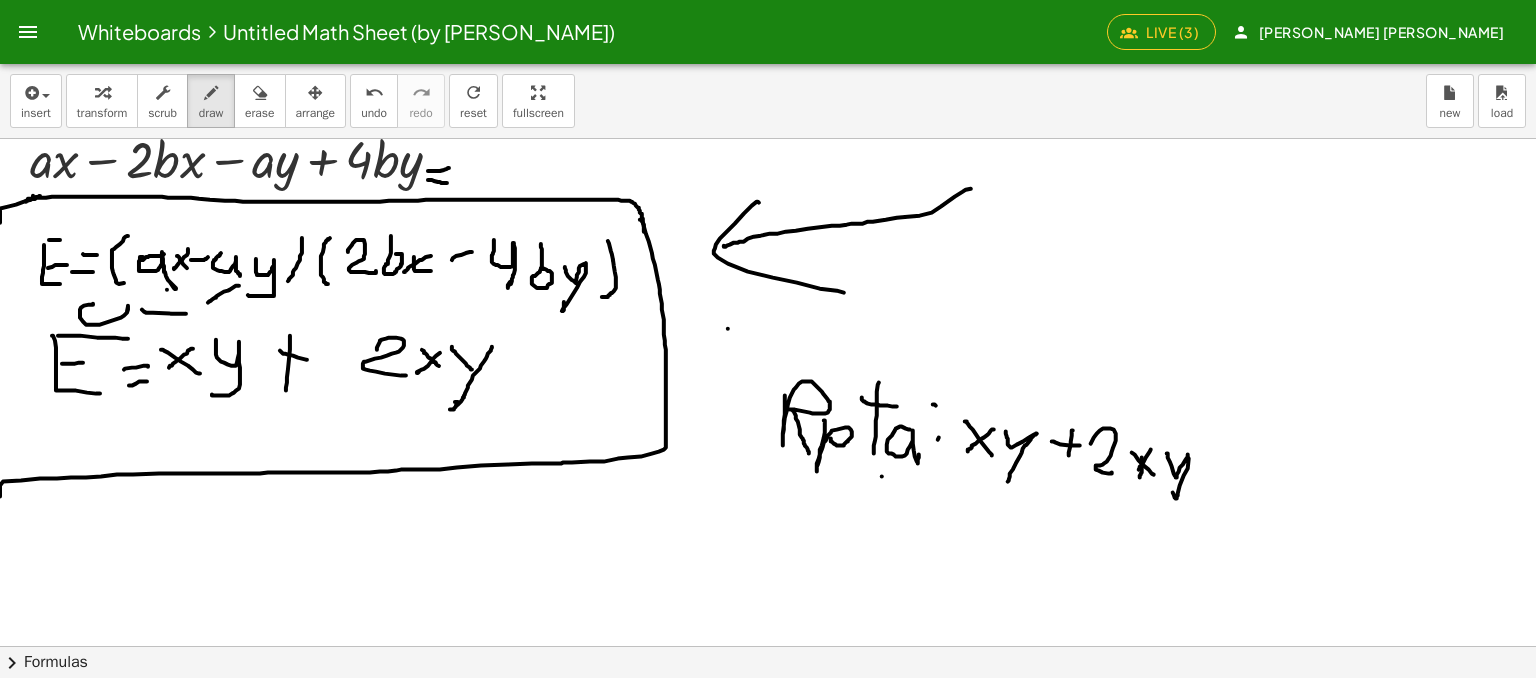 drag, startPoint x: 93, startPoint y: 303, endPoint x: 128, endPoint y: 340, distance: 50.931328 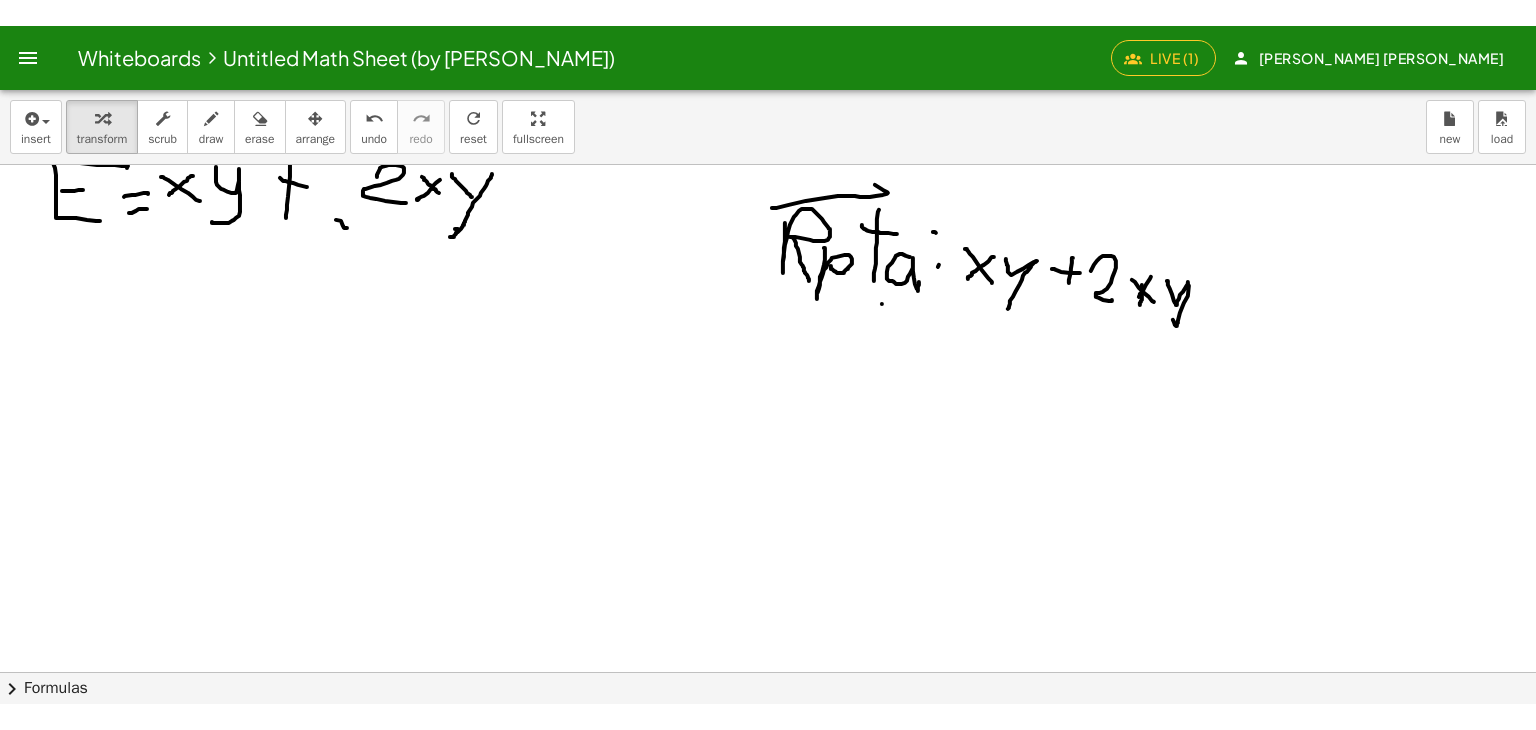 scroll, scrollTop: 332, scrollLeft: 0, axis: vertical 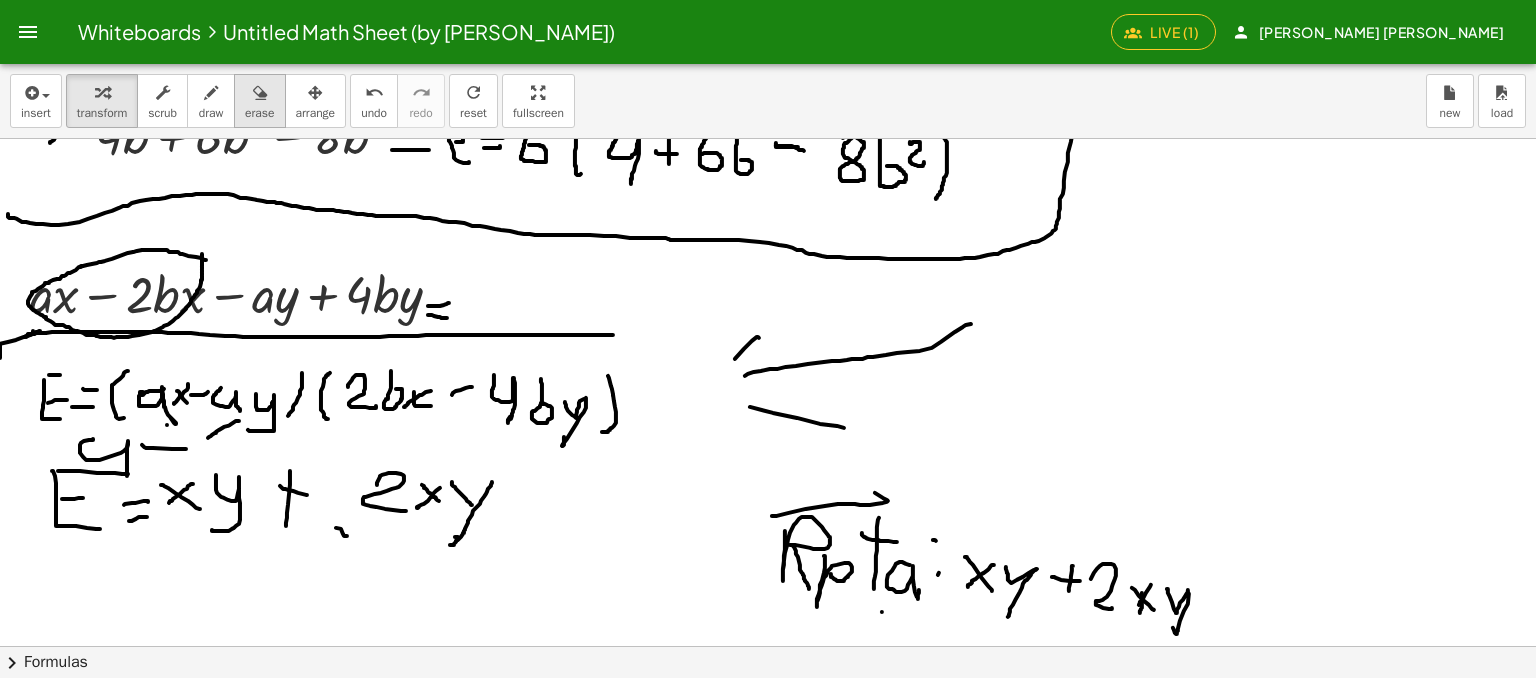 click at bounding box center [259, 92] 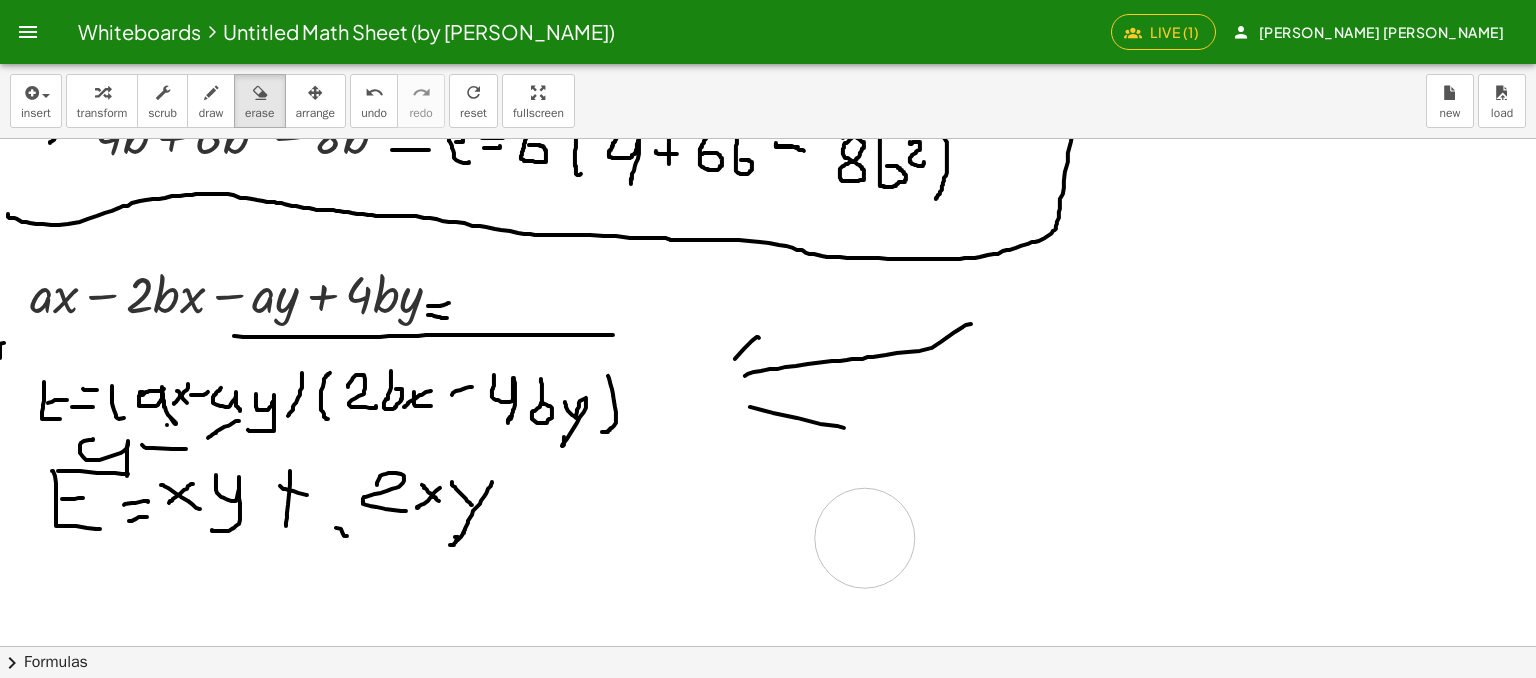 drag, startPoint x: 756, startPoint y: 541, endPoint x: 960, endPoint y: 489, distance: 210.52316 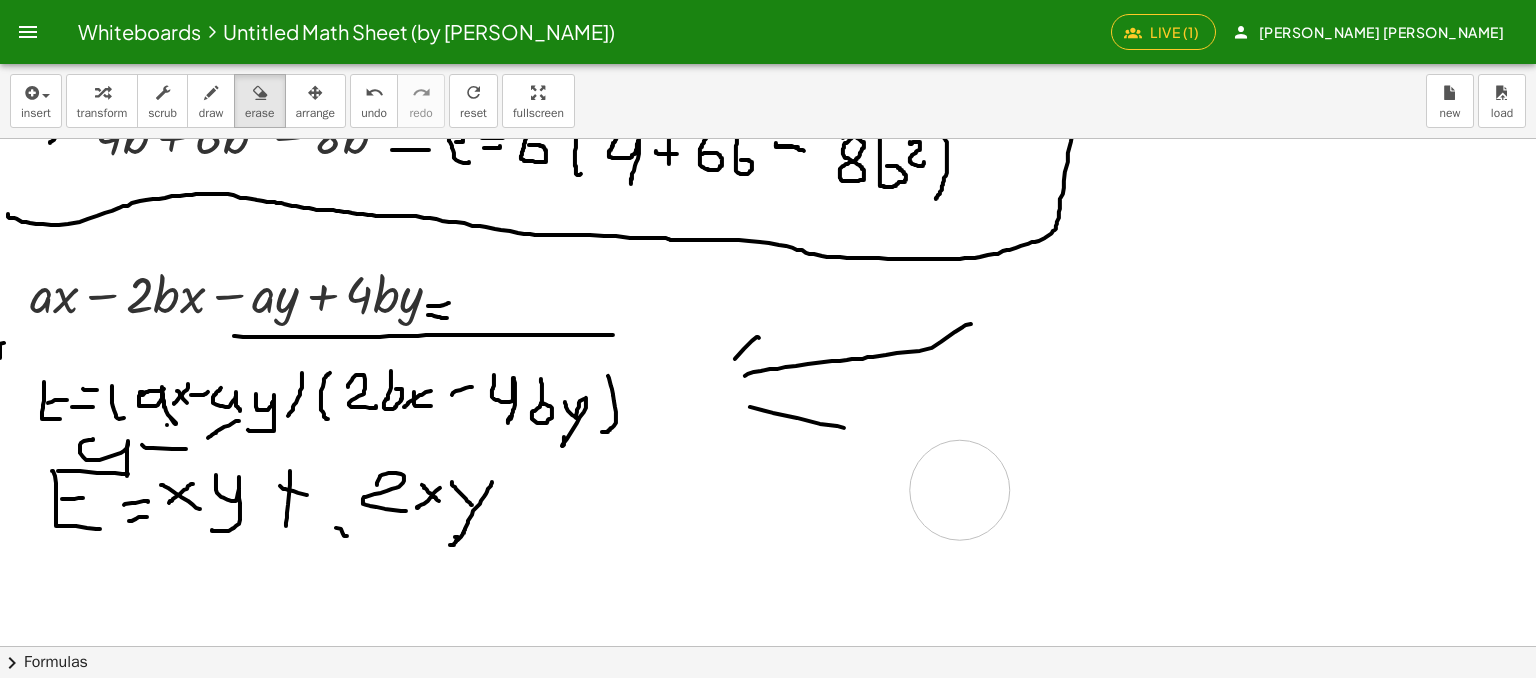drag, startPoint x: 960, startPoint y: 489, endPoint x: 949, endPoint y: 485, distance: 11.7046995 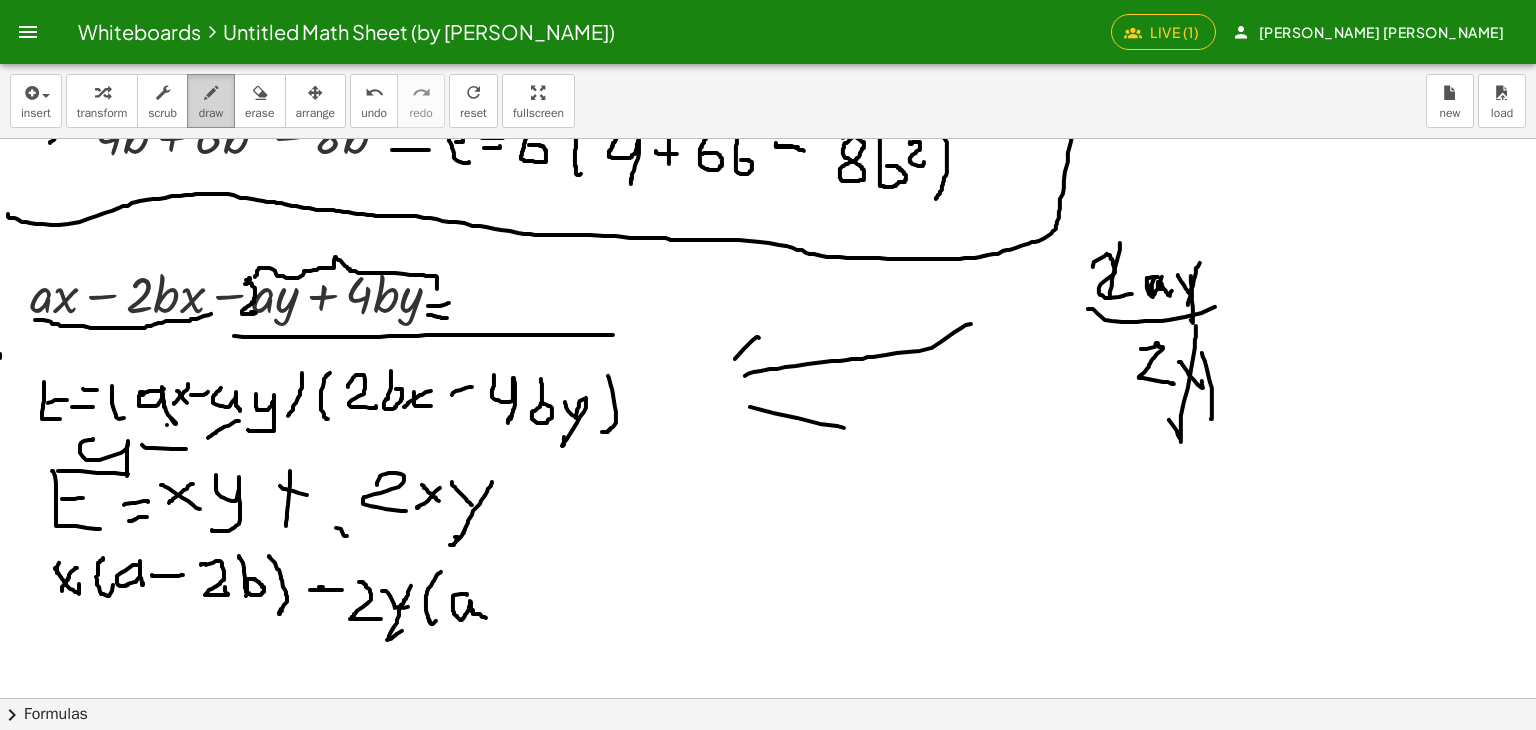 click on "draw" at bounding box center (211, 113) 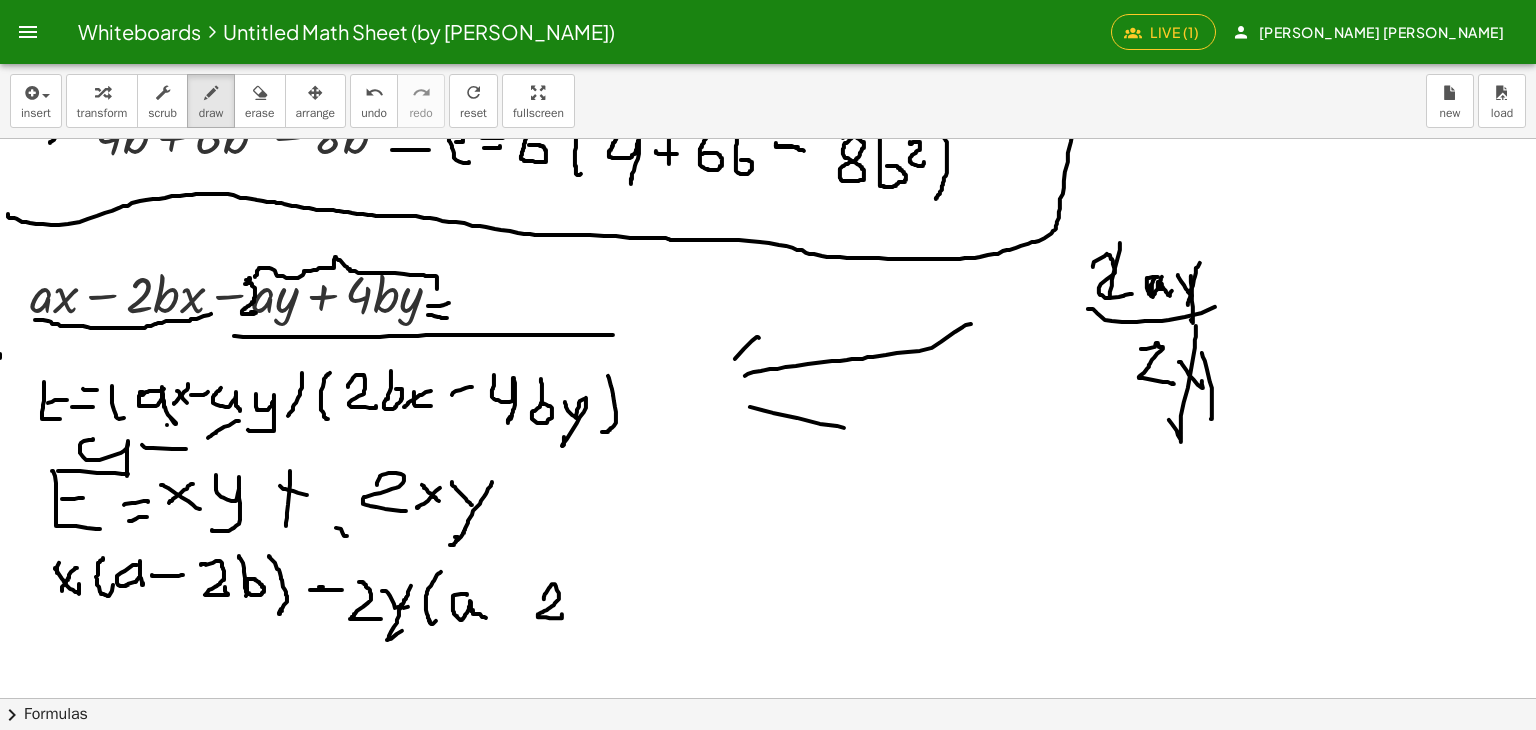 drag, startPoint x: 552, startPoint y: 583, endPoint x: 562, endPoint y: 613, distance: 31.622776 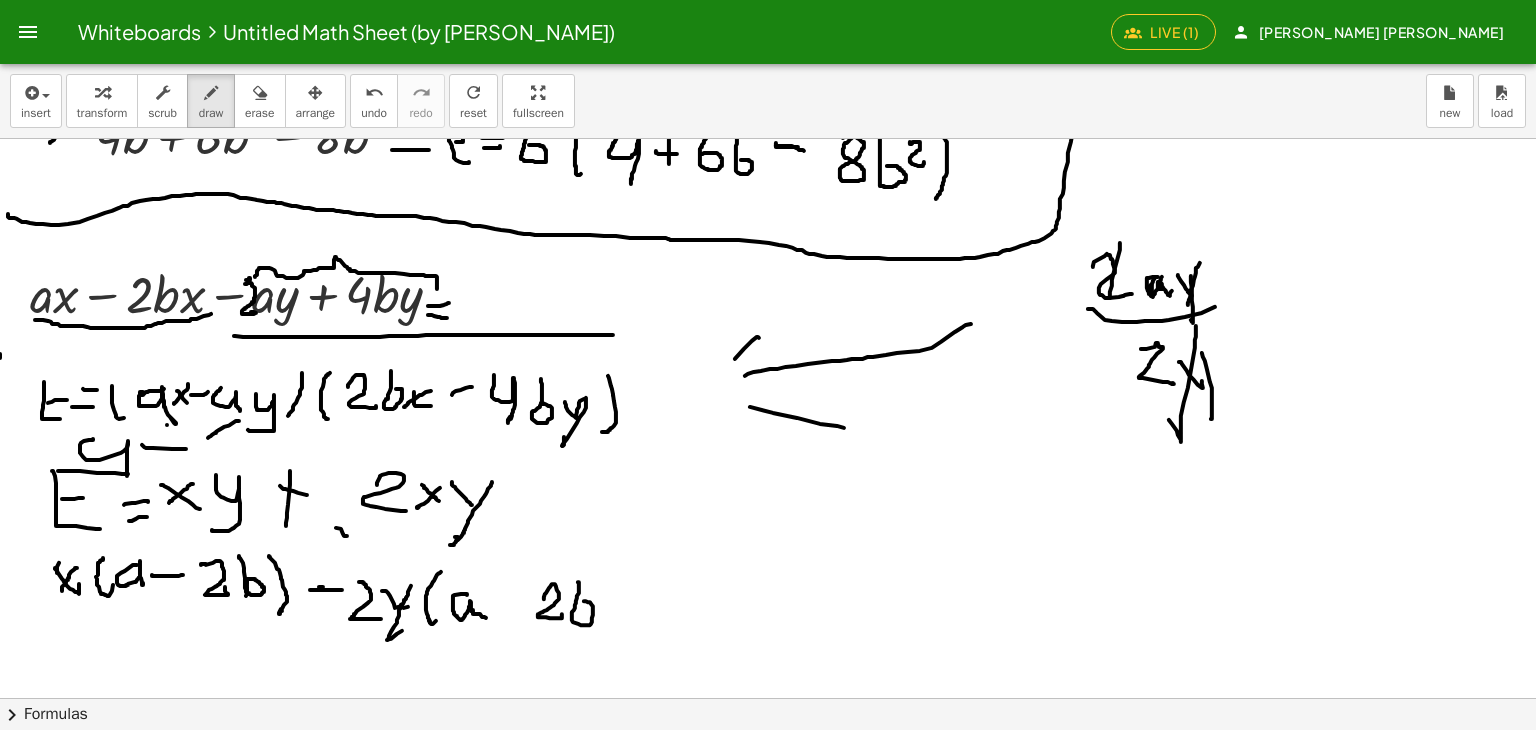 drag, startPoint x: 579, startPoint y: 586, endPoint x: 584, endPoint y: 600, distance: 14.866069 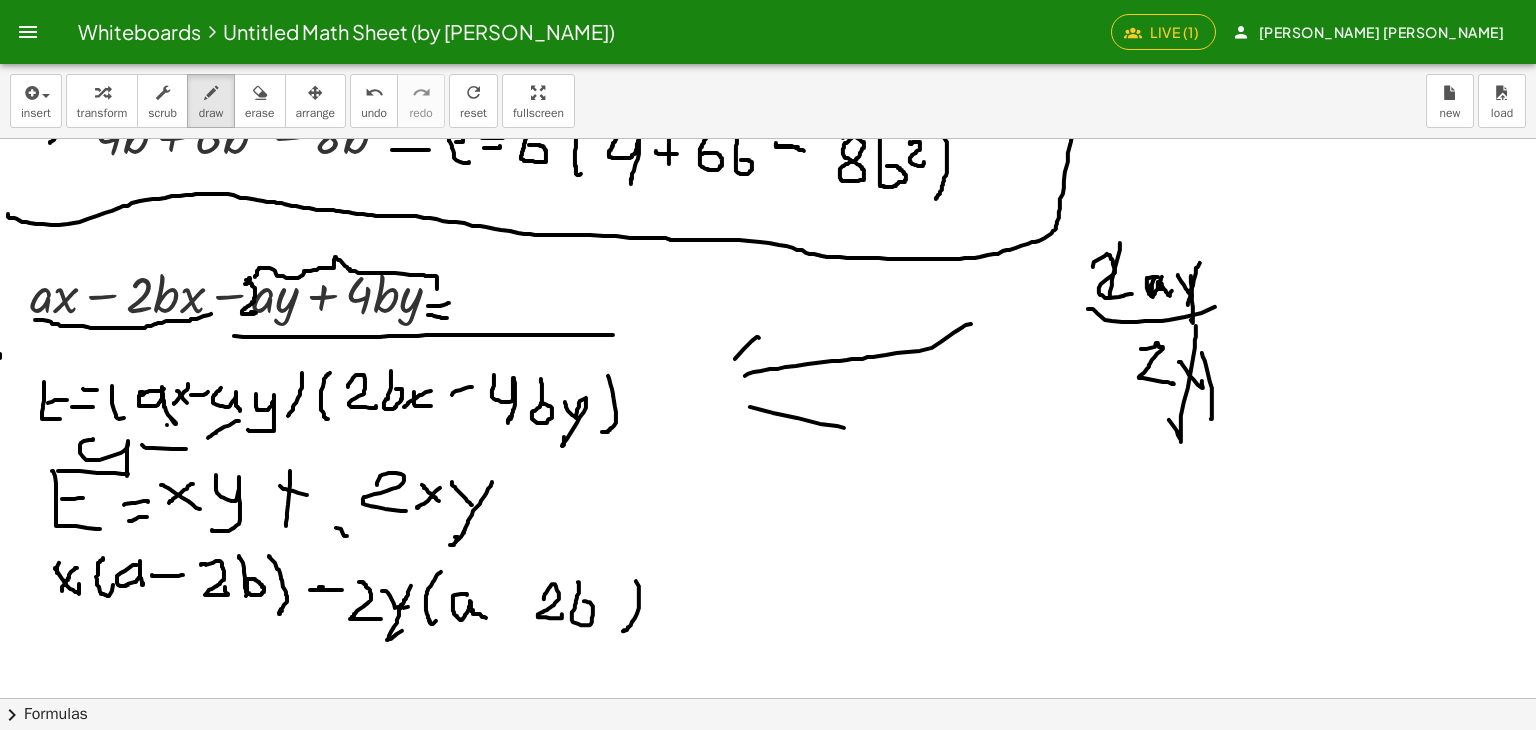 drag, startPoint x: 639, startPoint y: 601, endPoint x: 588, endPoint y: 624, distance: 55.946404 